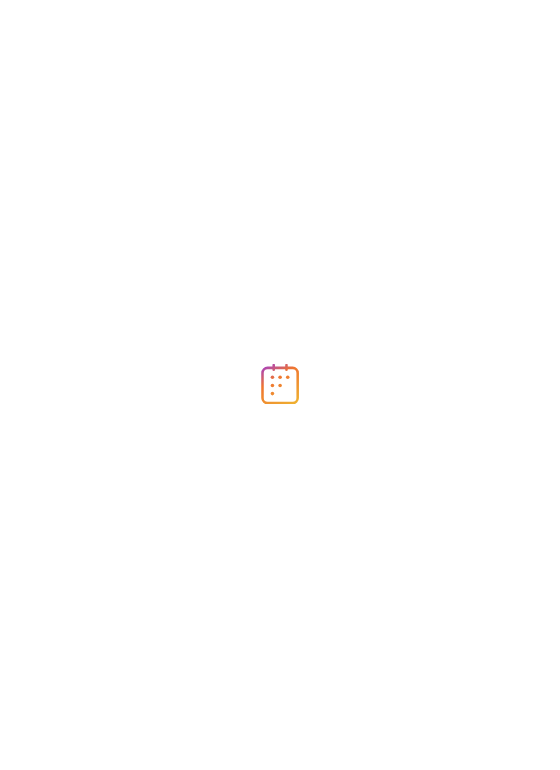 scroll, scrollTop: 0, scrollLeft: 0, axis: both 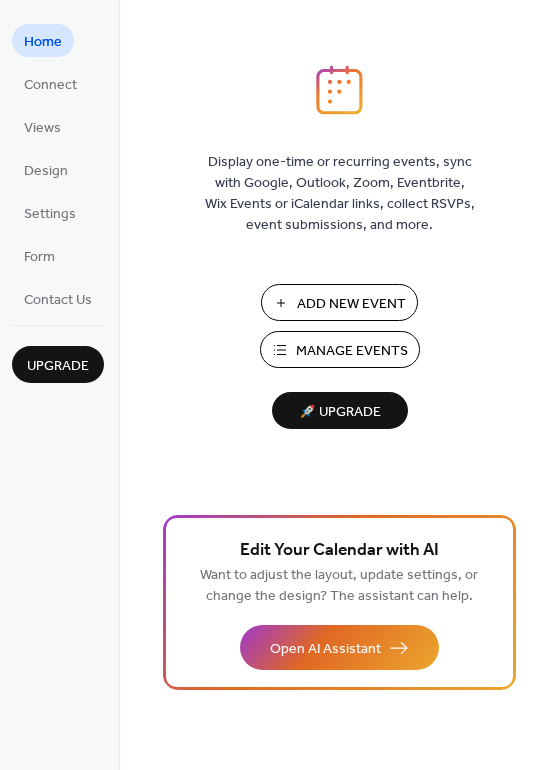 click on "Add New Event" at bounding box center (339, 302) 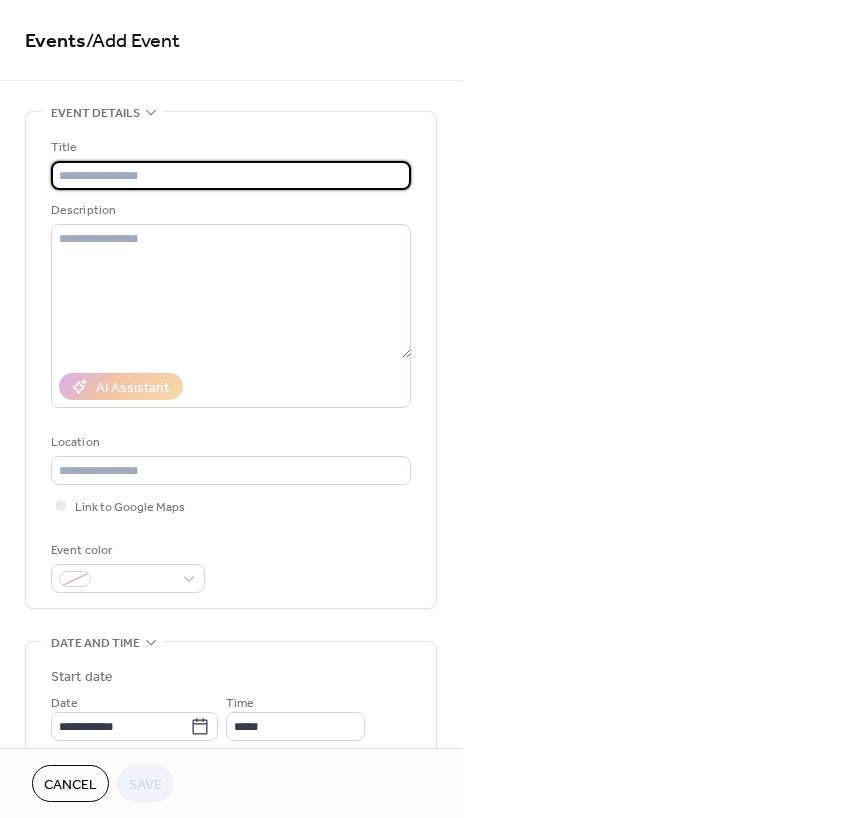 scroll, scrollTop: 0, scrollLeft: 0, axis: both 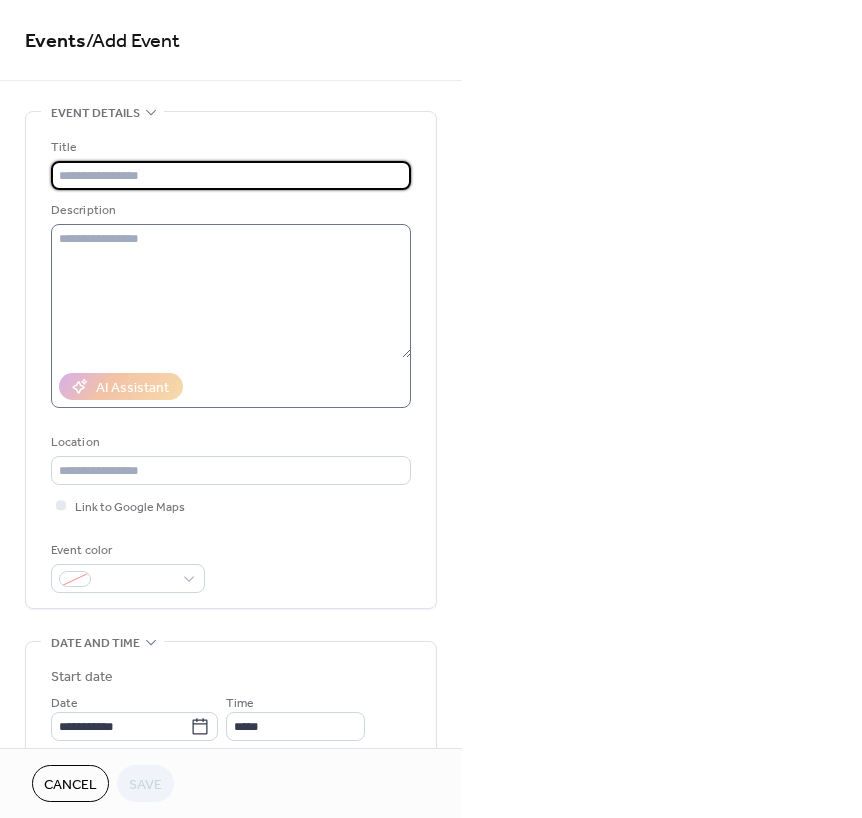 type on "*" 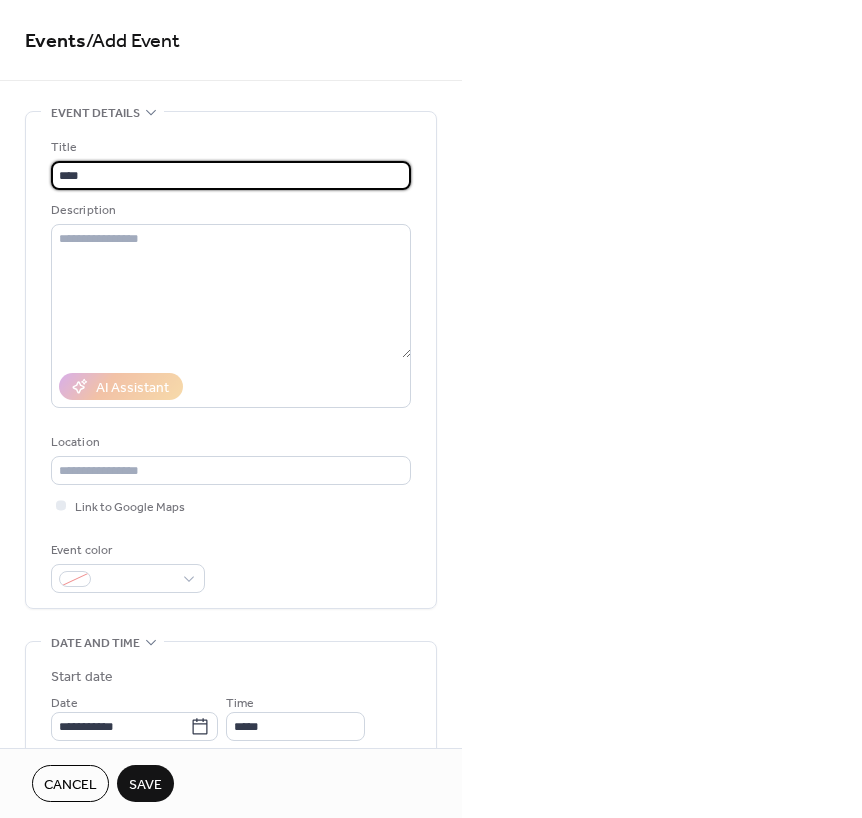 click on "****" at bounding box center [231, 175] 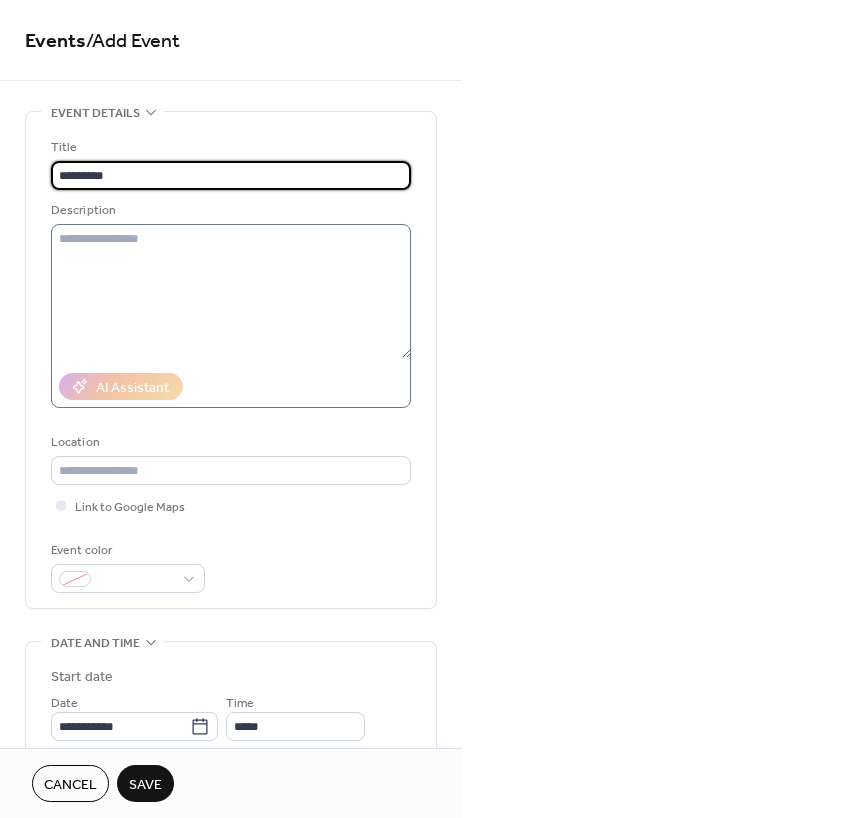 type on "*********" 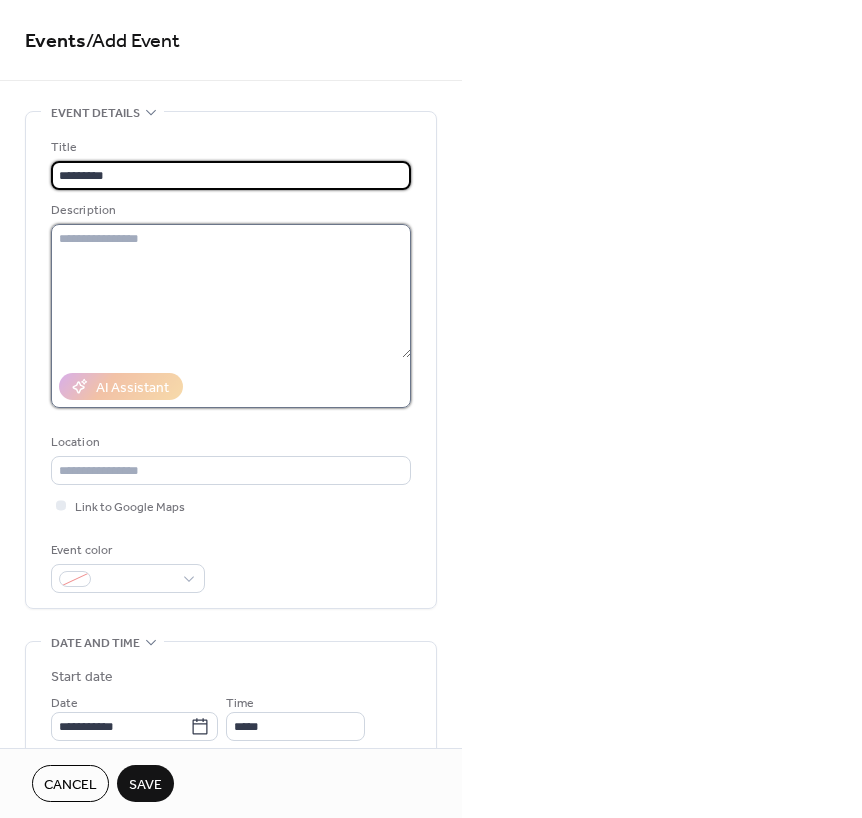 click at bounding box center [231, 291] 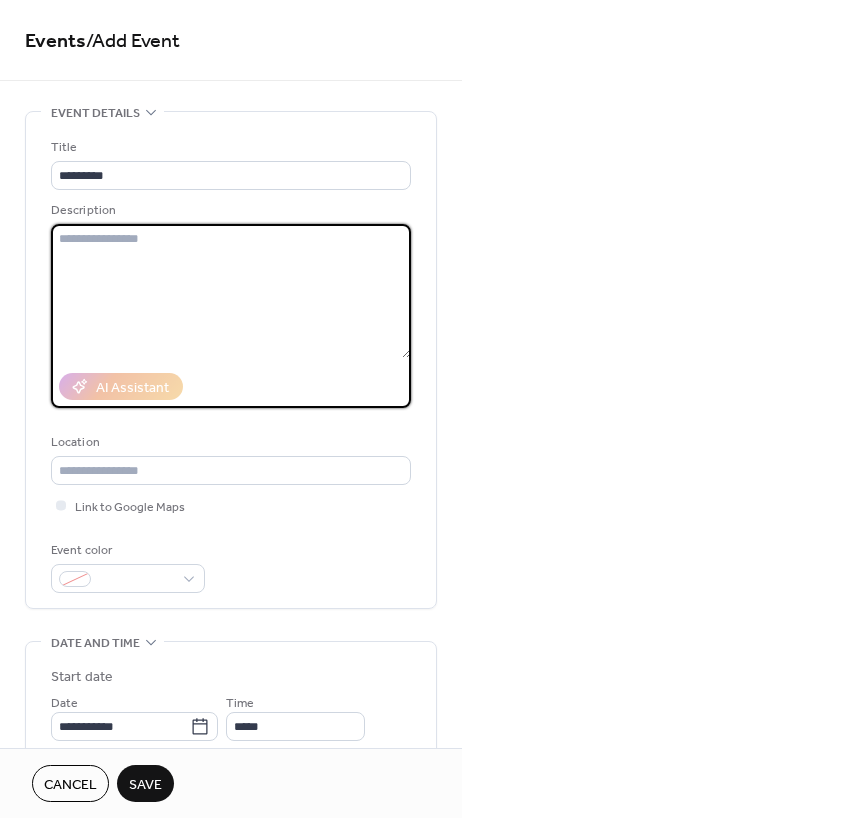 click on "**********" at bounding box center [431, 409] 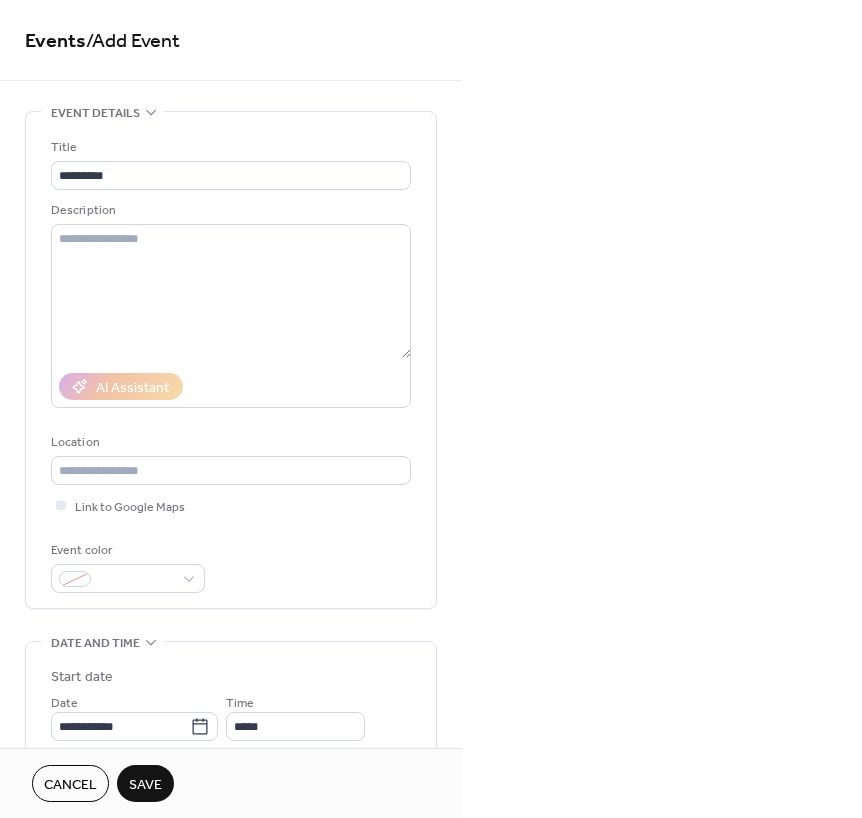click on "**********" at bounding box center [431, 409] 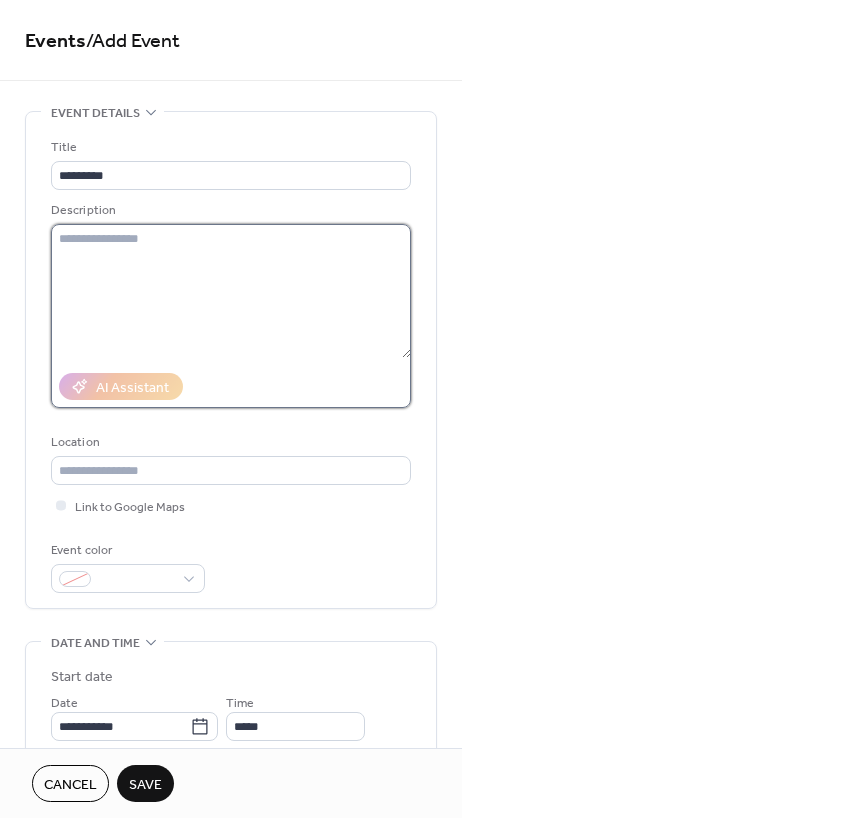click at bounding box center (231, 291) 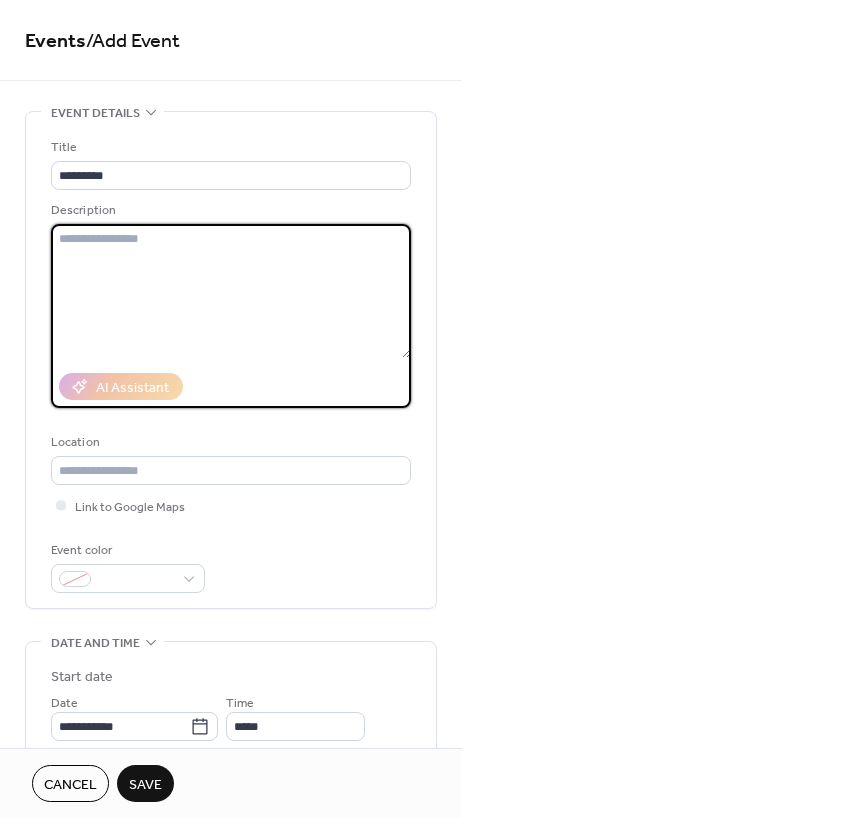 paste on "**********" 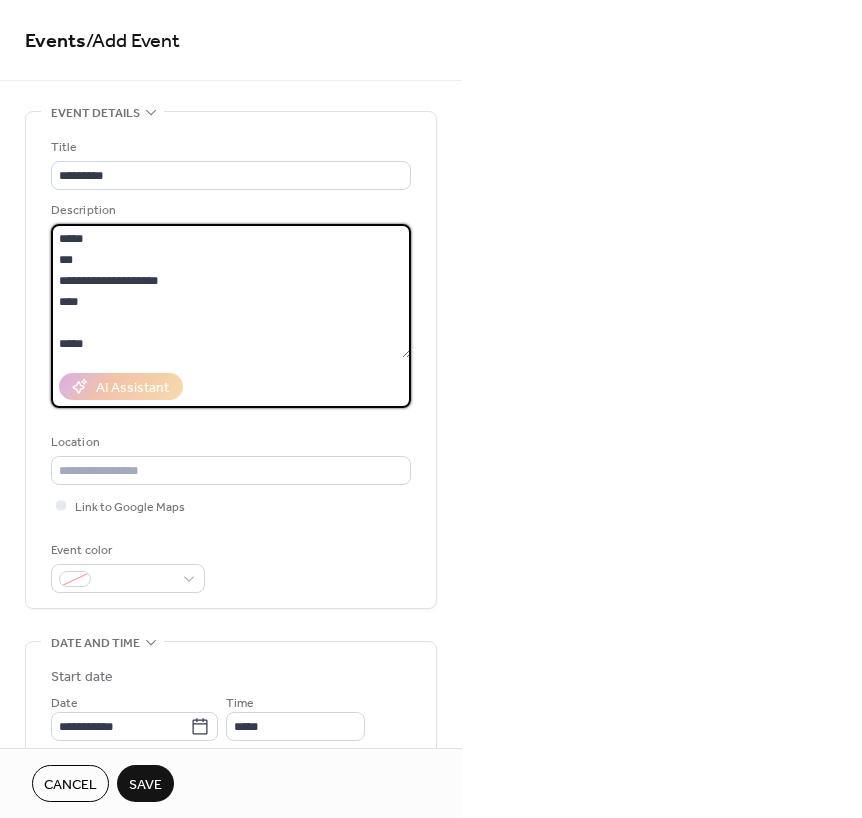 scroll, scrollTop: 18, scrollLeft: 0, axis: vertical 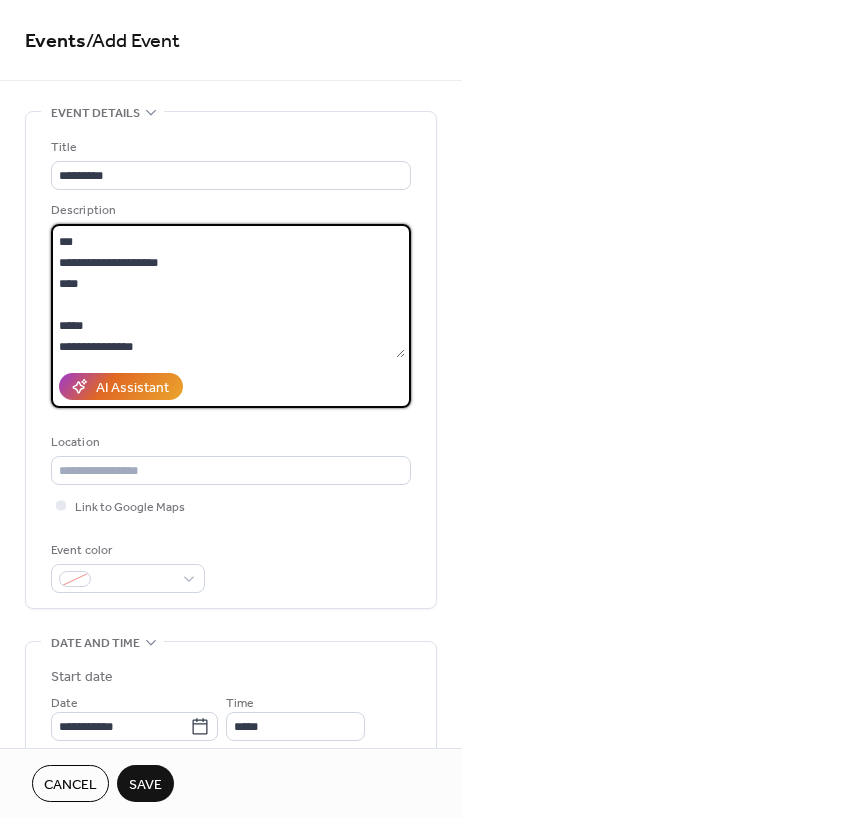 drag, startPoint x: 54, startPoint y: 268, endPoint x: 55, endPoint y: 278, distance: 10.049875 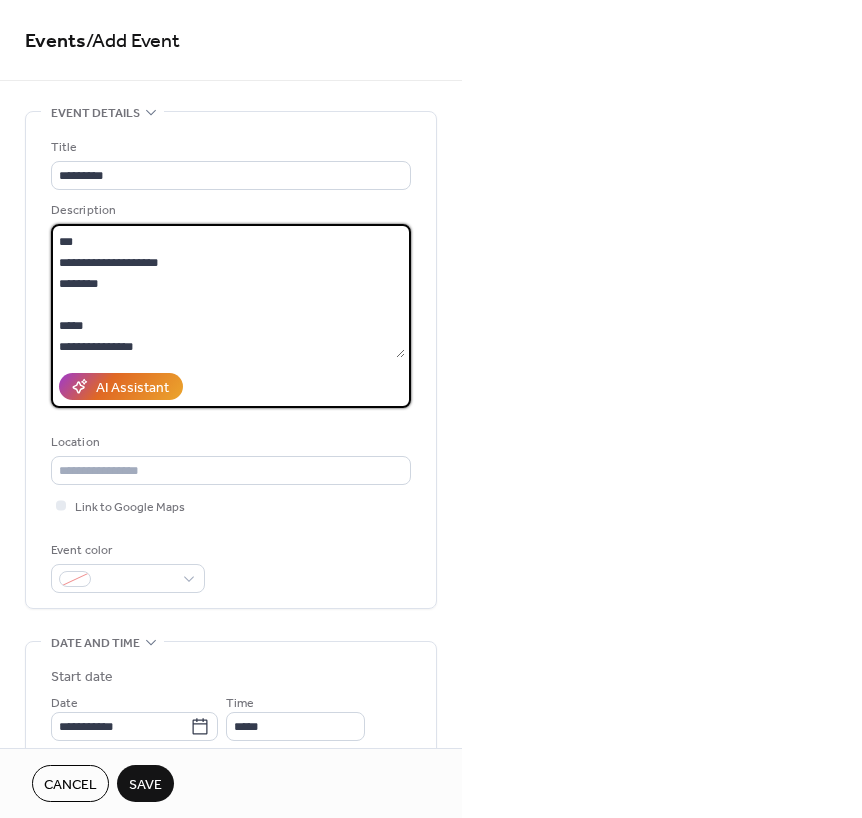scroll, scrollTop: 0, scrollLeft: 0, axis: both 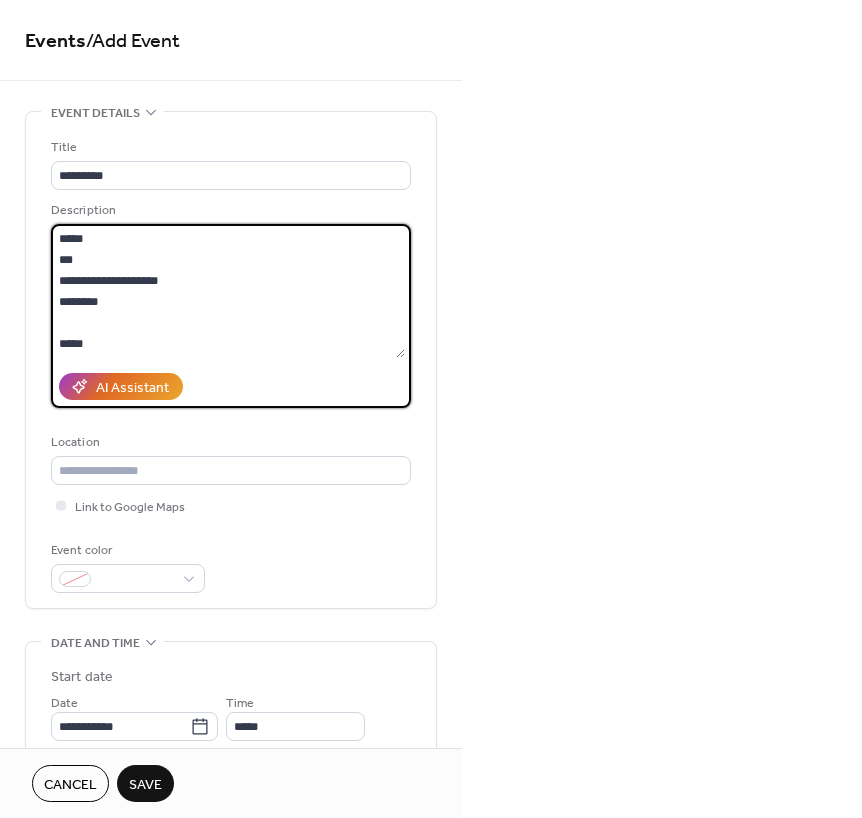 drag, startPoint x: 98, startPoint y: 242, endPoint x: 50, endPoint y: 254, distance: 49.47727 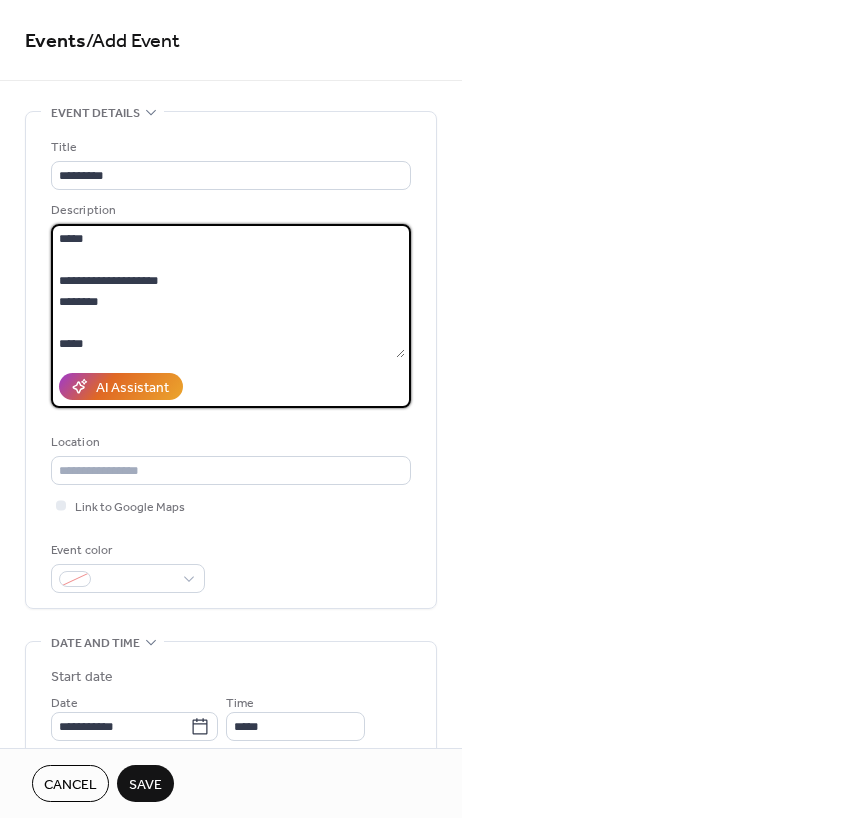 drag, startPoint x: 100, startPoint y: 284, endPoint x: 126, endPoint y: 304, distance: 32.80244 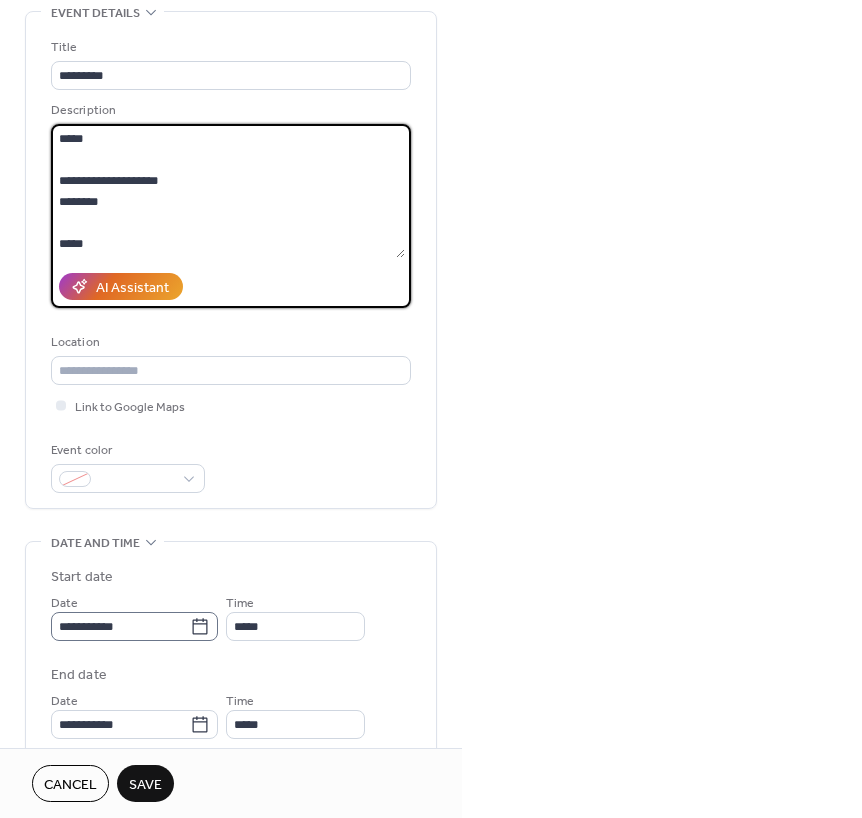 type on "**********" 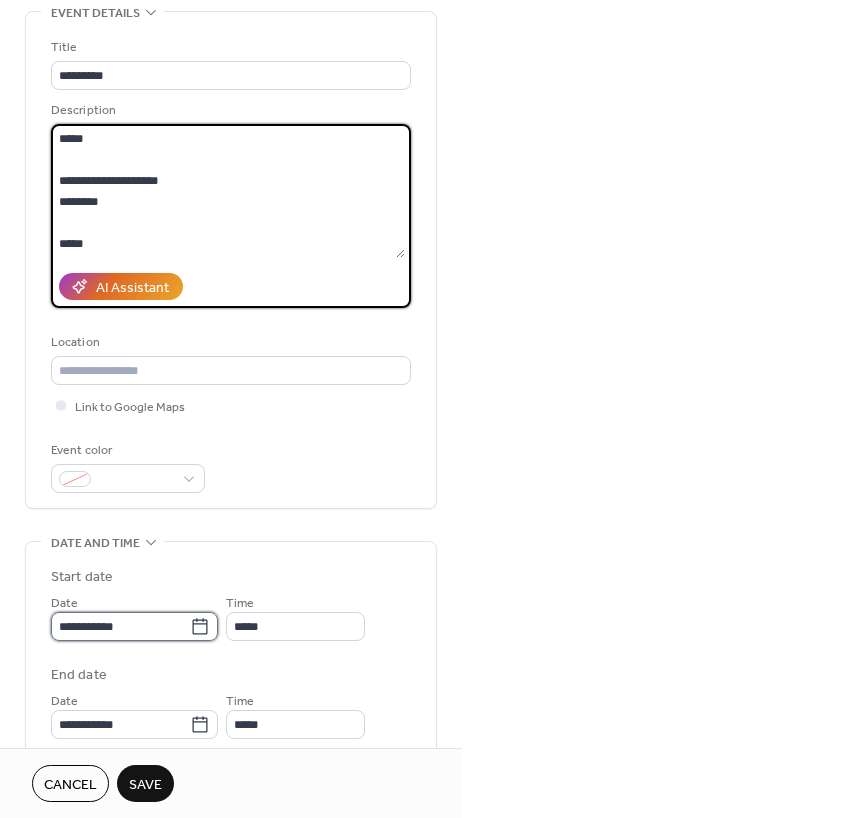 click on "**********" at bounding box center (120, 626) 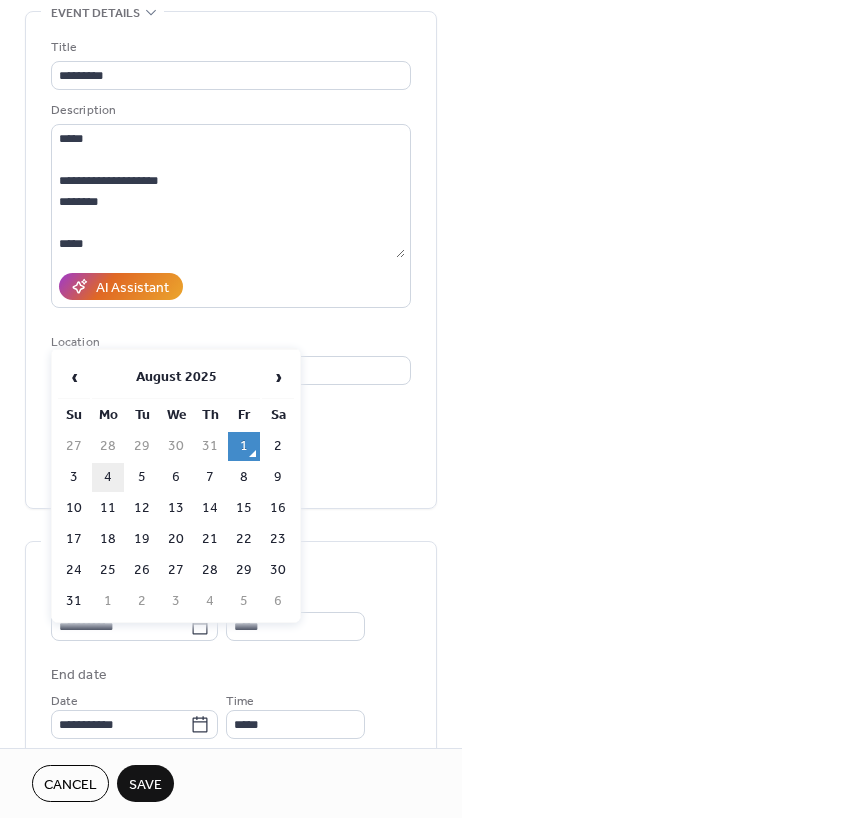 click on "4" at bounding box center [108, 477] 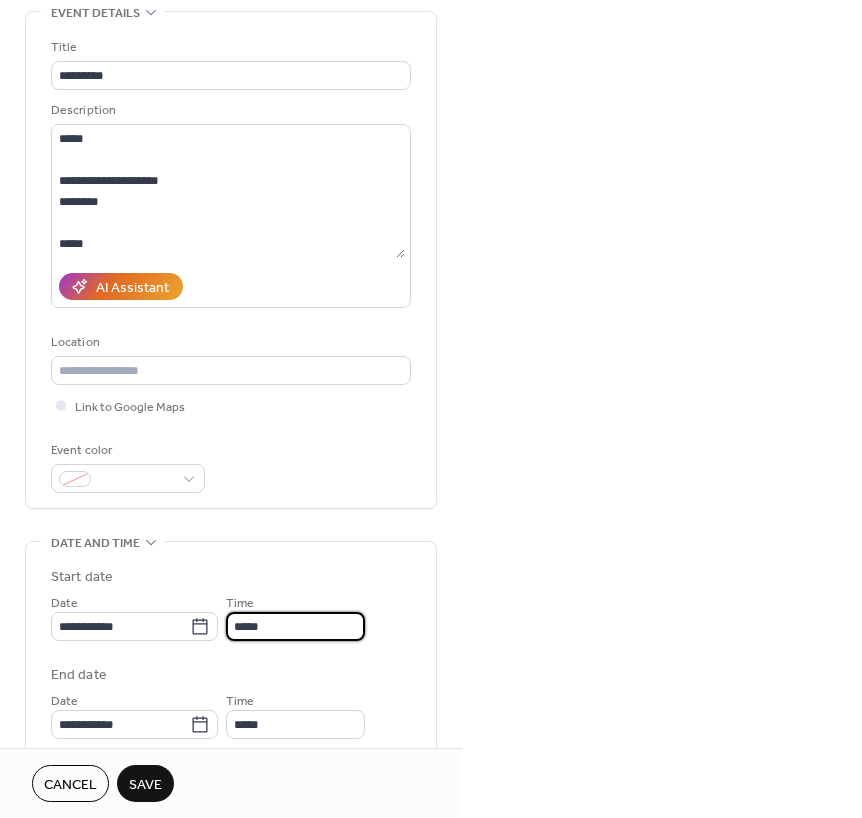 drag, startPoint x: 279, startPoint y: 619, endPoint x: 188, endPoint y: 647, distance: 95.2103 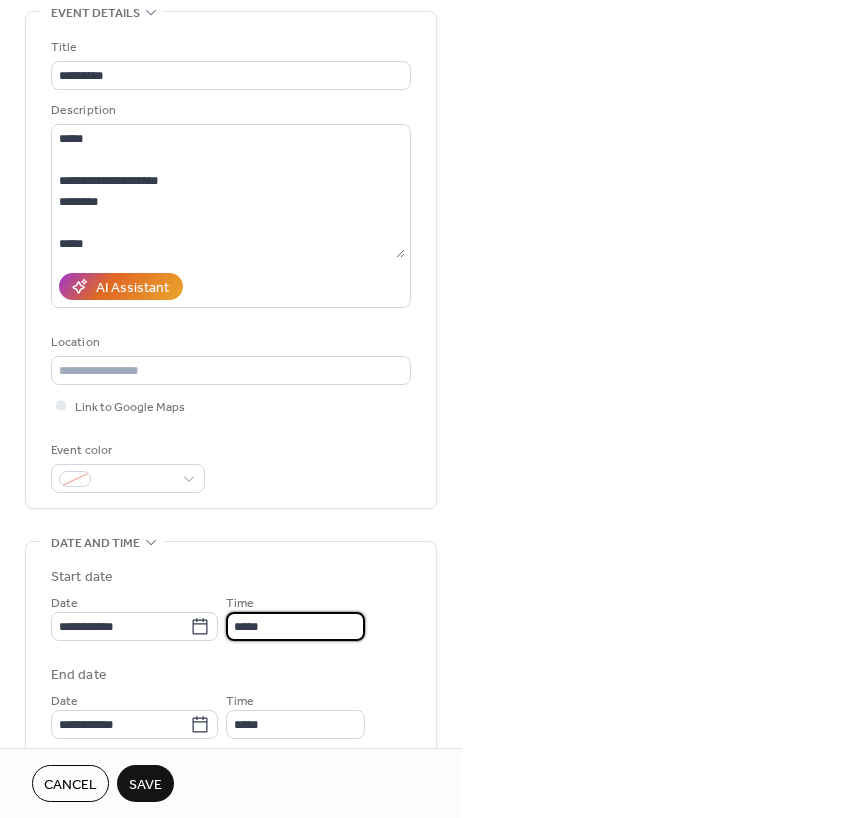 click on "**********" at bounding box center (231, 616) 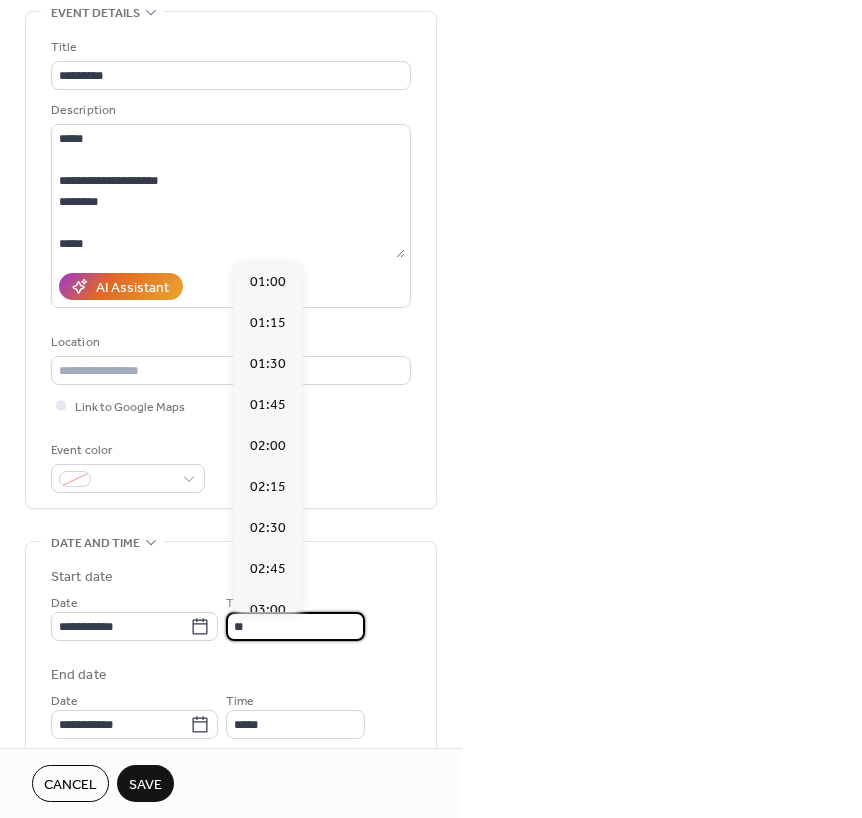 scroll, scrollTop: 3116, scrollLeft: 0, axis: vertical 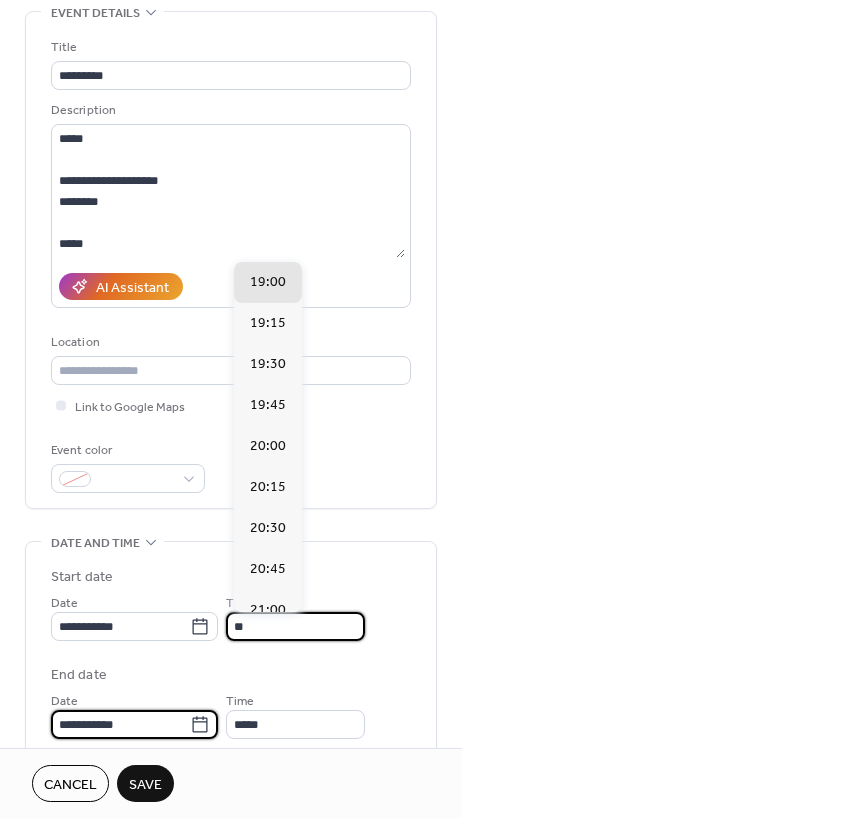 type on "*****" 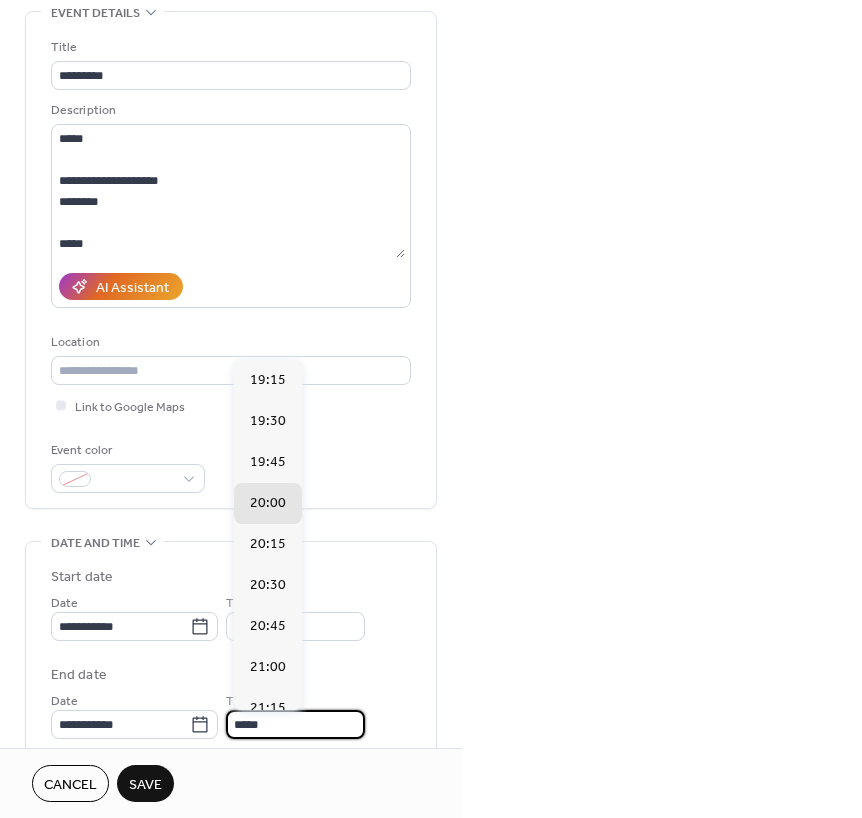 scroll, scrollTop: 500, scrollLeft: 0, axis: vertical 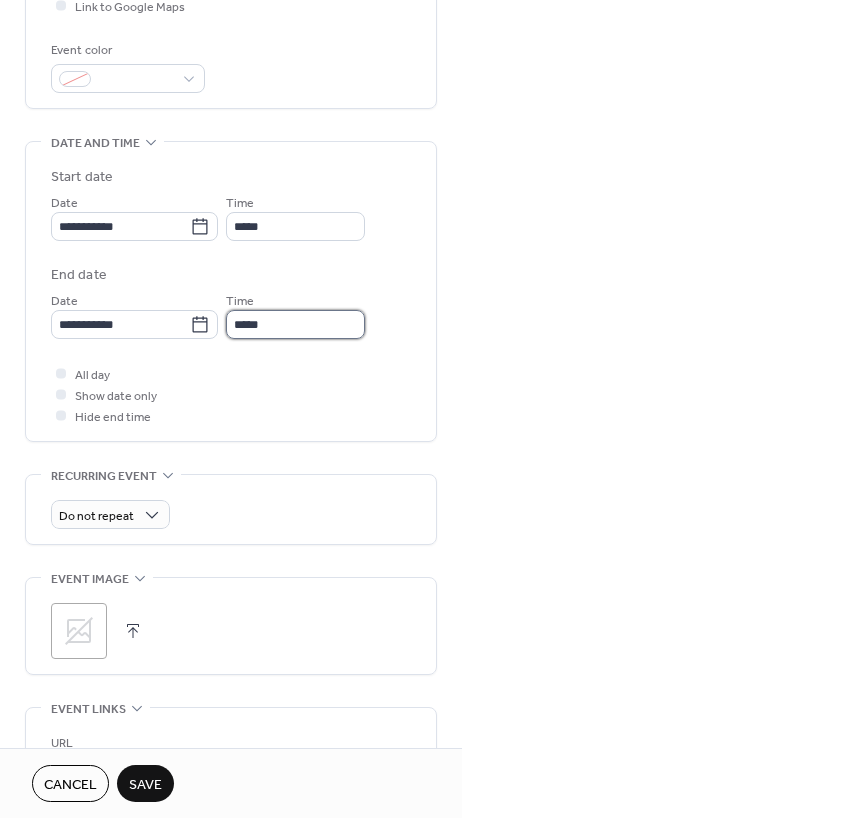 click on "*****" at bounding box center (295, 324) 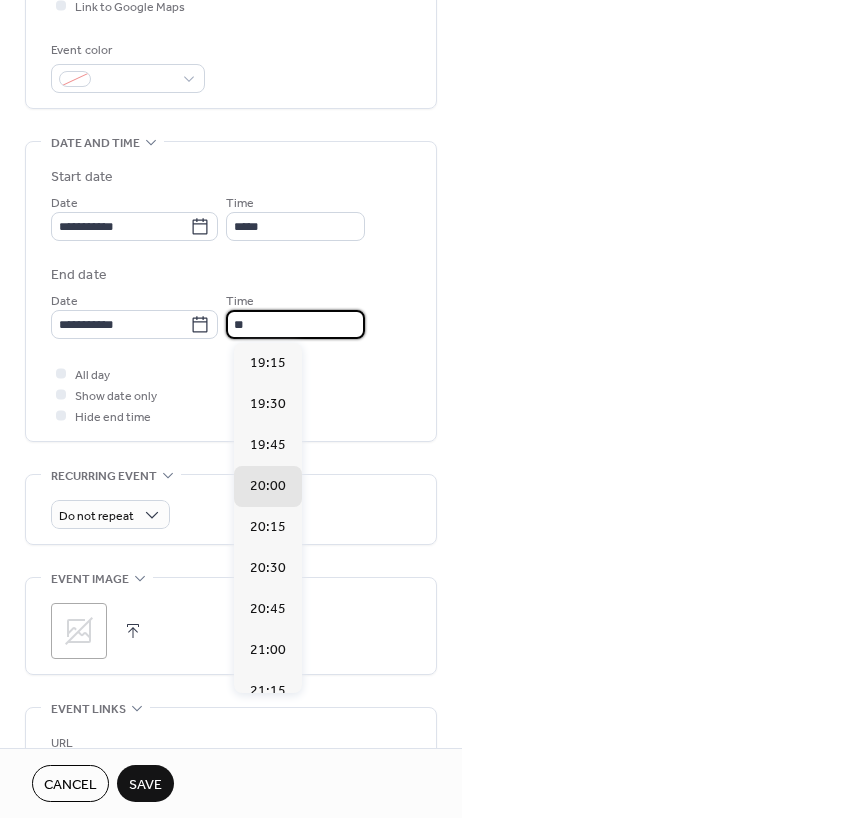 type on "*" 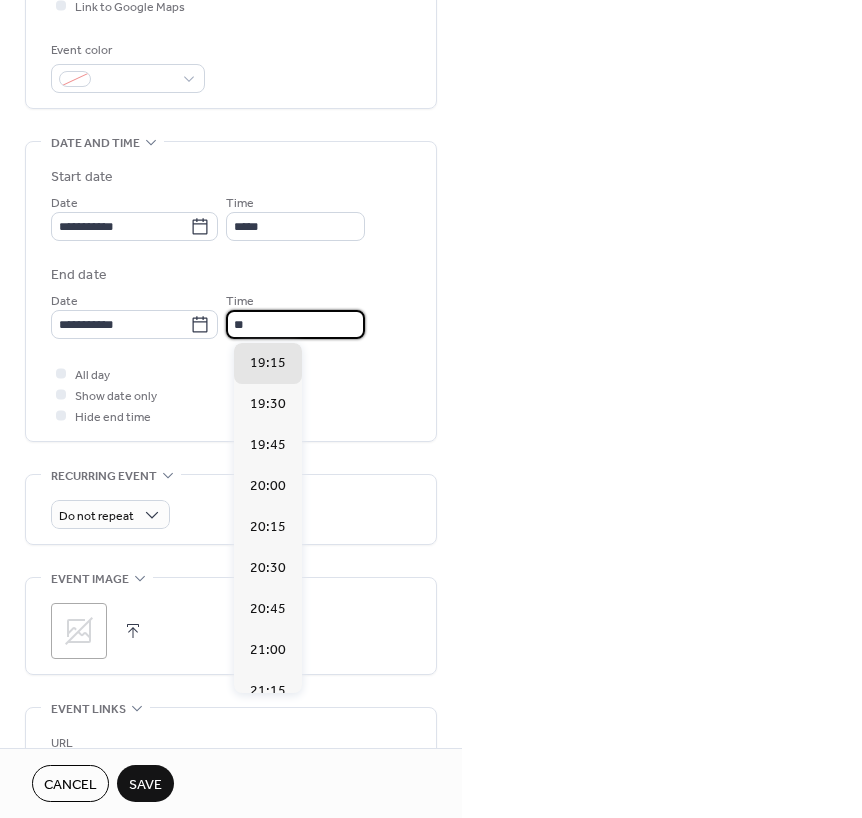 type on "*****" 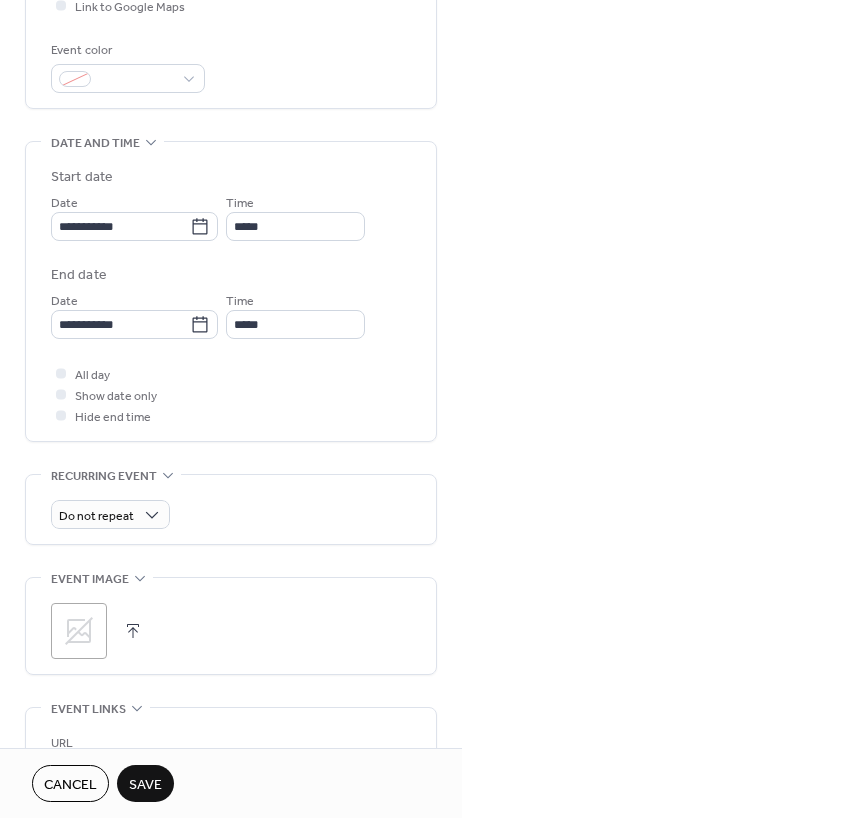 click on "End date" at bounding box center (231, 275) 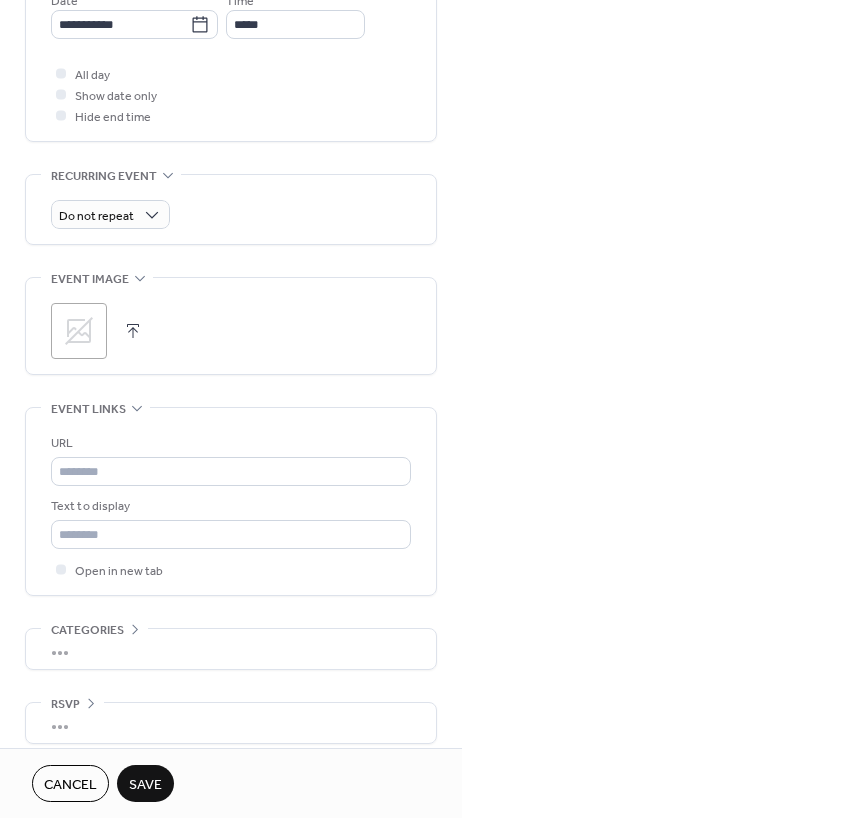 scroll, scrollTop: 816, scrollLeft: 0, axis: vertical 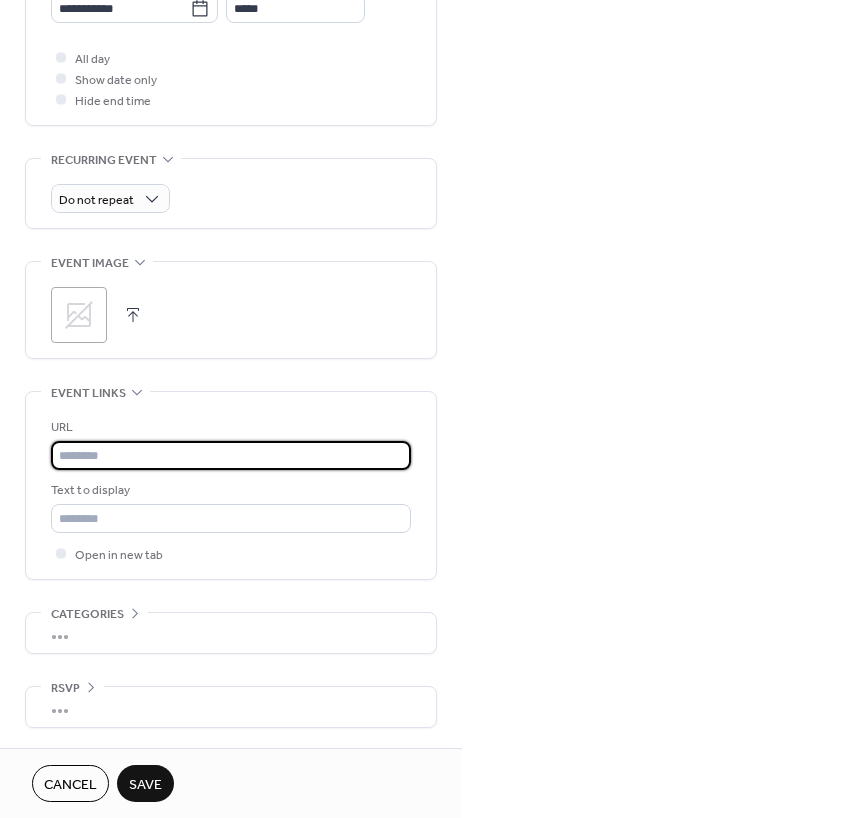 click on "URL" at bounding box center [231, 443] 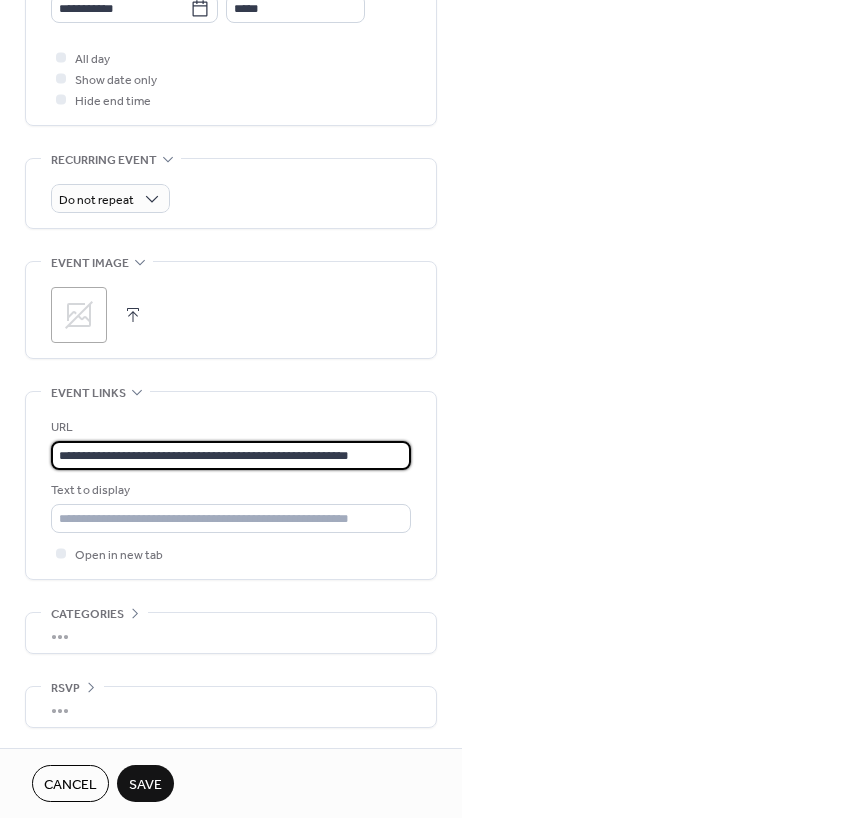 type on "**********" 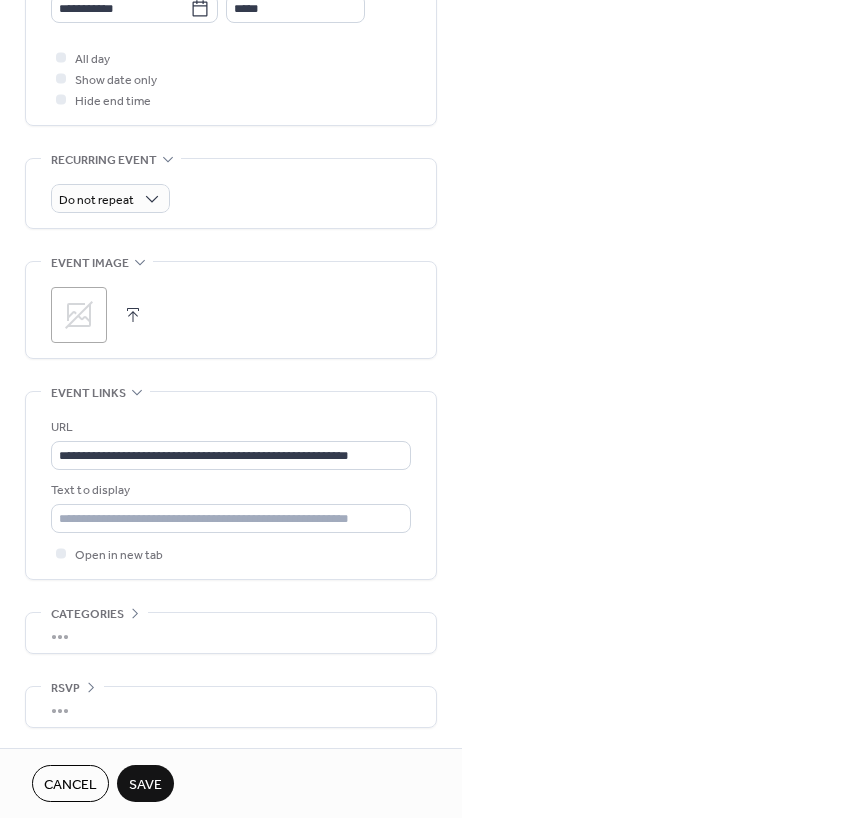 click on "**********" at bounding box center (231, 11) 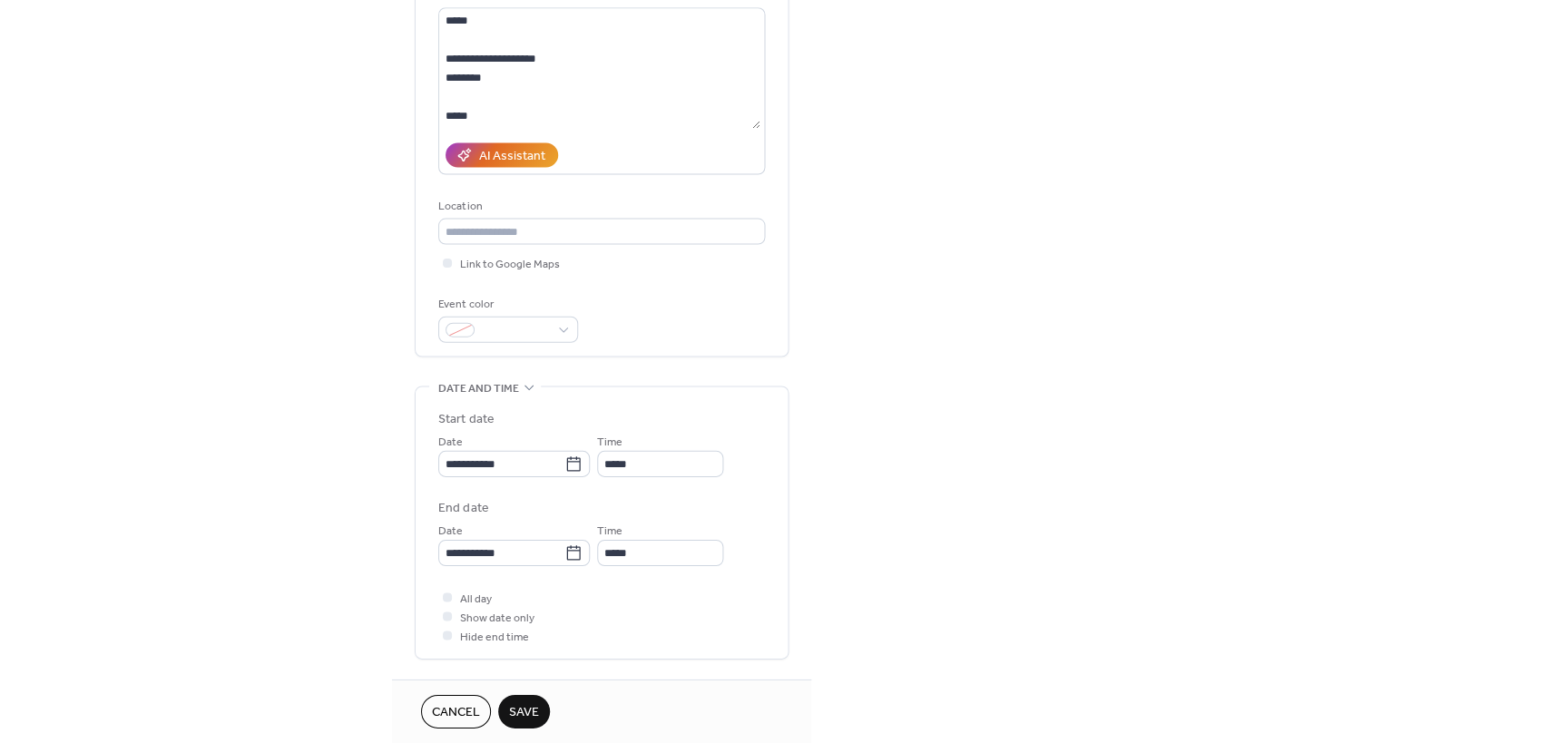 scroll, scrollTop: 0, scrollLeft: 0, axis: both 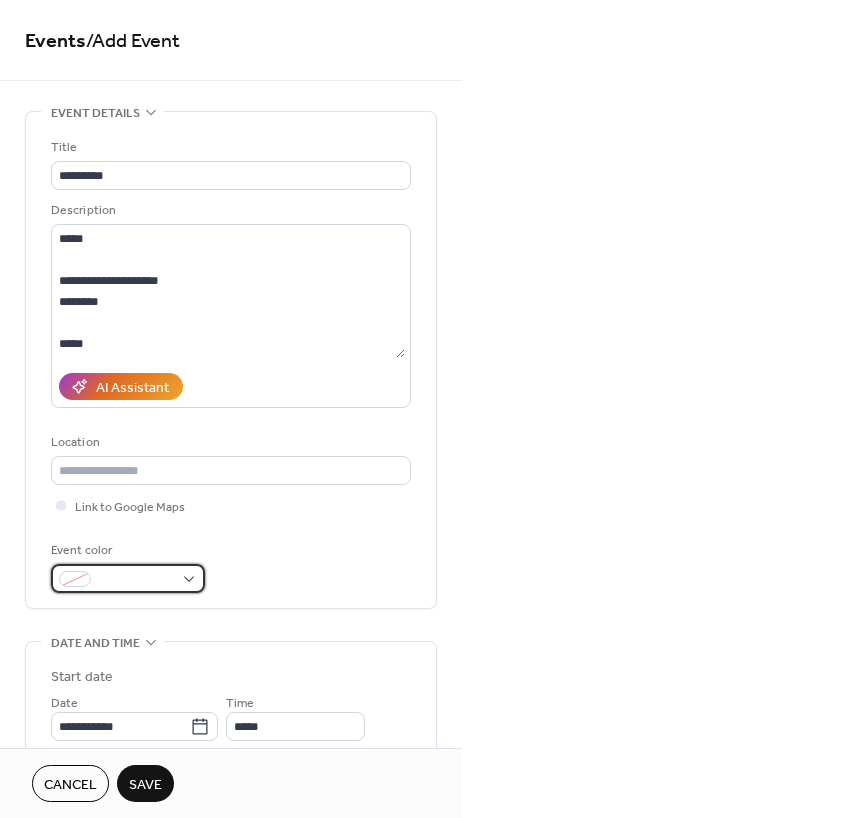 click at bounding box center [136, 580] 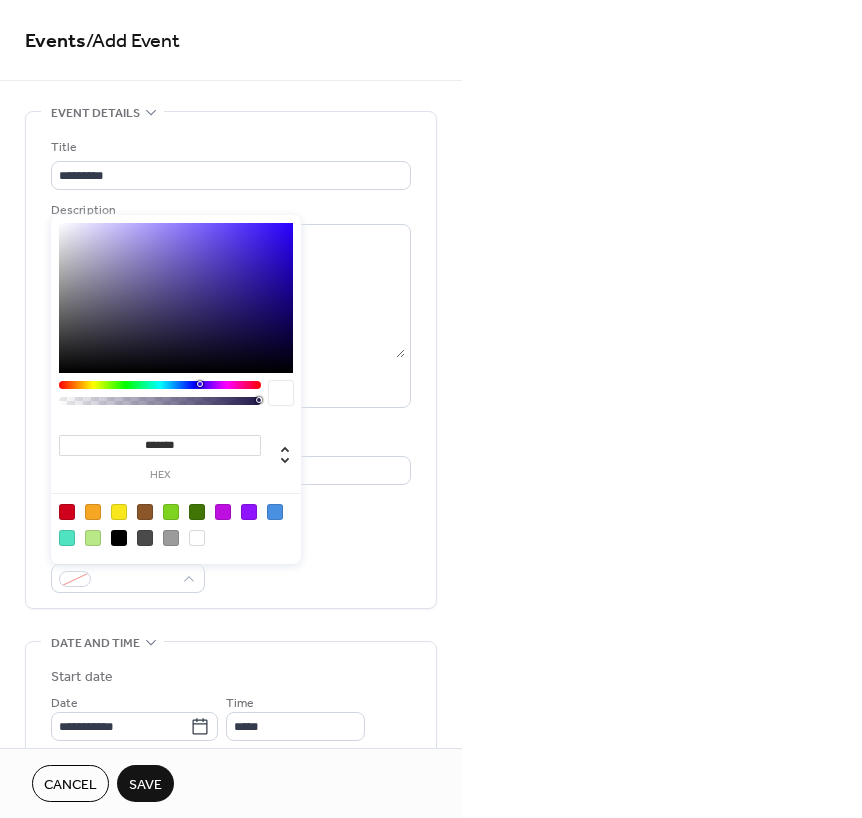 click at bounding box center (119, 538) 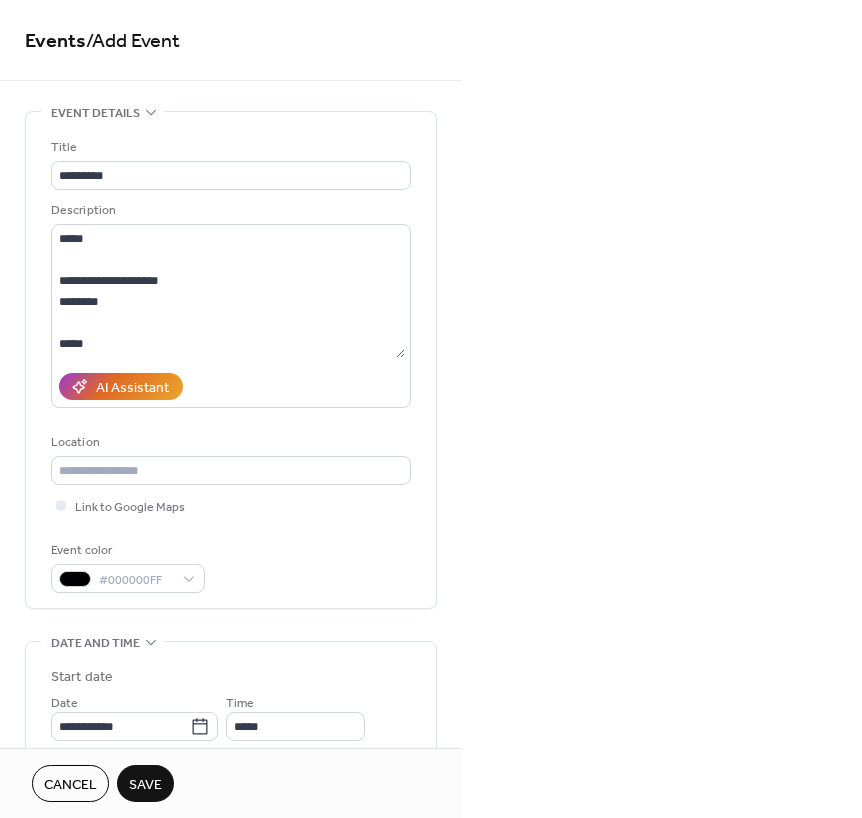 click on "Save" at bounding box center [145, 785] 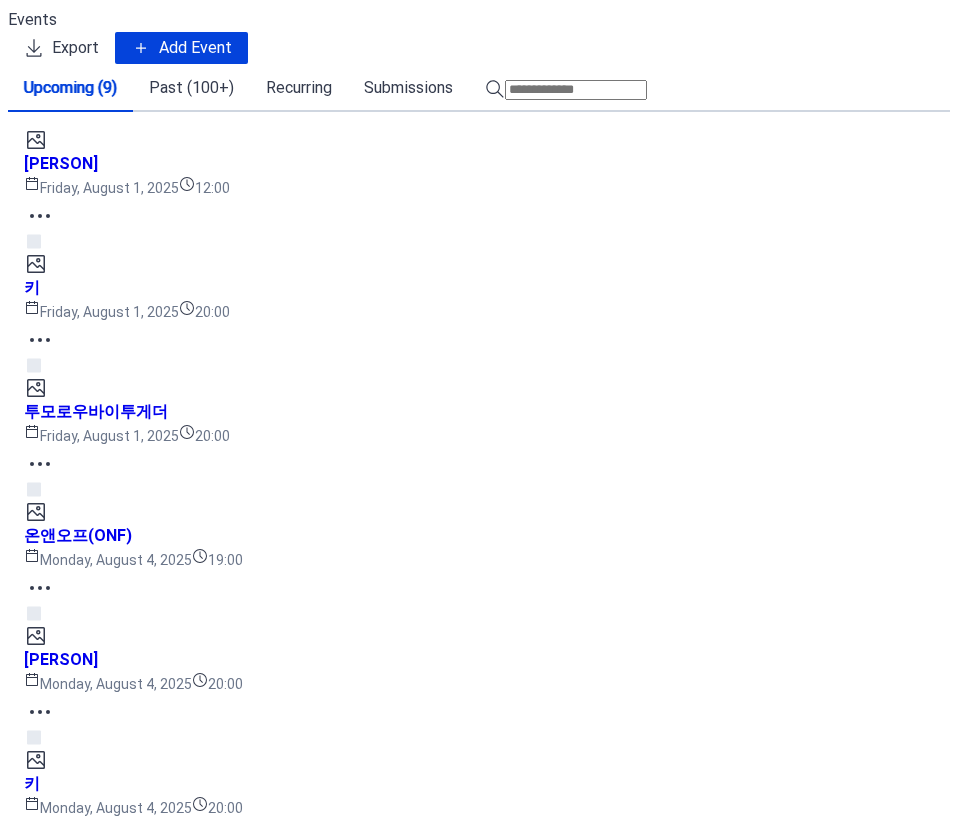 scroll, scrollTop: 0, scrollLeft: 0, axis: both 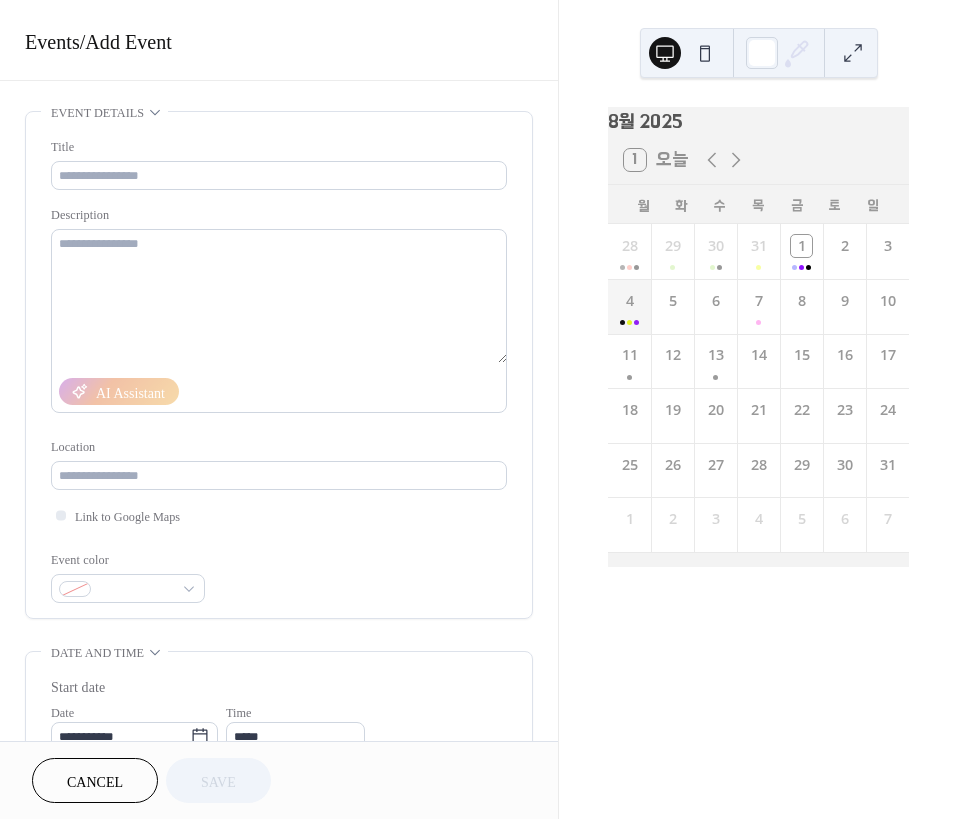 click on "4" at bounding box center (629, 306) 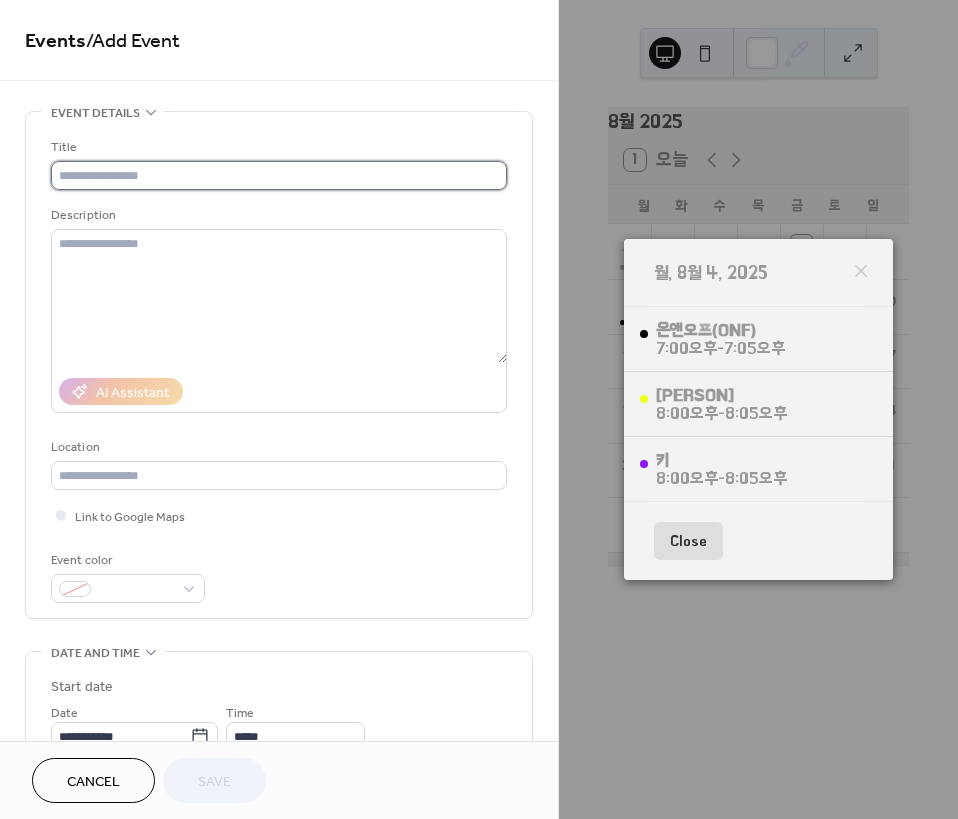click at bounding box center [279, 175] 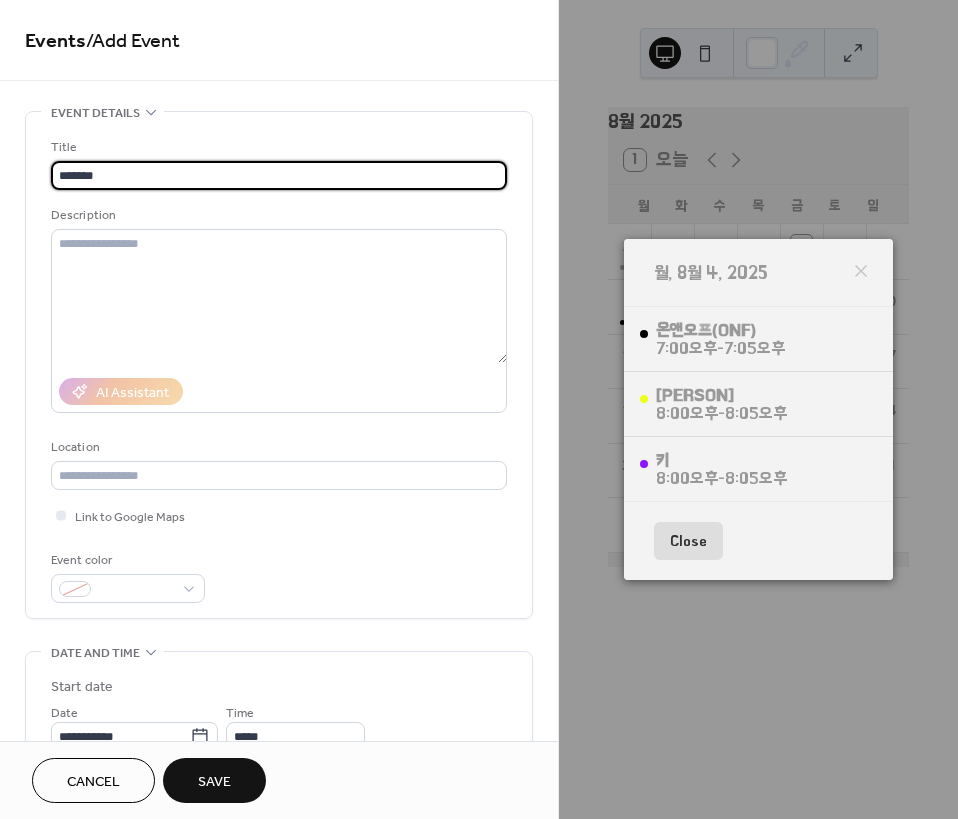 type on "*******" 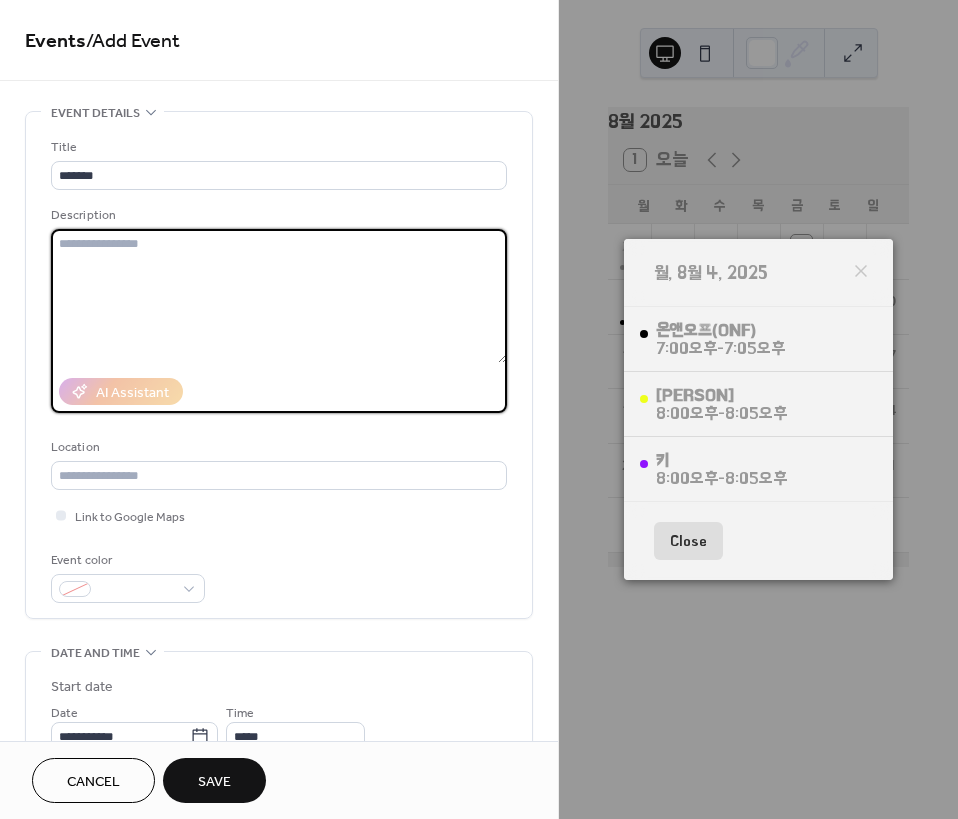 click at bounding box center [279, 296] 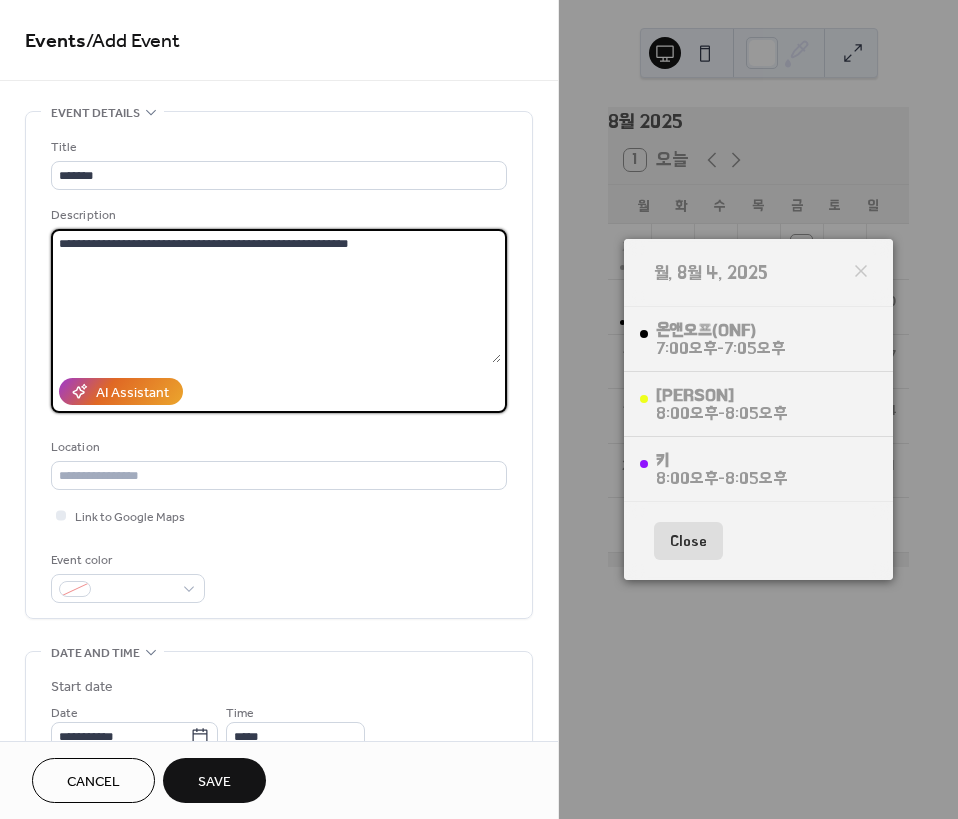 type on "*" 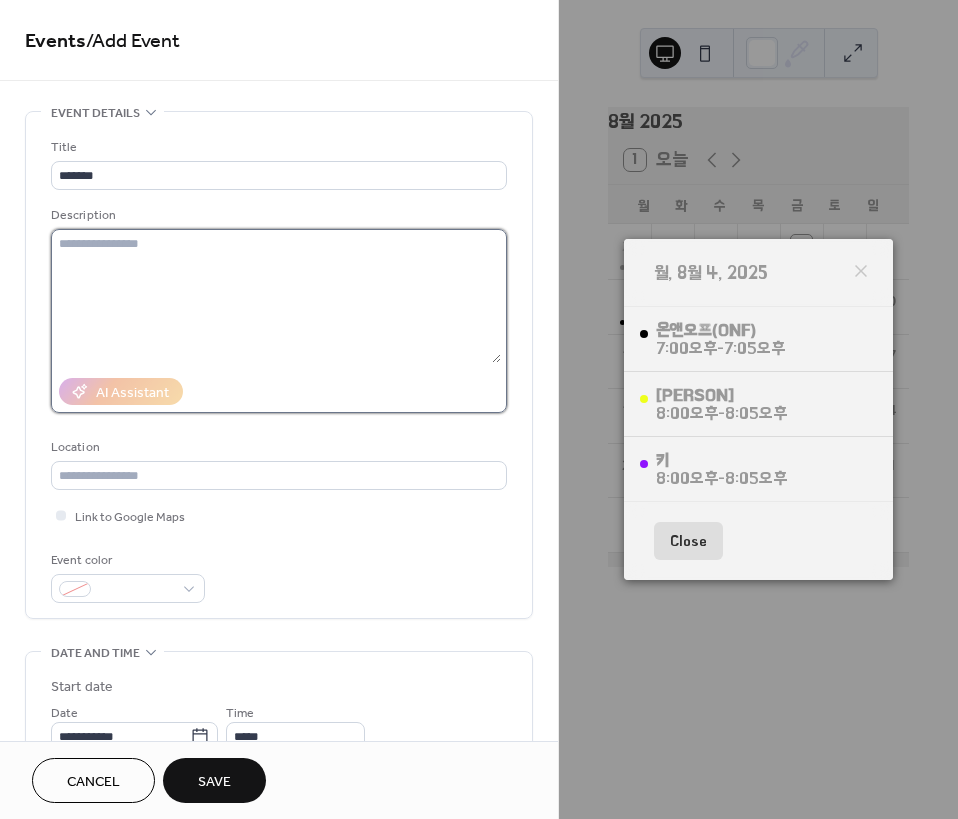 click at bounding box center (276, 296) 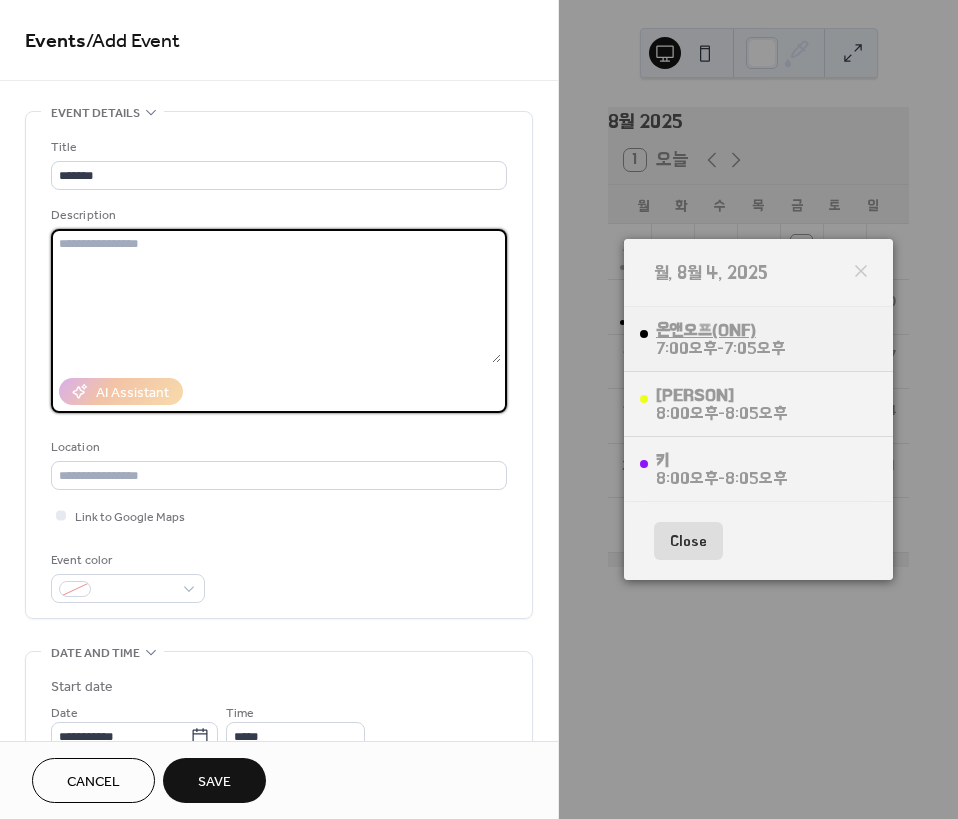 click on "온앤오프(ONF)" at bounding box center [720, 330] 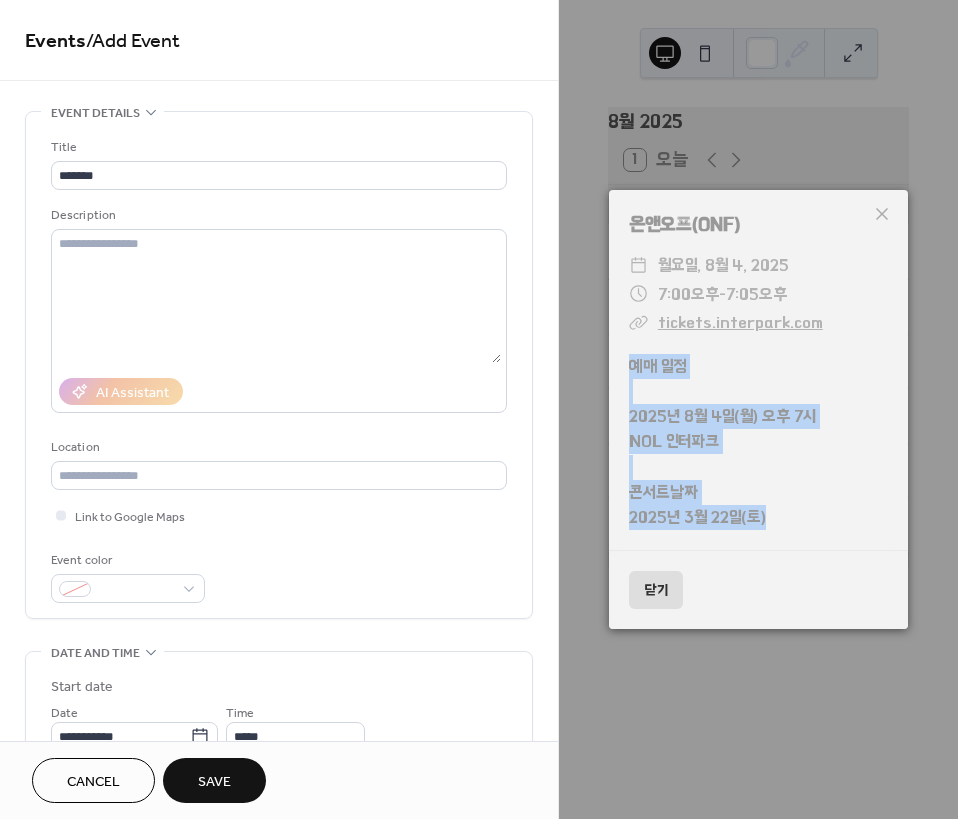 drag, startPoint x: 759, startPoint y: 509, endPoint x: 630, endPoint y: 355, distance: 200.89052 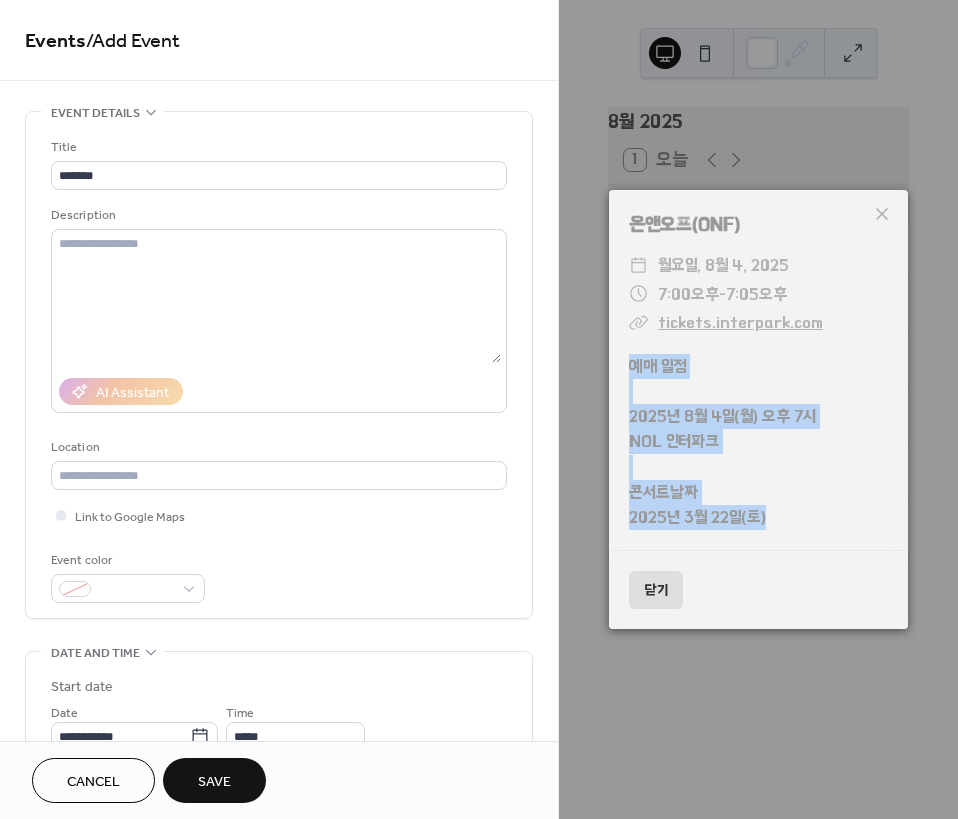 click on "예매 일정 2025년 8월 4일(월) 오후 7시 NOL 인터파크 콘서트날짜 2025년 3월 22일(토)" at bounding box center (758, 442) 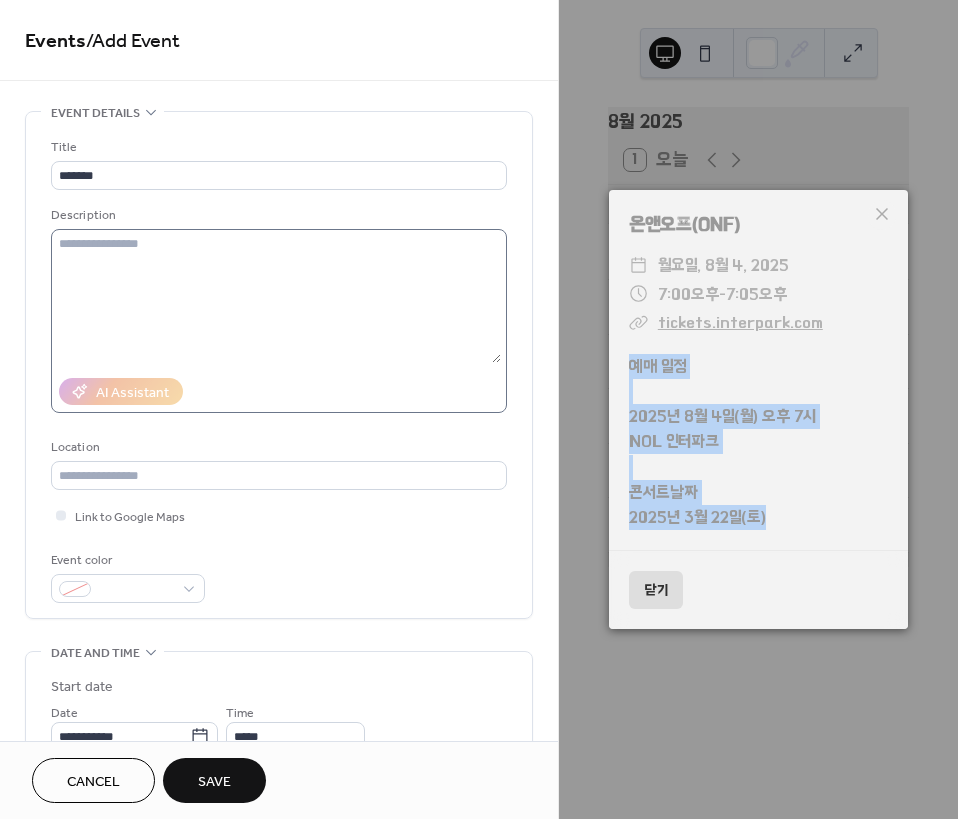 copy on "예매 일정 2025년 8월 4일(월) 오후 7시 NOL 인터파크 콘서트날짜 2025년 3월 22일(토)" 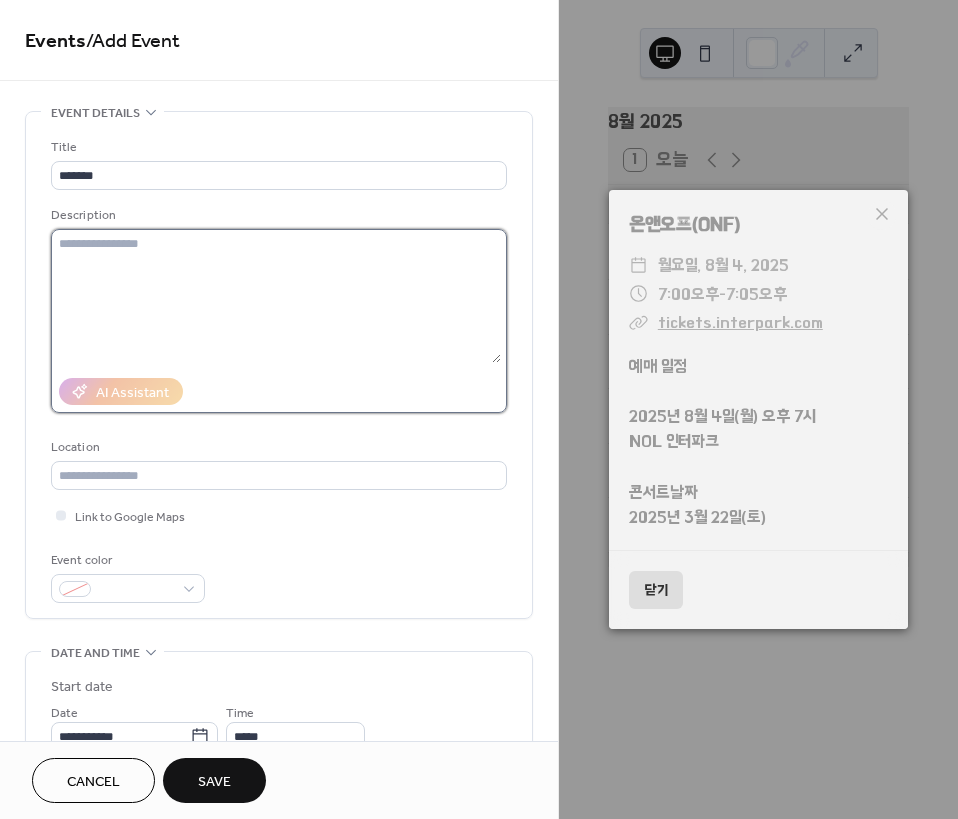 click at bounding box center (276, 296) 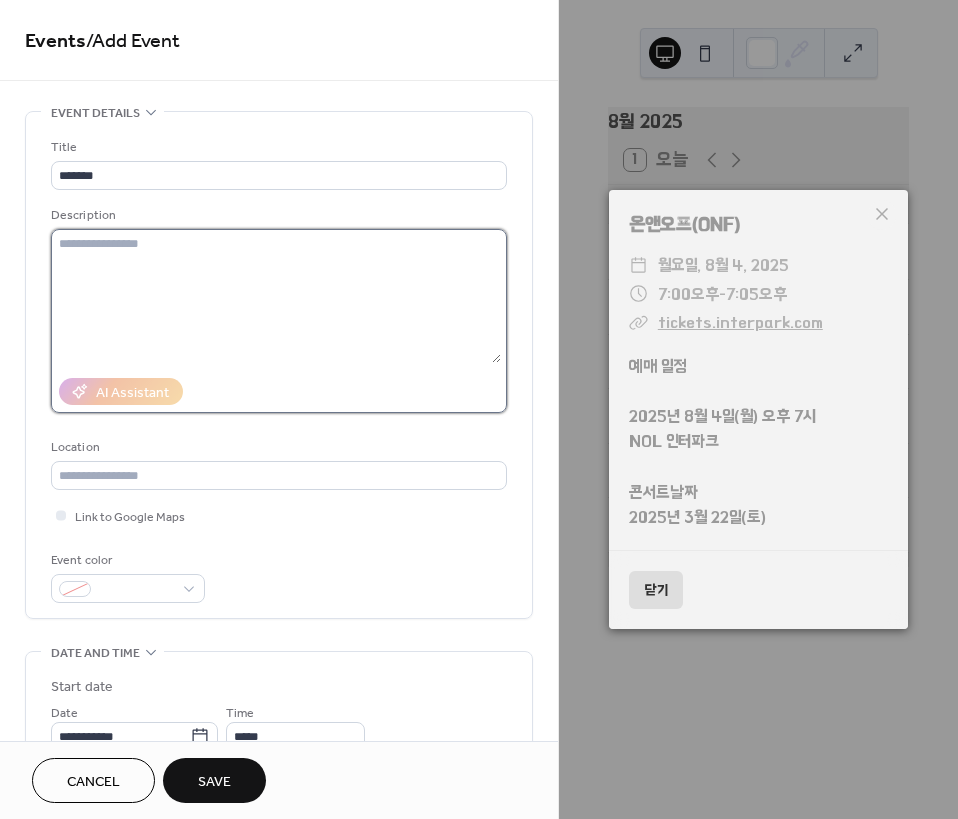 paste on "**********" 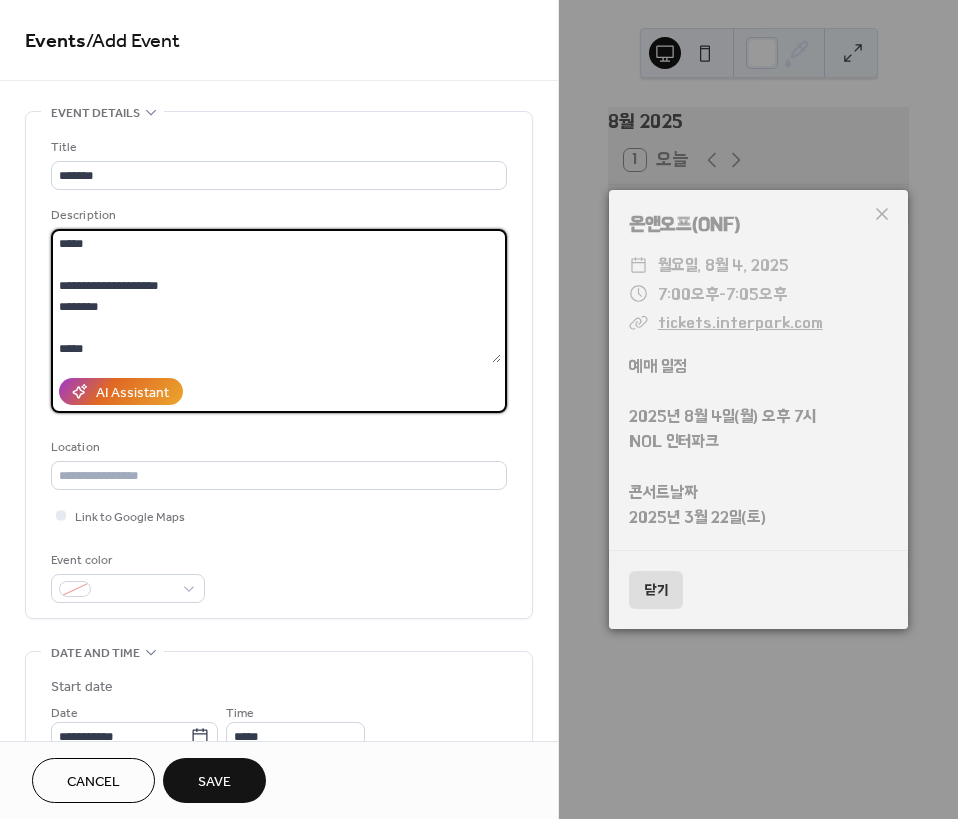 scroll, scrollTop: 18, scrollLeft: 0, axis: vertical 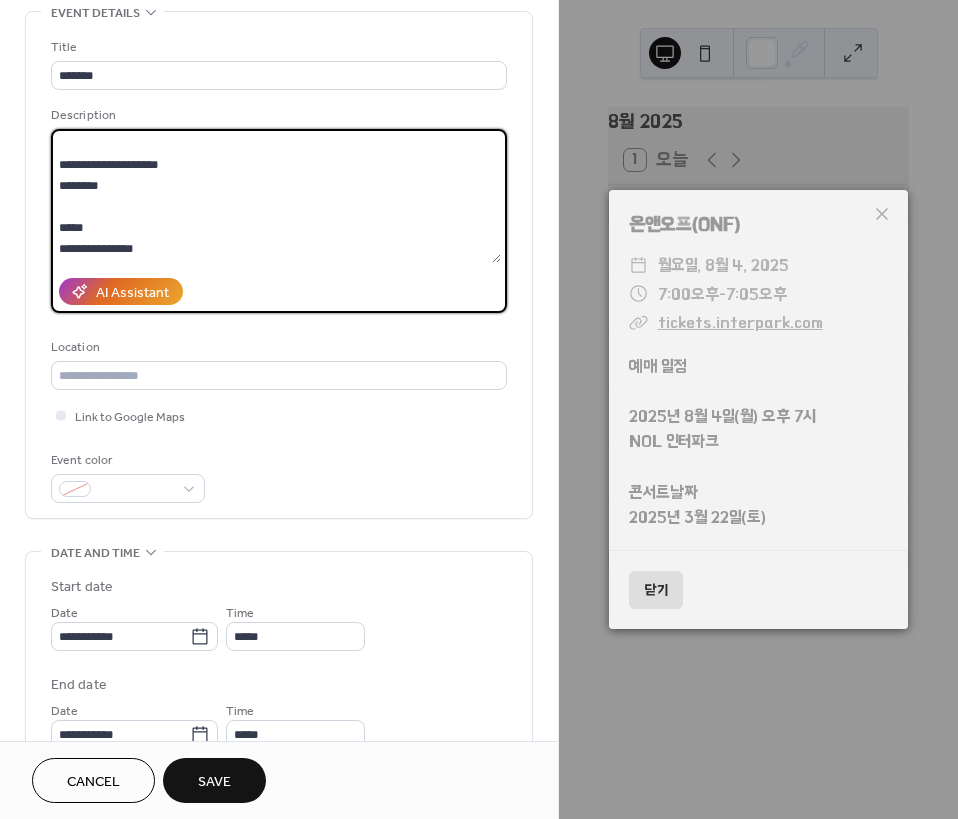click on "**********" at bounding box center [276, 196] 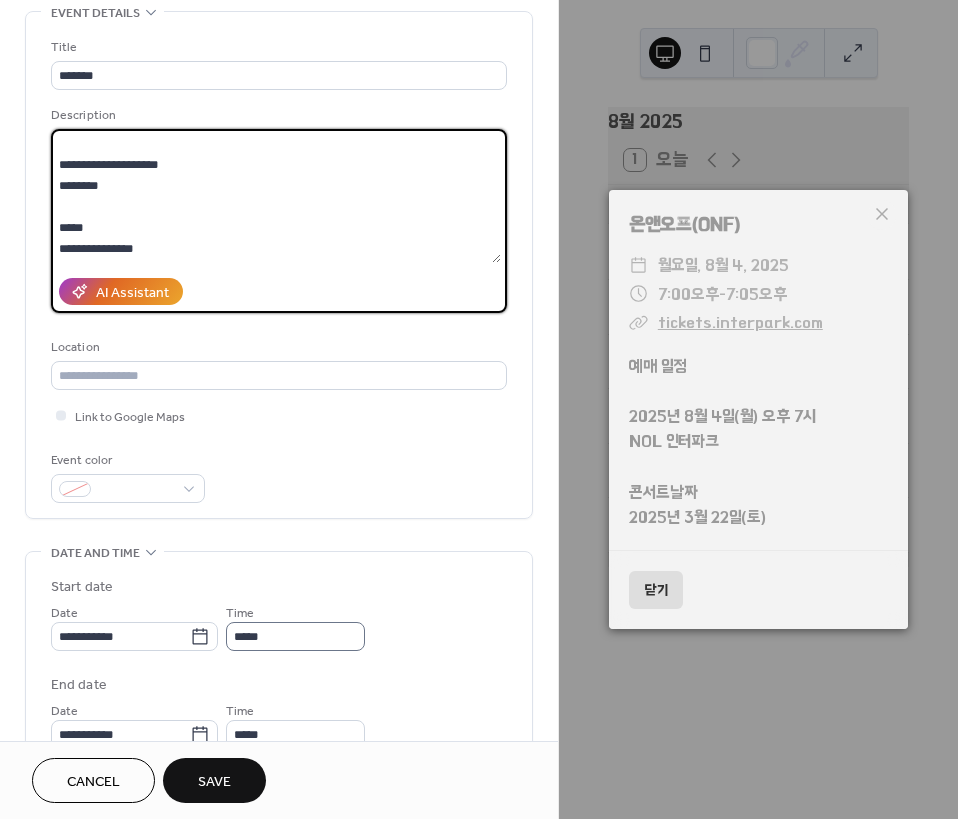 scroll, scrollTop: 200, scrollLeft: 0, axis: vertical 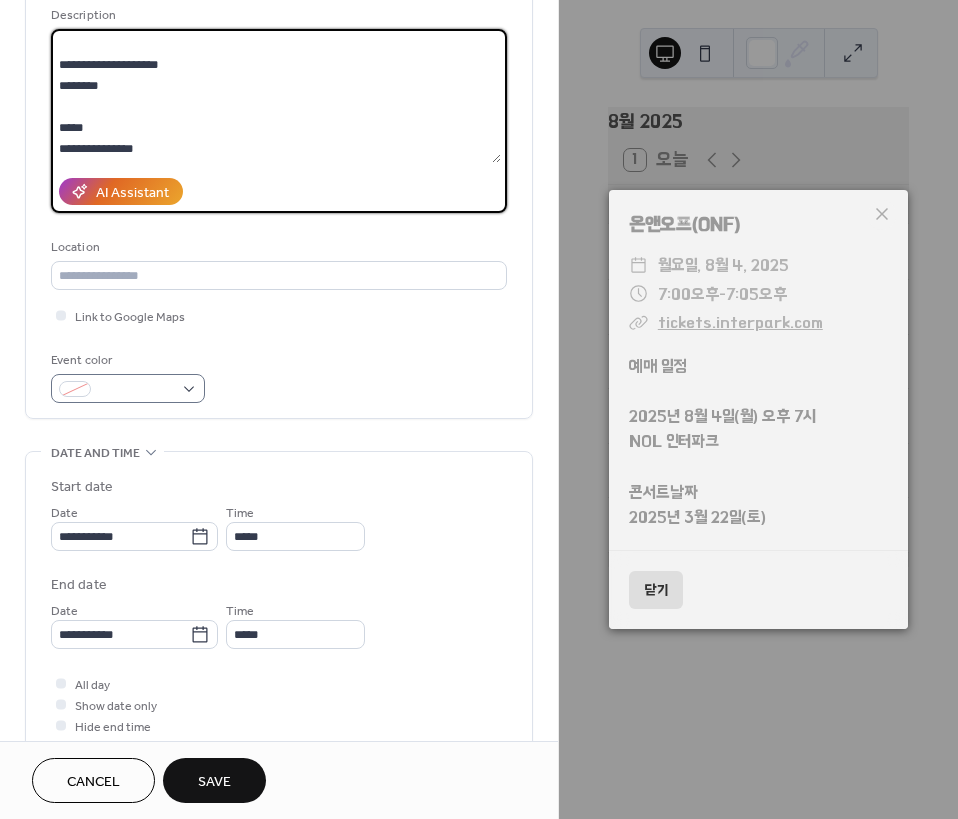 type on "**********" 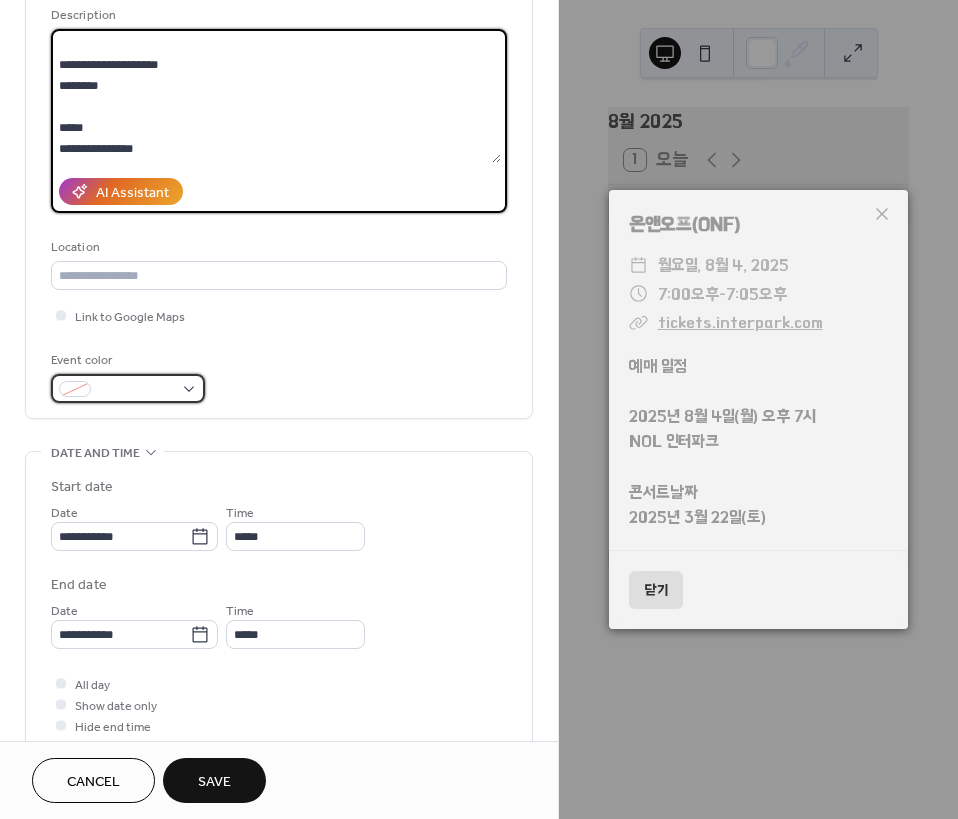 click at bounding box center (136, 390) 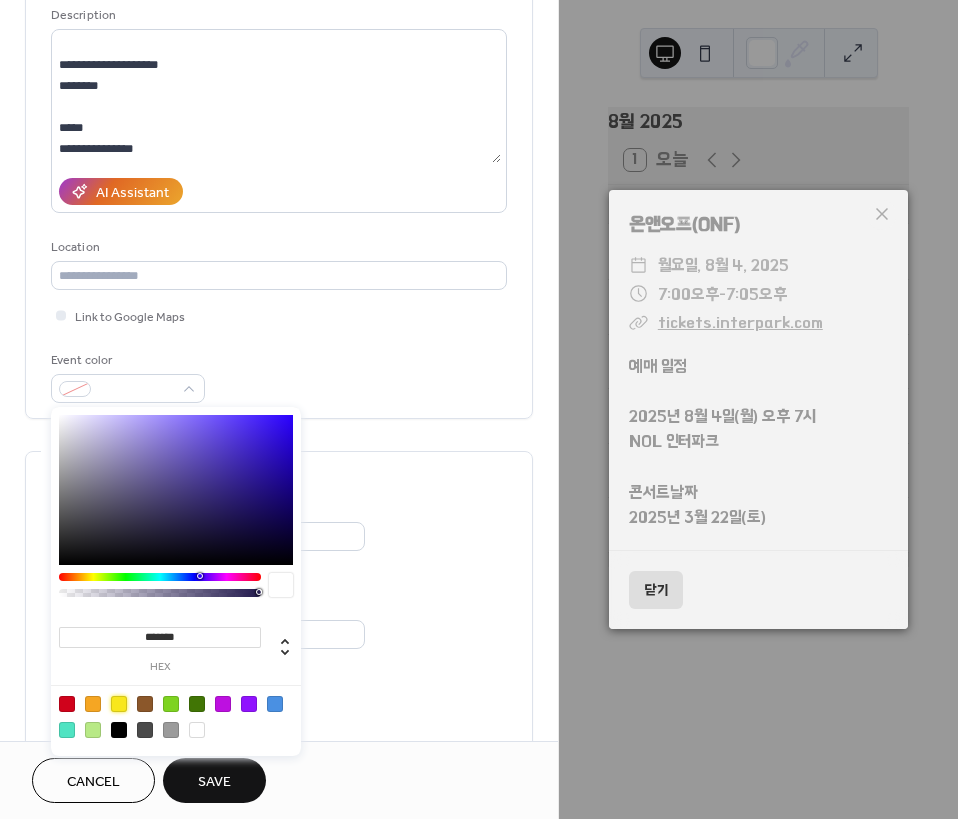 click at bounding box center [119, 704] 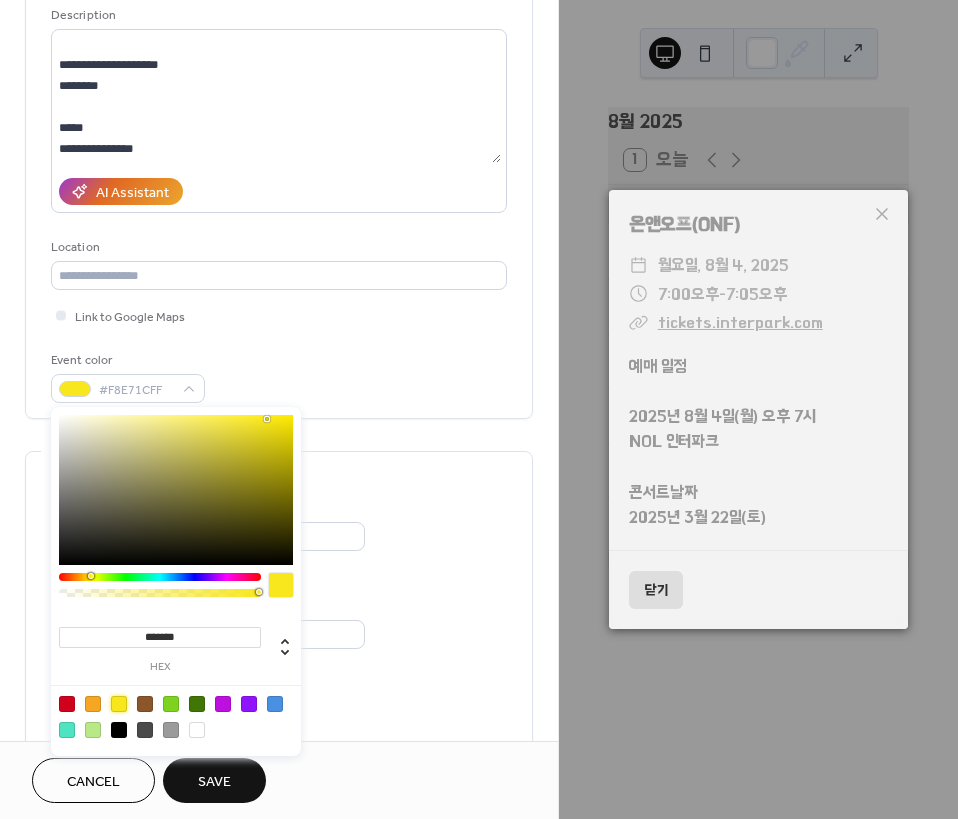 click on "**********" at bounding box center (279, 601) 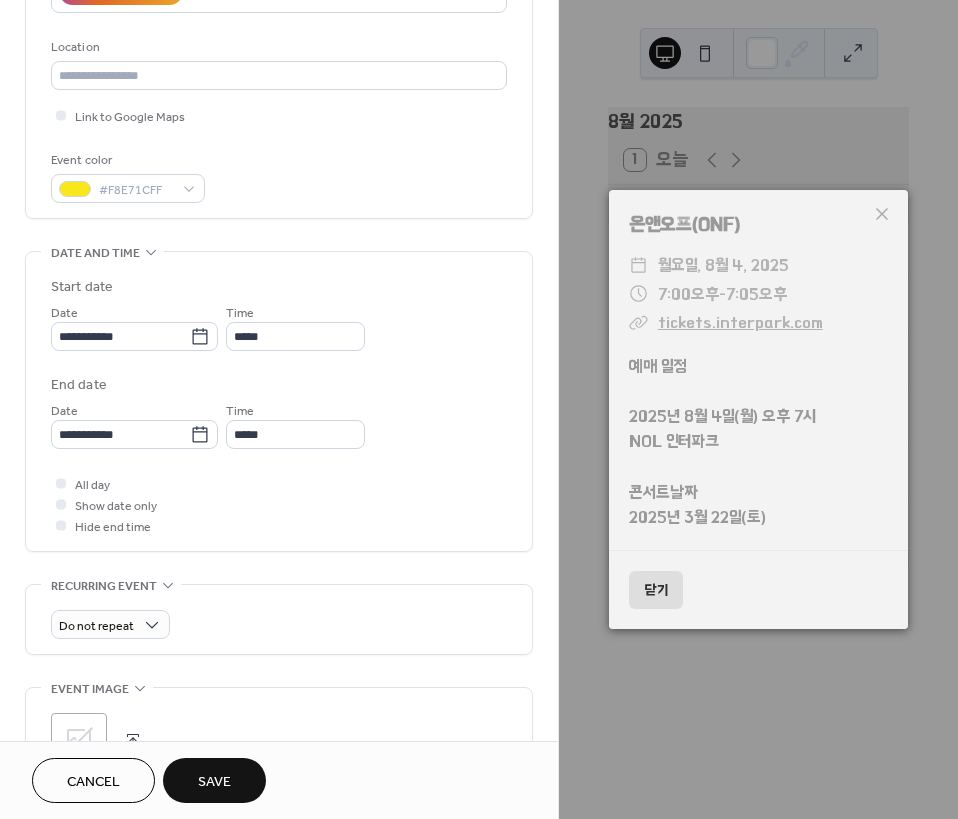 scroll, scrollTop: 600, scrollLeft: 0, axis: vertical 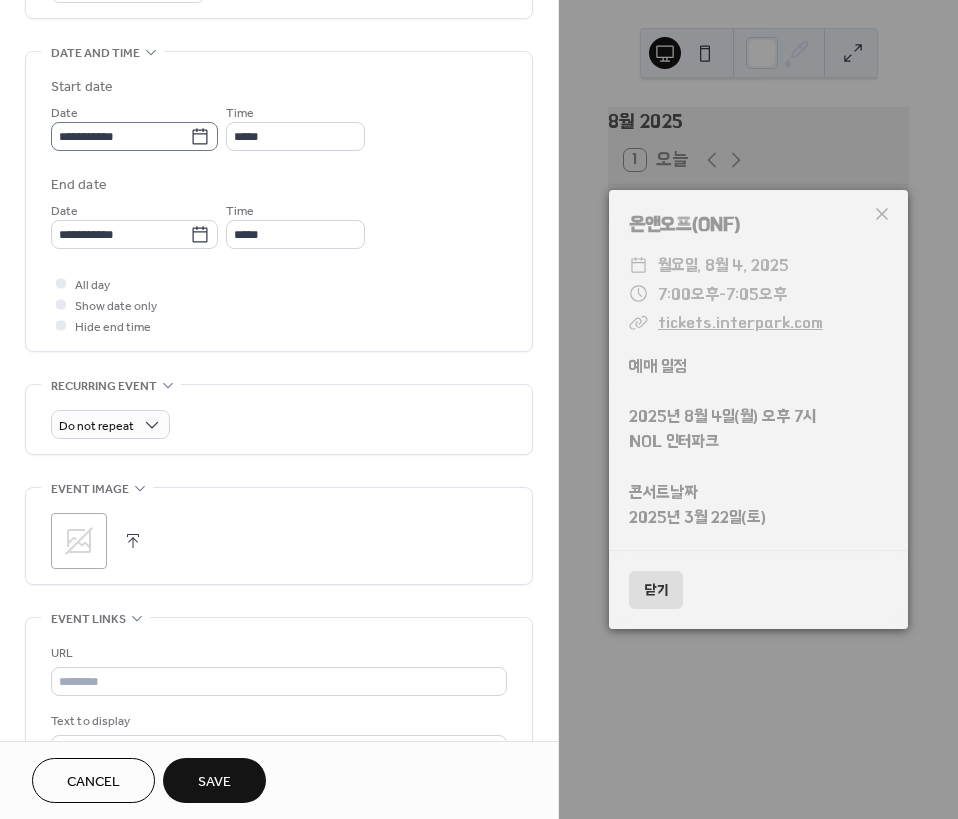 click on "**********" at bounding box center (134, 126) 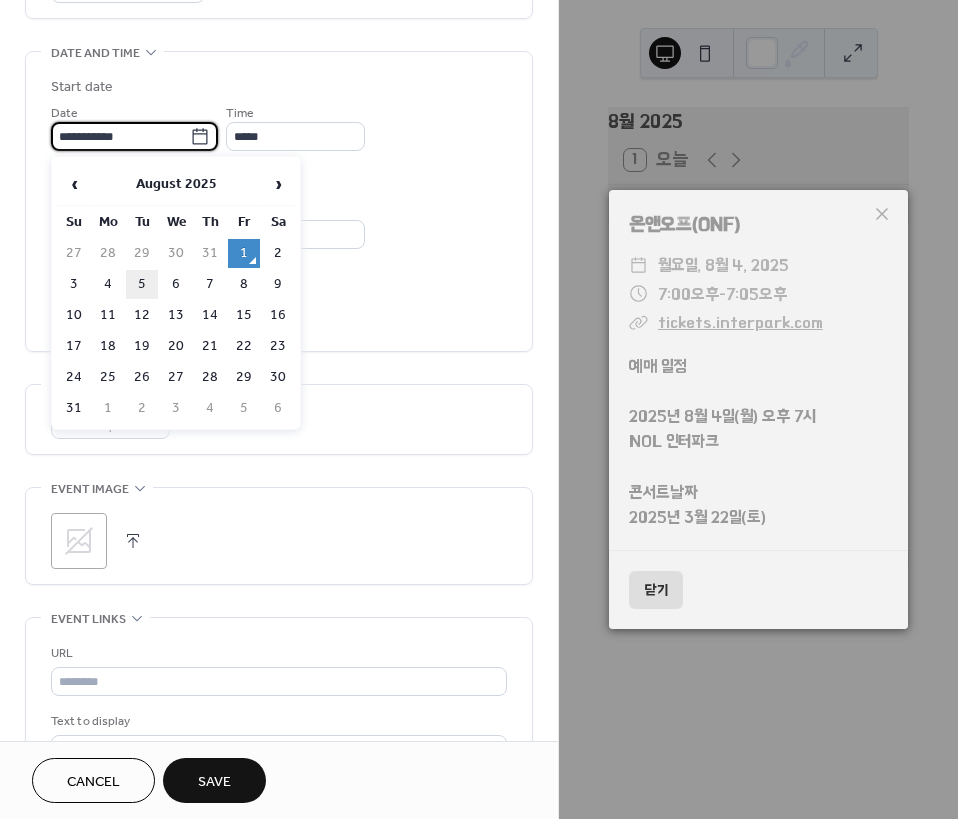 click on "5" at bounding box center (142, 284) 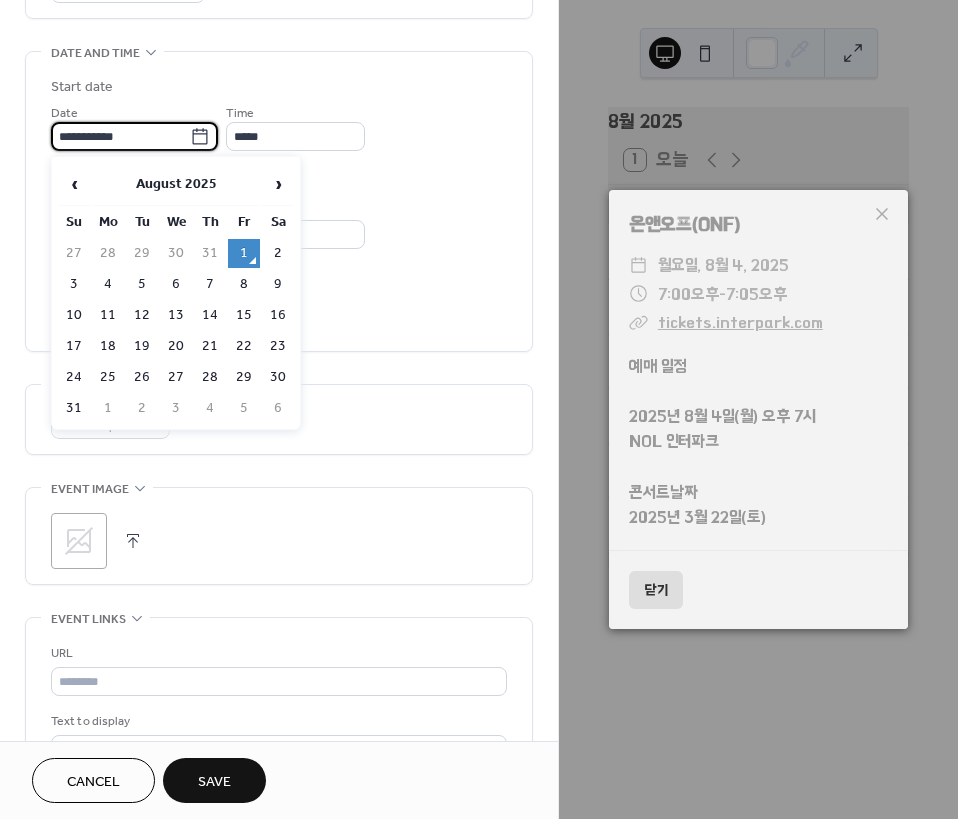 type on "**********" 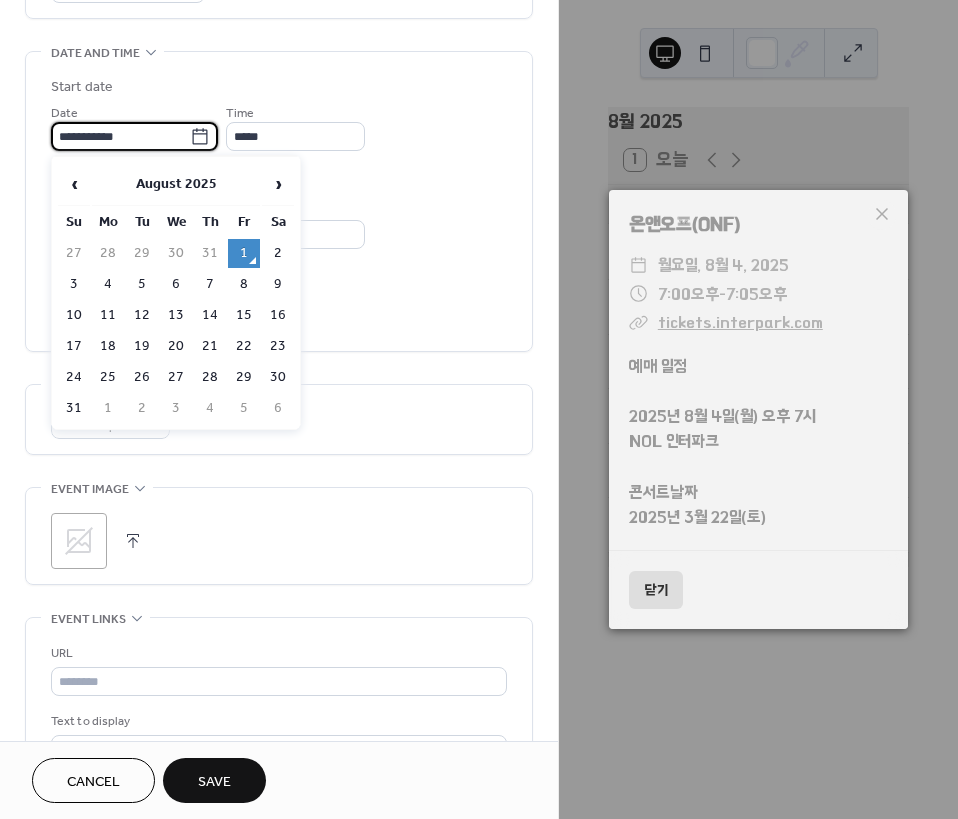 type on "**********" 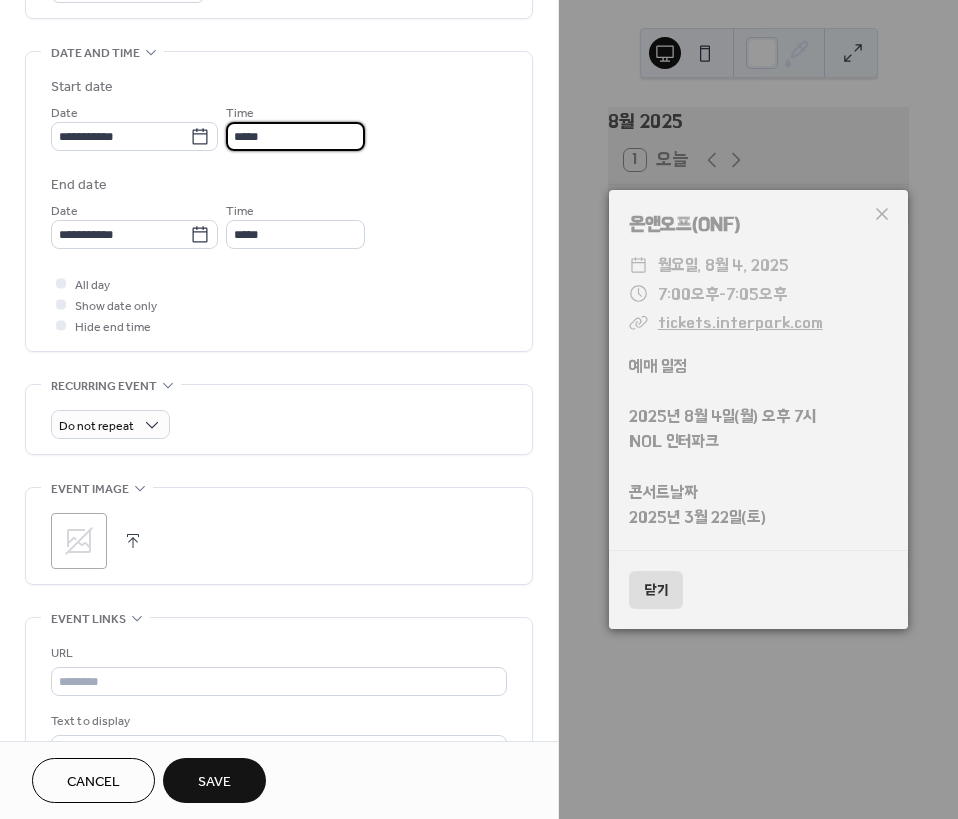 drag, startPoint x: 287, startPoint y: 136, endPoint x: 101, endPoint y: 205, distance: 198.38599 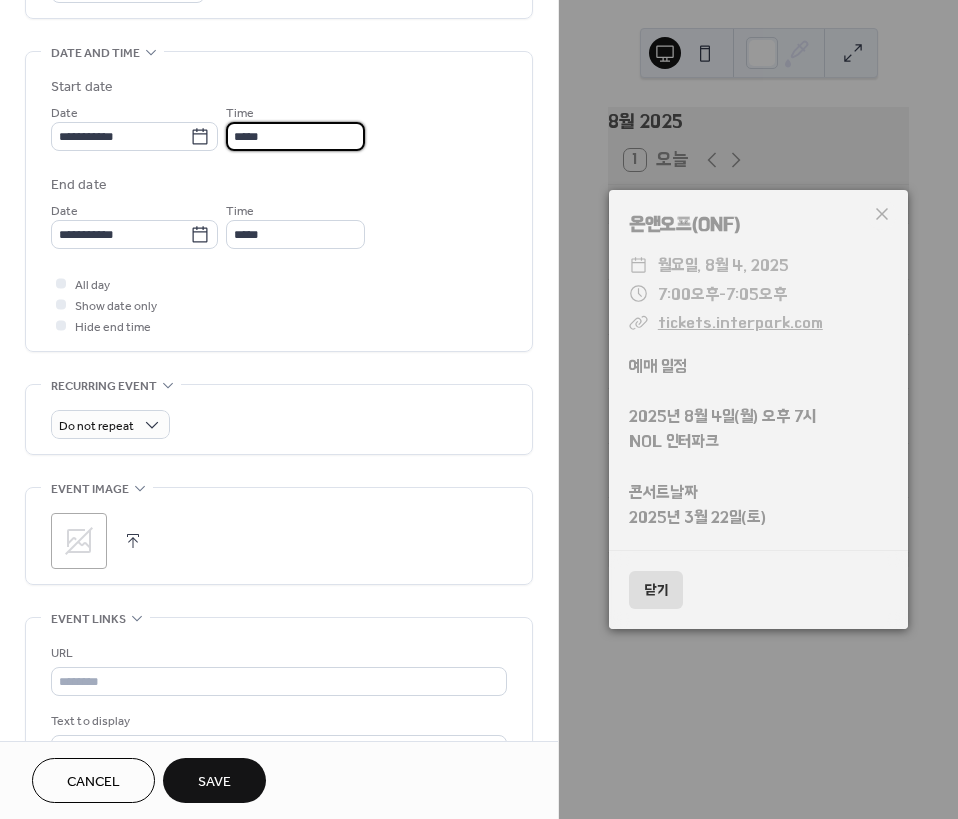 click on "**********" at bounding box center [279, 126] 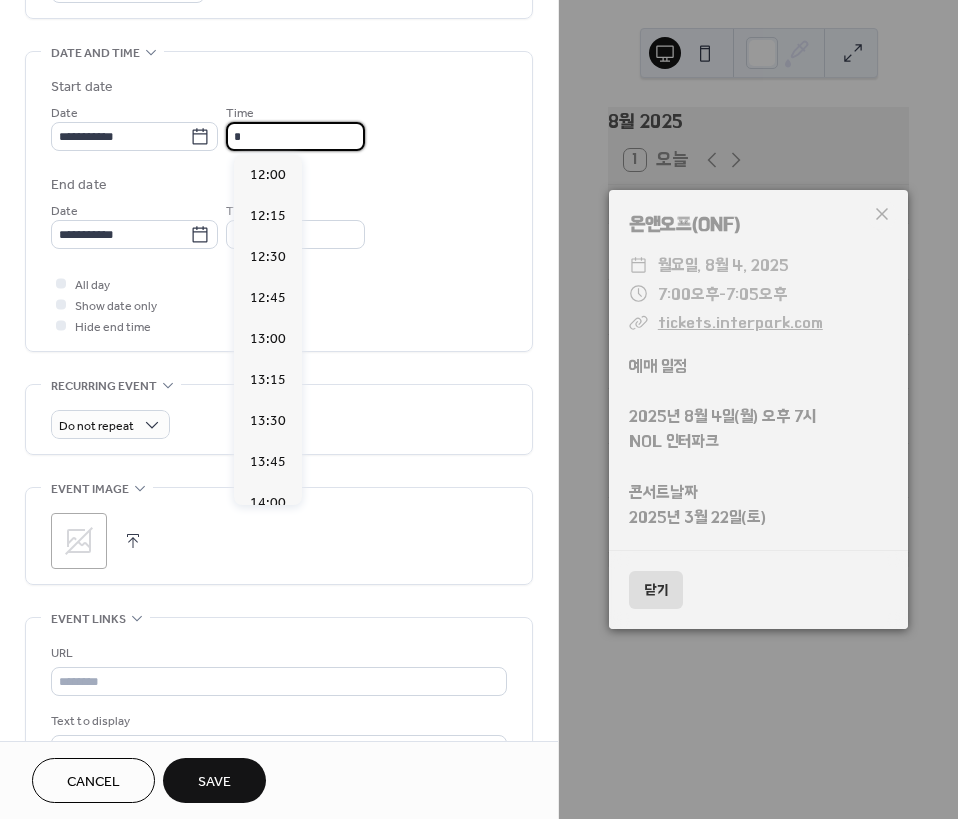 scroll, scrollTop: 3116, scrollLeft: 0, axis: vertical 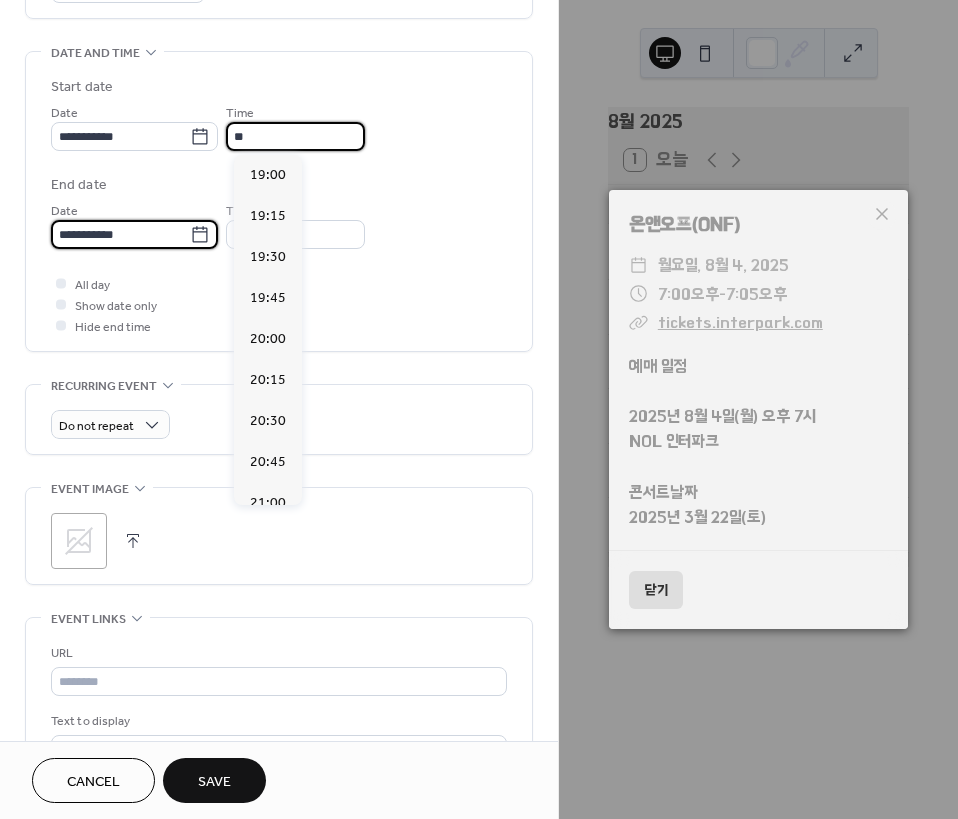 type on "*****" 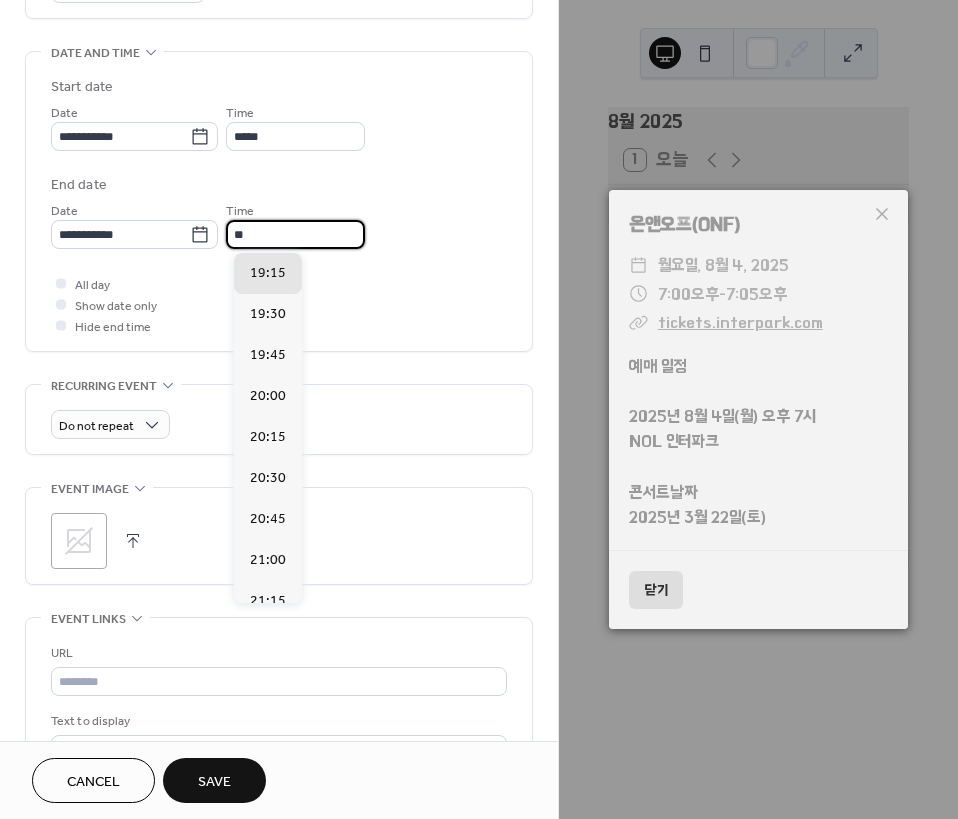 type on "*****" 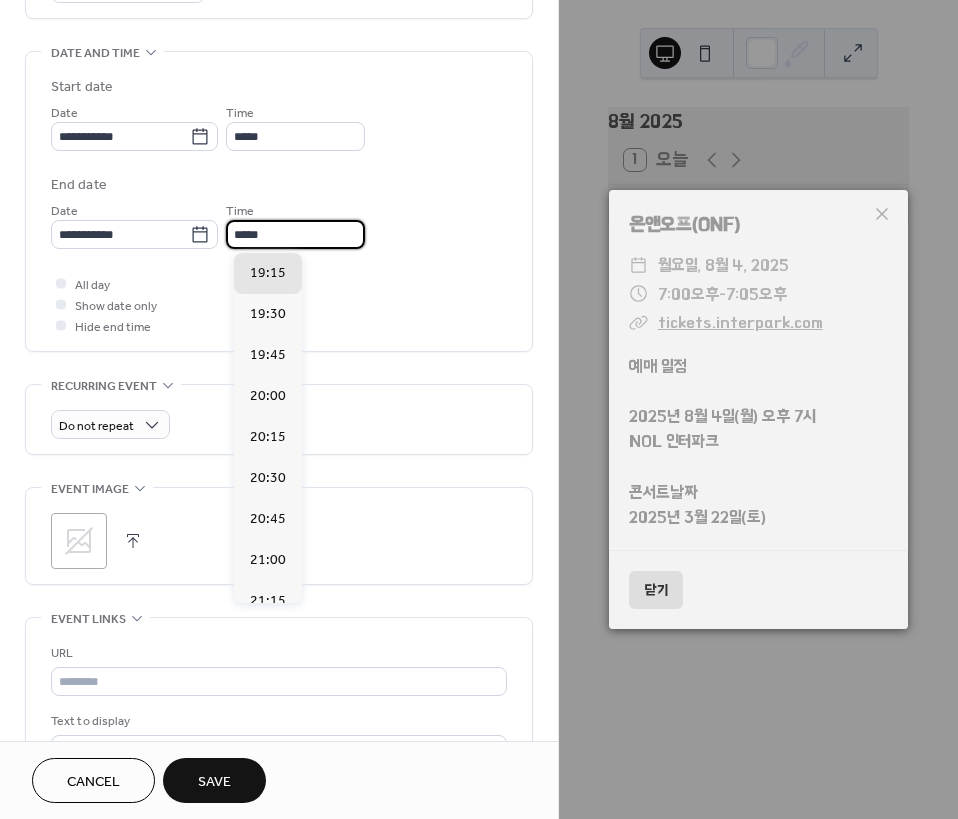 click on "**********" at bounding box center (279, 237) 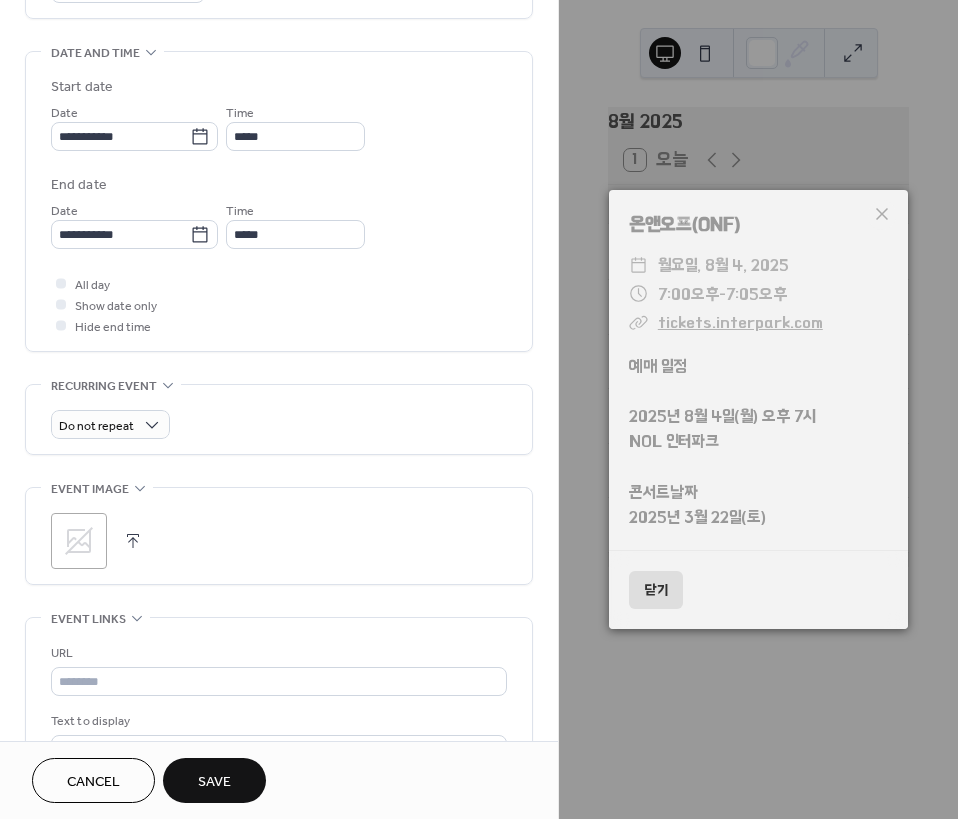 scroll, scrollTop: 700, scrollLeft: 0, axis: vertical 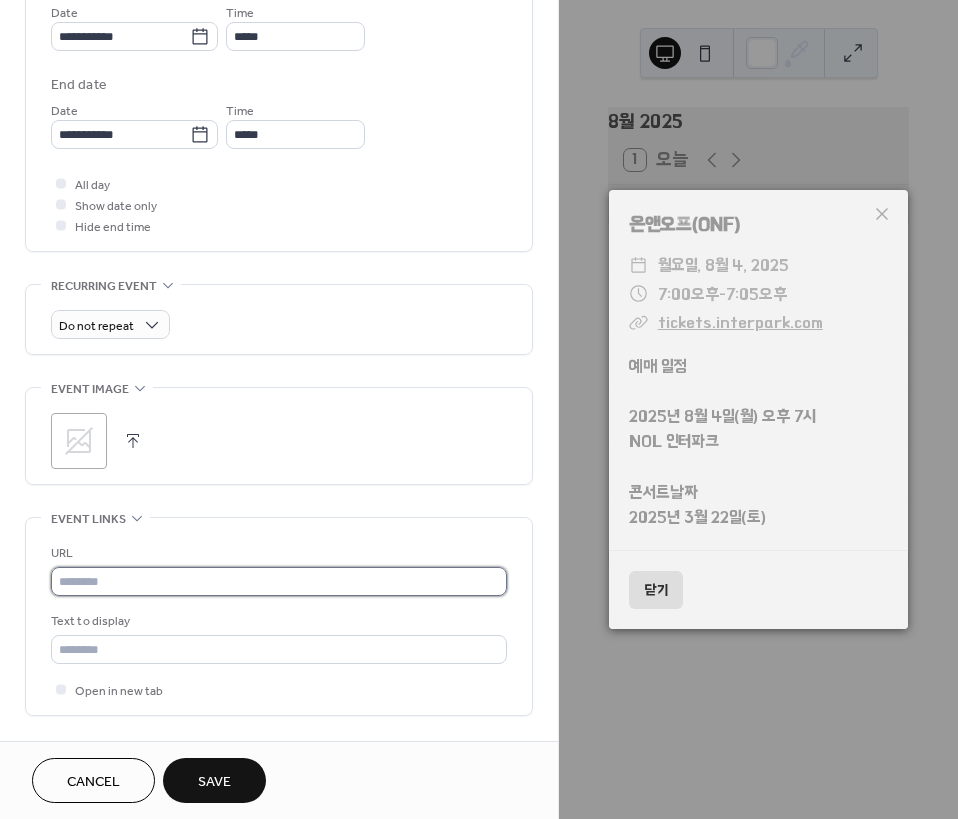 drag, startPoint x: 190, startPoint y: 573, endPoint x: 201, endPoint y: 569, distance: 11.7046995 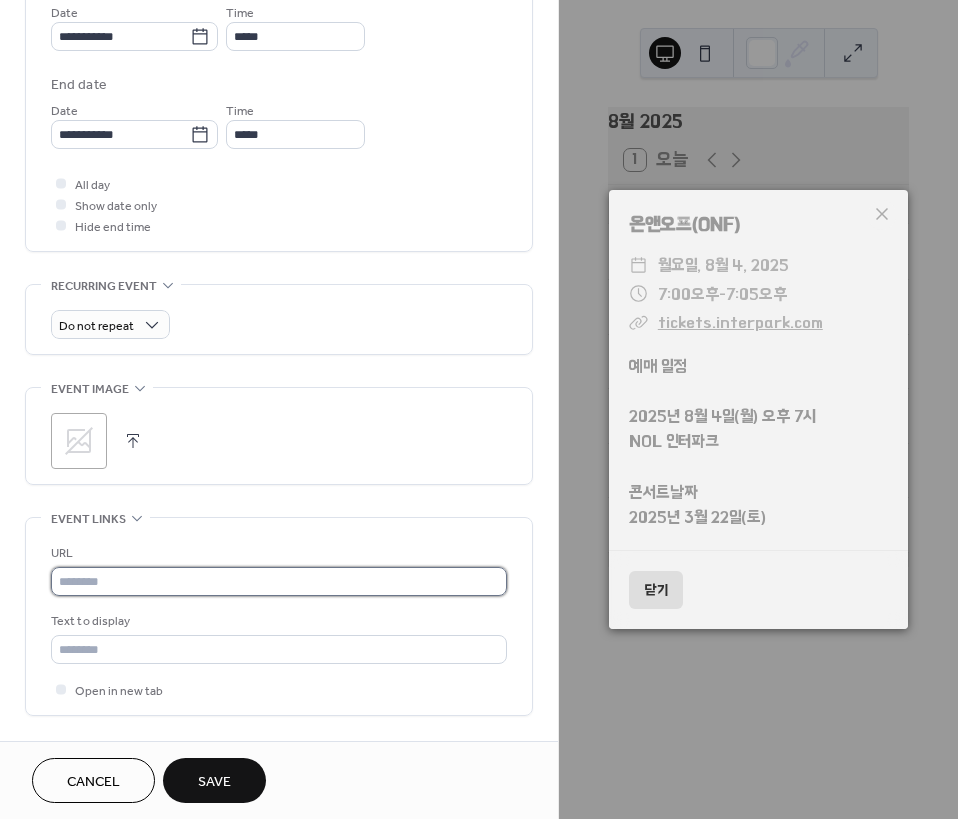 click at bounding box center (279, 581) 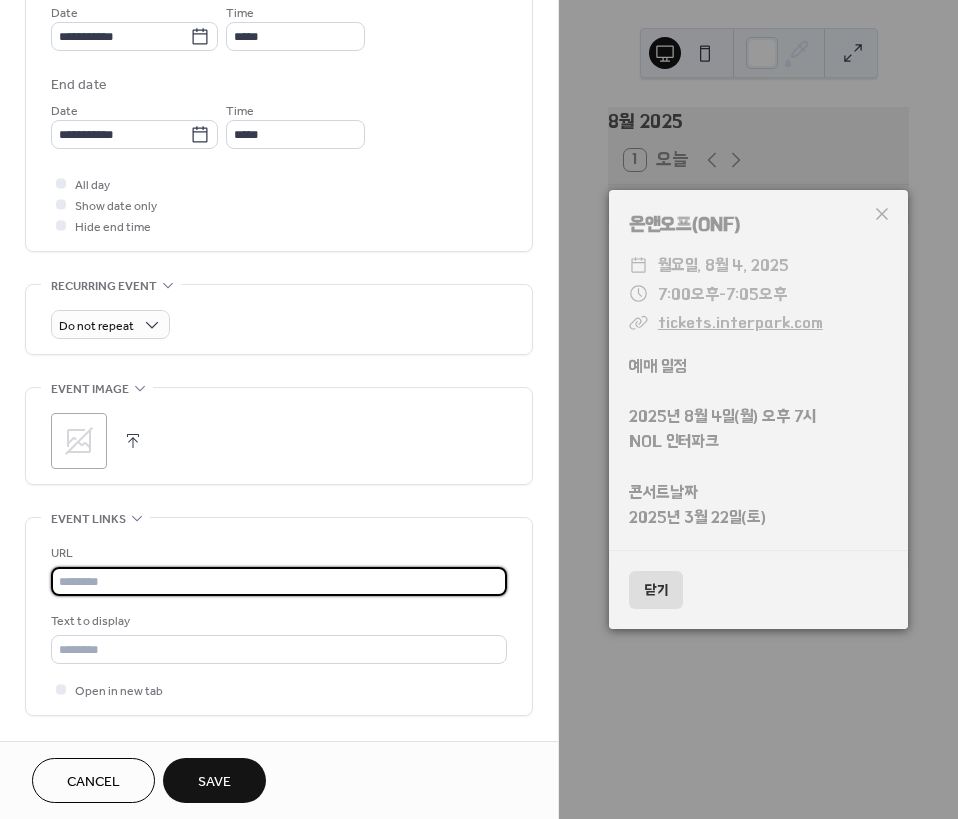 paste on "**********" 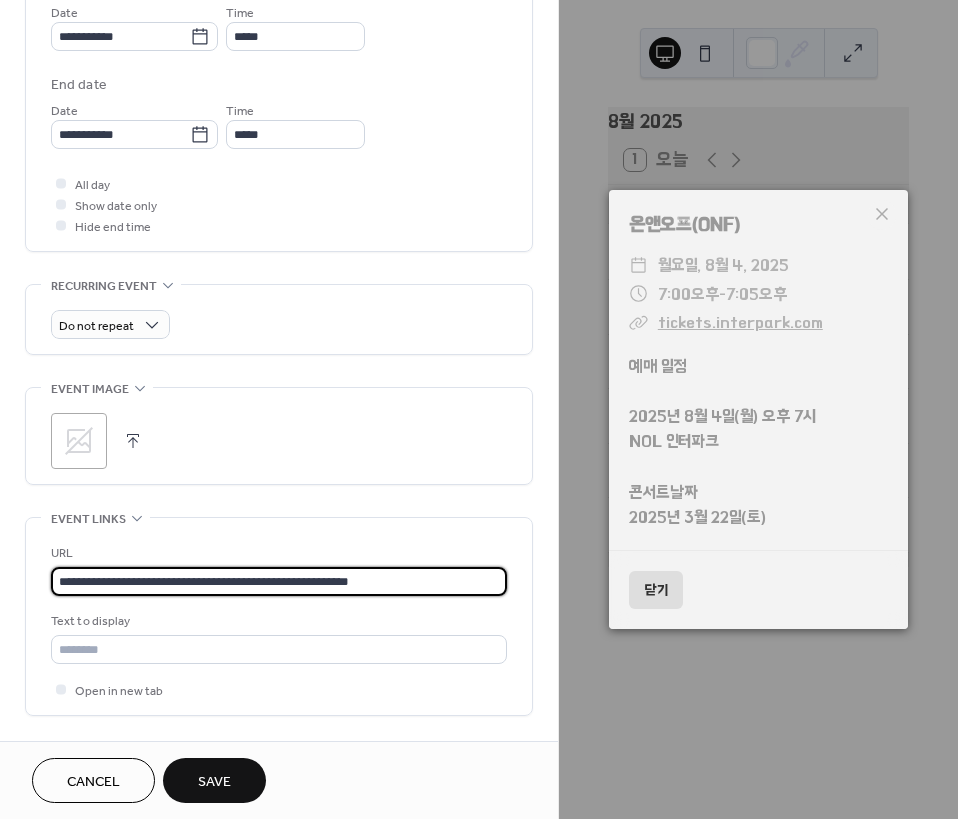 type on "**********" 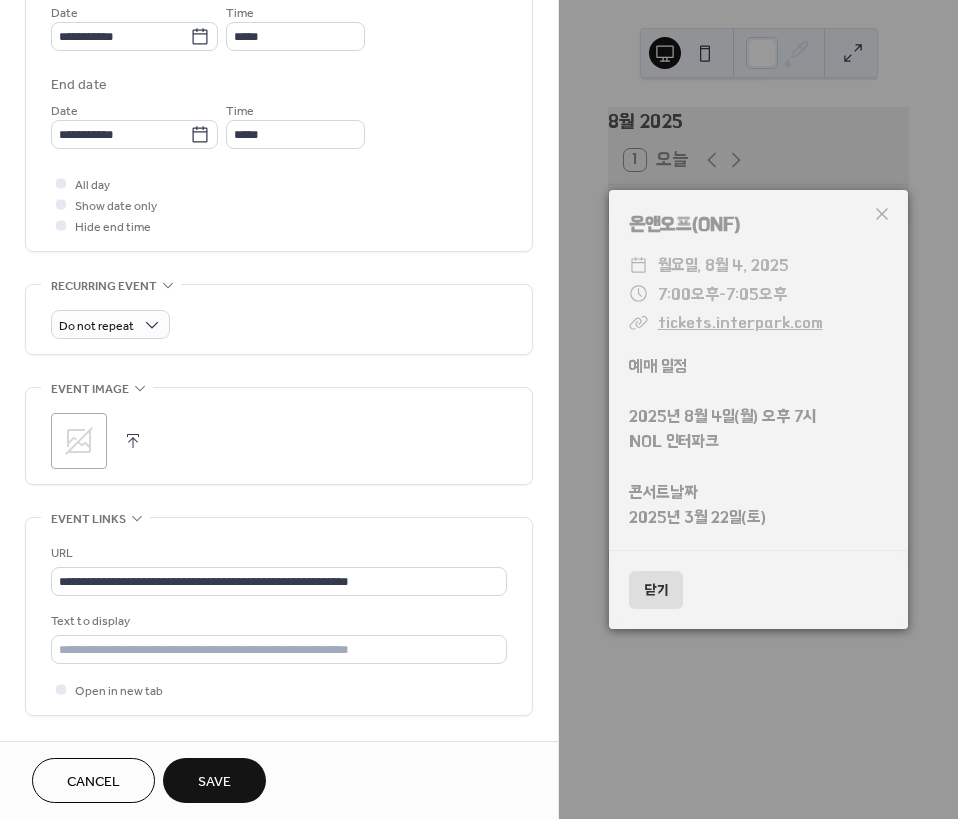 click on "**********" at bounding box center (279, 616) 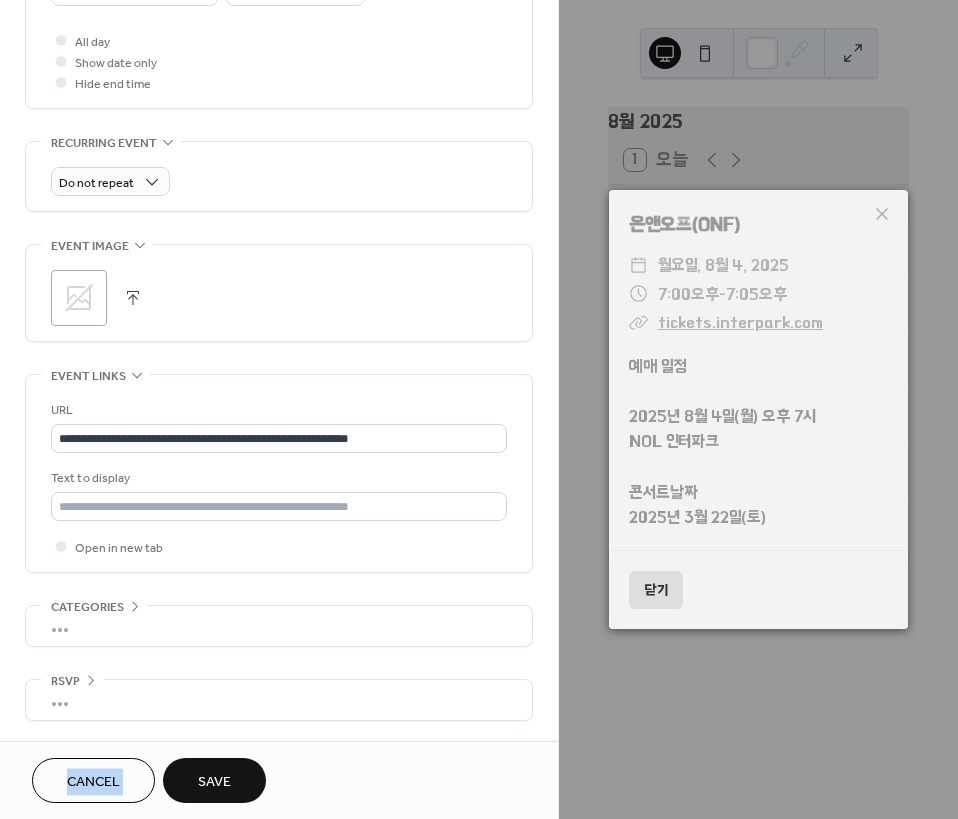 click on "Cancel Save" at bounding box center [279, 780] 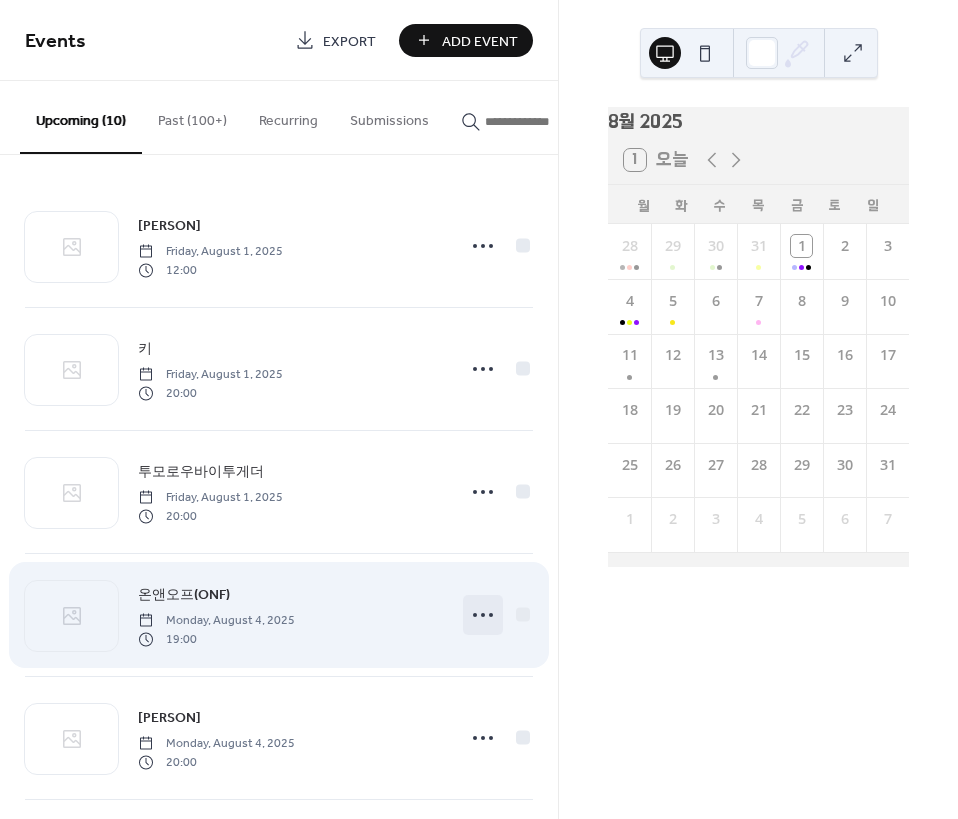 click 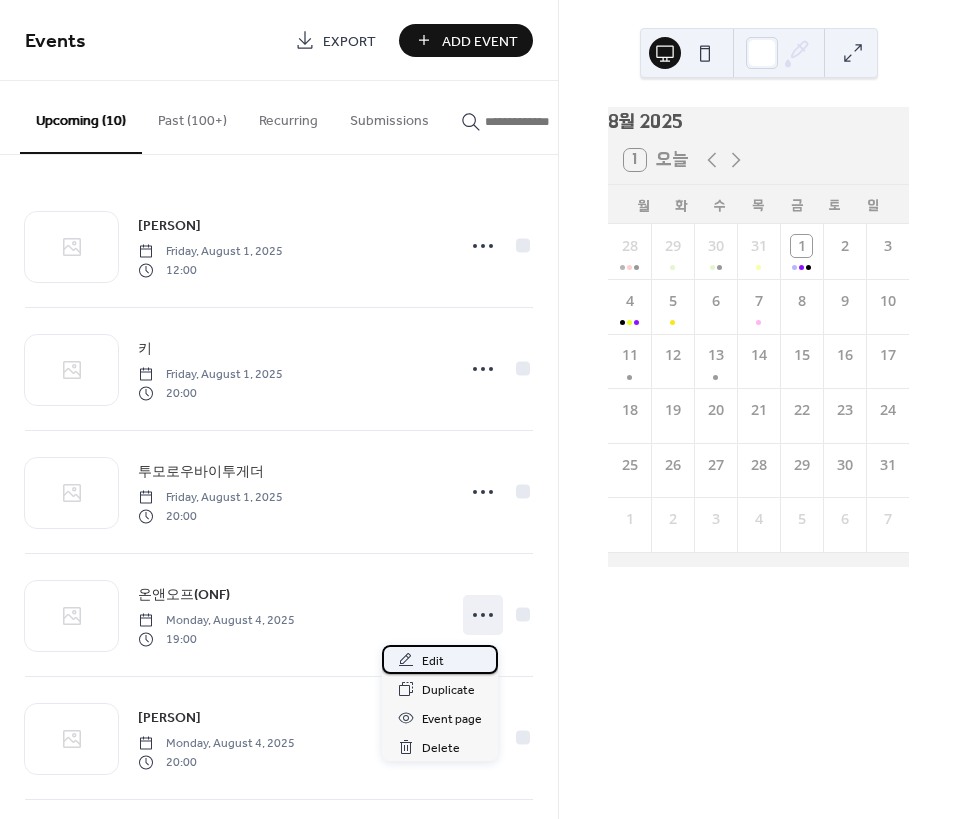 click on "Edit" at bounding box center [440, 659] 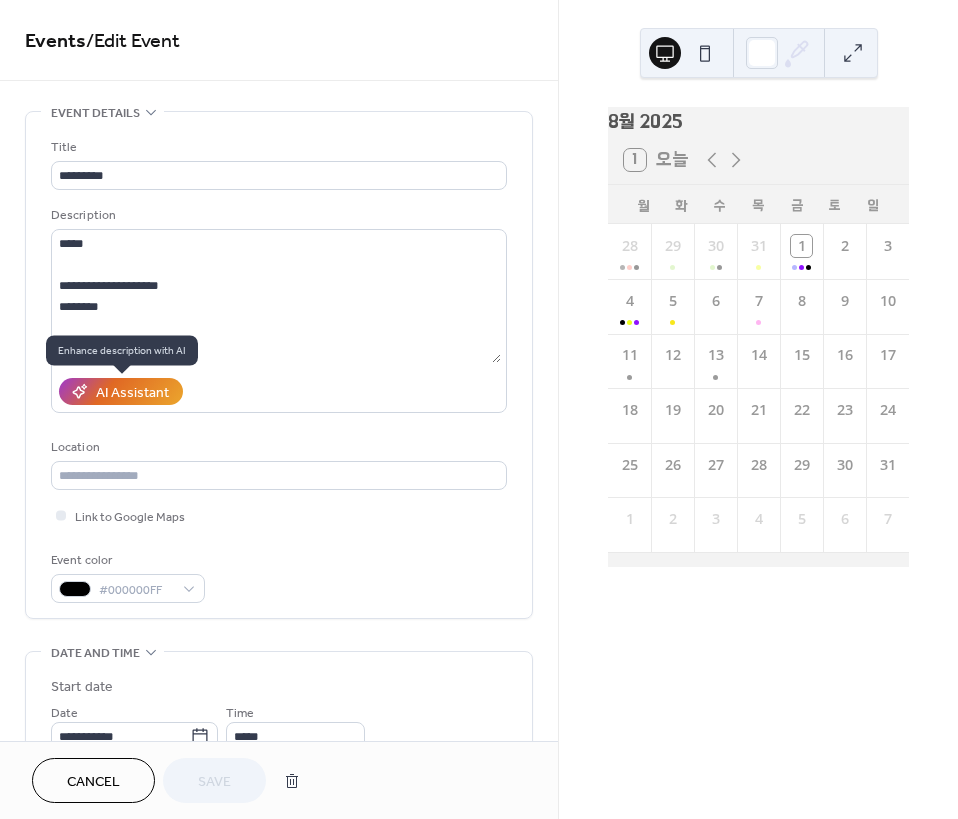scroll, scrollTop: 100, scrollLeft: 0, axis: vertical 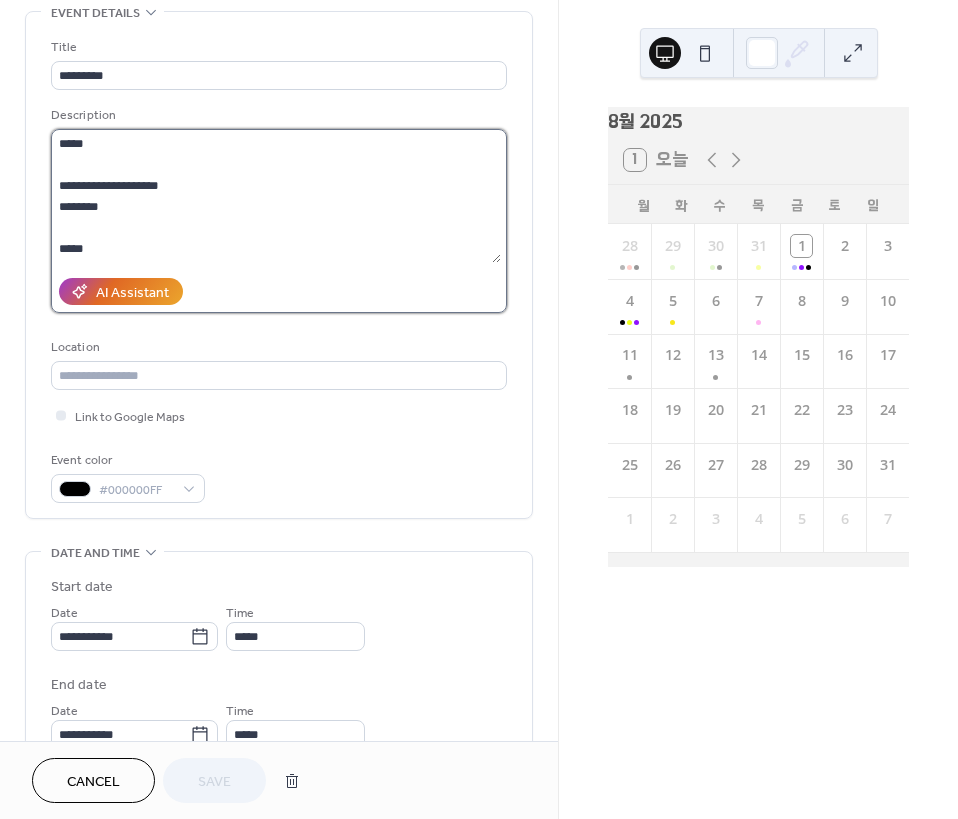 click on "**********" at bounding box center (276, 196) 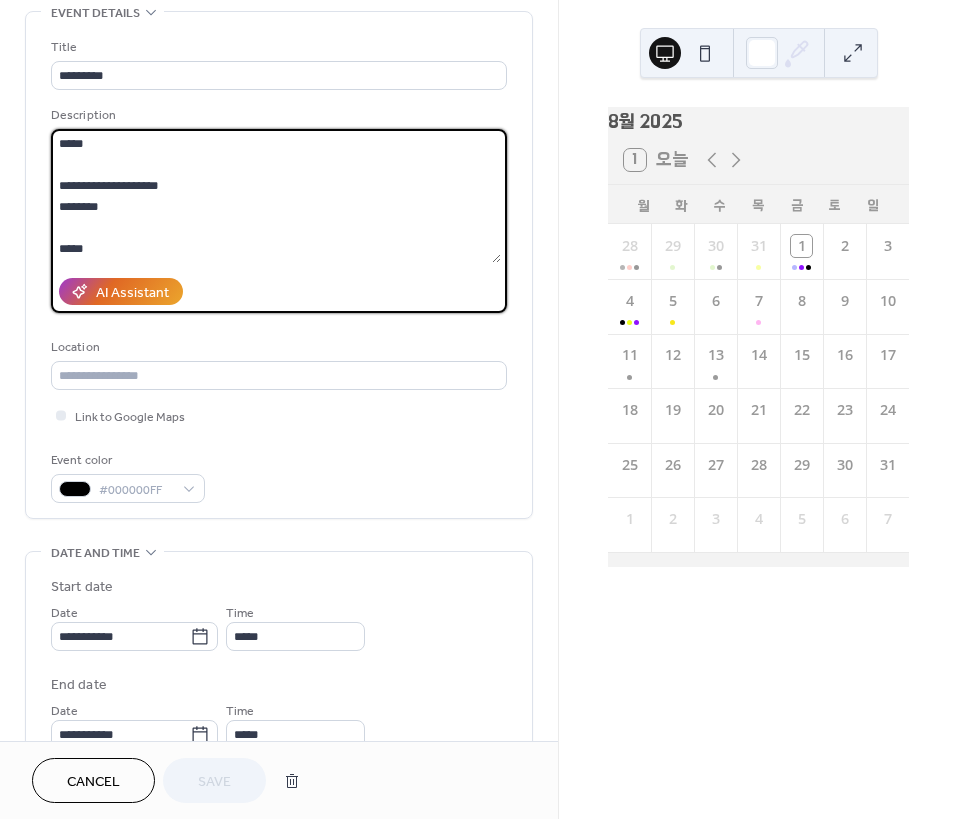 scroll, scrollTop: 21, scrollLeft: 0, axis: vertical 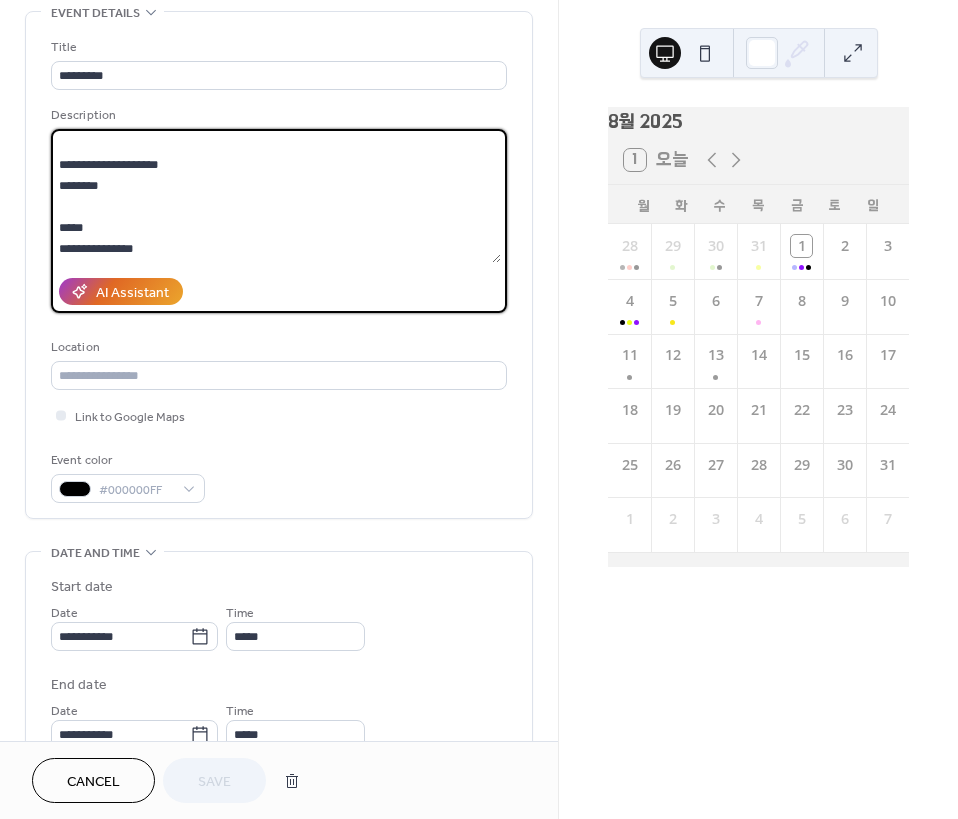 drag, startPoint x: 105, startPoint y: 249, endPoint x: 130, endPoint y: 263, distance: 28.653097 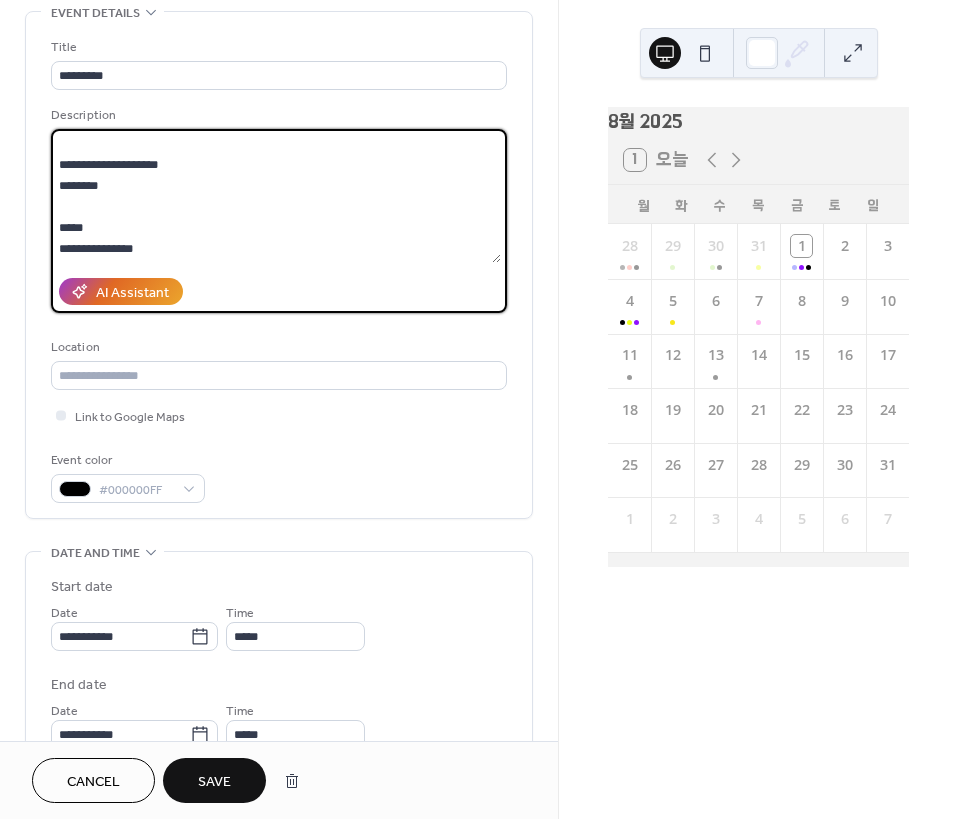 type on "**********" 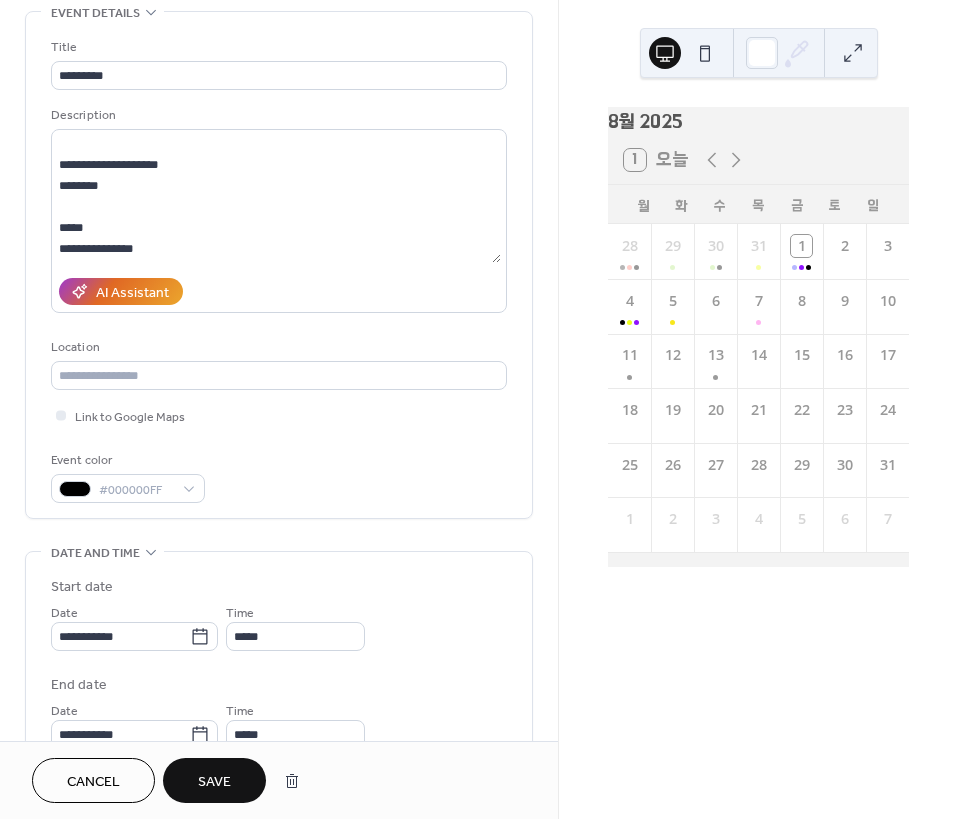 click on "Save" at bounding box center (214, 782) 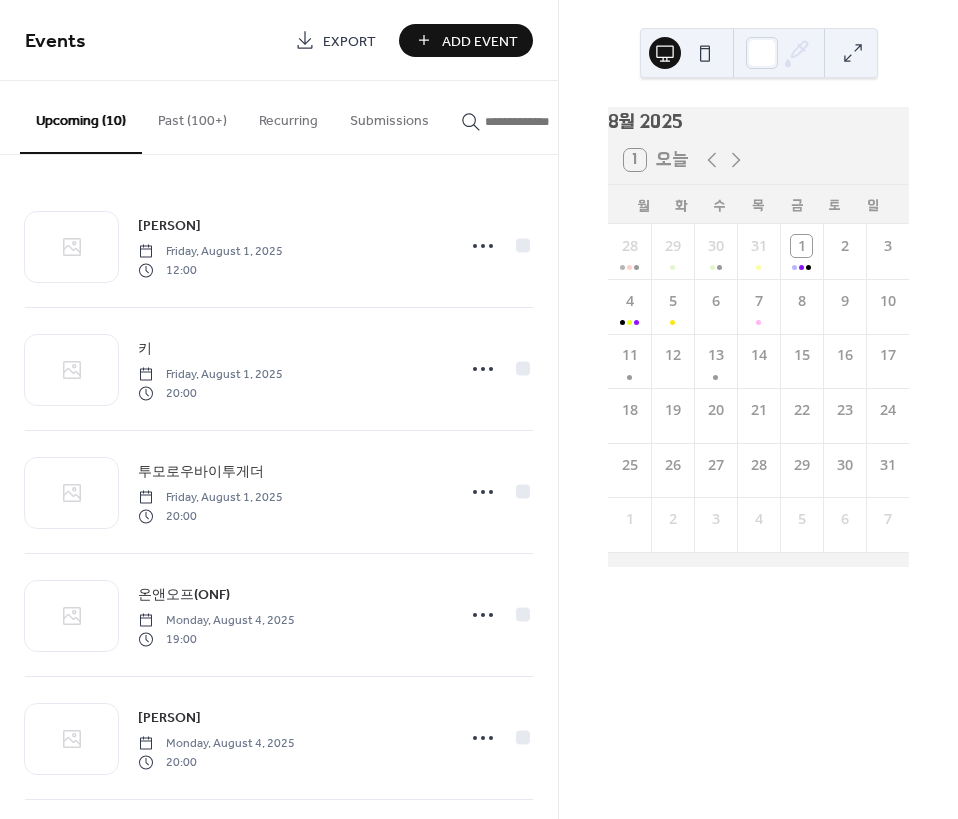 click on "Add Event" at bounding box center (466, 40) 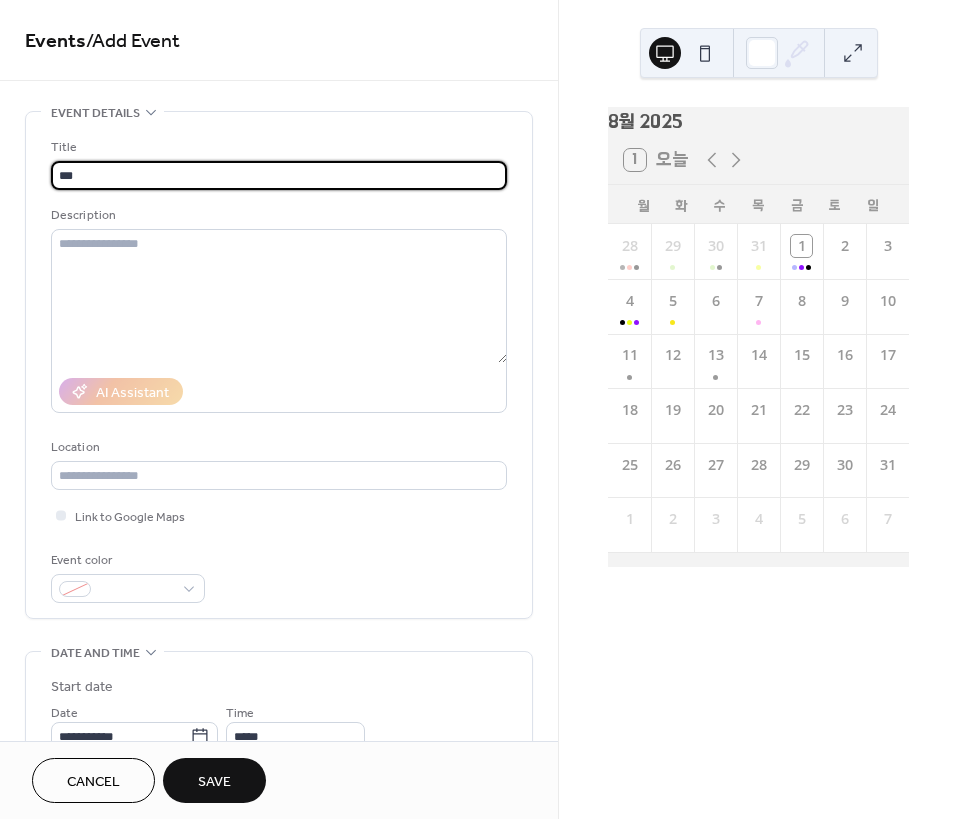 type on "***" 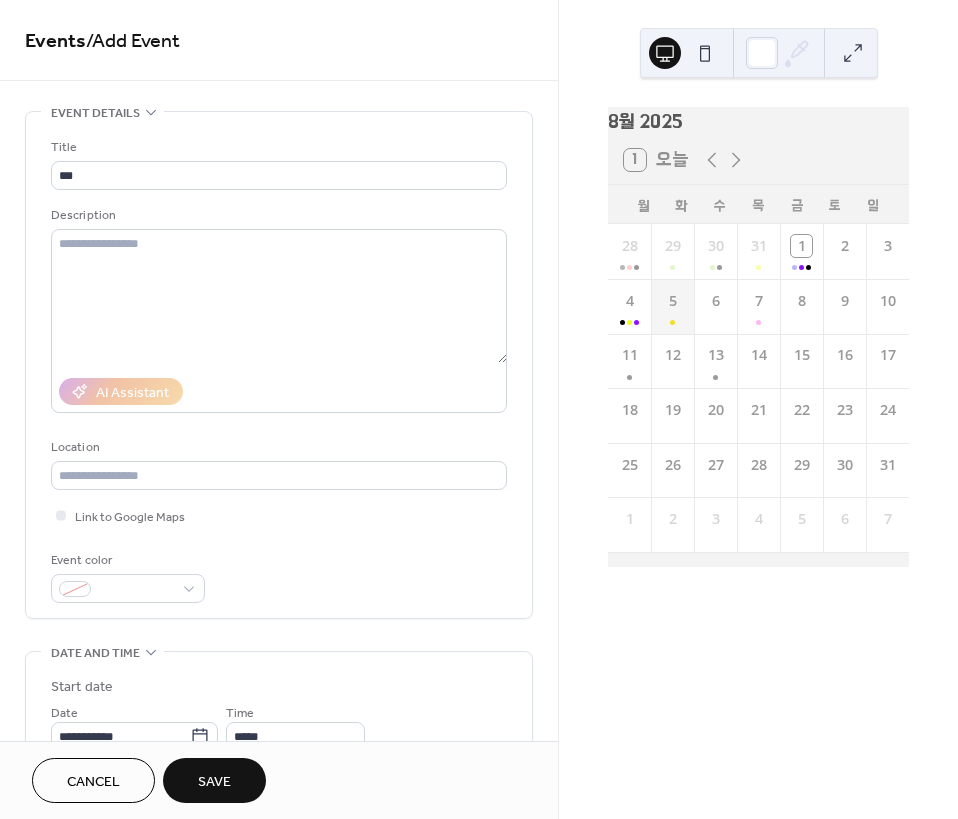 click on "5" at bounding box center (672, 306) 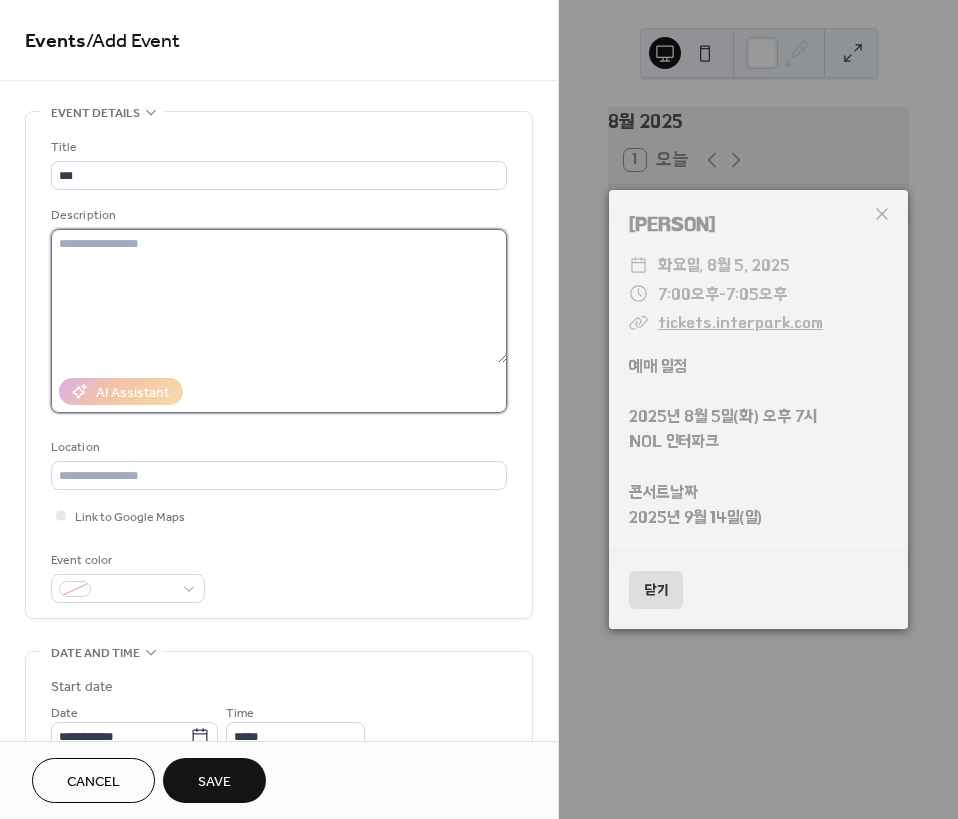 click at bounding box center [279, 296] 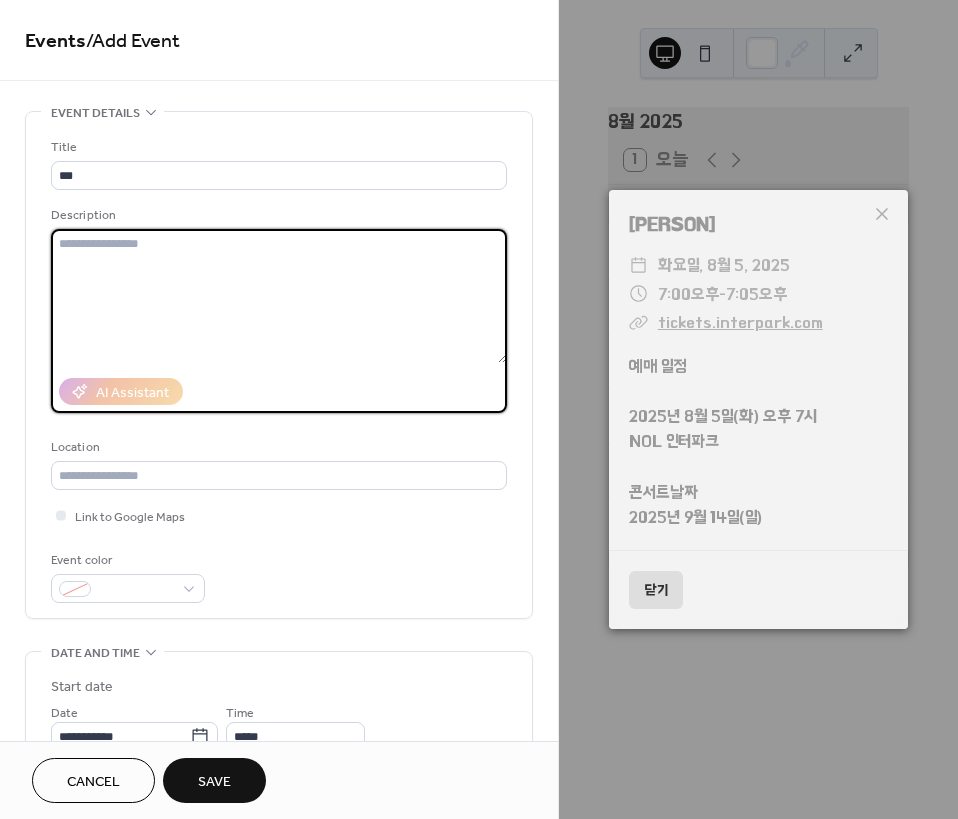 paste on "**********" 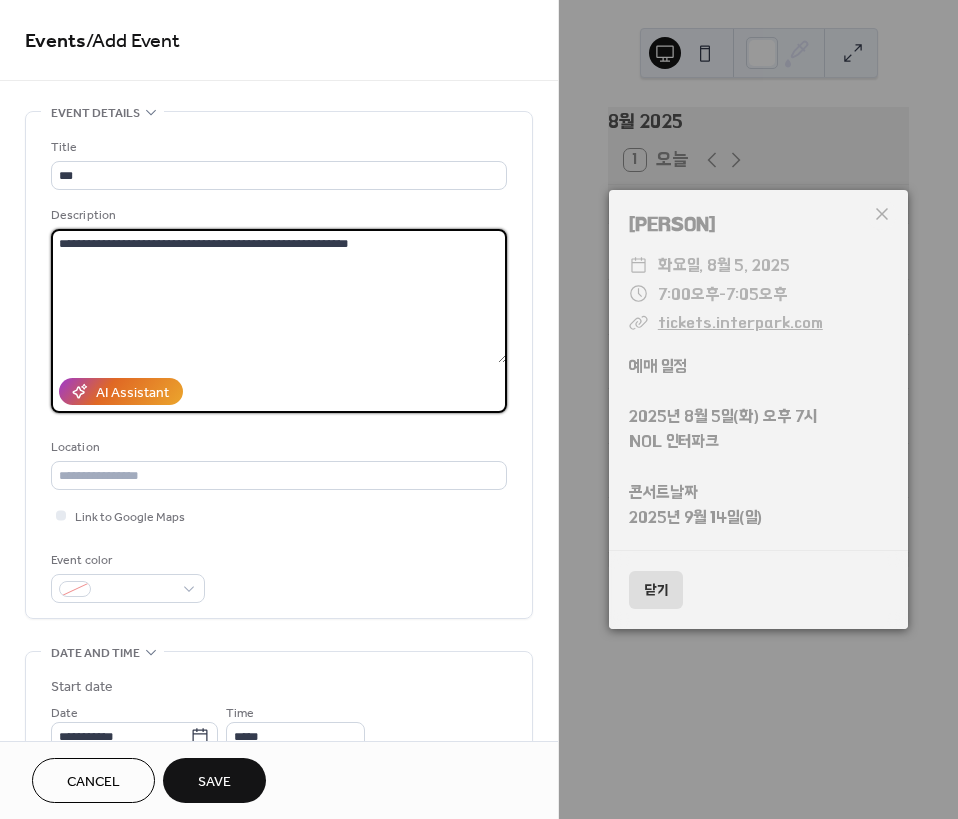 type on "**********" 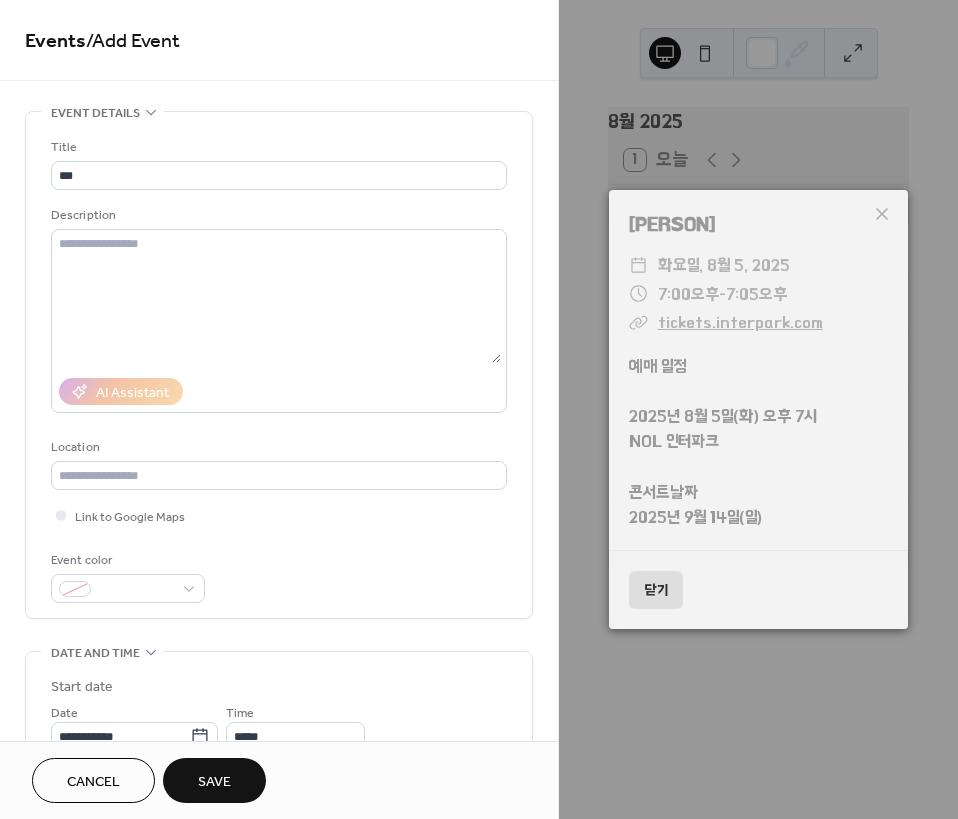 click on "닫기" at bounding box center (656, 590) 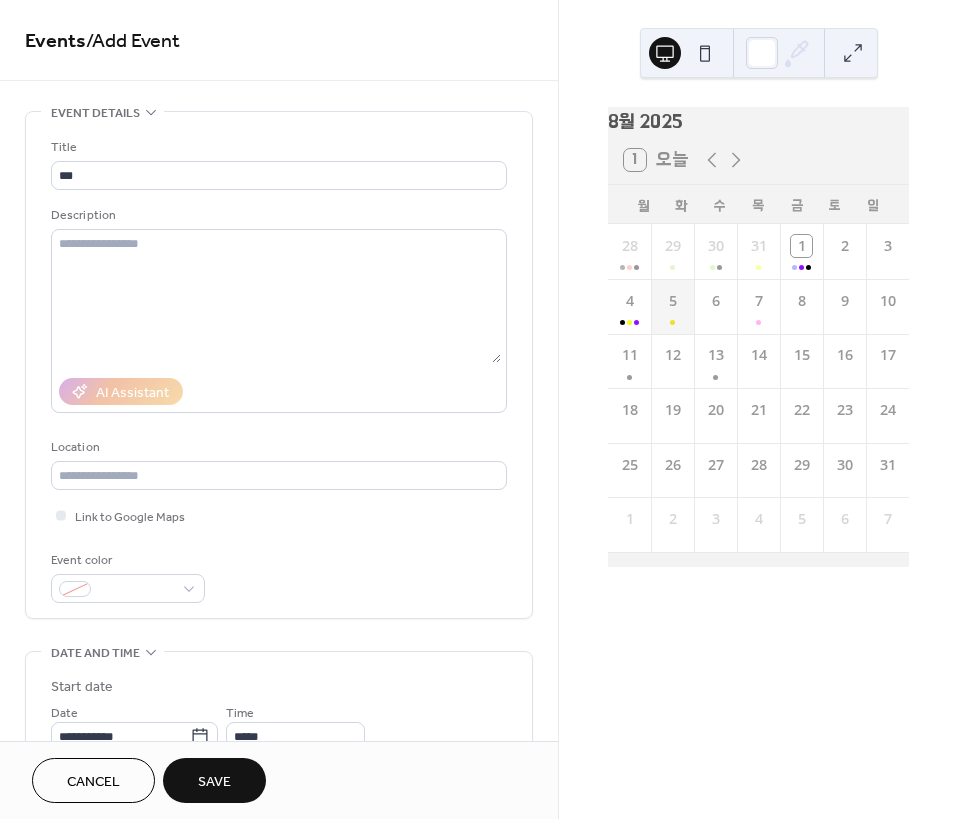click on "5" at bounding box center (672, 306) 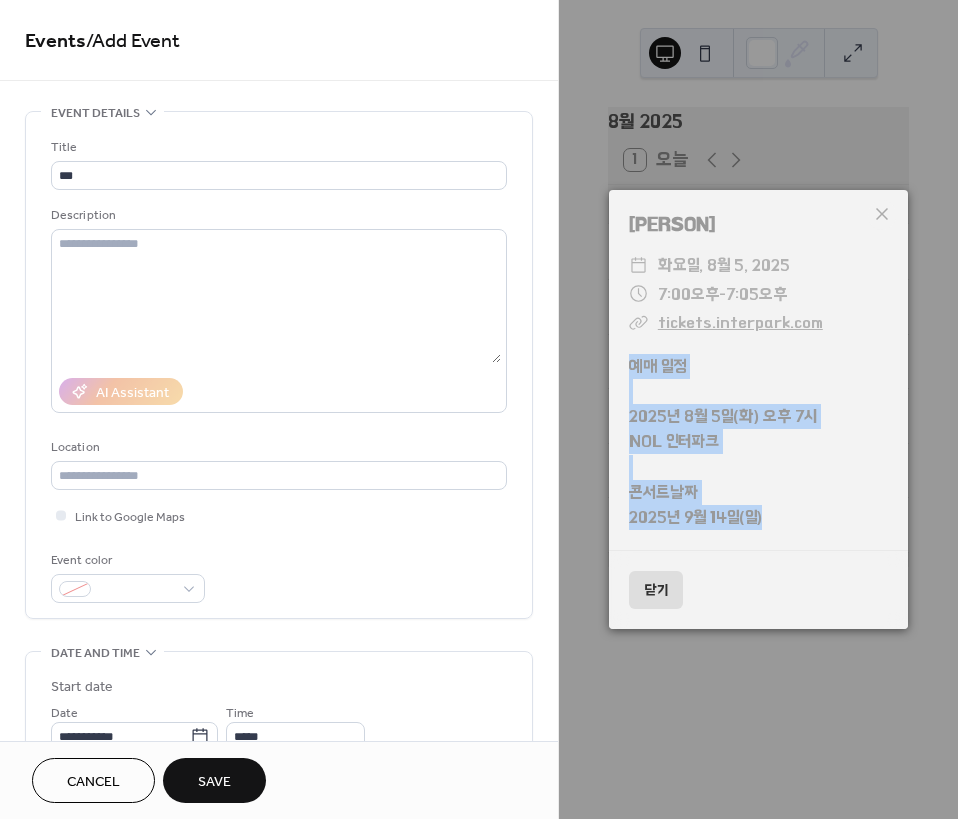 drag, startPoint x: 632, startPoint y: 360, endPoint x: 800, endPoint y: 529, distance: 238.29604 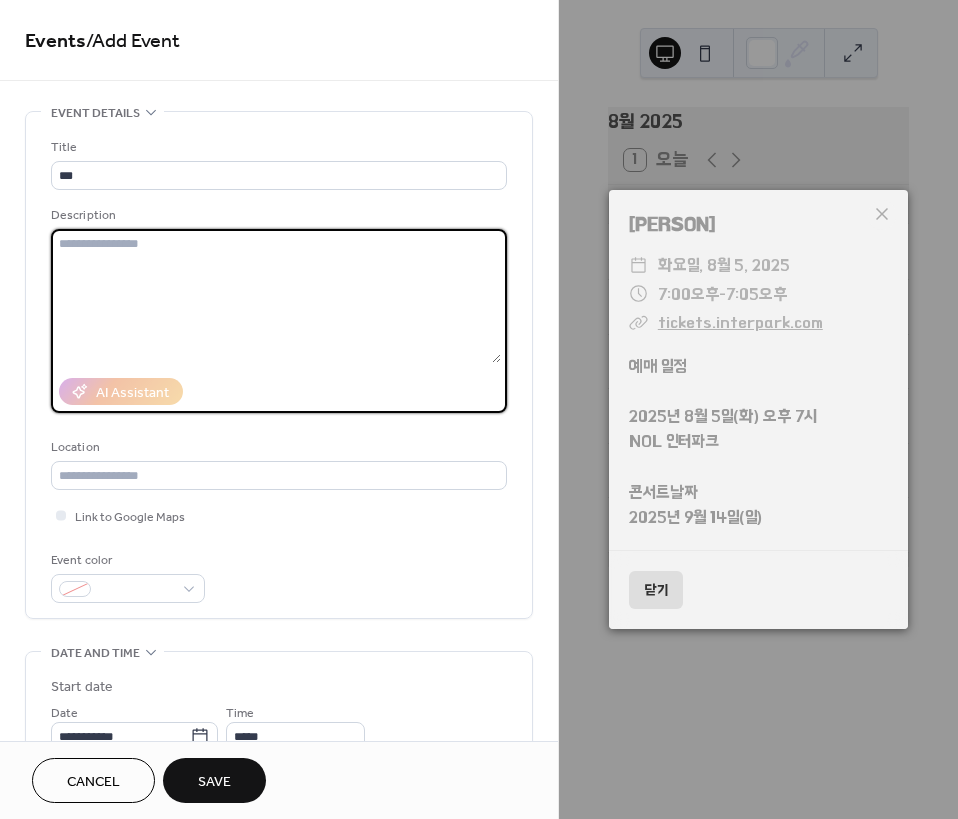 click at bounding box center (276, 296) 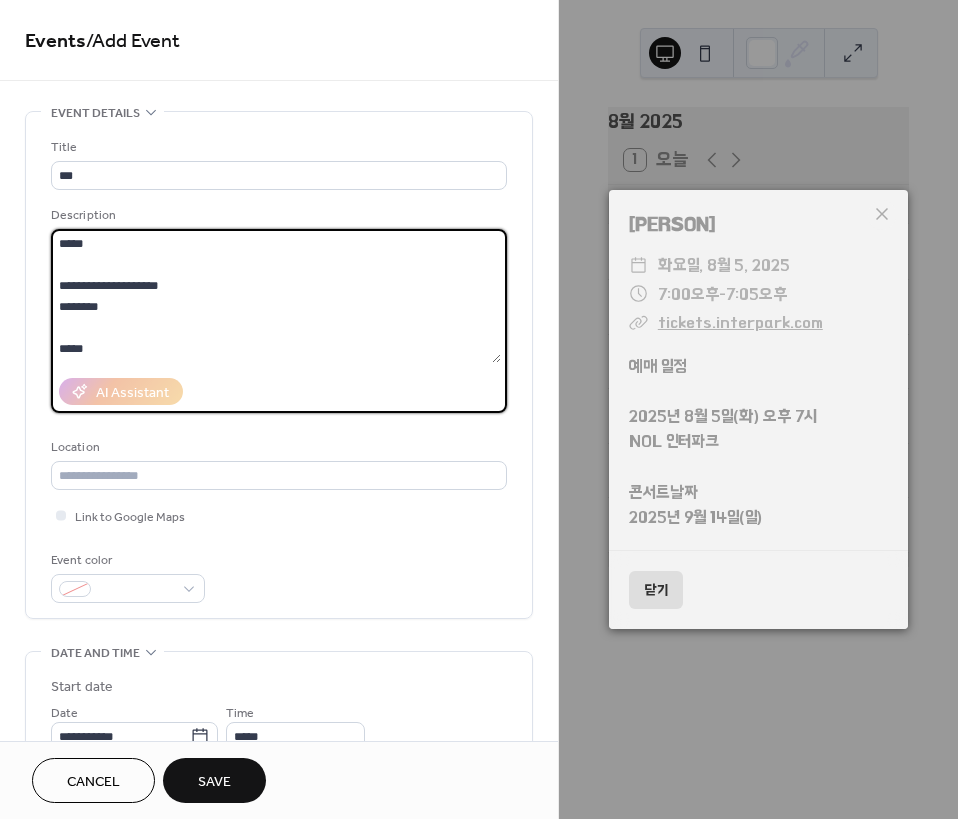 scroll, scrollTop: 18, scrollLeft: 0, axis: vertical 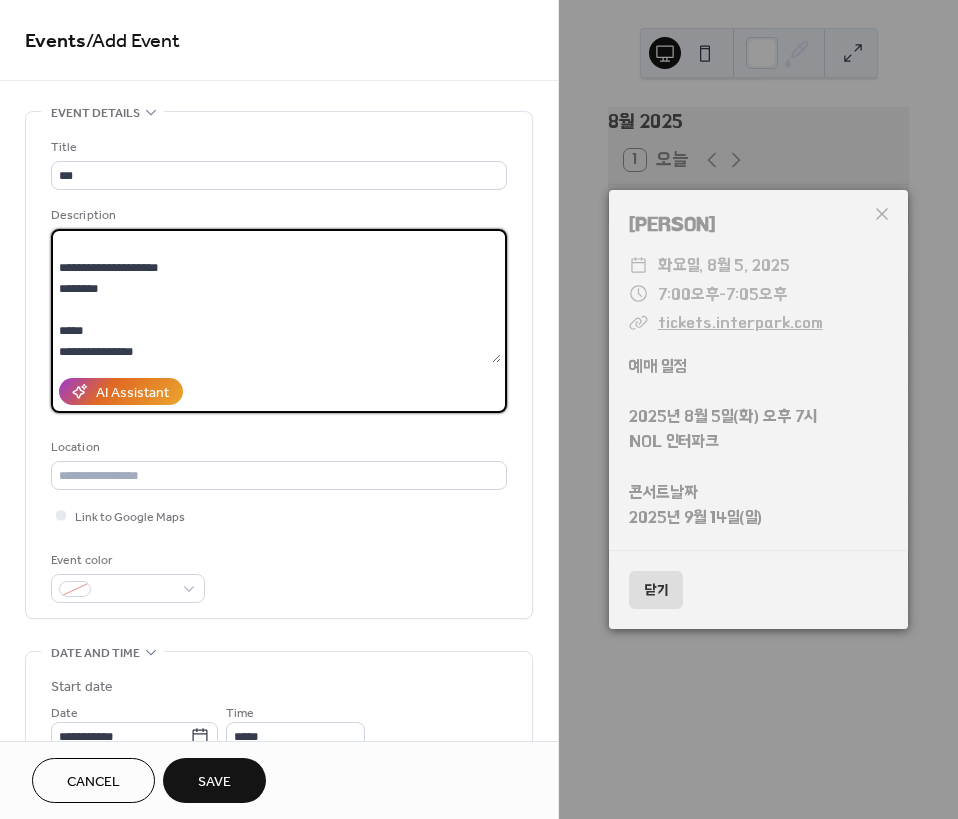 click on "**********" at bounding box center (276, 296) 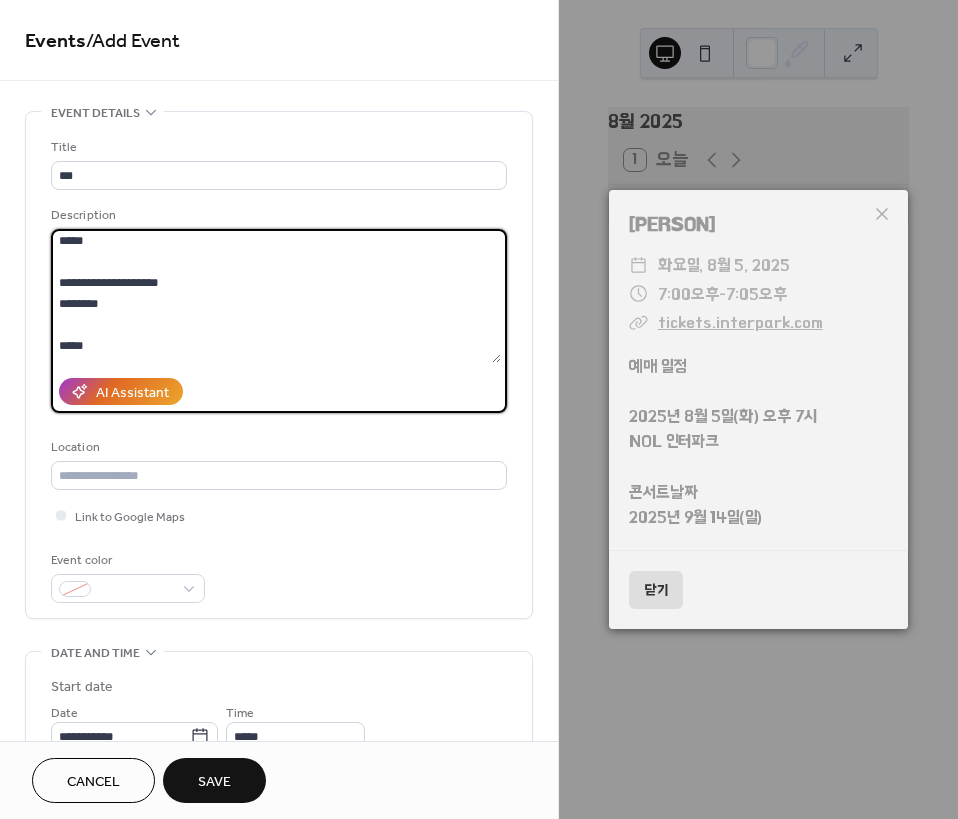 scroll, scrollTop: 21, scrollLeft: 0, axis: vertical 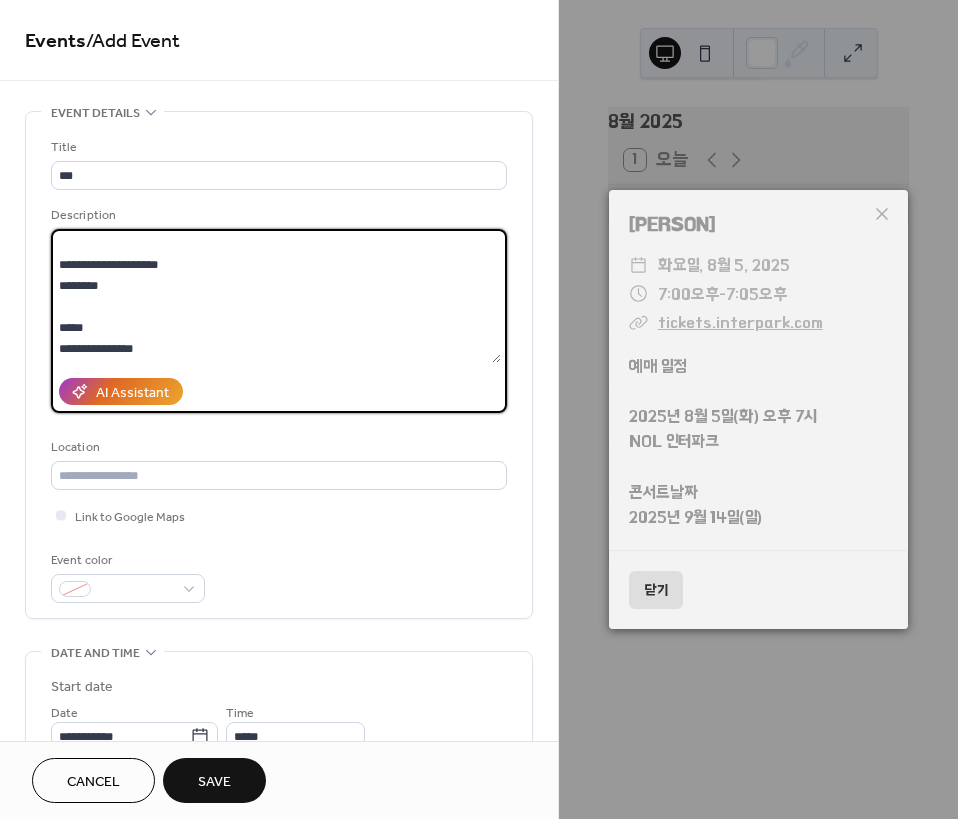 click on "**********" at bounding box center (276, 296) 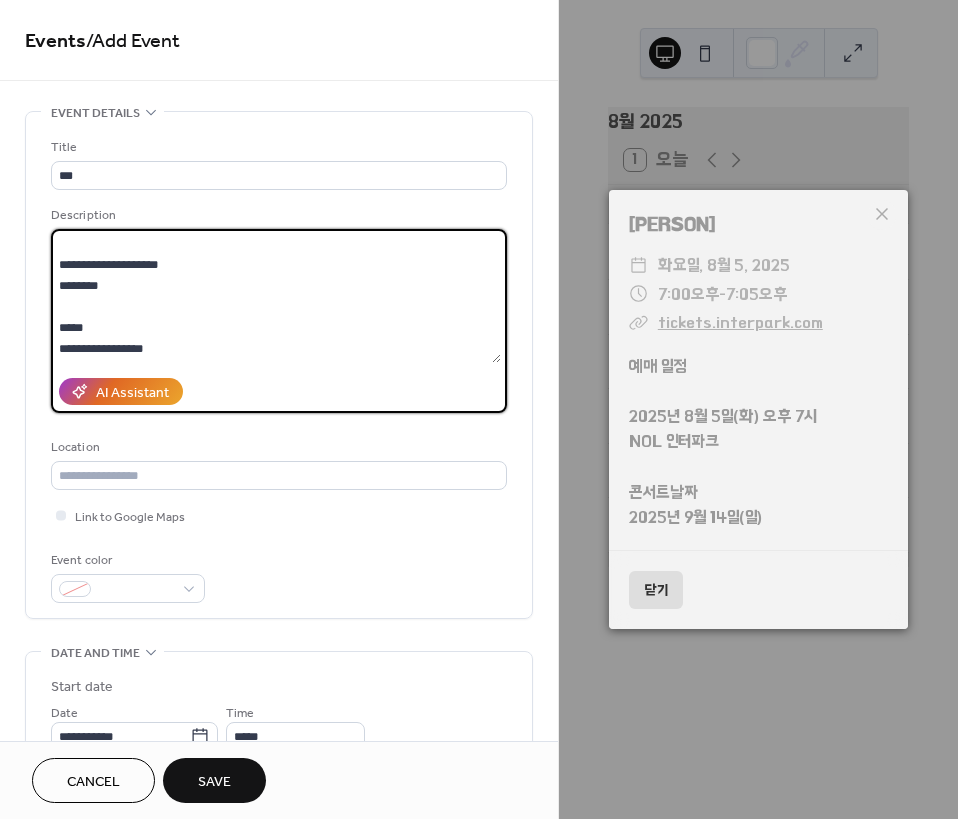 scroll, scrollTop: 39, scrollLeft: 0, axis: vertical 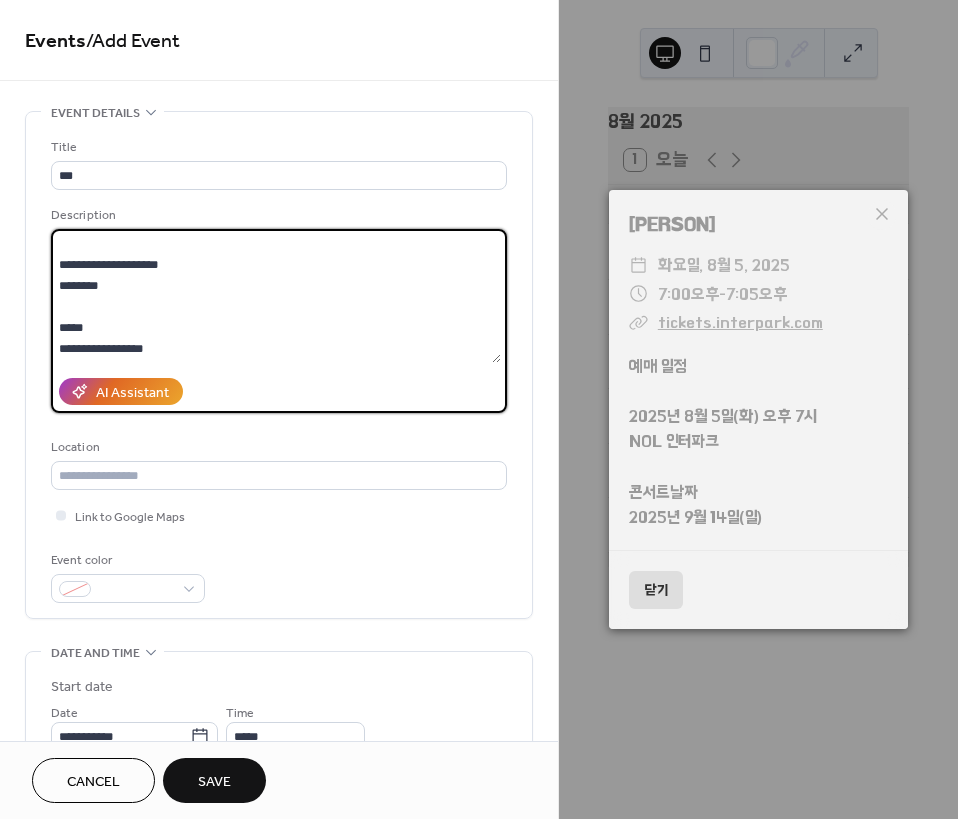 paste on "**********" 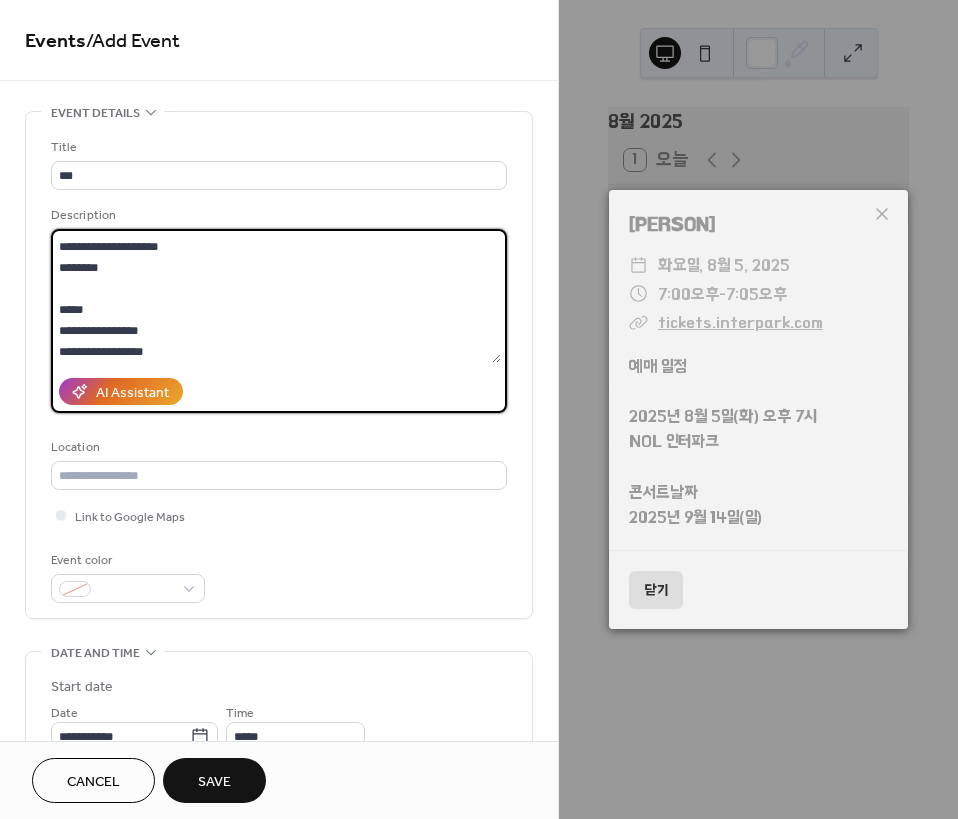 scroll, scrollTop: 60, scrollLeft: 0, axis: vertical 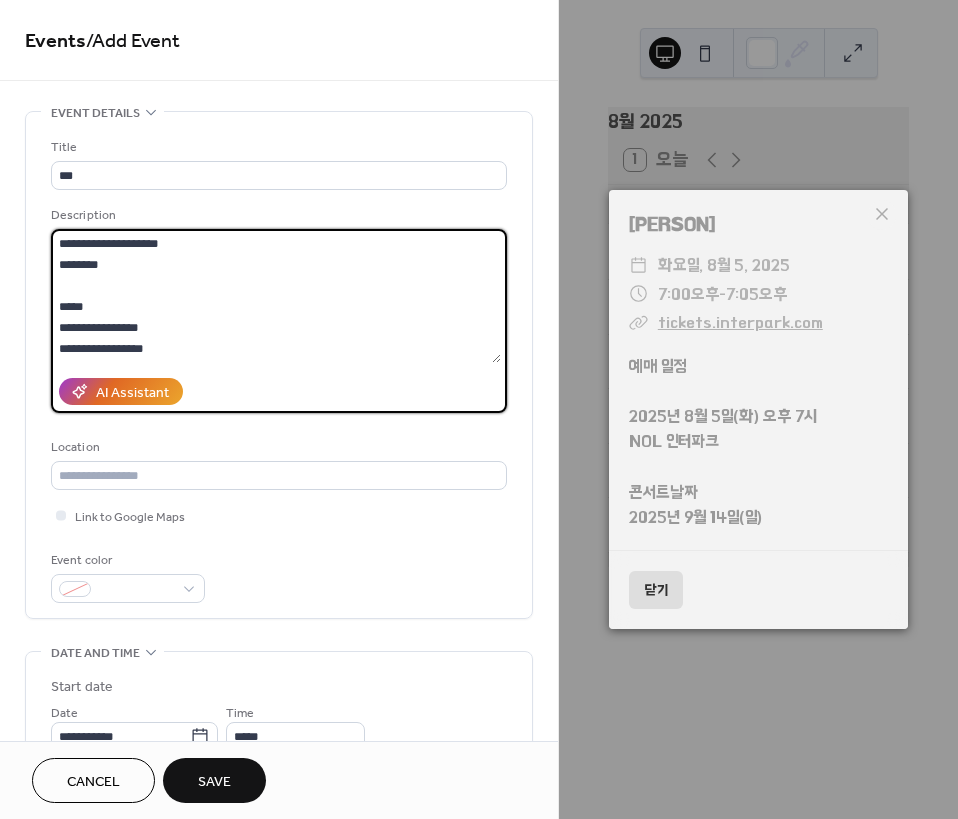 paste on "**********" 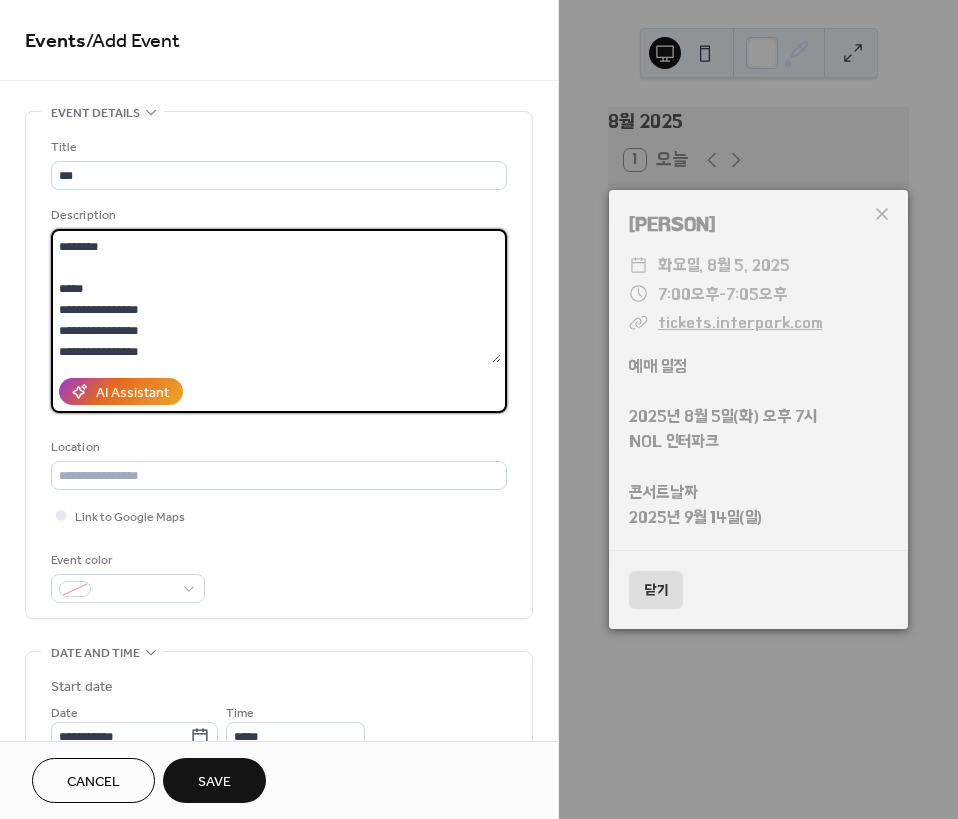 scroll, scrollTop: 0, scrollLeft: 0, axis: both 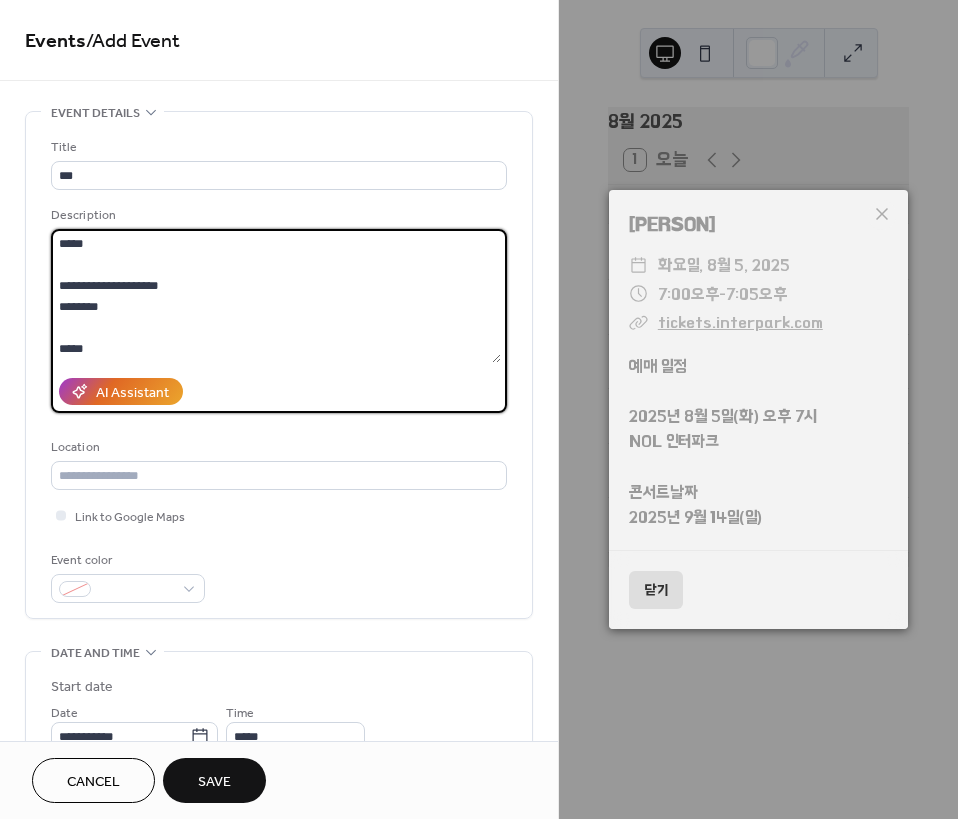 click on "**********" at bounding box center [276, 296] 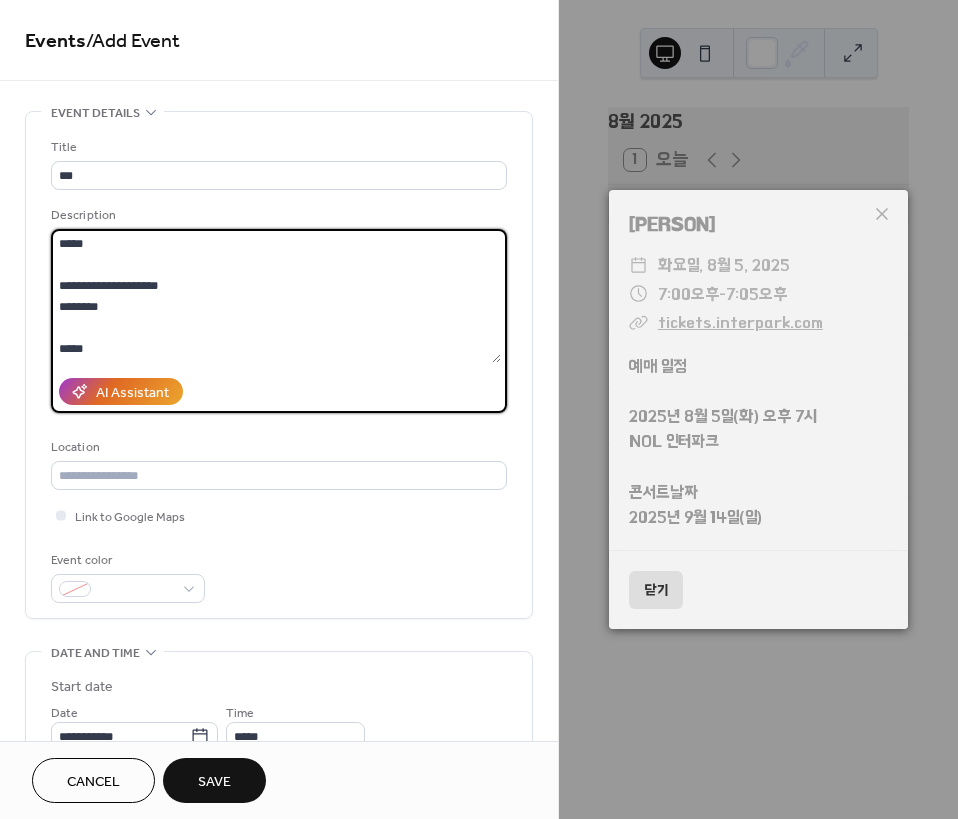scroll, scrollTop: 63, scrollLeft: 0, axis: vertical 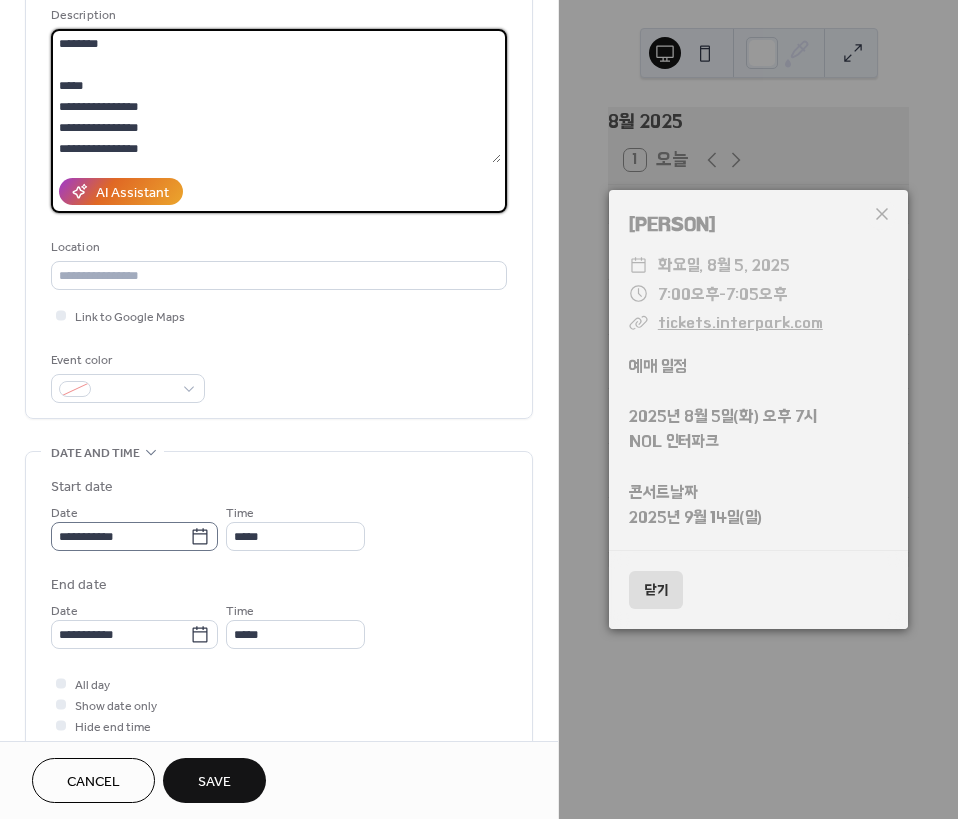 type on "**********" 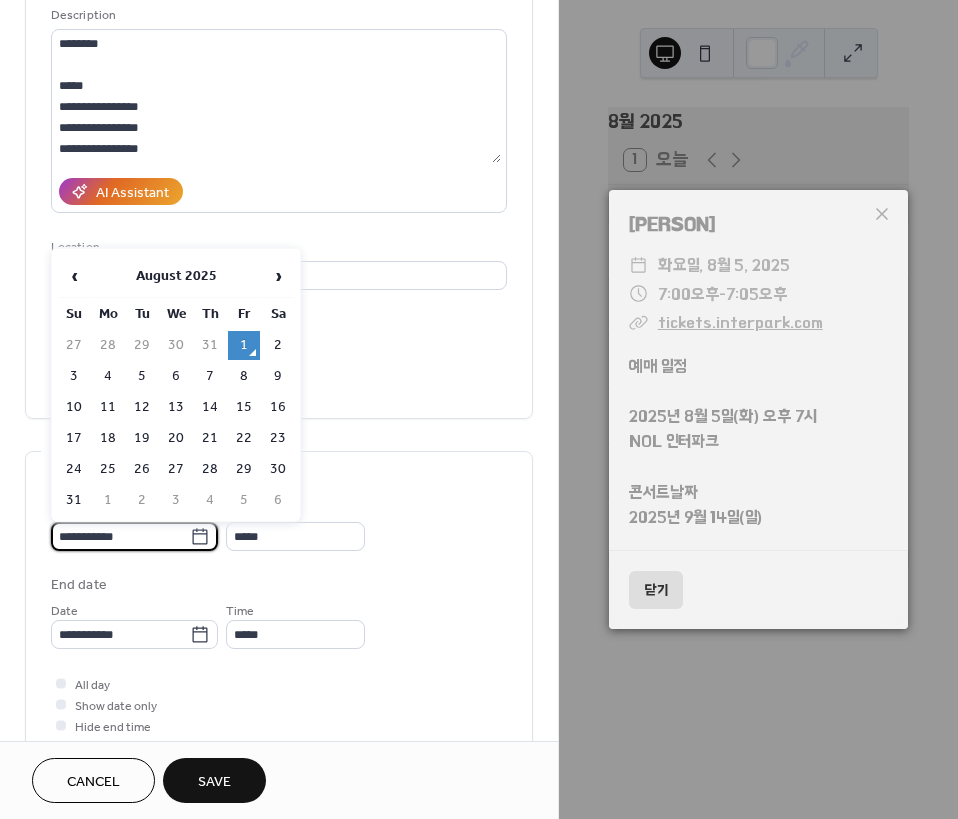 click on "**********" at bounding box center (120, 536) 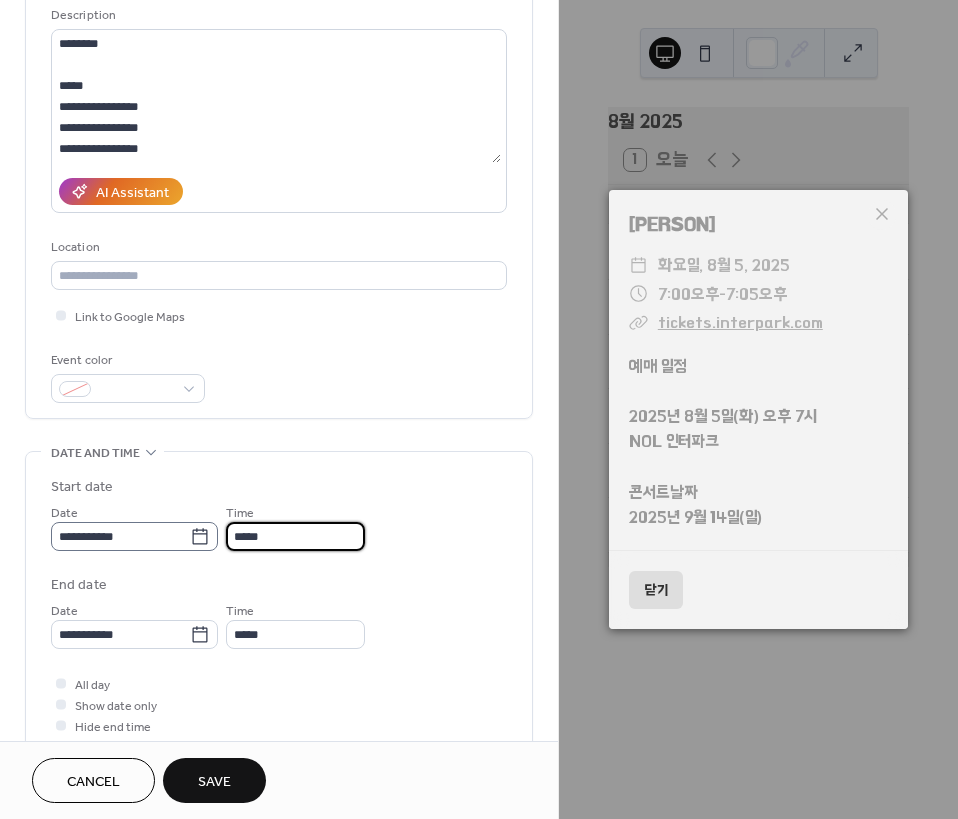 drag, startPoint x: 279, startPoint y: 538, endPoint x: 114, endPoint y: 545, distance: 165.14842 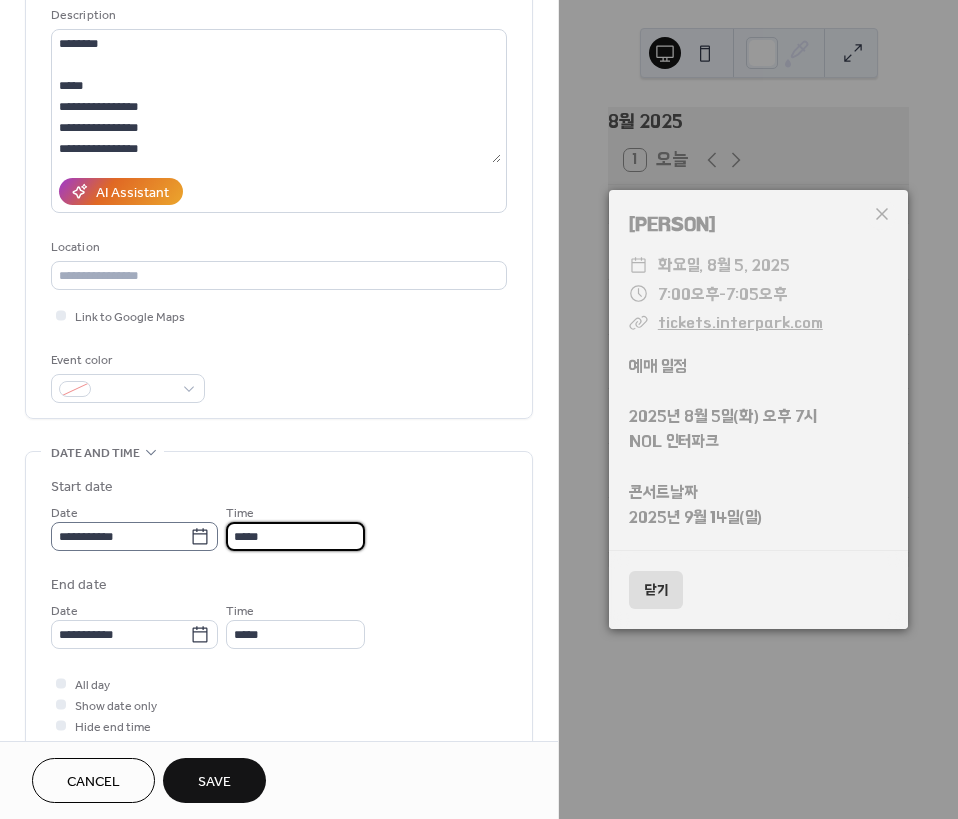 click on "**********" at bounding box center (279, 526) 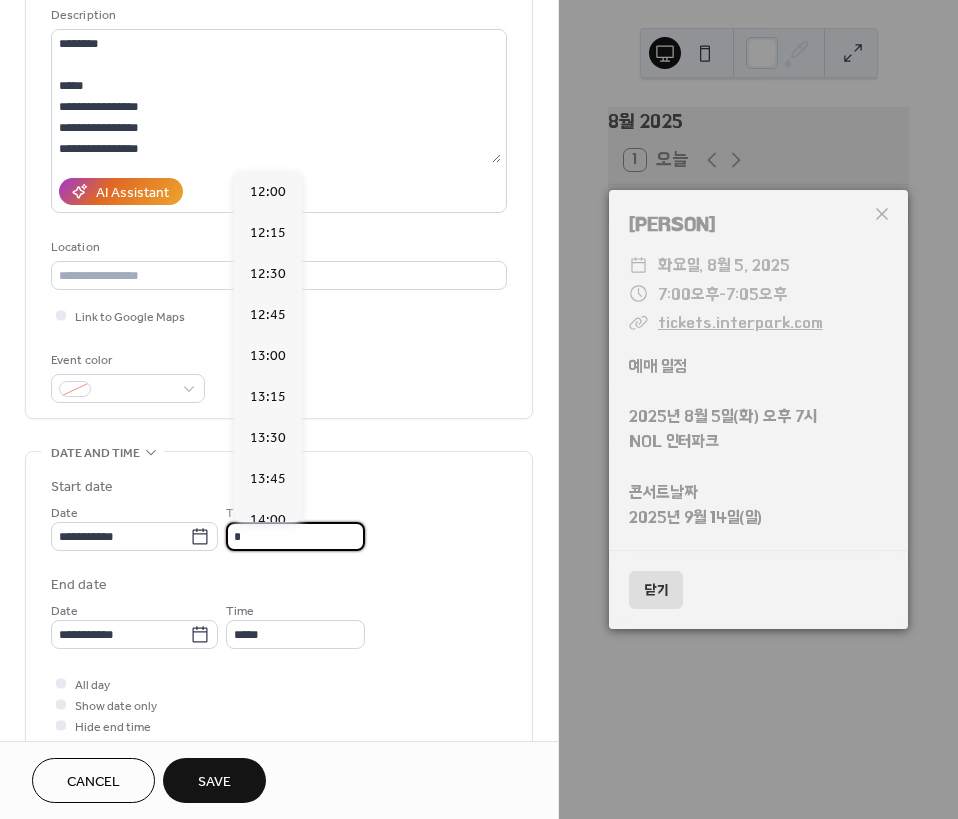 scroll, scrollTop: 3280, scrollLeft: 0, axis: vertical 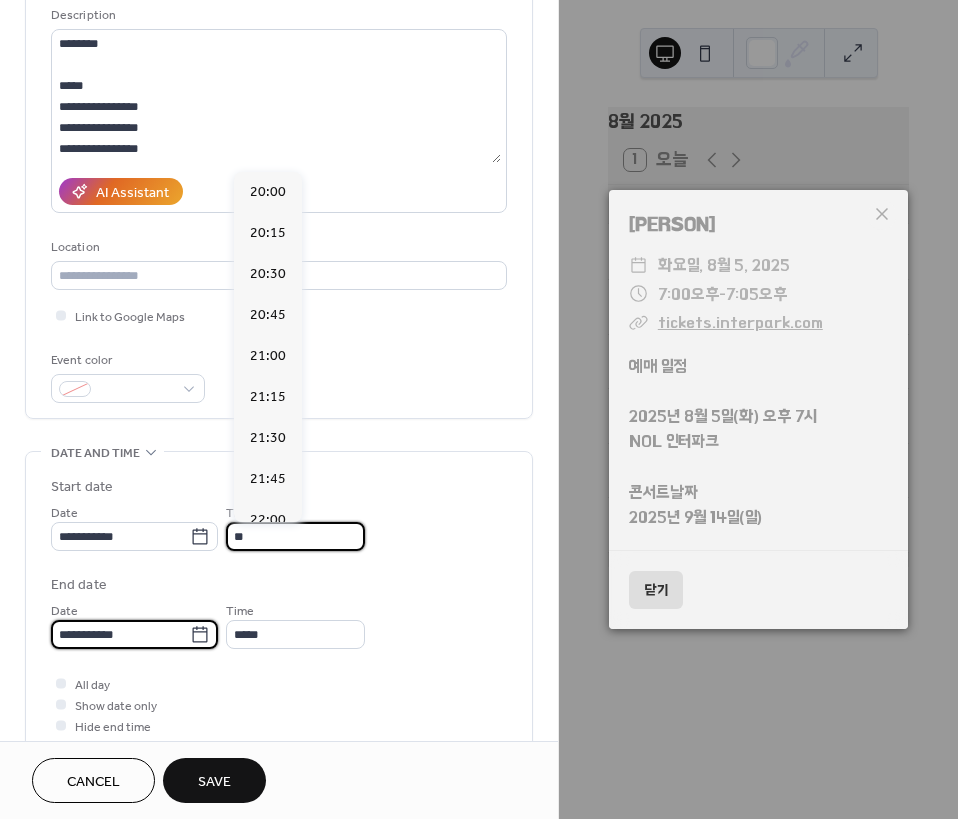 type on "*****" 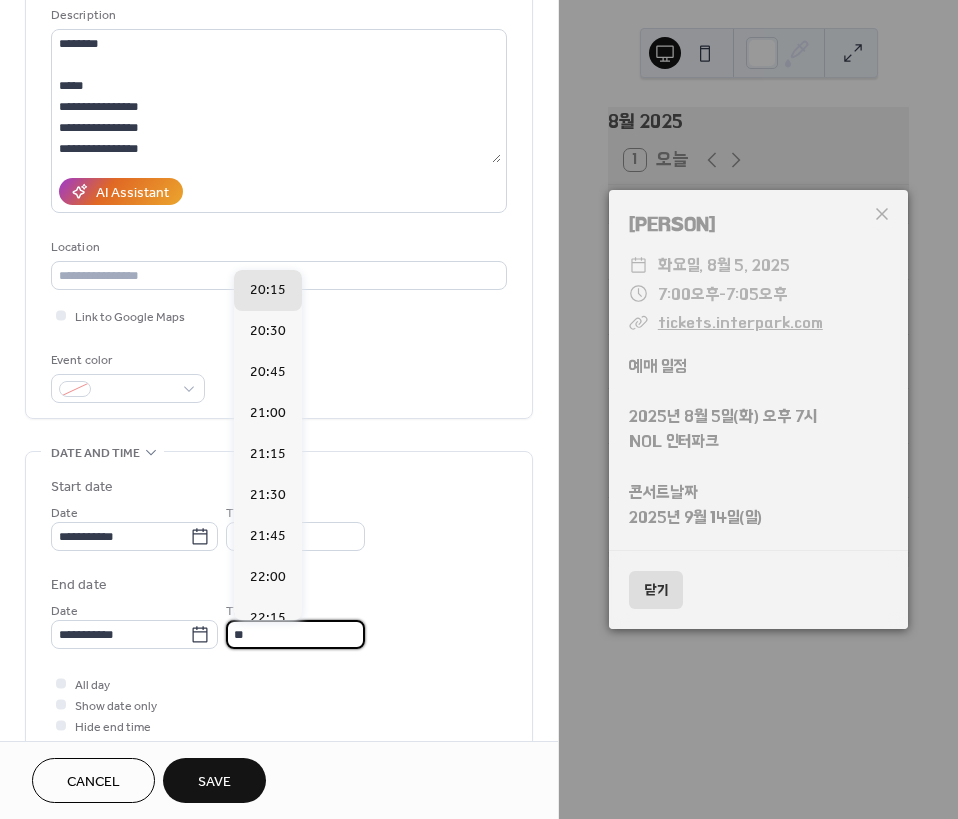 type on "*****" 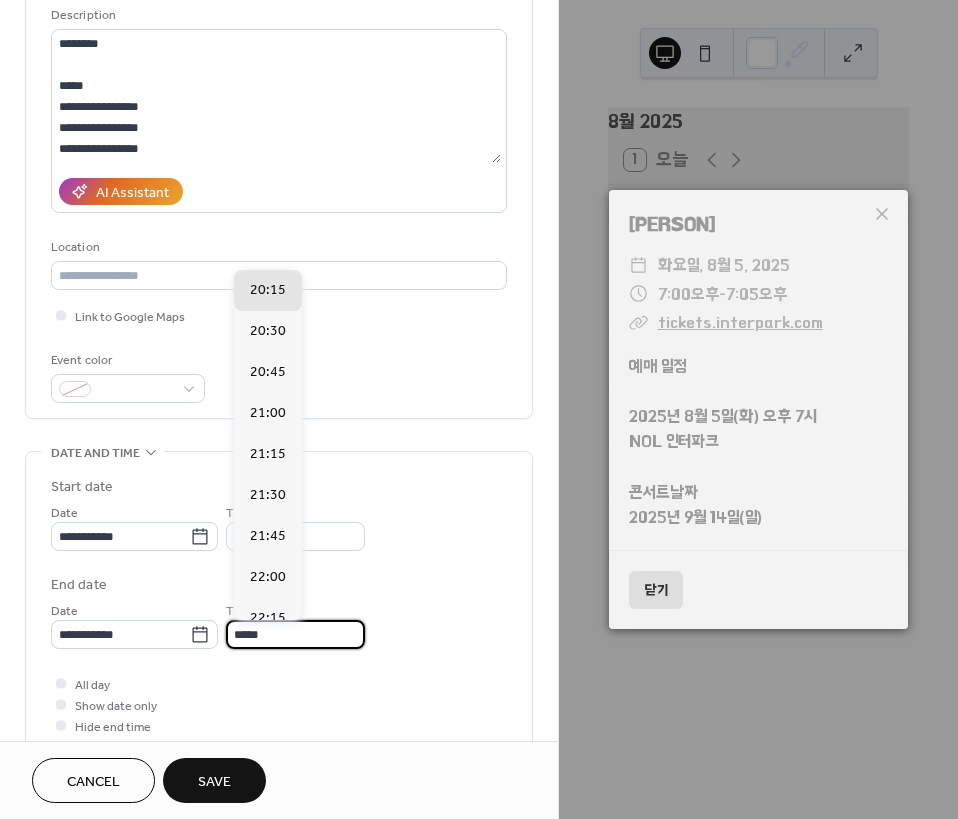 click on "End date" at bounding box center (279, 585) 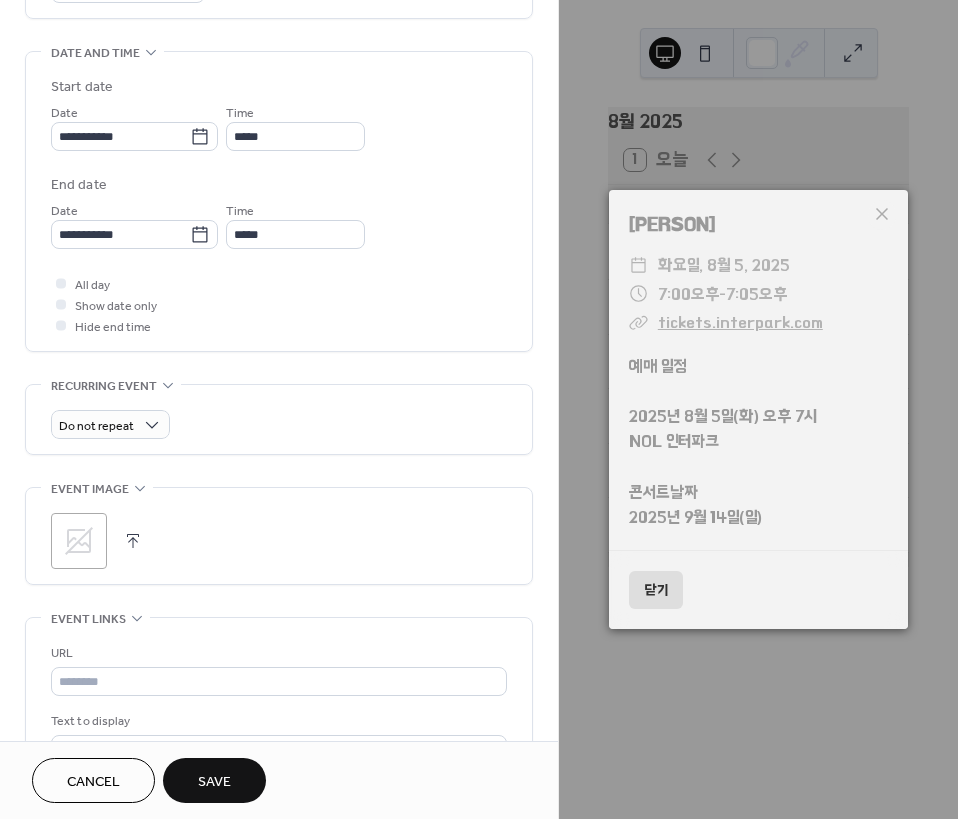 scroll, scrollTop: 800, scrollLeft: 0, axis: vertical 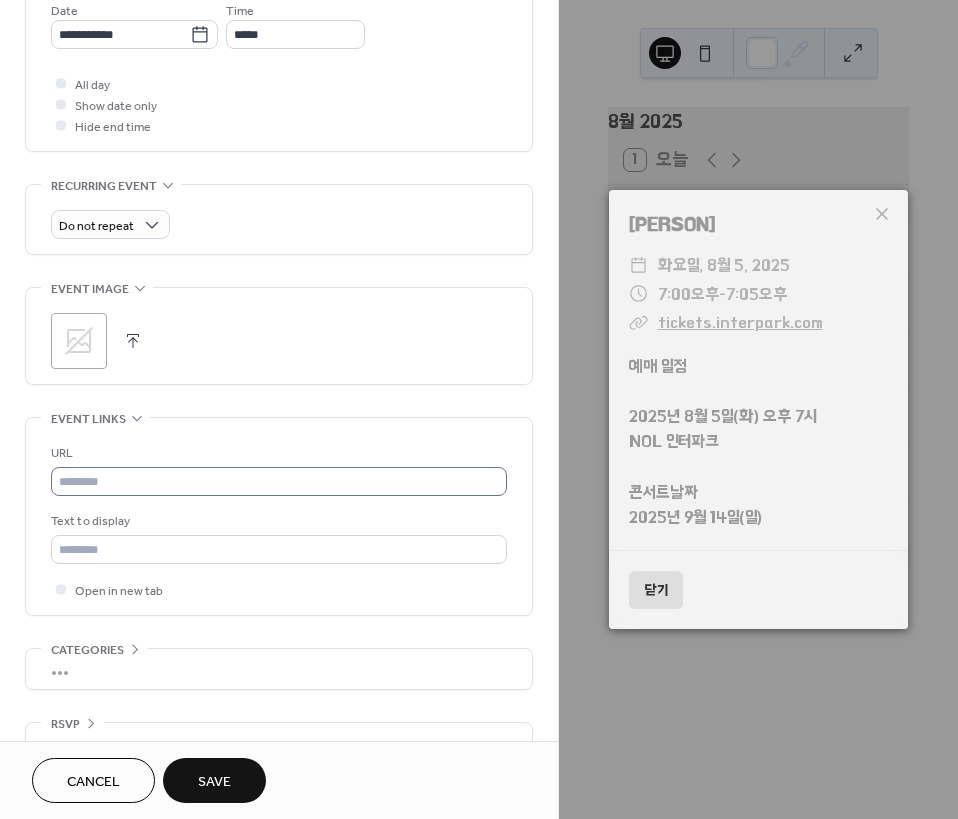 click on "URL Text to display Open in new tab" at bounding box center [279, 521] 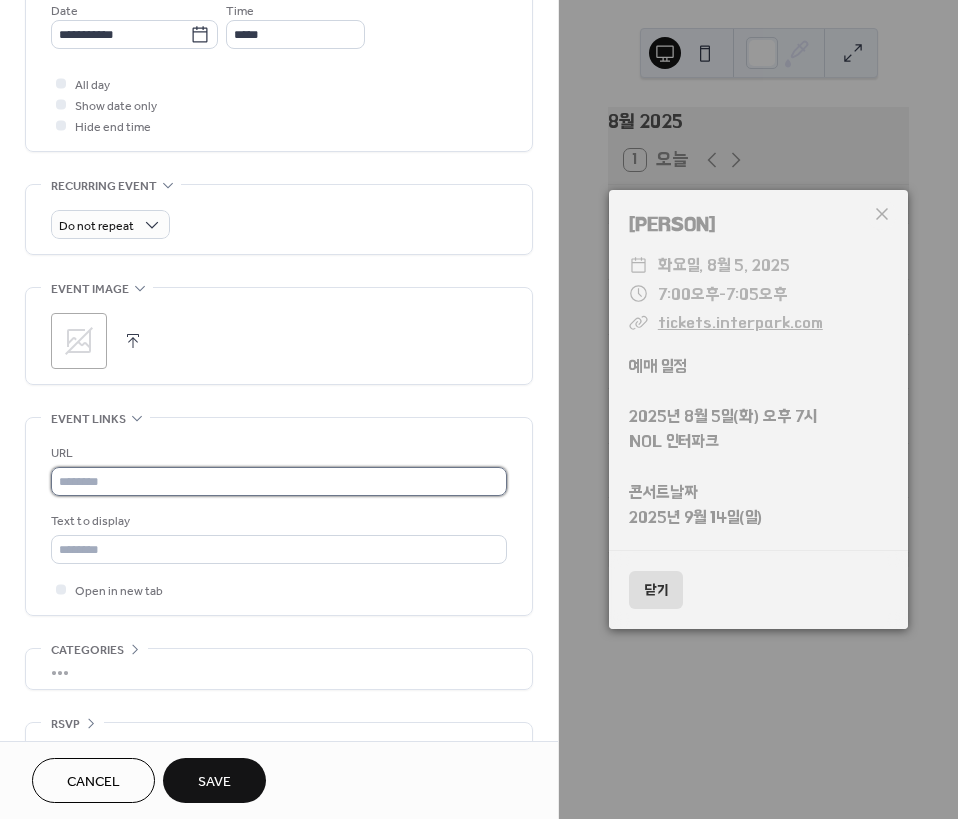 click at bounding box center (279, 481) 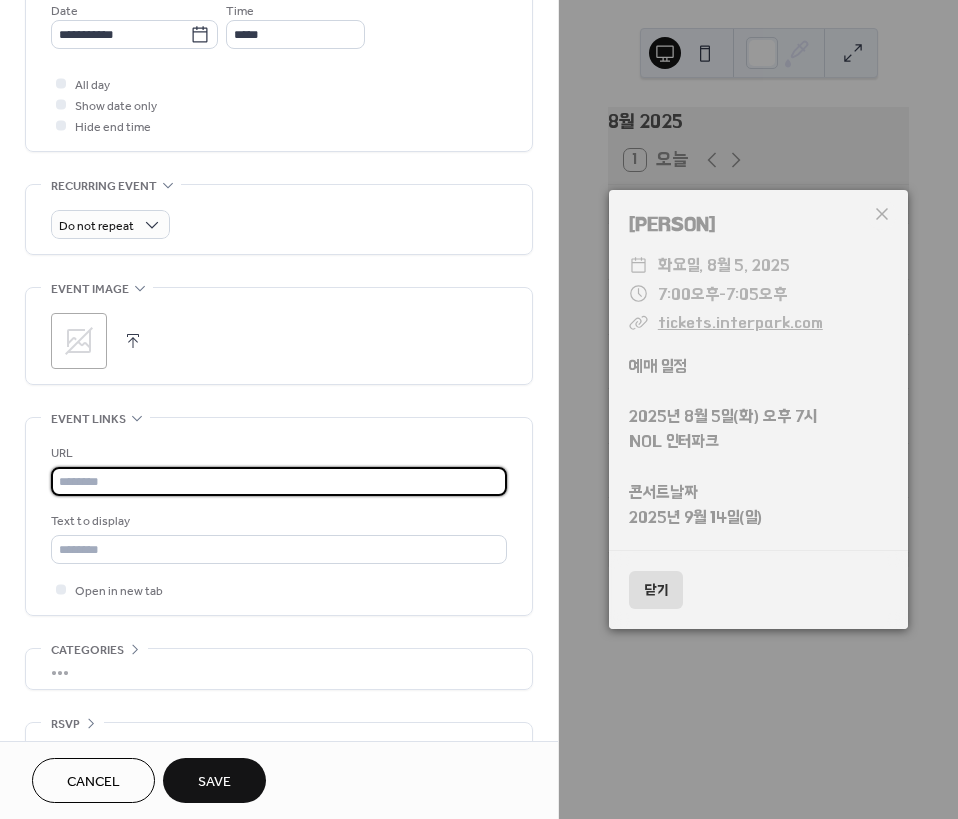 paste on "**********" 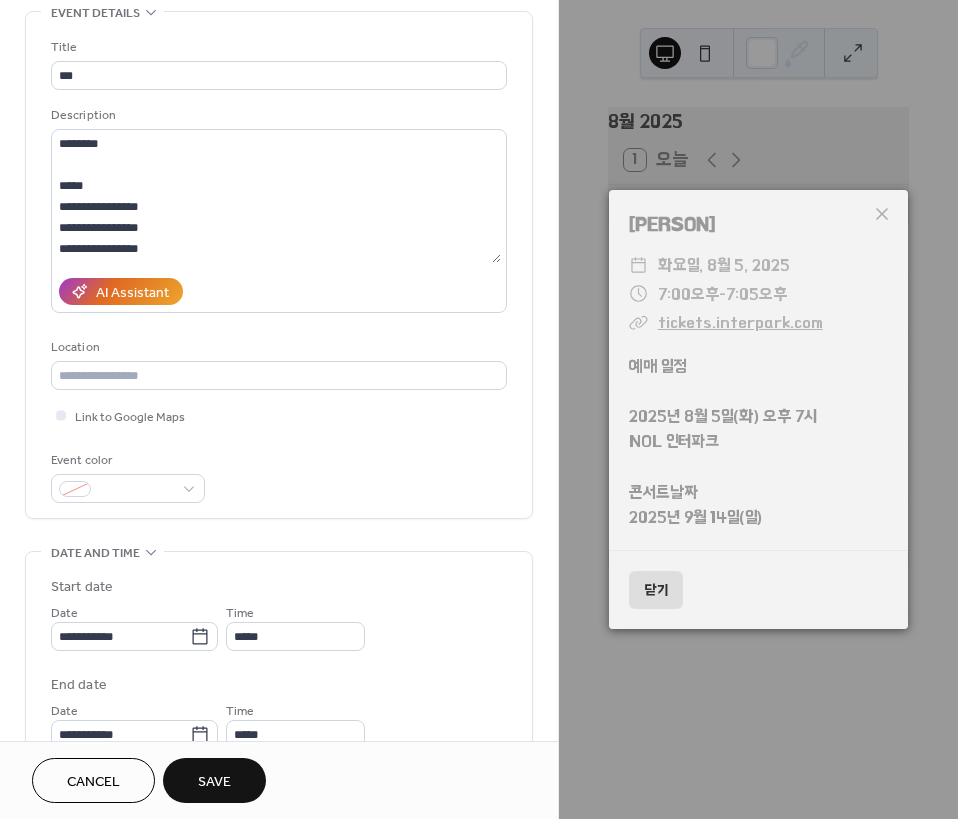 scroll, scrollTop: 0, scrollLeft: 0, axis: both 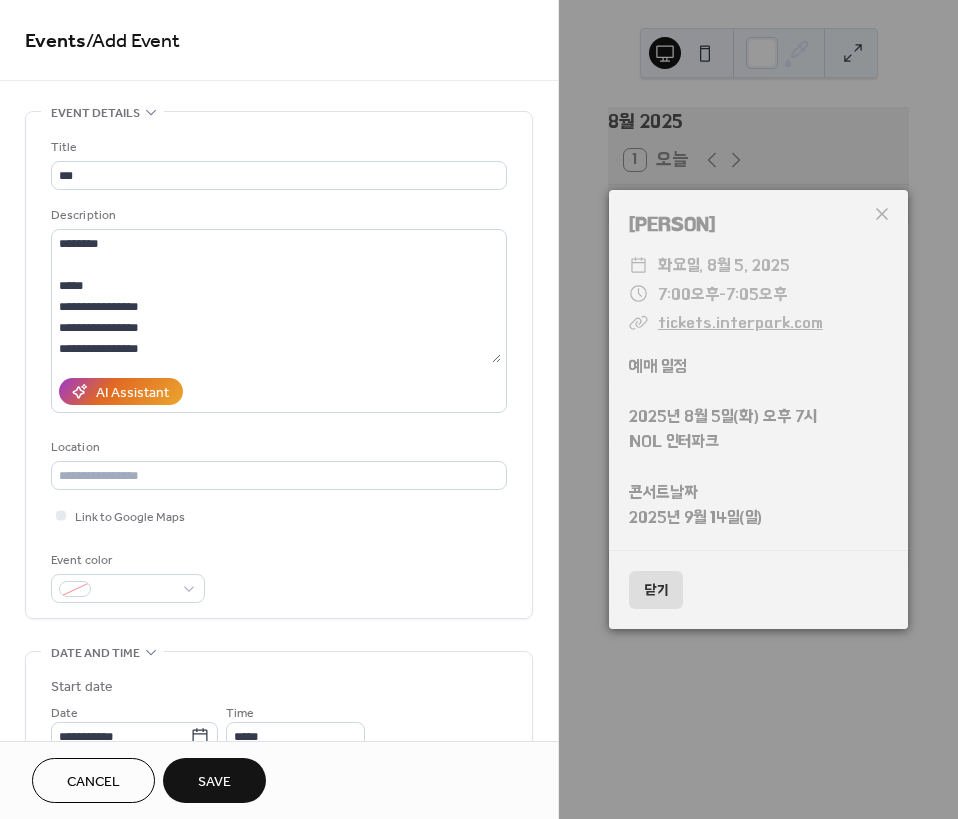 type on "**********" 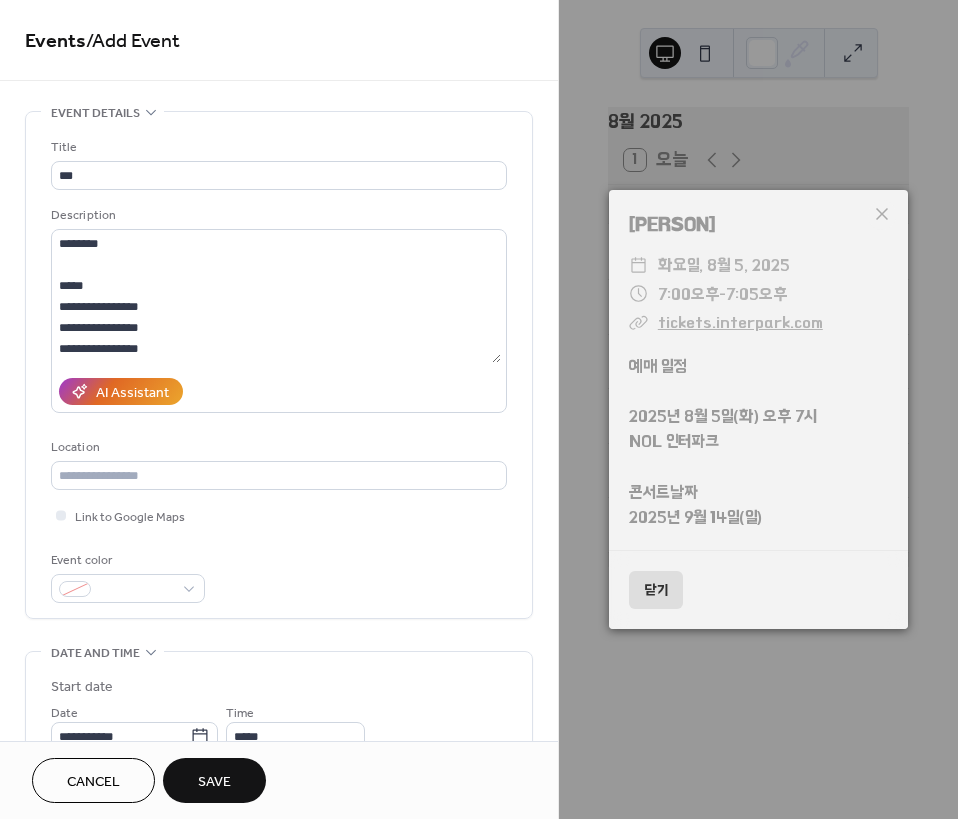 click on "Save" at bounding box center (214, 782) 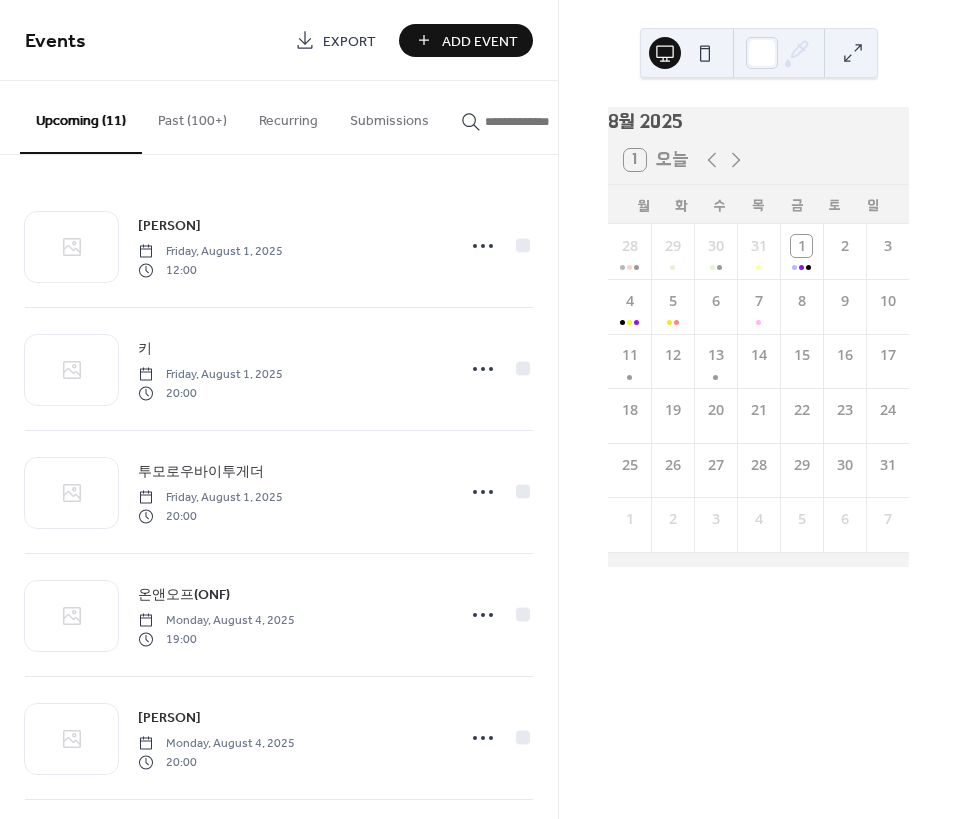 click on "Add Event" at bounding box center (480, 41) 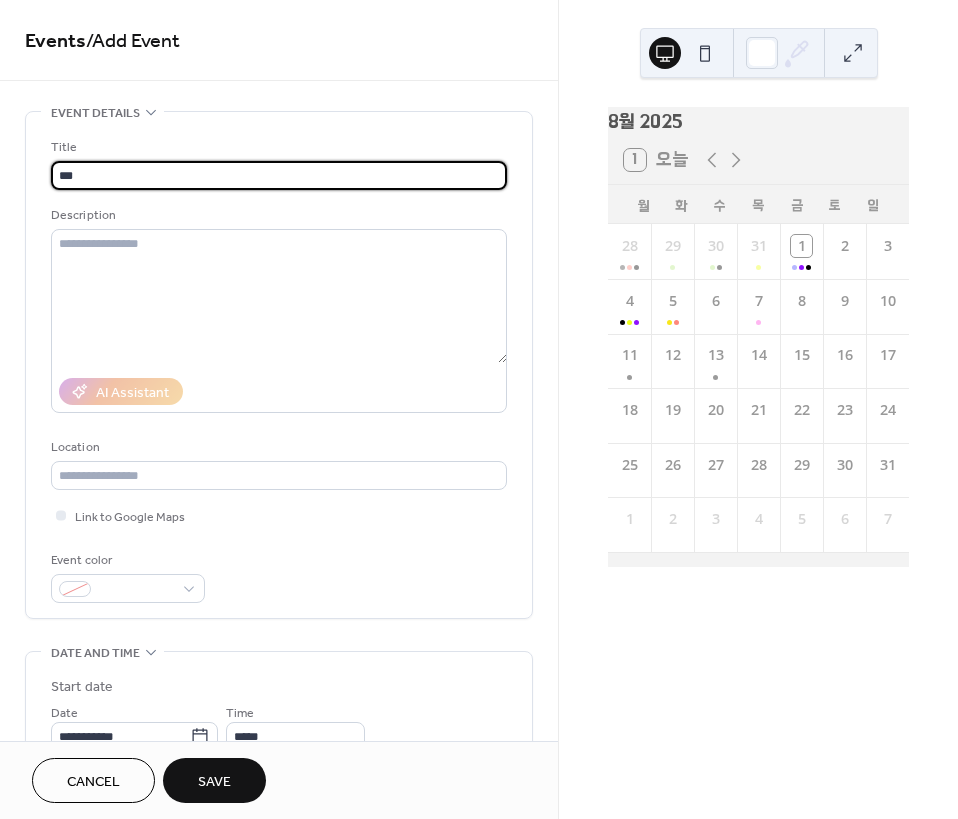 type on "**" 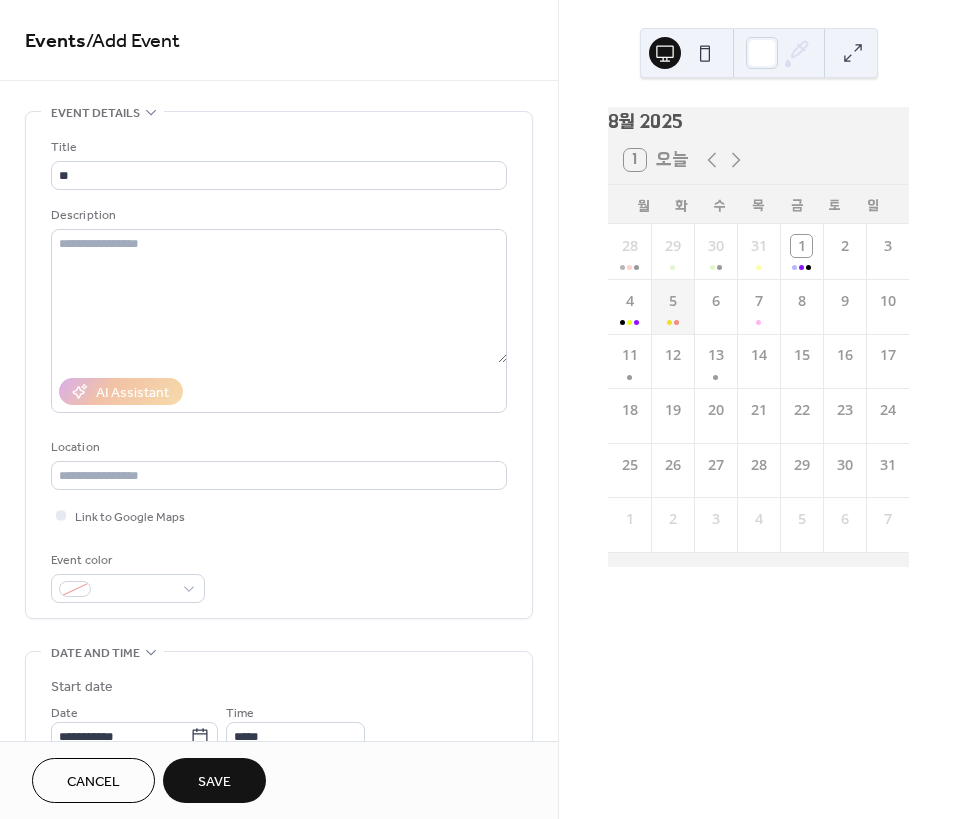 click on "5" at bounding box center (672, 306) 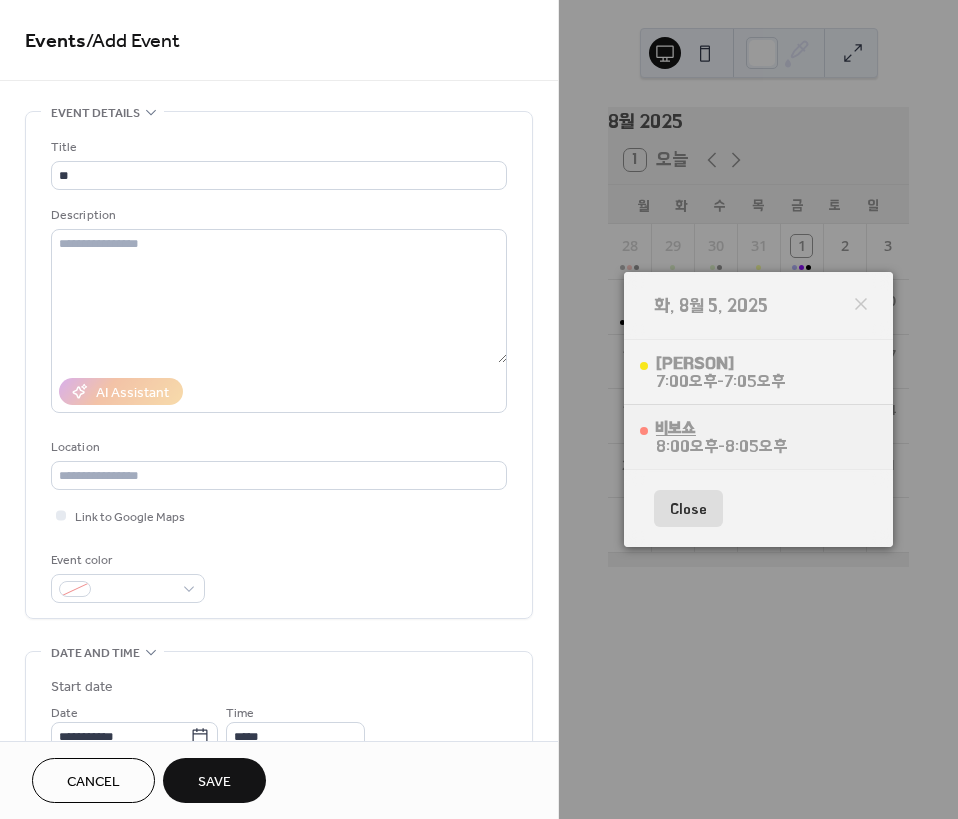 click on "비보쇼" at bounding box center [721, 428] 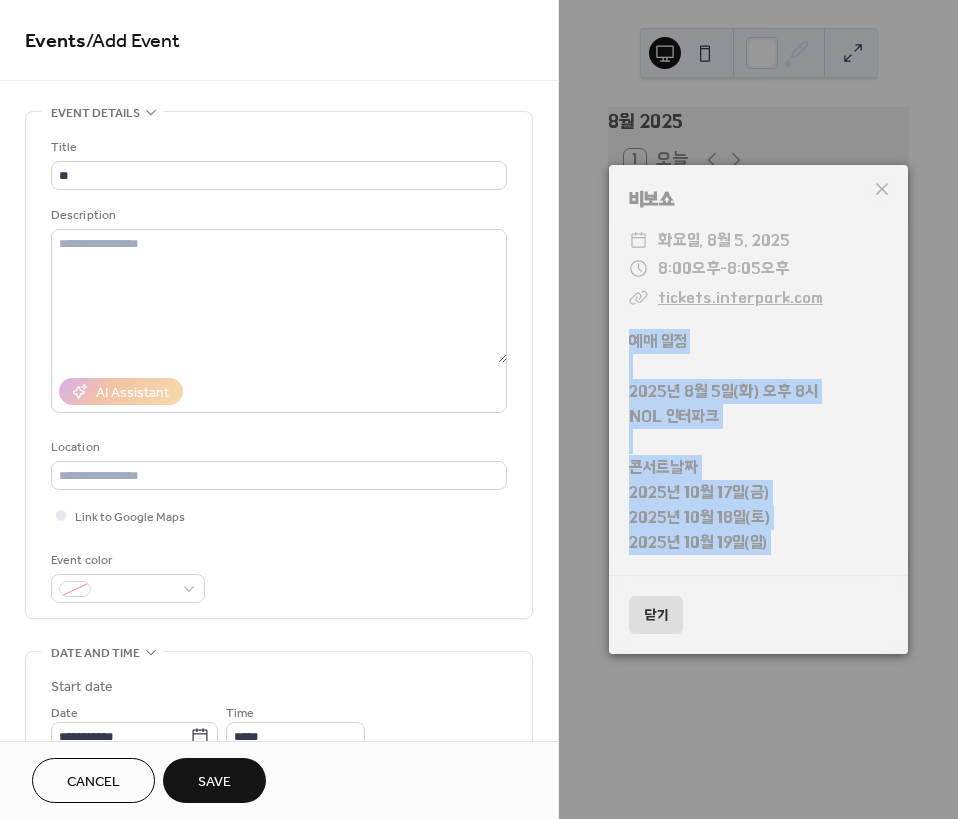 drag, startPoint x: 629, startPoint y: 335, endPoint x: 836, endPoint y: 582, distance: 322.27008 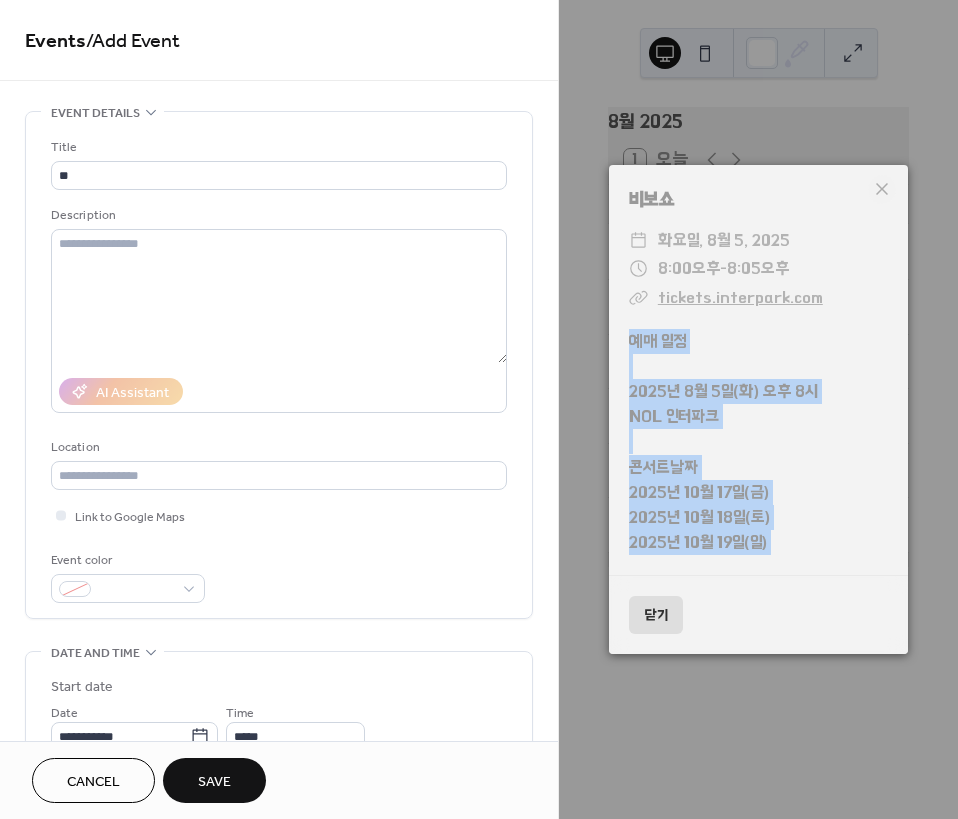 click on "비보쇼 ​ 화요일, 8월 5, 2025 ​ 8:00오후 - 8:05오후 ​ tickets.interpark.com 예매 일정 2025년 8월 5일(화) 오후 8시 NOL 인터파크 콘서트날짜 2025년 10월 17일(금) 2025년 10월 18일(토) 2025년 10월 19일(일) 닫기" at bounding box center [758, 409] 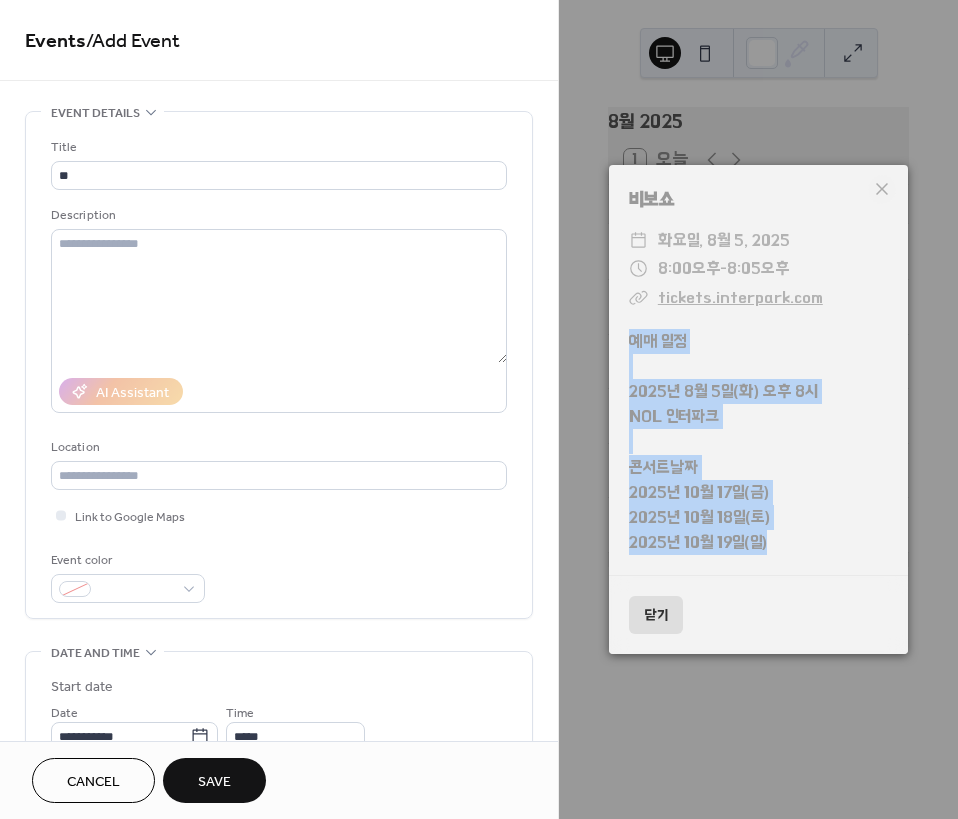 drag, startPoint x: 788, startPoint y: 548, endPoint x: 624, endPoint y: 329, distance: 273.60007 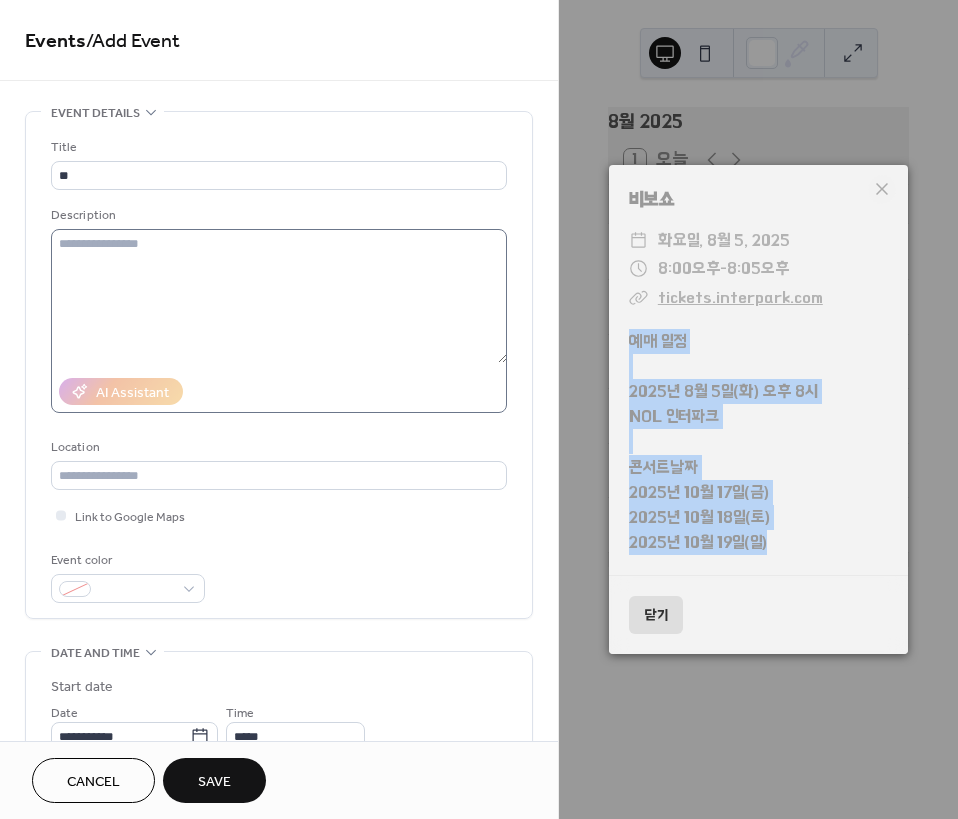 copy on "예매 일정 2025년 8월 5일(화) 오후 8시 NOL 인터파크 콘서트날짜 2025년 10월 17일(금) 2025년 10월 18일(토) 2025년 10월 19일(일)" 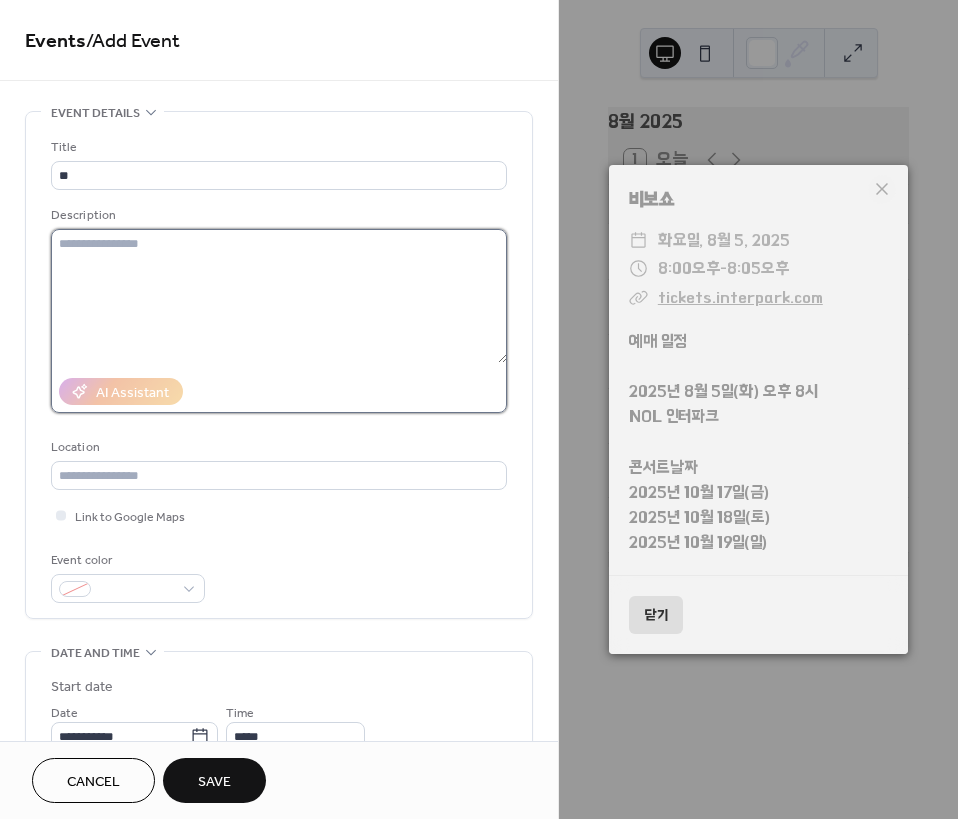 click at bounding box center [279, 296] 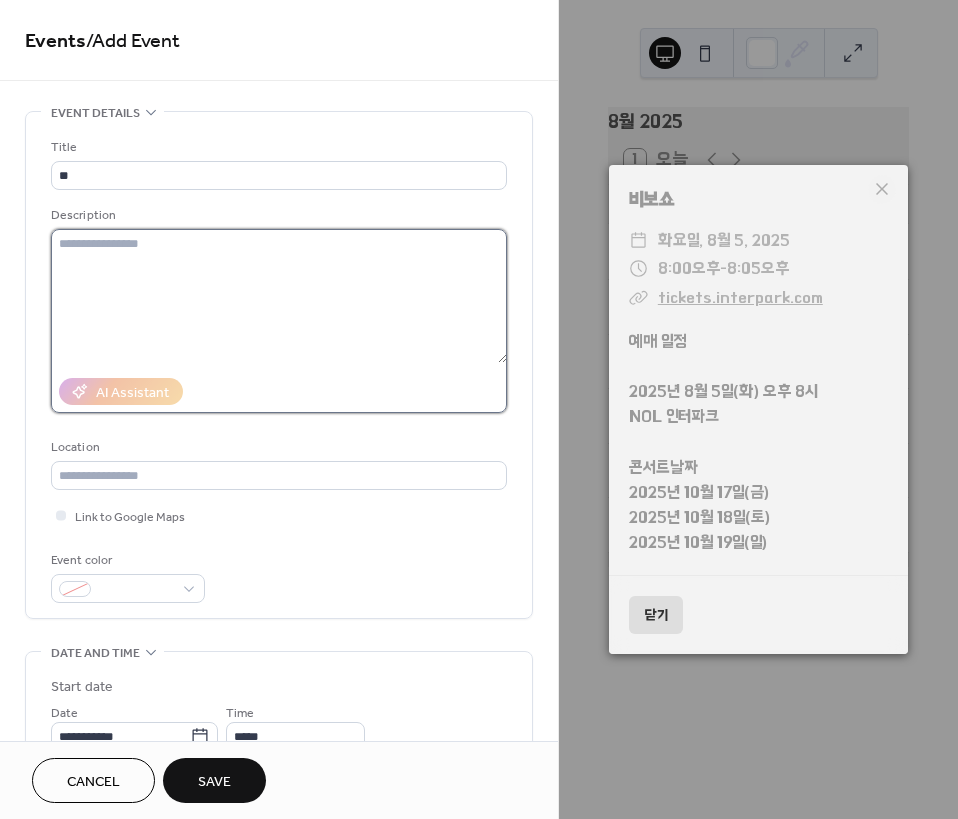 paste on "**********" 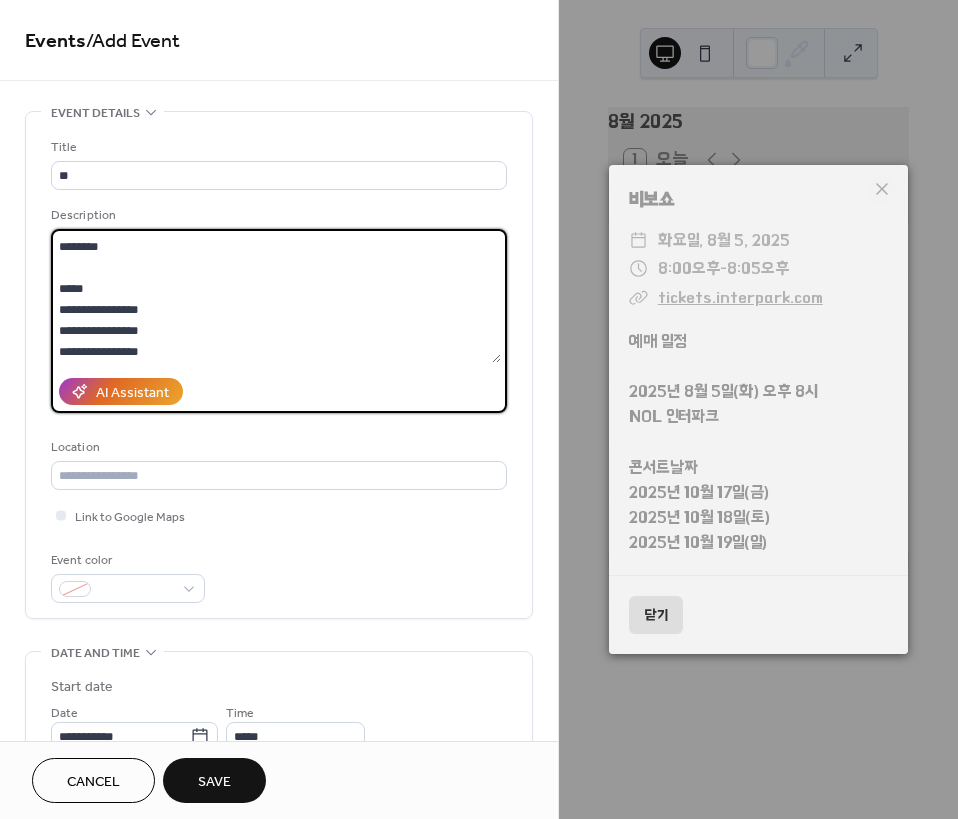 scroll, scrollTop: 0, scrollLeft: 0, axis: both 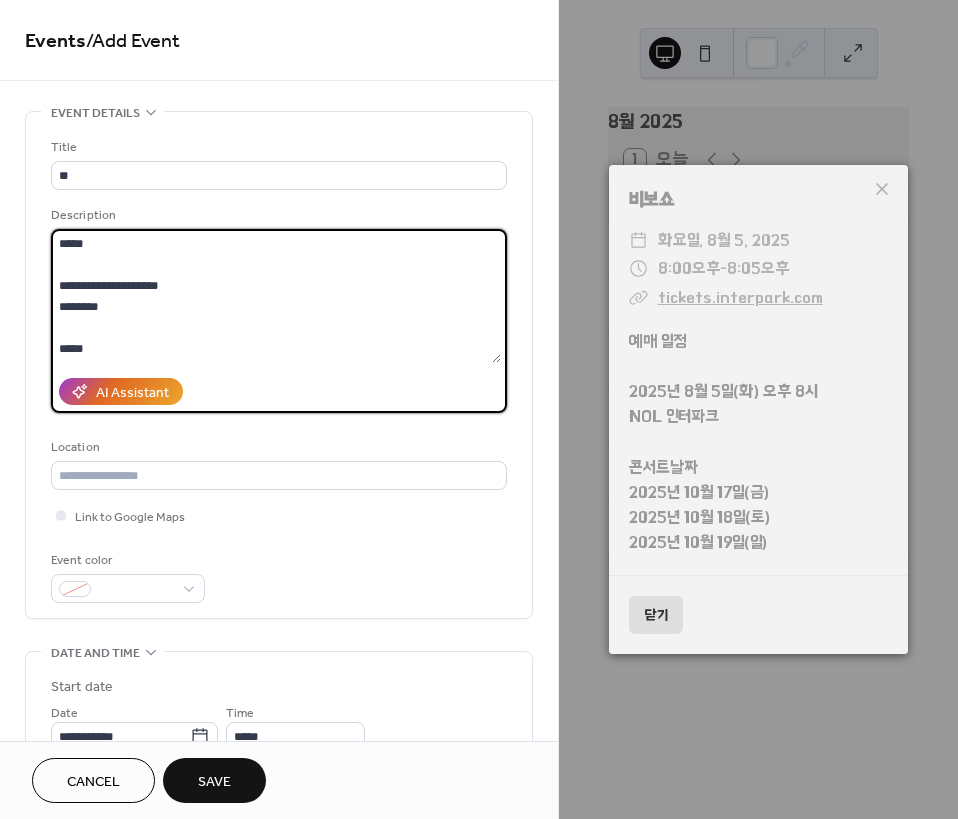 drag, startPoint x: 112, startPoint y: 289, endPoint x: 121, endPoint y: 294, distance: 10.29563 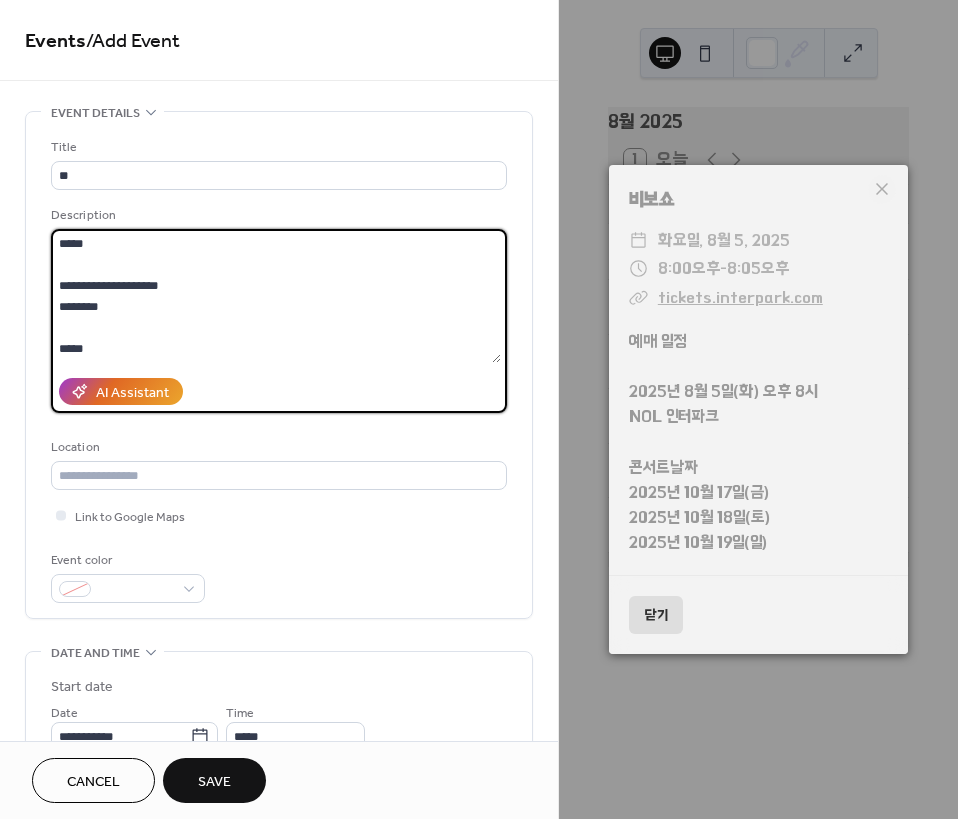 scroll, scrollTop: 63, scrollLeft: 0, axis: vertical 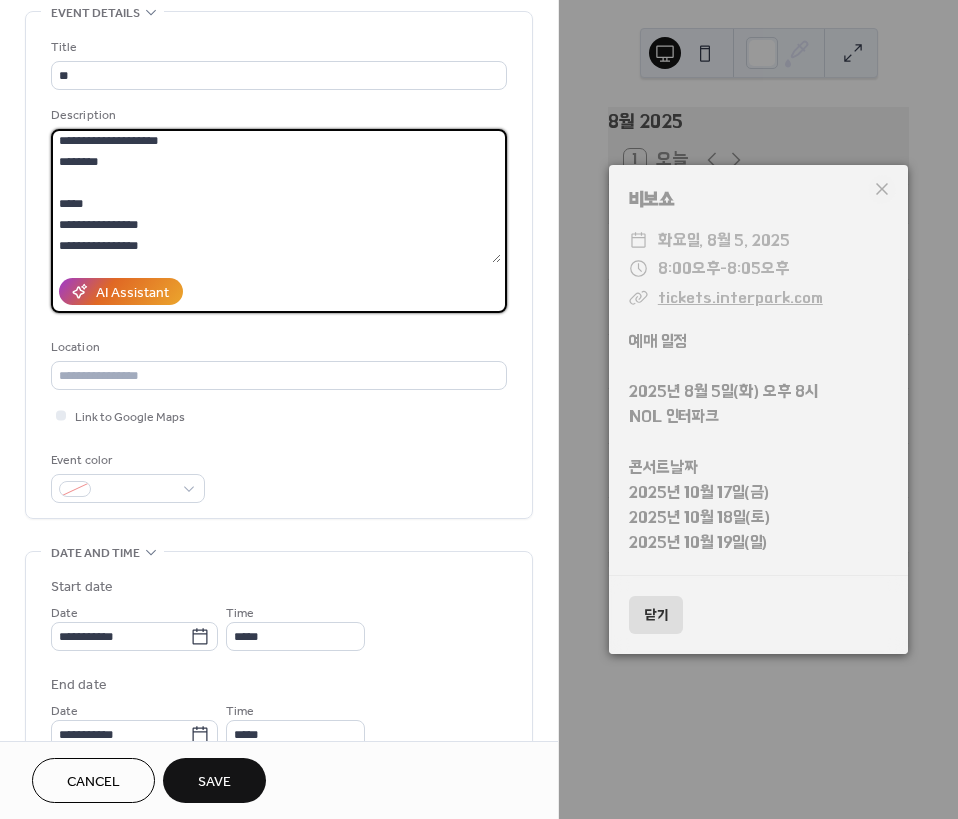 drag, startPoint x: 192, startPoint y: 232, endPoint x: 40, endPoint y: 234, distance: 152.01315 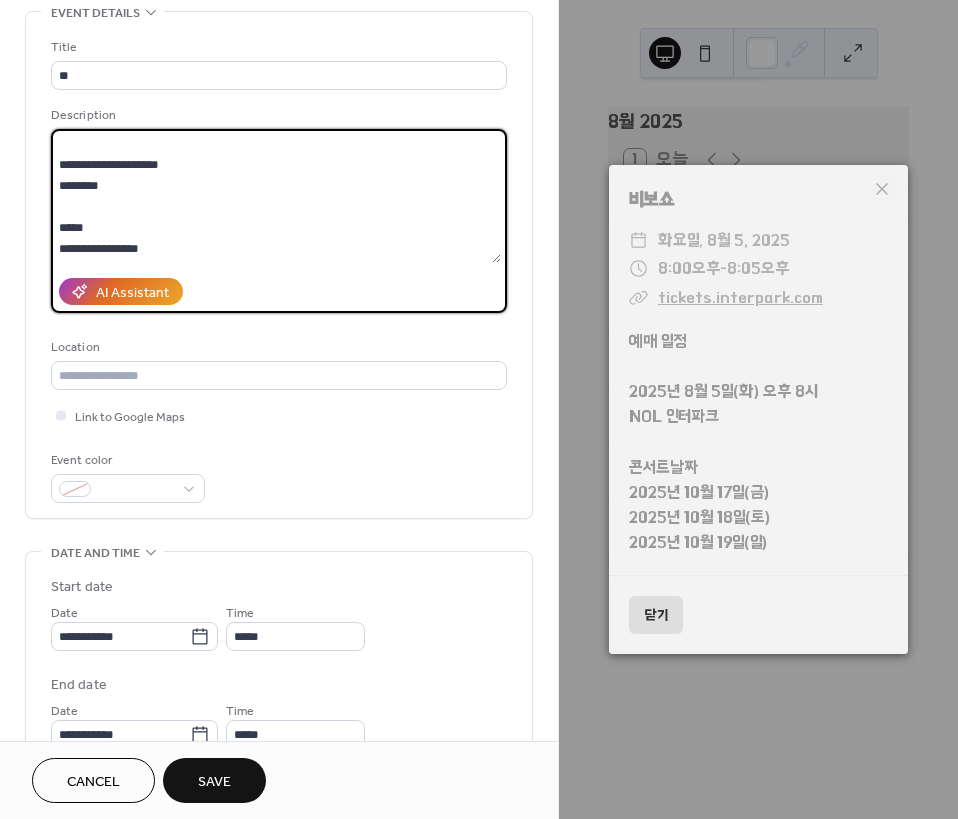 scroll, scrollTop: 21, scrollLeft: 0, axis: vertical 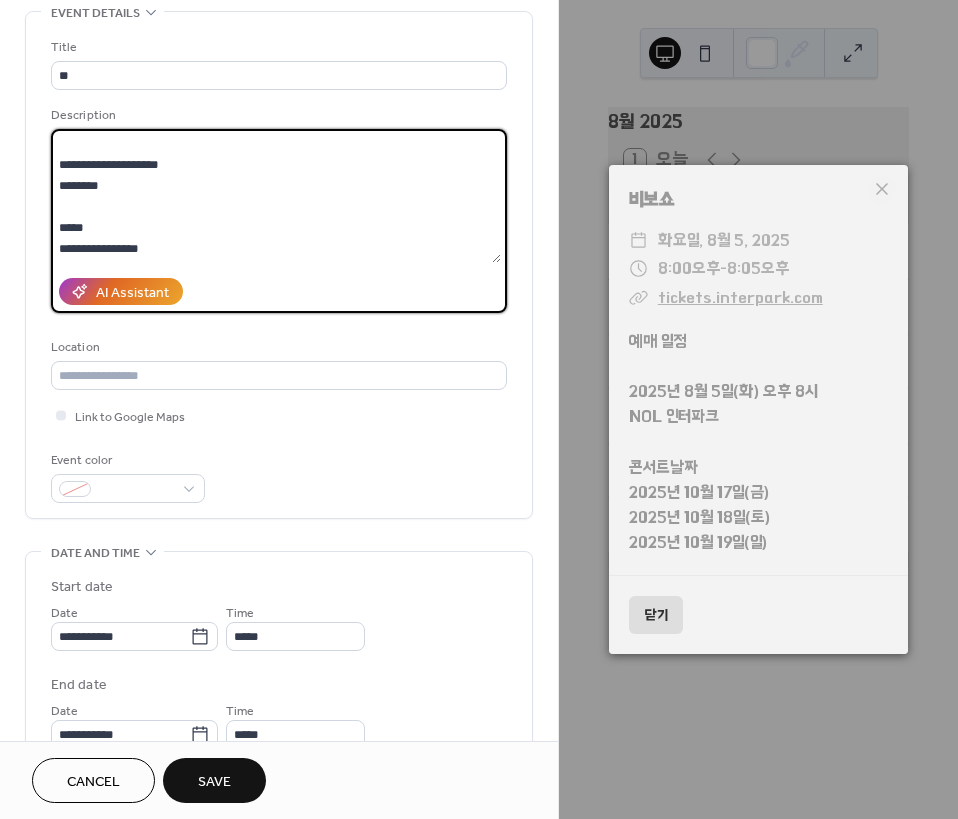 drag, startPoint x: 109, startPoint y: 252, endPoint x: 122, endPoint y: 260, distance: 15.264338 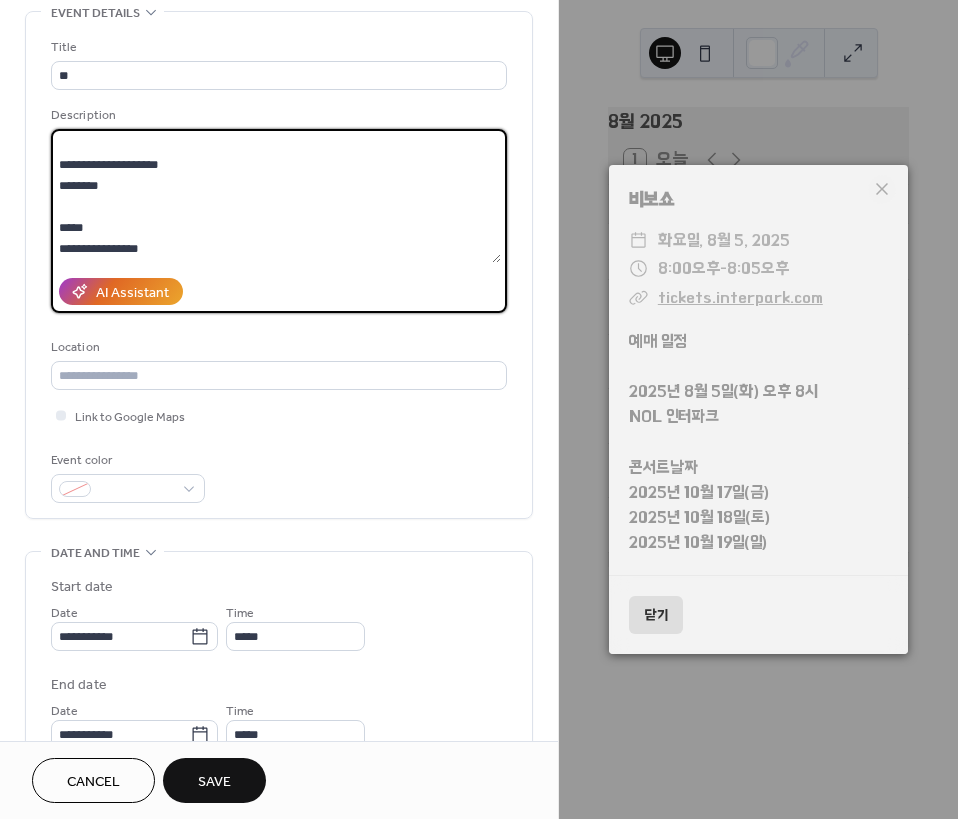 click on "**********" at bounding box center (276, 196) 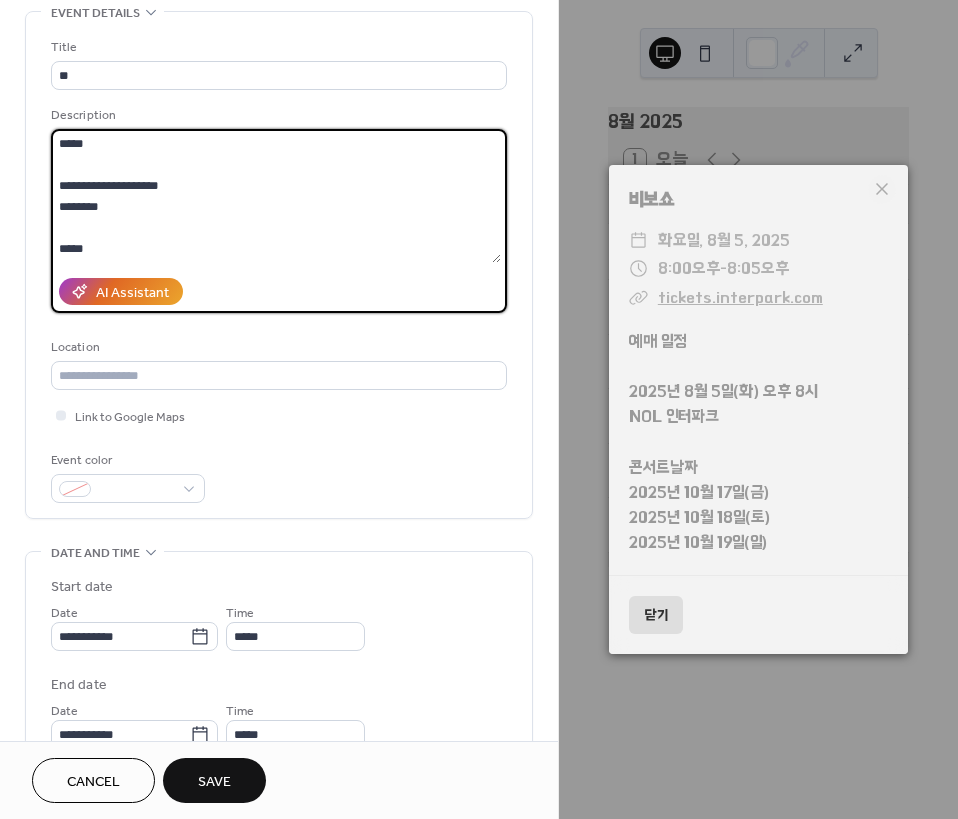 scroll, scrollTop: 21, scrollLeft: 0, axis: vertical 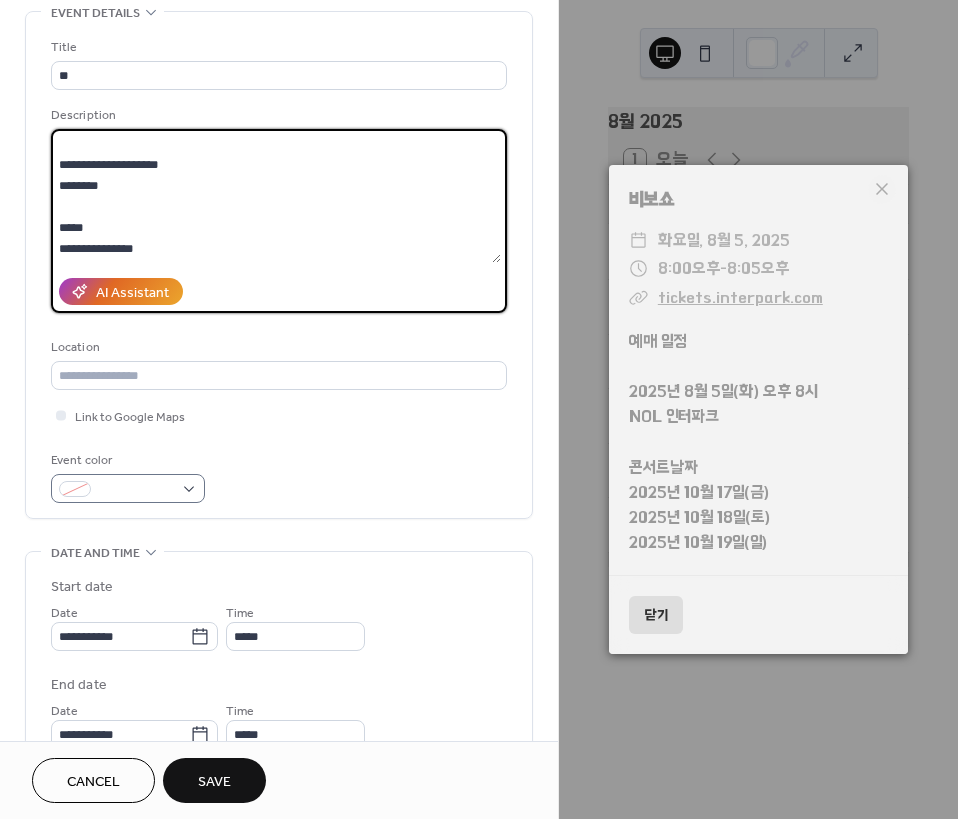 type on "**********" 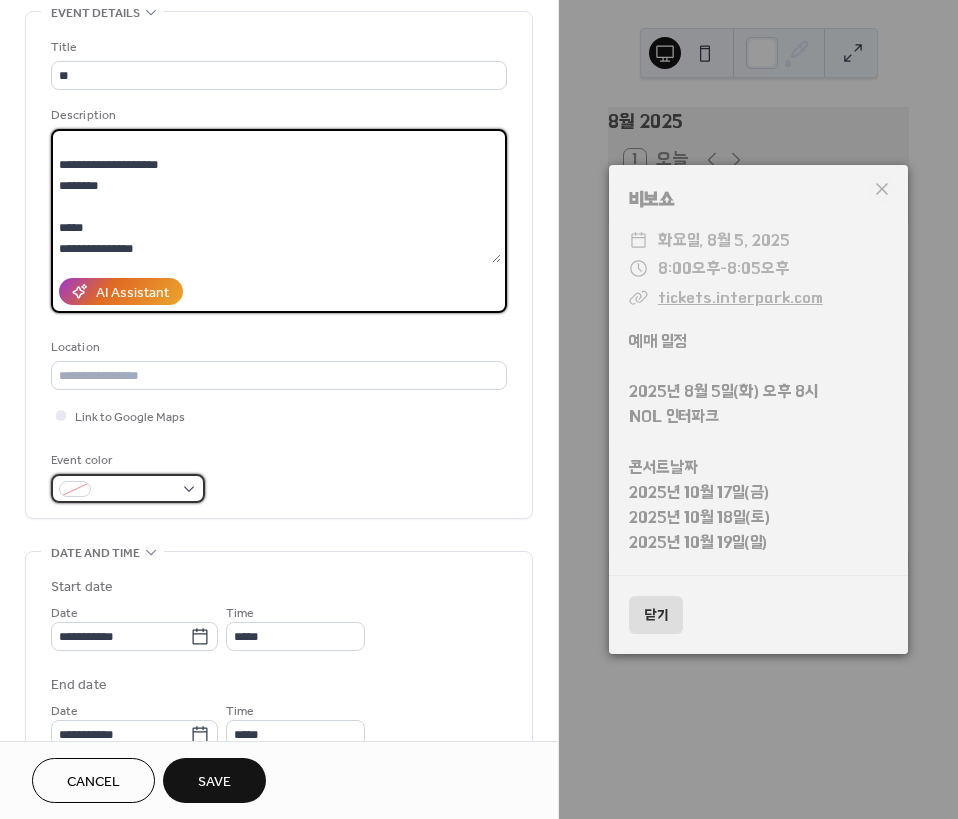 click at bounding box center [128, 488] 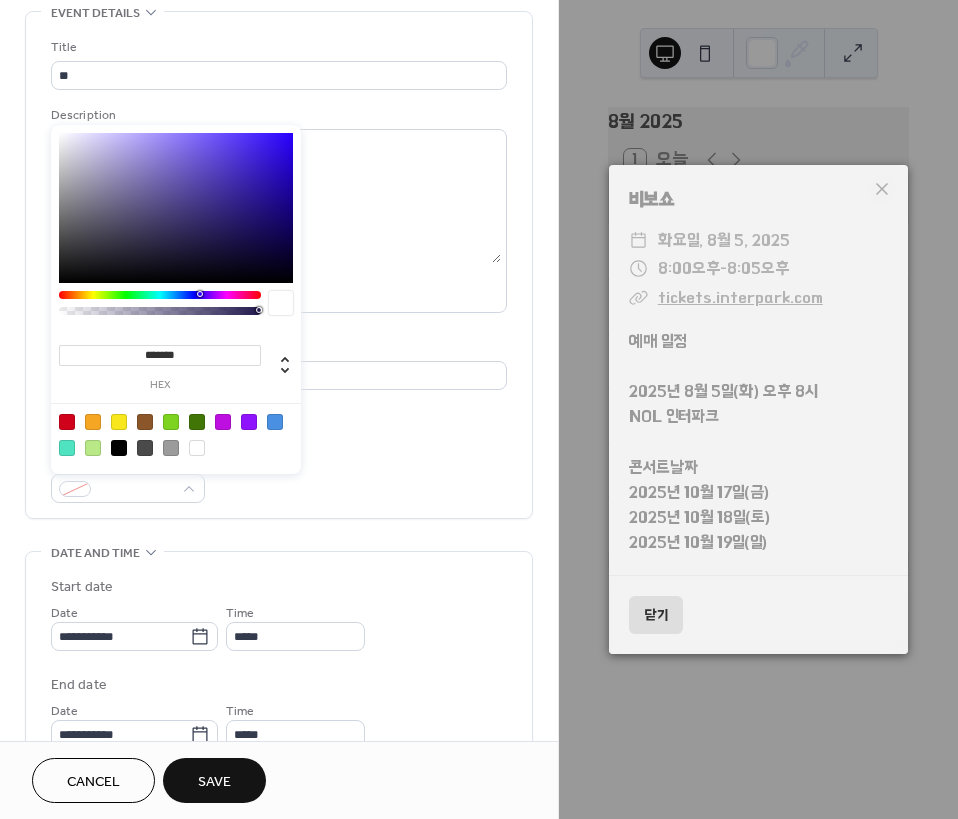 click at bounding box center [171, 448] 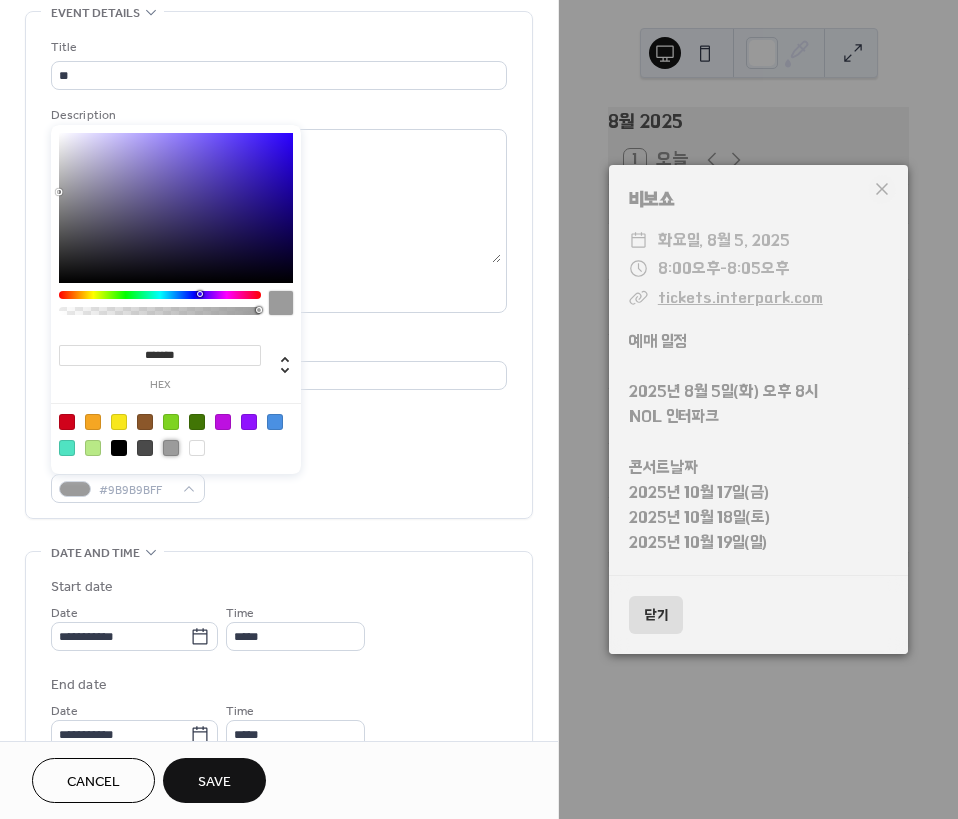 click on "Event color #9B9B9BFF" at bounding box center [279, 476] 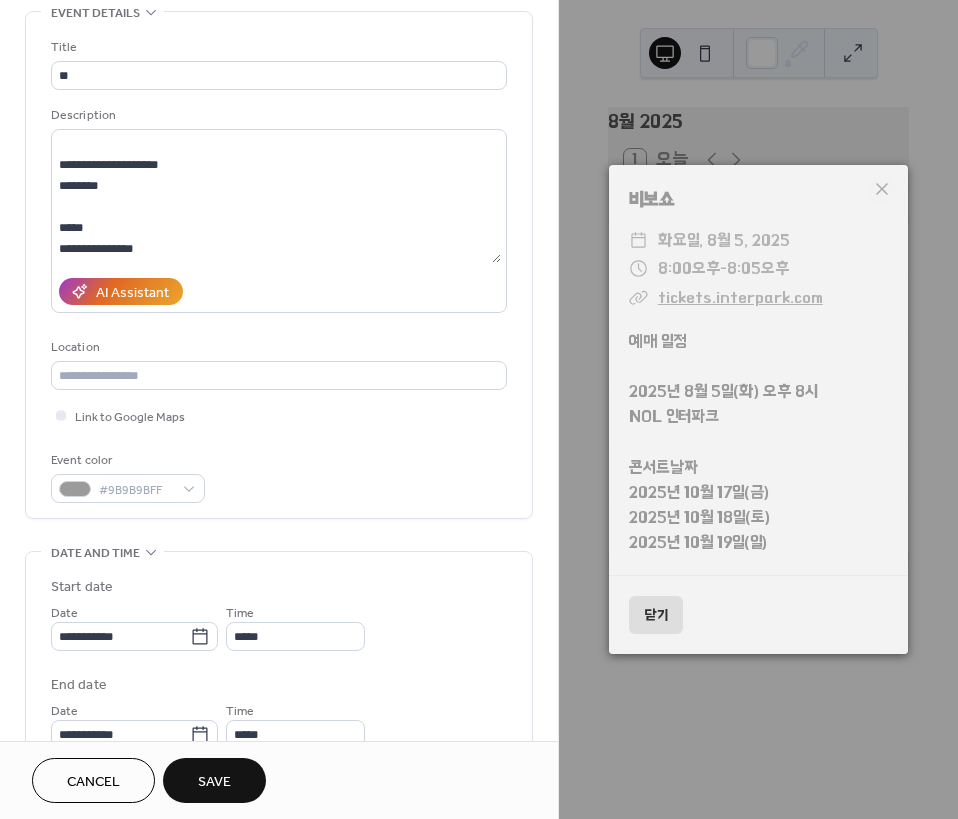 scroll, scrollTop: 300, scrollLeft: 0, axis: vertical 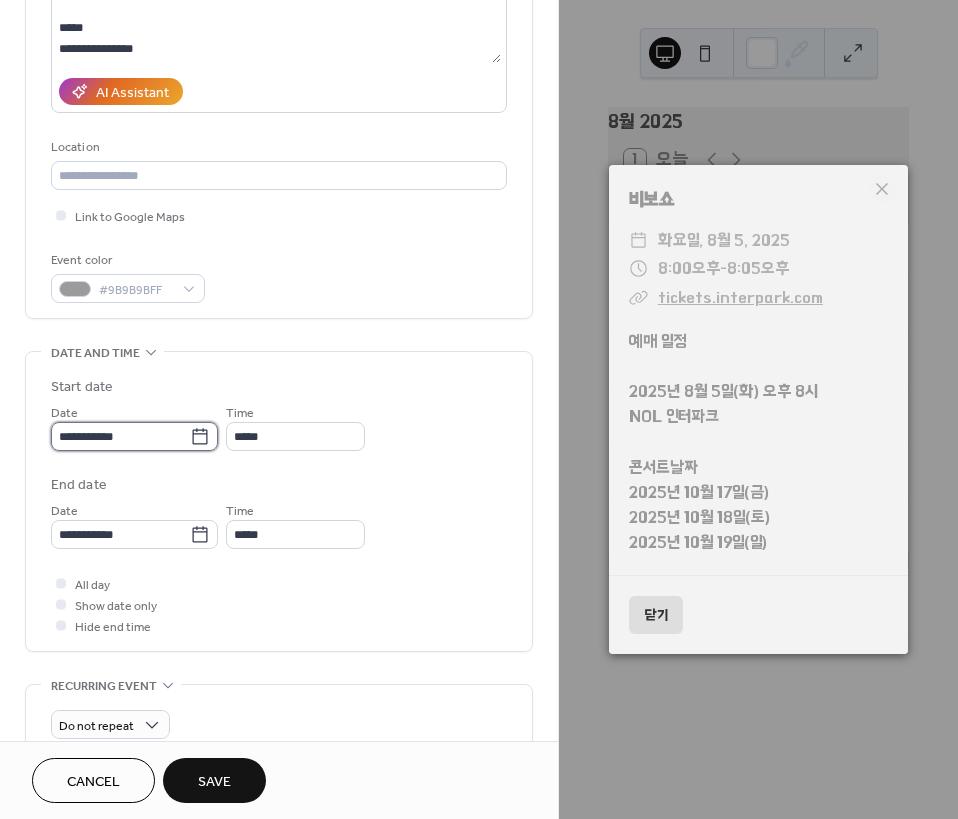 click on "**********" at bounding box center [120, 436] 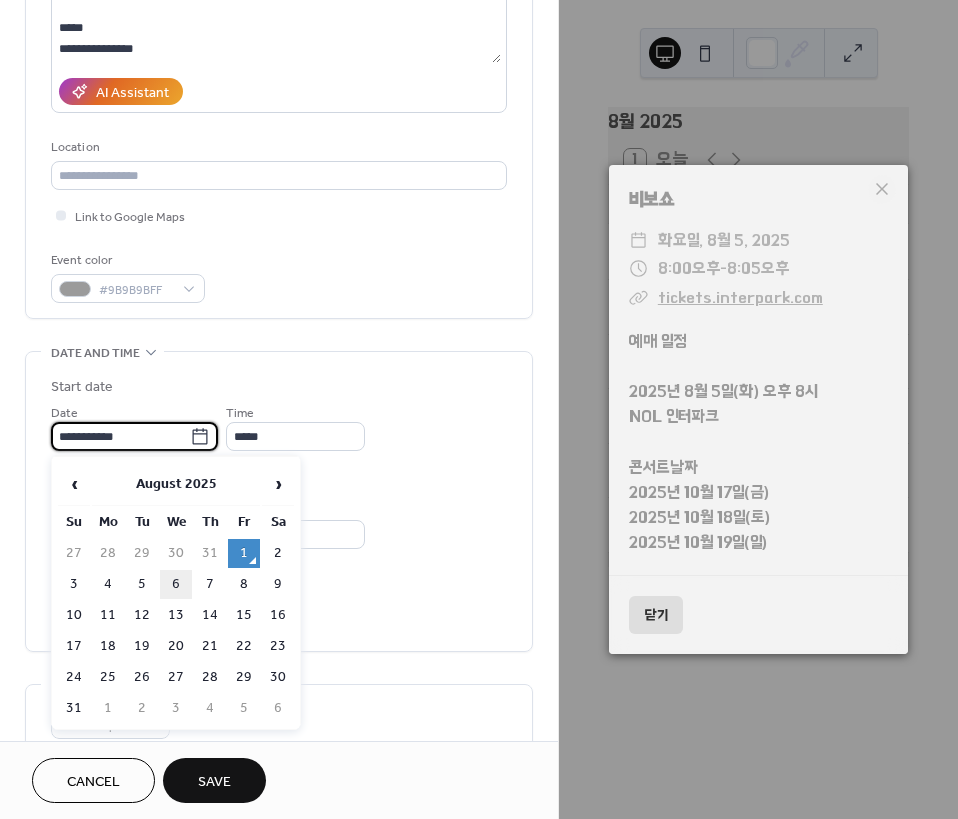 click on "6" at bounding box center [176, 584] 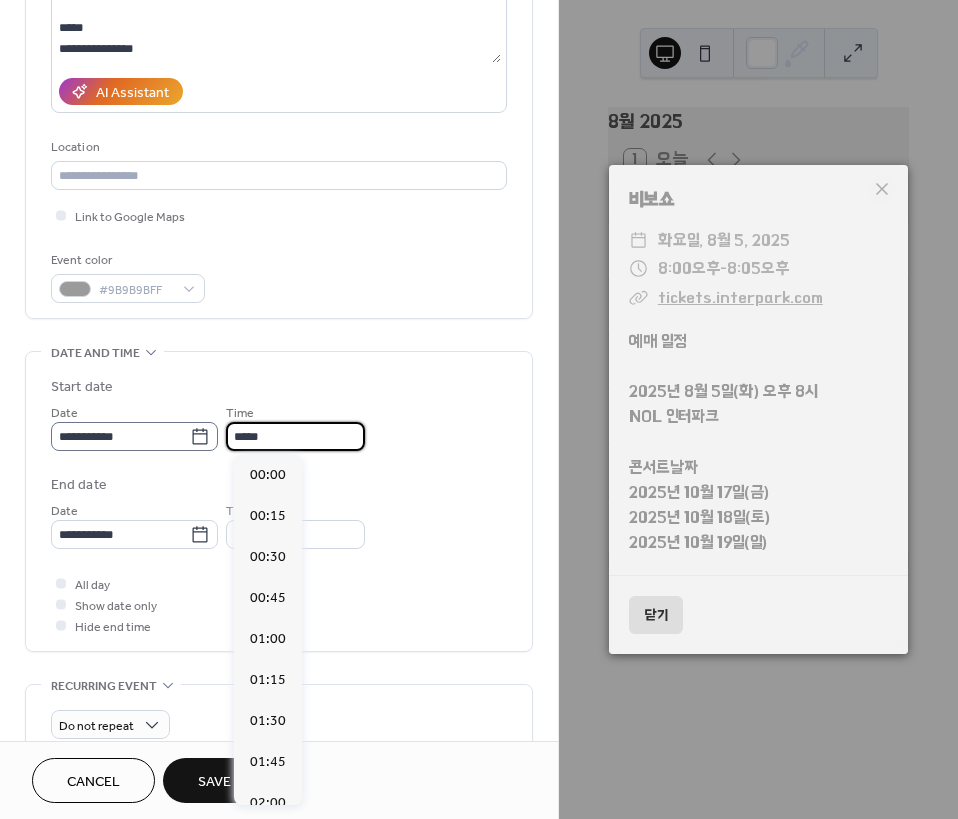 drag, startPoint x: 287, startPoint y: 421, endPoint x: 108, endPoint y: 446, distance: 180.73738 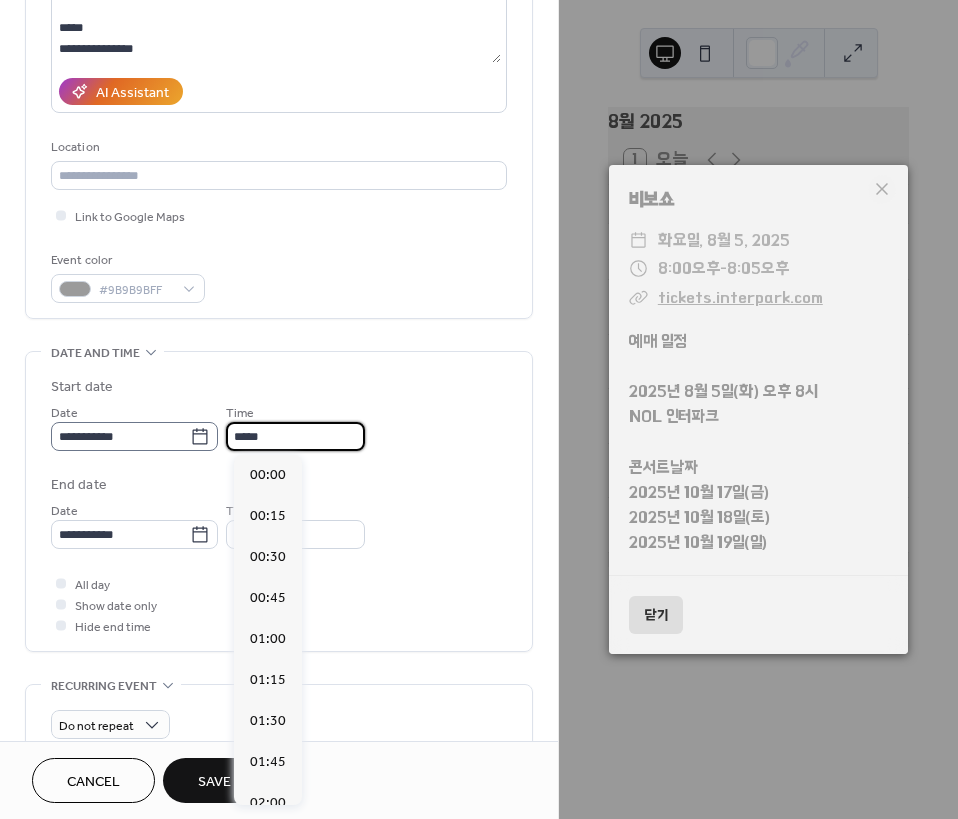 click on "**********" at bounding box center [279, 426] 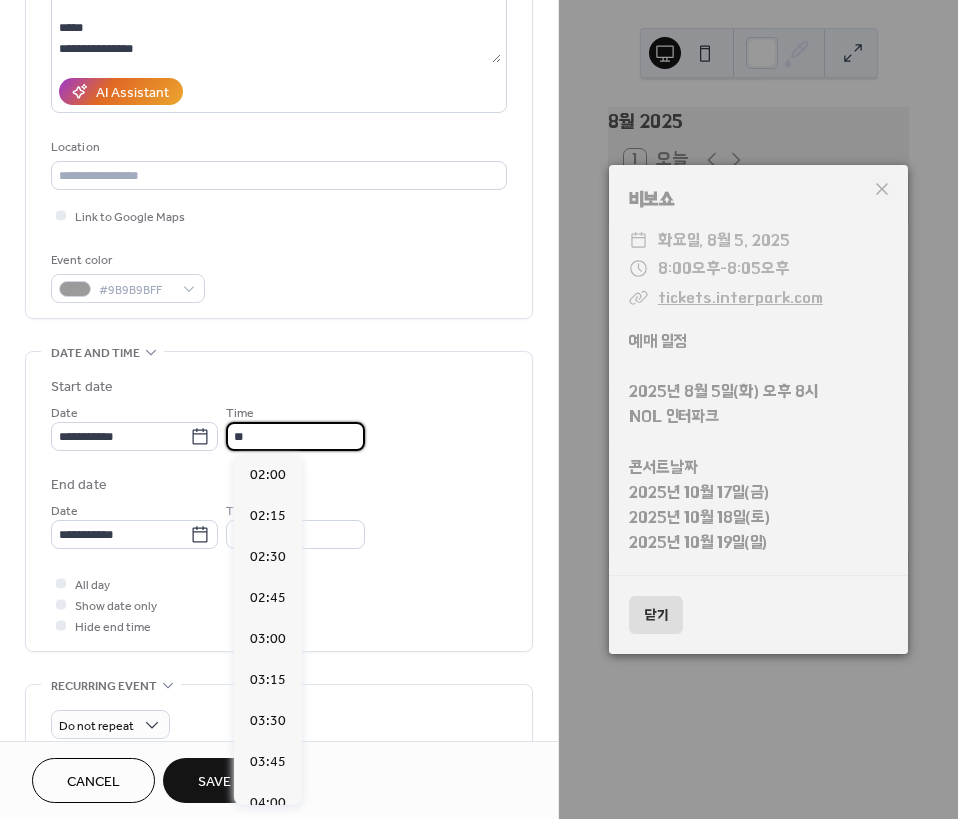 scroll, scrollTop: 3280, scrollLeft: 0, axis: vertical 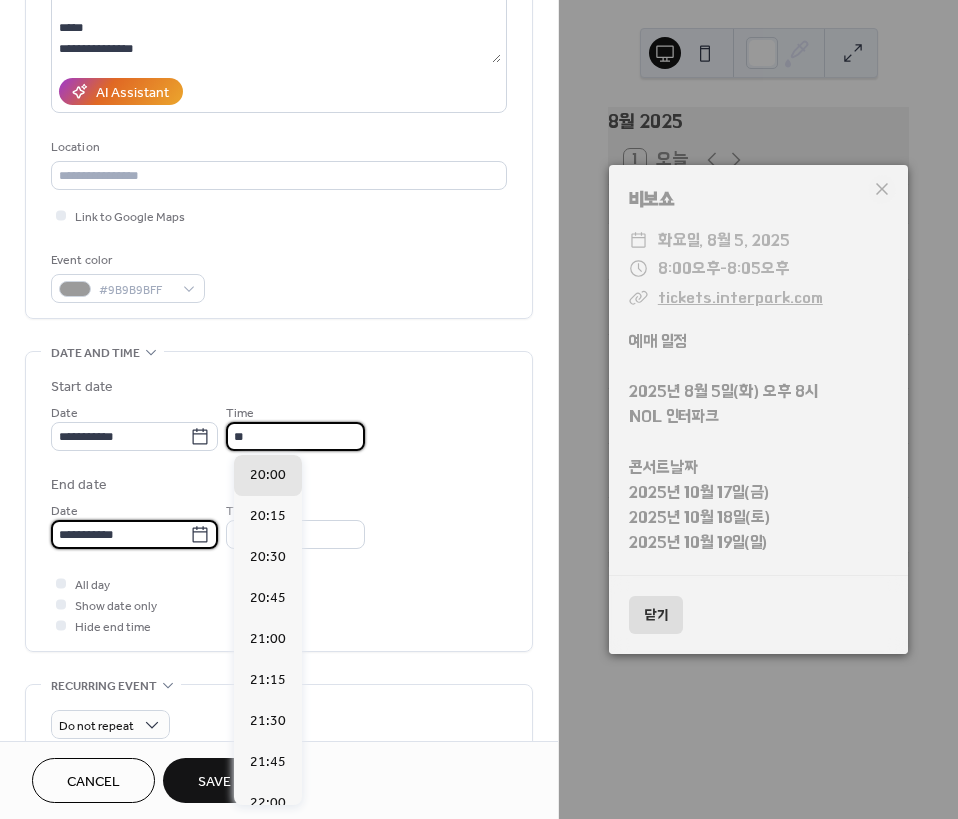 type on "*****" 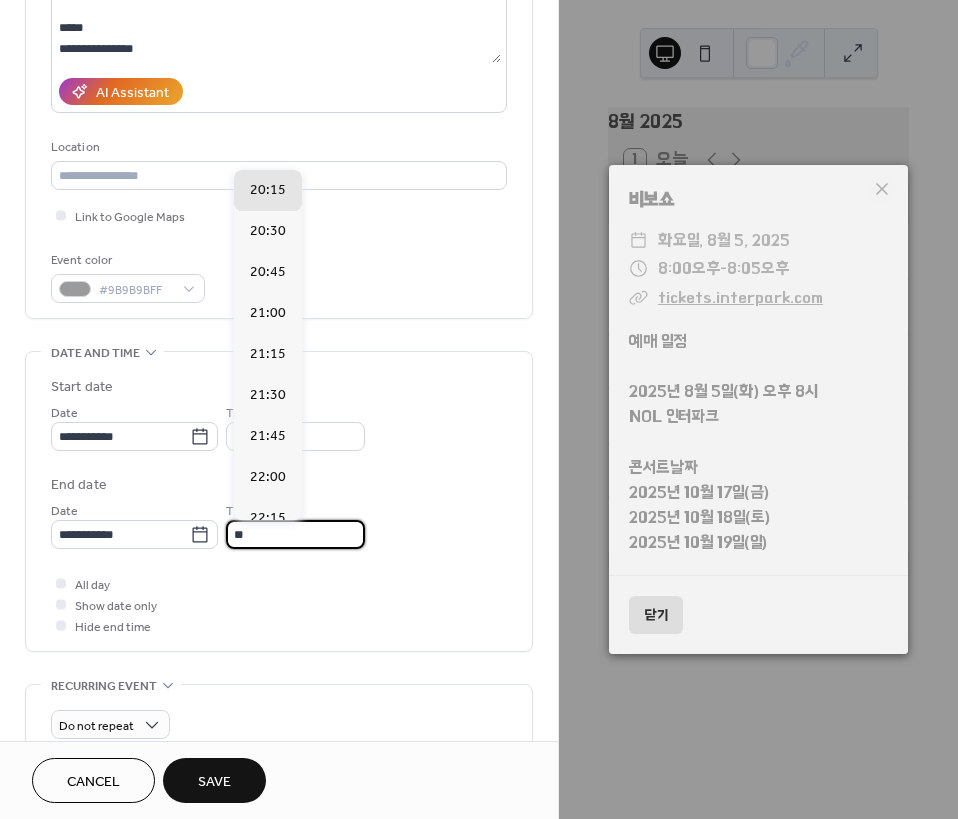 type on "*****" 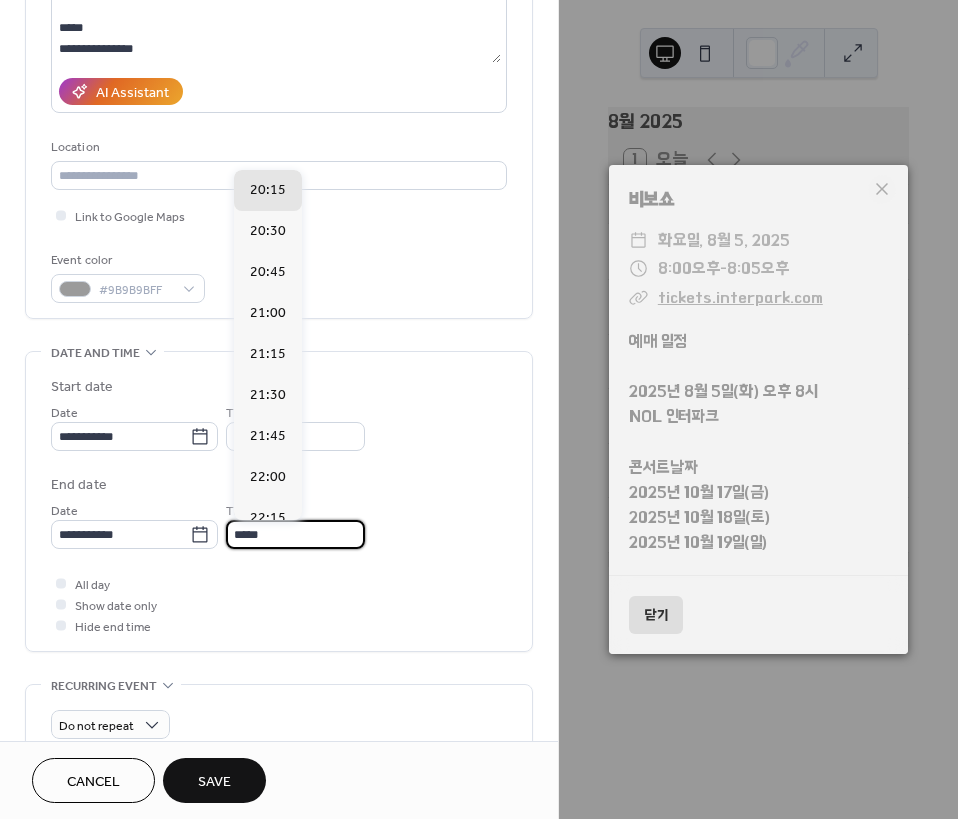 click on "End date" at bounding box center [279, 485] 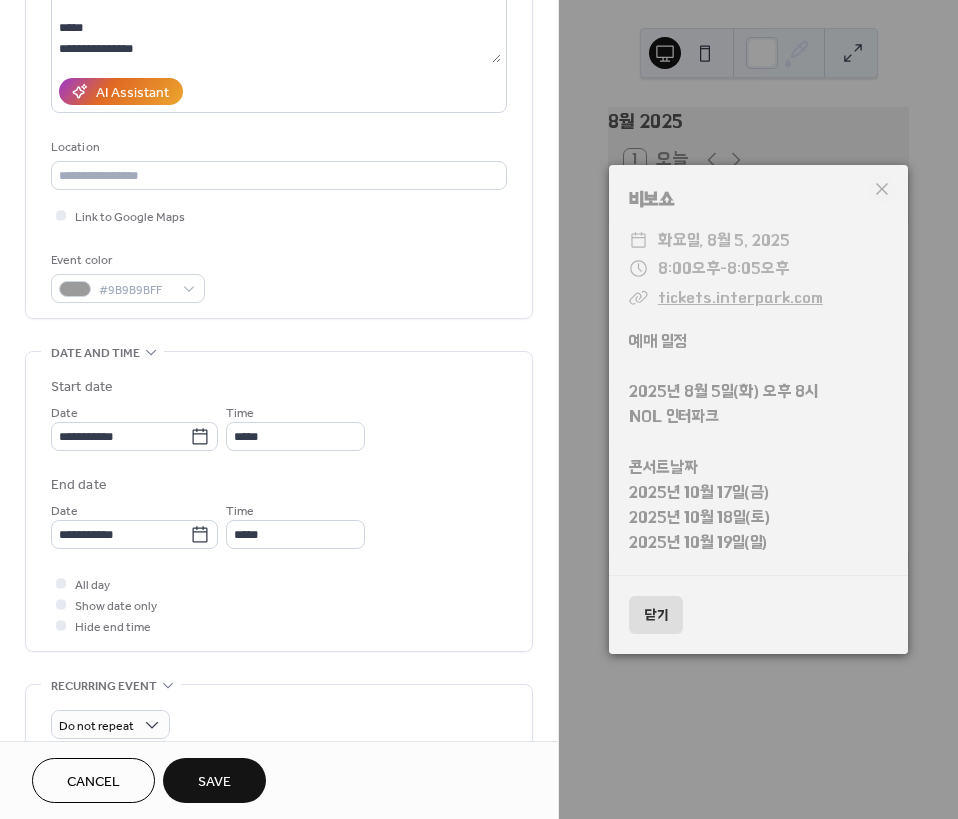 scroll, scrollTop: 843, scrollLeft: 0, axis: vertical 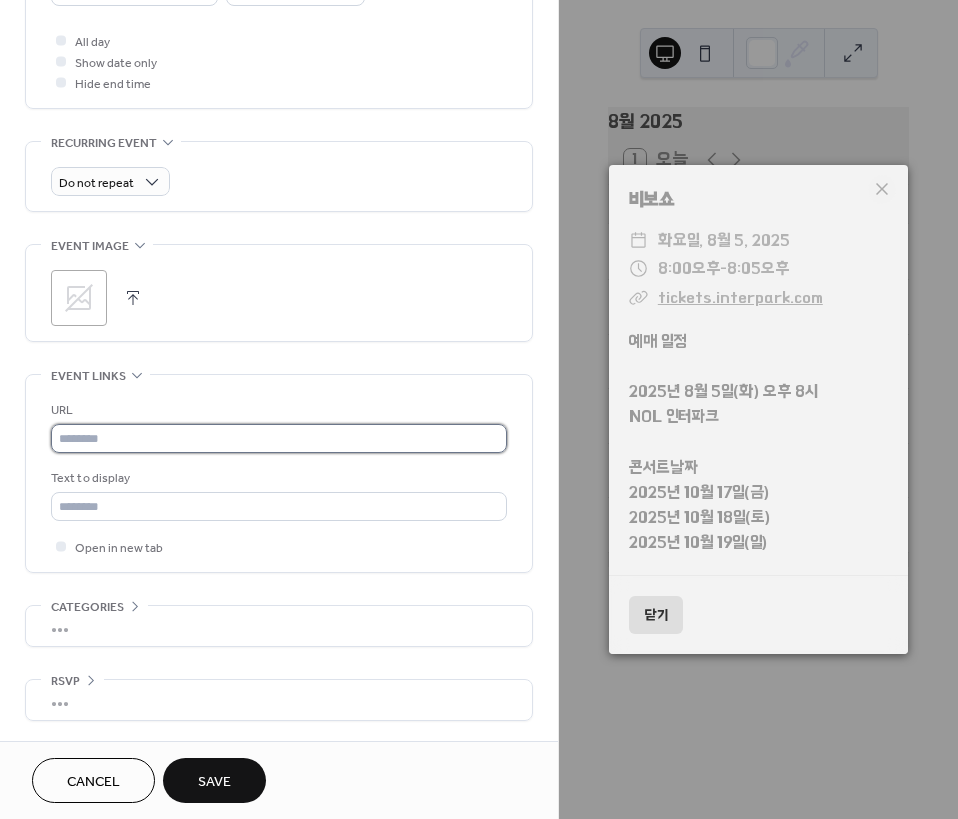 click at bounding box center [279, 438] 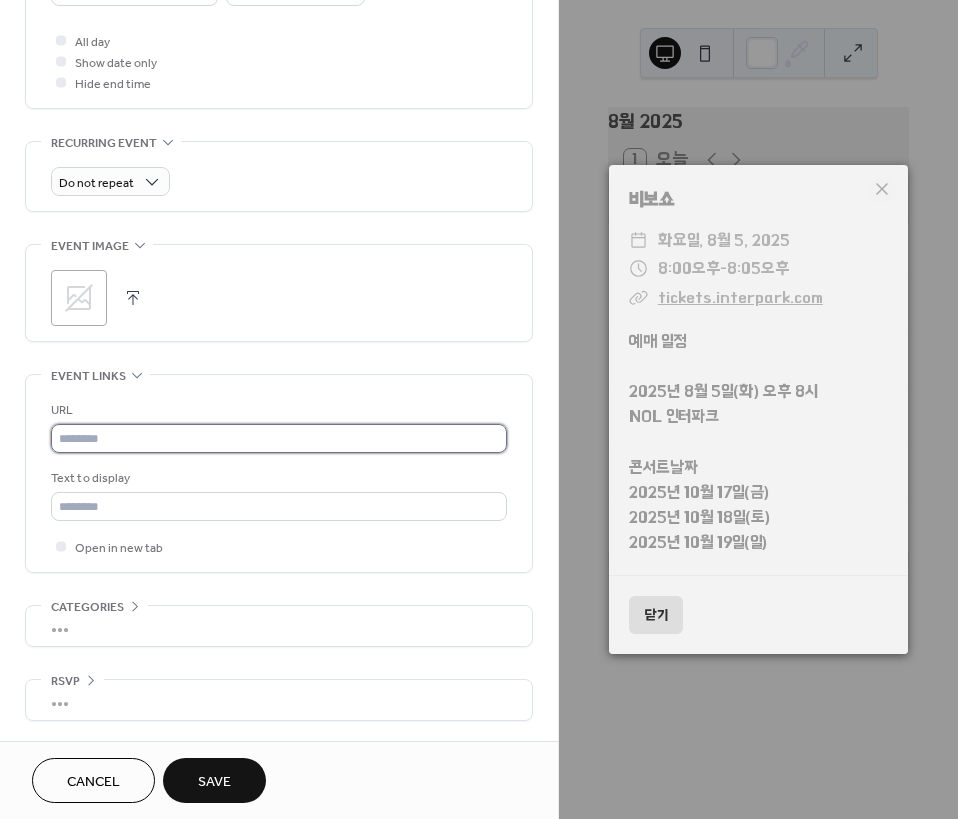 paste on "**********" 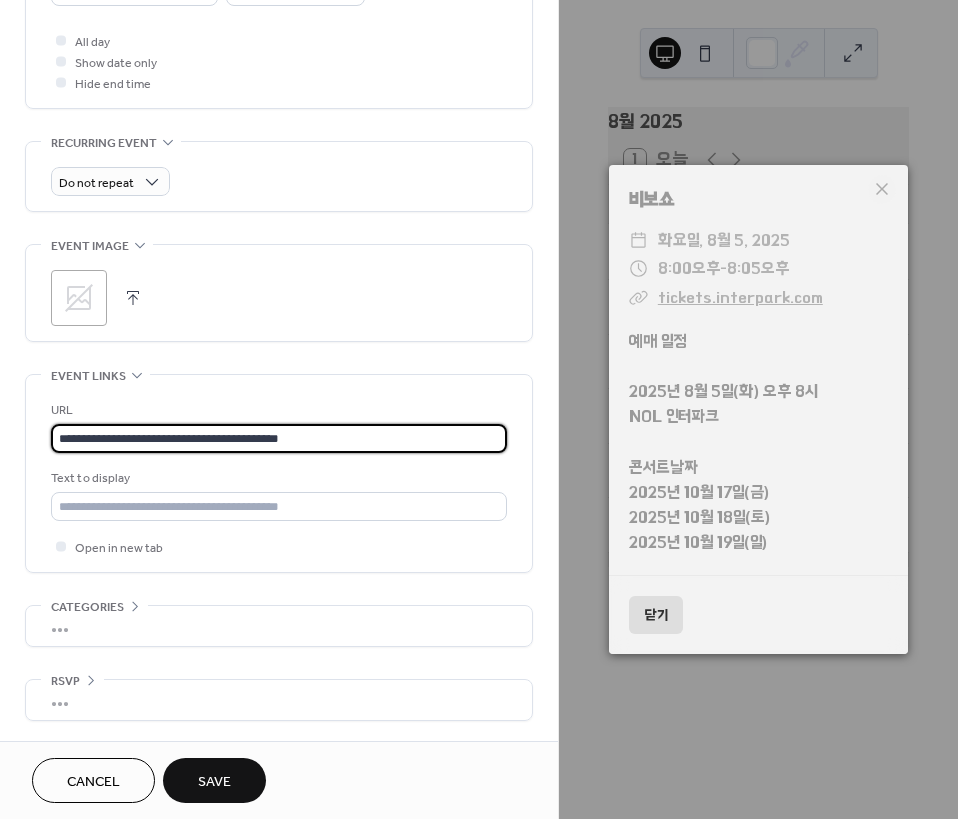 type on "**********" 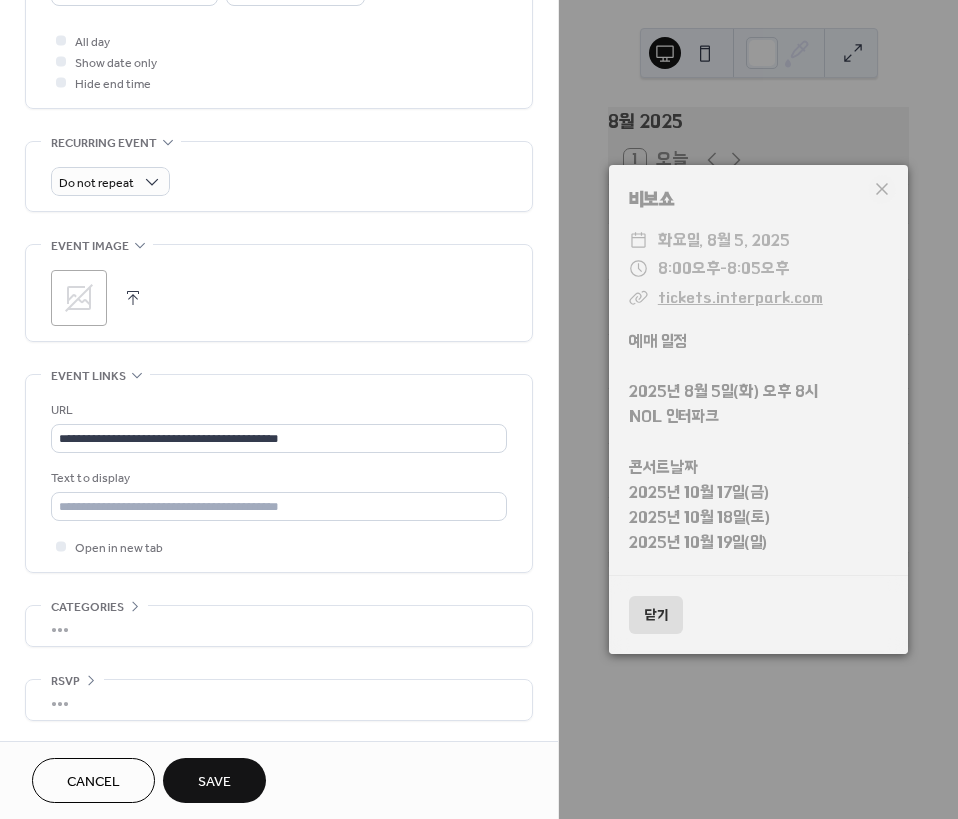 click on "**********" at bounding box center [279, -6] 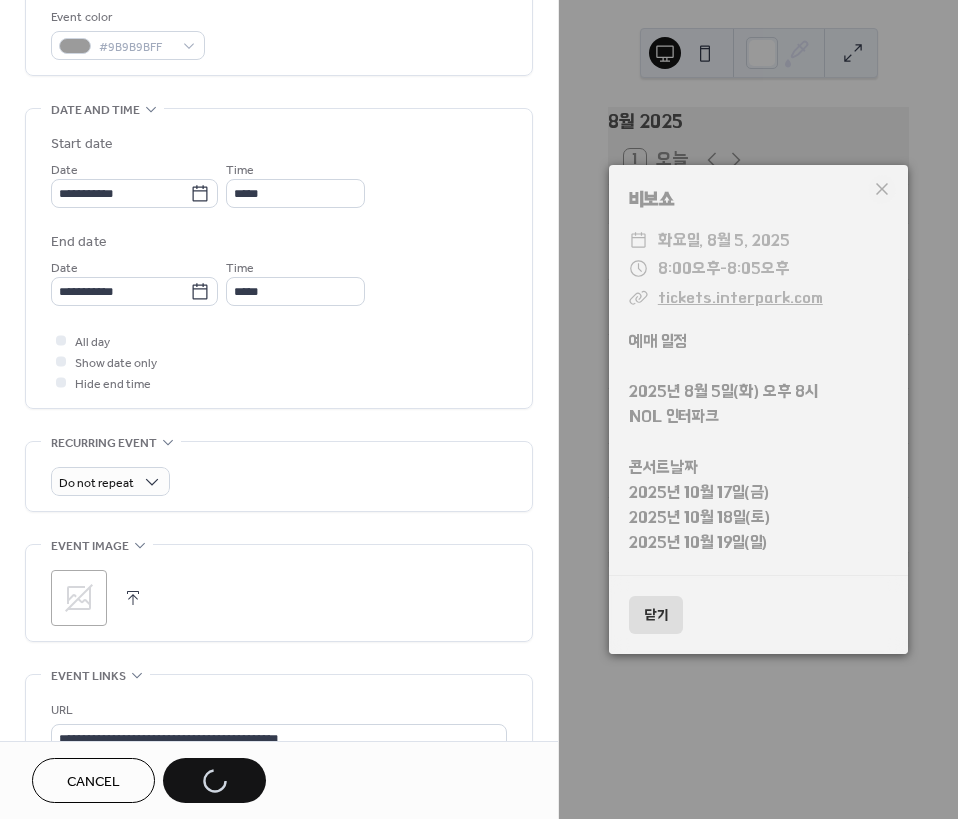scroll, scrollTop: 643, scrollLeft: 0, axis: vertical 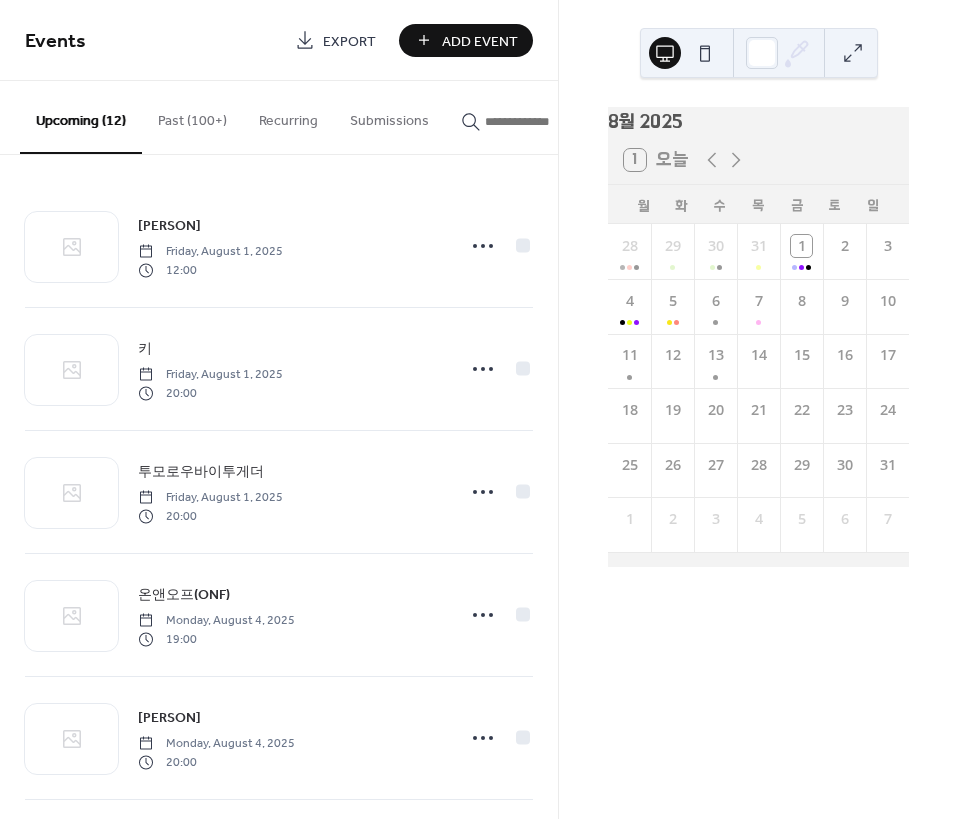 click on "Add Event" at bounding box center [480, 41] 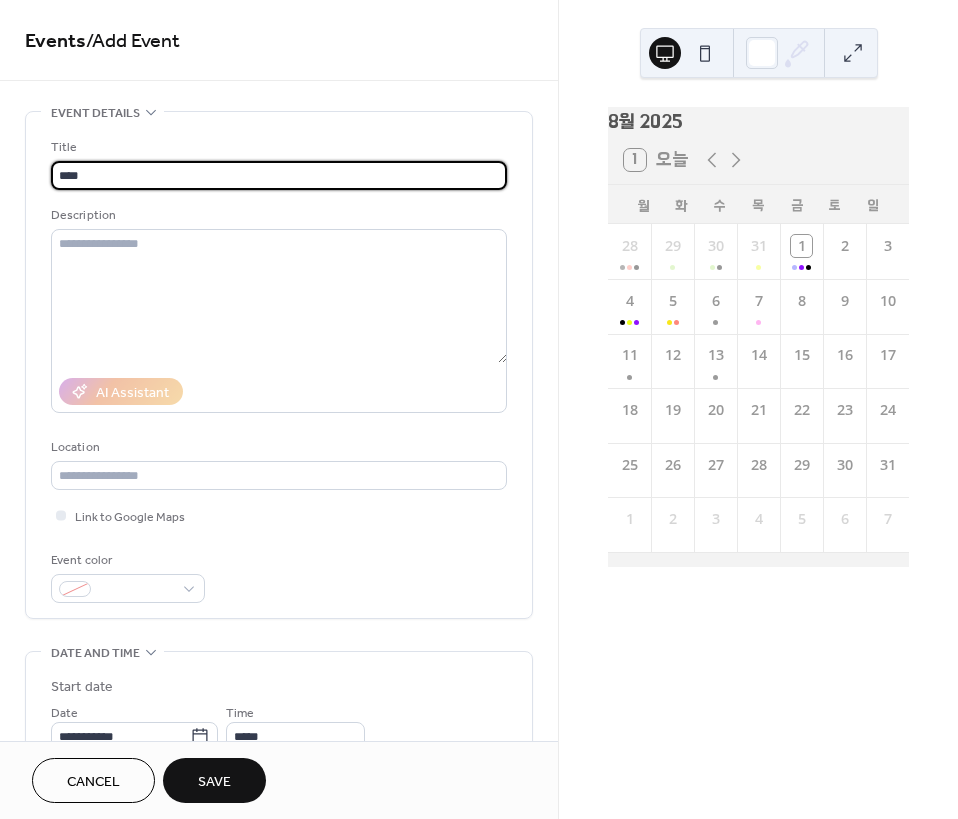 type on "****" 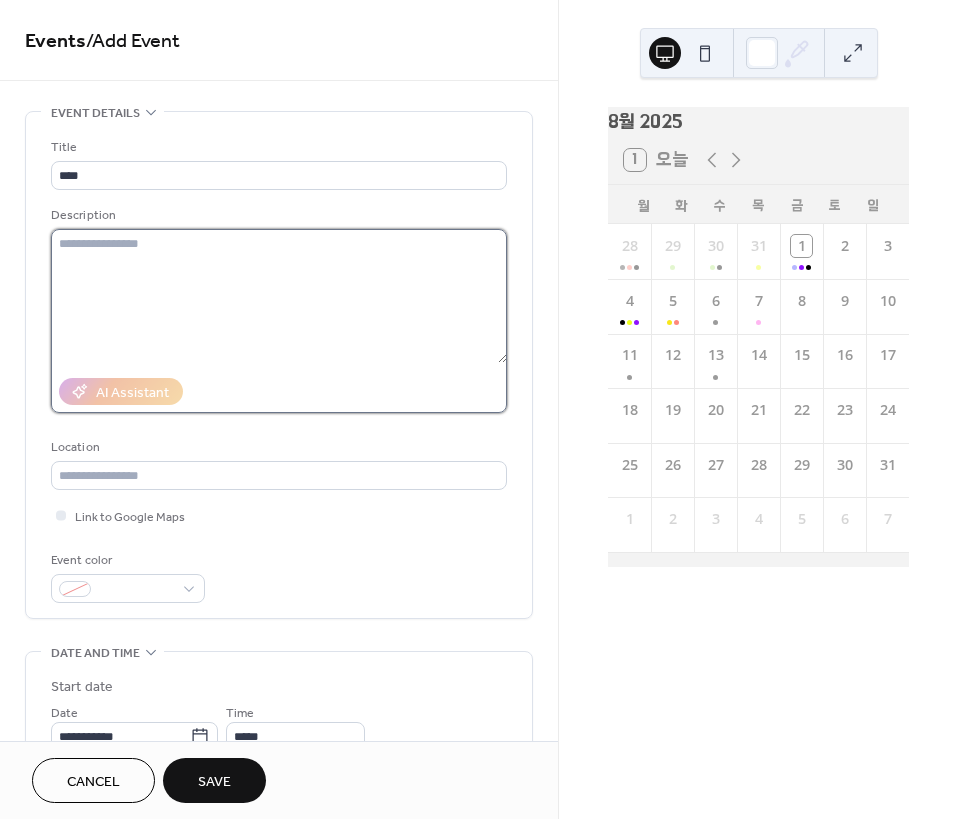click at bounding box center [279, 296] 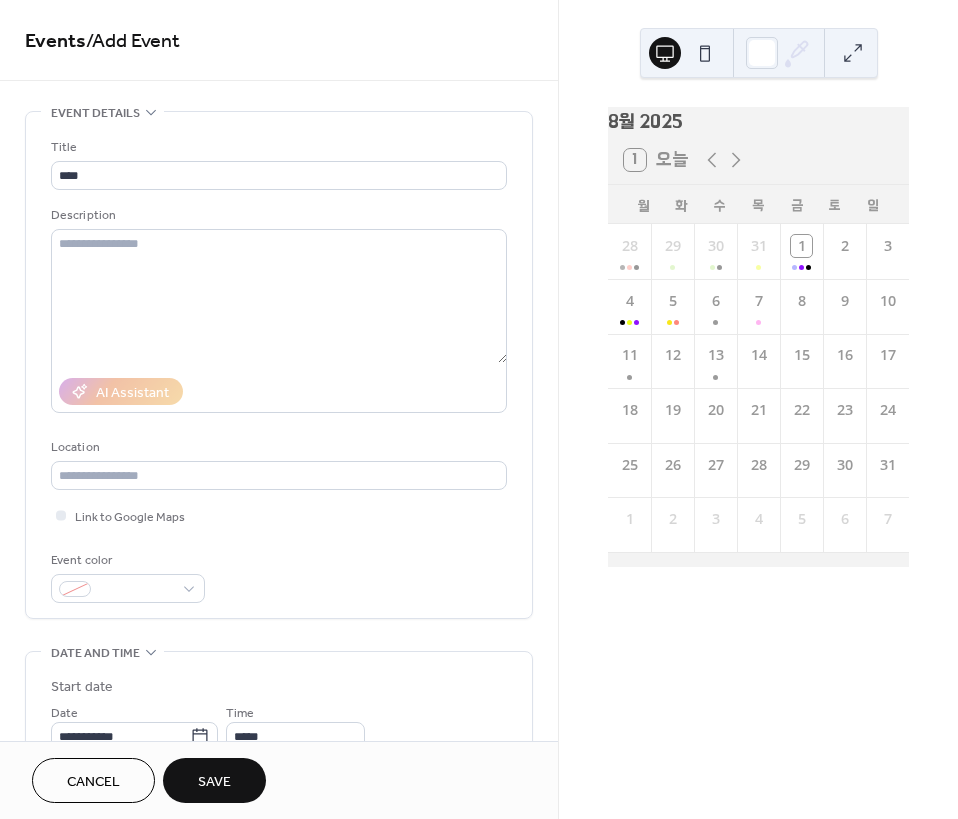 click on "28 29 30 31 1 2 3 4 5 6 7 8 9 10 11 12 13 14 15 16 17 18 19 20 21 22 23 24 25 26 27 28 29 30 31 1 2 3 4 5 6 7" at bounding box center [758, 395] 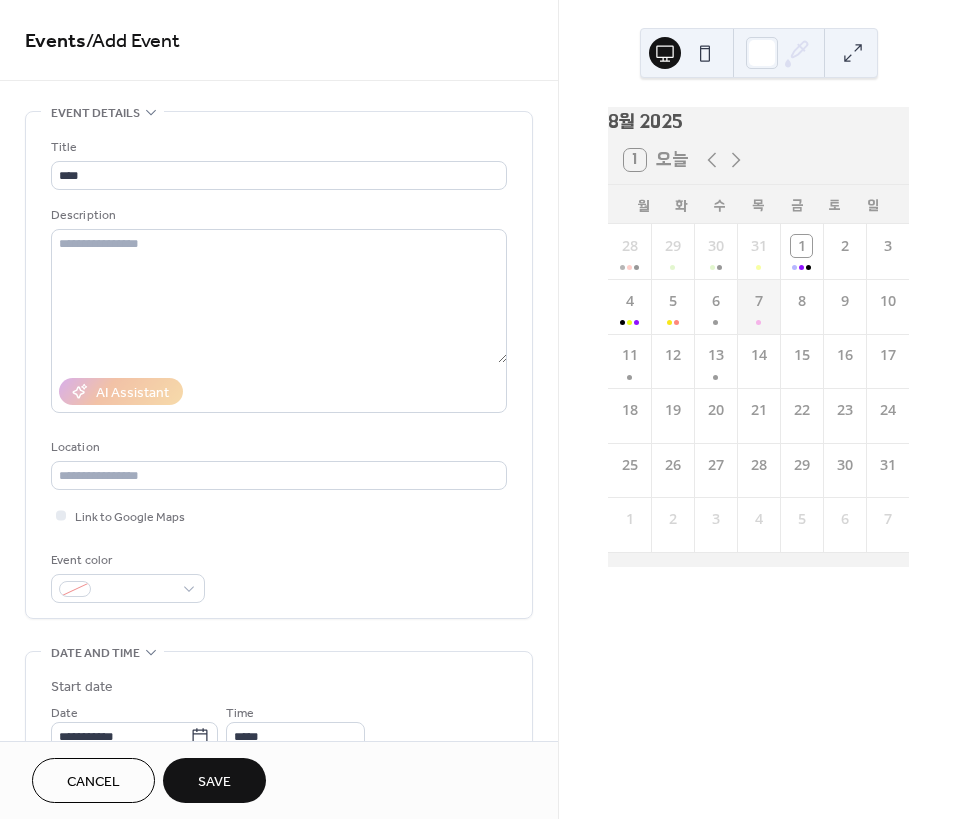 click on "7" at bounding box center [758, 306] 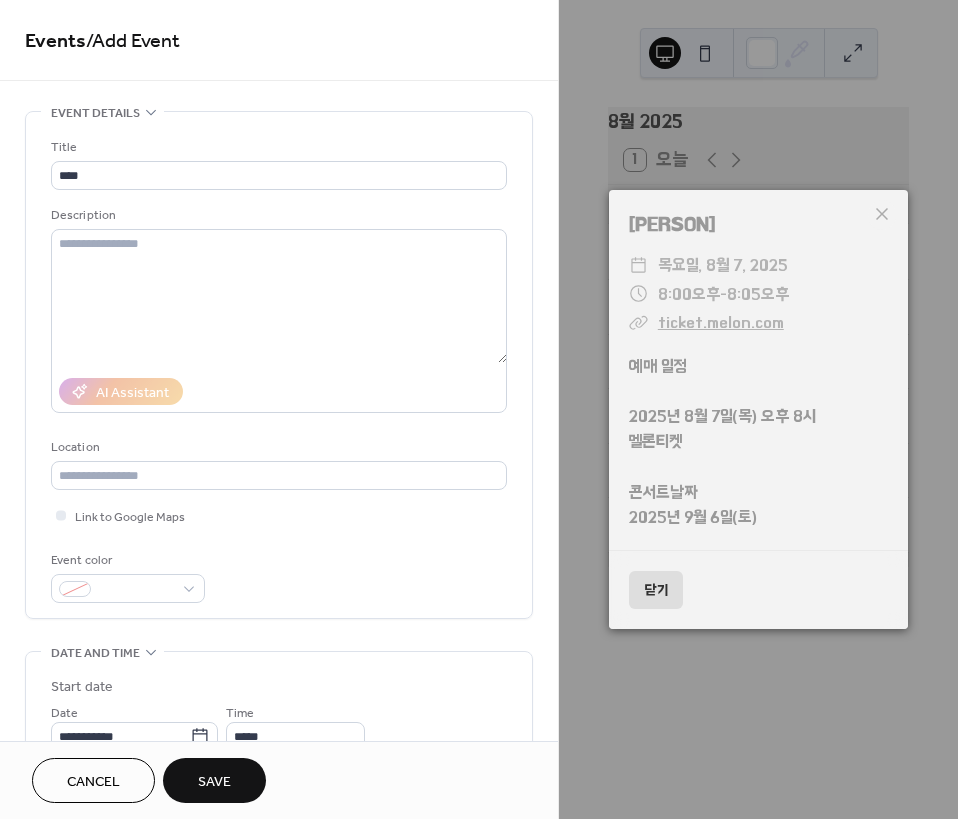 drag, startPoint x: 662, startPoint y: 595, endPoint x: 705, endPoint y: 495, distance: 108.85311 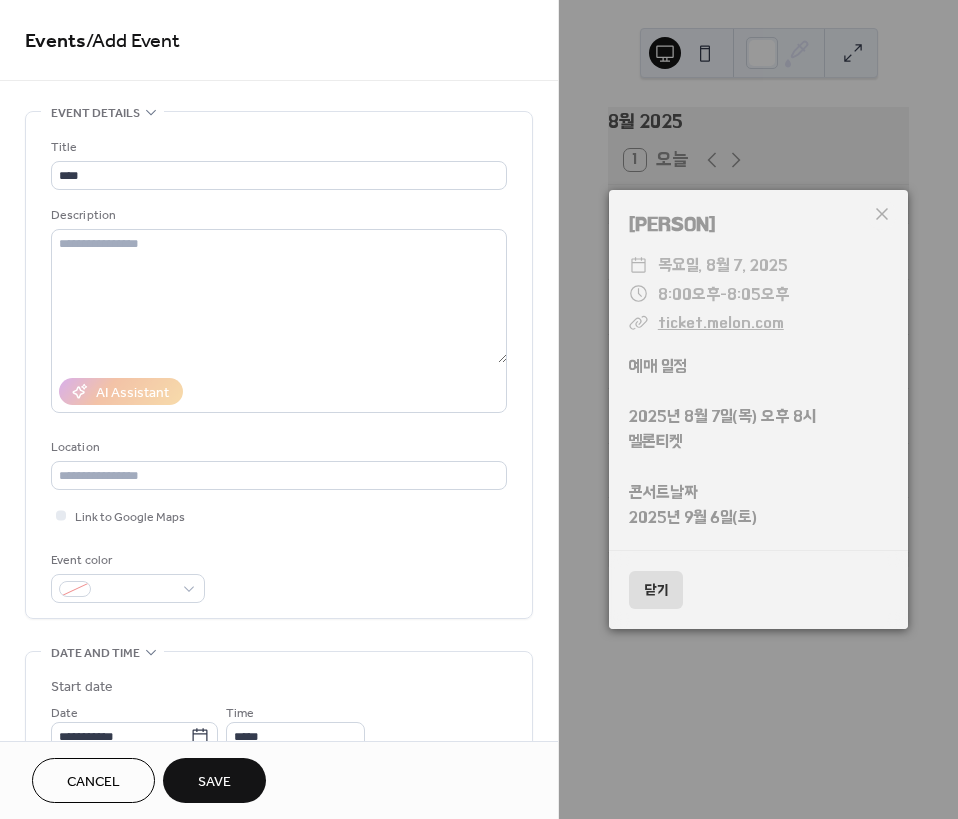 click on "닫기" at bounding box center (656, 590) 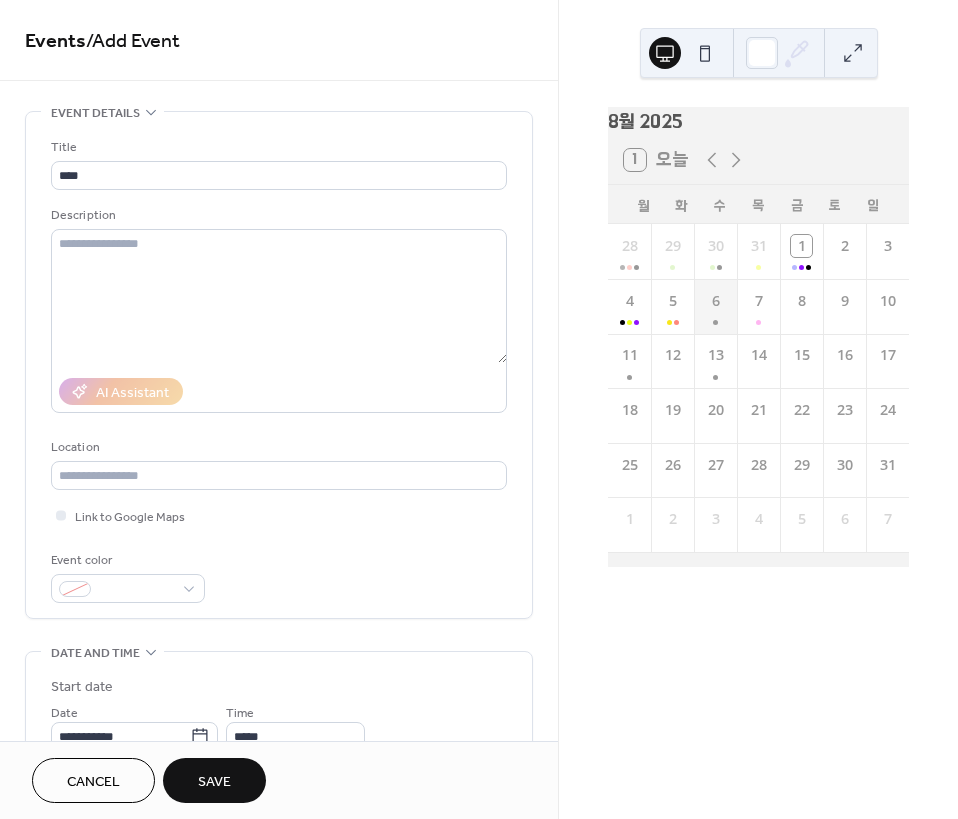 click on "6" at bounding box center (715, 306) 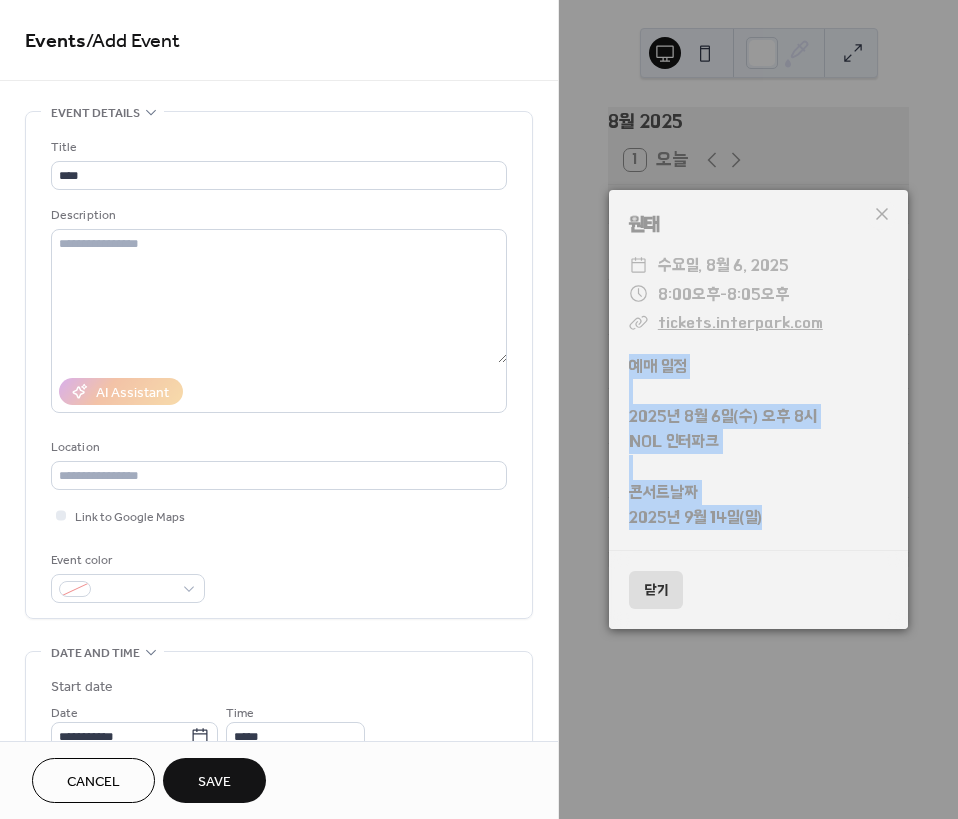 drag, startPoint x: 617, startPoint y: 369, endPoint x: 825, endPoint y: 538, distance: 268.00186 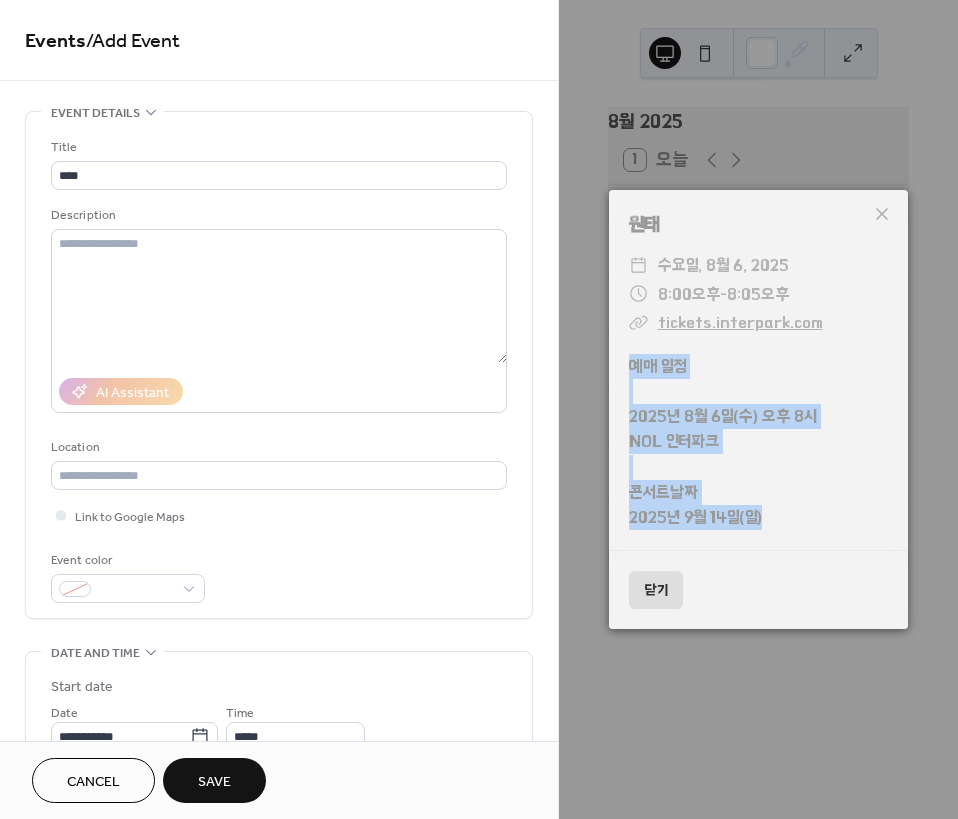 click on "원태 ​ 수요일, 8월 6, 2025 ​ 8:00오후 - 8:05오후 ​ tickets.interpark.com 예매 일정 2025년 8월 6일(수) 오후 8시 NOL 인터파크 콘서트날짜 2025년 9월 14일(일)" at bounding box center [758, 370] 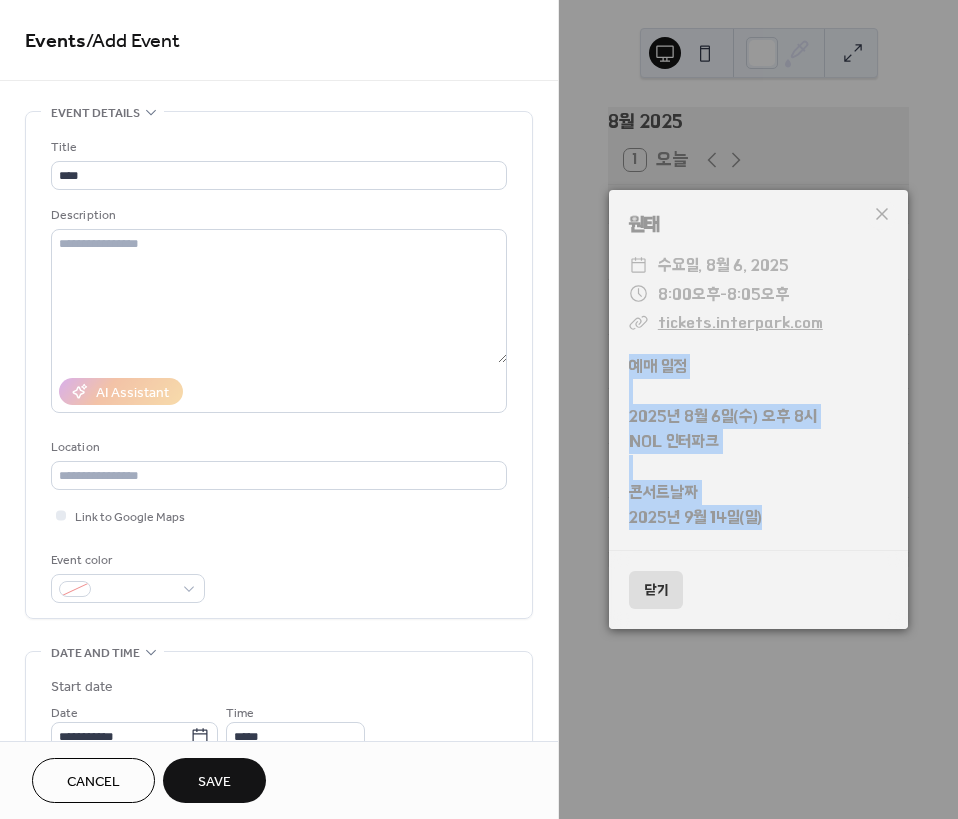 copy on "예매 일정 2025년 8월 6일(수) 오후 8시 NOL 인터파크 콘서트날짜 2025년 9월 14일(일)" 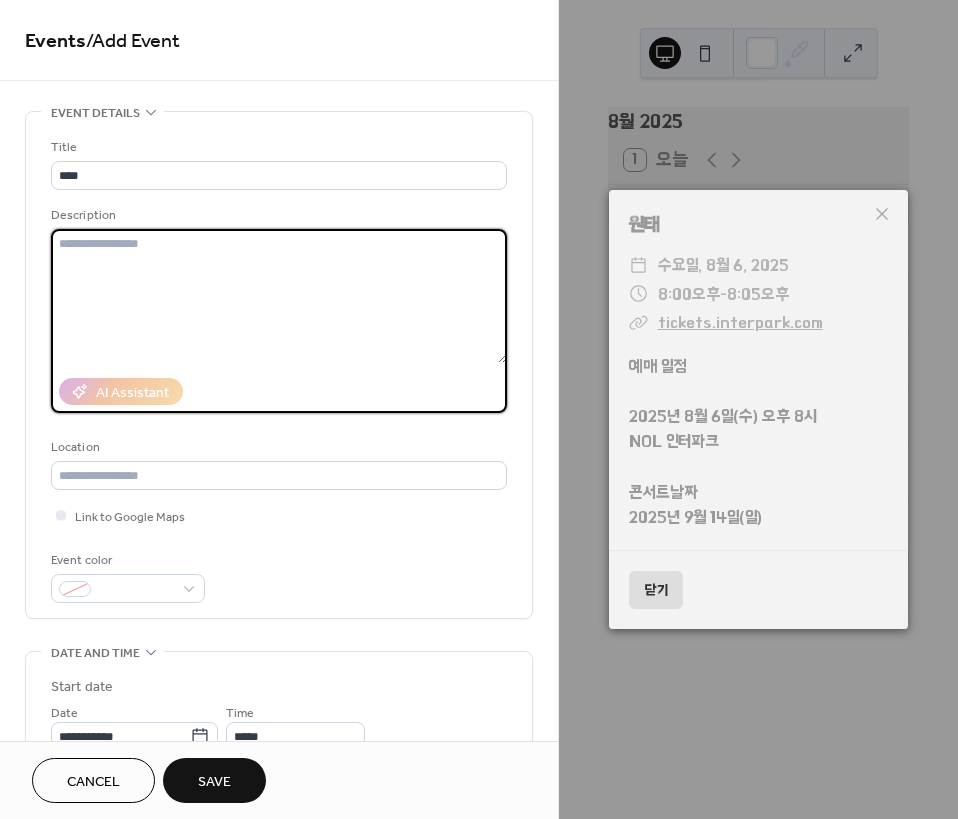 drag, startPoint x: 151, startPoint y: 278, endPoint x: 175, endPoint y: 286, distance: 25.298222 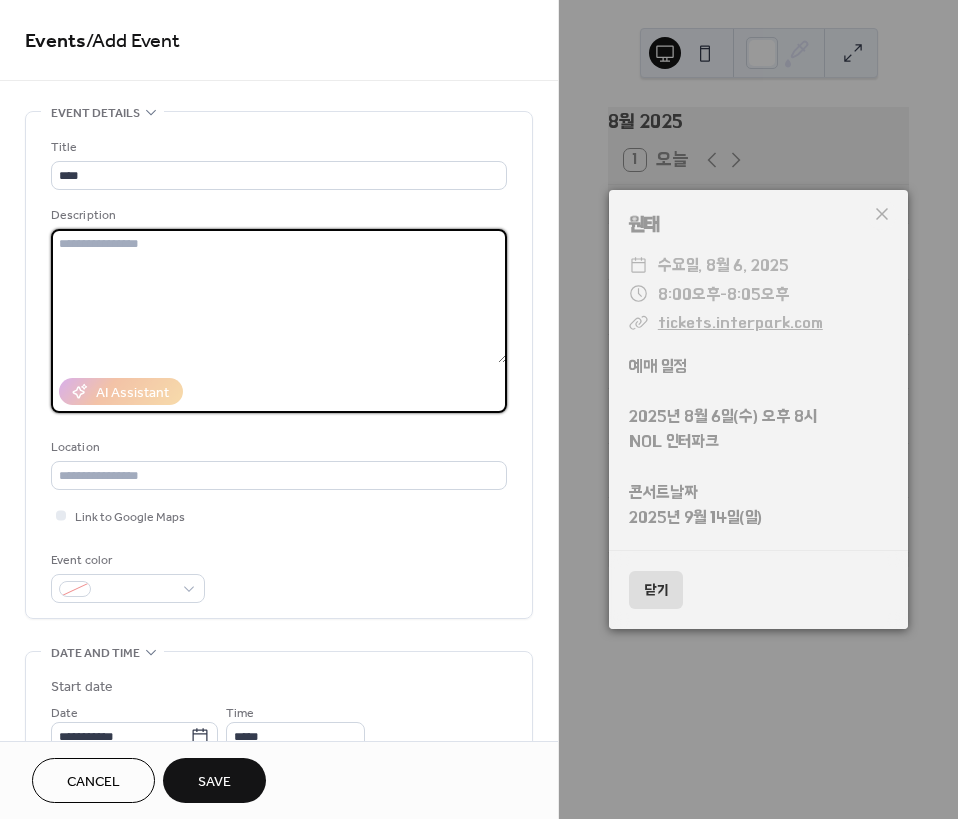 click at bounding box center [279, 296] 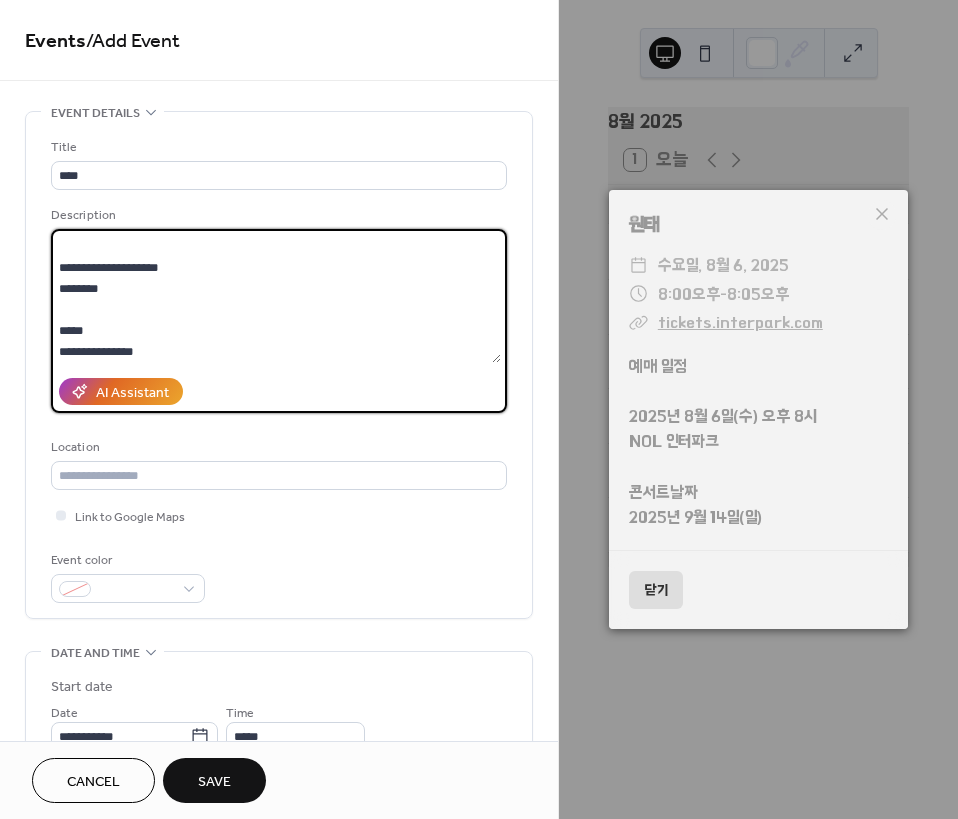 scroll, scrollTop: 0, scrollLeft: 0, axis: both 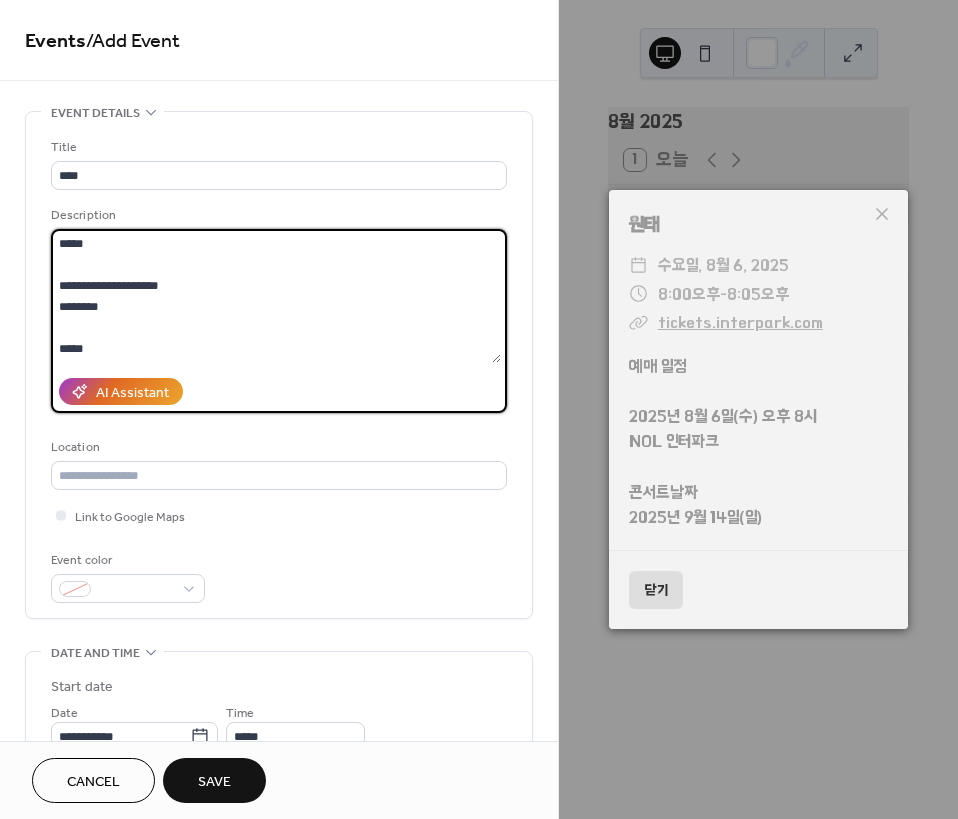 click on "**********" at bounding box center (276, 296) 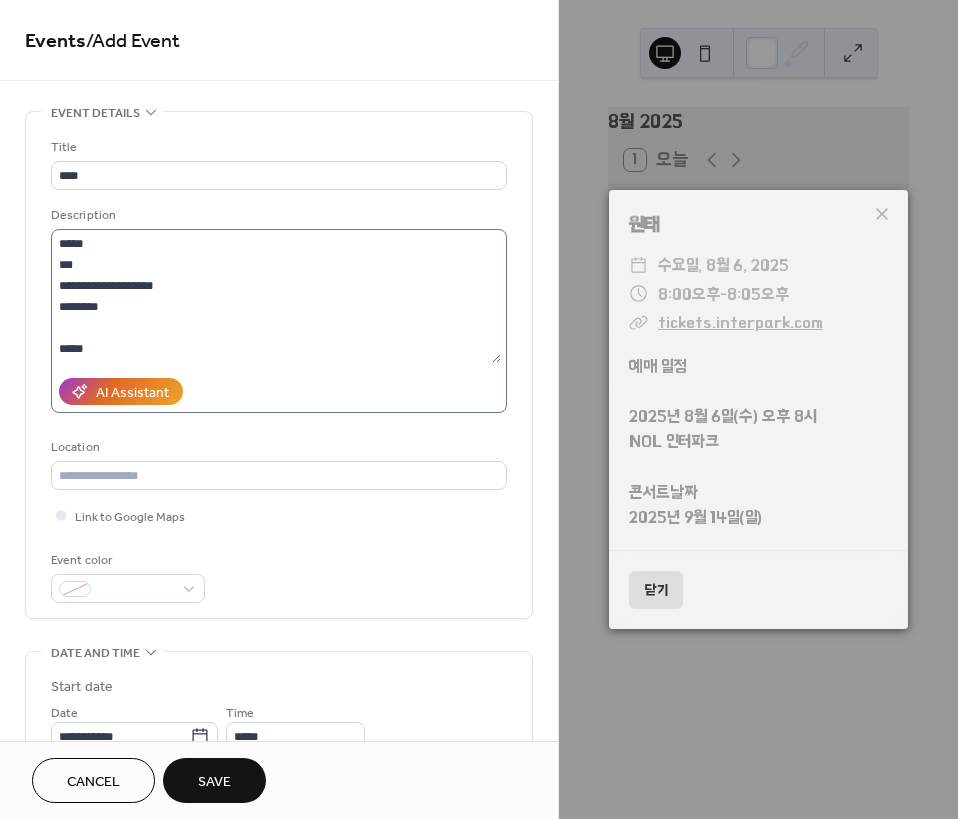 scroll, scrollTop: 21, scrollLeft: 0, axis: vertical 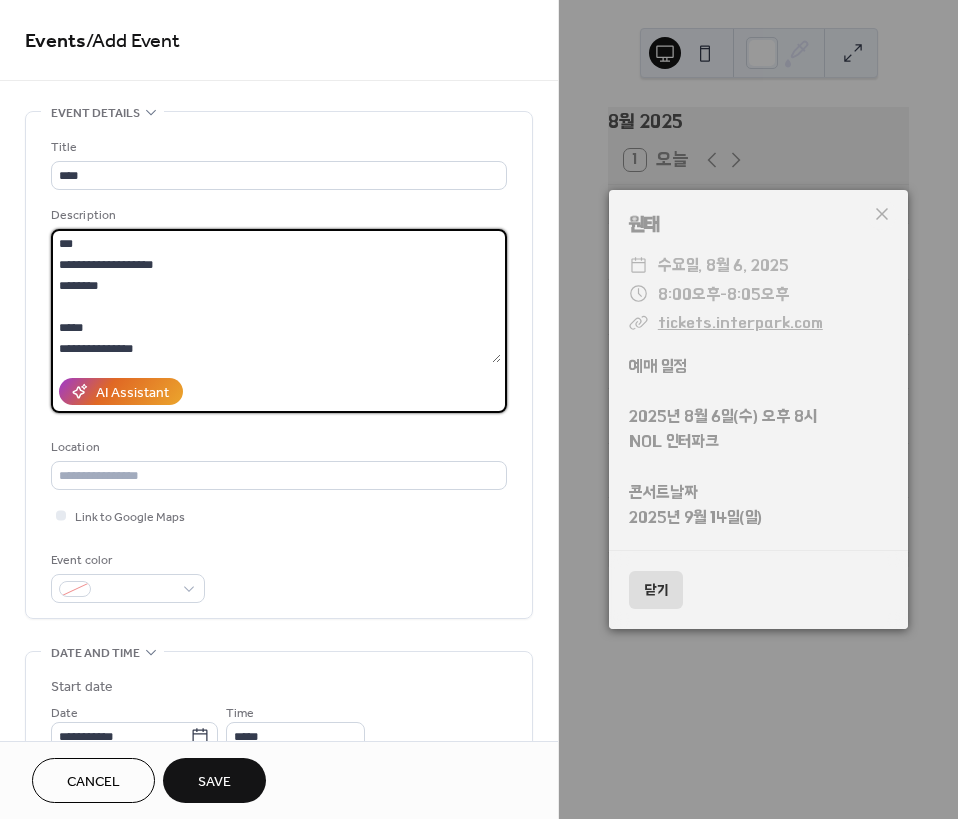click on "**********" at bounding box center (276, 296) 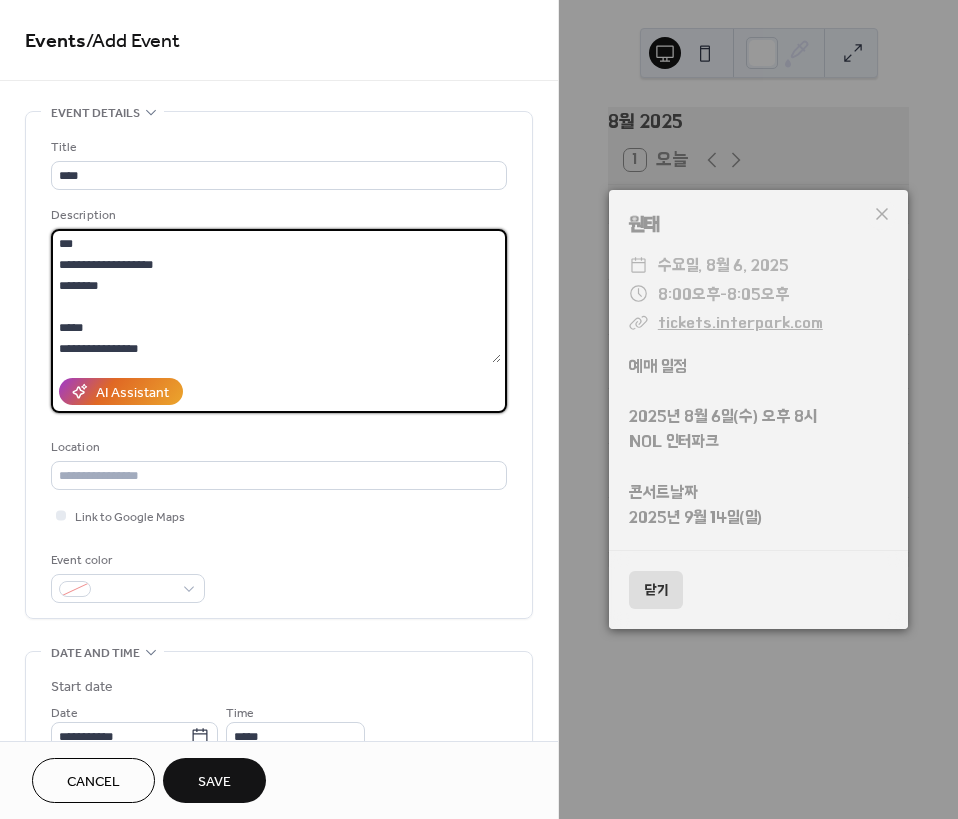 scroll, scrollTop: 39, scrollLeft: 0, axis: vertical 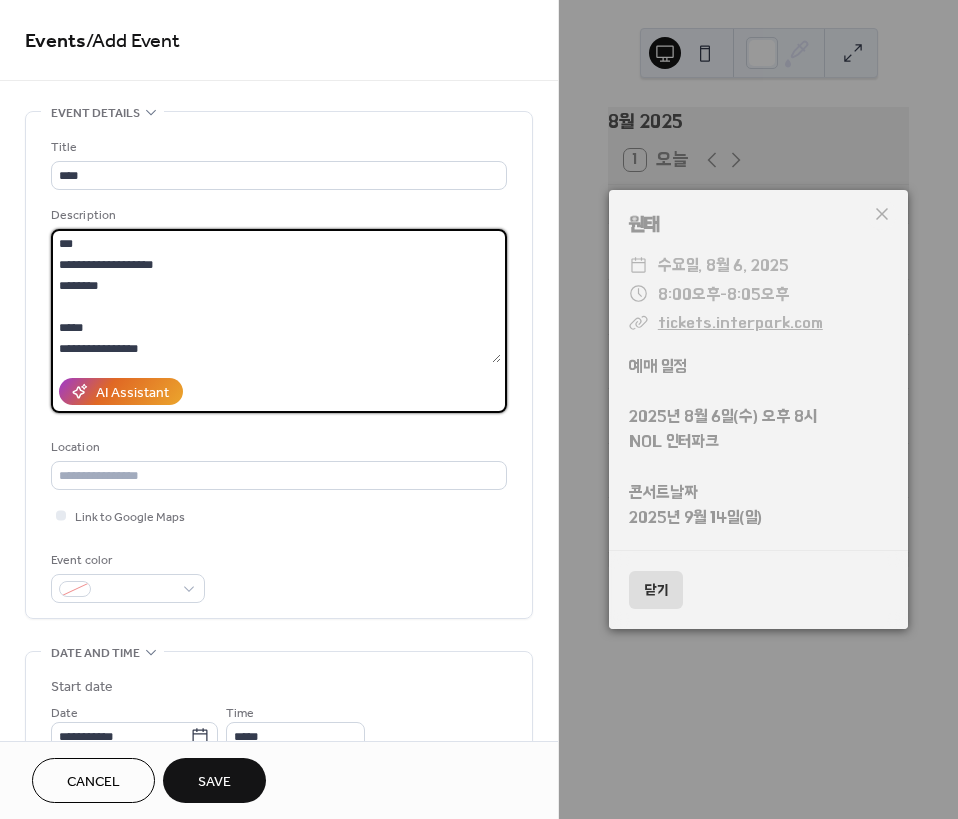 paste on "**********" 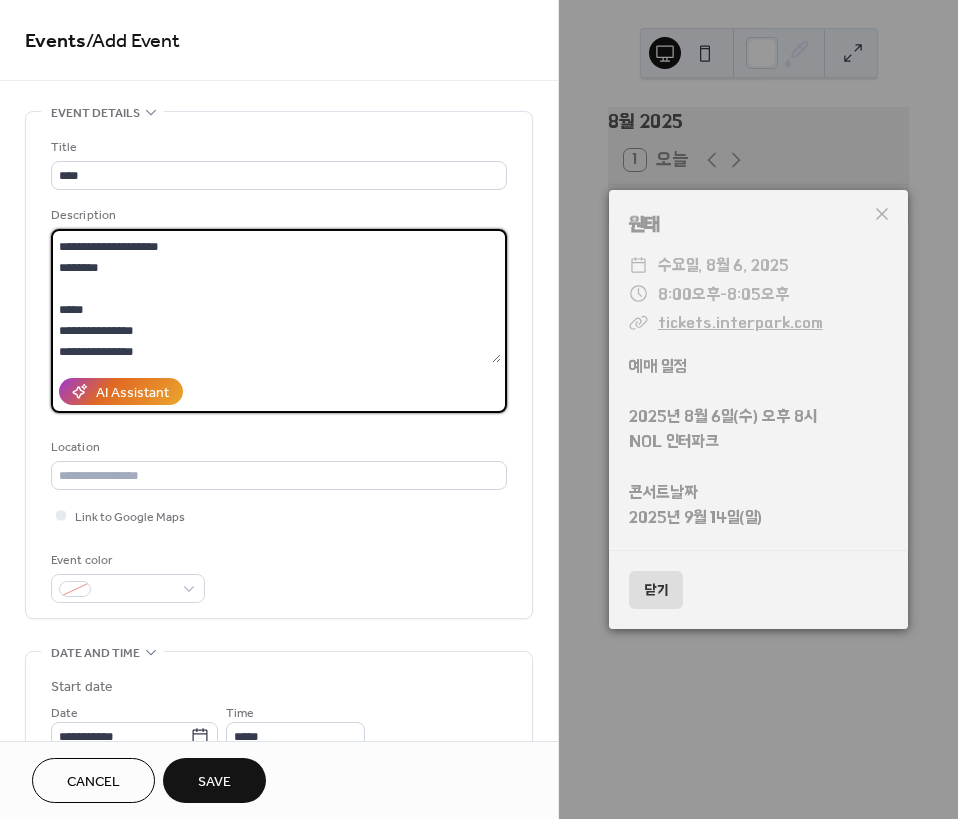 click on "**********" at bounding box center (276, 296) 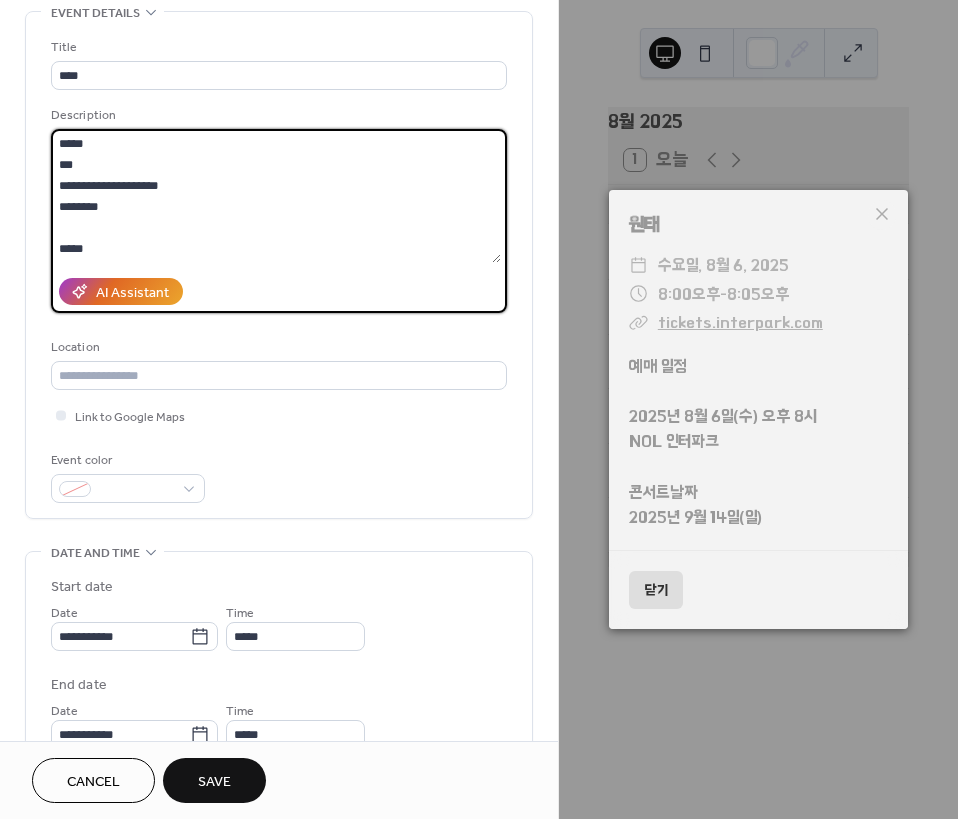 scroll, scrollTop: 200, scrollLeft: 0, axis: vertical 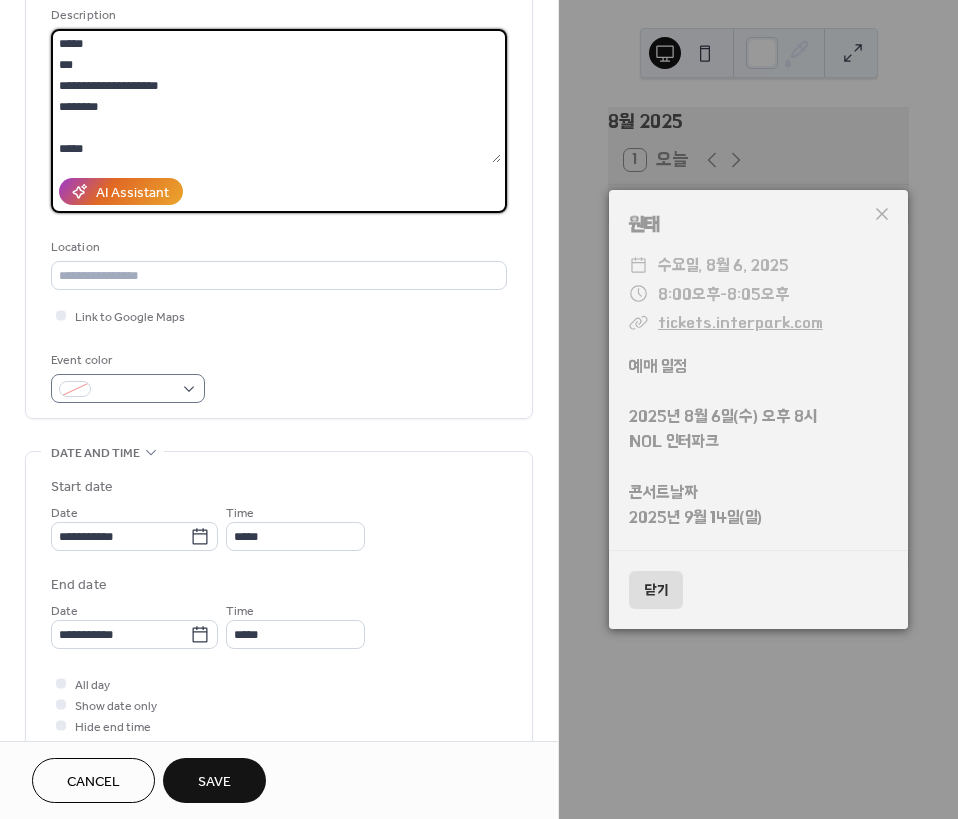 type on "**********" 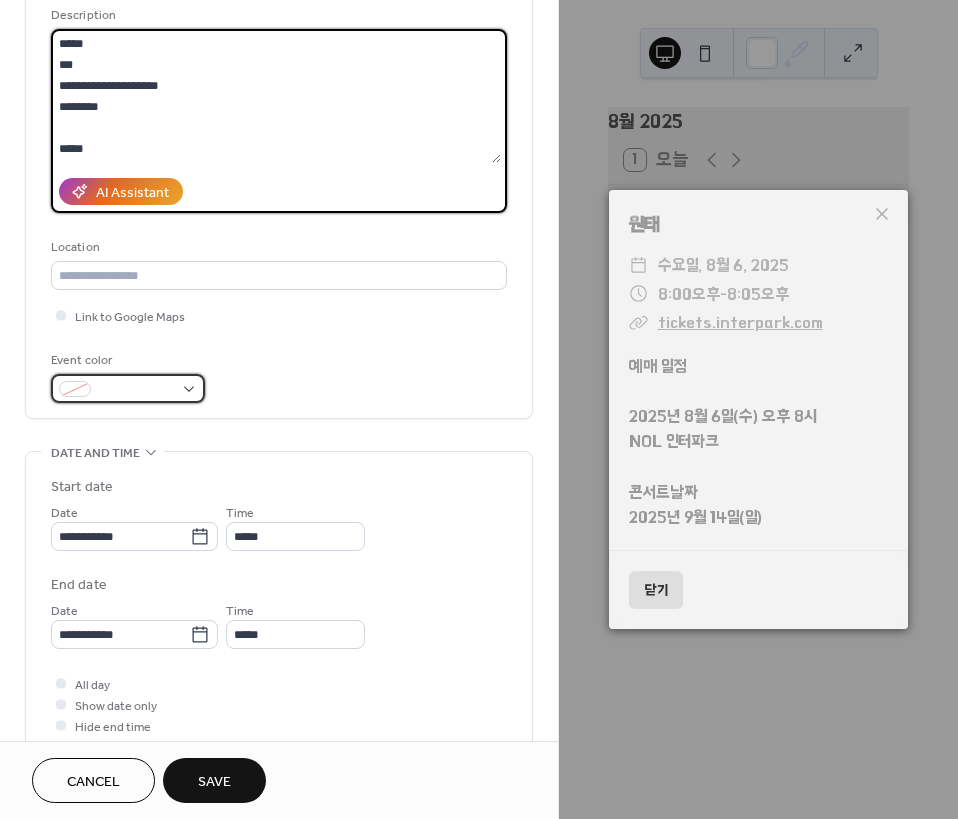 click at bounding box center [136, 390] 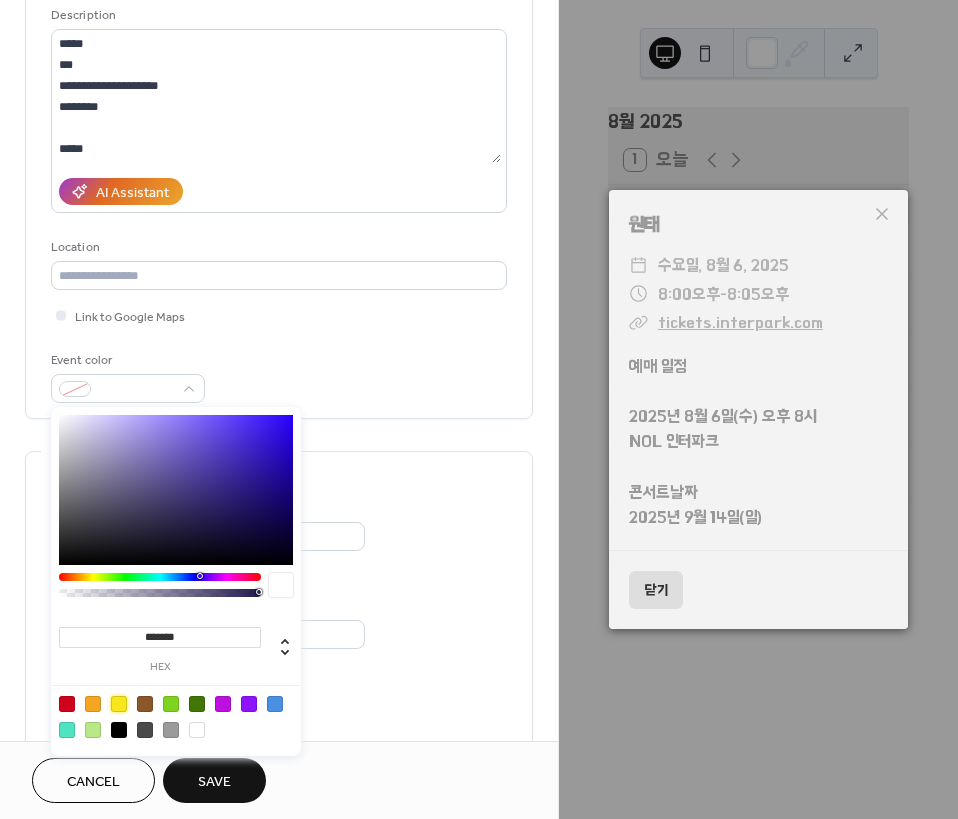 click at bounding box center [119, 704] 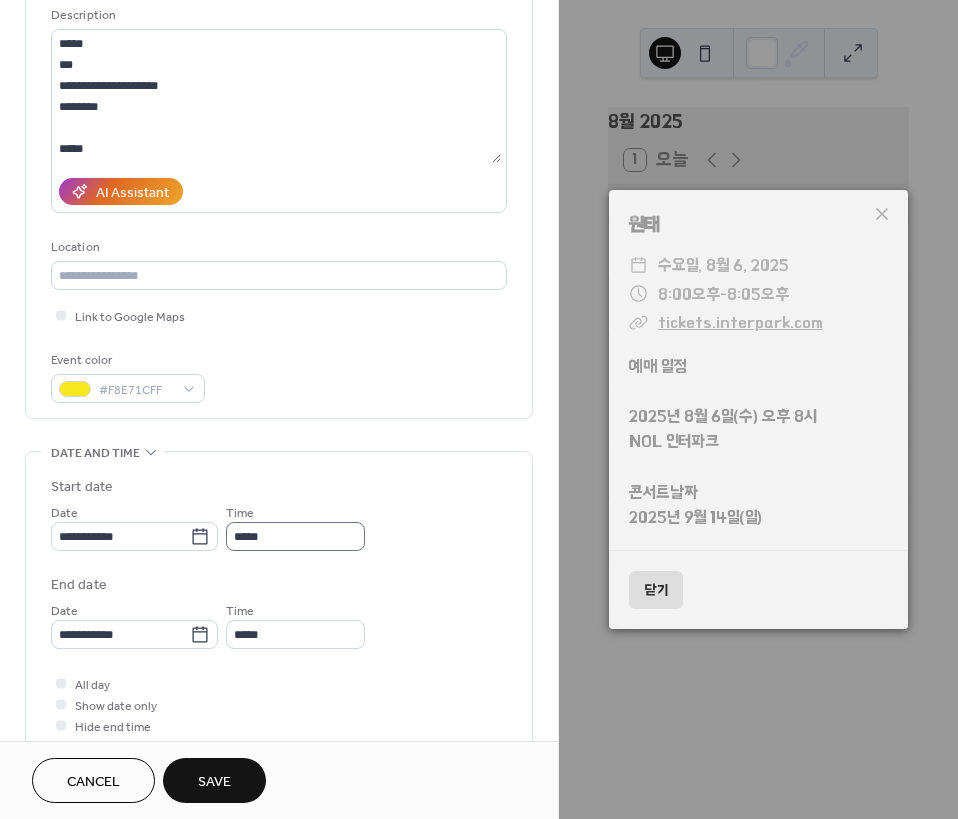 scroll, scrollTop: 1, scrollLeft: 0, axis: vertical 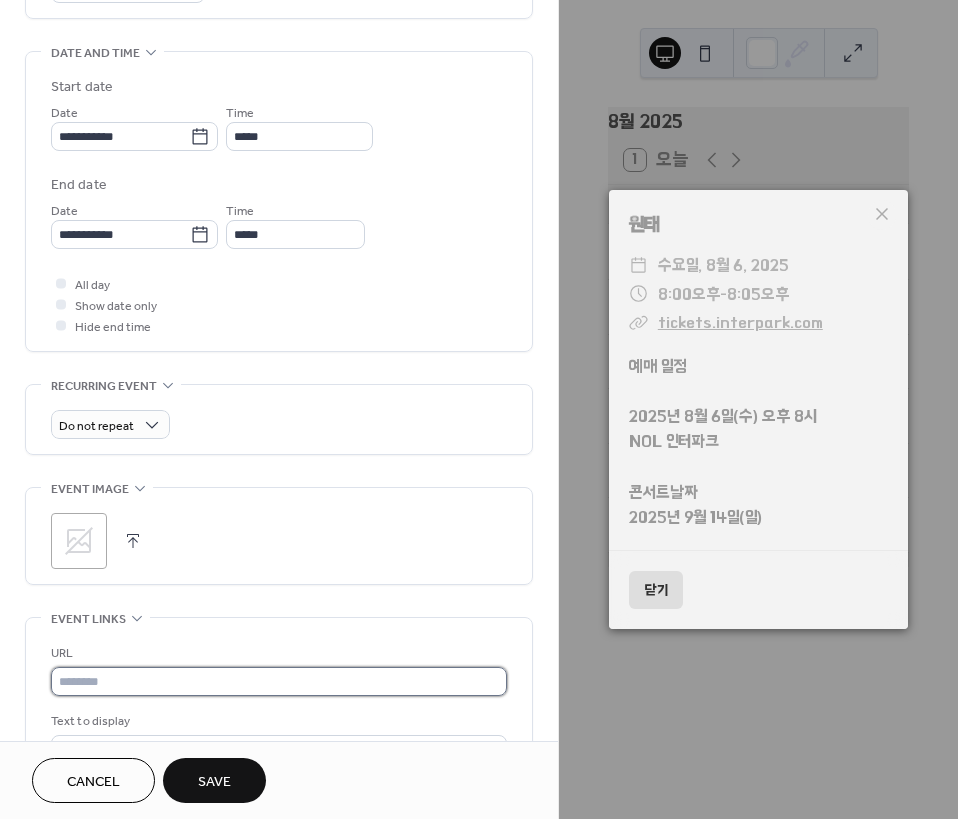 click at bounding box center [279, 681] 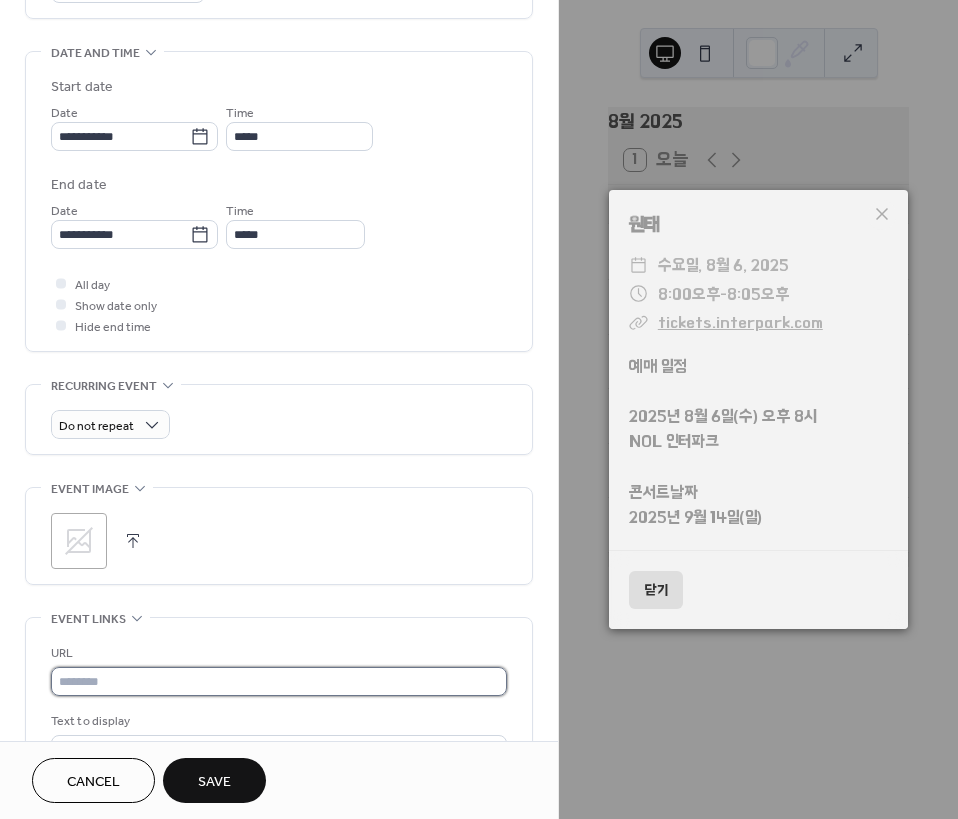 paste on "**********" 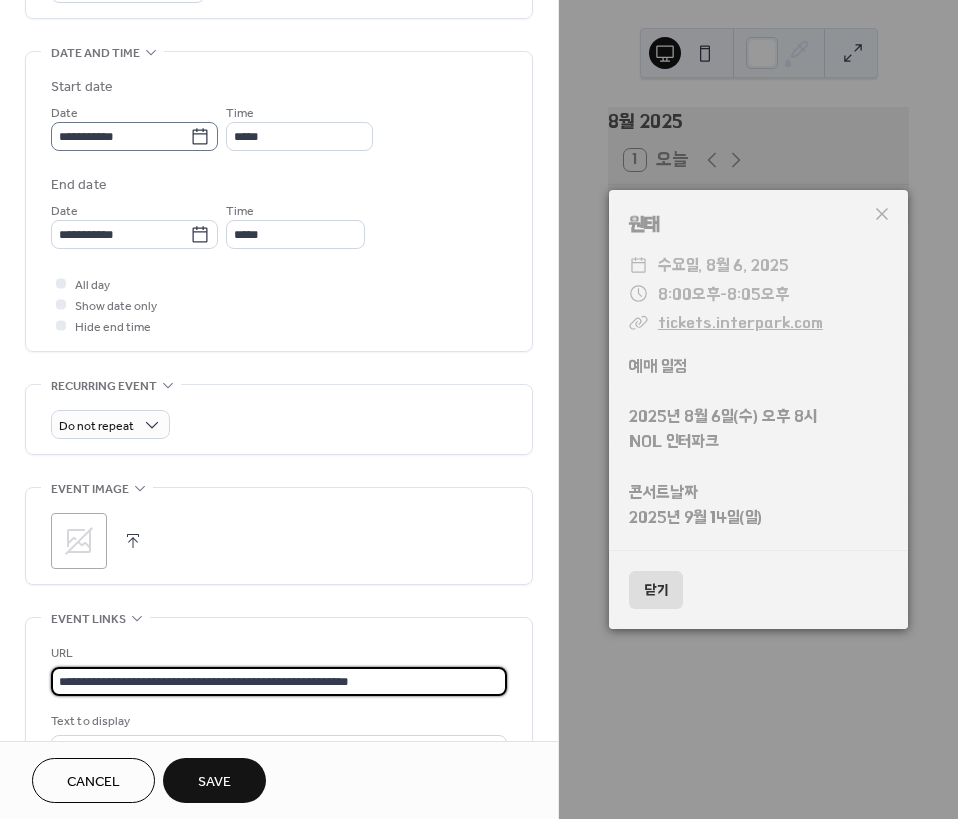 type on "**********" 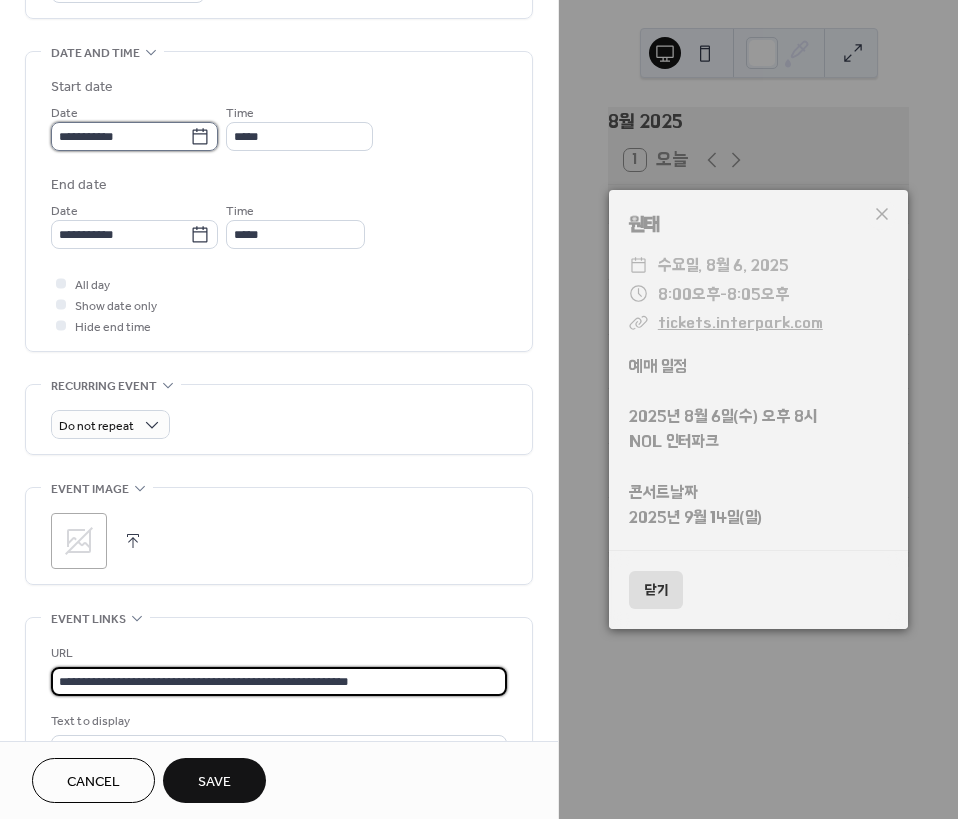 click on "**********" at bounding box center (120, 136) 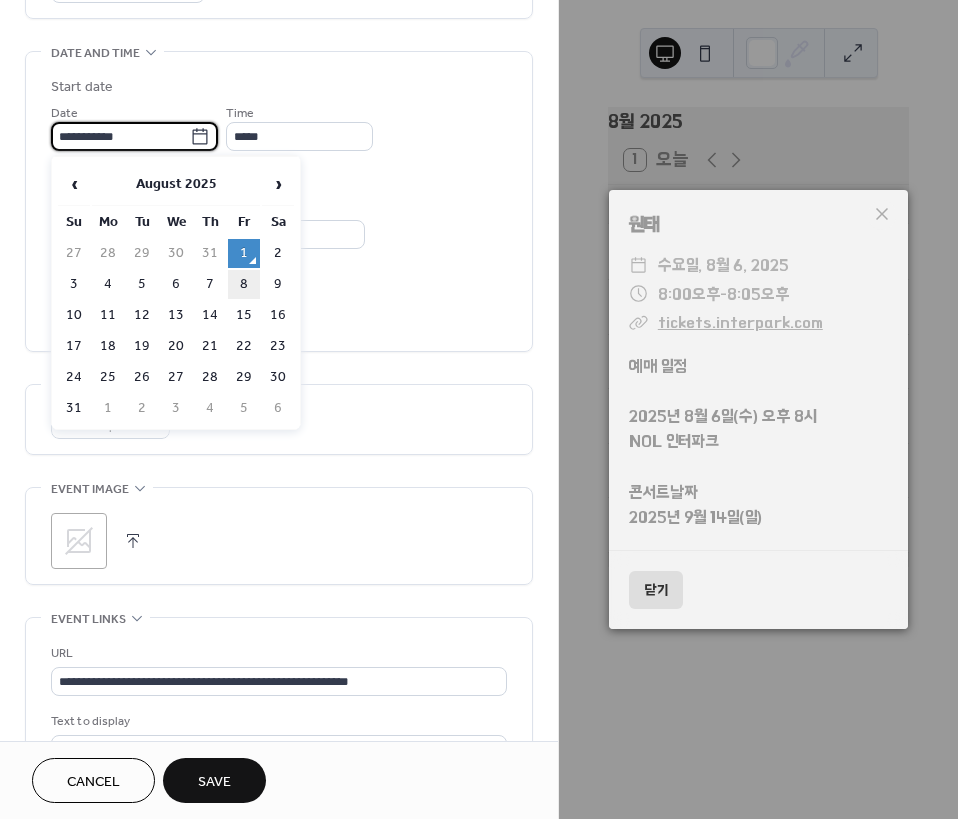 click on "8" at bounding box center (244, 284) 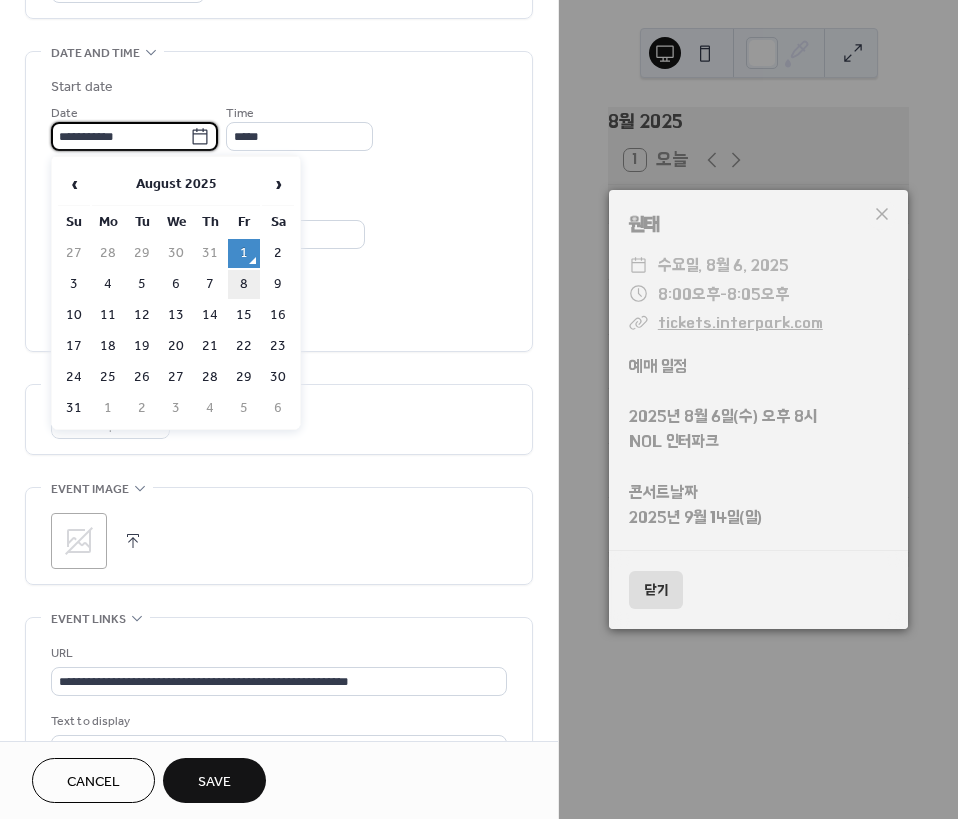 type on "**********" 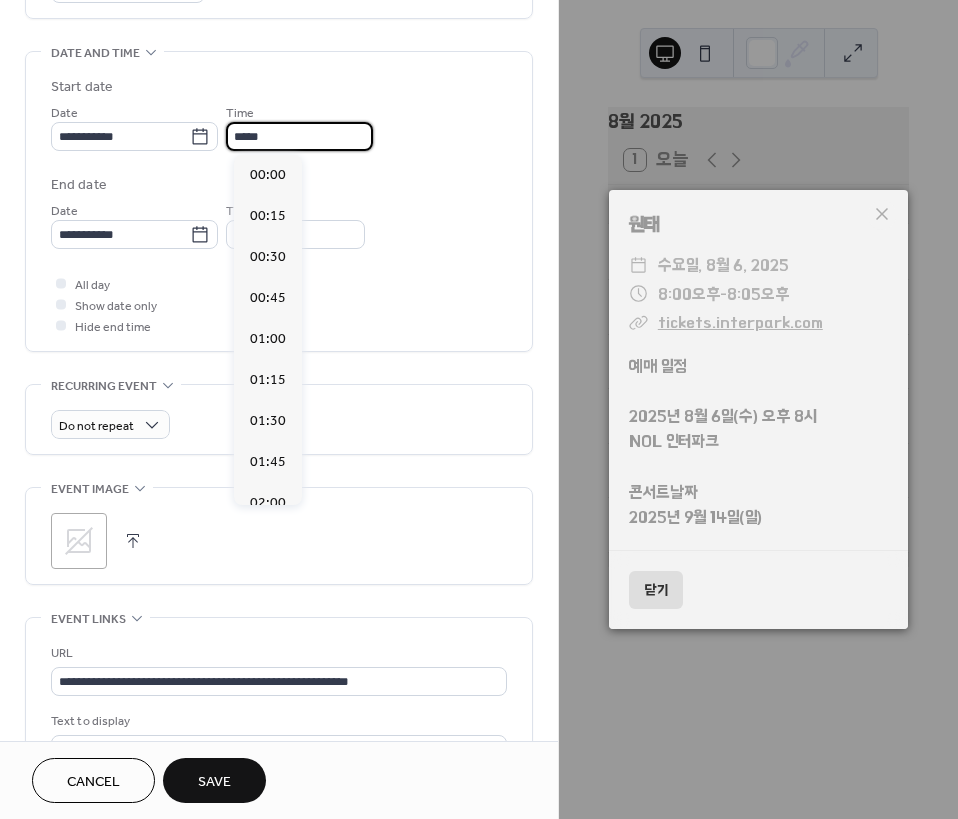 scroll, scrollTop: 1968, scrollLeft: 0, axis: vertical 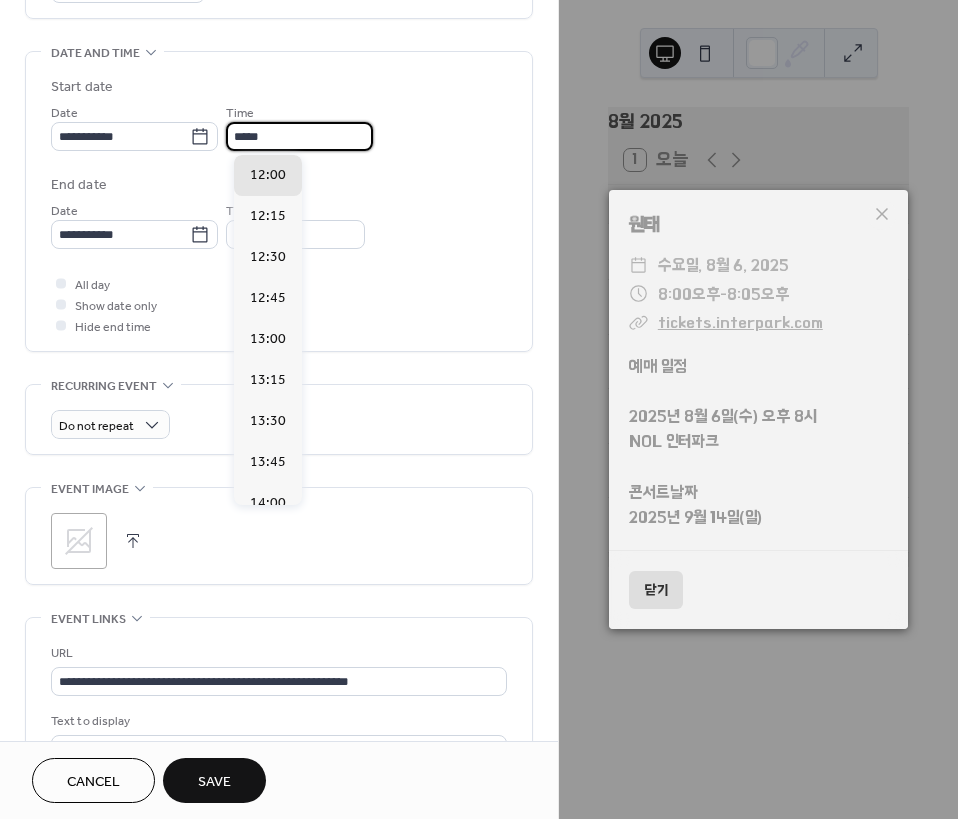 drag, startPoint x: 309, startPoint y: 127, endPoint x: 71, endPoint y: 160, distance: 240.27692 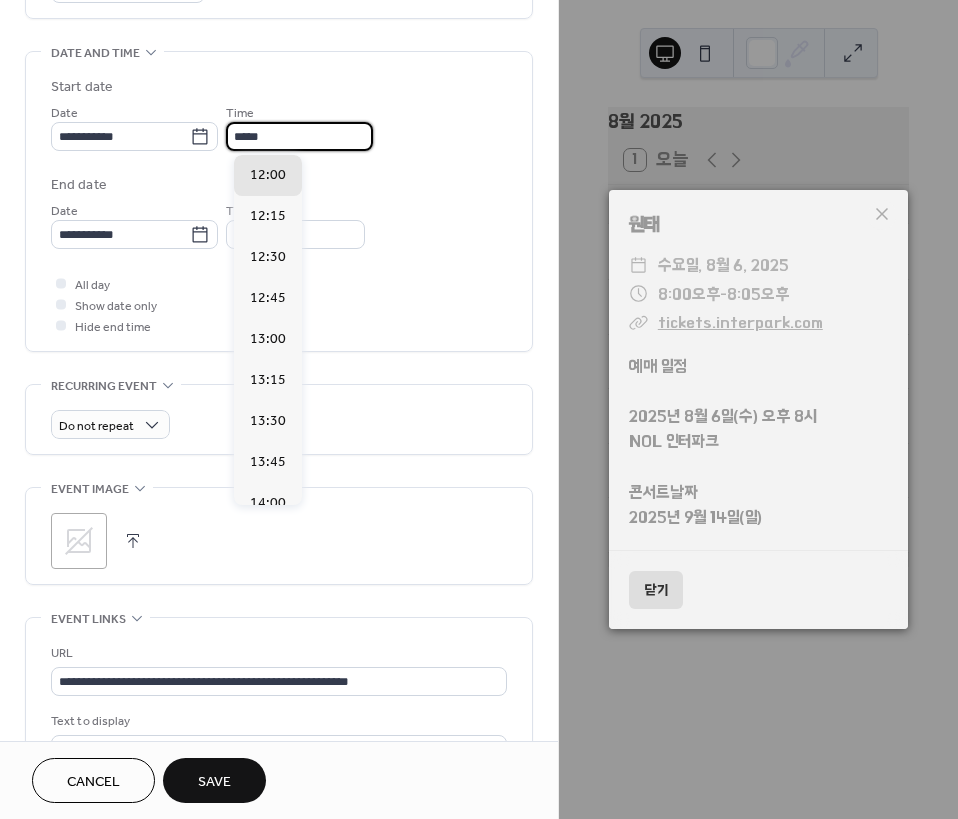 click on "**********" at bounding box center [279, 126] 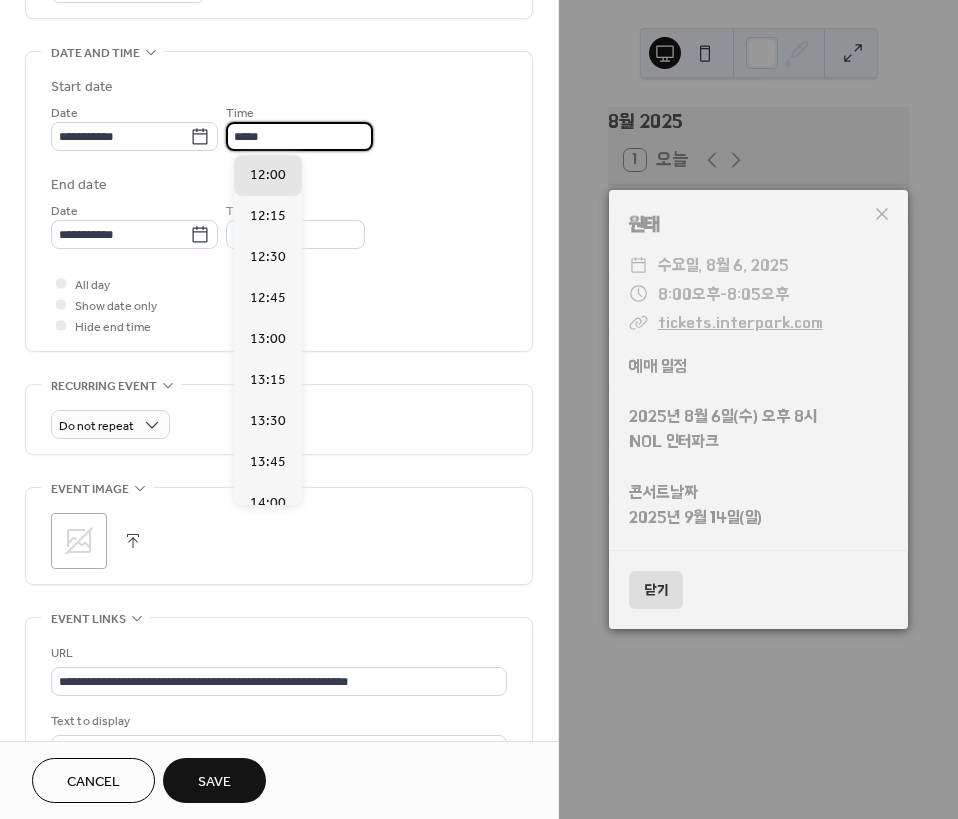 scroll, scrollTop: 0, scrollLeft: 0, axis: both 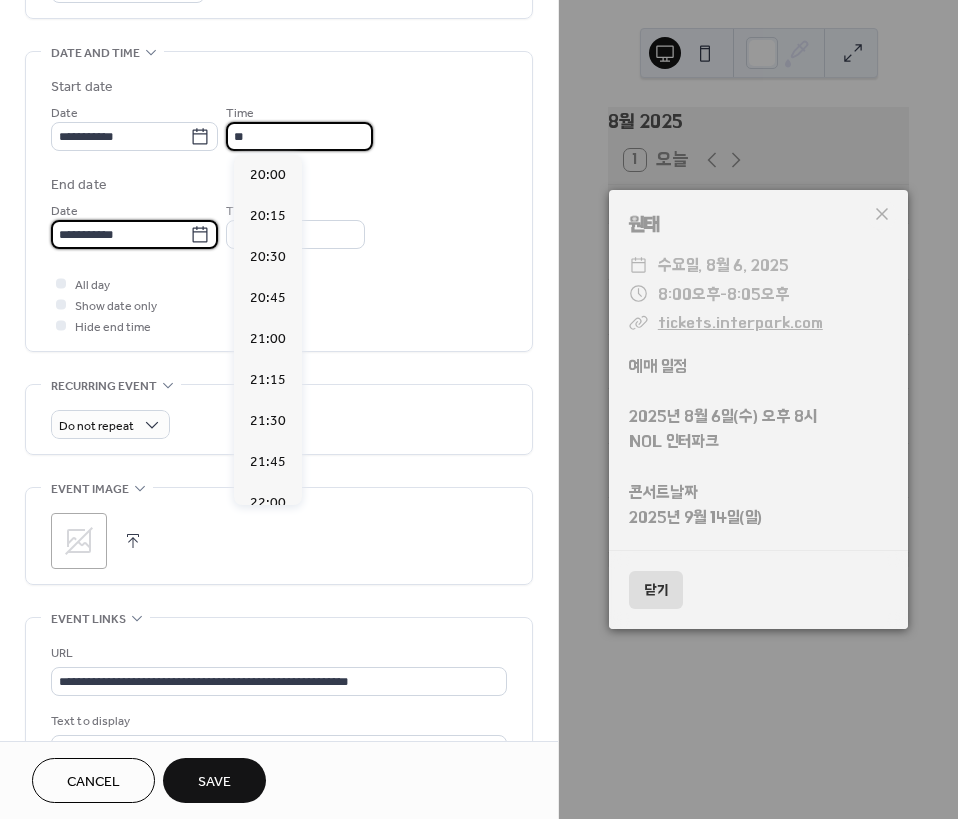 type on "*****" 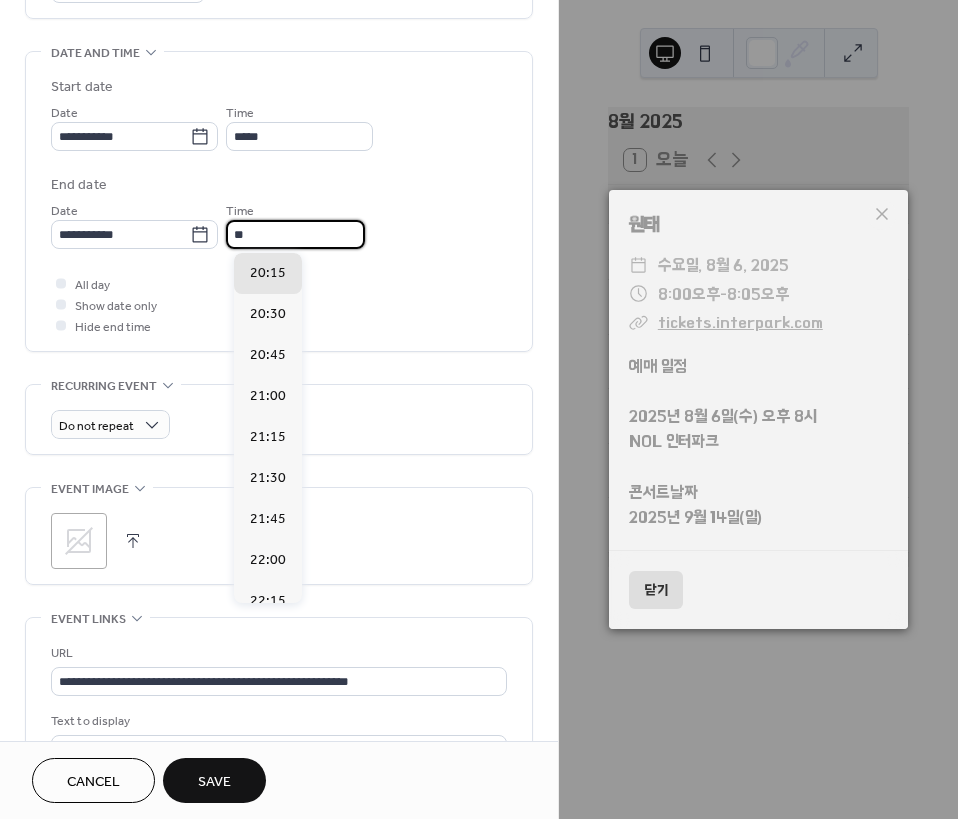 type on "*****" 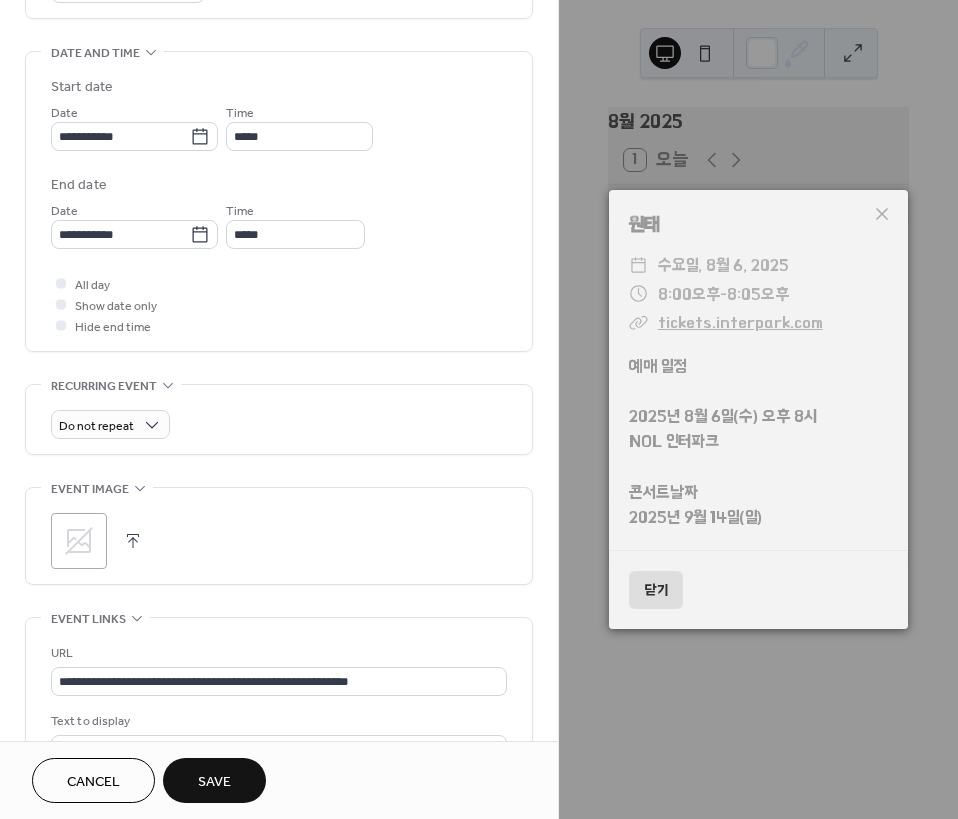 click on "**********" at bounding box center (279, 224) 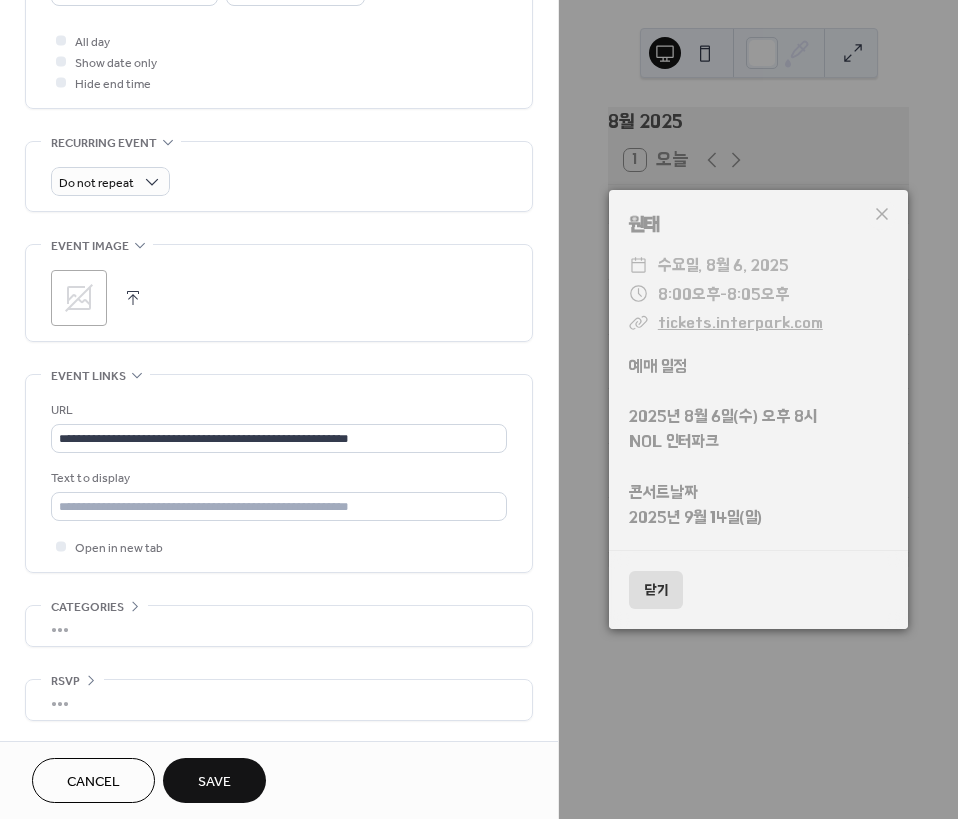 click on "Cancel Save" at bounding box center [279, 780] 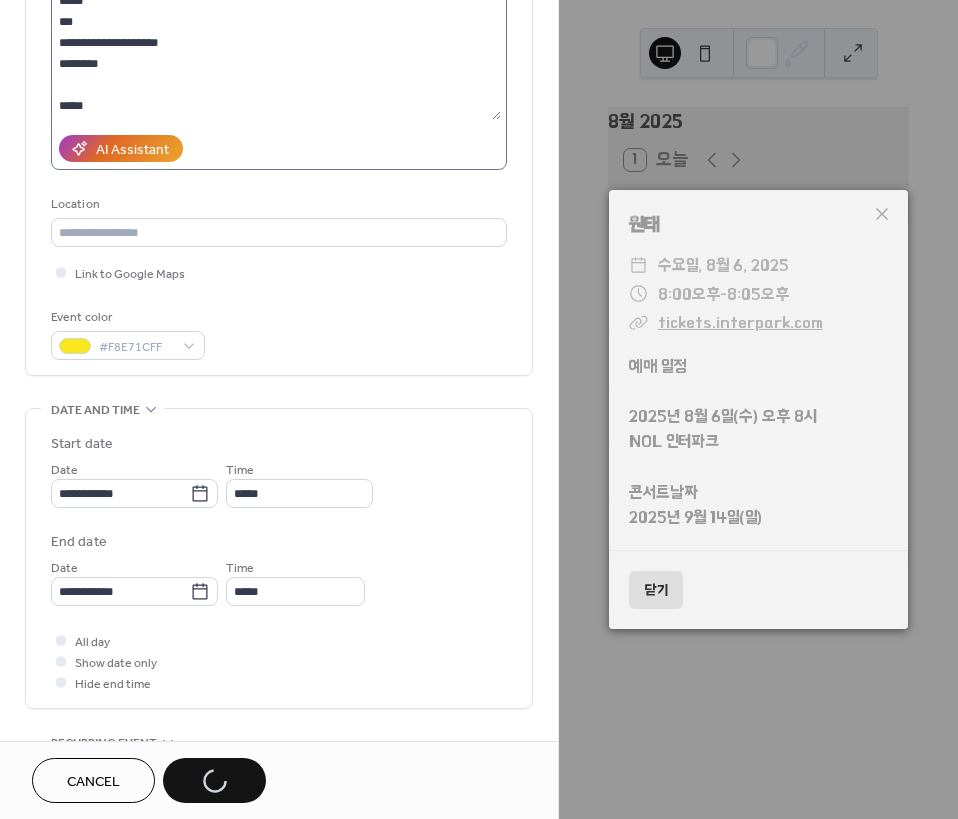 scroll, scrollTop: 0, scrollLeft: 0, axis: both 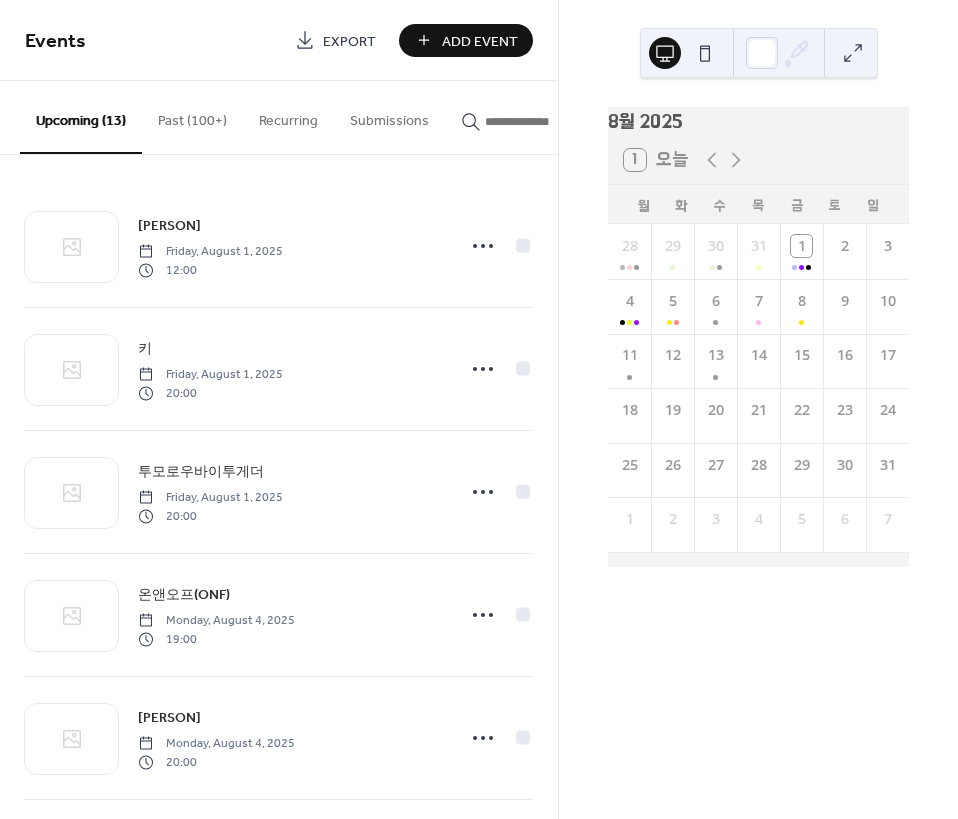 click at bounding box center [545, 121] 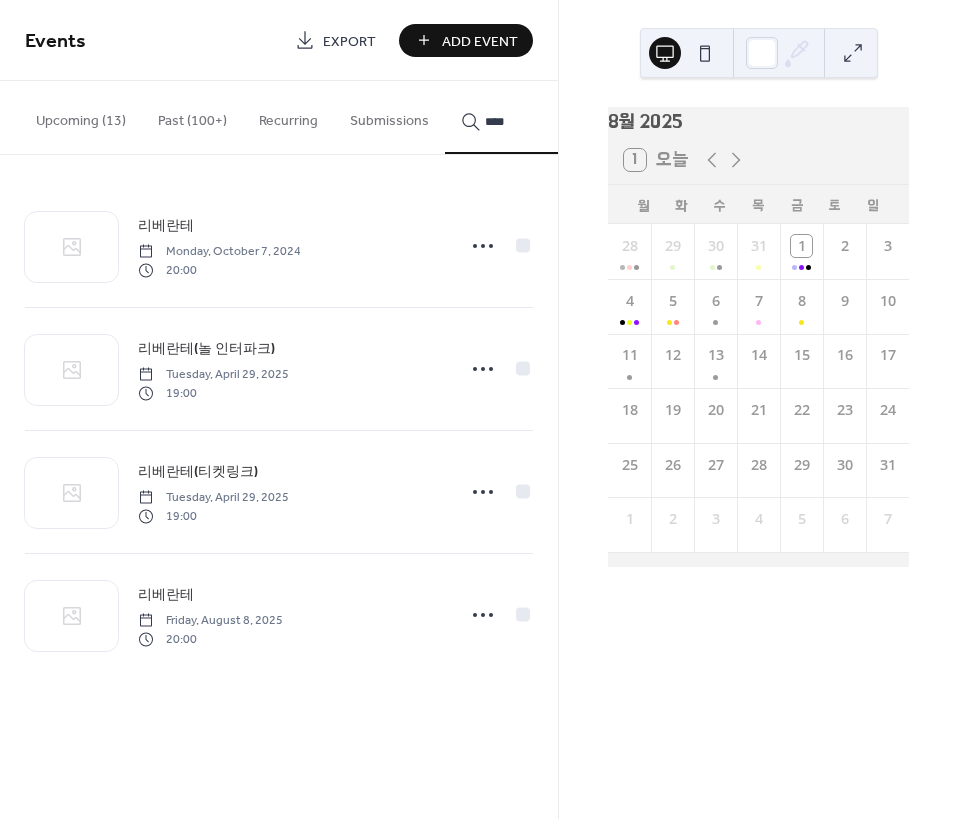 type on "****" 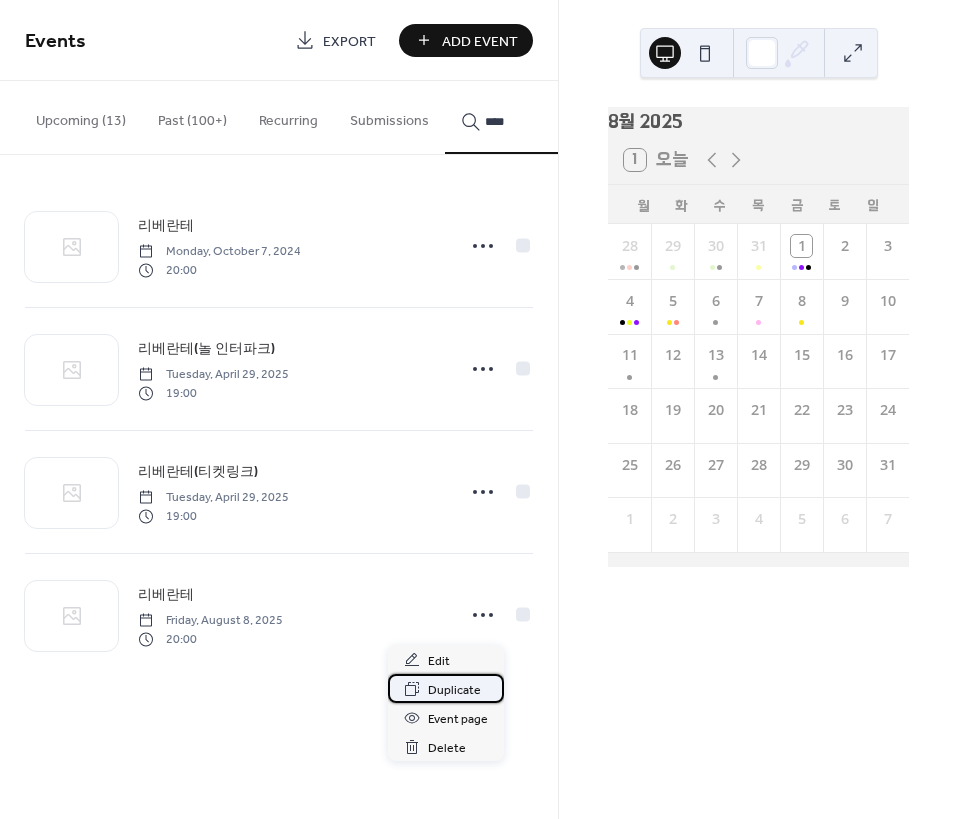 click on "Duplicate" at bounding box center (454, 690) 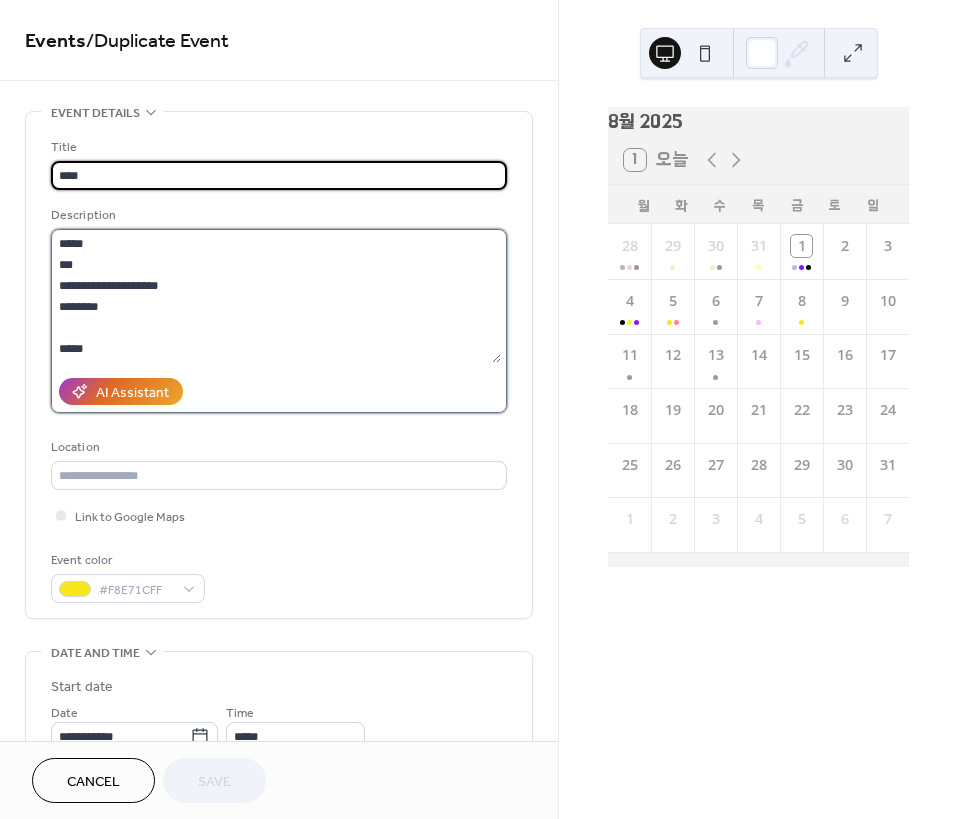 click on "**********" at bounding box center [276, 296] 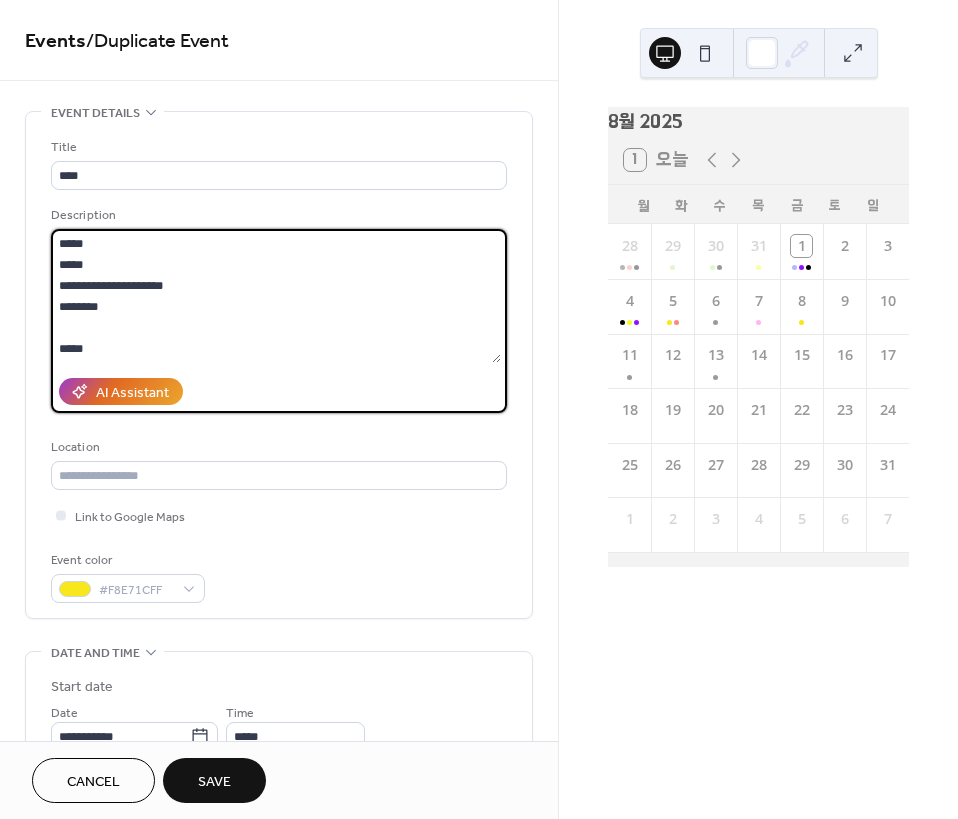 scroll, scrollTop: 42, scrollLeft: 0, axis: vertical 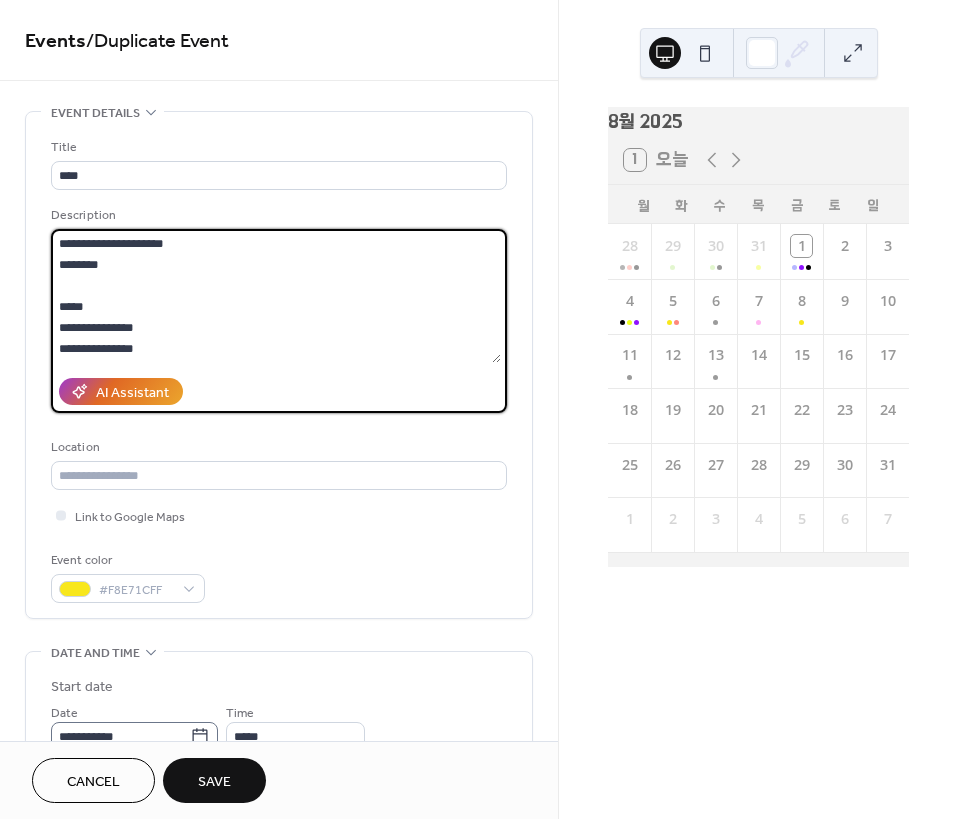 type on "**********" 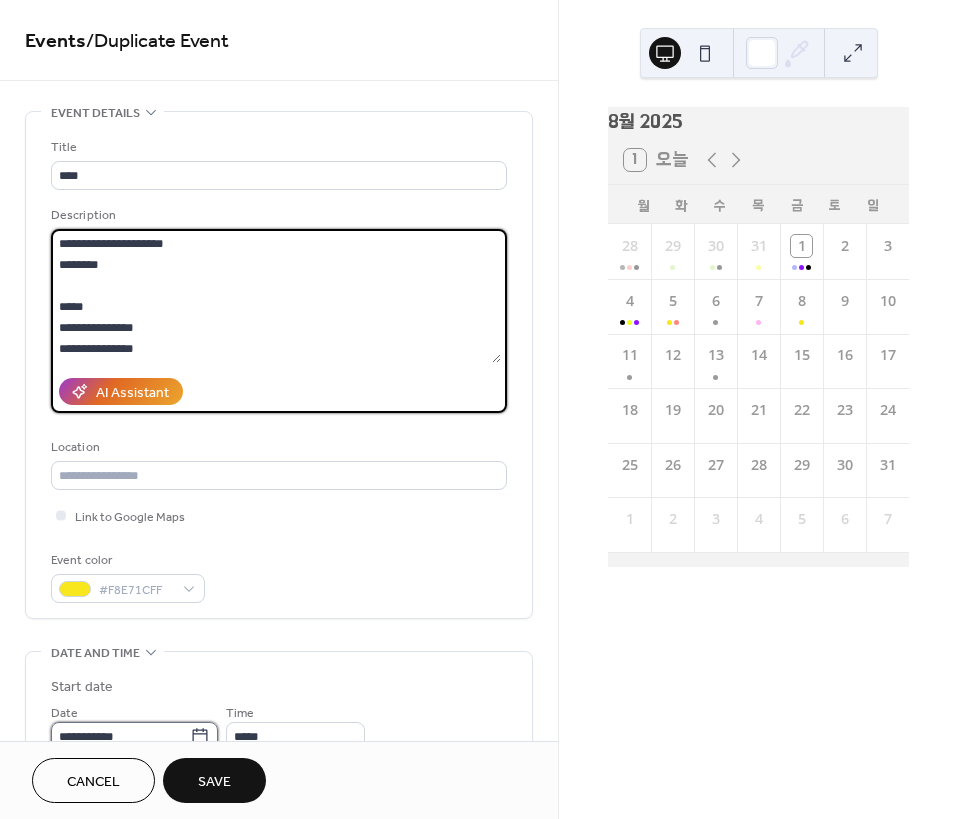 click on "**********" at bounding box center (120, 736) 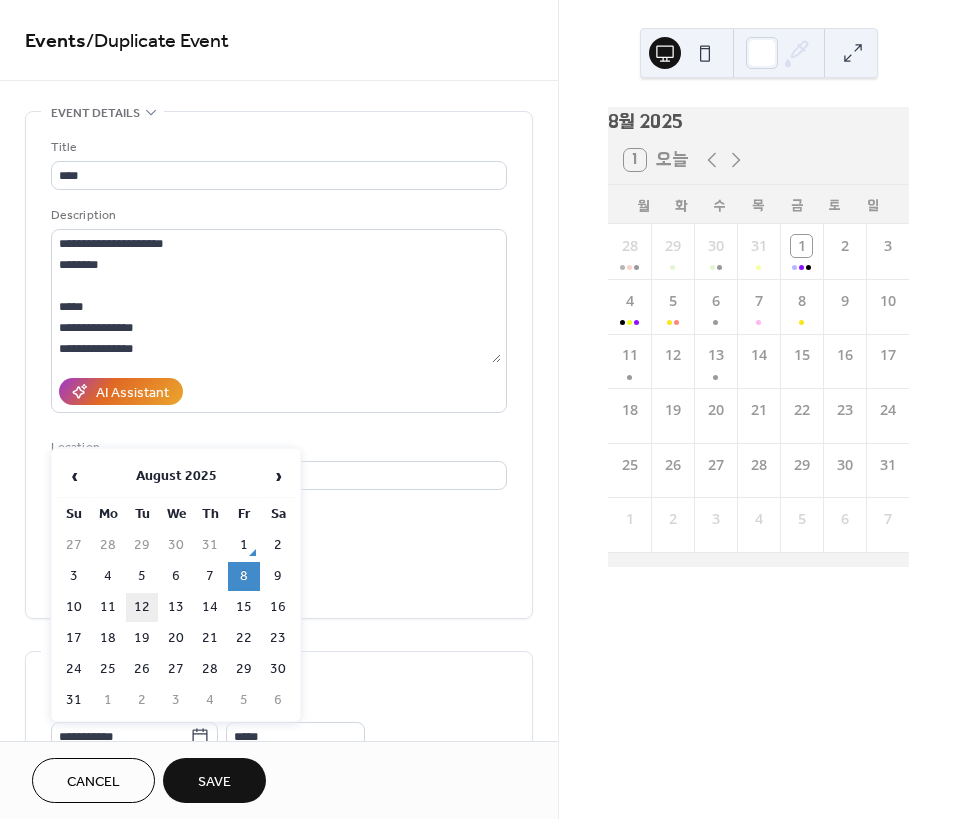 click on "12" at bounding box center [142, 607] 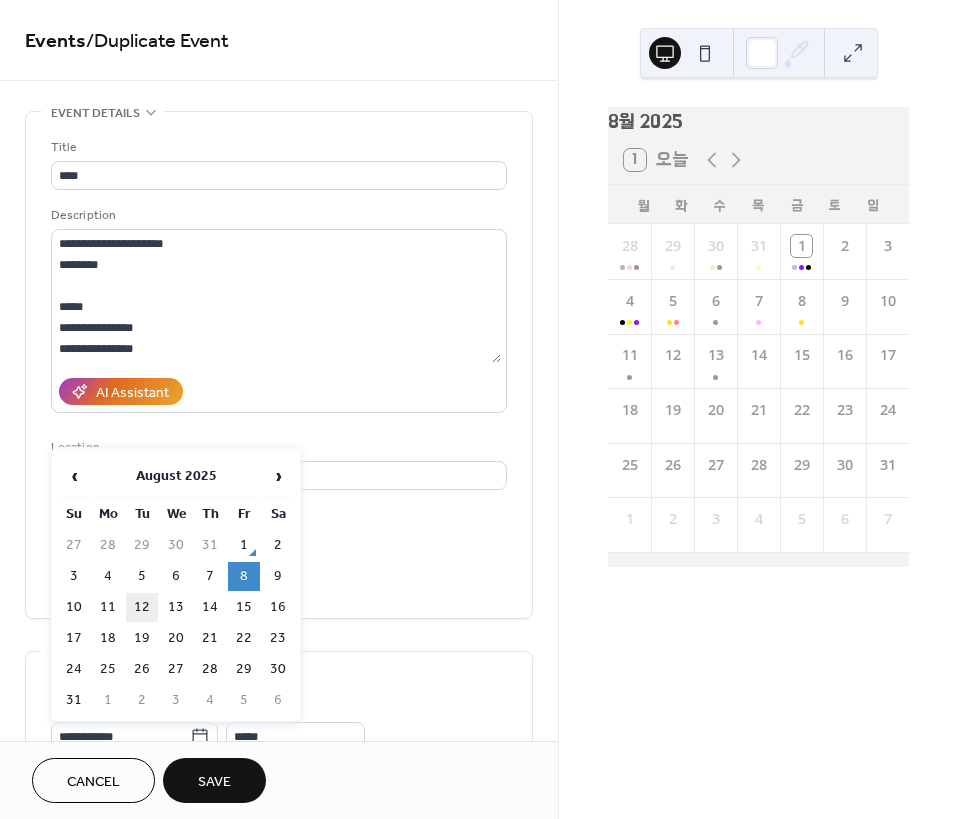 type on "**********" 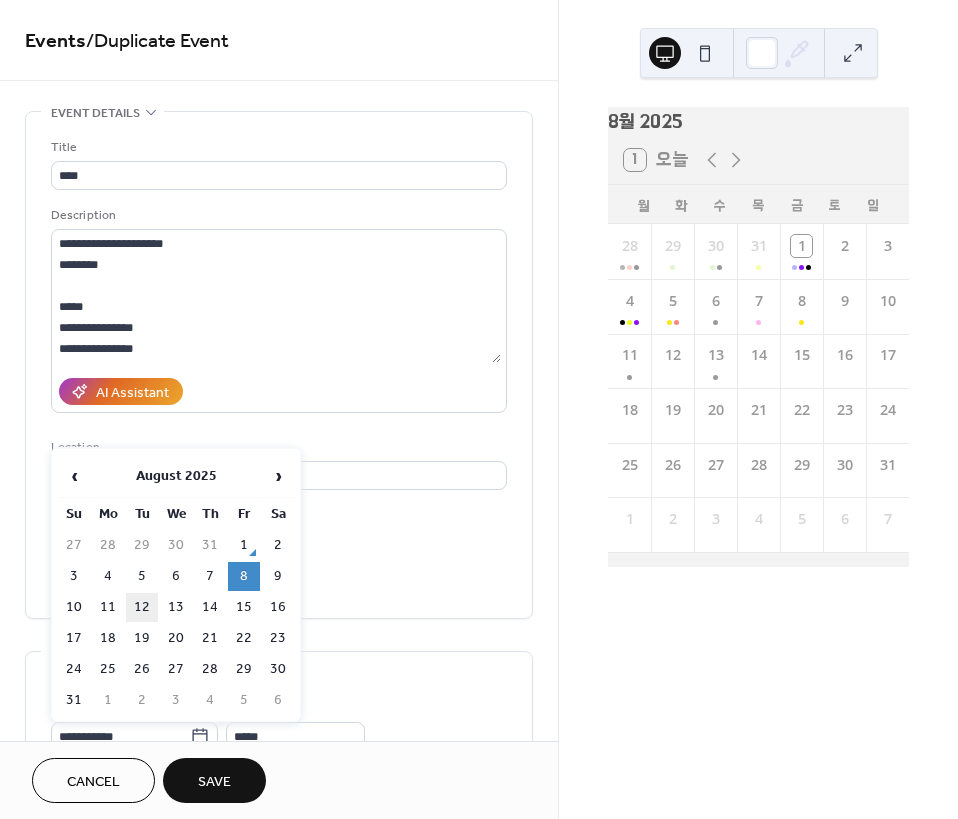 type on "**********" 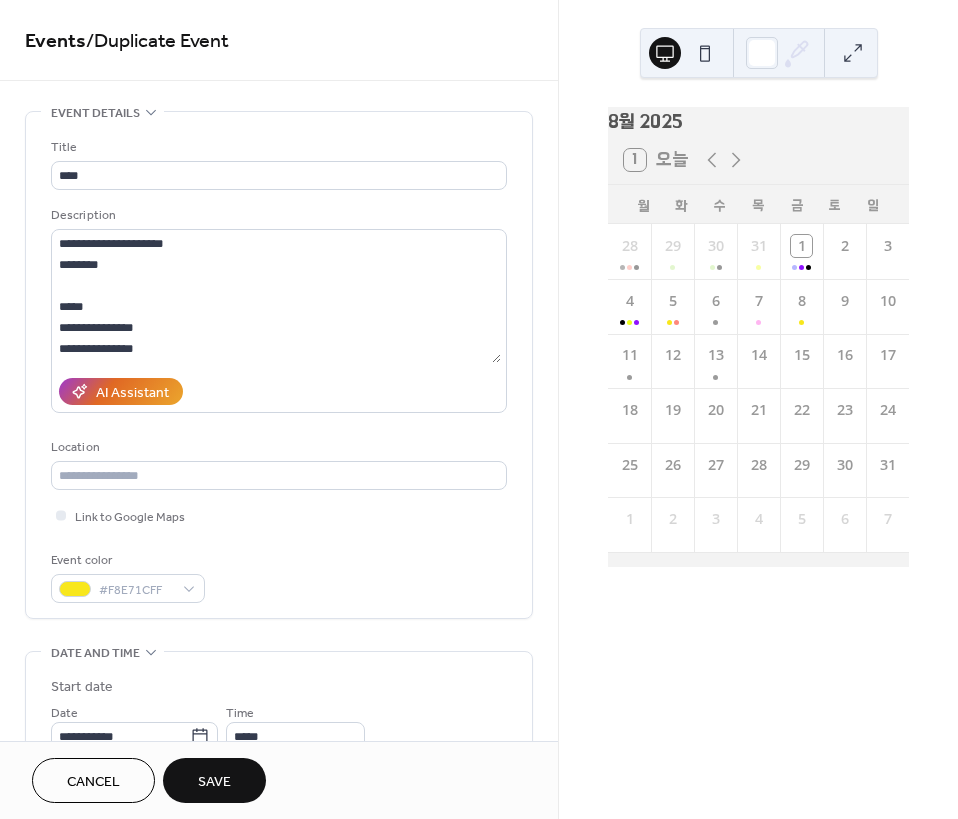 click on "8월 2025 1 오늘 월 화 수 목 금 토 일 28 29 30 31 1 2 3 4 5 6 7 8 9 10 11 12 13 14 15 16 17 18 19 20 21 22 23 24 25 26 27 28 29 30 31 1 2 3 4 5 6 7" at bounding box center (758, 409) 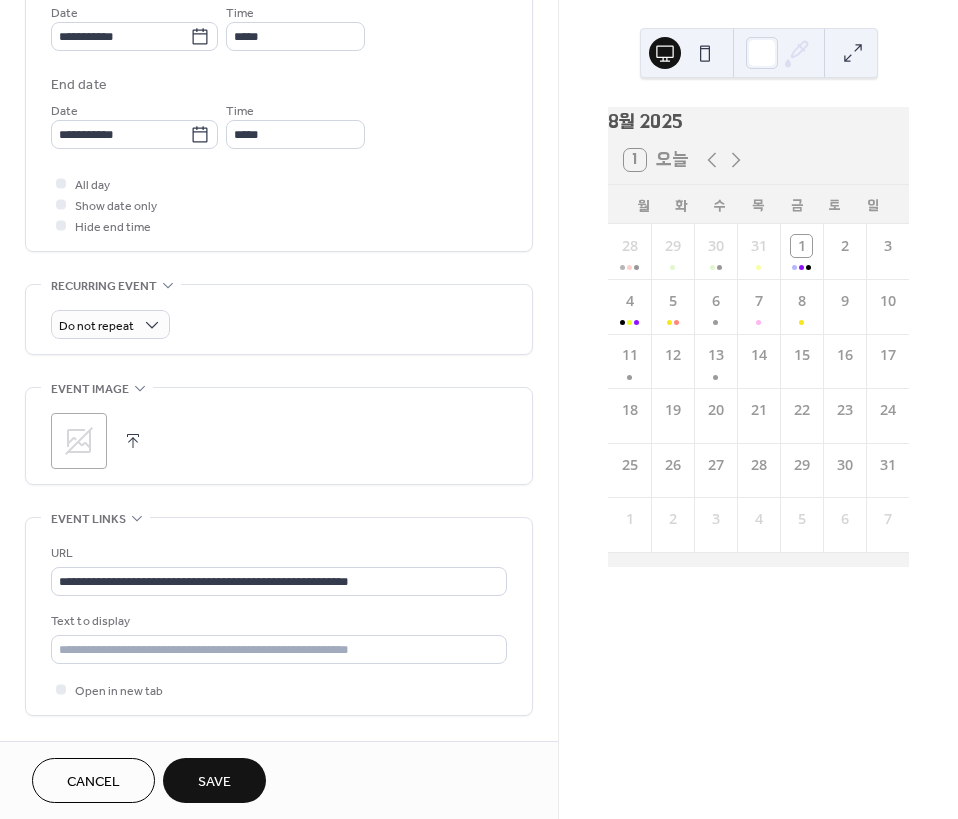 scroll, scrollTop: 843, scrollLeft: 0, axis: vertical 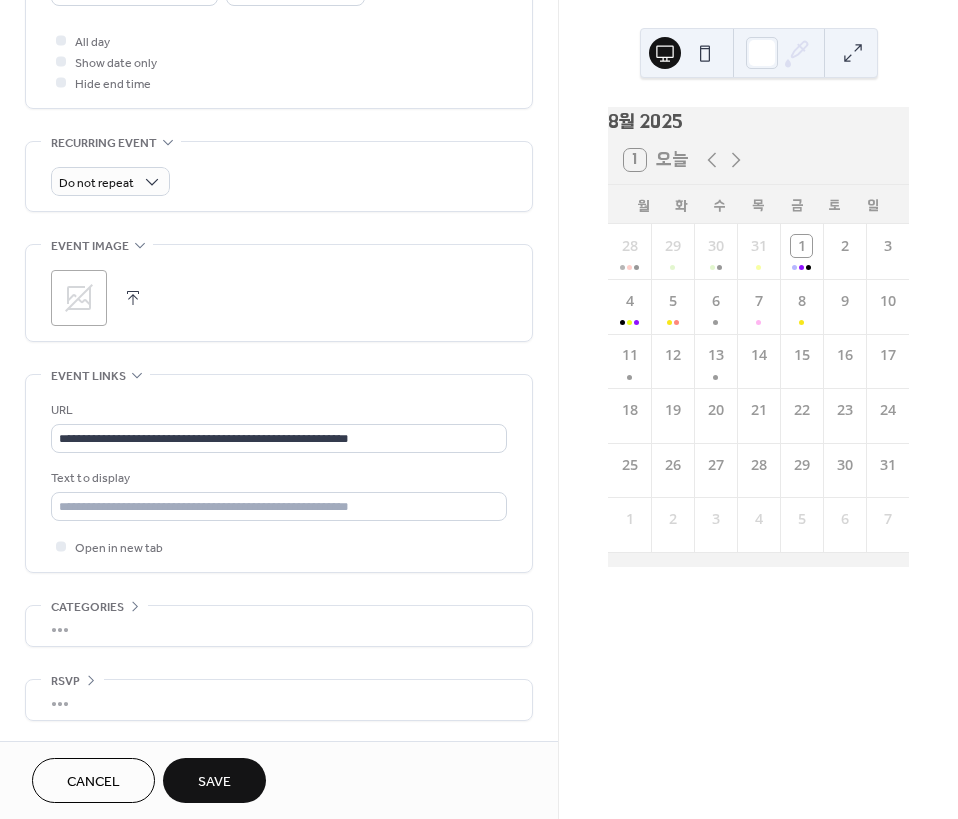 click on "Save" at bounding box center (214, 782) 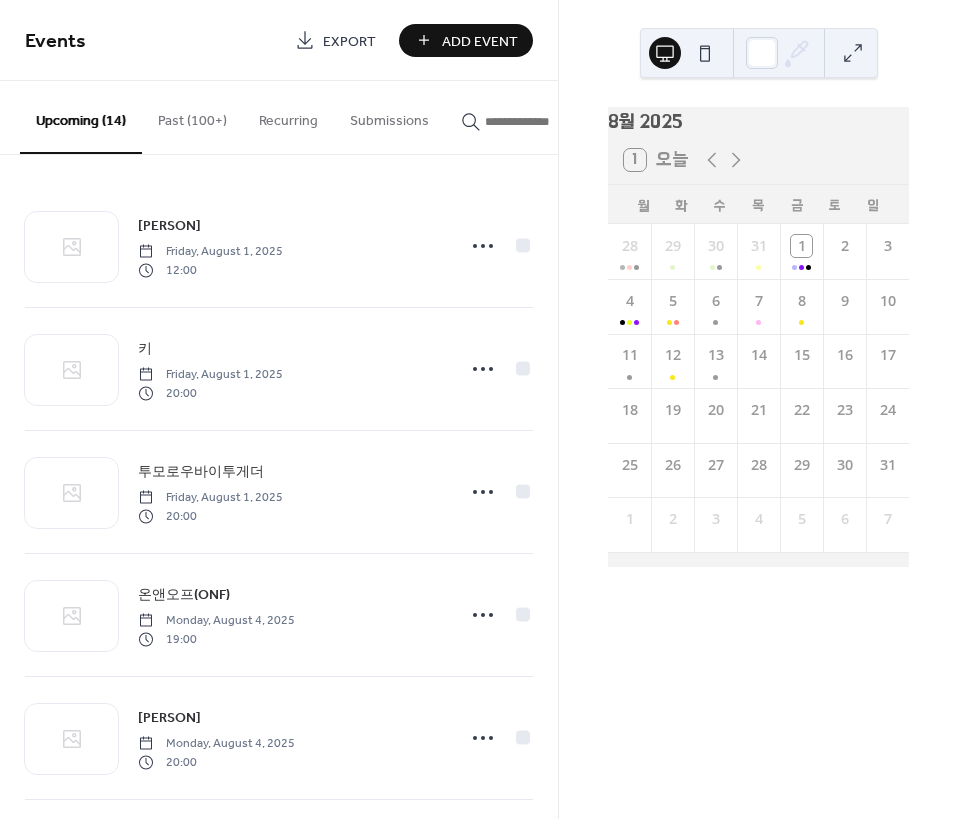 click at bounding box center [545, 121] 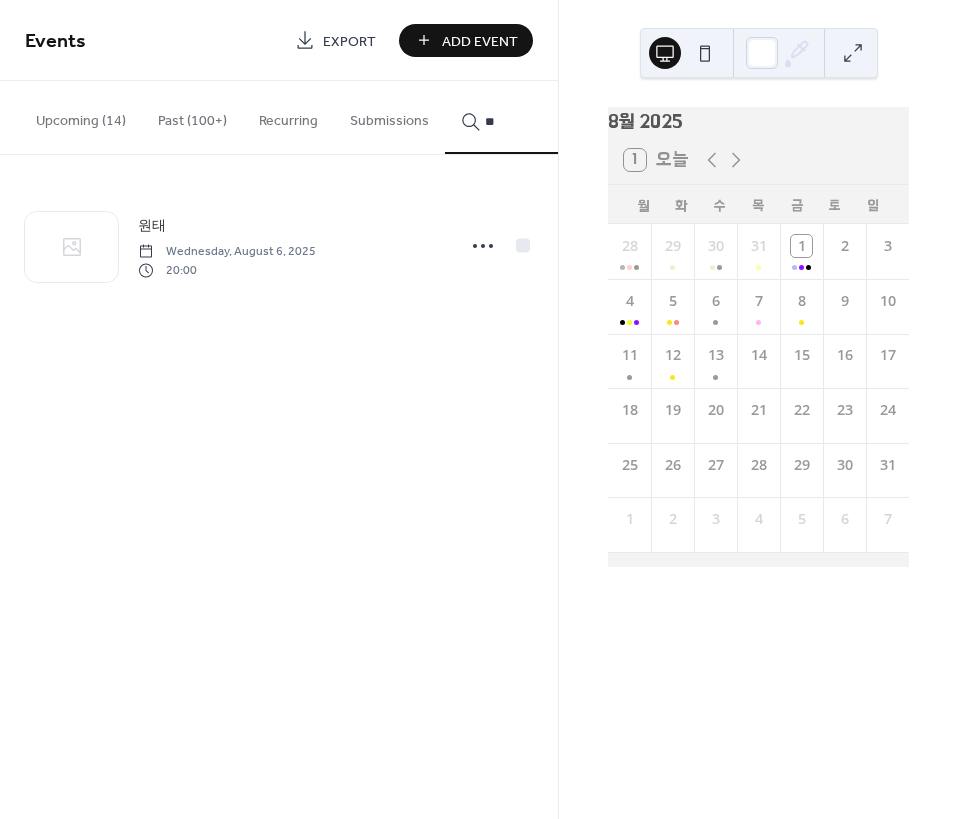 type on "**" 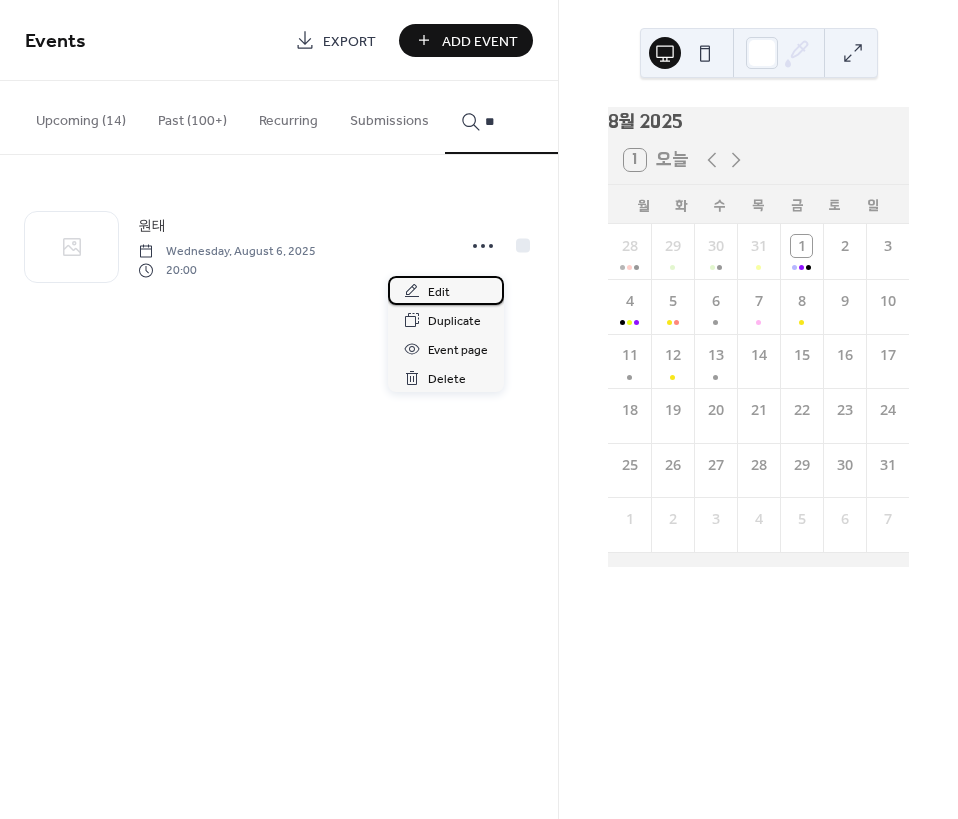 click on "Edit" at bounding box center [446, 290] 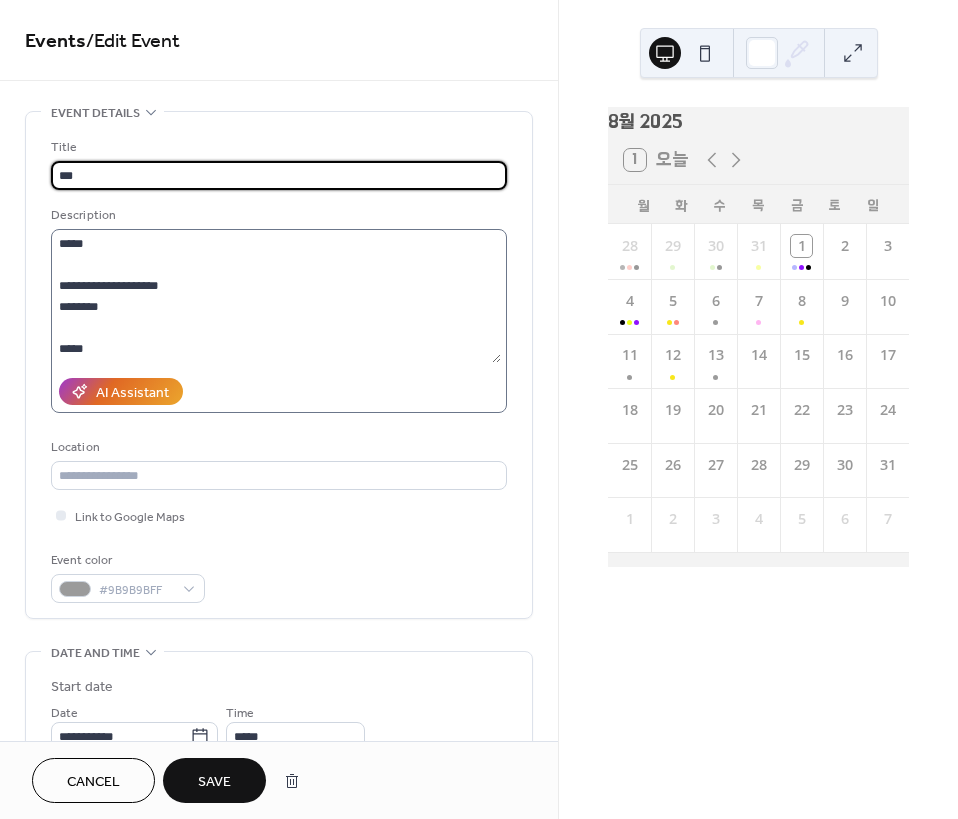 type on "***" 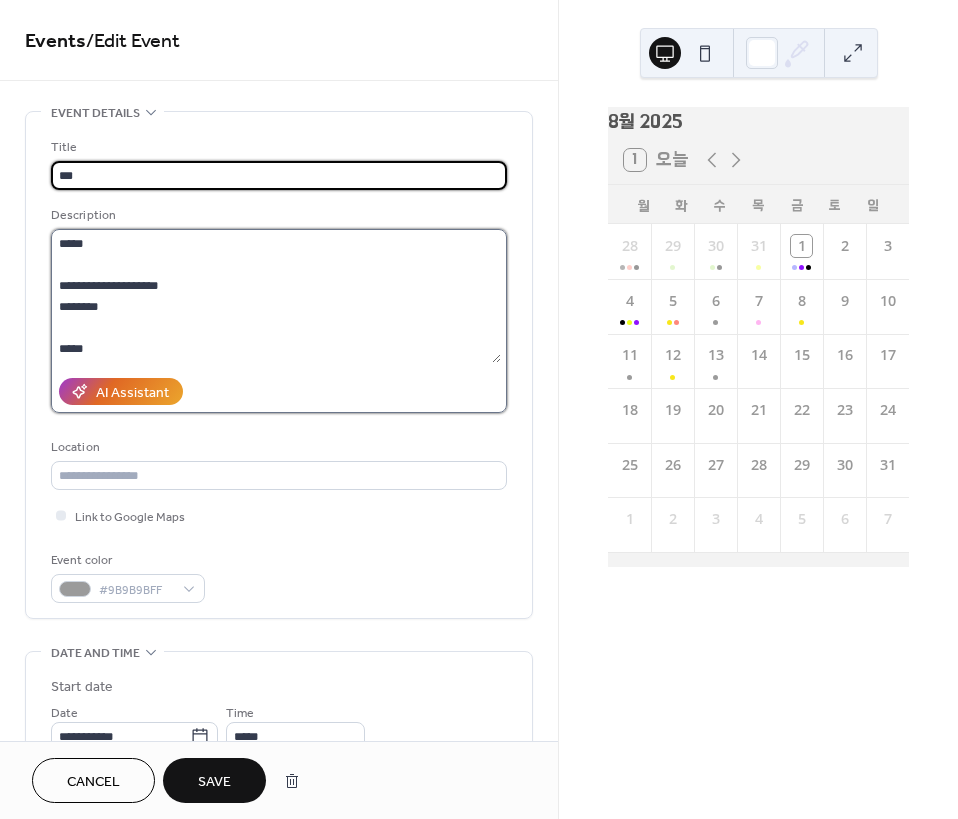click on "**********" at bounding box center (276, 296) 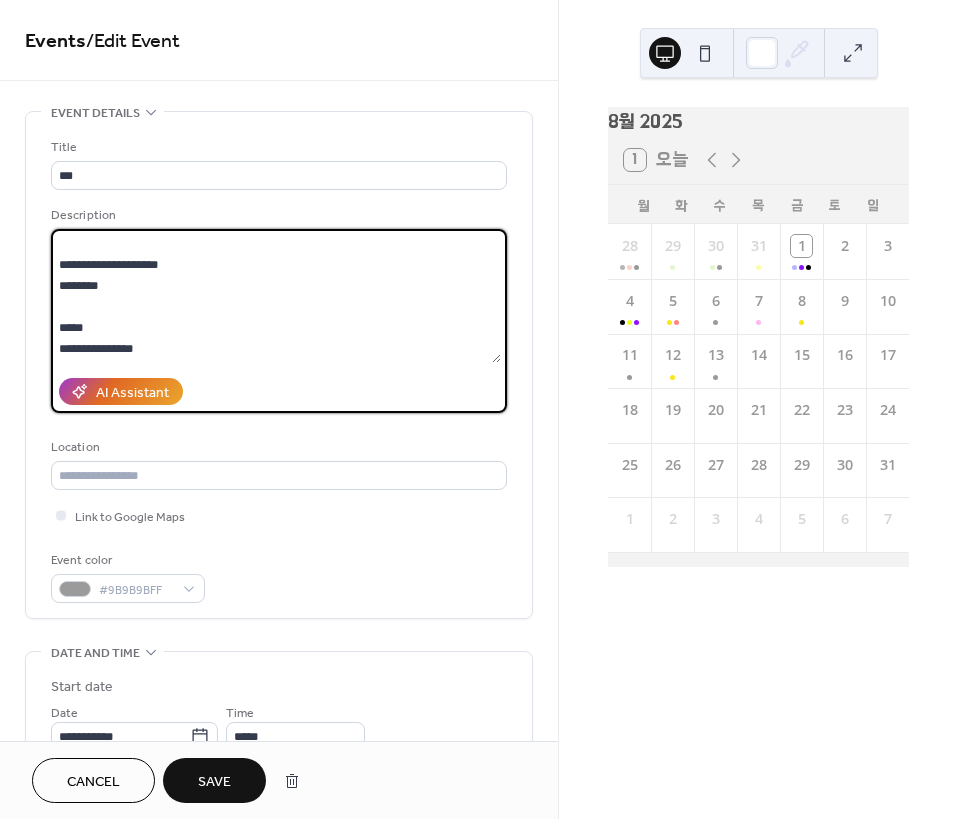 scroll, scrollTop: 0, scrollLeft: 0, axis: both 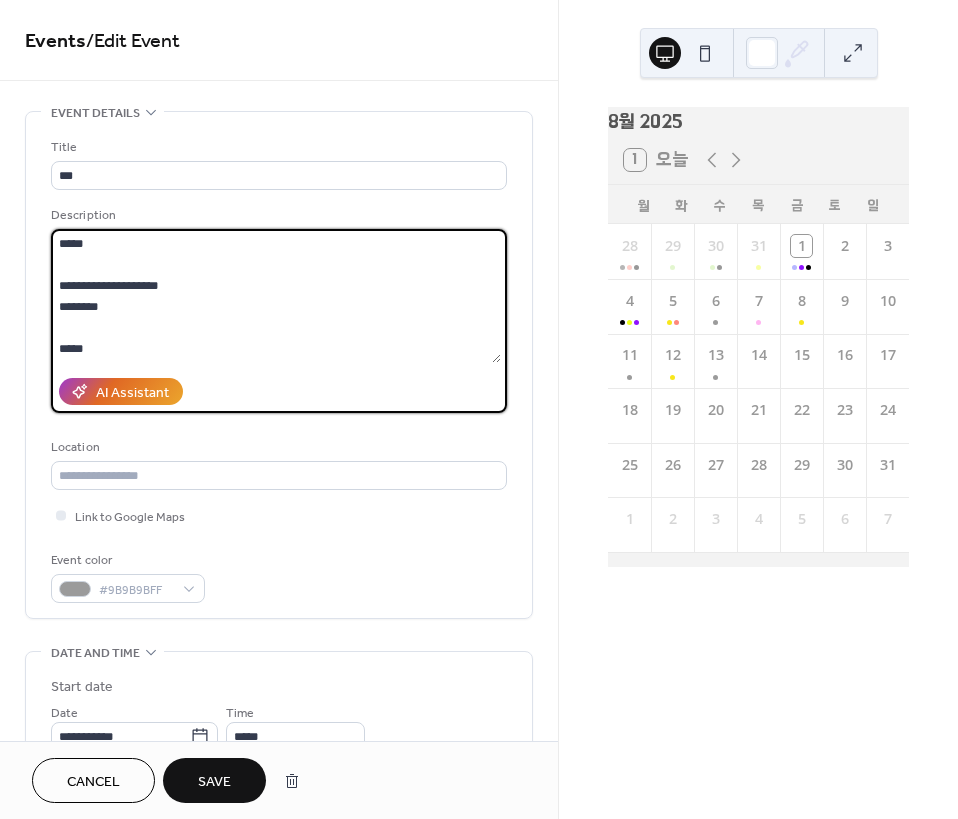 click on "Save" at bounding box center [214, 780] 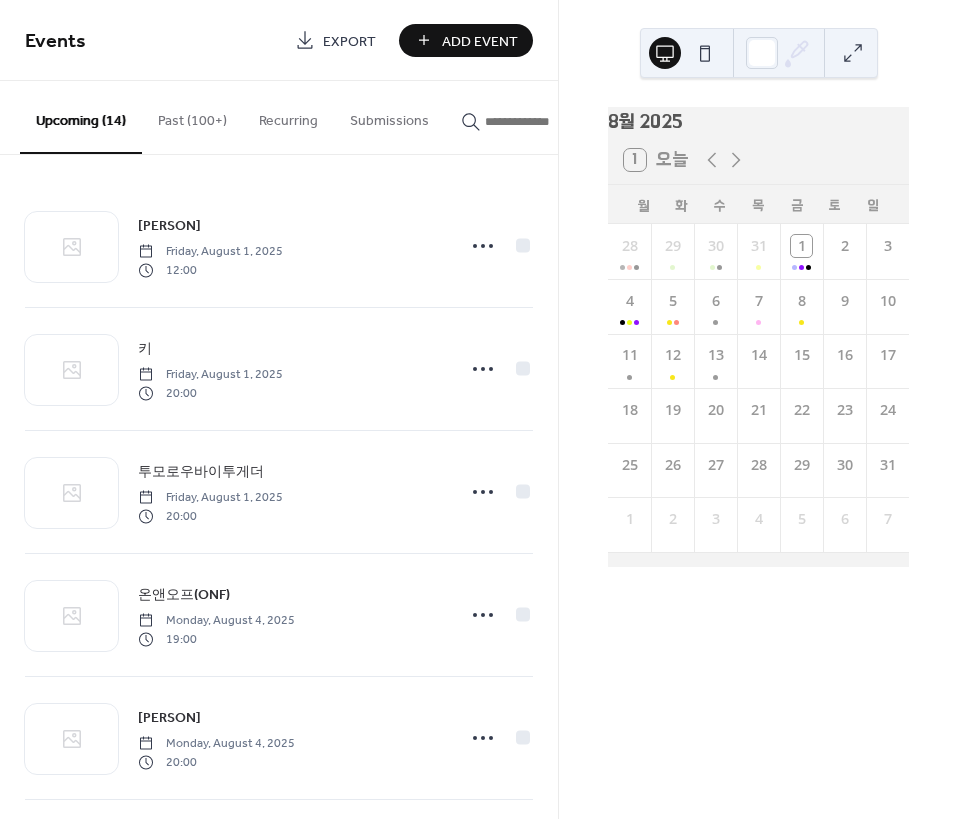 click at bounding box center (545, 121) 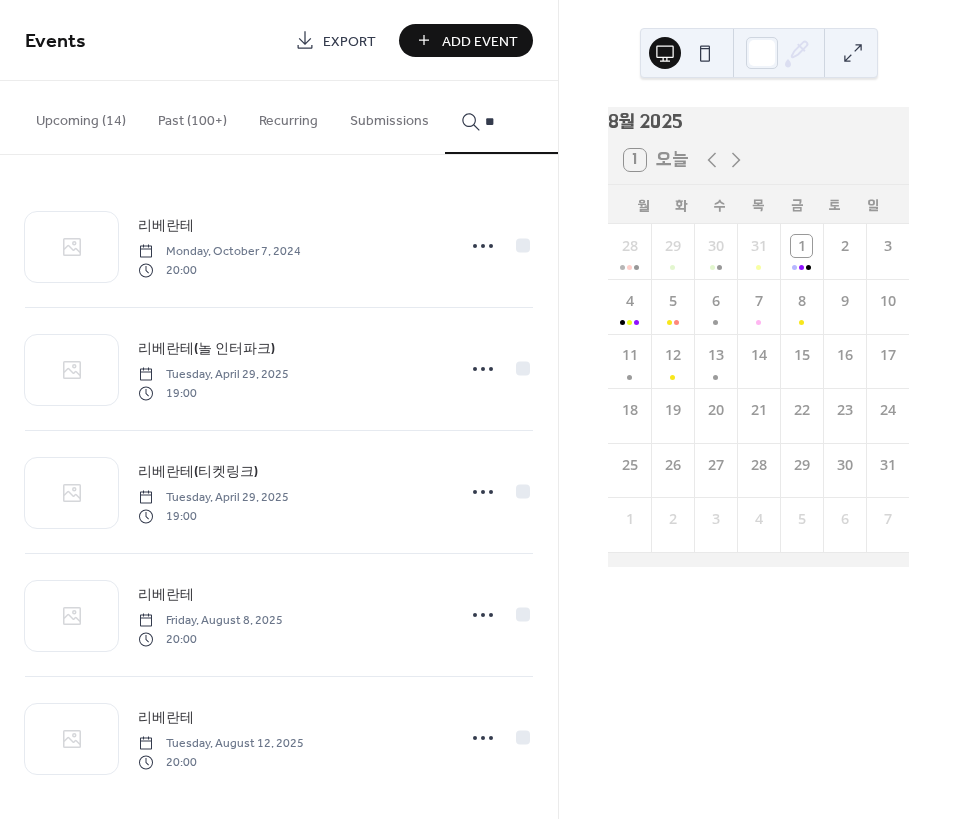 scroll, scrollTop: 16, scrollLeft: 0, axis: vertical 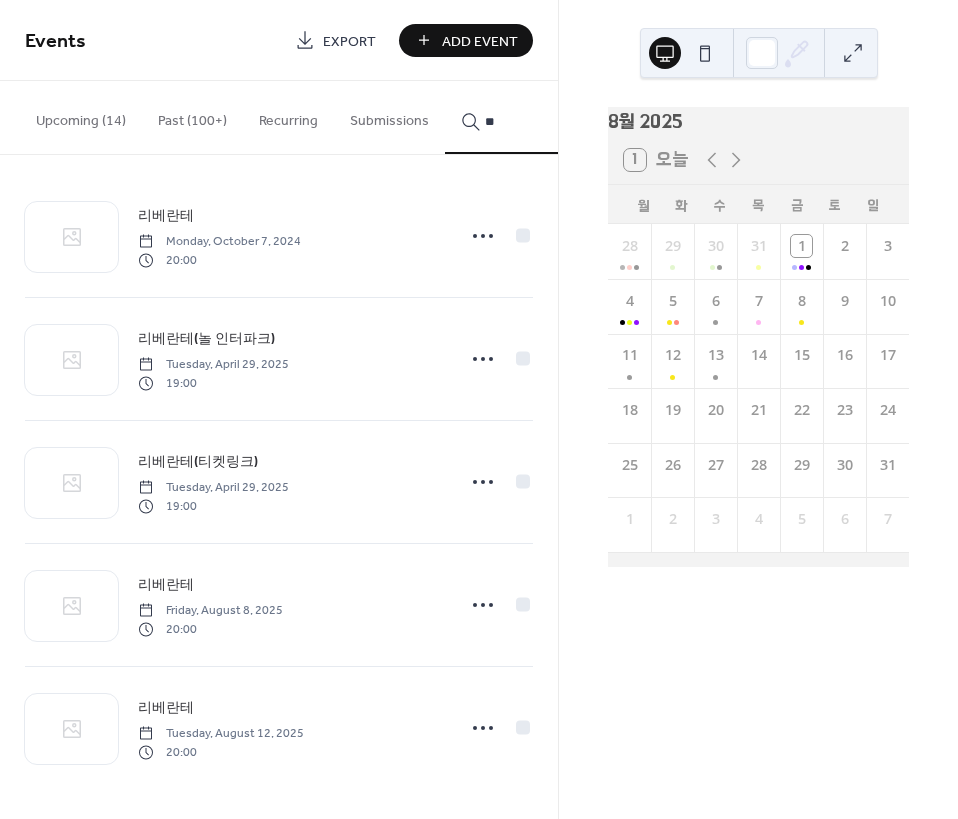 type on "**" 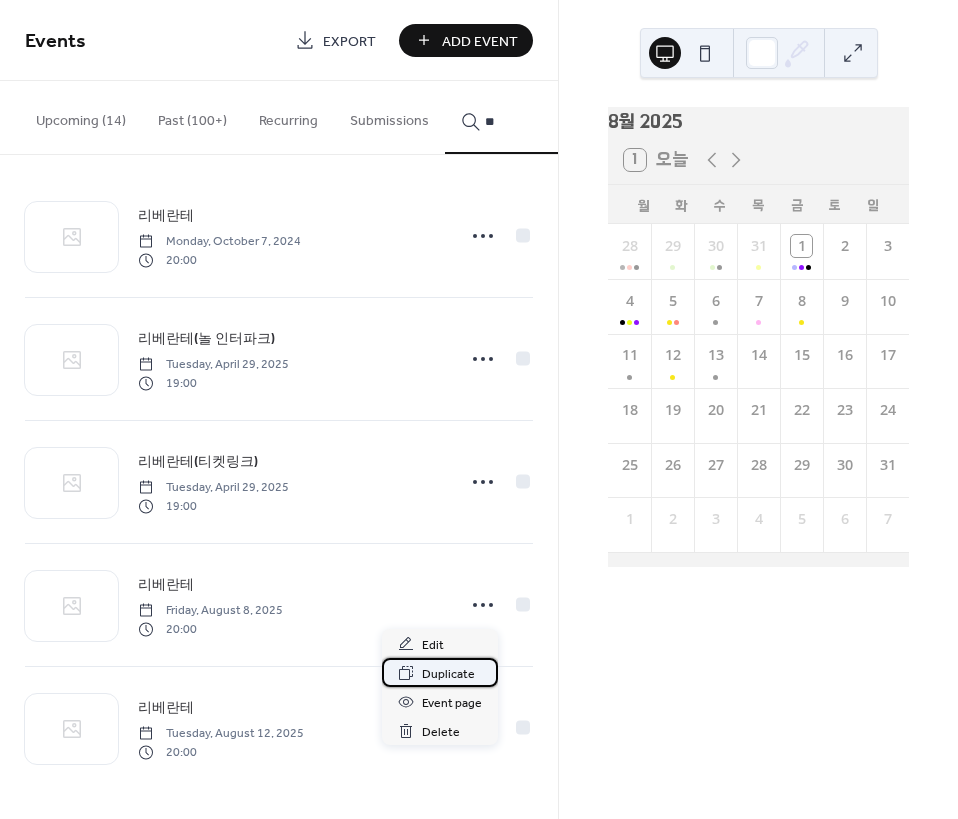 click on "Duplicate" at bounding box center [448, 674] 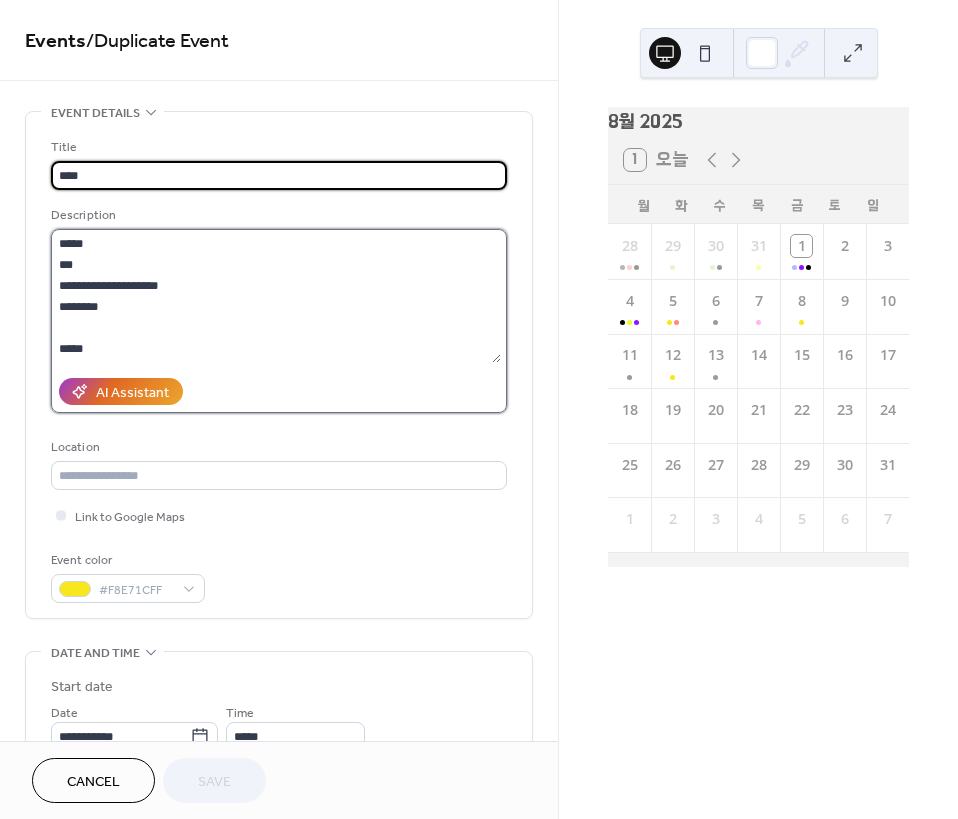 drag, startPoint x: 66, startPoint y: 258, endPoint x: 83, endPoint y: 269, distance: 20.248457 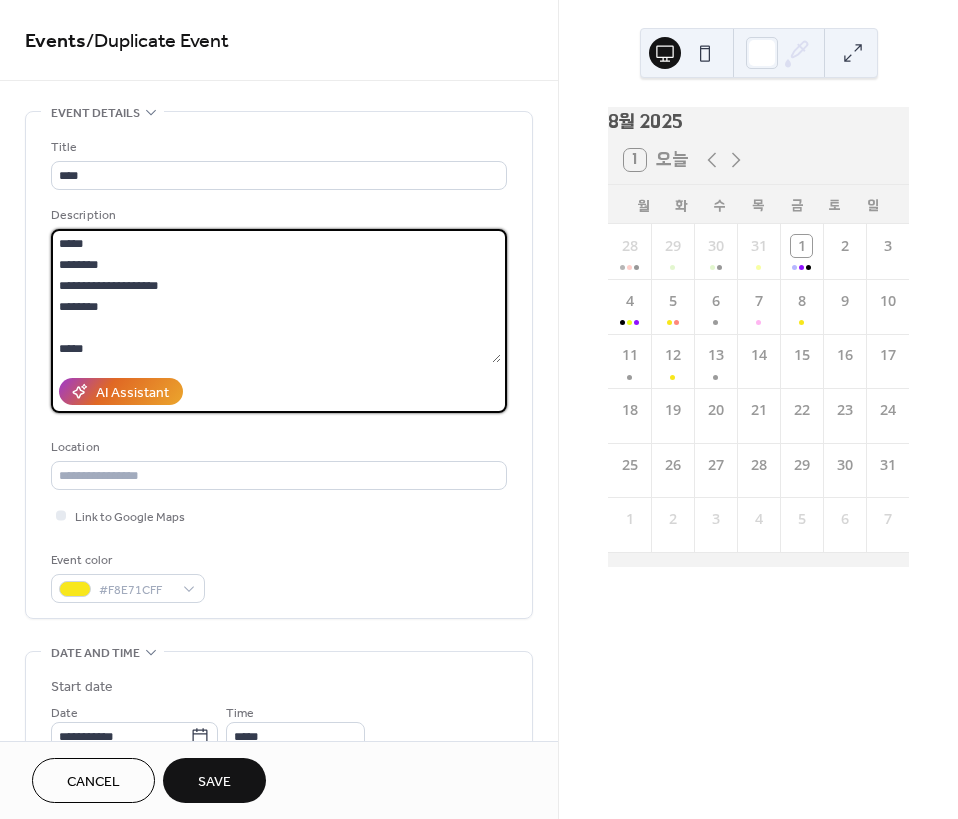 click on "**********" at bounding box center (276, 296) 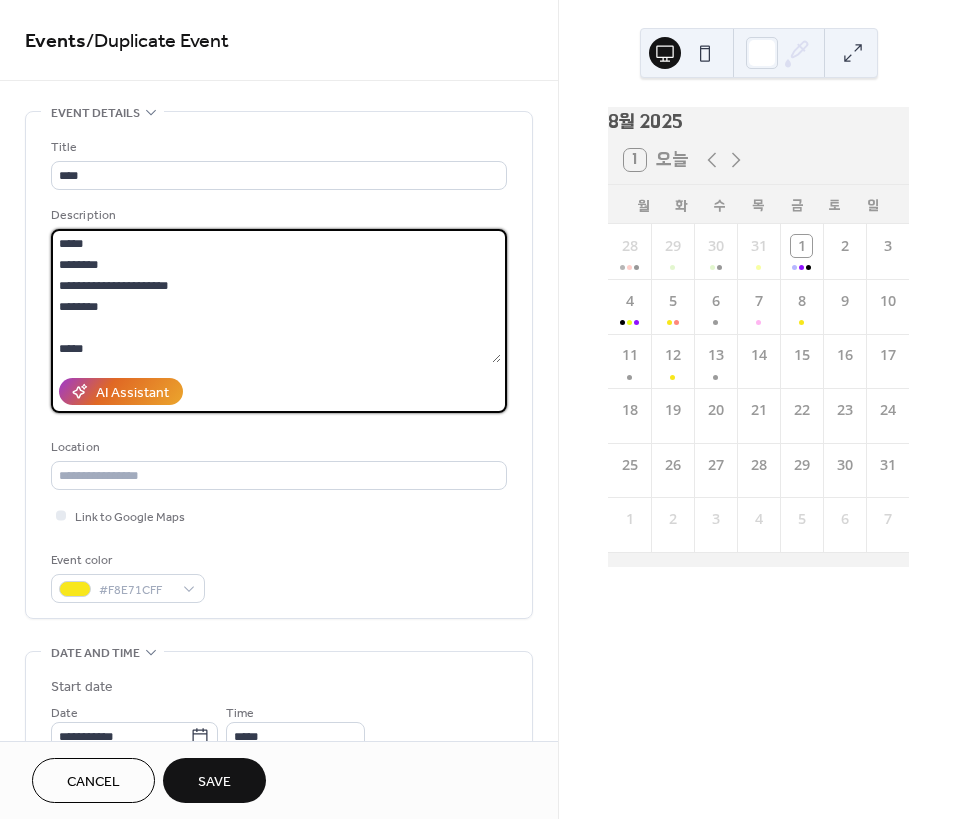 click on "**********" at bounding box center (276, 296) 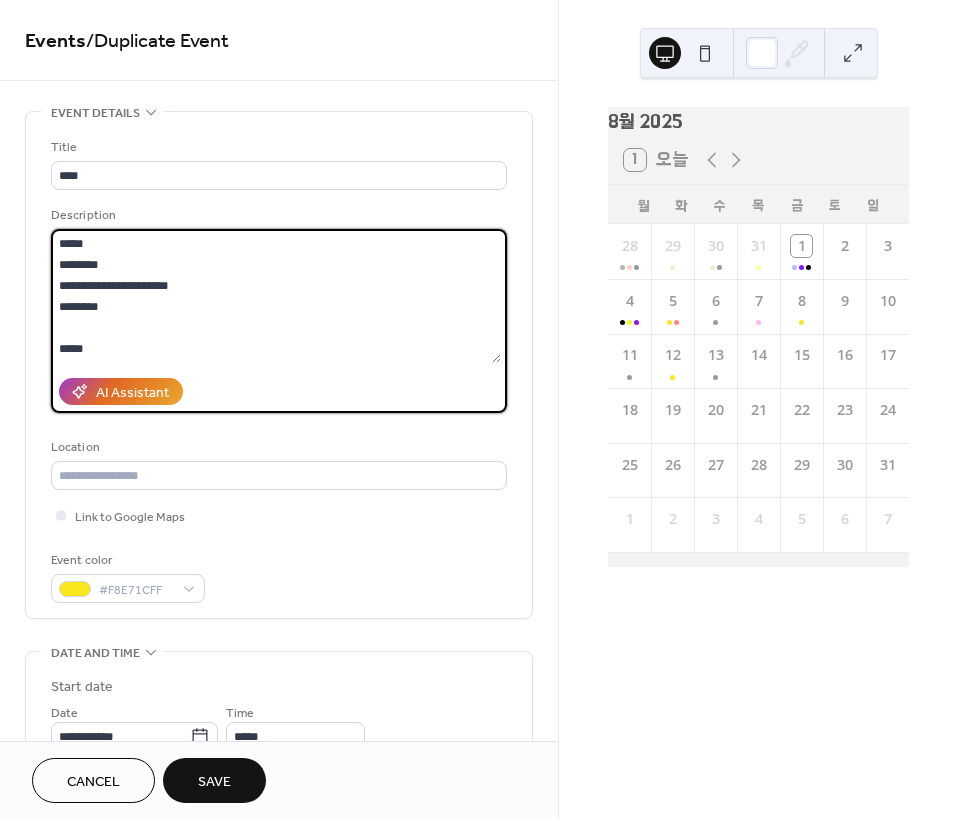 scroll, scrollTop: 100, scrollLeft: 0, axis: vertical 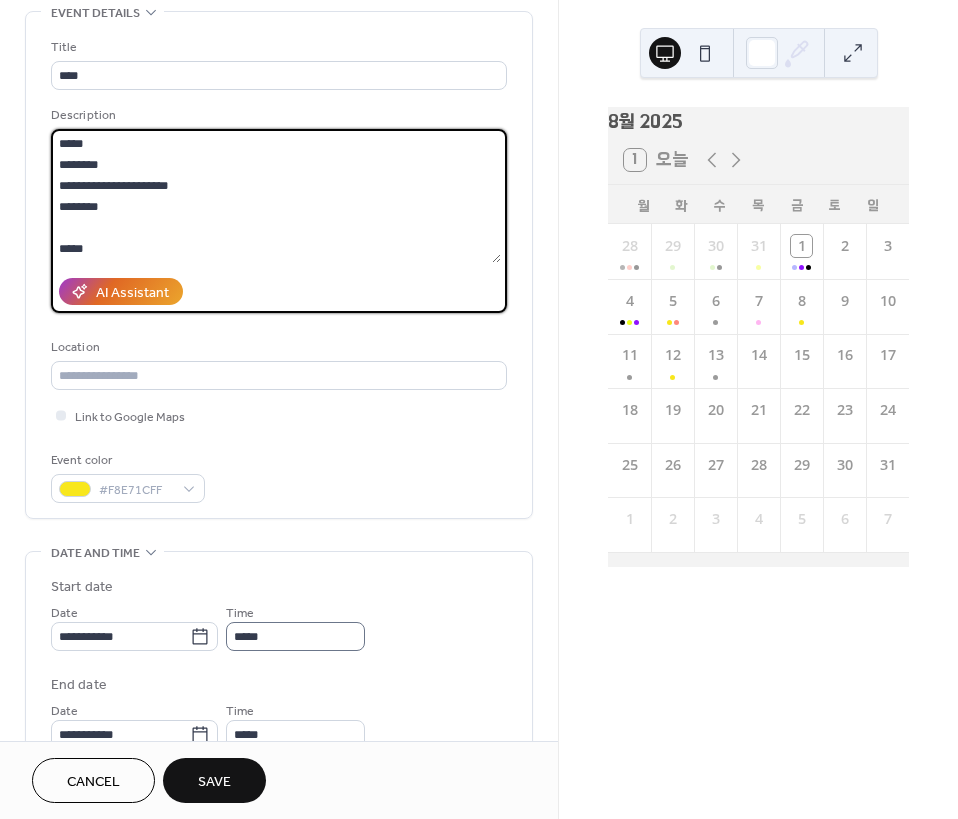 type on "**********" 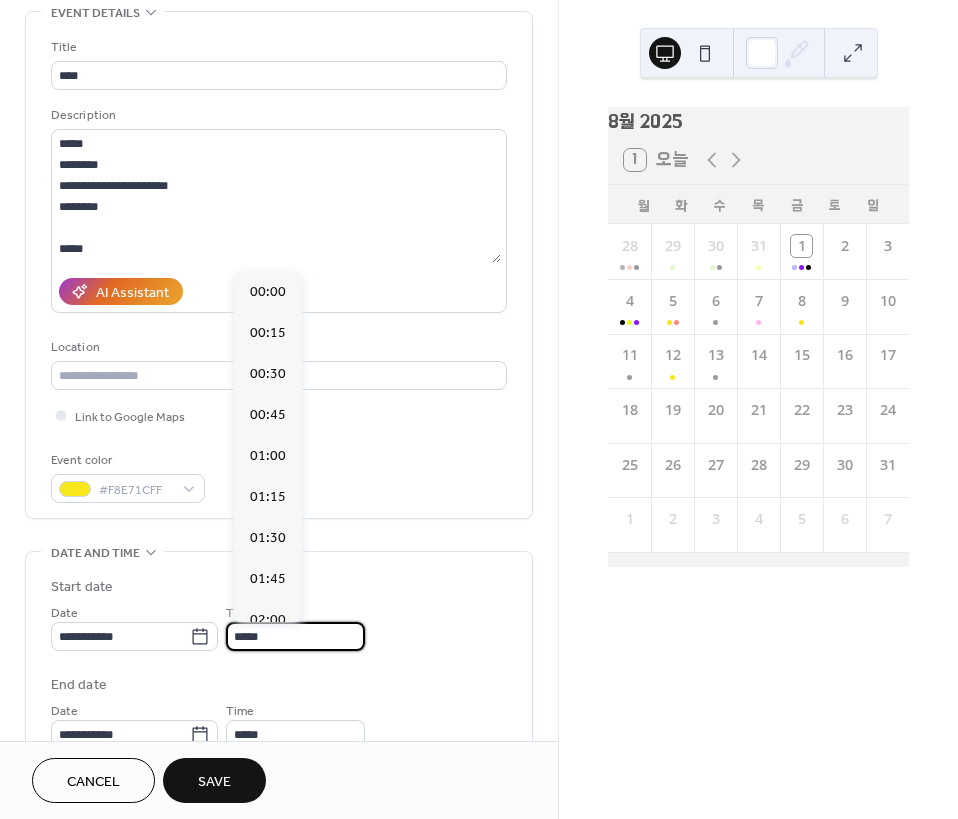 scroll, scrollTop: 3280, scrollLeft: 0, axis: vertical 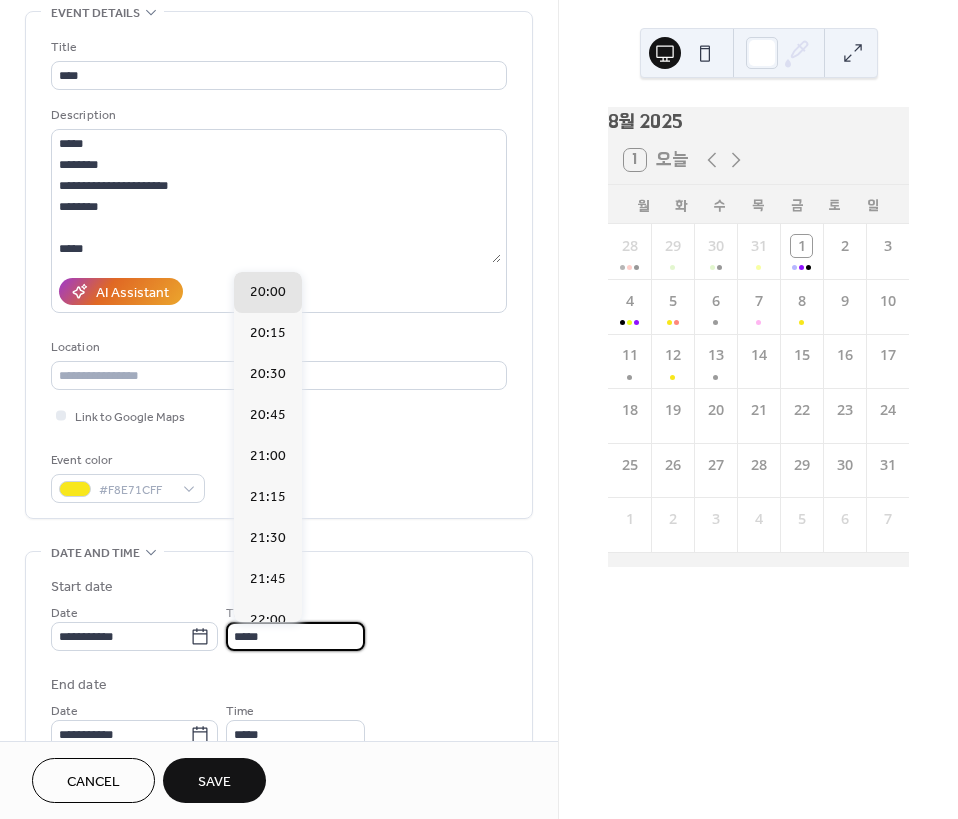 drag, startPoint x: 278, startPoint y: 639, endPoint x: 168, endPoint y: 666, distance: 113.265175 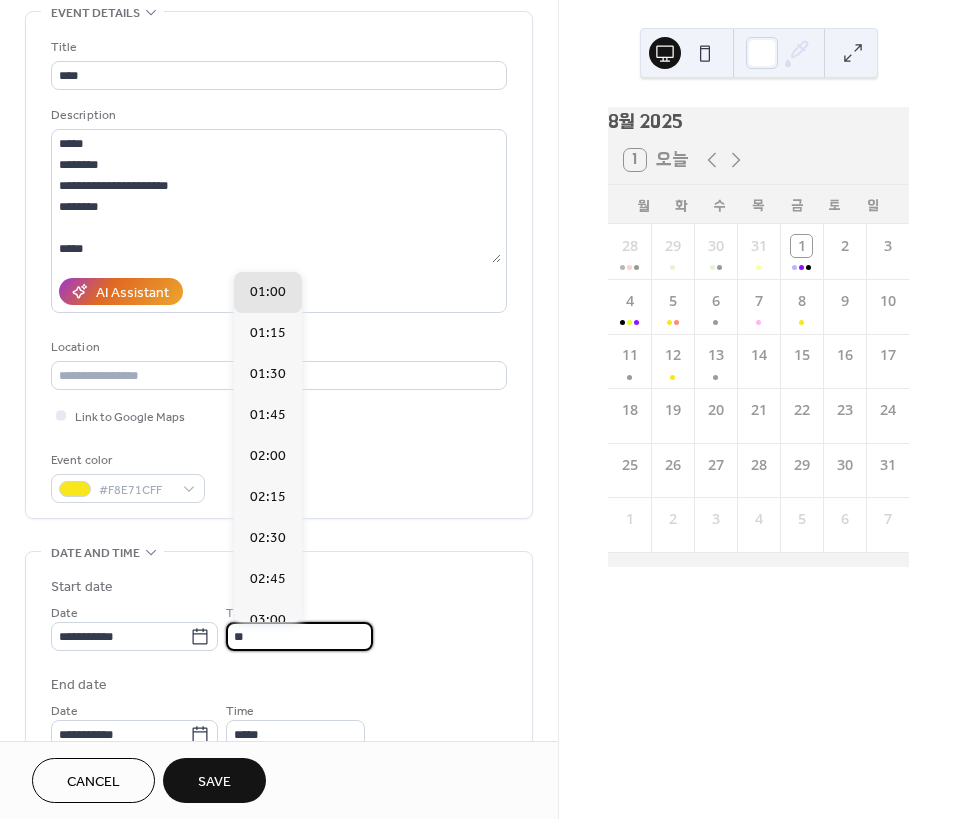 scroll, scrollTop: 1640, scrollLeft: 0, axis: vertical 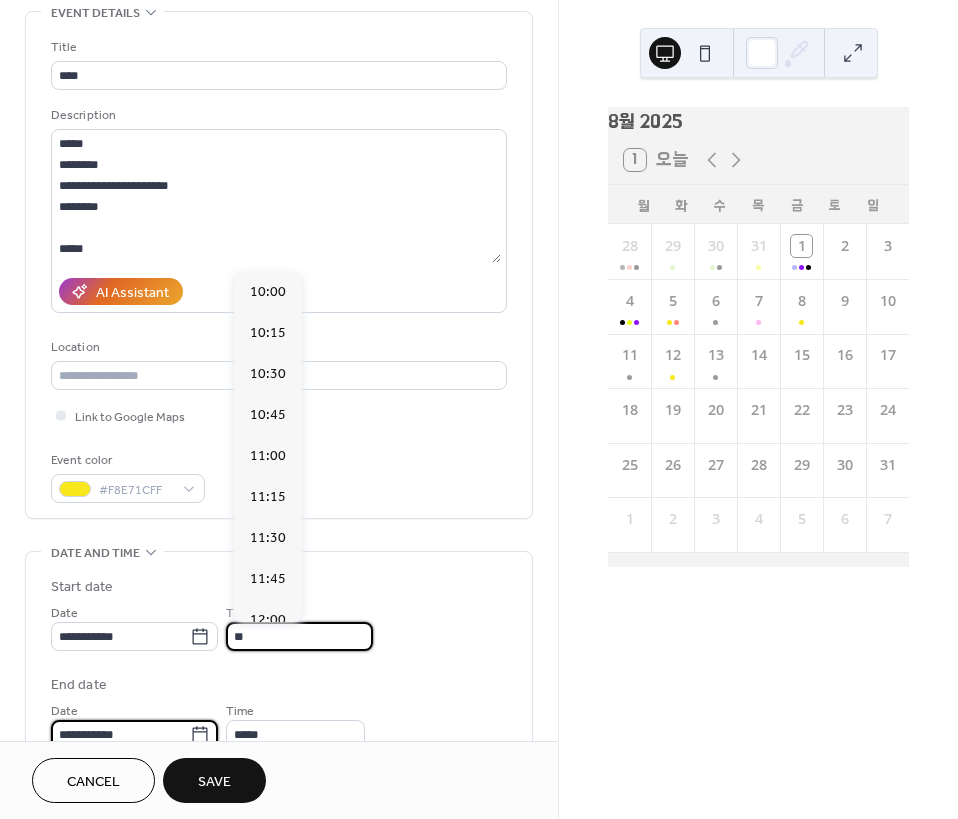 type on "*****" 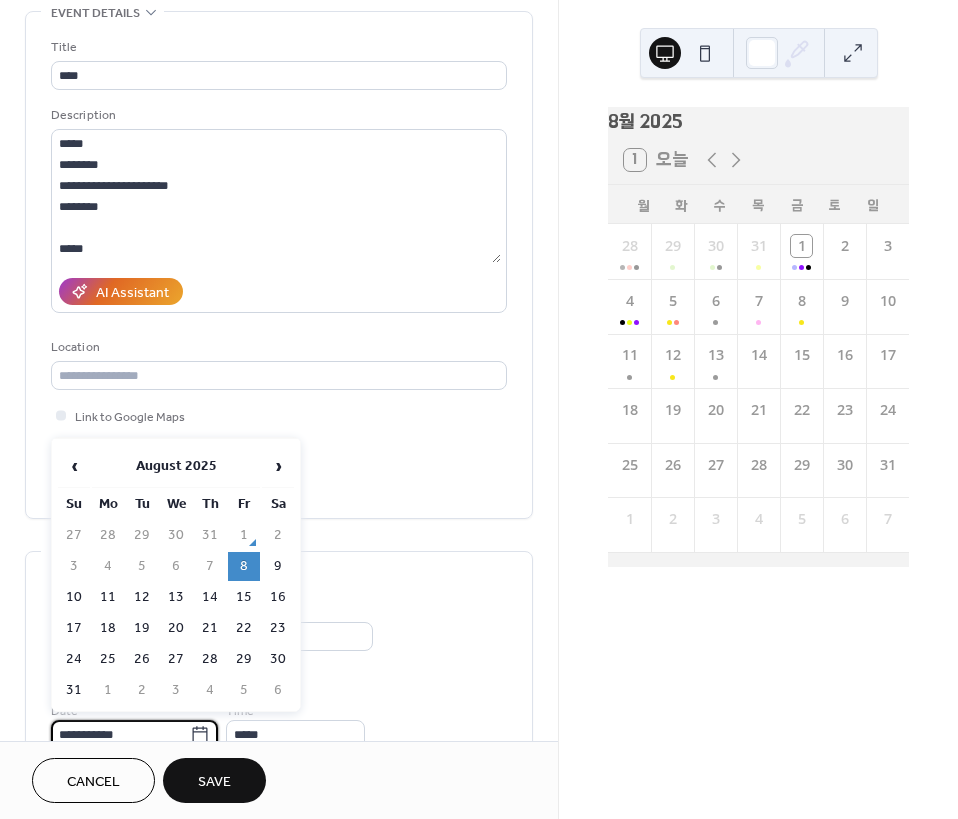 scroll, scrollTop: 0, scrollLeft: 0, axis: both 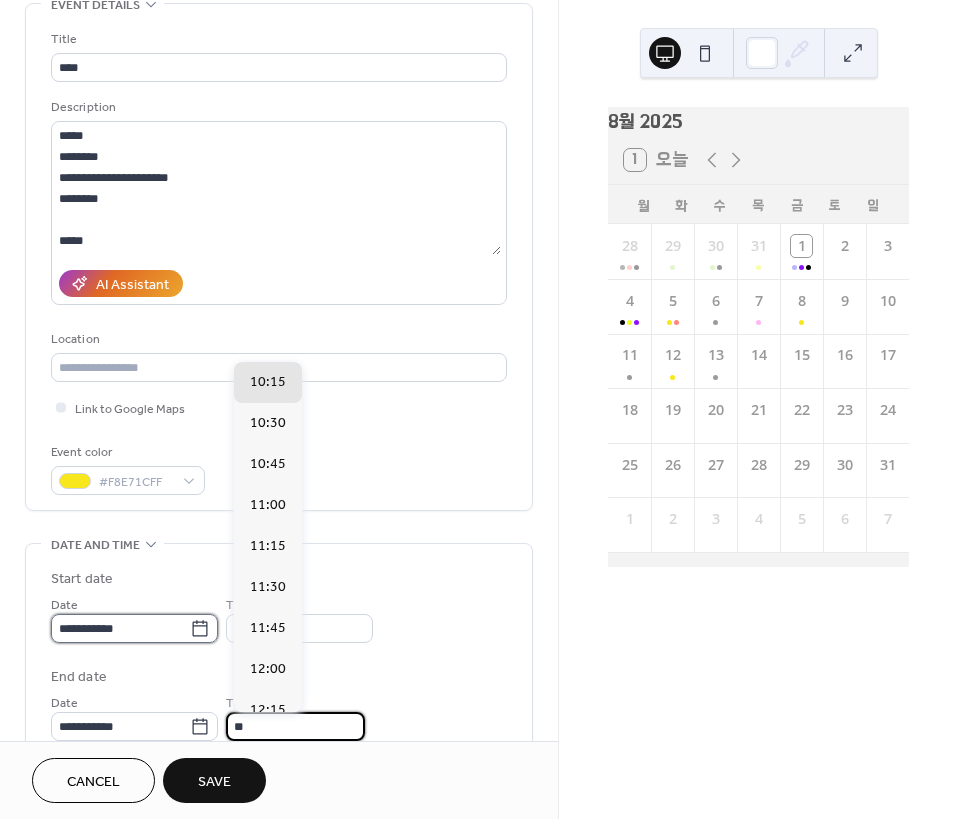 type on "*****" 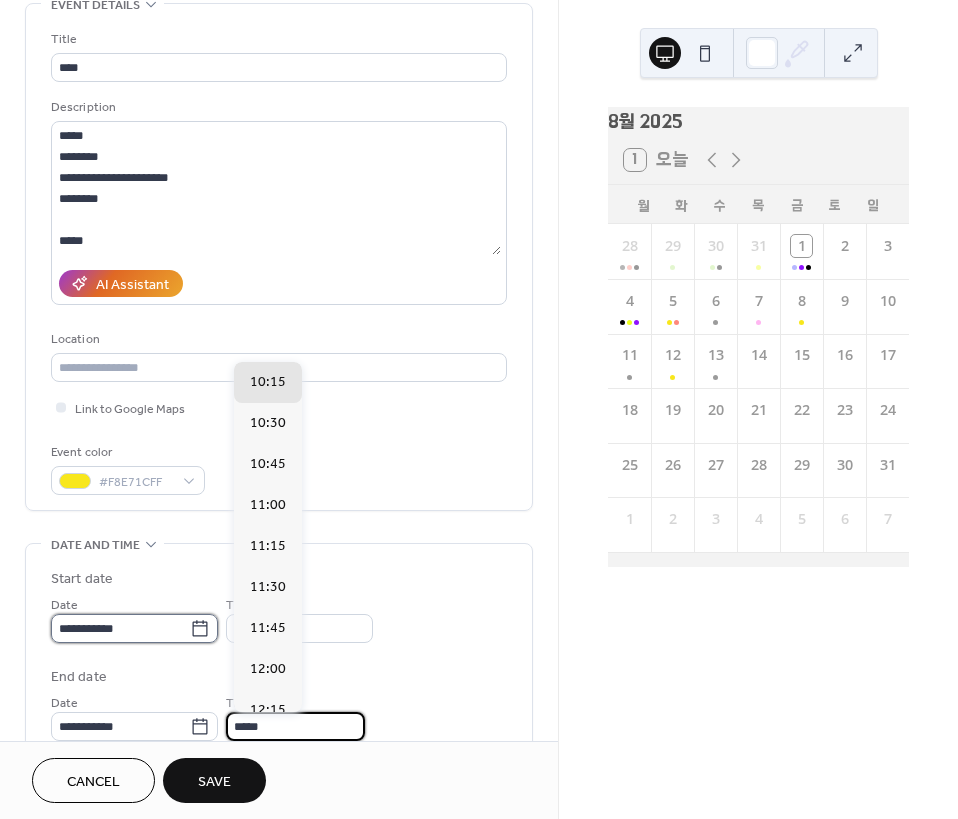 click on "**********" at bounding box center (120, 628) 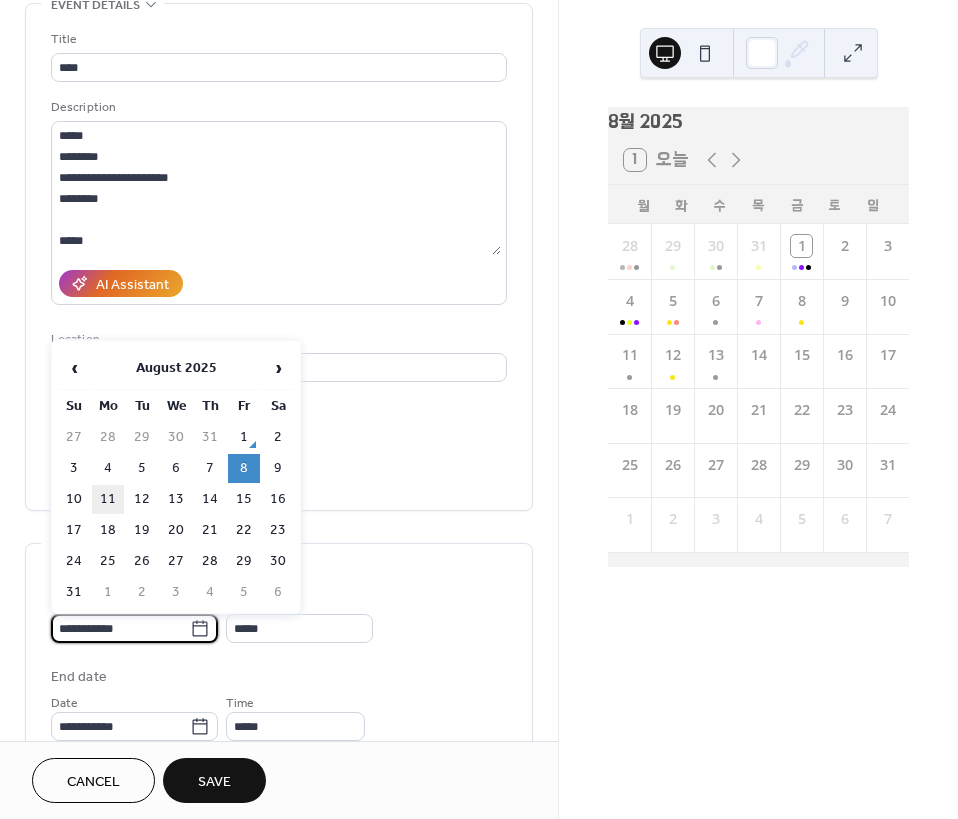 click on "11" at bounding box center [108, 499] 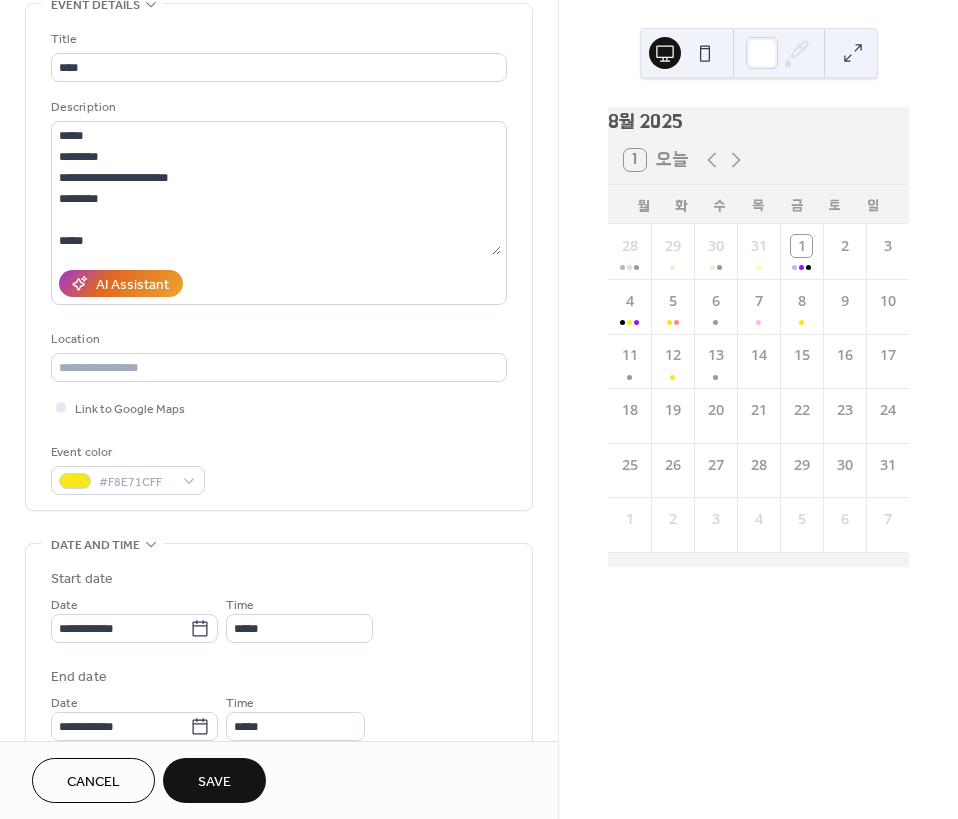 click on "Event color #F8E71CFF" at bounding box center (279, 468) 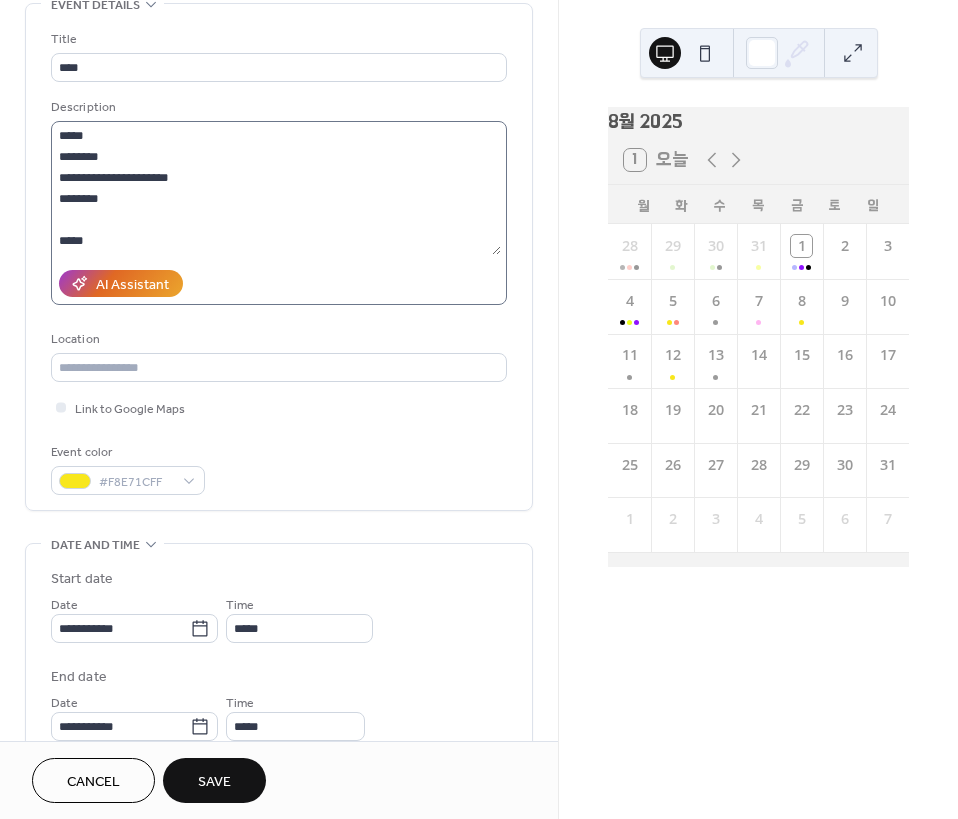 scroll, scrollTop: 0, scrollLeft: 0, axis: both 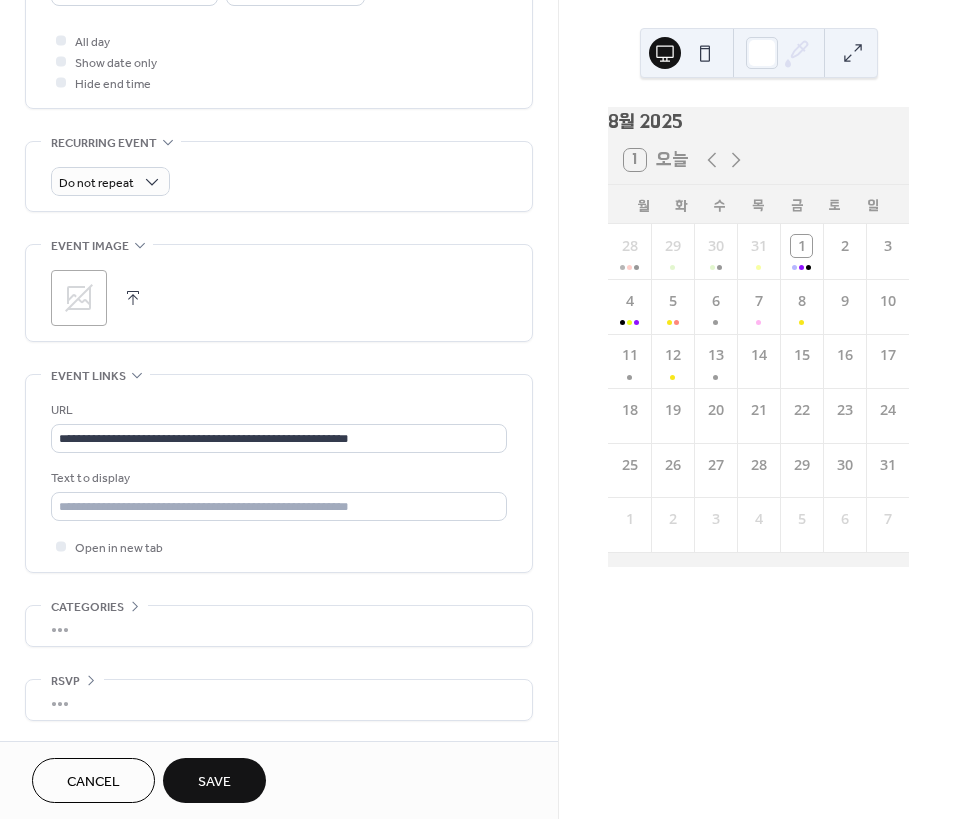 click on "Save" at bounding box center [214, 782] 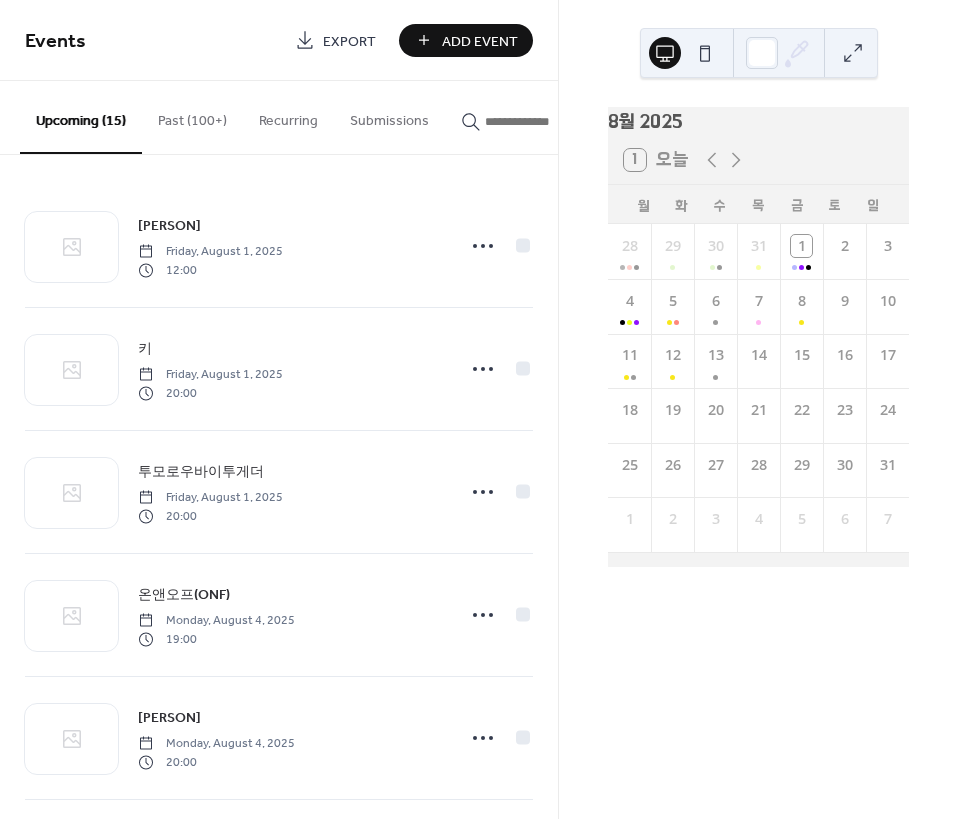 click on "Add Event" at bounding box center (480, 41) 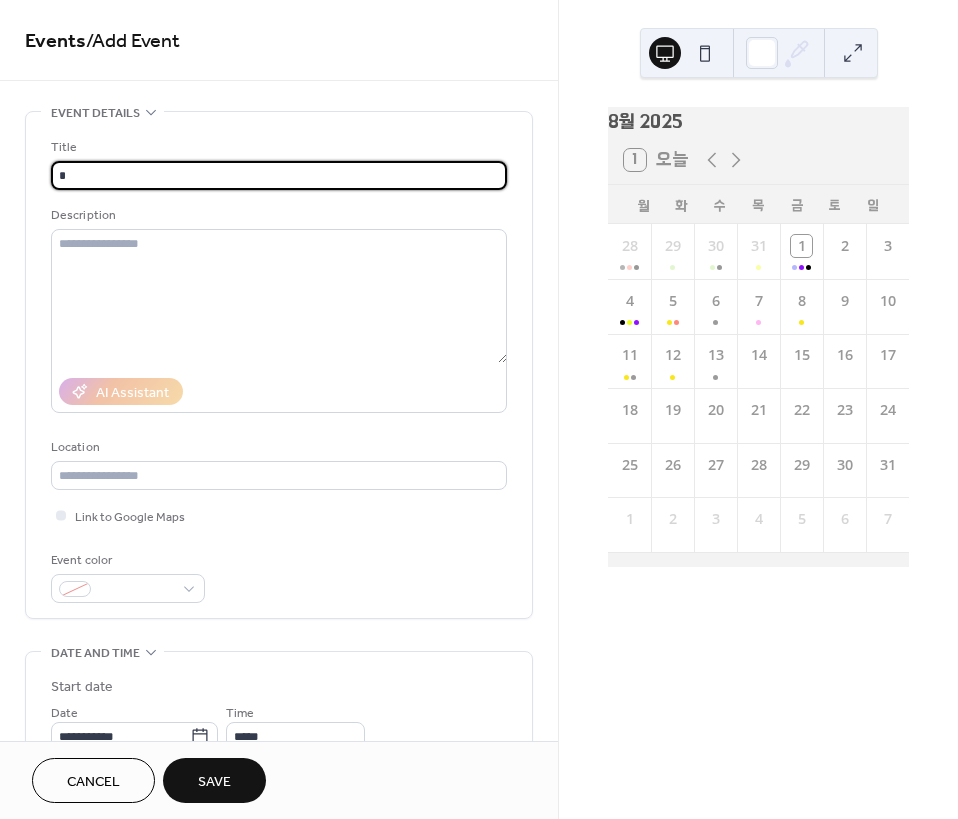 type on "*" 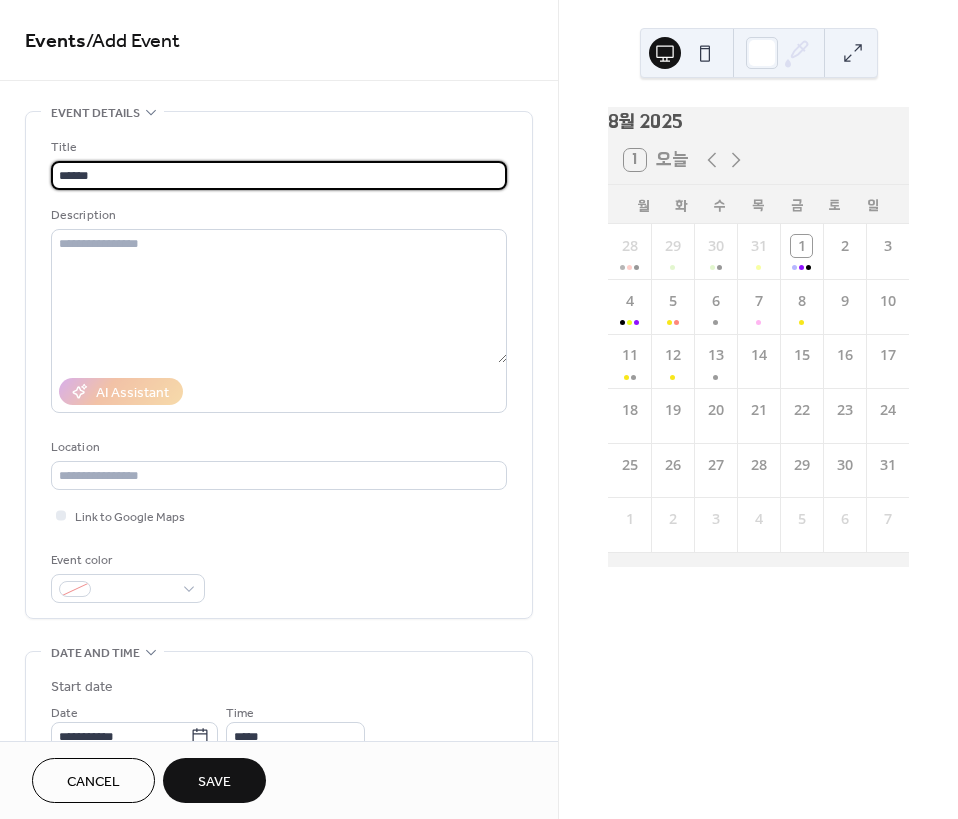 type on "******" 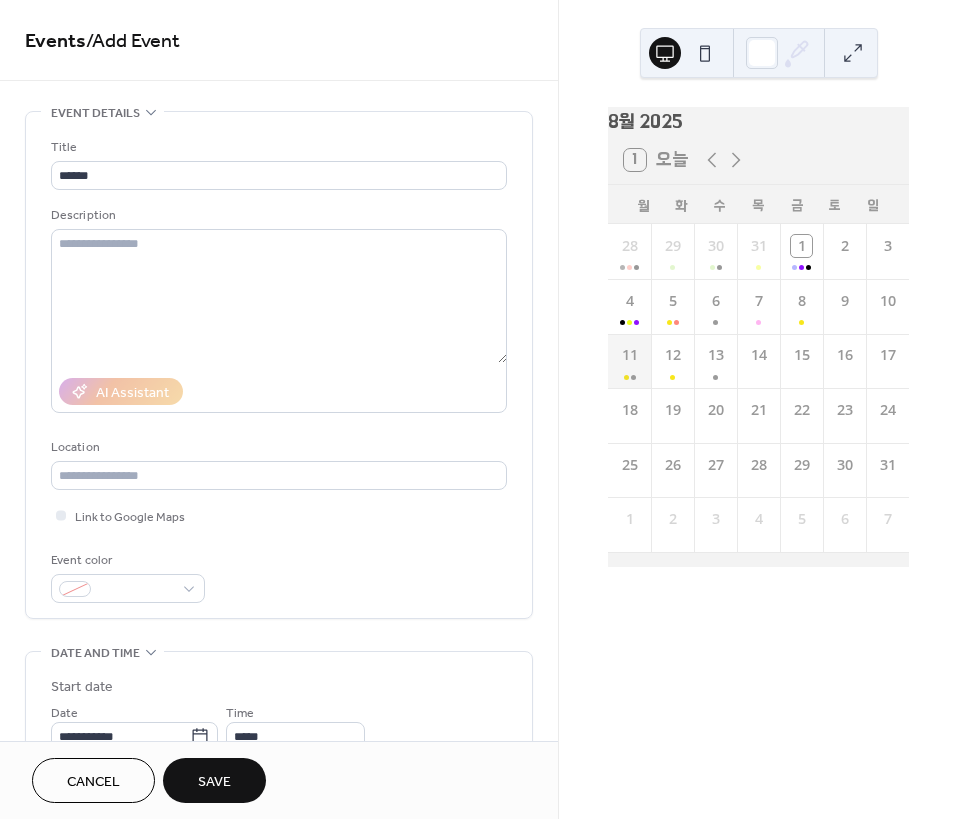 click on "11" at bounding box center [629, 361] 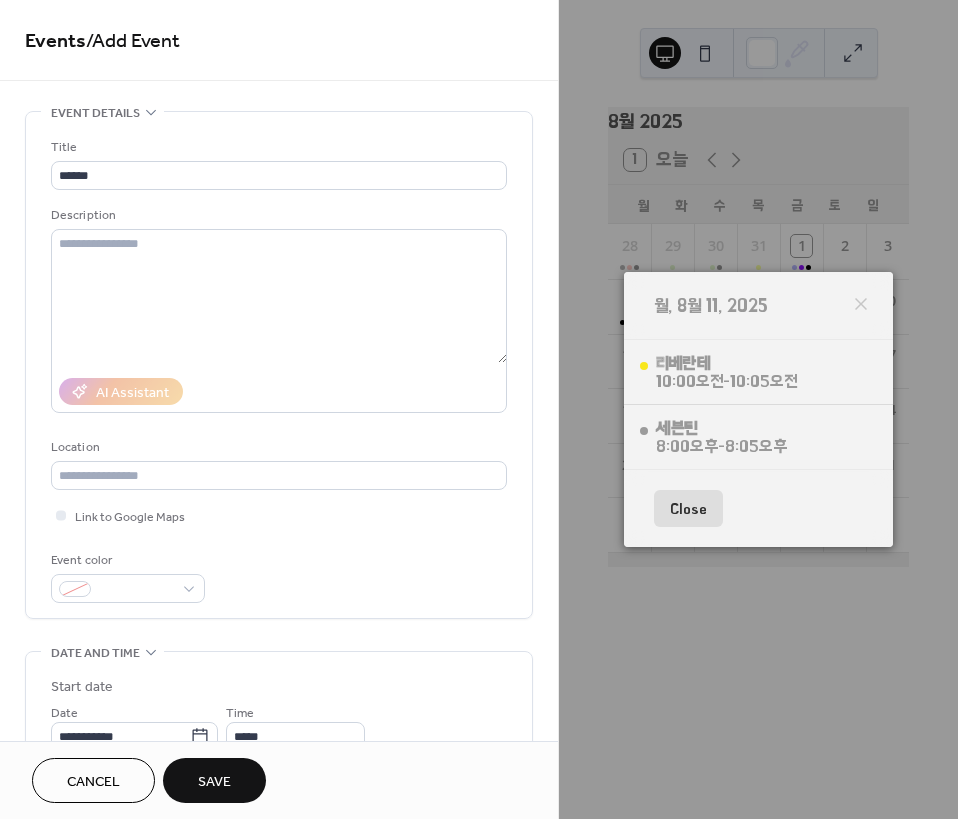 click on "Close" at bounding box center [688, 509] 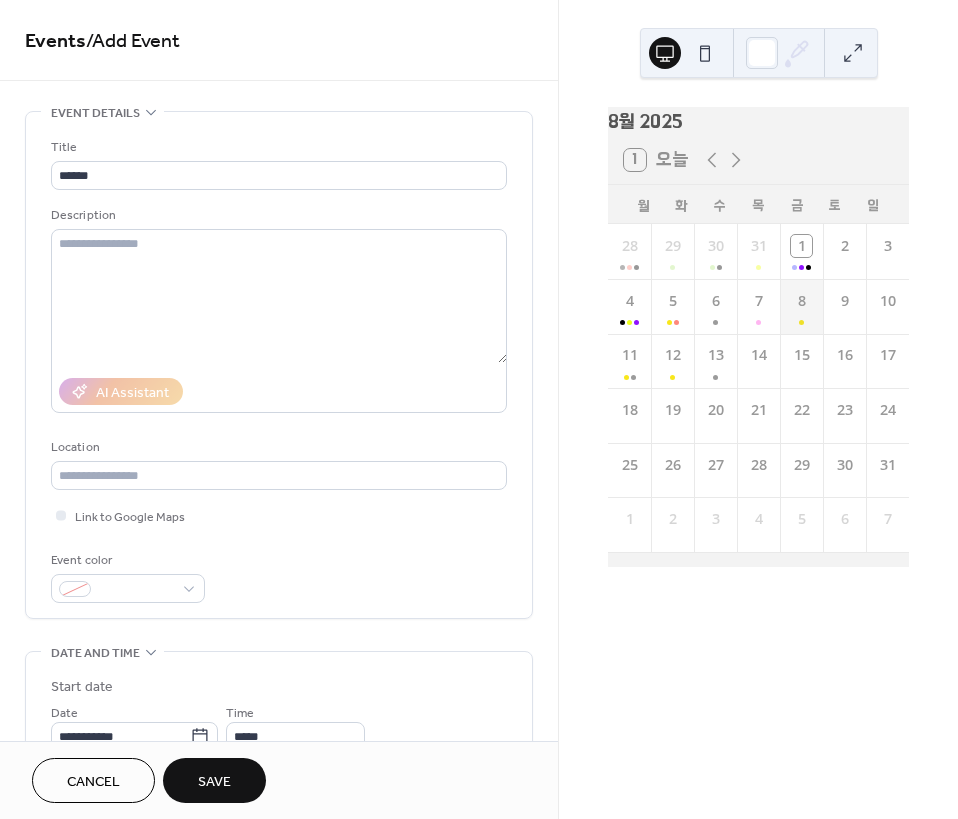 click on "8" at bounding box center (801, 306) 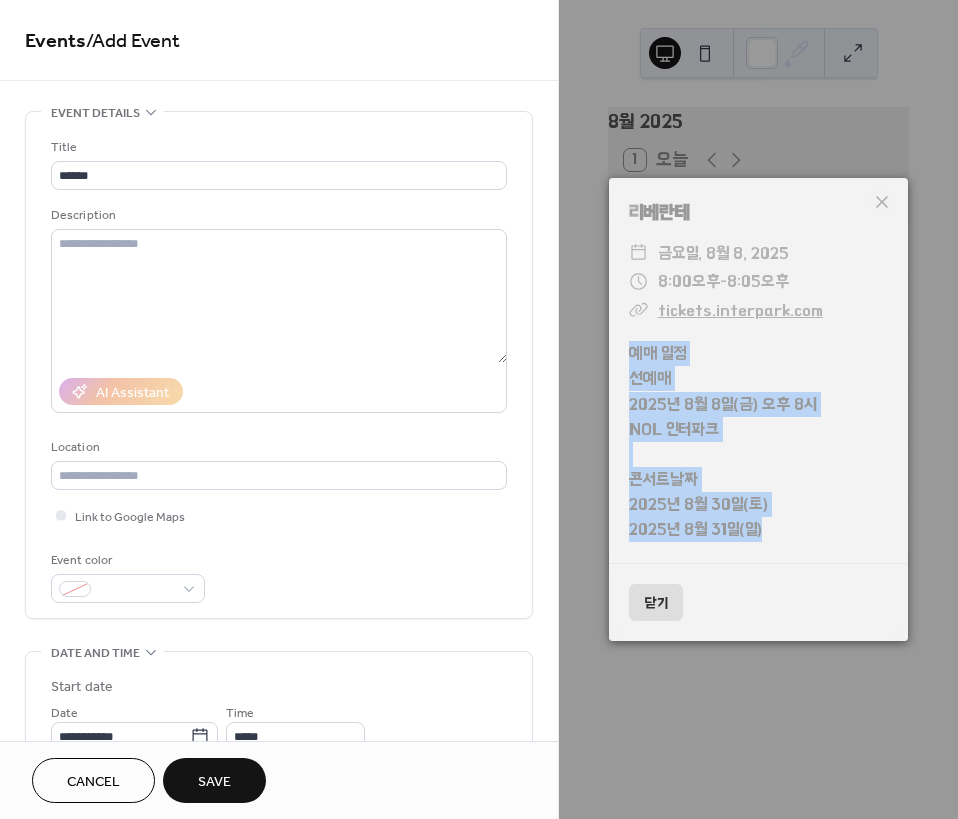 drag, startPoint x: 627, startPoint y: 343, endPoint x: 810, endPoint y: 552, distance: 277.7949 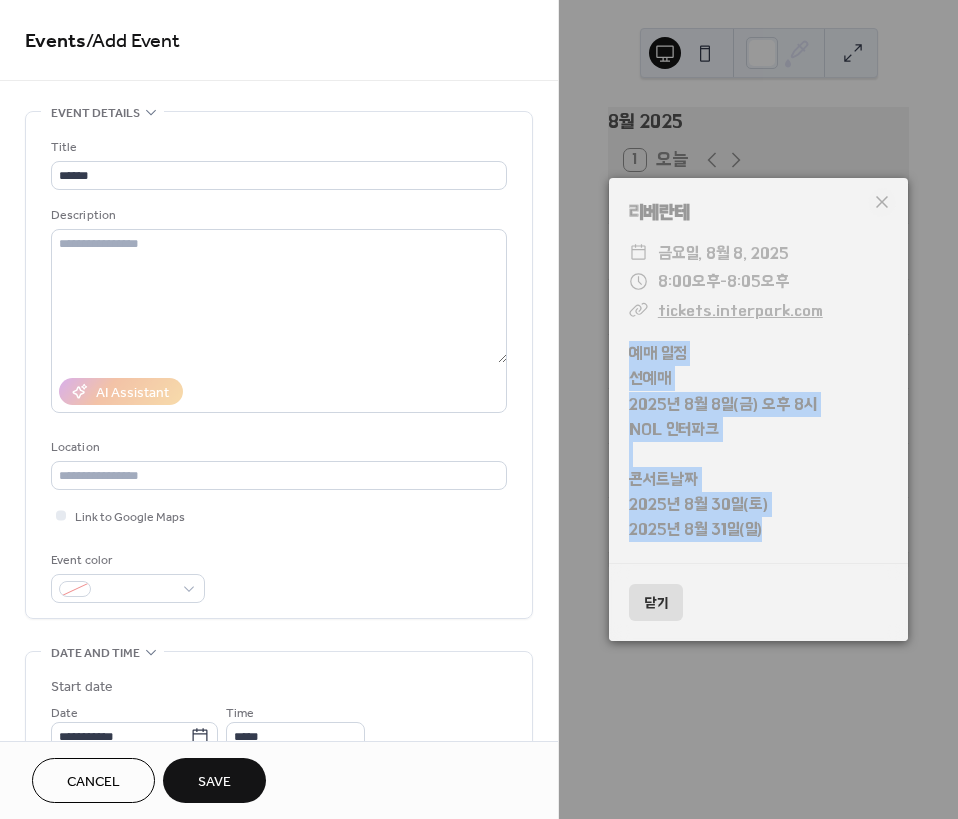 click on "리베란테 ​ 금요일, 8월 8, 2025 ​ 8:00오후 - 8:05오후 ​ tickets.interpark.com 예매 일정 선예매 2025년 8월 8일(금) 오후 8시 NOL 인터파크 콘서트날짜 2025년 8월 30일(토) 2025년 8월 31일(일)" at bounding box center [758, 370] 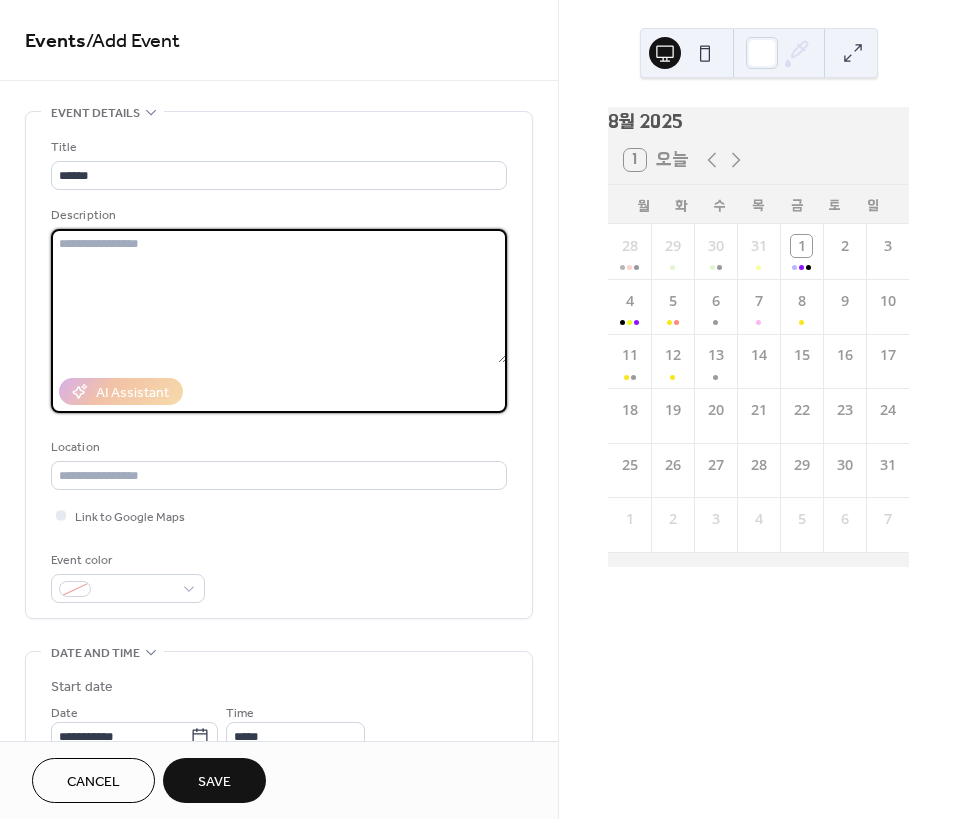 click at bounding box center (279, 296) 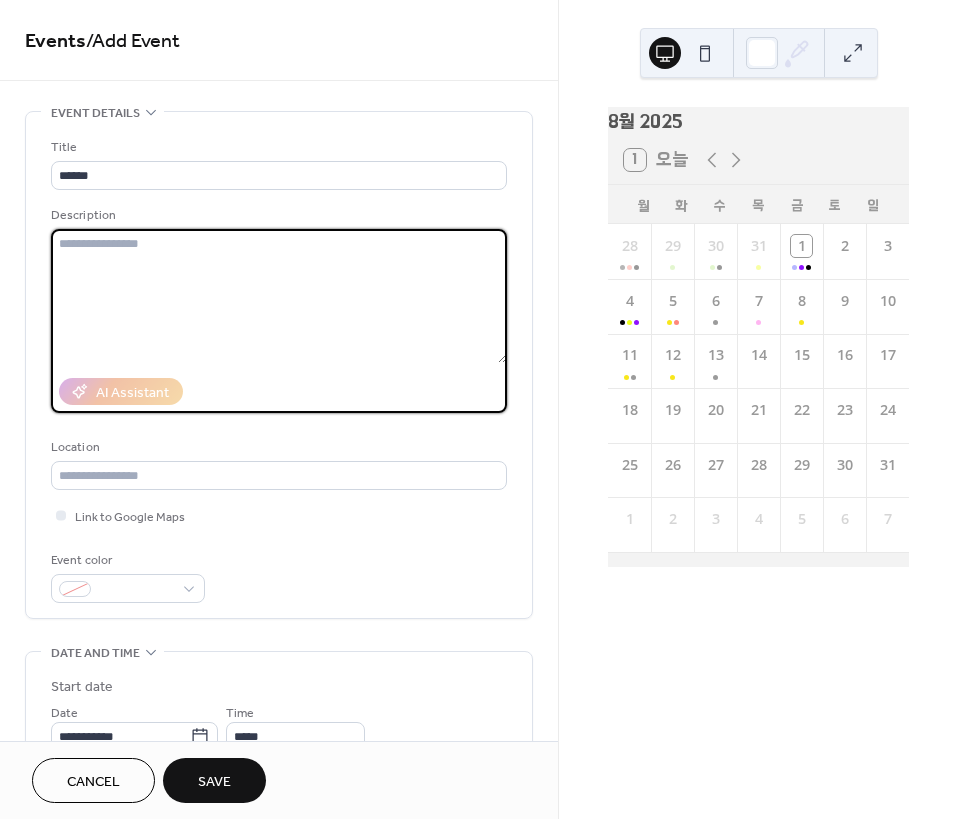 paste on "**********" 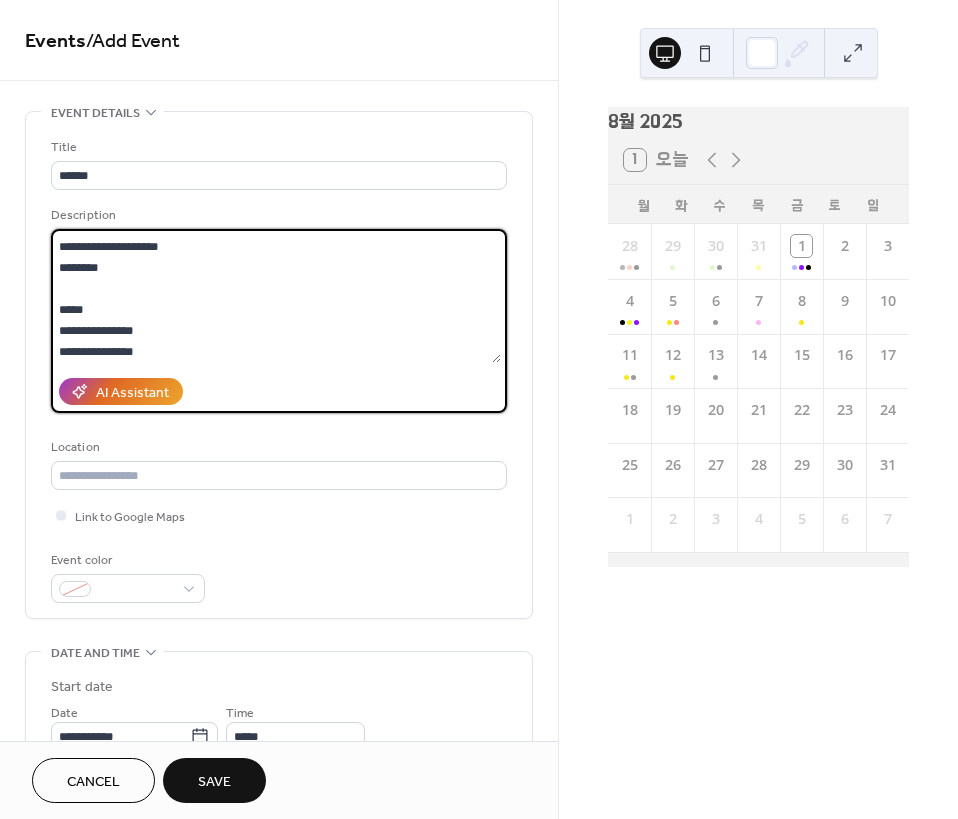 scroll, scrollTop: 0, scrollLeft: 0, axis: both 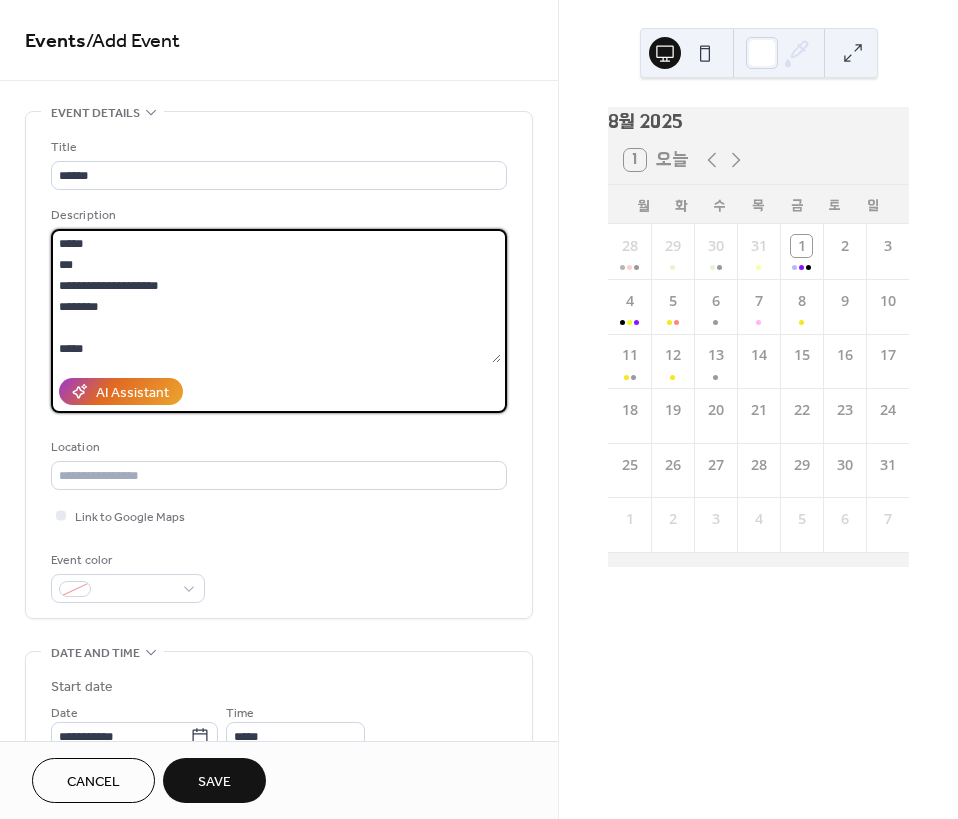 click on "**********" at bounding box center (276, 296) 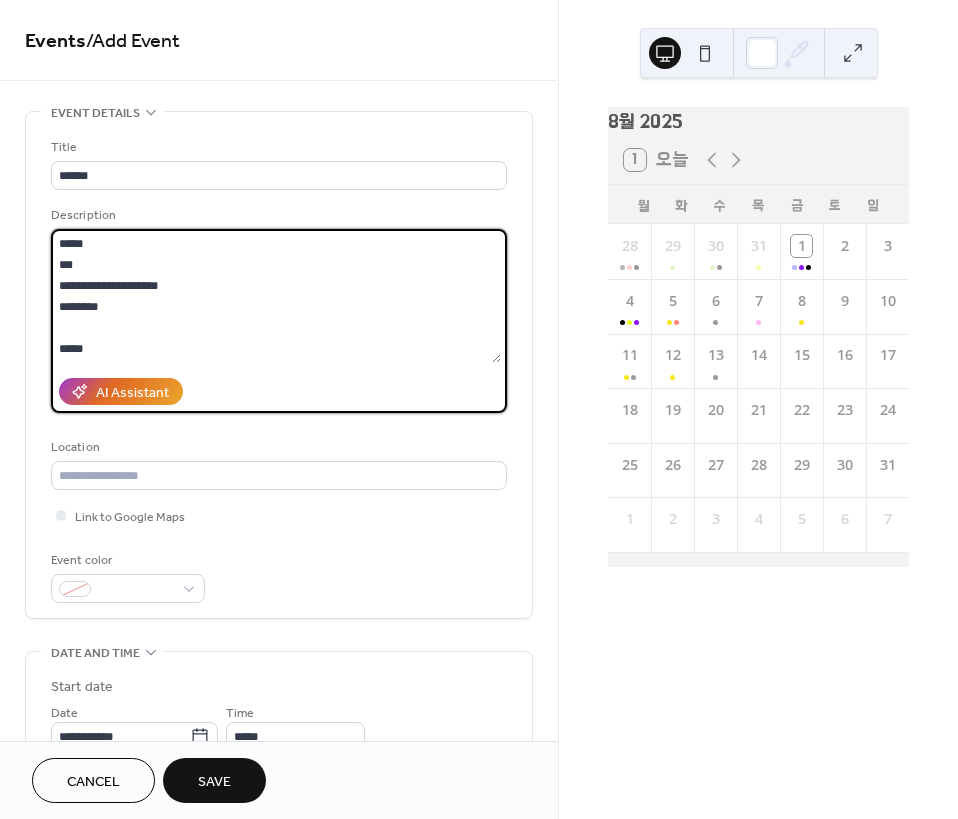 click on "**********" at bounding box center (279, 365) 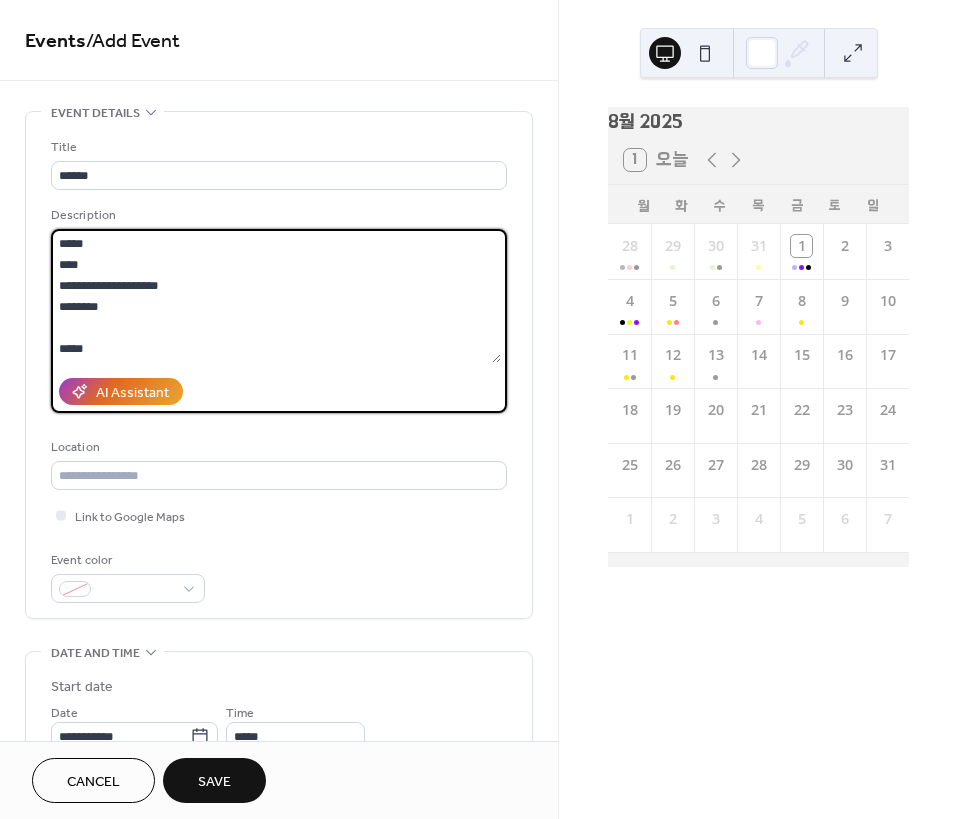 click on "**********" at bounding box center [276, 296] 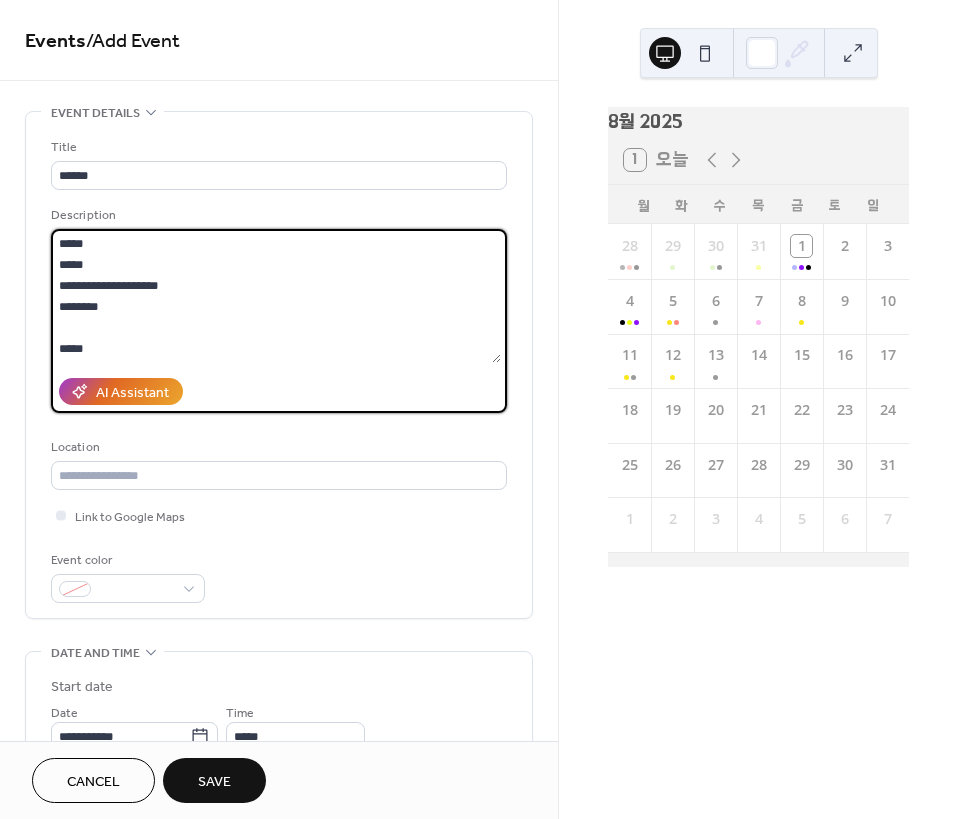 scroll, scrollTop: 42, scrollLeft: 0, axis: vertical 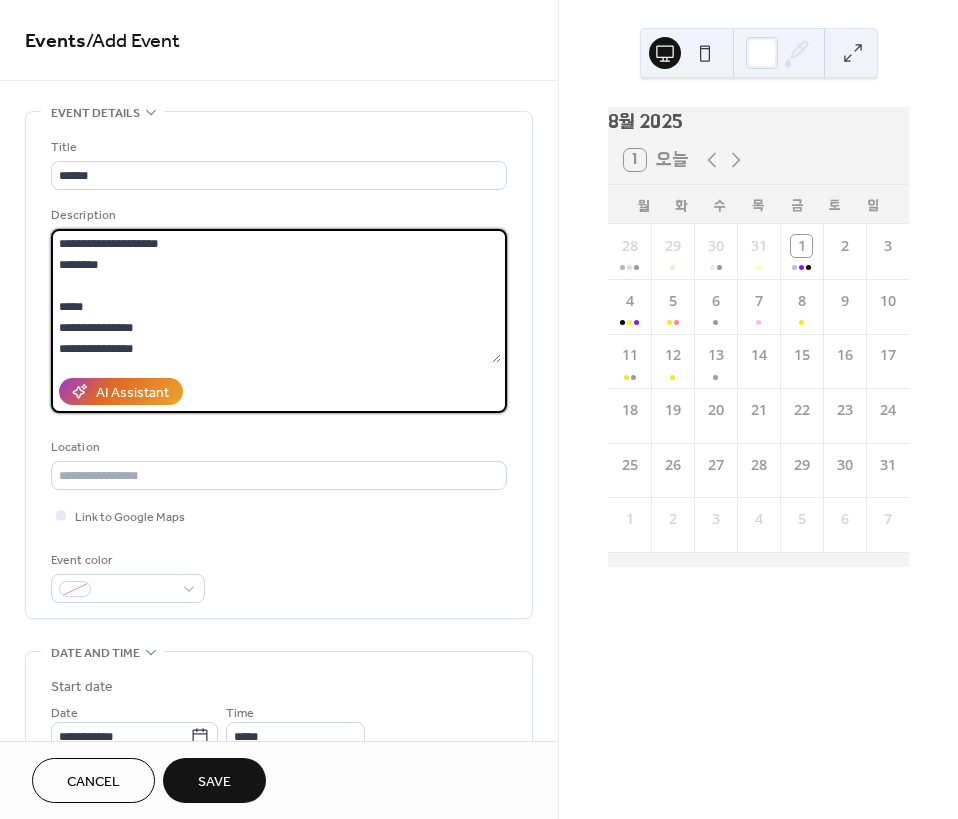 drag, startPoint x: 125, startPoint y: 347, endPoint x: 48, endPoint y: 331, distance: 78.64477 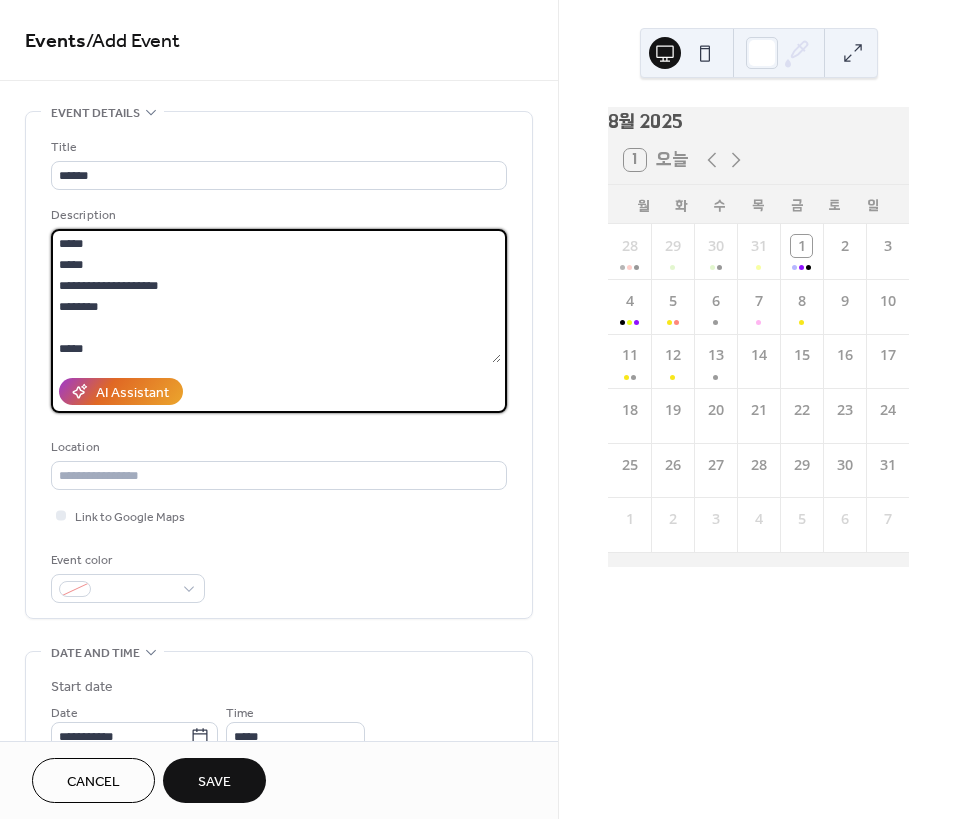 scroll, scrollTop: 63, scrollLeft: 0, axis: vertical 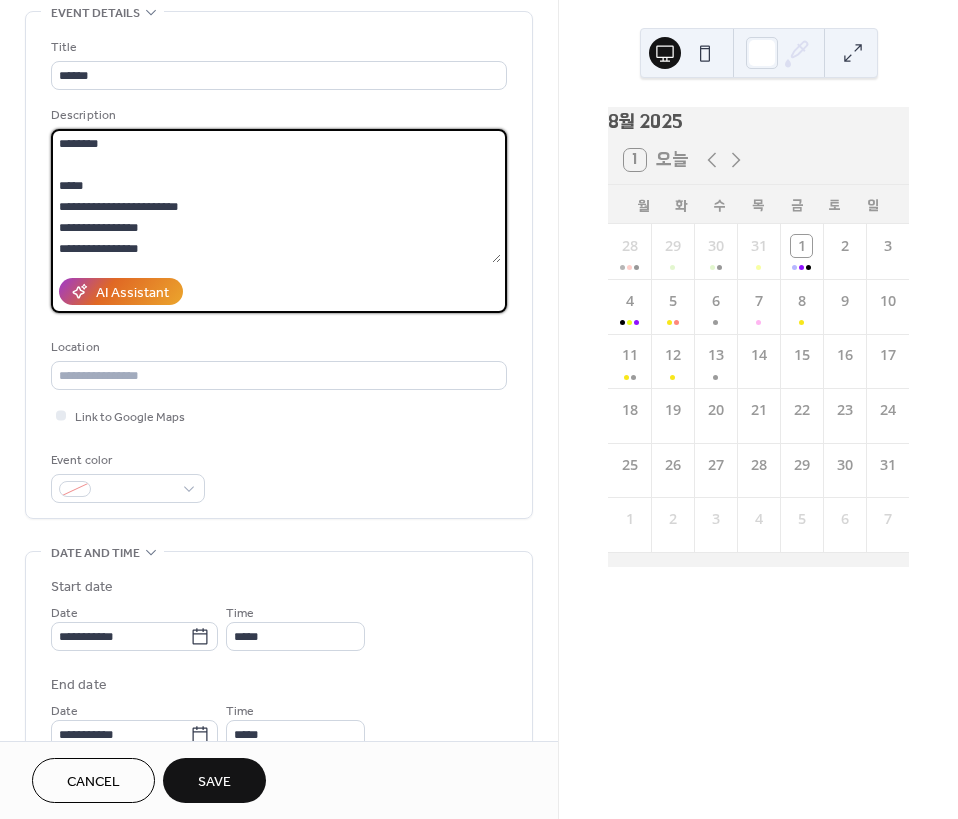 type on "**********" 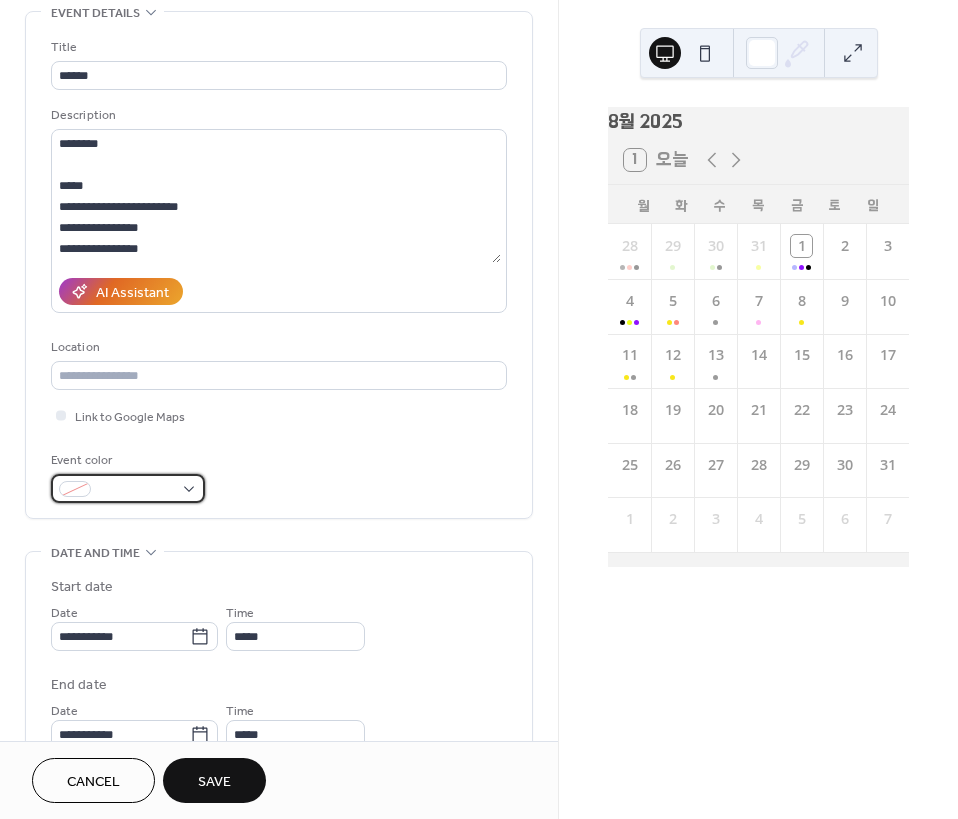 click at bounding box center [136, 490] 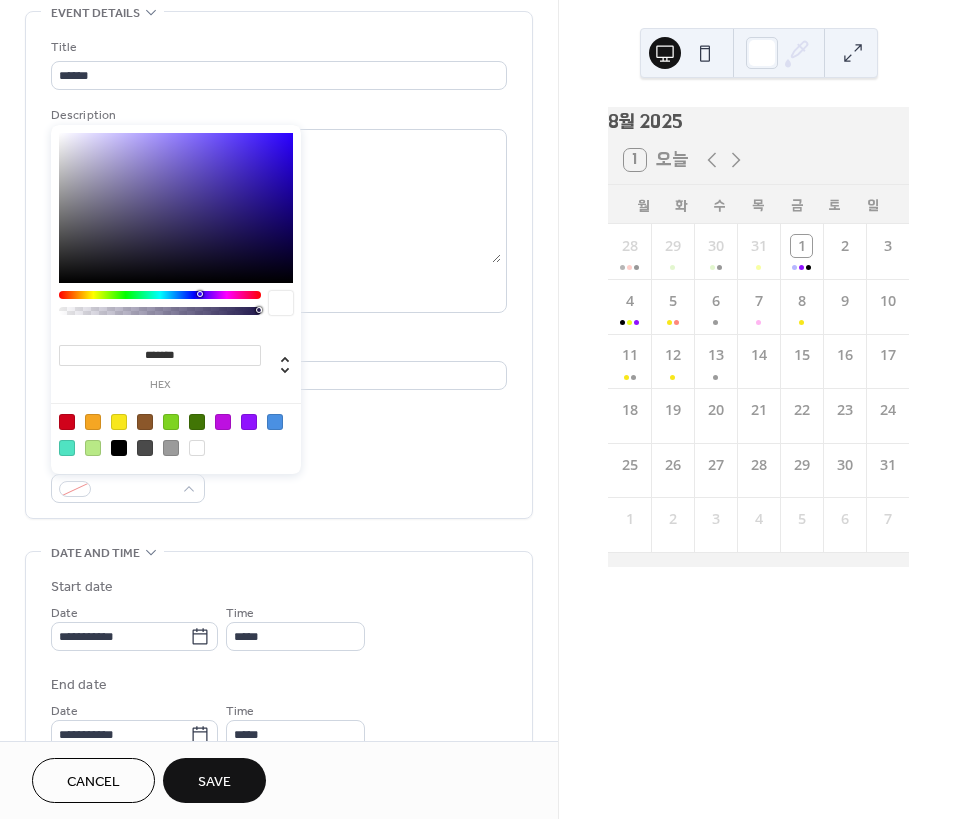 click at bounding box center [176, 434] 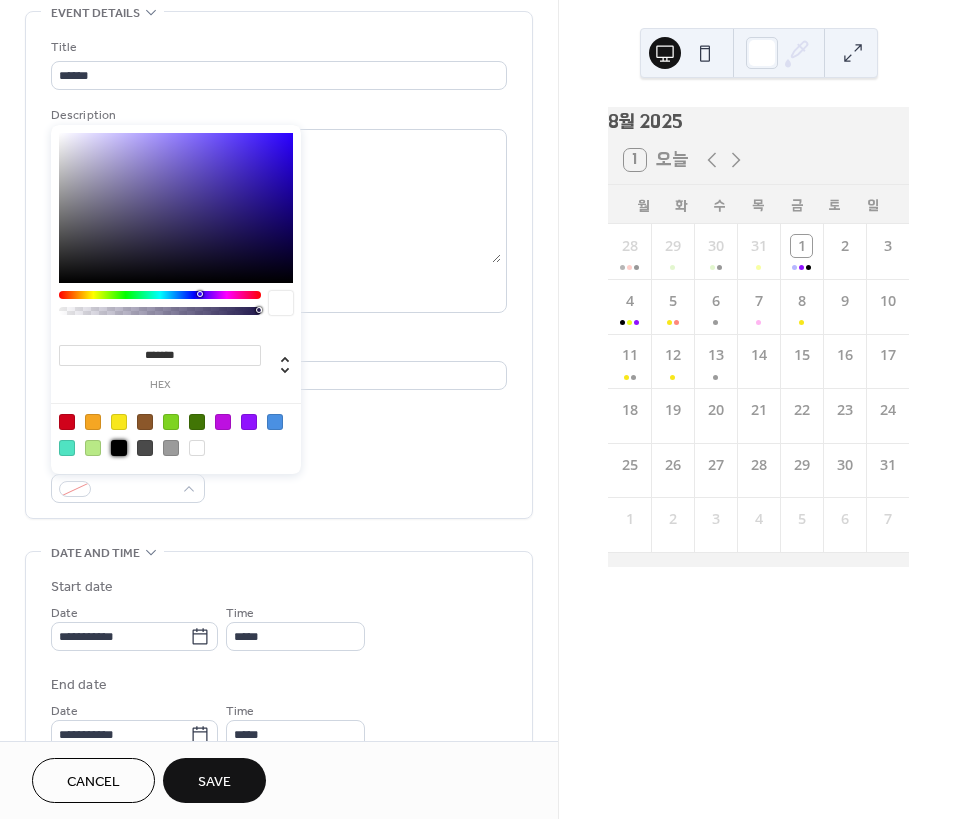 click at bounding box center (119, 448) 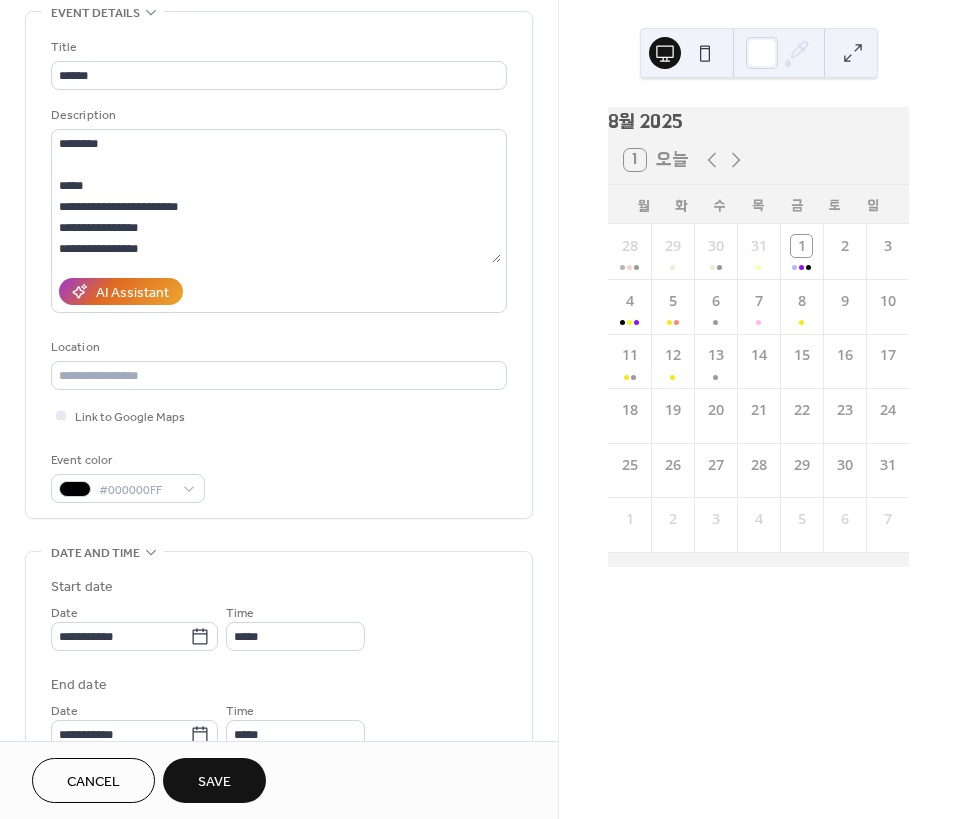 drag, startPoint x: 649, startPoint y: 659, endPoint x: 663, endPoint y: 662, distance: 14.3178215 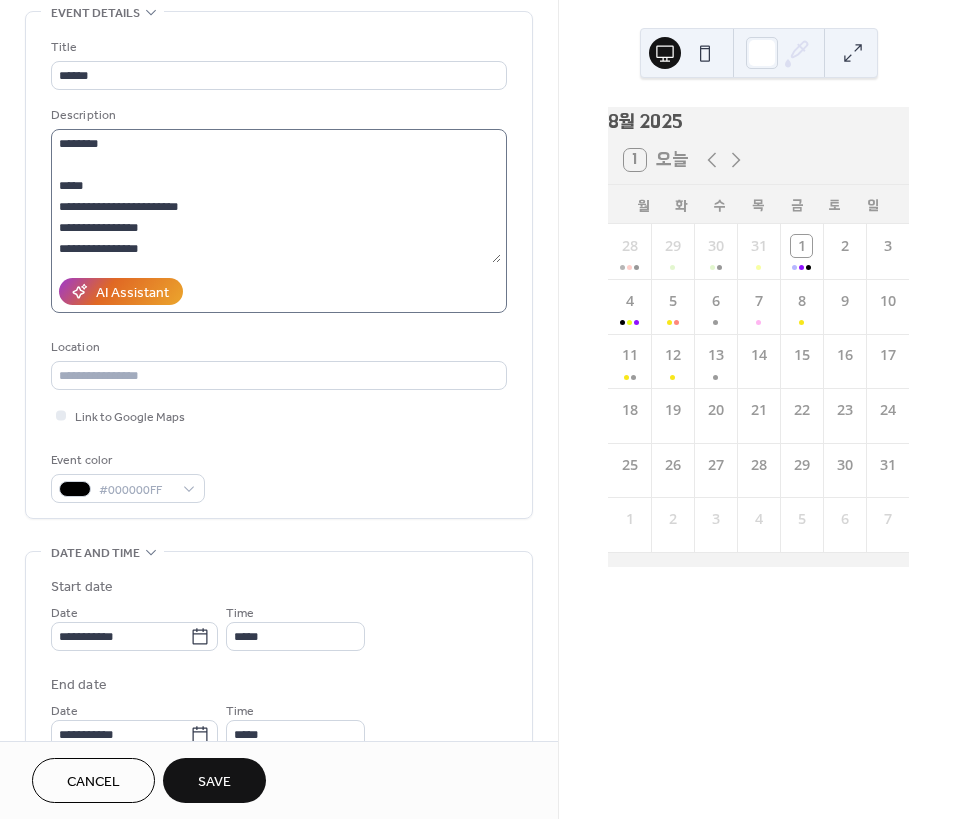 scroll, scrollTop: 0, scrollLeft: 0, axis: both 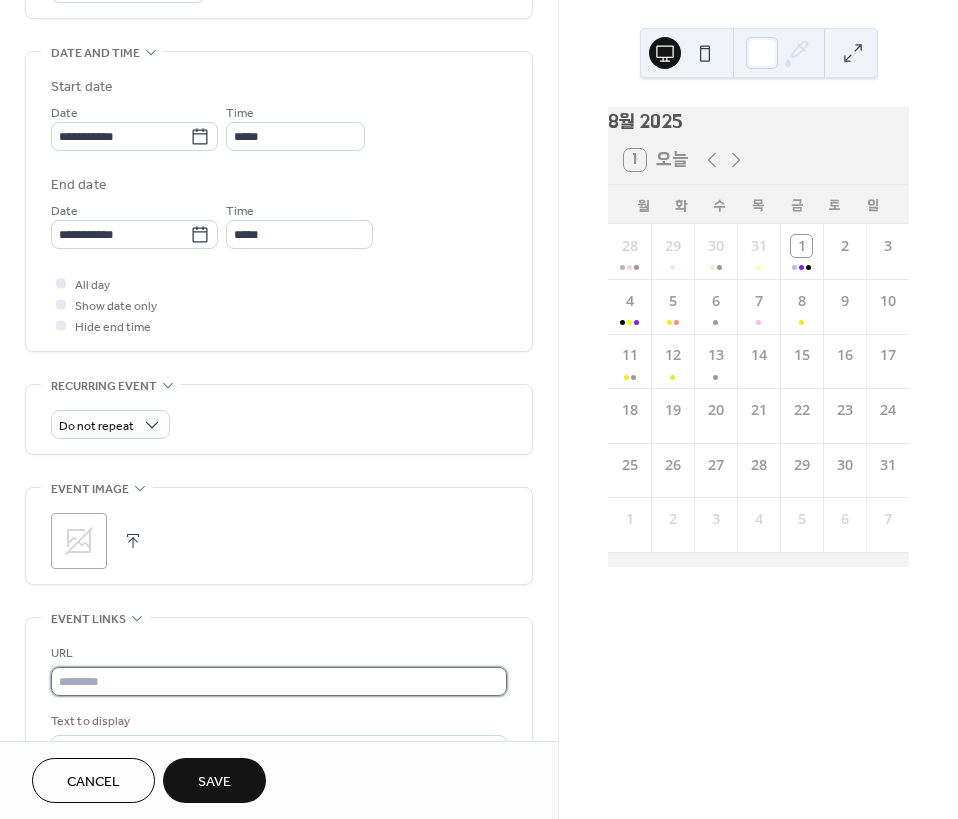 click at bounding box center (279, 681) 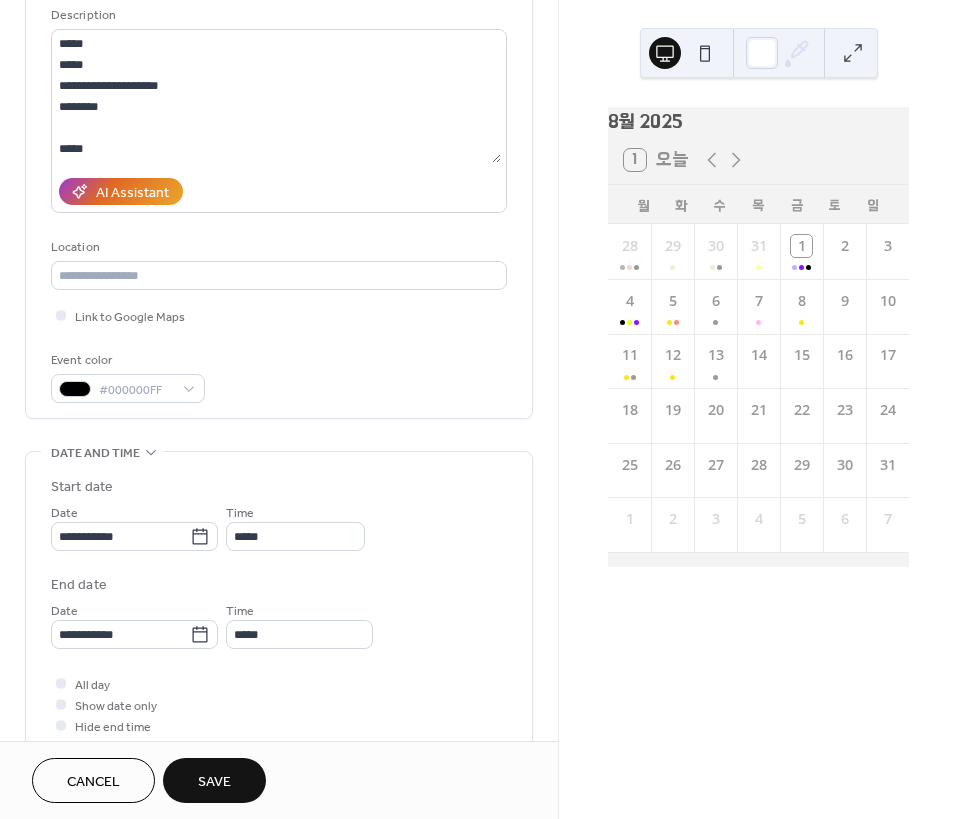 scroll, scrollTop: 300, scrollLeft: 0, axis: vertical 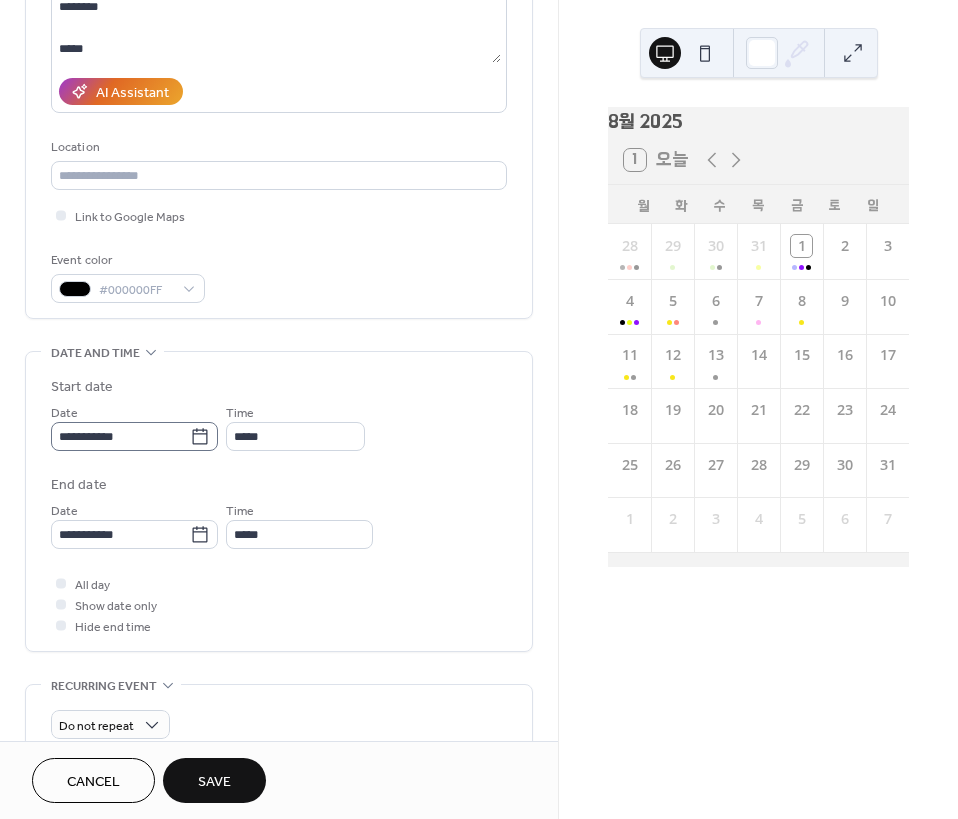type on "**********" 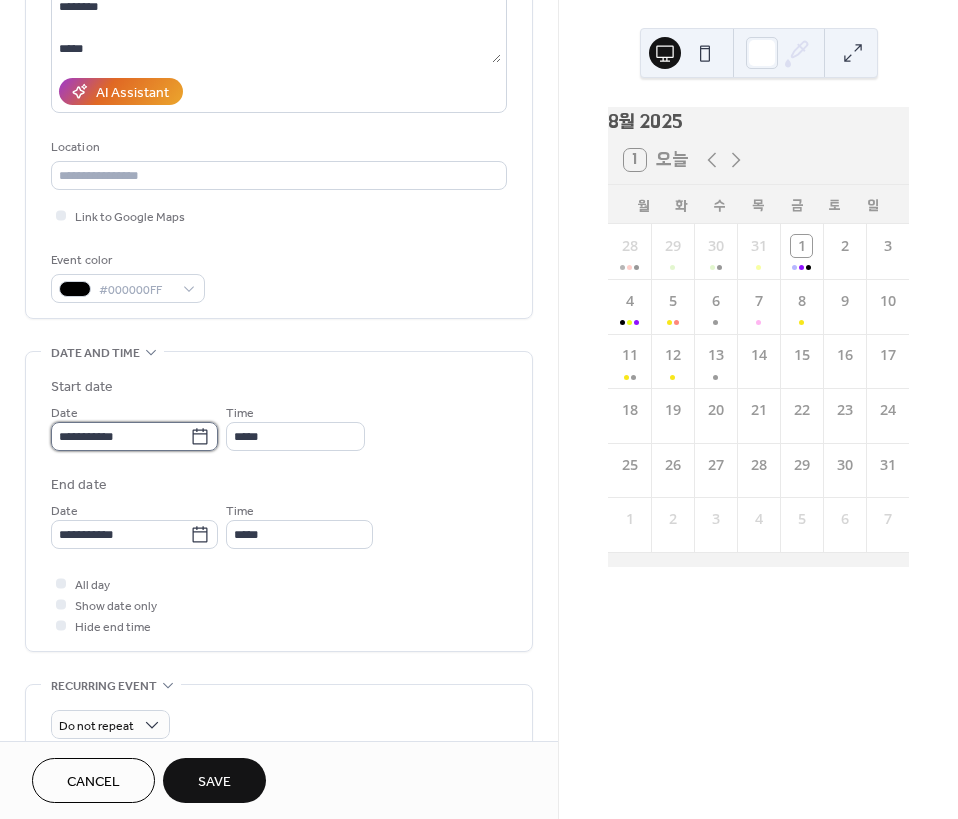 click on "**********" at bounding box center [120, 436] 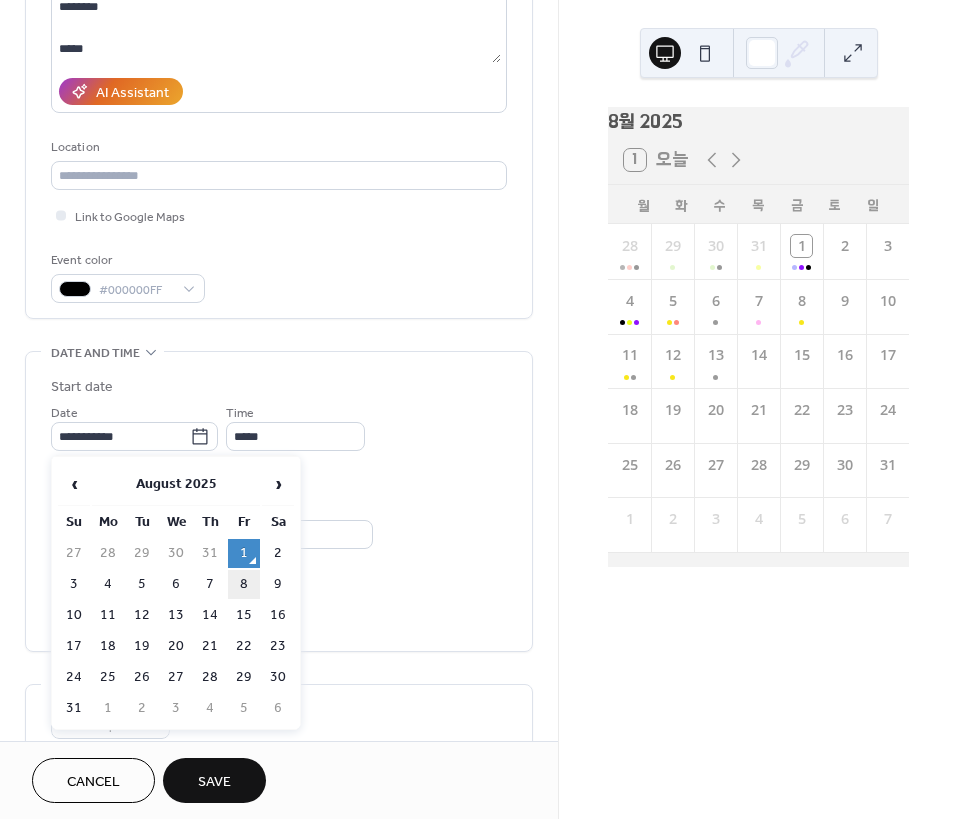 click on "8" at bounding box center [244, 584] 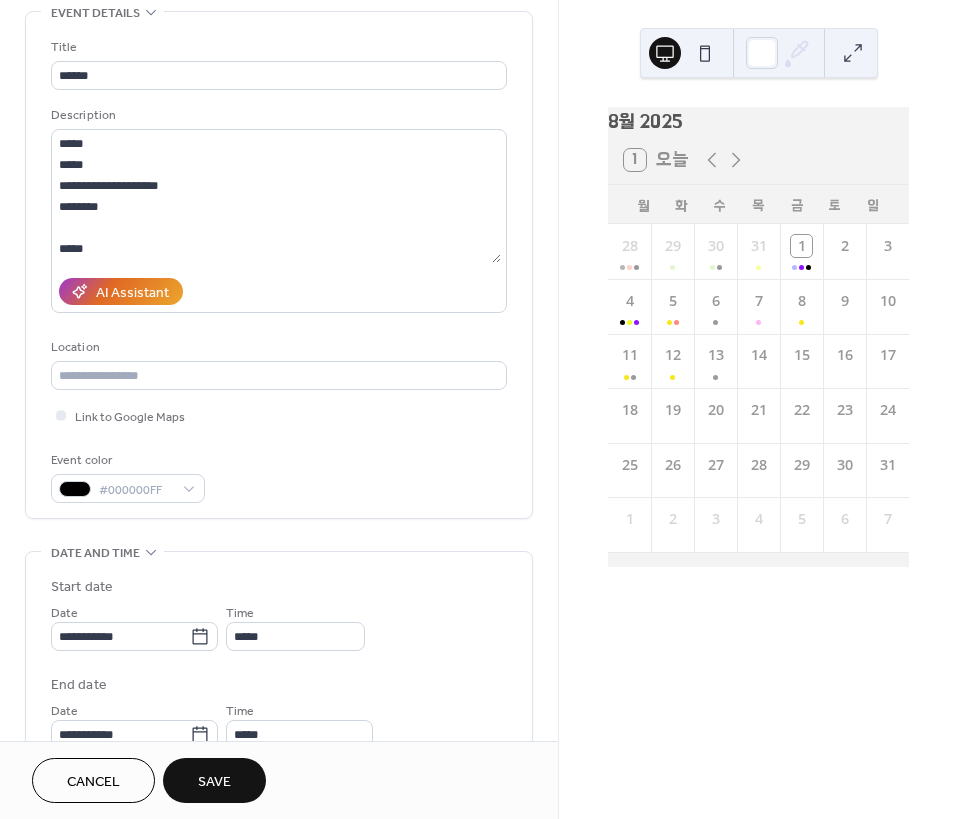 scroll, scrollTop: 200, scrollLeft: 0, axis: vertical 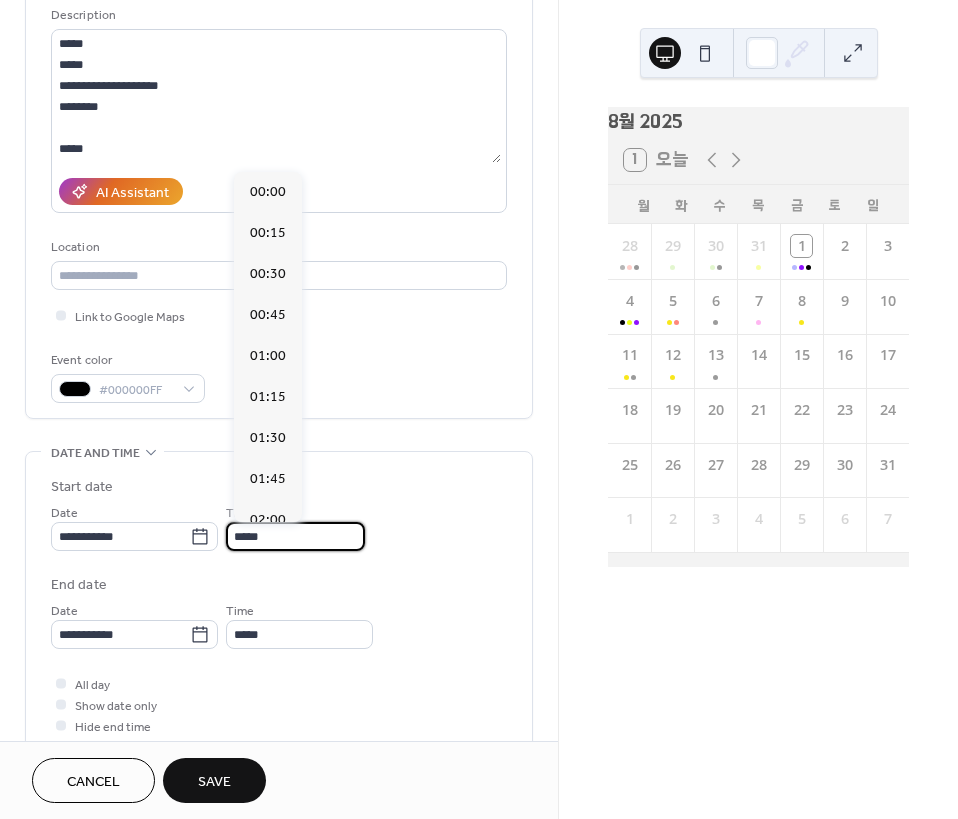 drag, startPoint x: 286, startPoint y: 540, endPoint x: 84, endPoint y: 562, distance: 203.19449 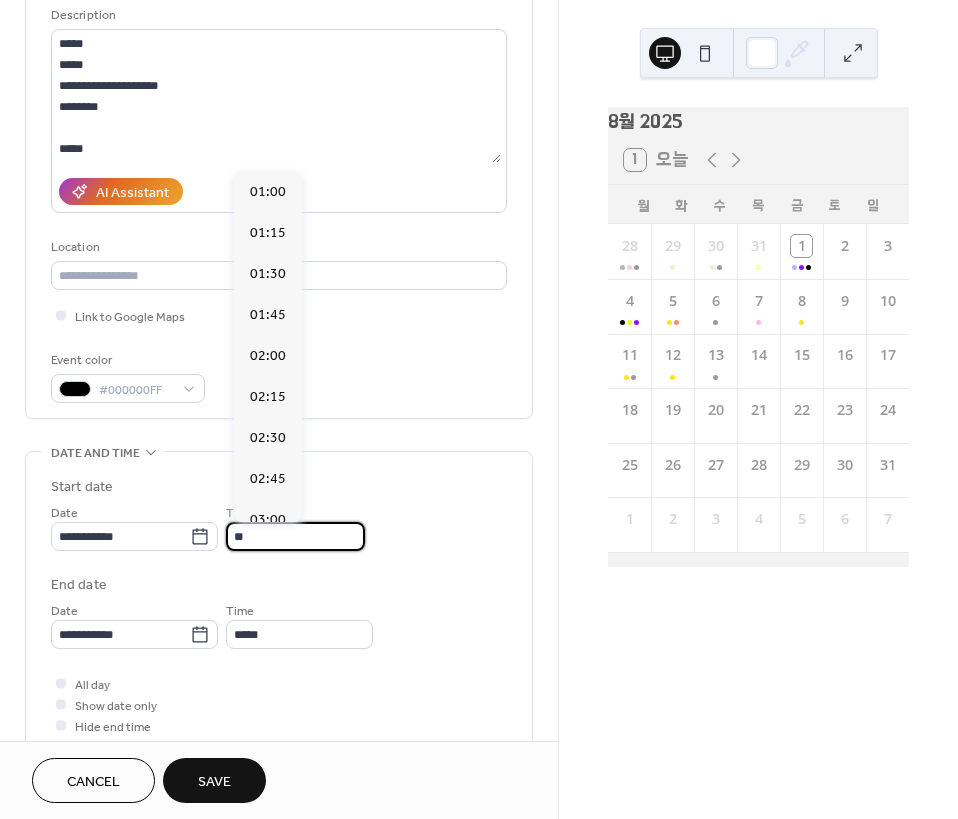 scroll, scrollTop: 2788, scrollLeft: 0, axis: vertical 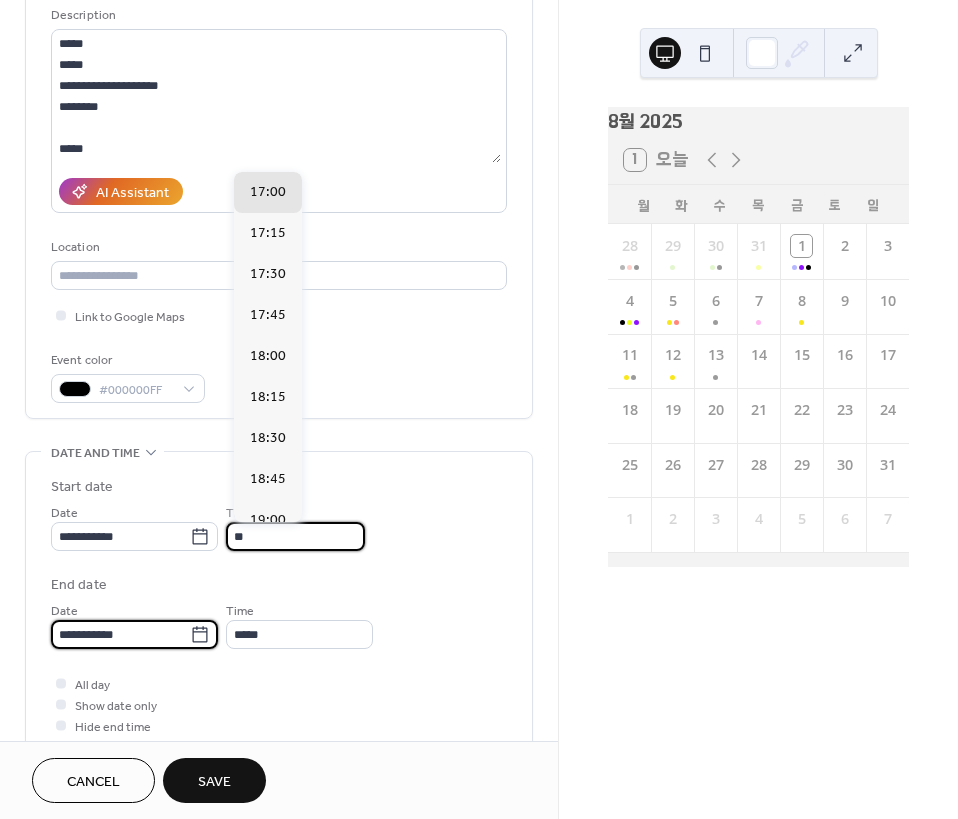 type on "*****" 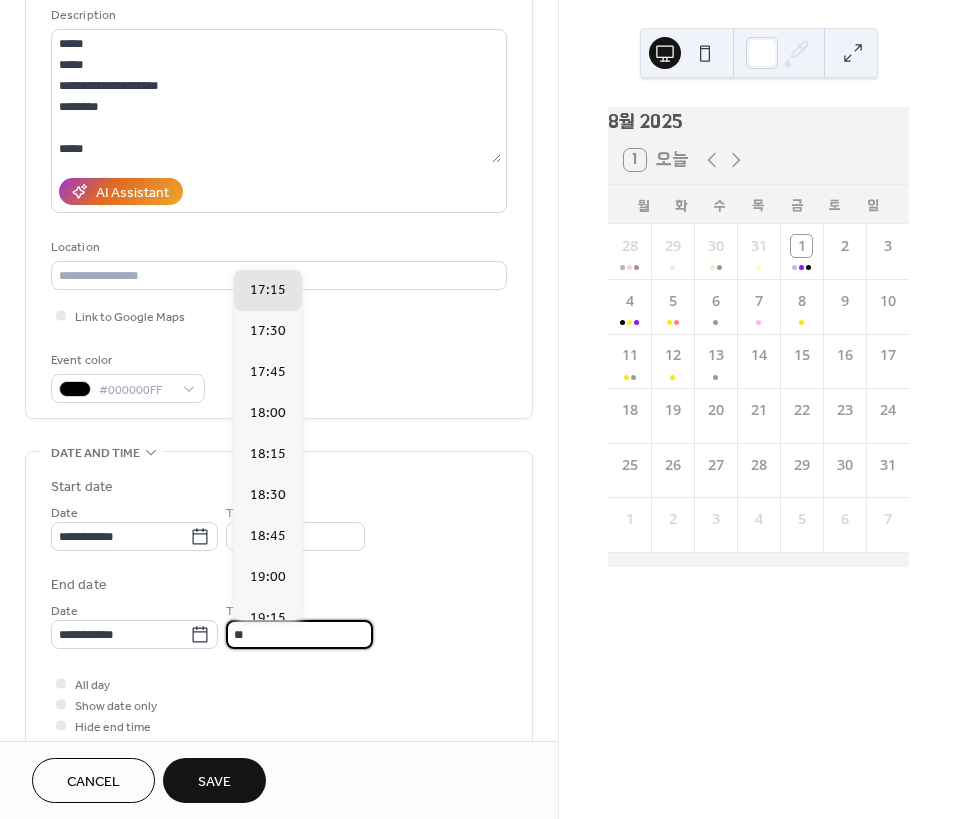 click on "8월 2025 1 오늘 월 화 수 목 금 토 일 28 29 30 31 1 2 3 4 5 6 7 8 9 10 11 12 13 14 15 16 17 18 19 20 21 22 23 24 25 26 27 28 29 30 31 1 2 3 4 5 6 7" at bounding box center [758, 409] 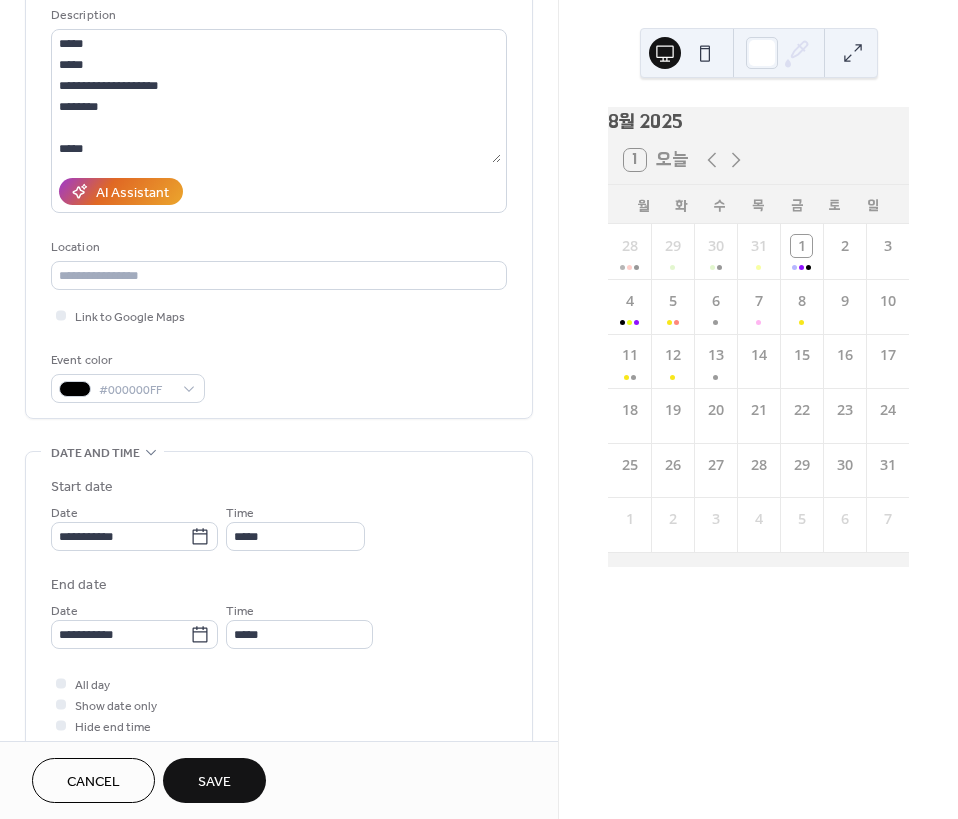 scroll, scrollTop: 0, scrollLeft: 0, axis: both 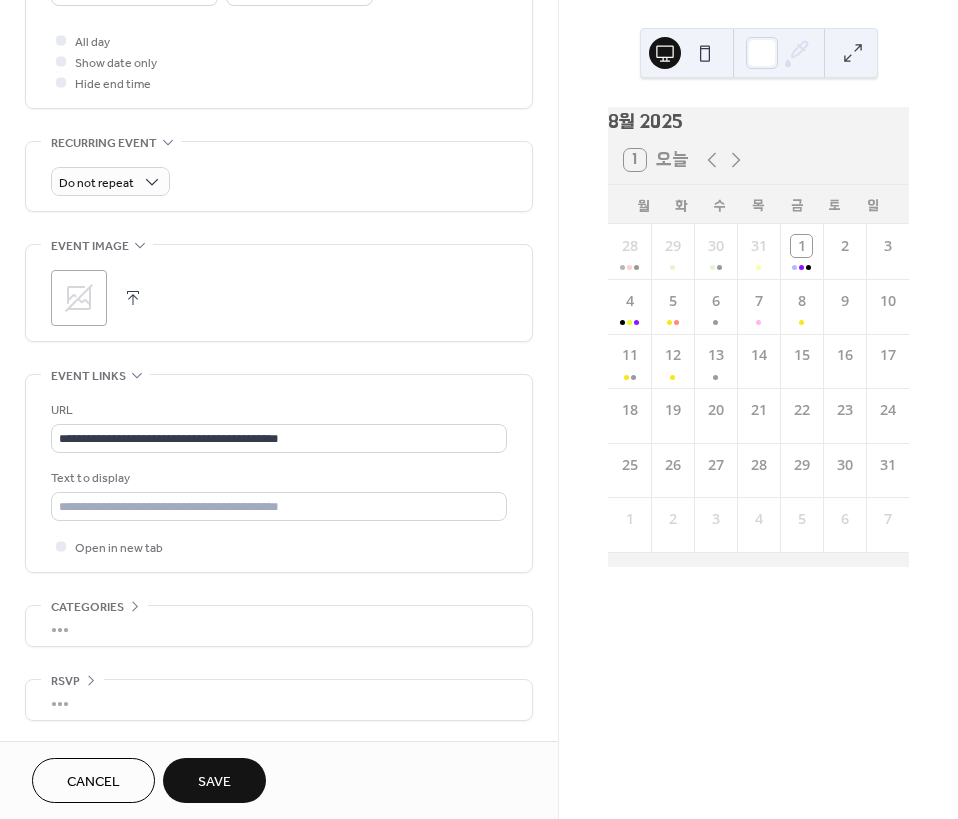 click on "Save" at bounding box center (214, 782) 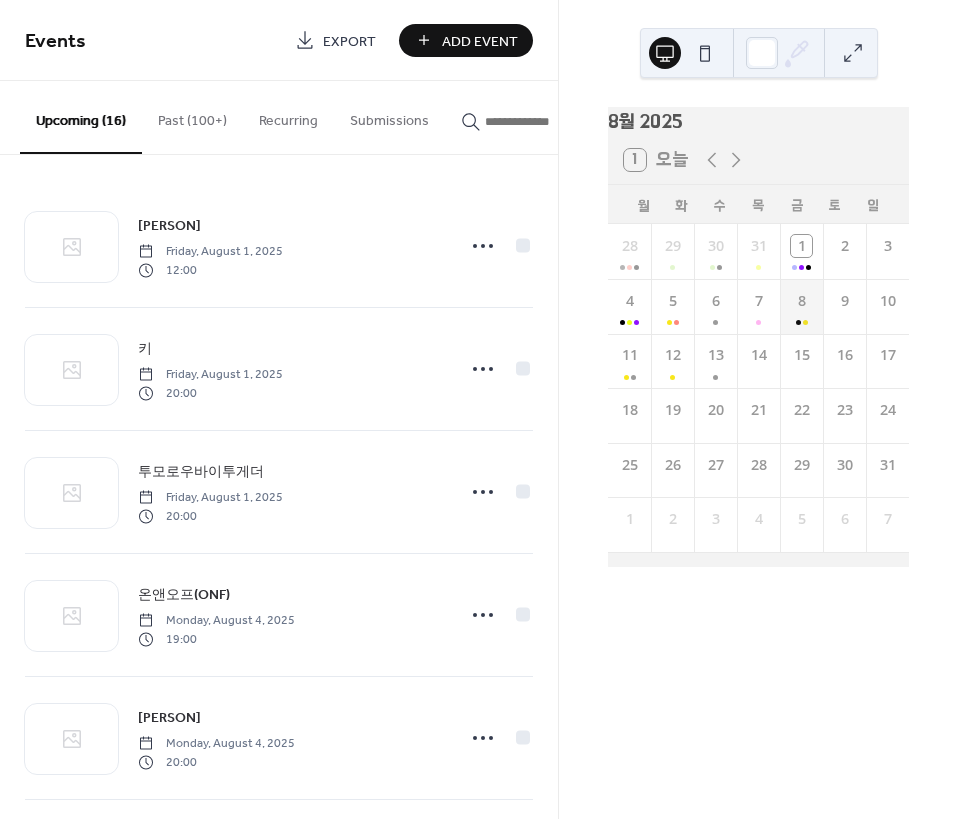 click on "8" at bounding box center (801, 306) 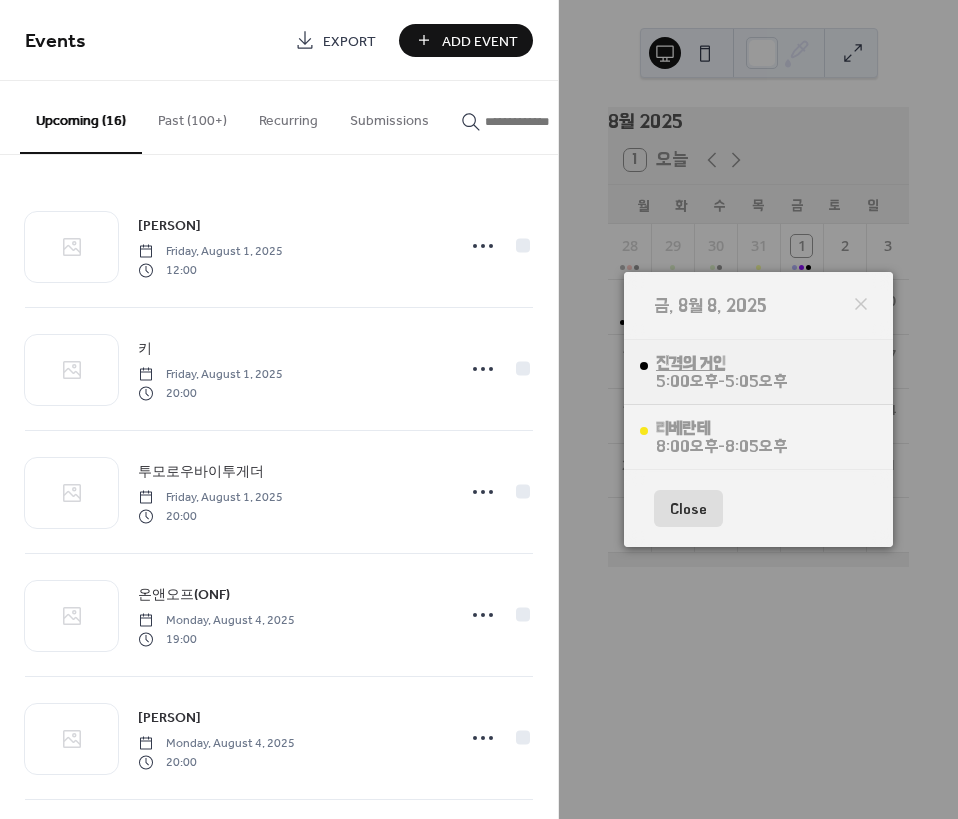 click on "진격의 거인" at bounding box center (721, 363) 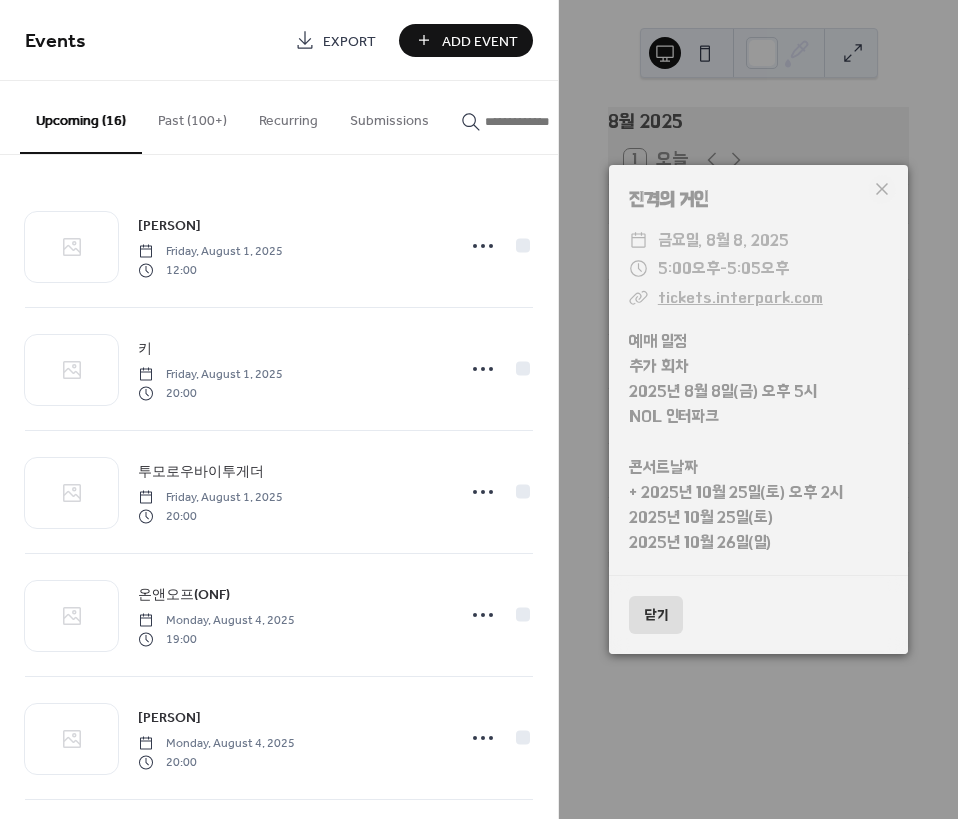 click on "닫기" at bounding box center [656, 615] 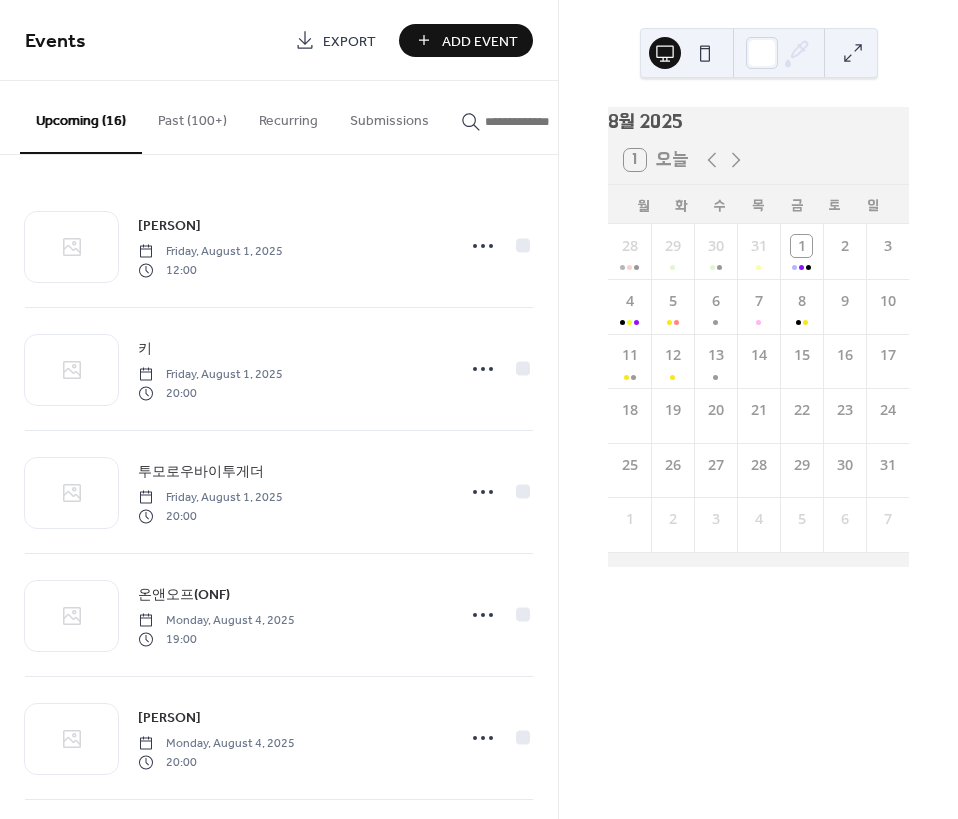 drag, startPoint x: 694, startPoint y: 497, endPoint x: 814, endPoint y: 473, distance: 122.376465 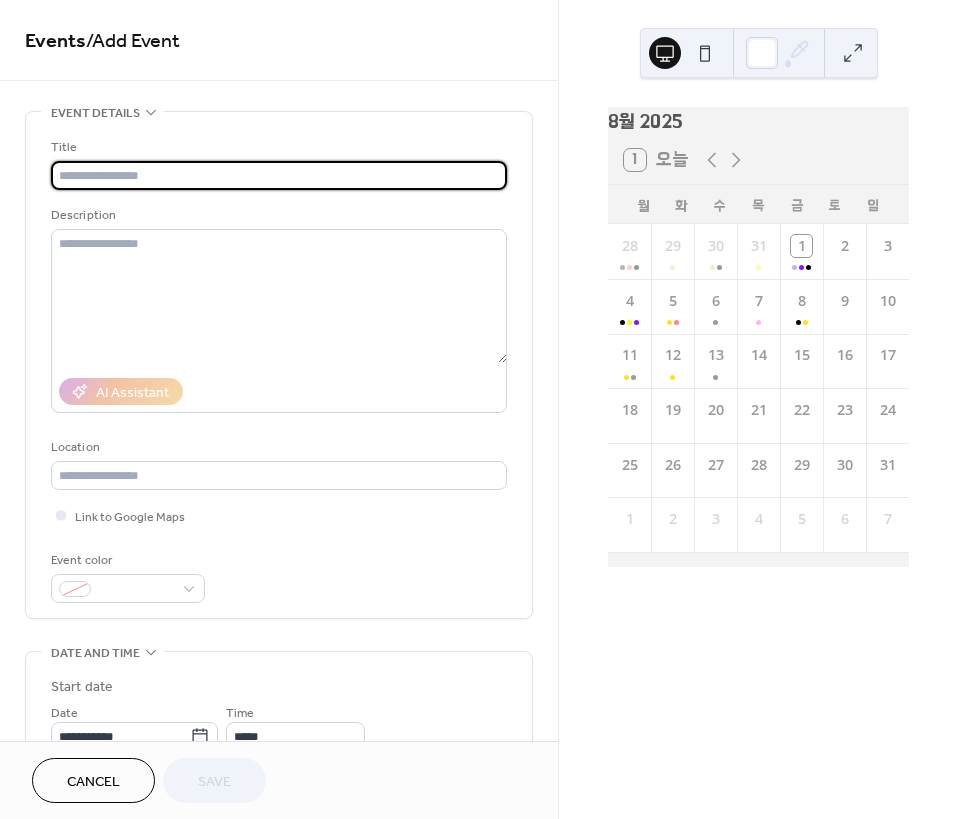 type on "*" 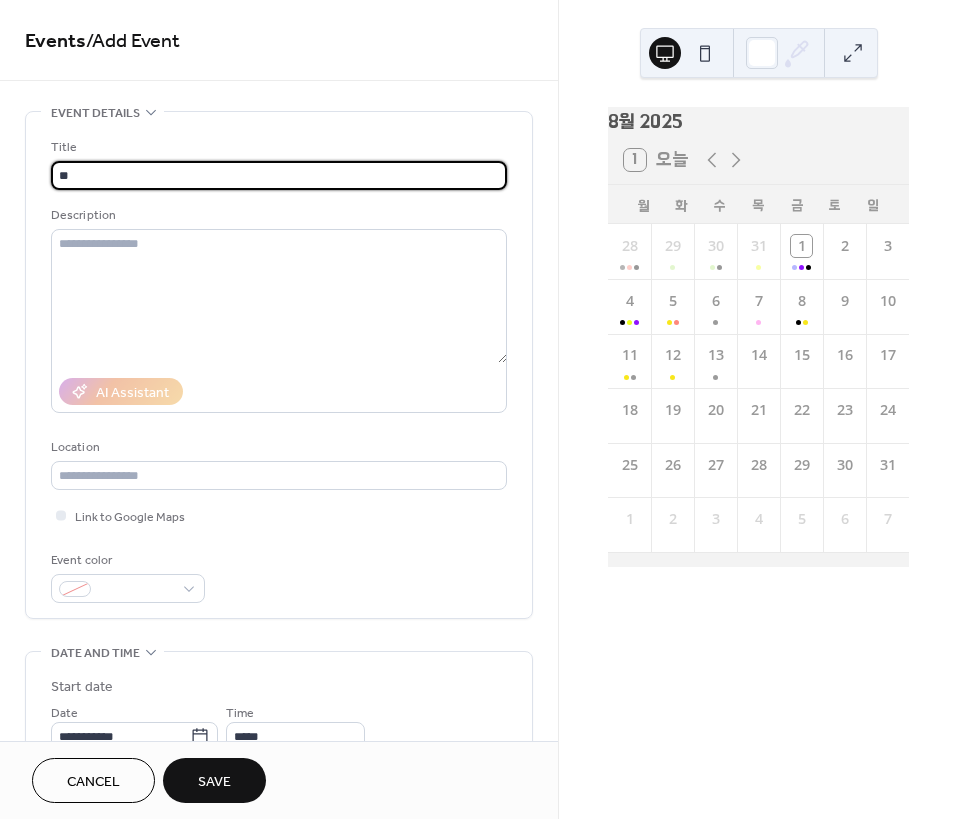 type on "*" 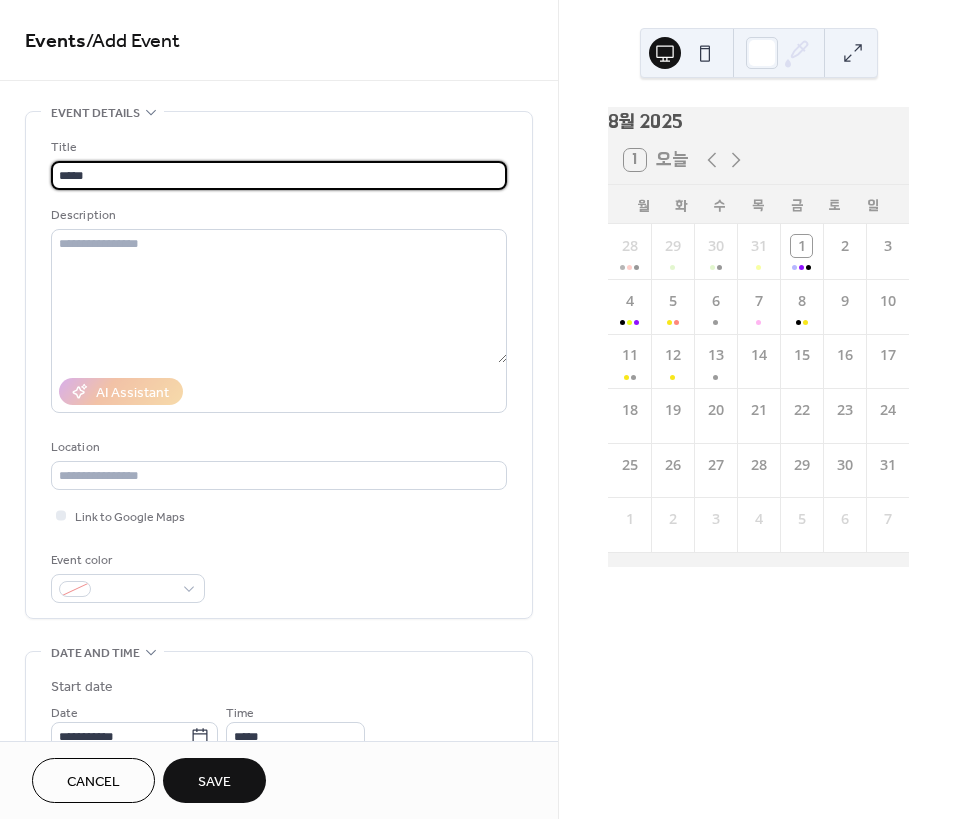 type on "*****" 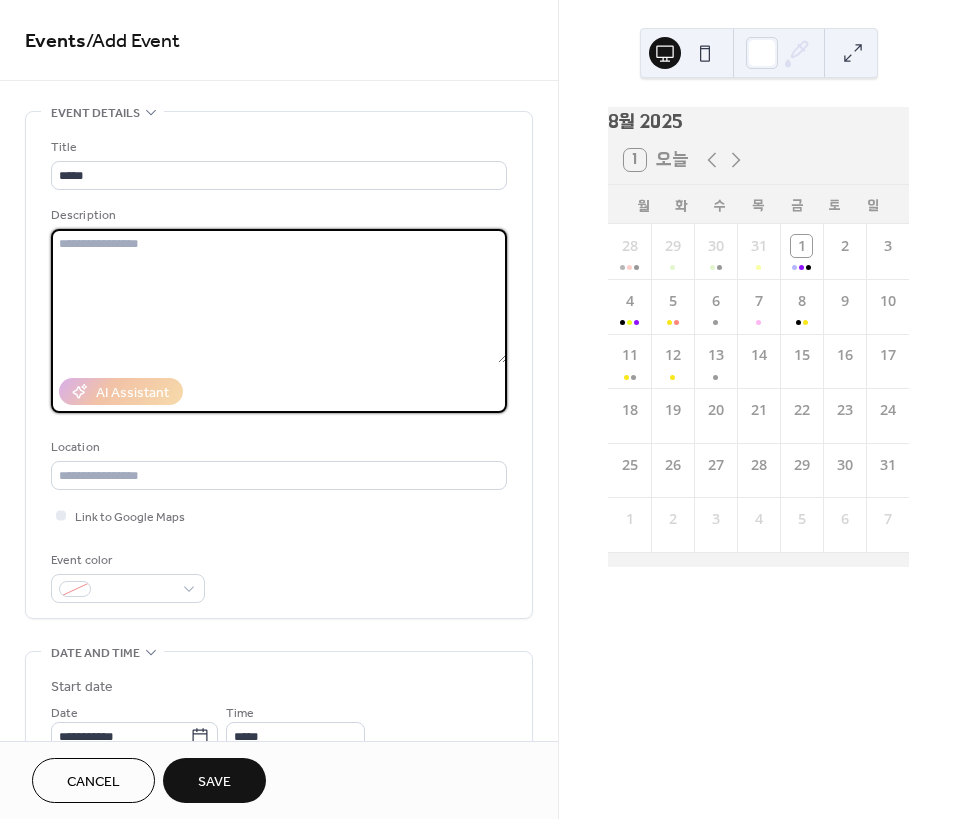 type on "*" 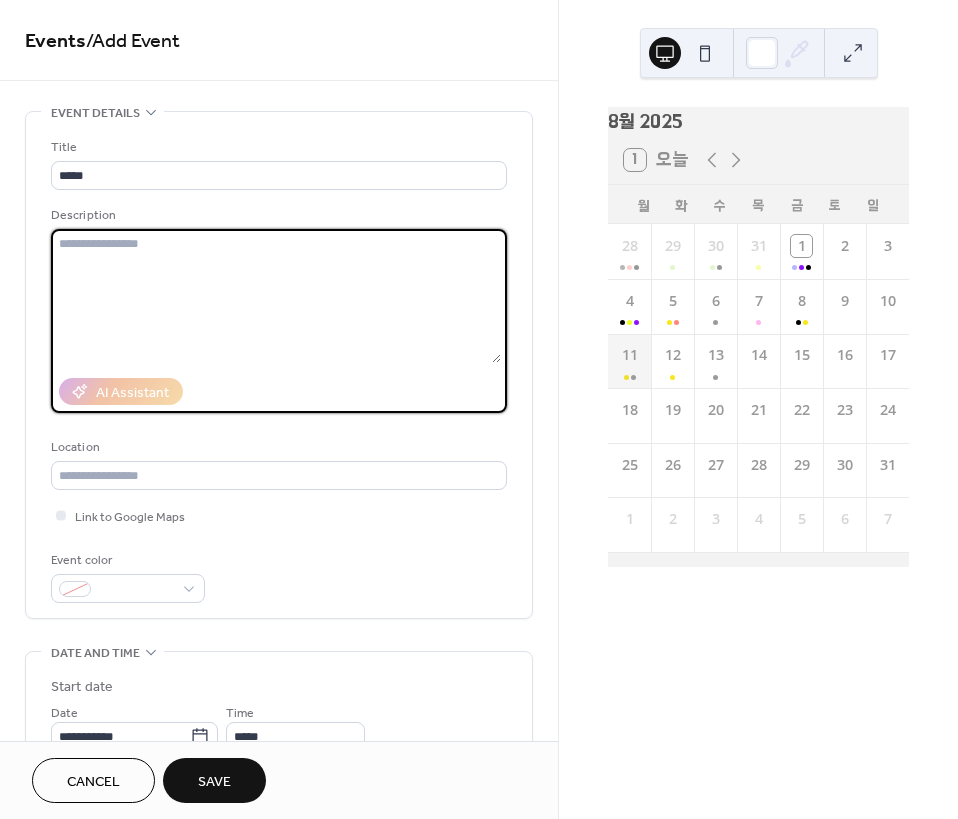 click on "11" at bounding box center [629, 361] 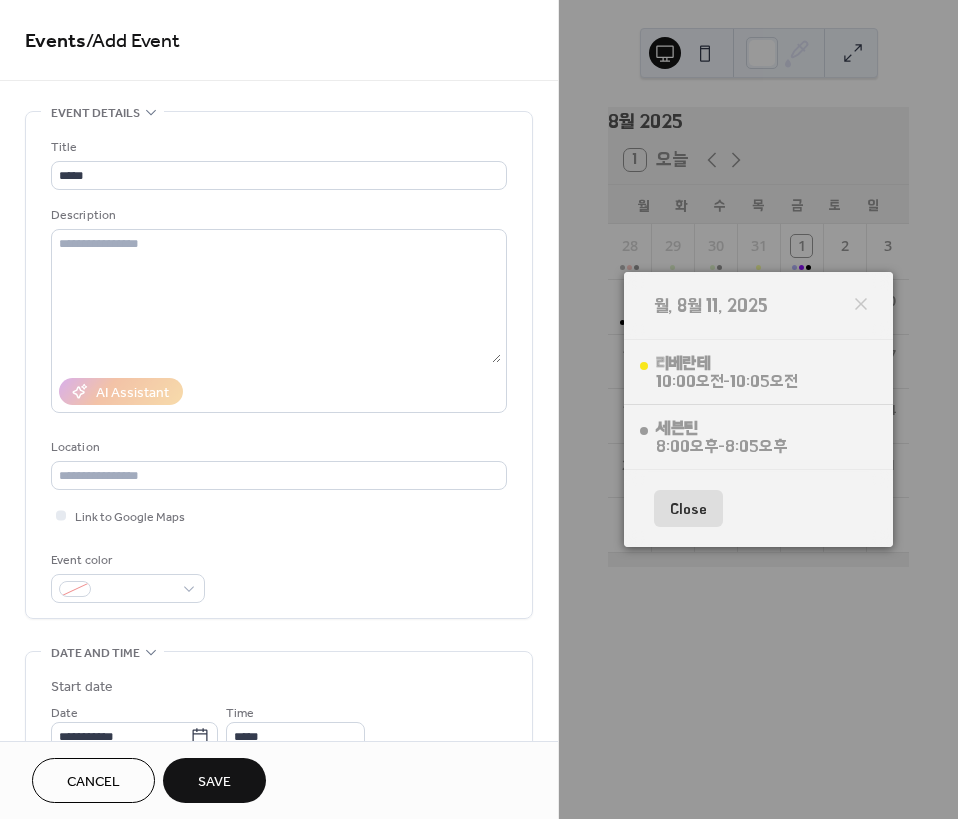 click on "Close" at bounding box center [688, 509] 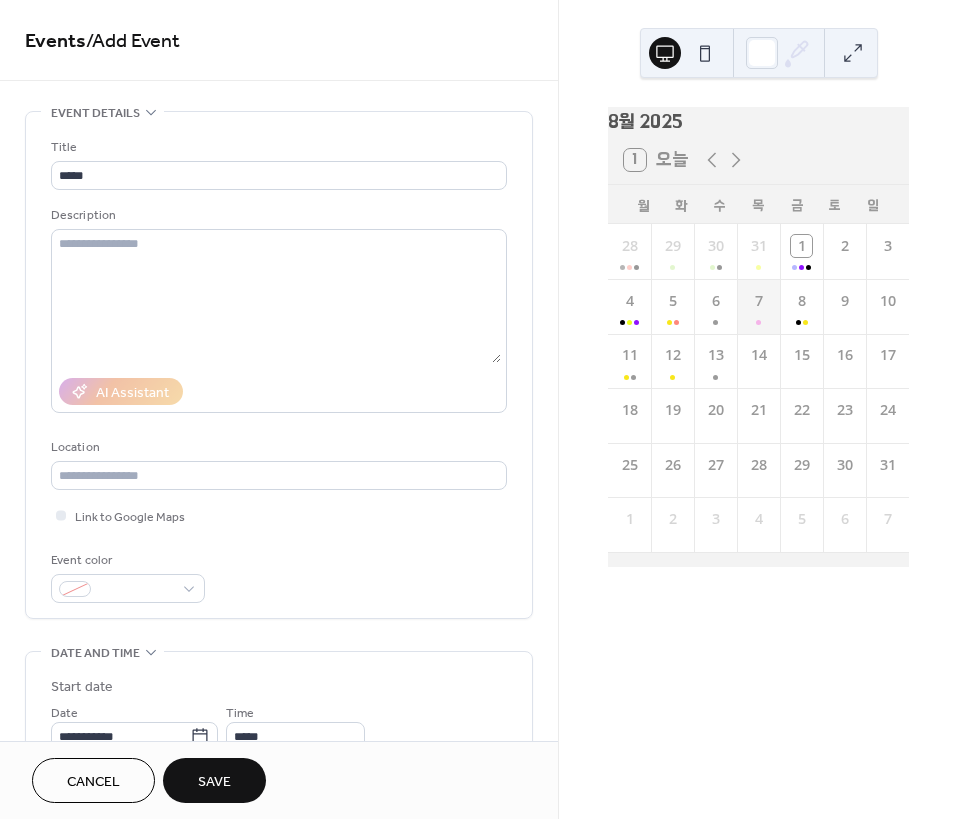 click on "7" at bounding box center (758, 306) 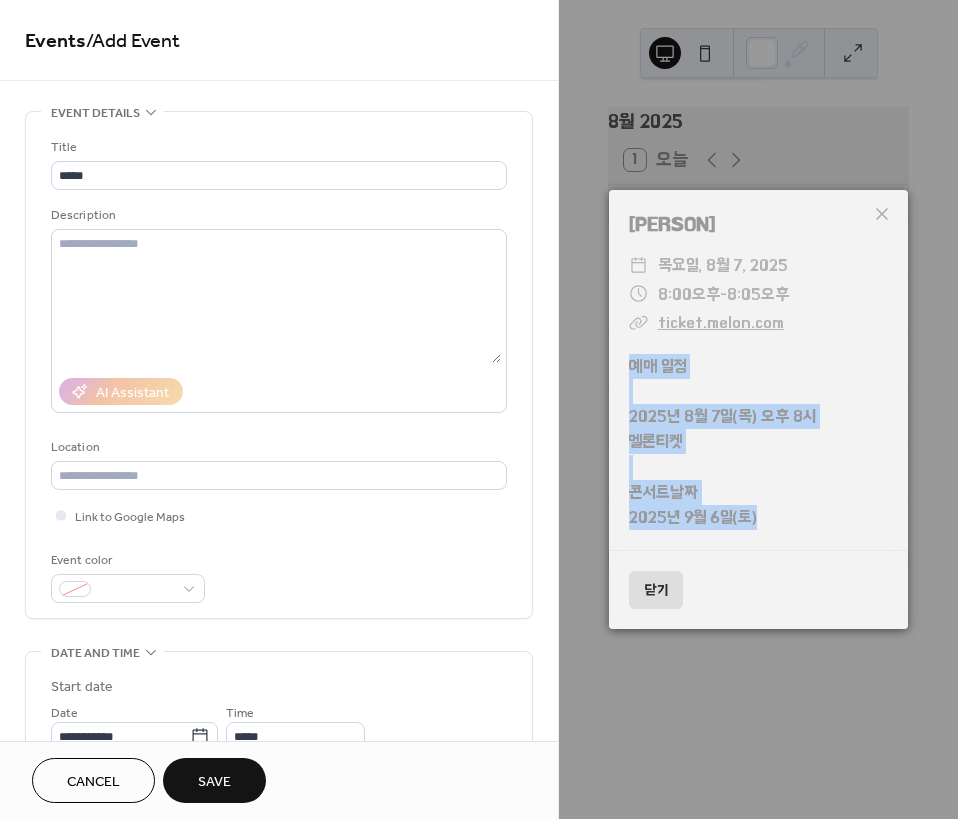 drag, startPoint x: 631, startPoint y: 358, endPoint x: 827, endPoint y: 514, distance: 250.5035 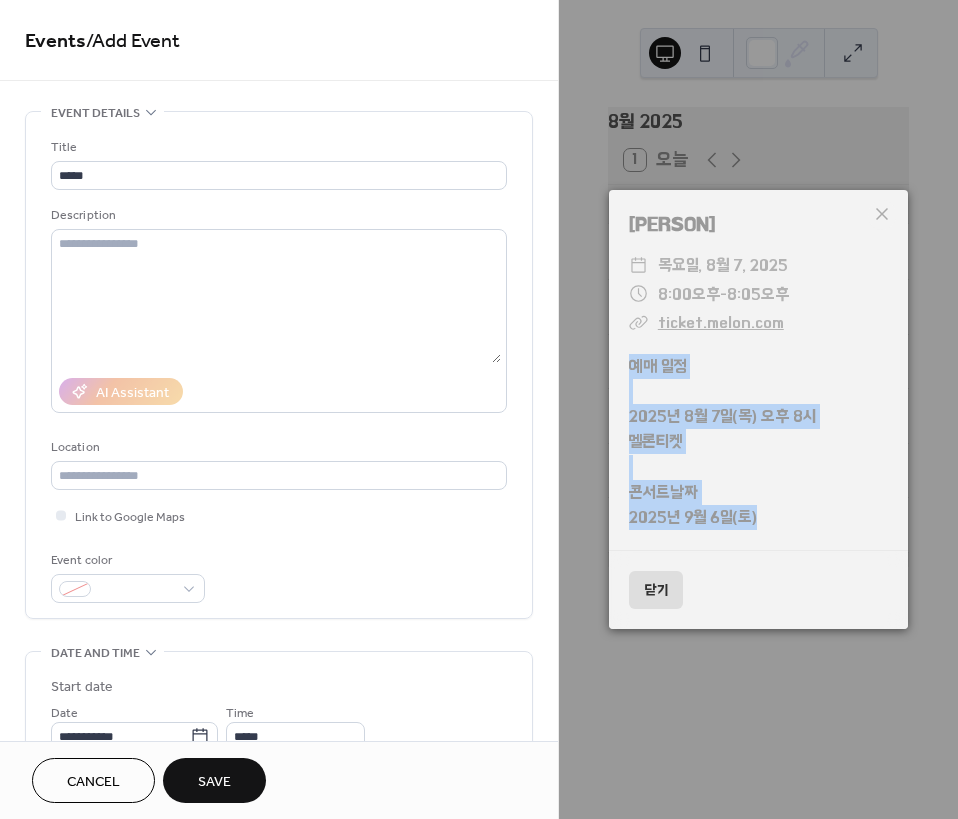 click on "예매 일정 2025년 8월 7일(목) 오후 8시 멜론티켓 콘서트날짜 2025년 9월 6일(토)" at bounding box center [758, 442] 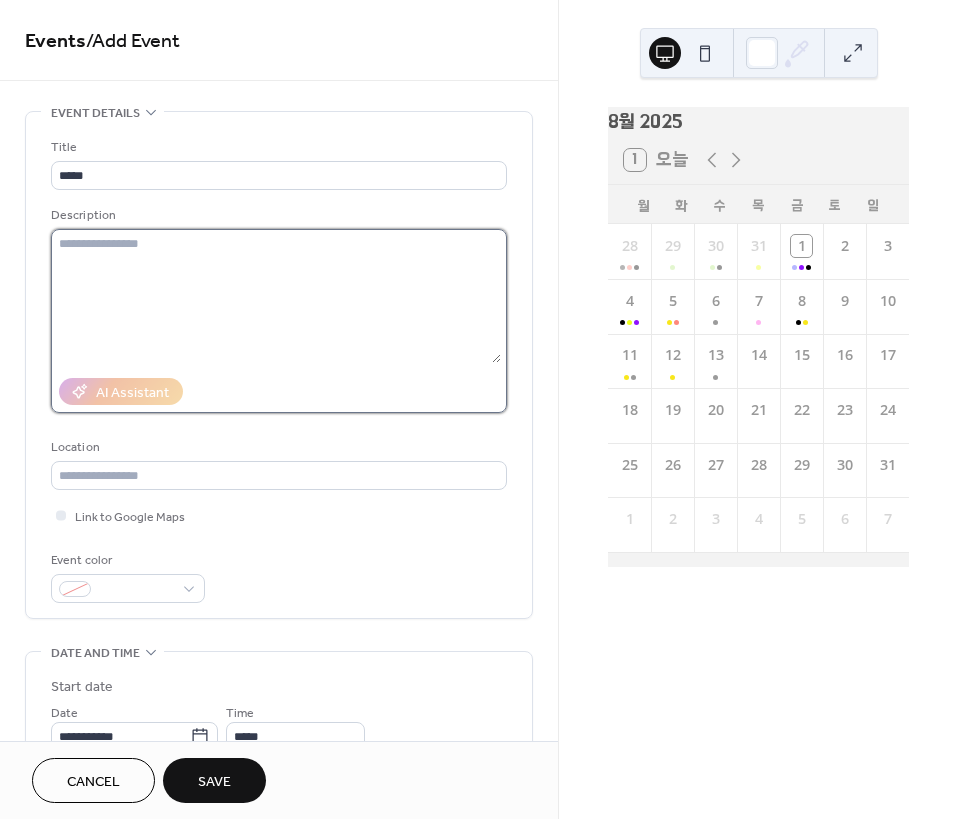 drag, startPoint x: 212, startPoint y: 294, endPoint x: 203, endPoint y: 282, distance: 15 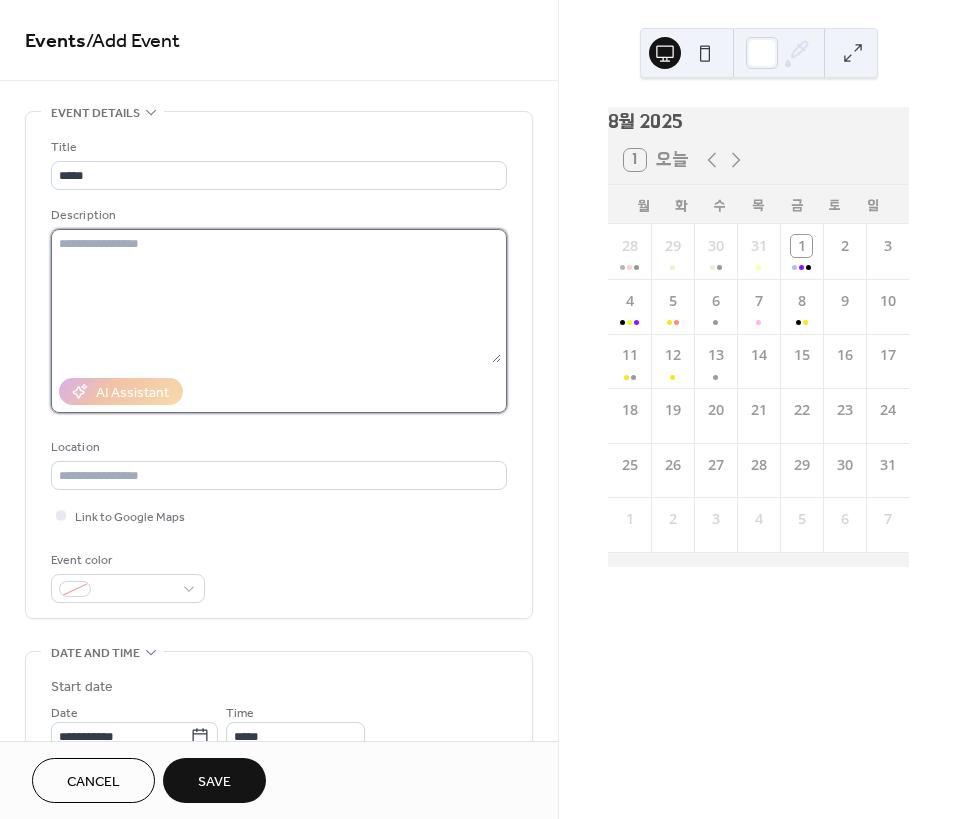 click at bounding box center (276, 296) 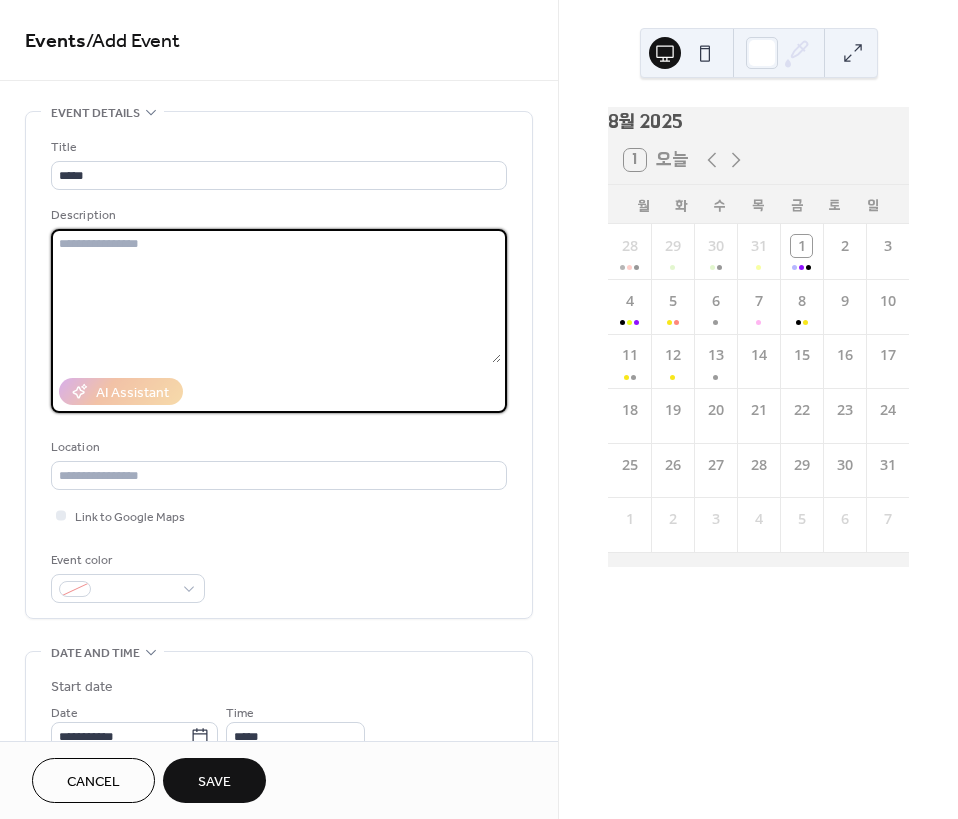 paste on "**********" 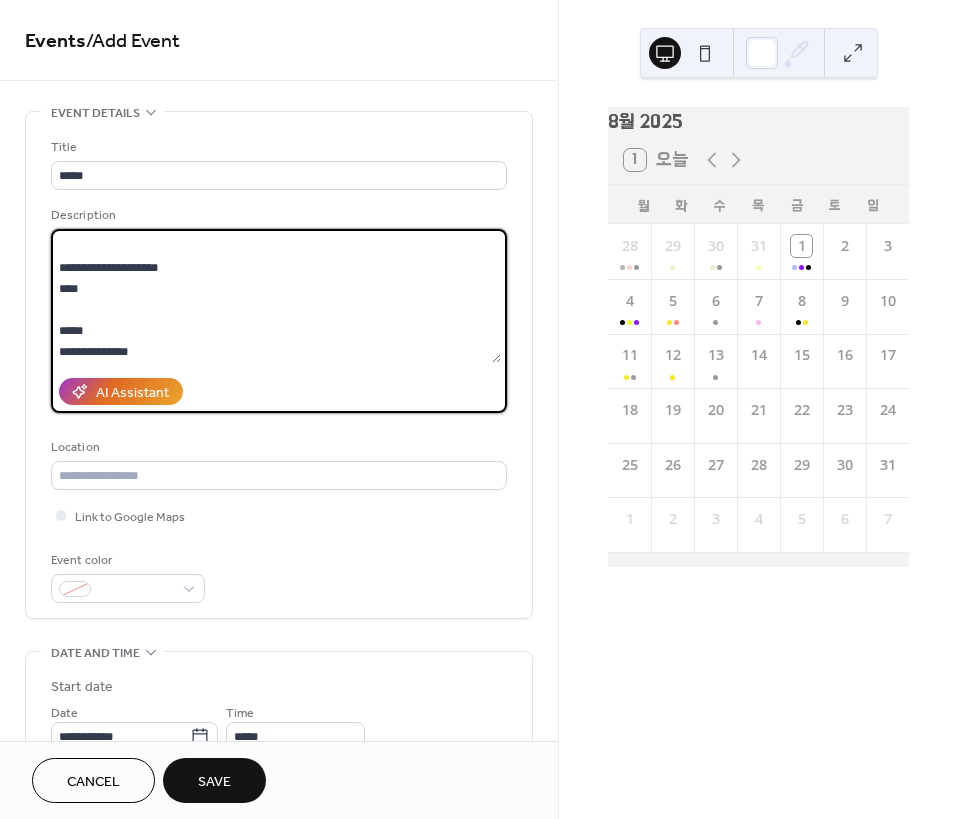 scroll, scrollTop: 0, scrollLeft: 0, axis: both 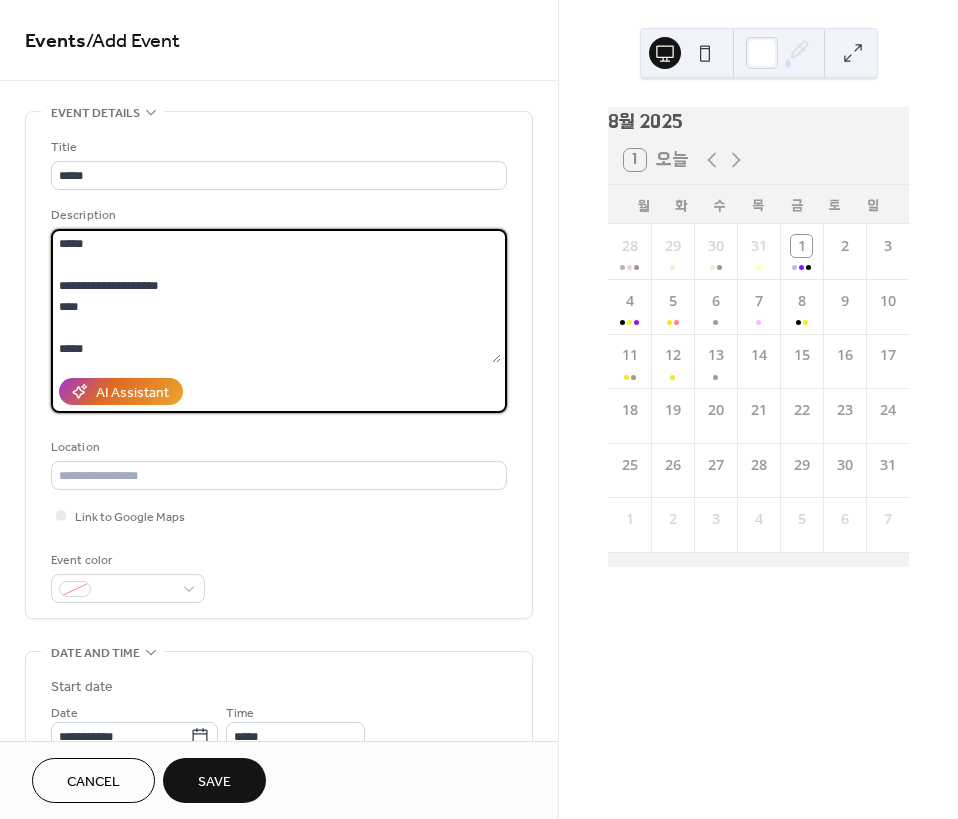 click on "**********" at bounding box center [276, 296] 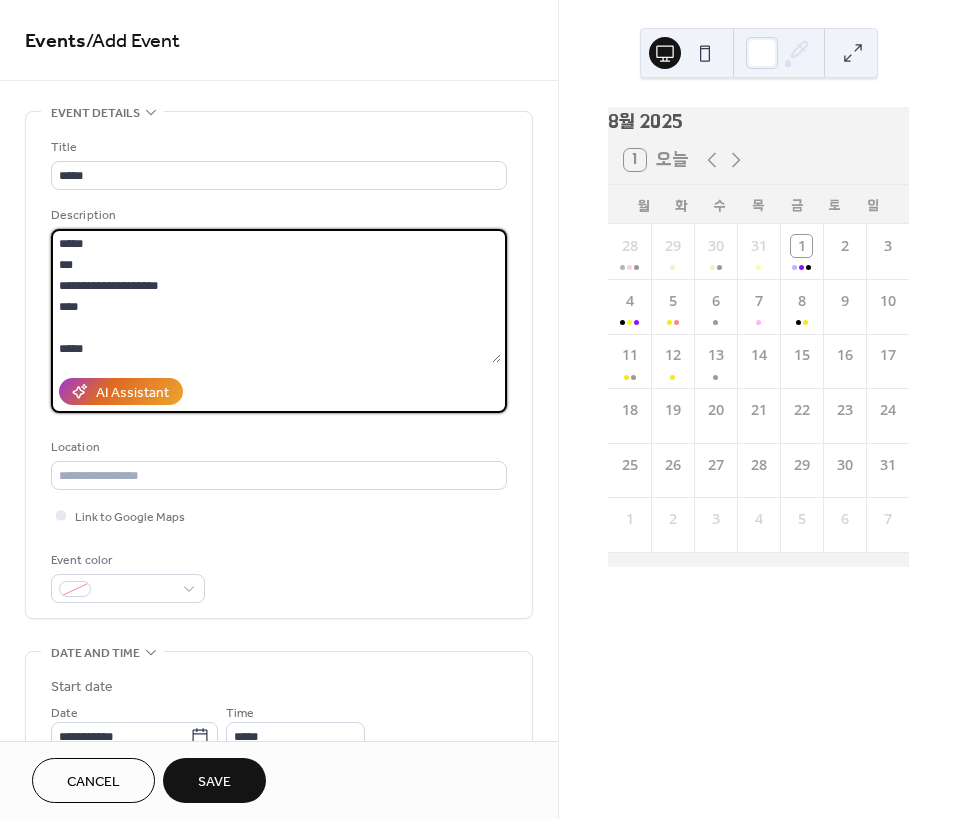scroll, scrollTop: 21, scrollLeft: 0, axis: vertical 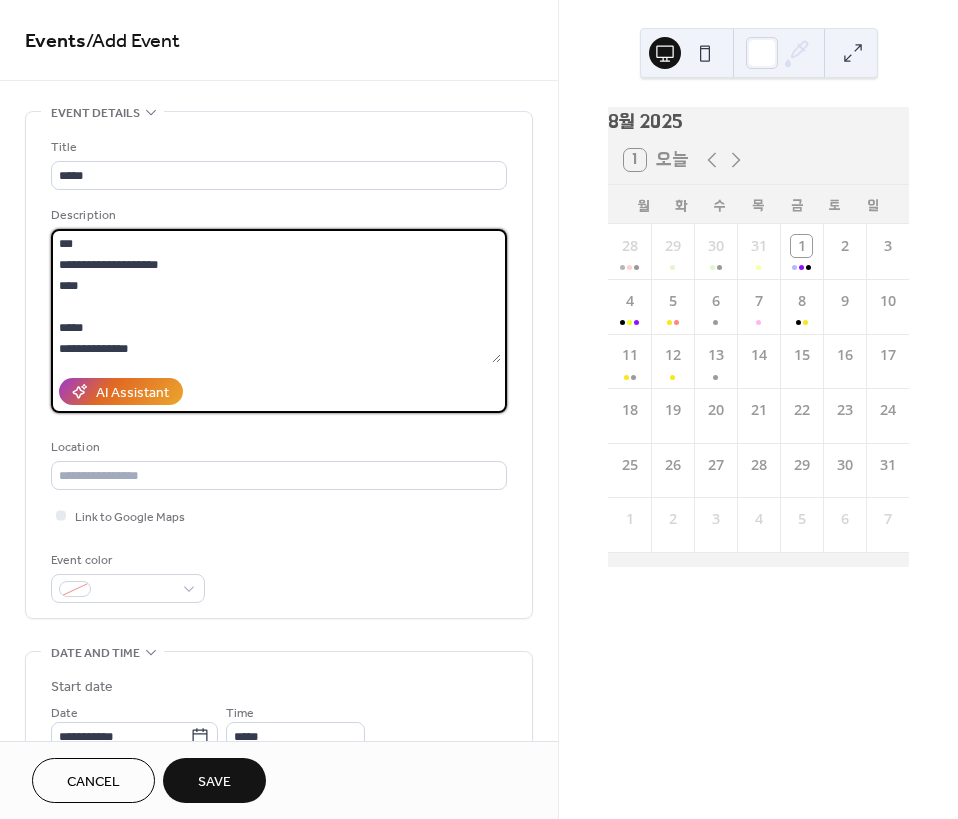 click on "**********" at bounding box center (276, 296) 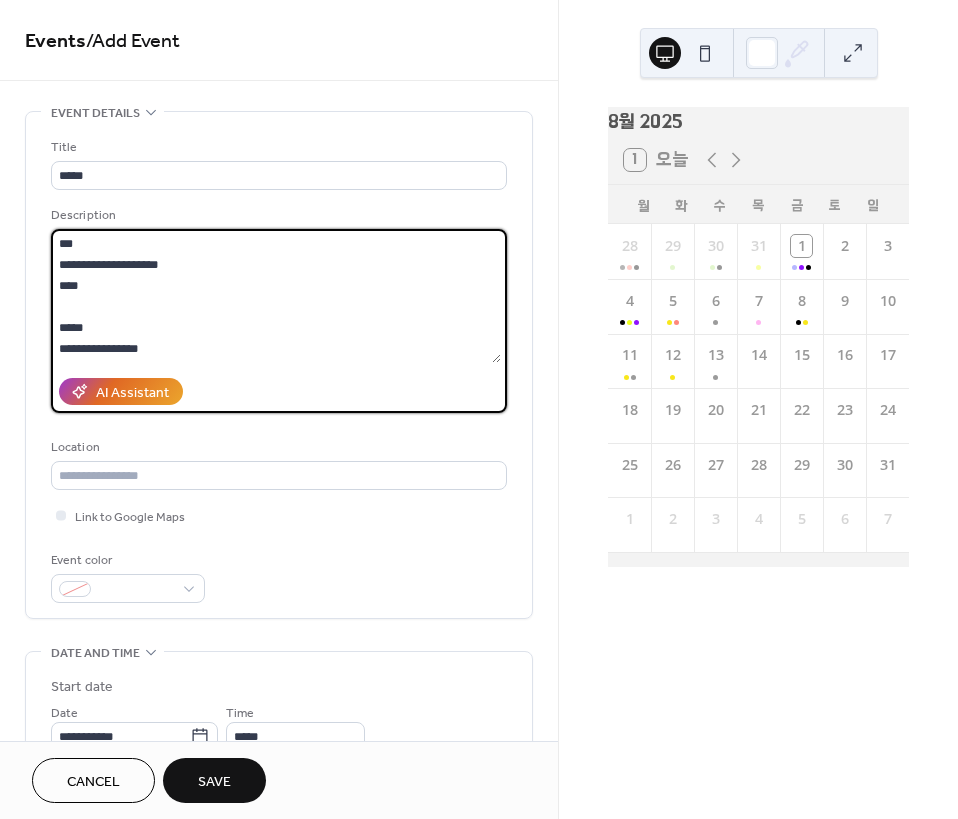 scroll, scrollTop: 39, scrollLeft: 0, axis: vertical 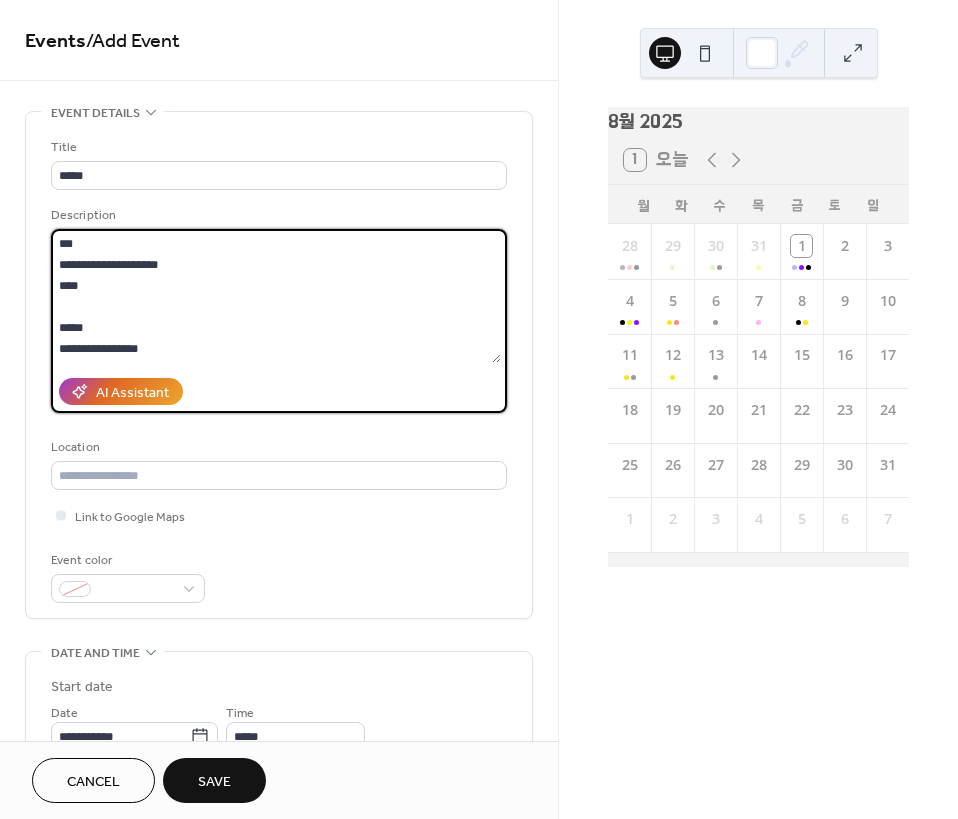 paste on "**********" 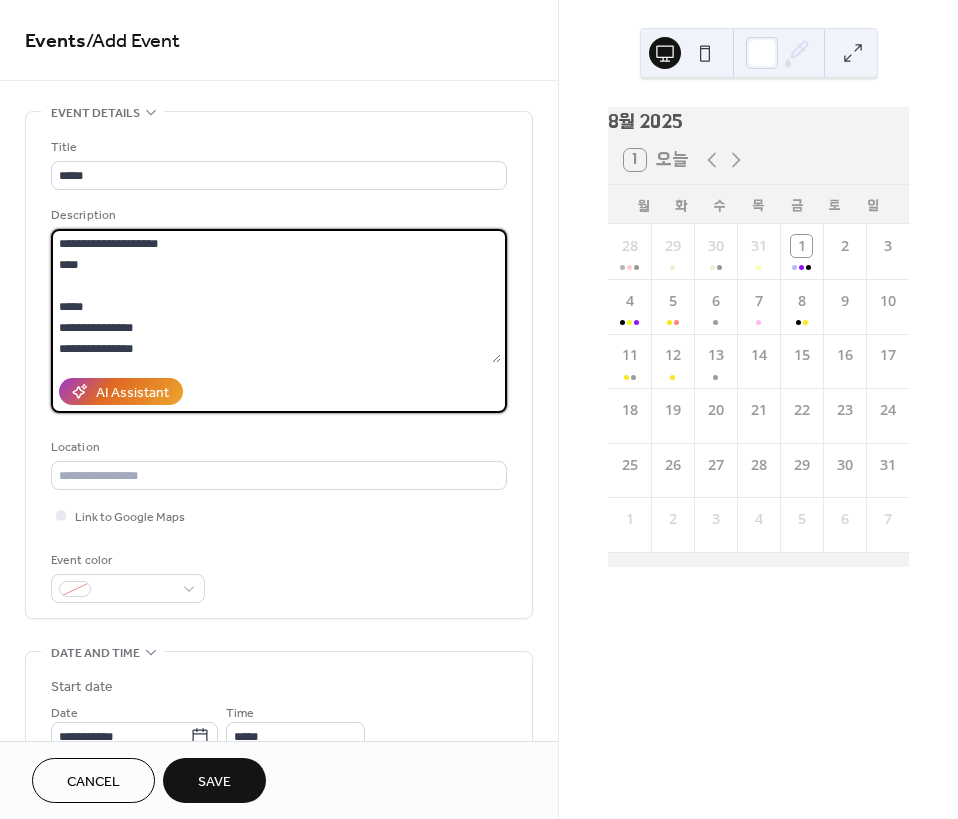 scroll, scrollTop: 0, scrollLeft: 0, axis: both 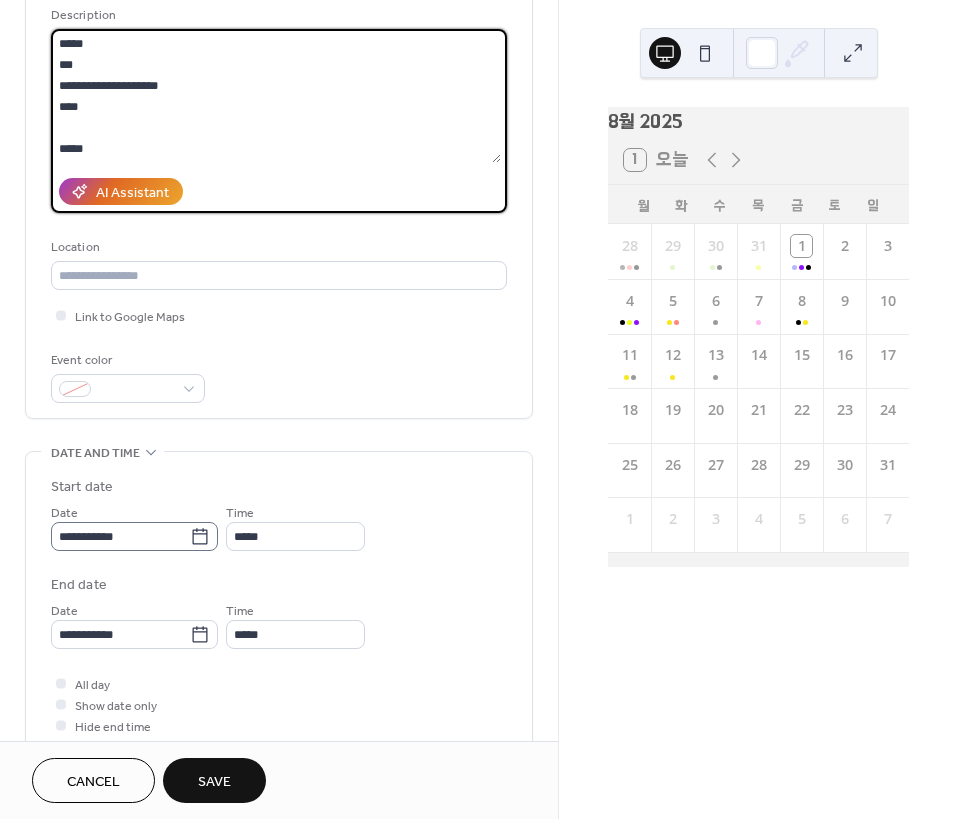 type on "**********" 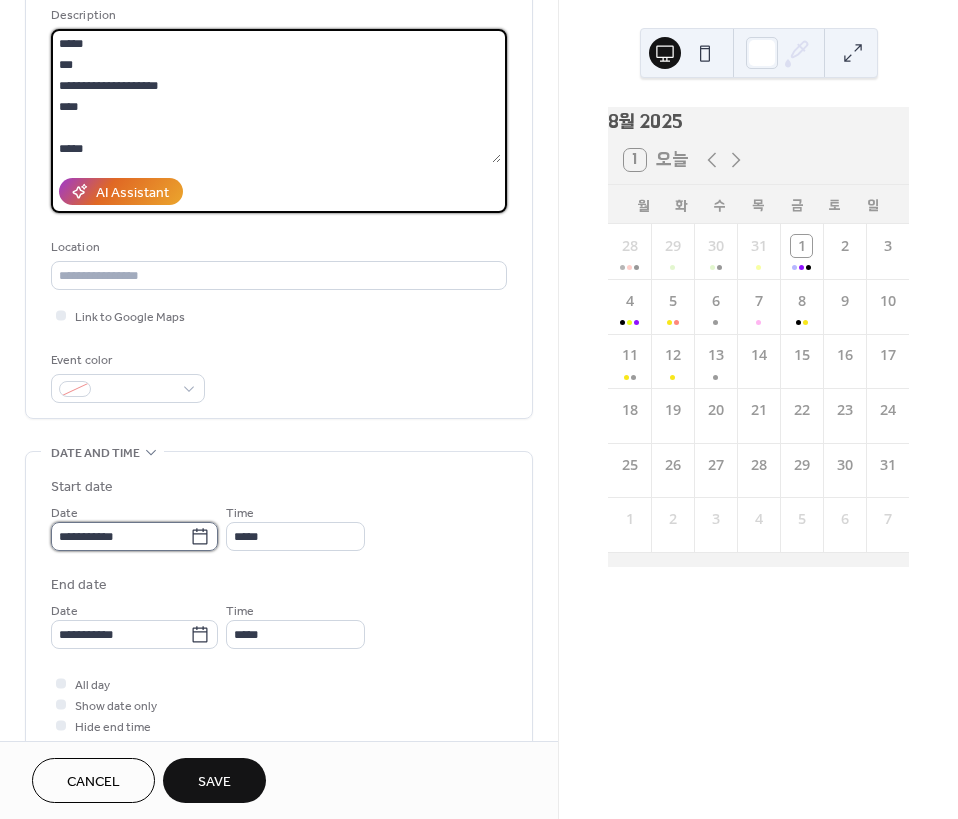 click on "**********" at bounding box center (120, 536) 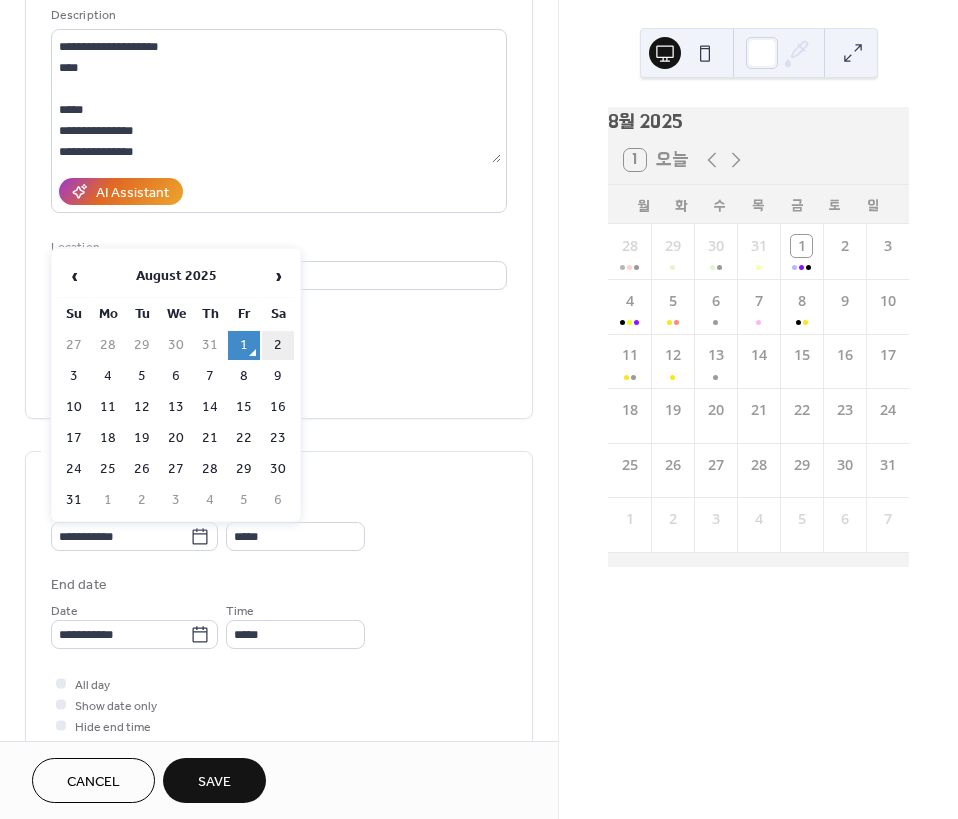 click on "2" at bounding box center (278, 345) 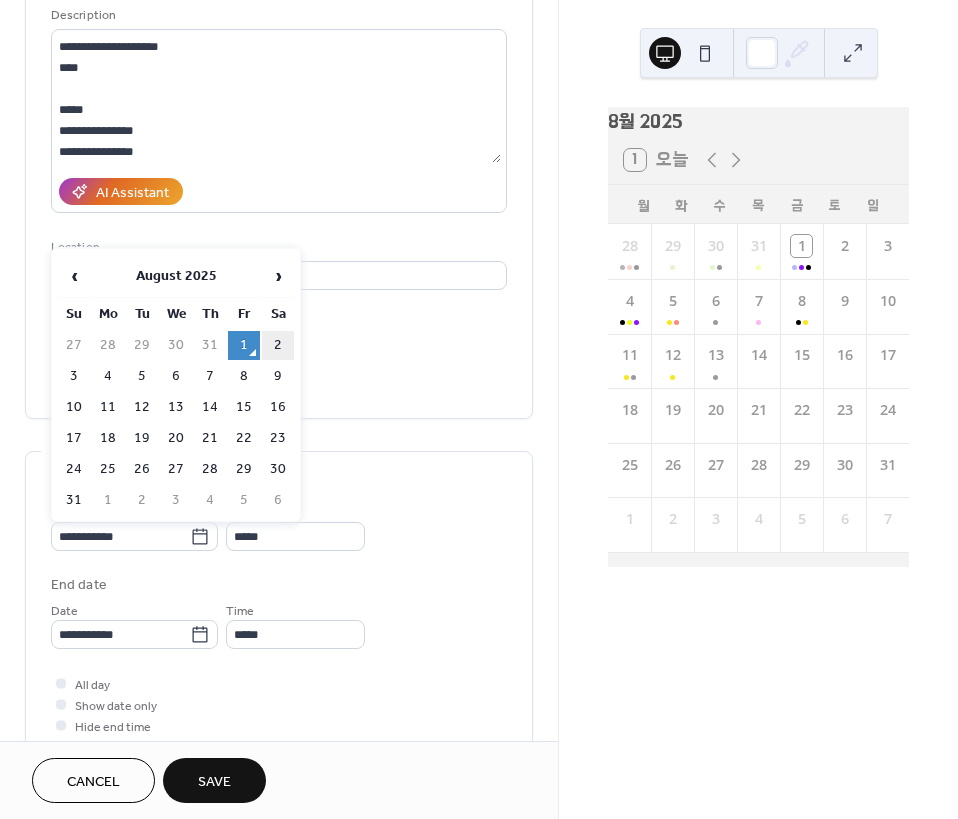 type on "**********" 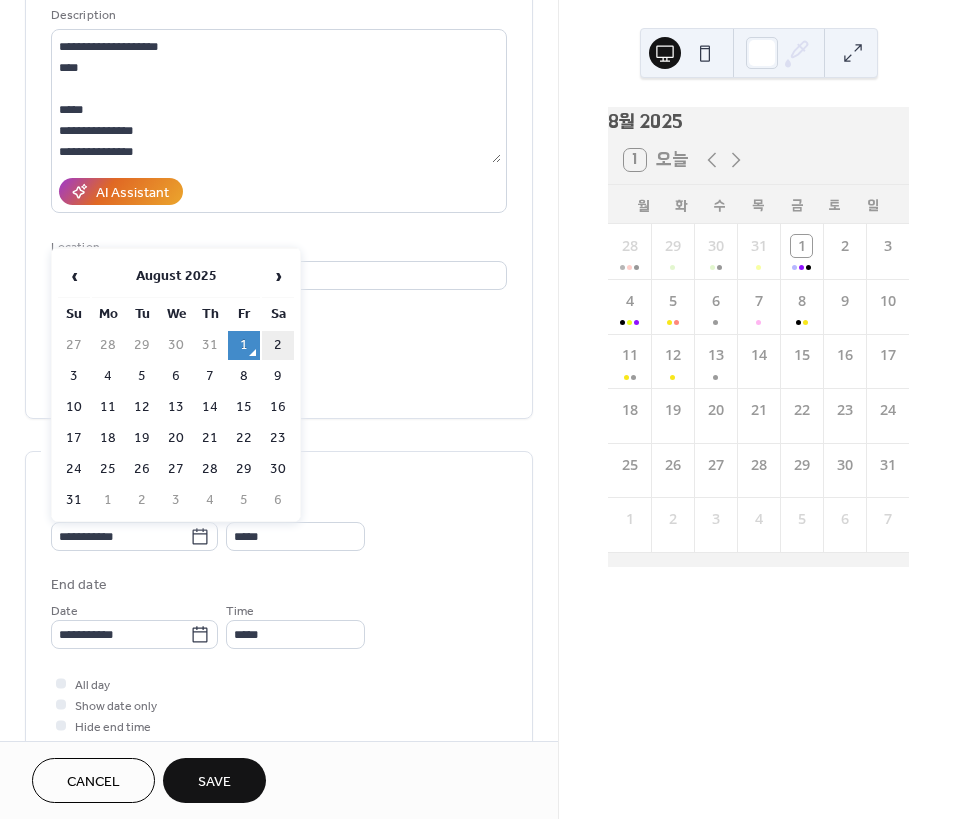 type on "**********" 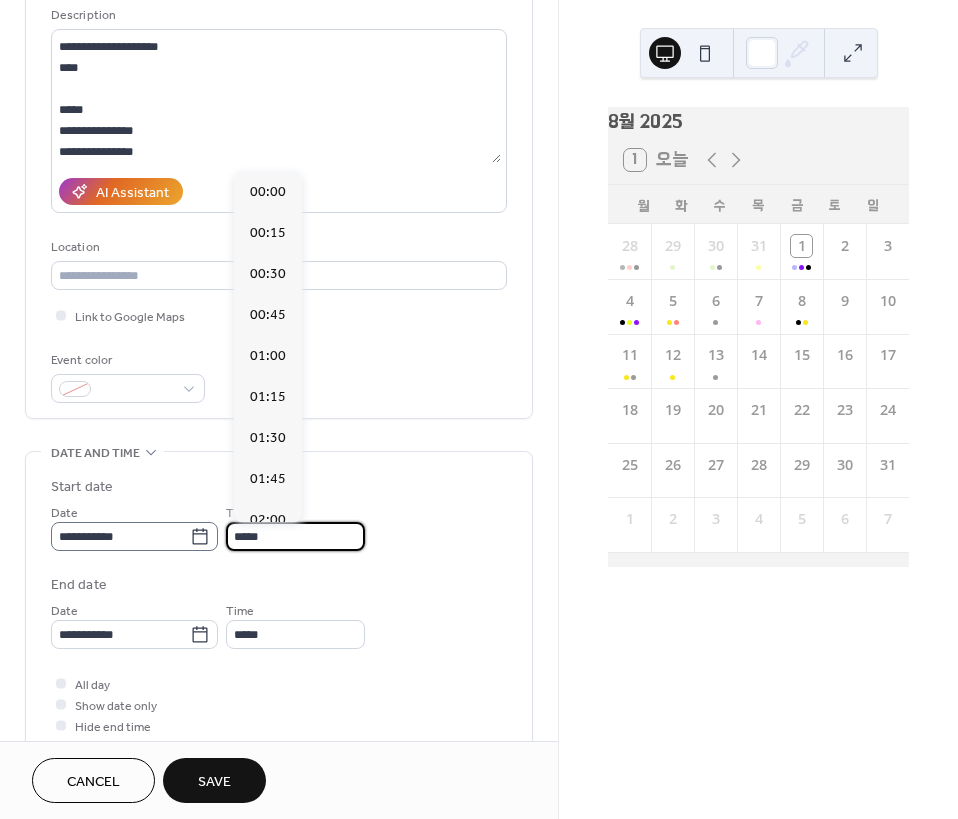 drag, startPoint x: 305, startPoint y: 527, endPoint x: 101, endPoint y: 549, distance: 205.18285 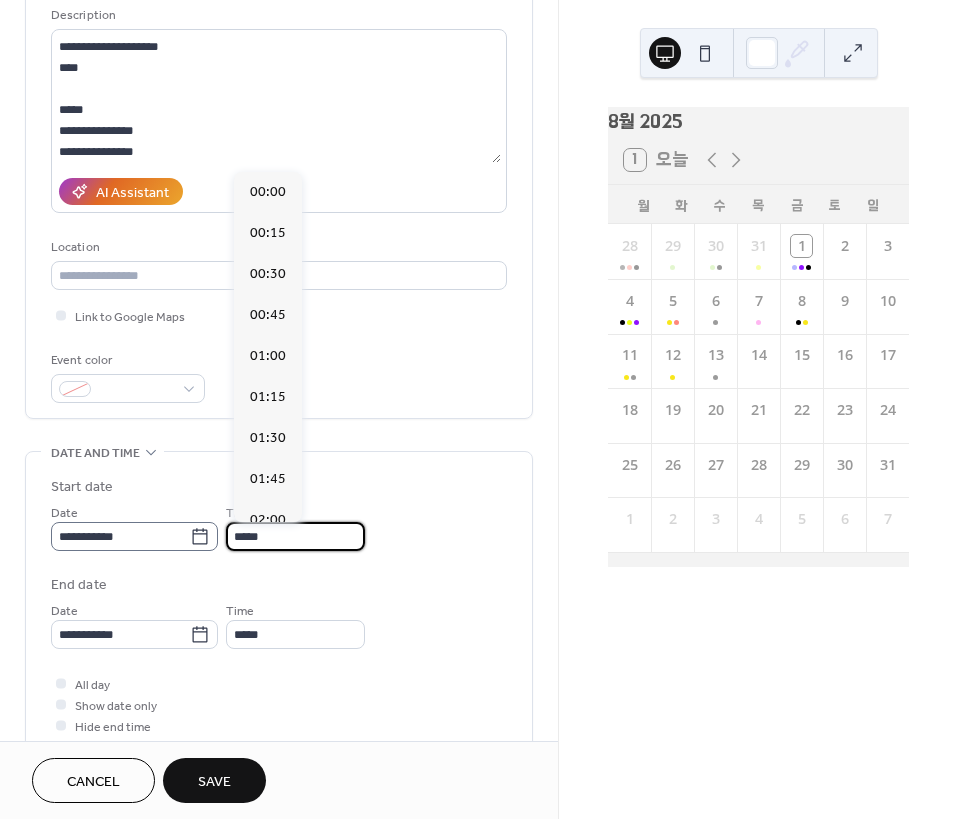 click on "**********" at bounding box center [279, 526] 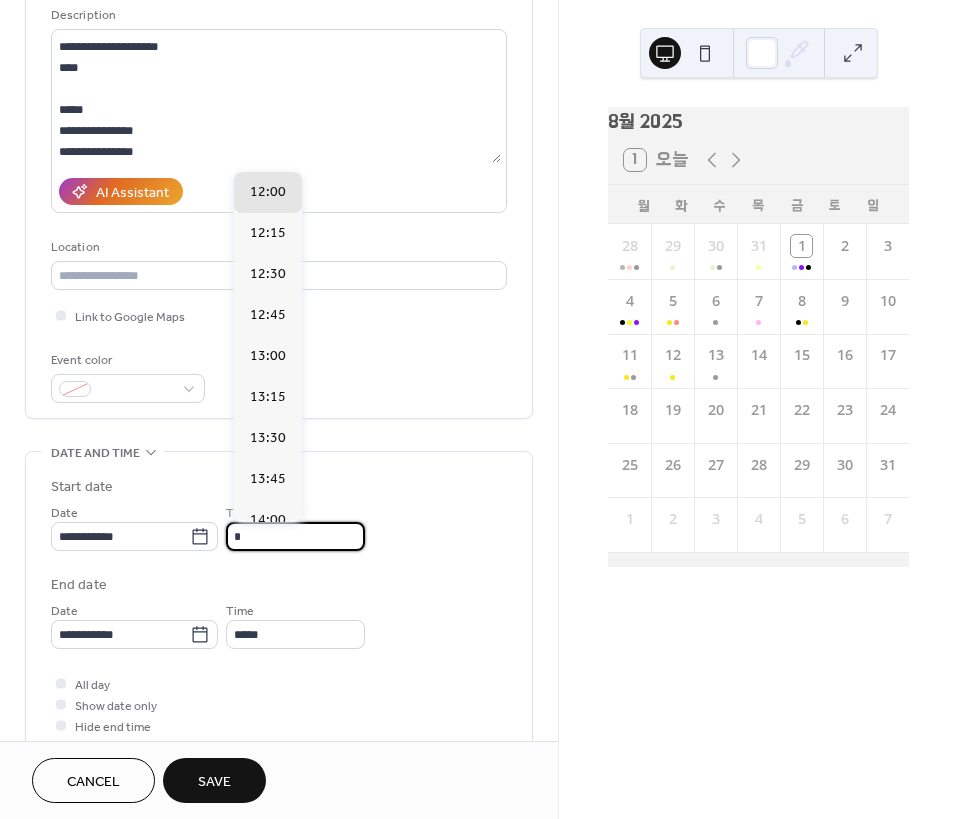 scroll, scrollTop: 3280, scrollLeft: 0, axis: vertical 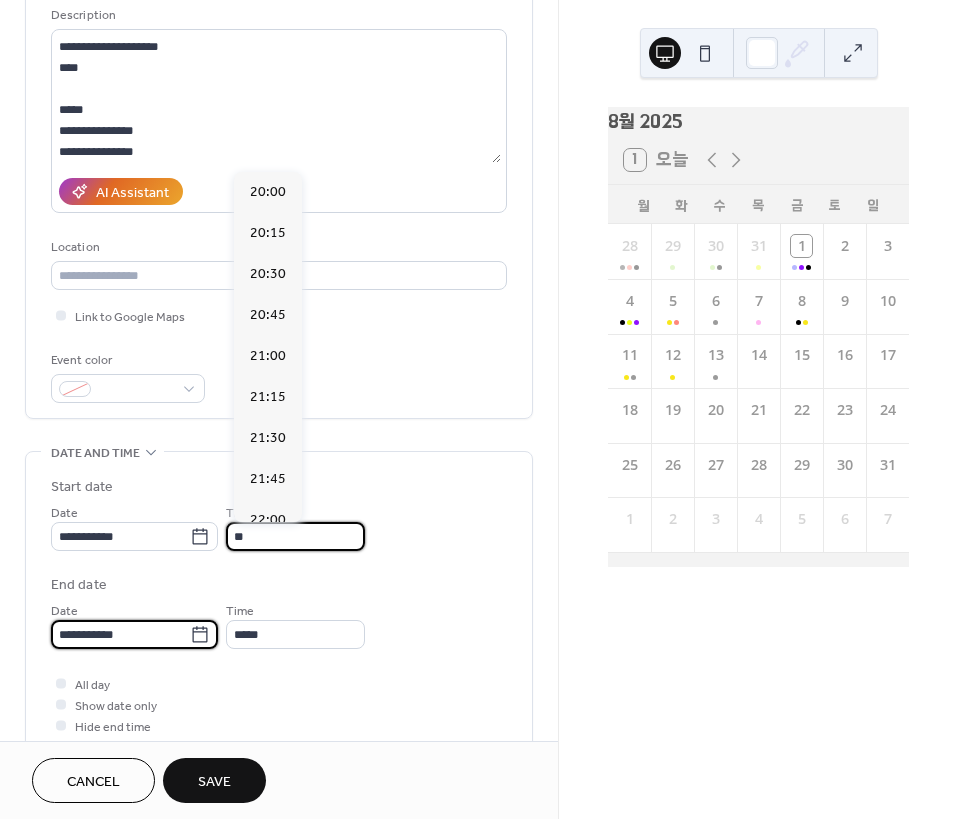 type on "*****" 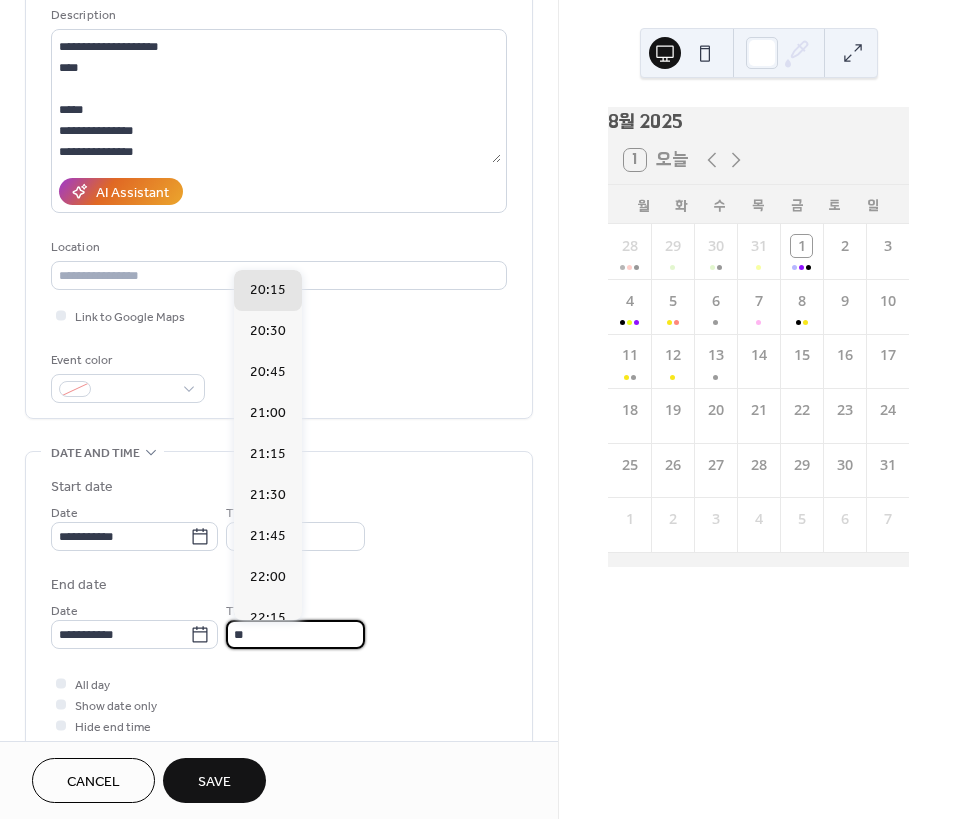 type on "*****" 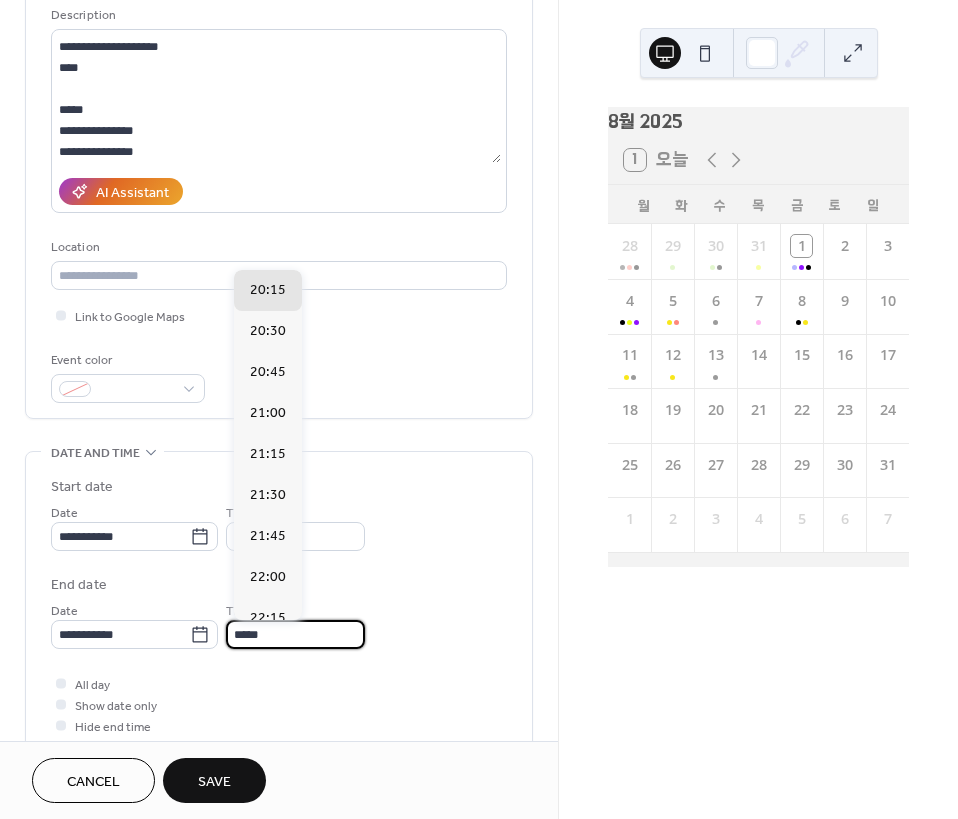 click on "8월 2025 1 오늘 월 화 수 목 금 토 일 28 29 30 31 1 2 3 4 5 6 7 8 9 10 11 12 13 14 15 16 17 18 19 20 21 22 23 24 25 26 27 28 29 30 31 1 2 3 4 5 6 7" at bounding box center (758, 409) 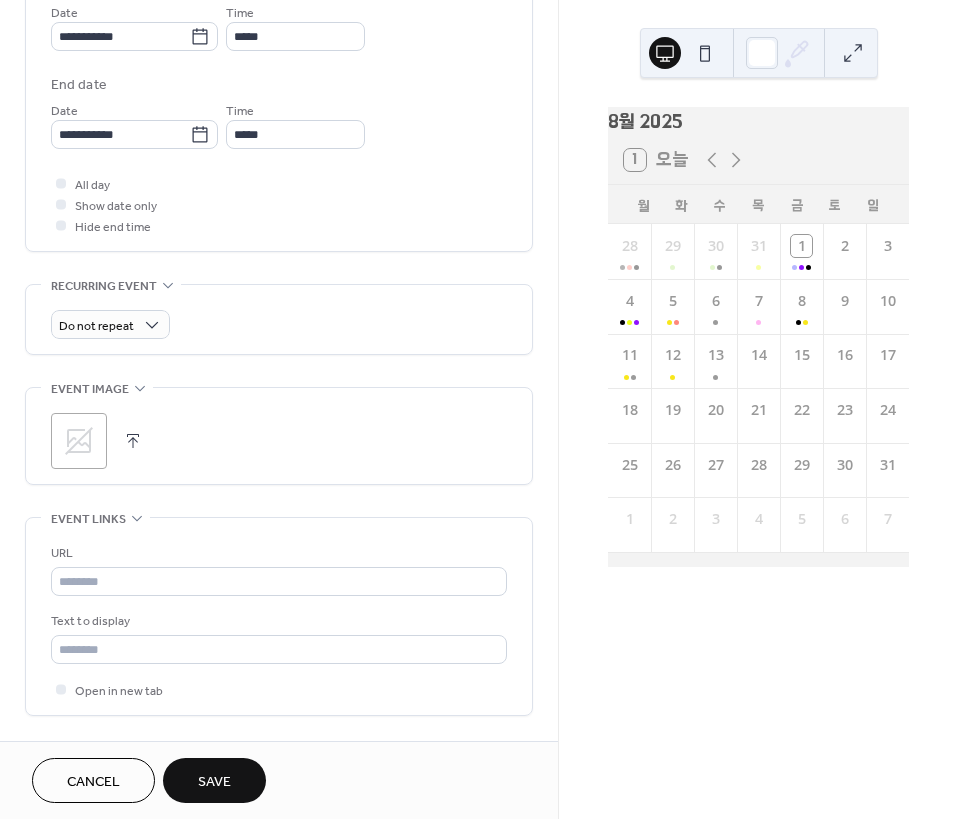 scroll, scrollTop: 800, scrollLeft: 0, axis: vertical 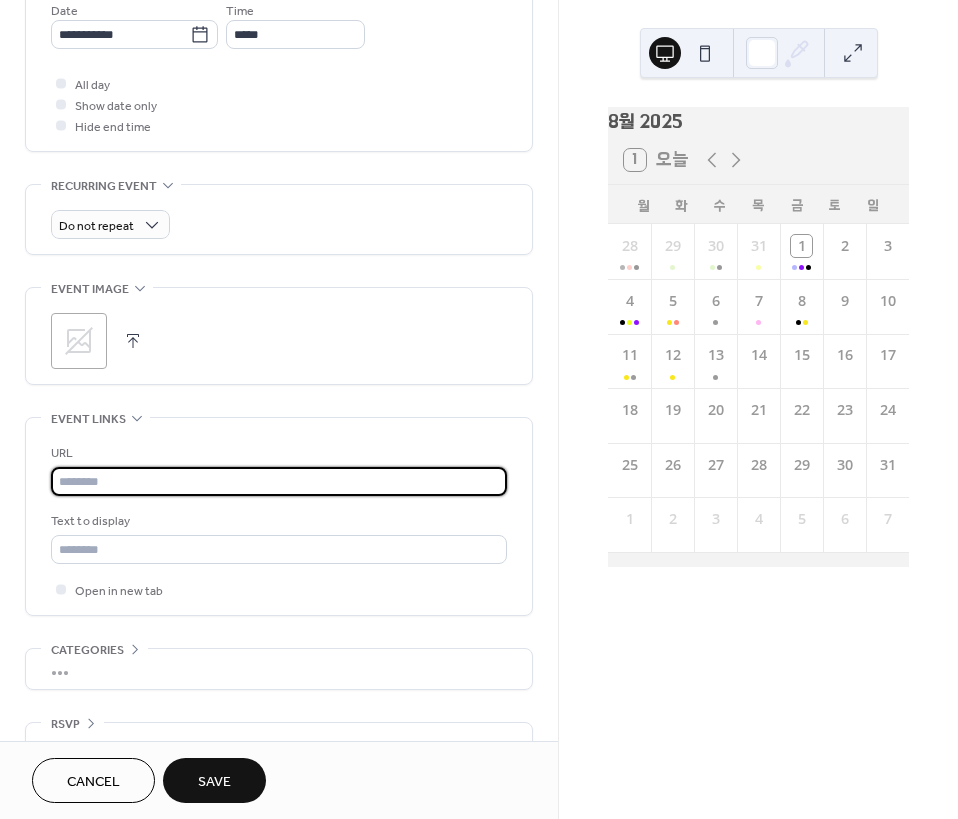 click at bounding box center [279, 481] 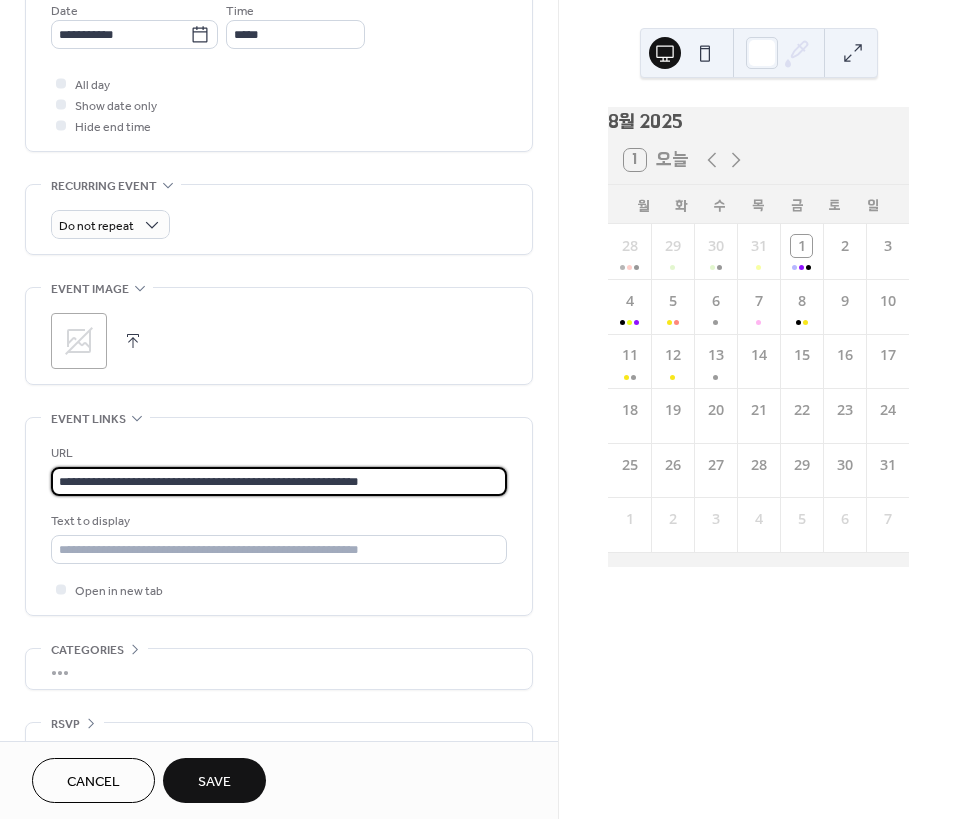 type on "**********" 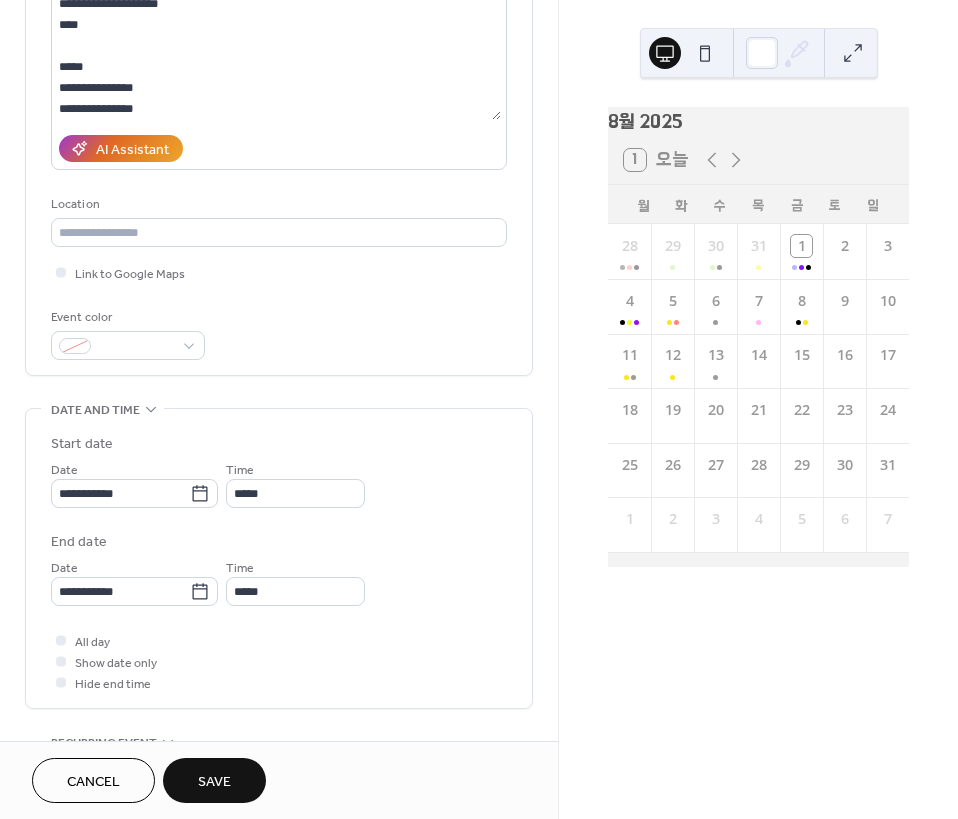 scroll, scrollTop: 143, scrollLeft: 0, axis: vertical 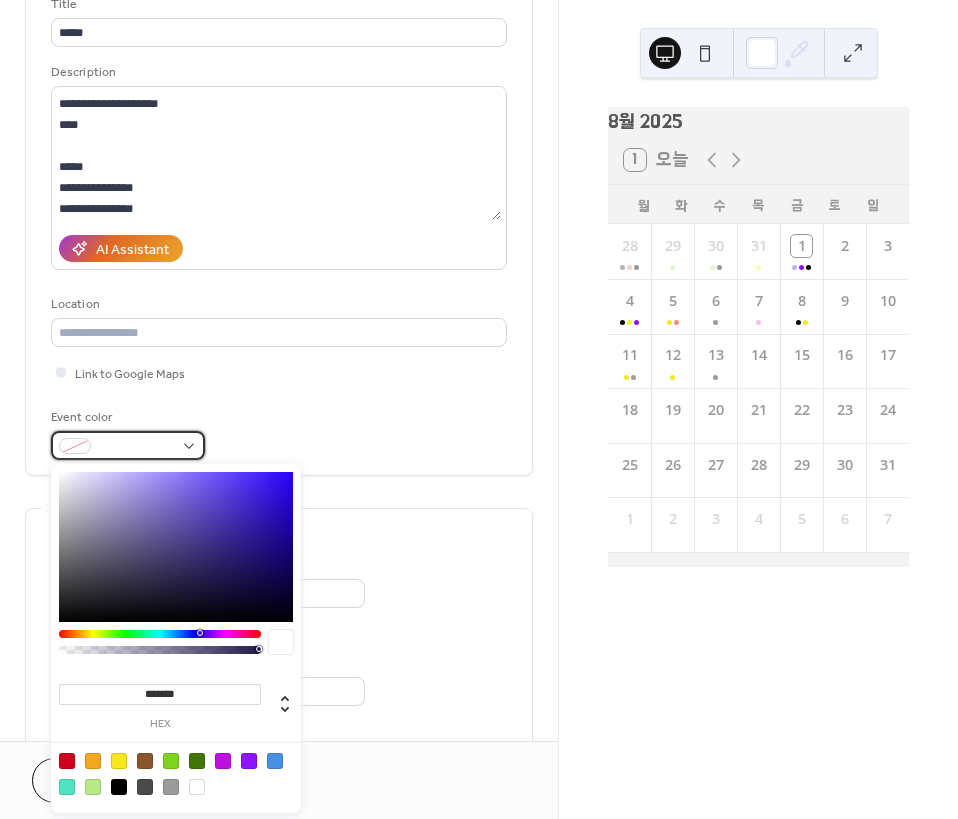 click at bounding box center (128, 445) 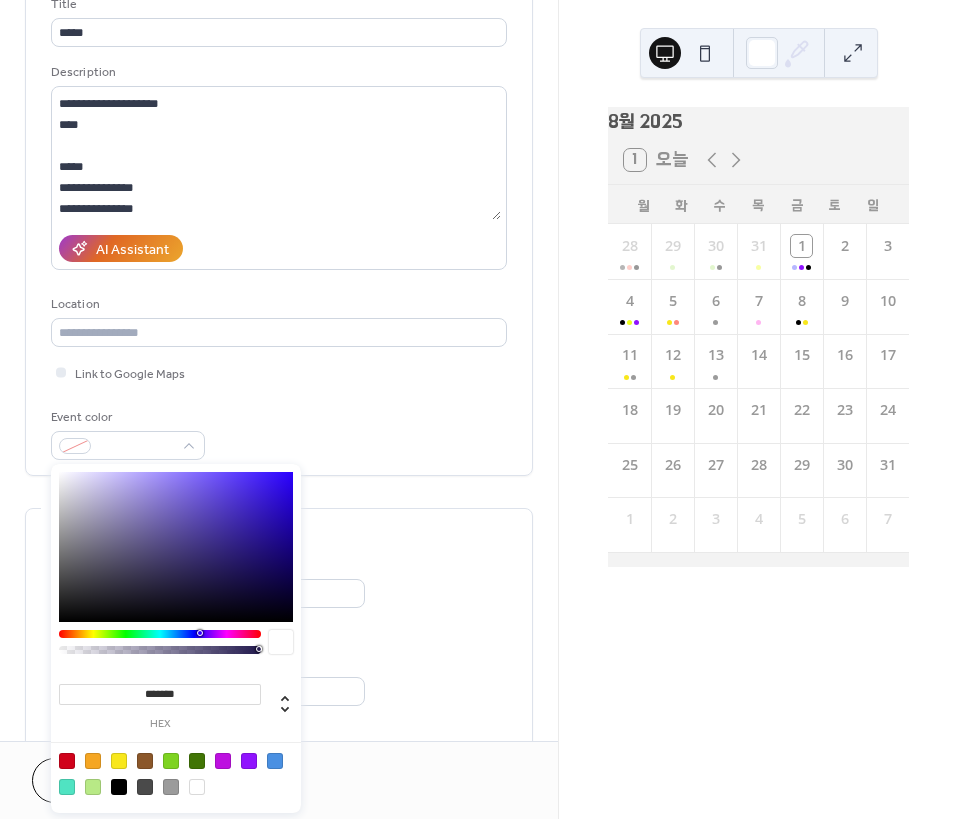 click at bounding box center (249, 761) 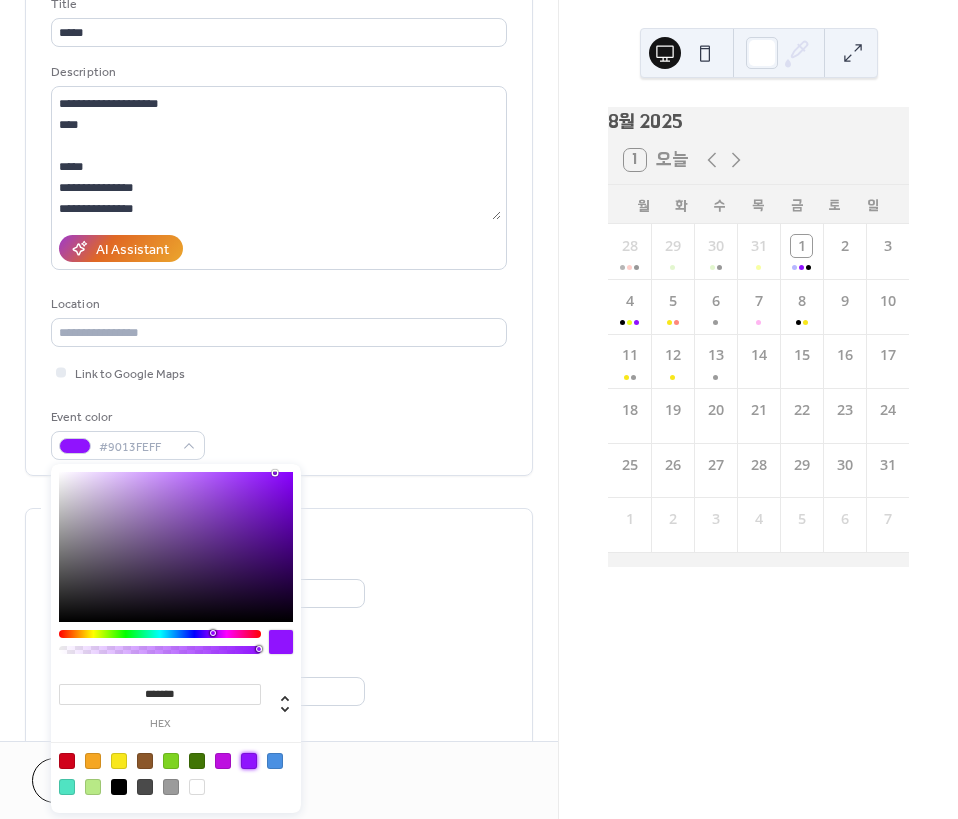 click on "8월 2025 1 오늘 월 화 수 목 금 토 일 28 29 30 31 1 2 3 4 5 6 7 8 9 10 11 12 13 14 15 16 17 18 19 20 21 22 23 24 25 26 27 28 29 30 31 1 2 3 4 5 6 7" at bounding box center (758, 409) 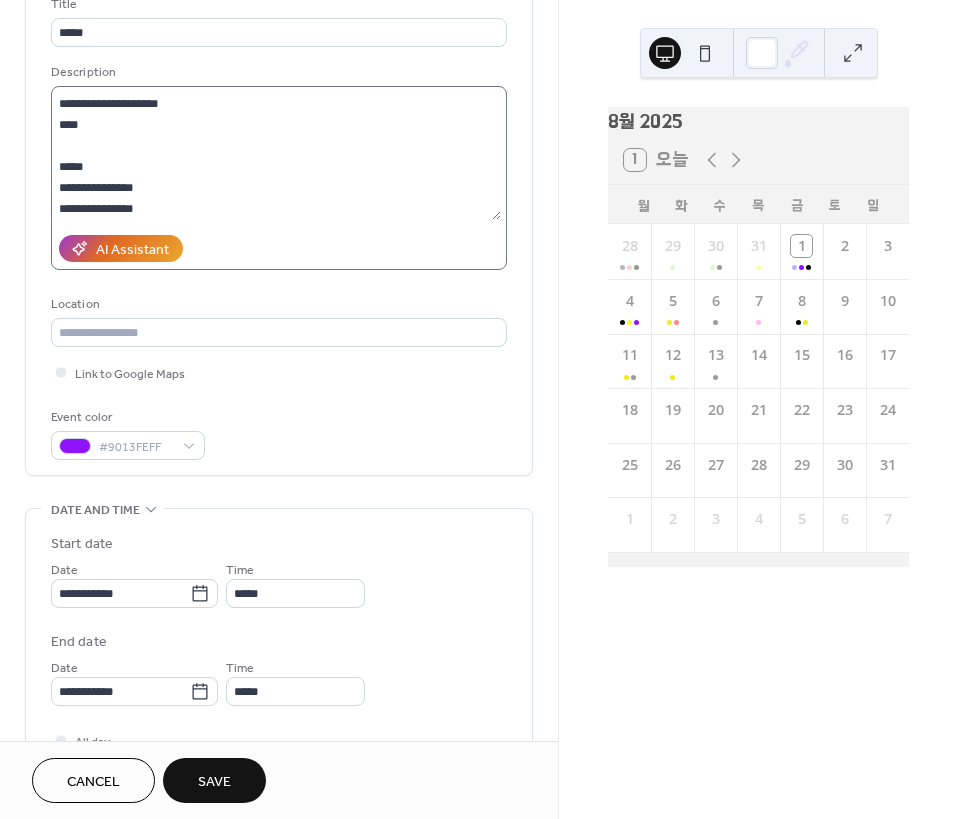 scroll, scrollTop: 0, scrollLeft: 0, axis: both 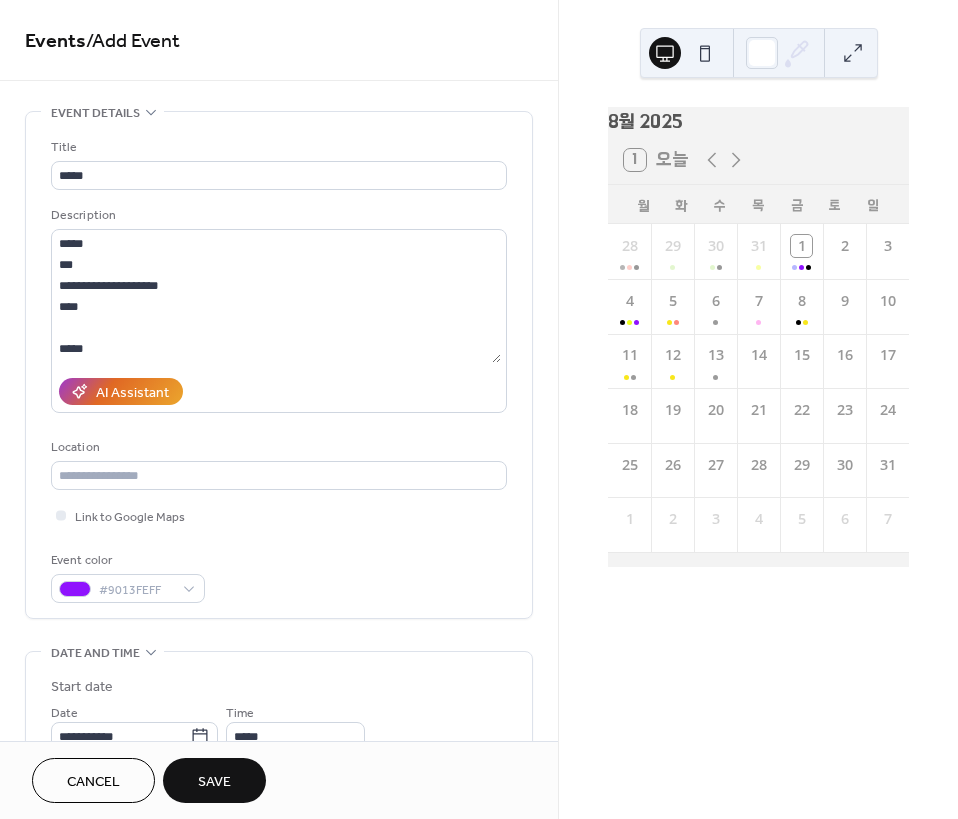 click on "Save" at bounding box center [214, 780] 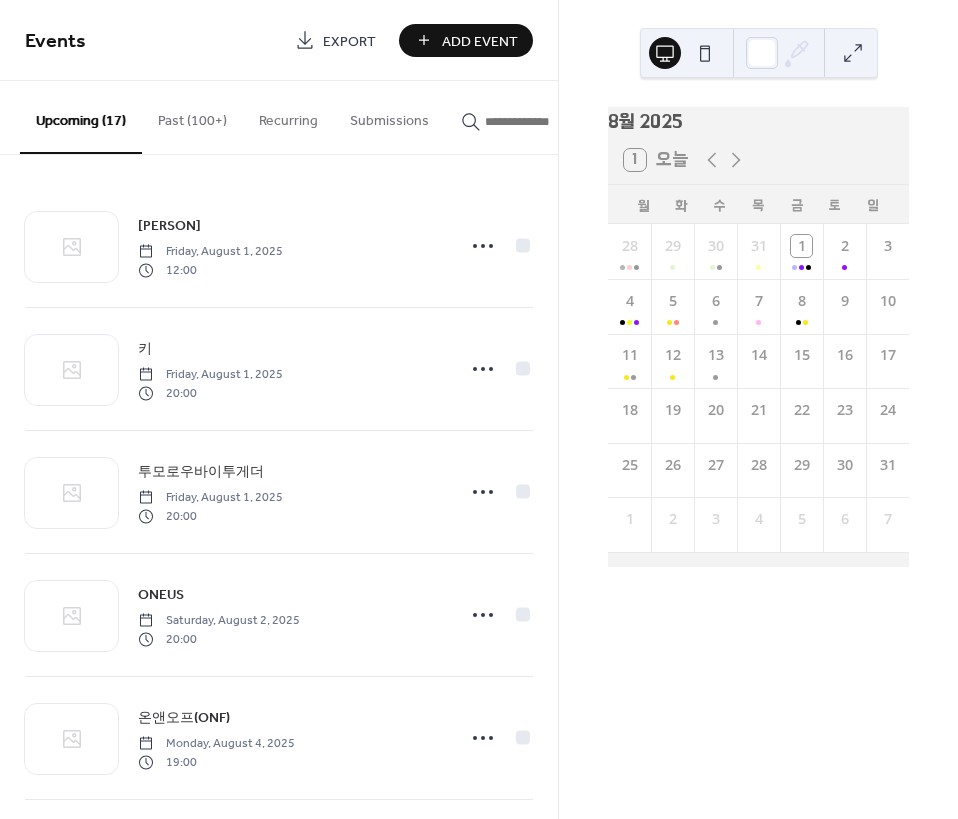 drag, startPoint x: 499, startPoint y: 109, endPoint x: 507, endPoint y: 119, distance: 12.806249 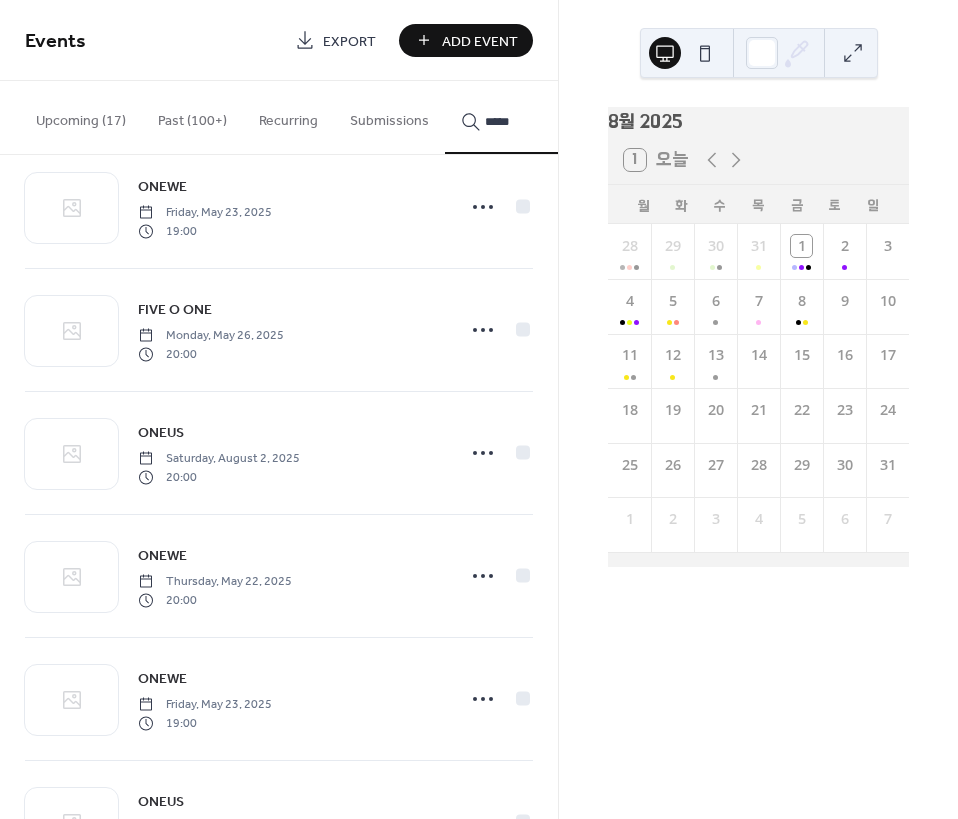 scroll, scrollTop: 1492, scrollLeft: 0, axis: vertical 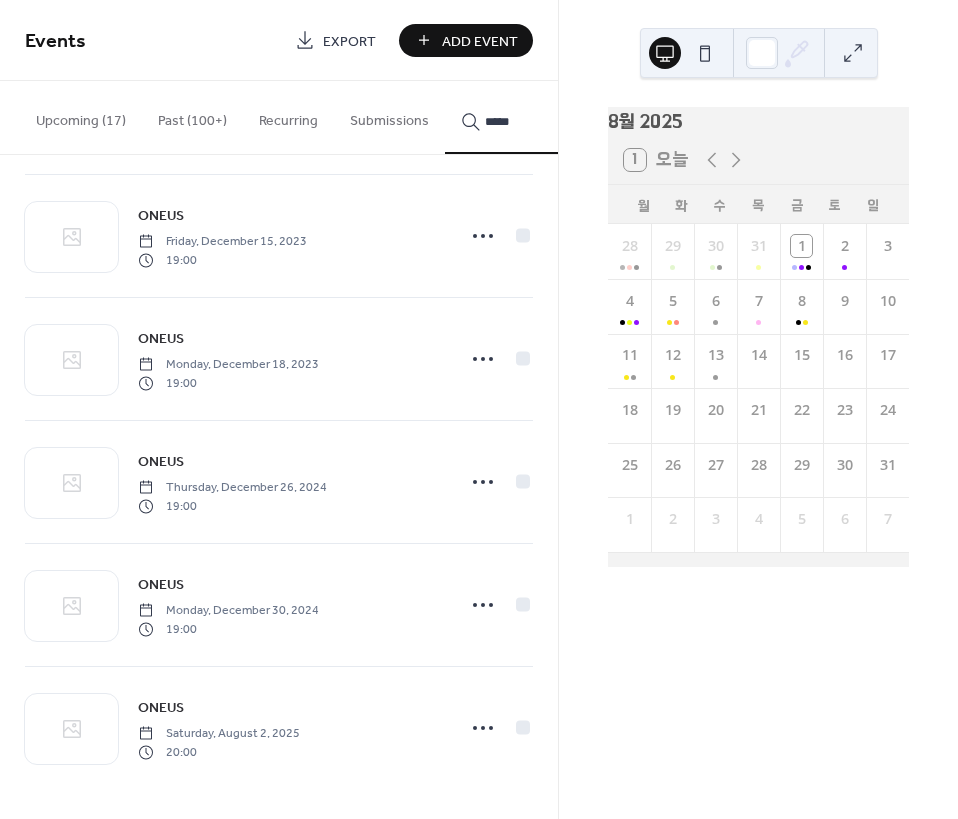 type on "*****" 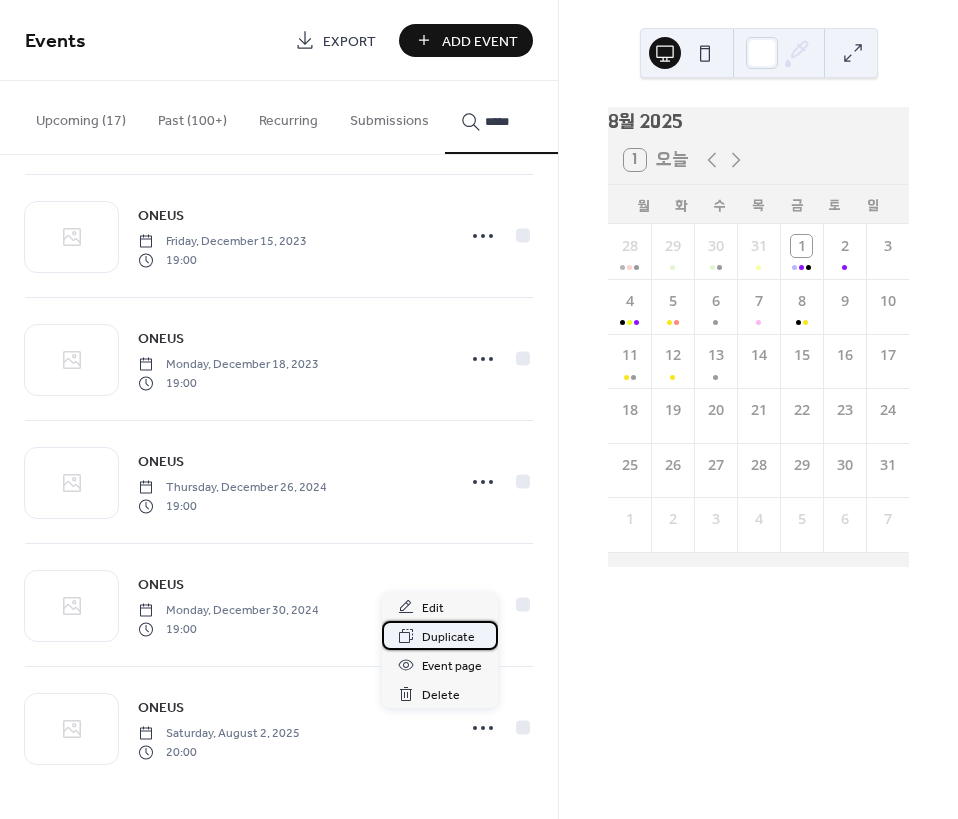 click on "Duplicate" at bounding box center (448, 637) 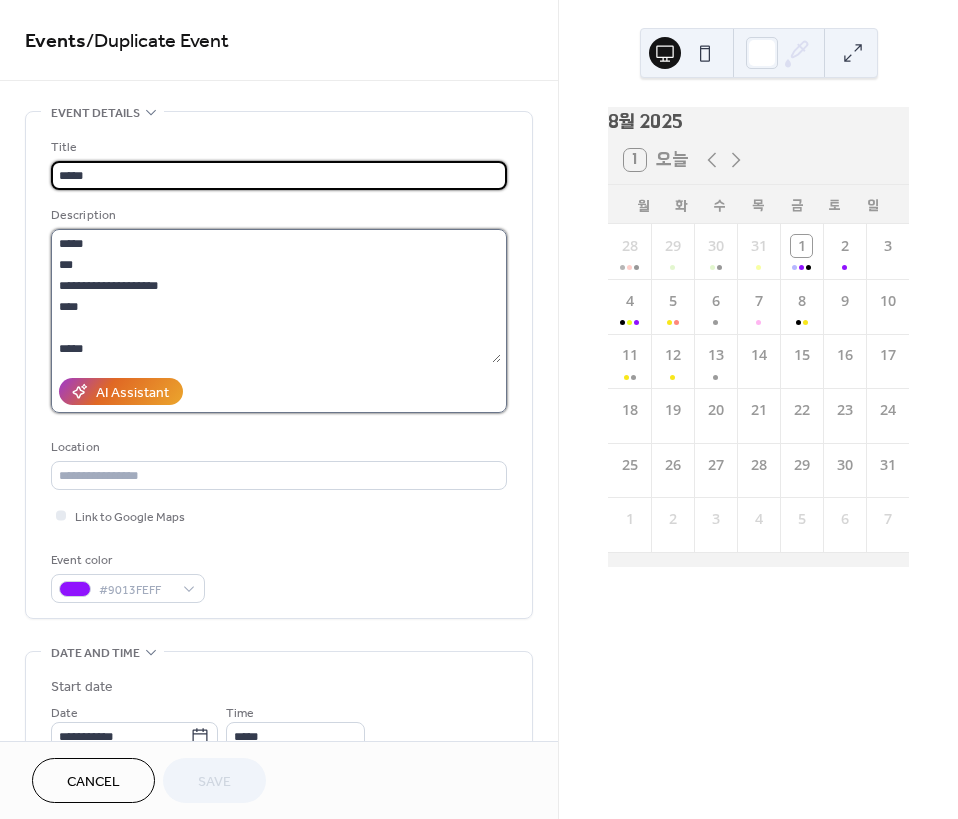 click on "**********" at bounding box center (276, 296) 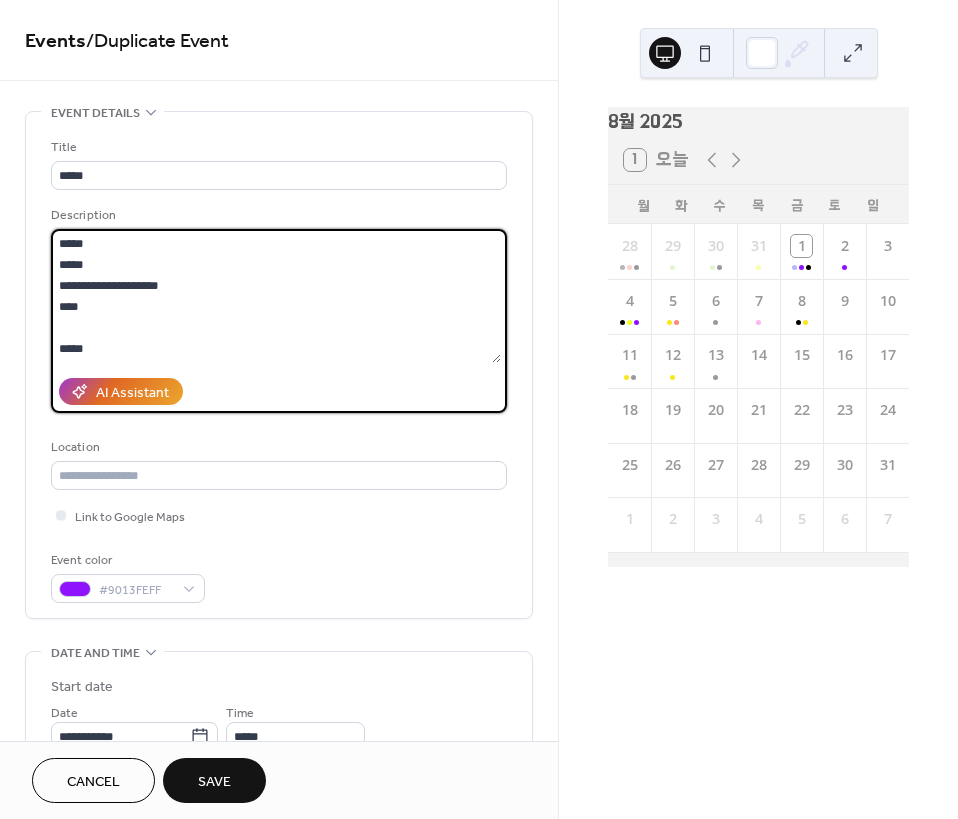 scroll, scrollTop: 42, scrollLeft: 0, axis: vertical 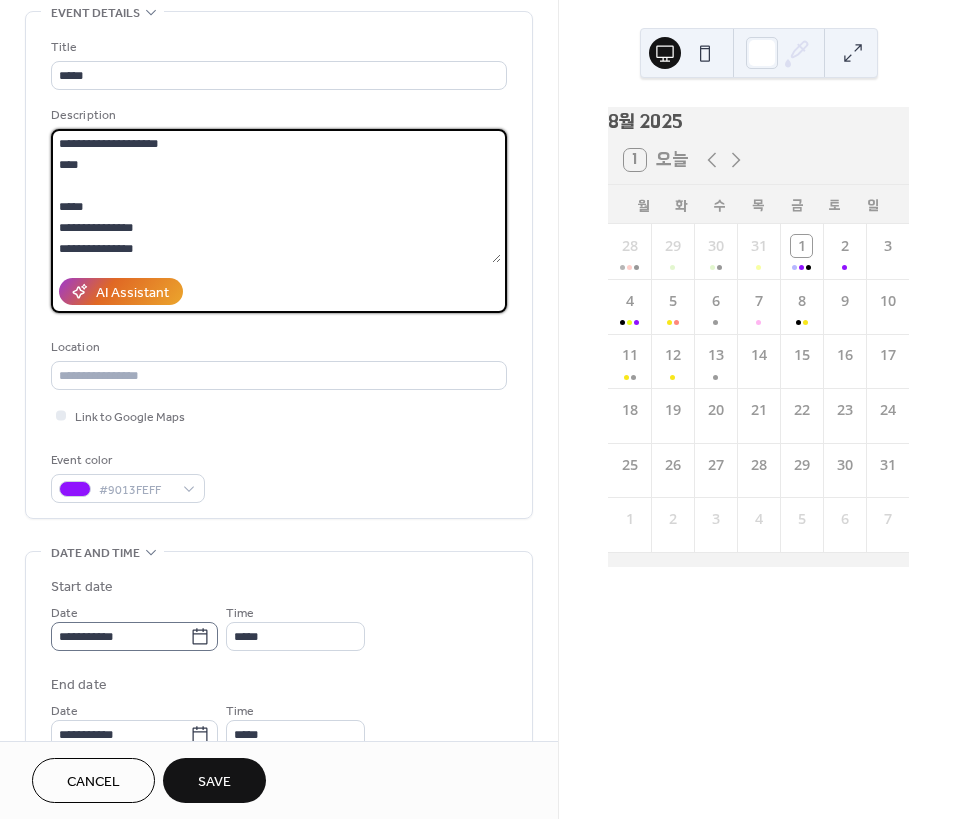 type on "**********" 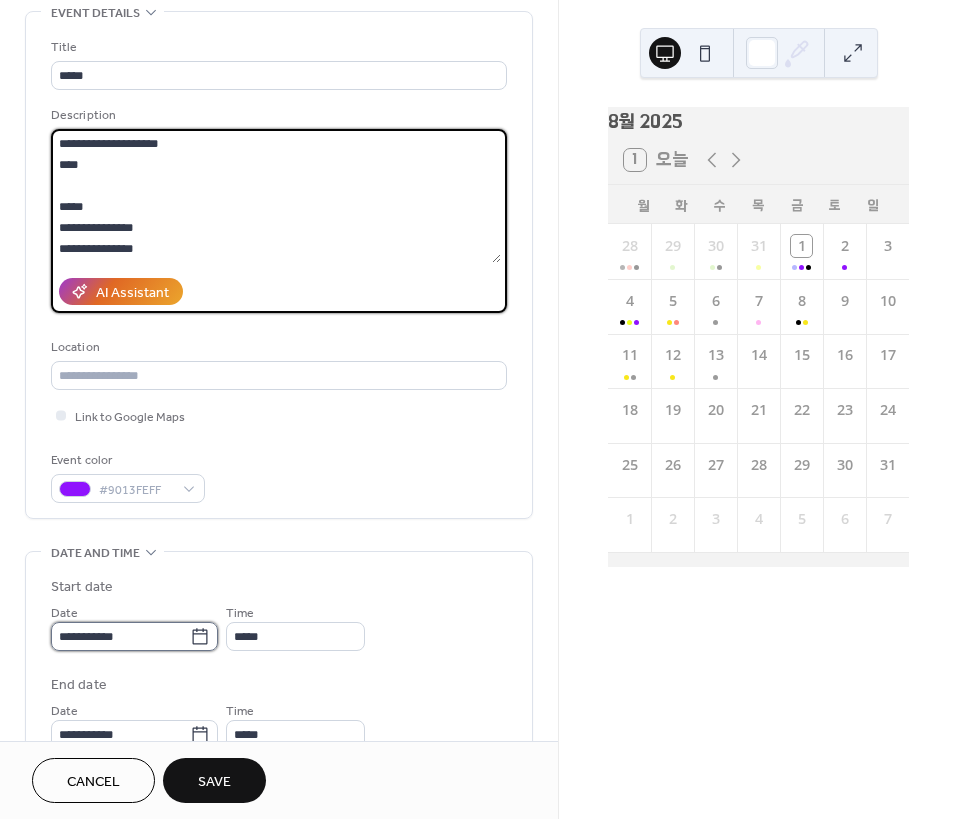 click on "**********" at bounding box center (120, 636) 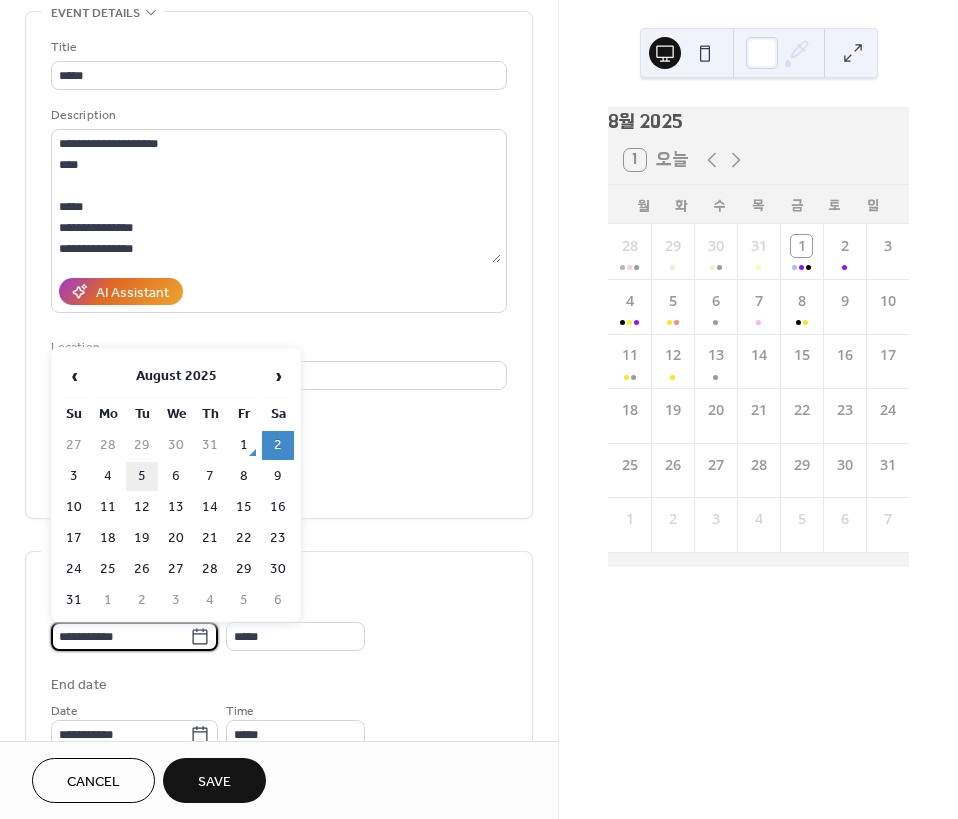 click on "5" at bounding box center (142, 476) 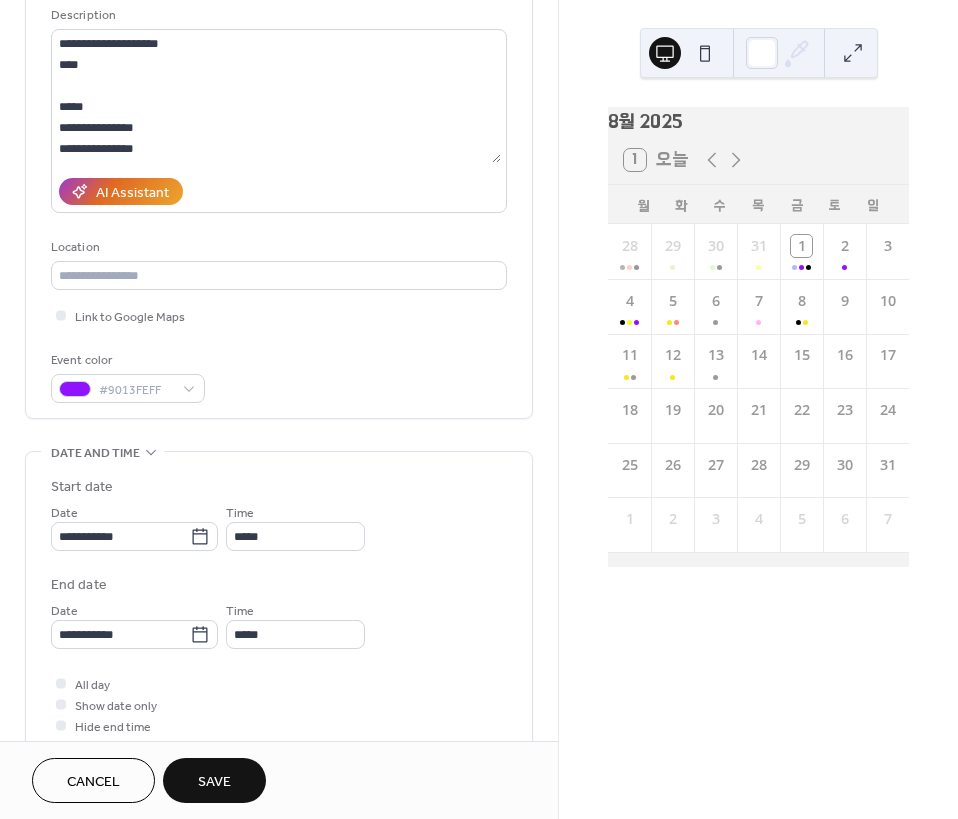 scroll, scrollTop: 0, scrollLeft: 0, axis: both 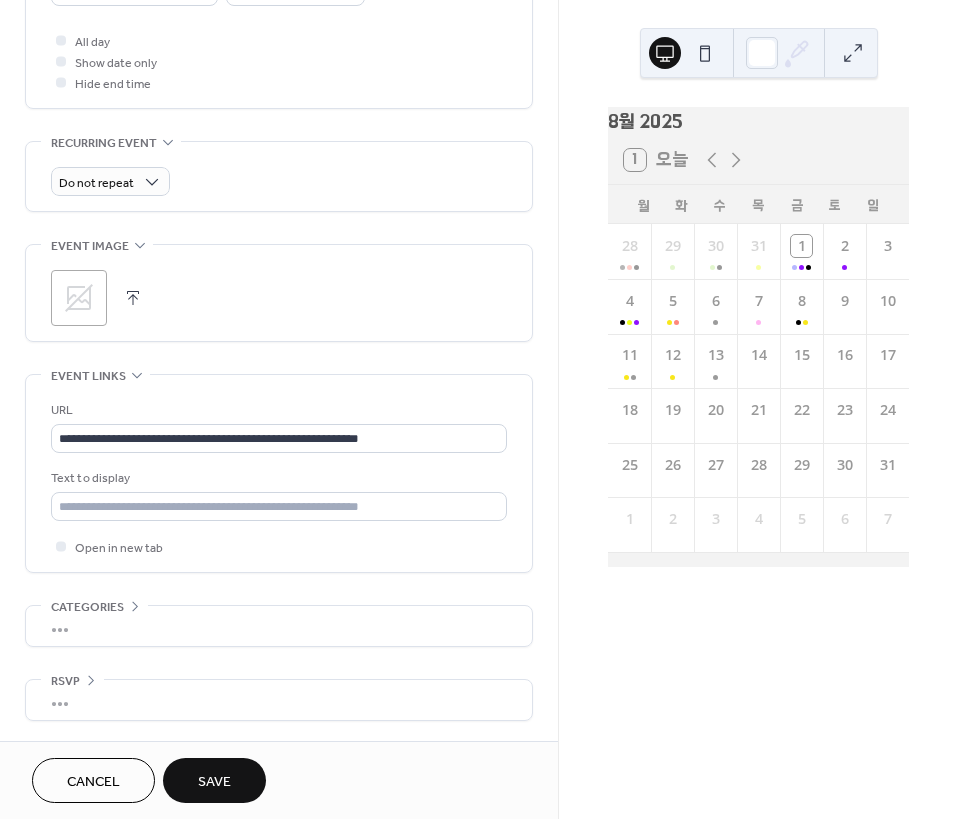 click on "Save" at bounding box center [214, 780] 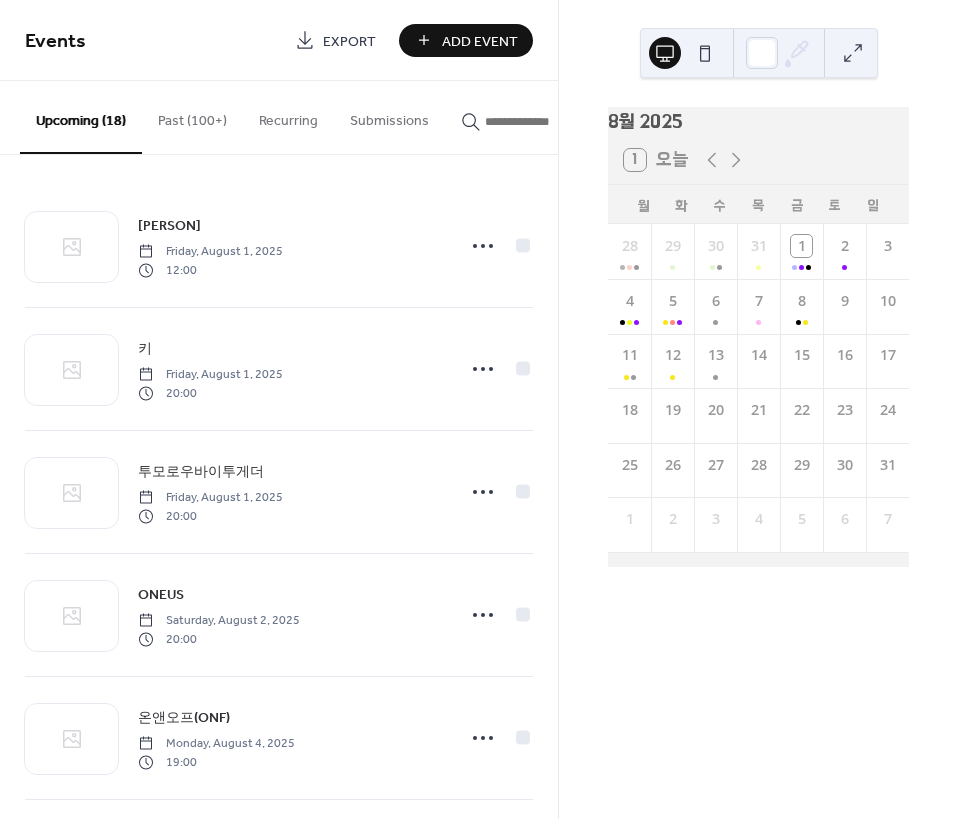 click on "Add Event" at bounding box center (480, 41) 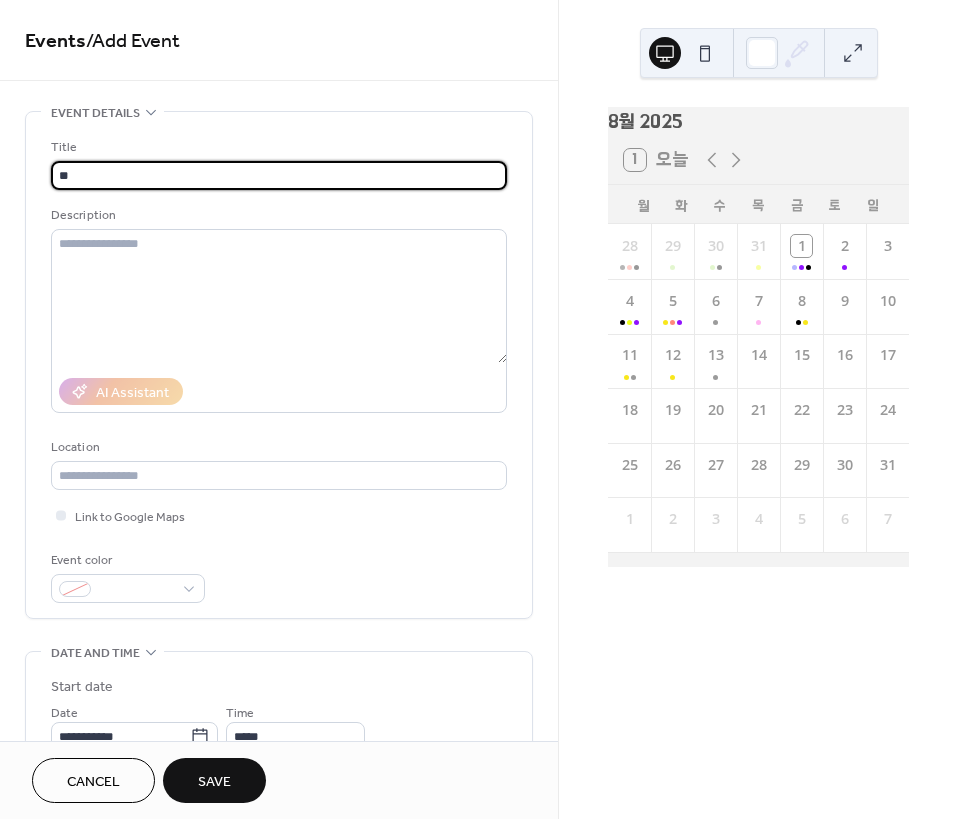 type on "*" 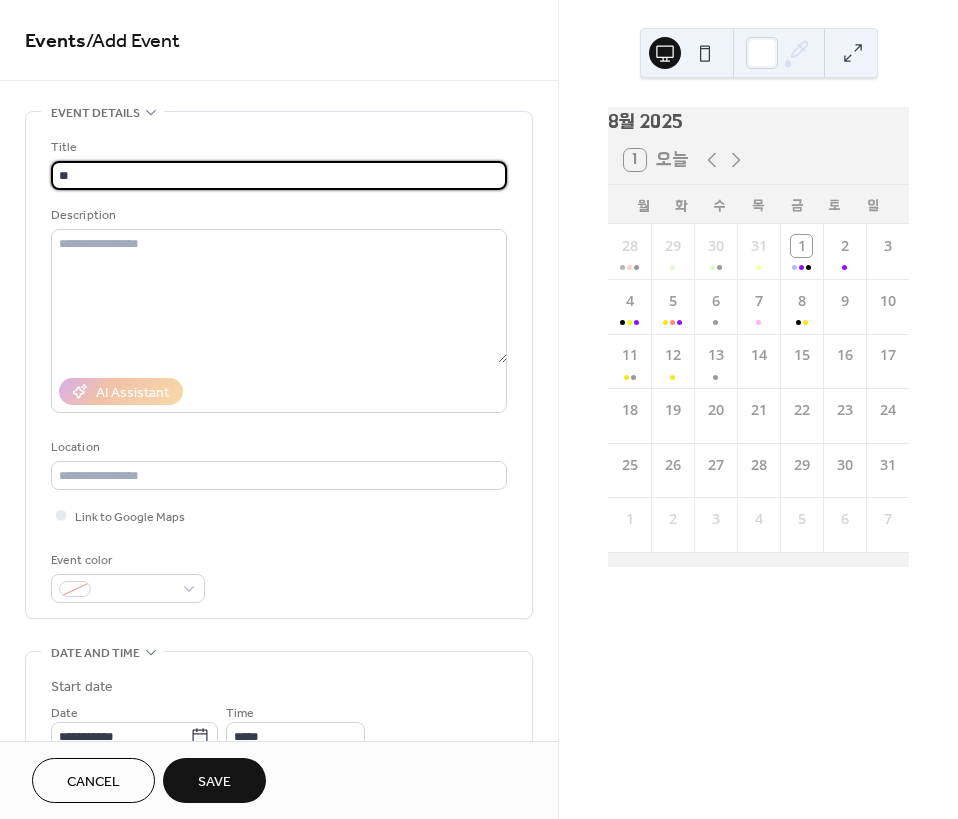 type on "**" 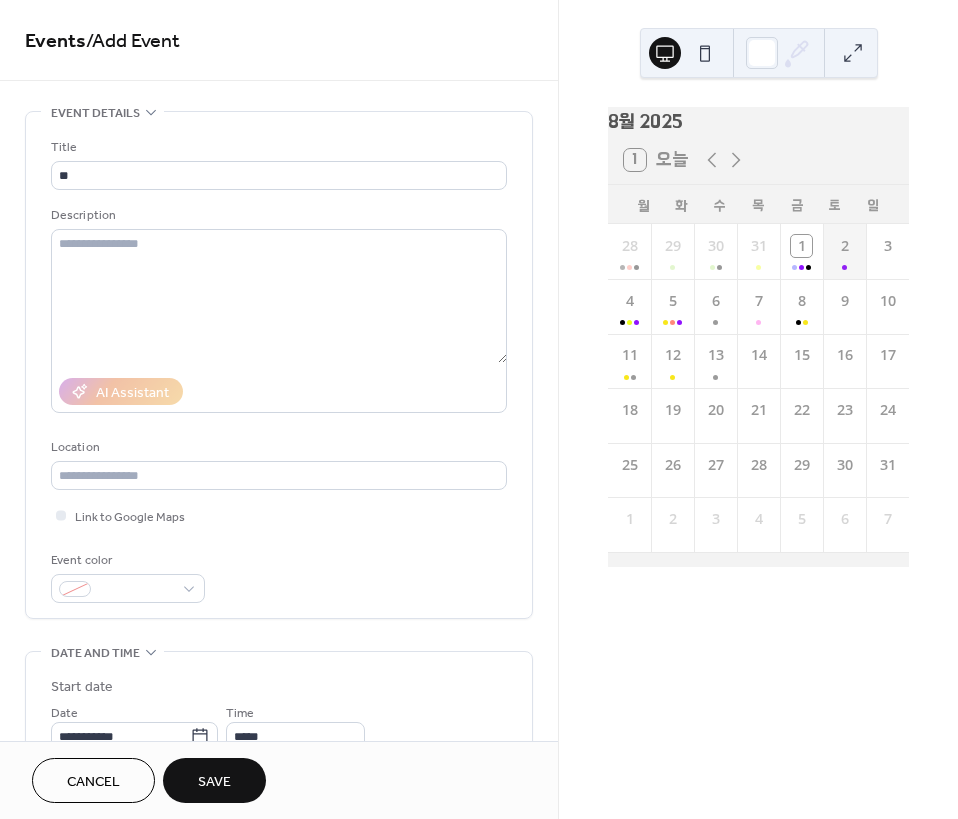 click on "2" at bounding box center [844, 251] 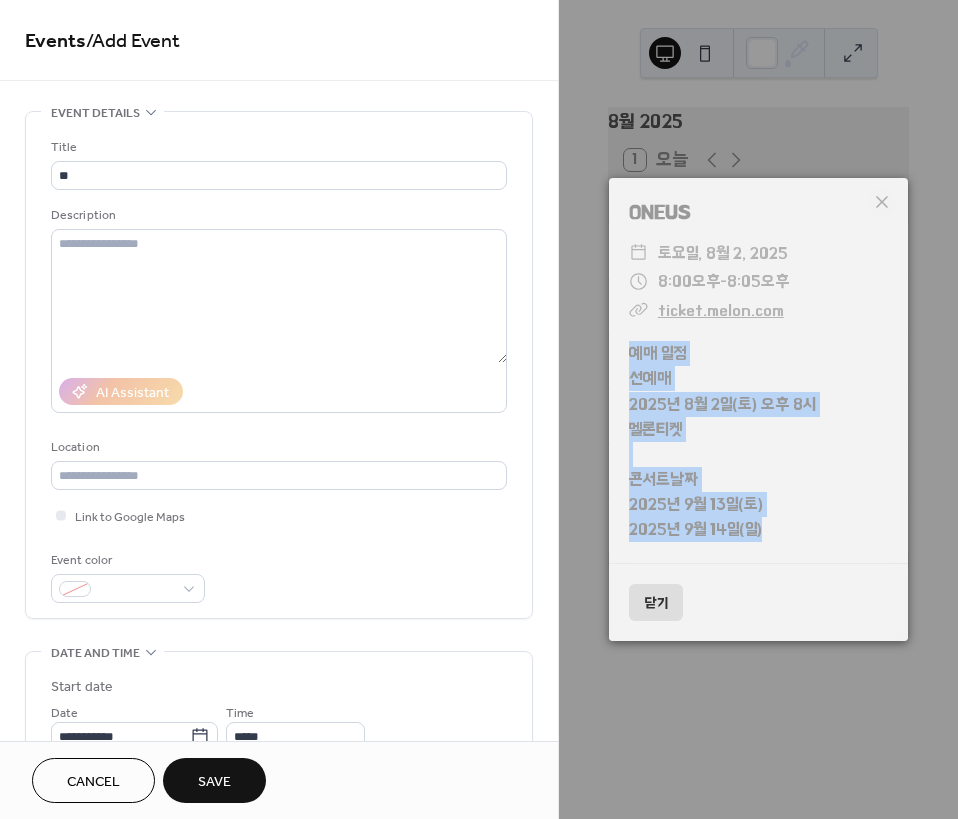drag, startPoint x: 625, startPoint y: 352, endPoint x: 750, endPoint y: 579, distance: 259.1409 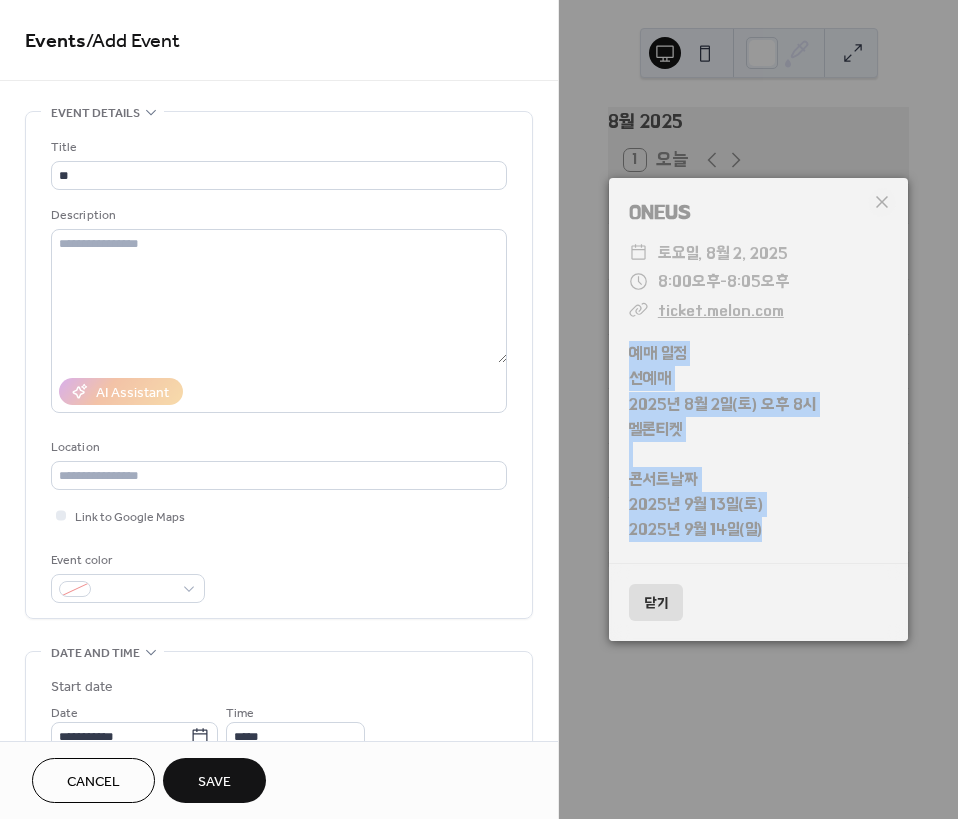 click on "예매 일정 선예매 2025년 8월 2일(토) 오후 8시 멜론티켓 콘서트날짜 2025년 9월 13일(토) 2025년 9월 14일(일)" at bounding box center (758, 442) 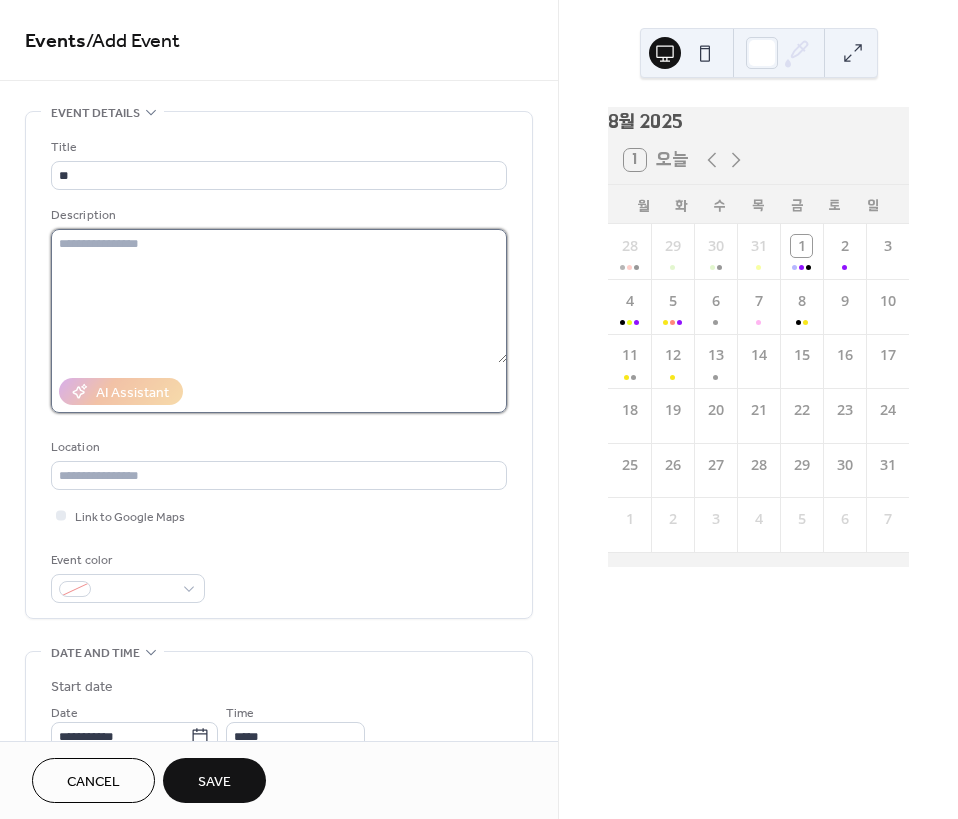 click at bounding box center (279, 296) 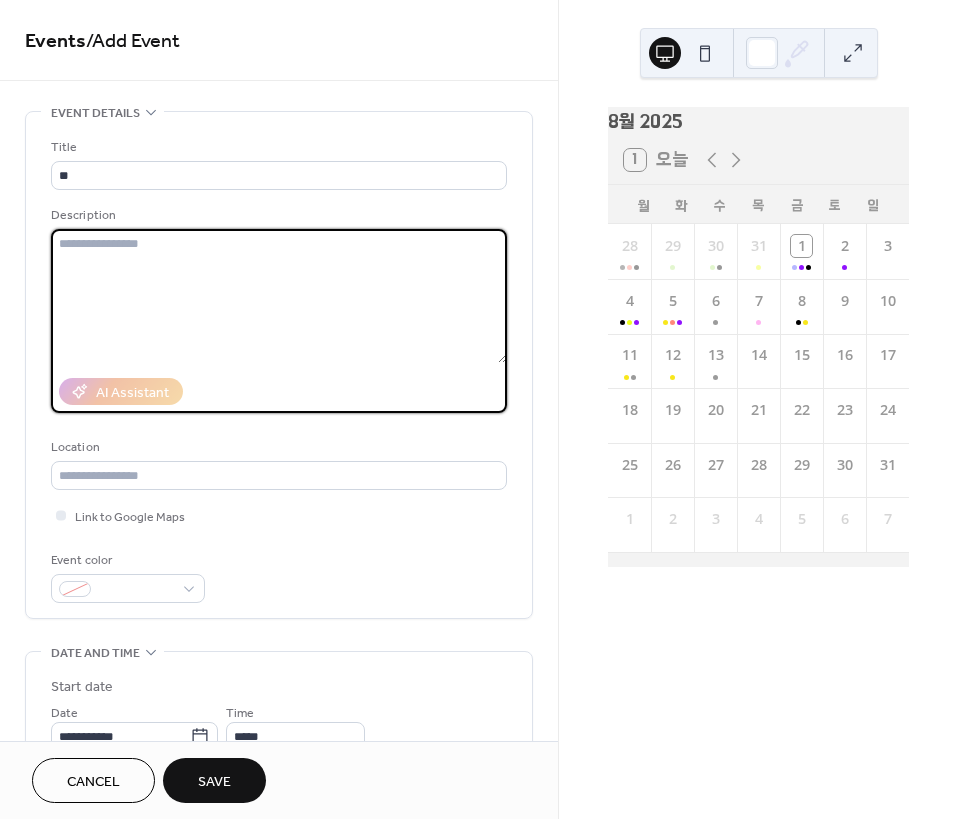 paste on "**********" 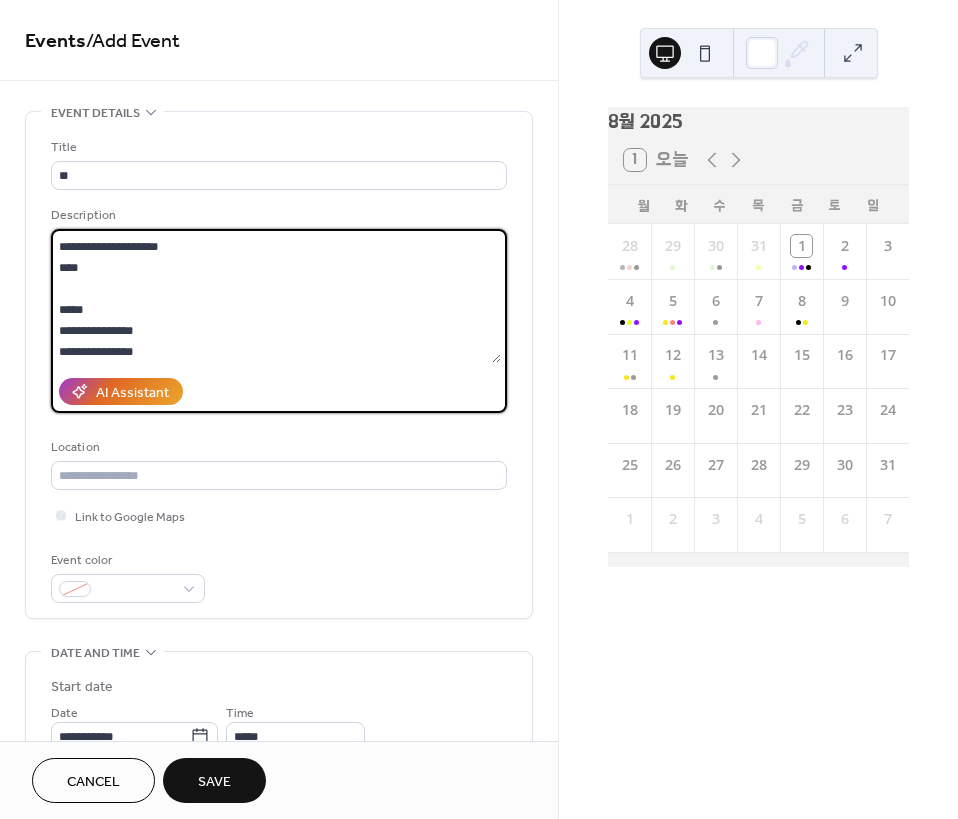 scroll, scrollTop: 0, scrollLeft: 0, axis: both 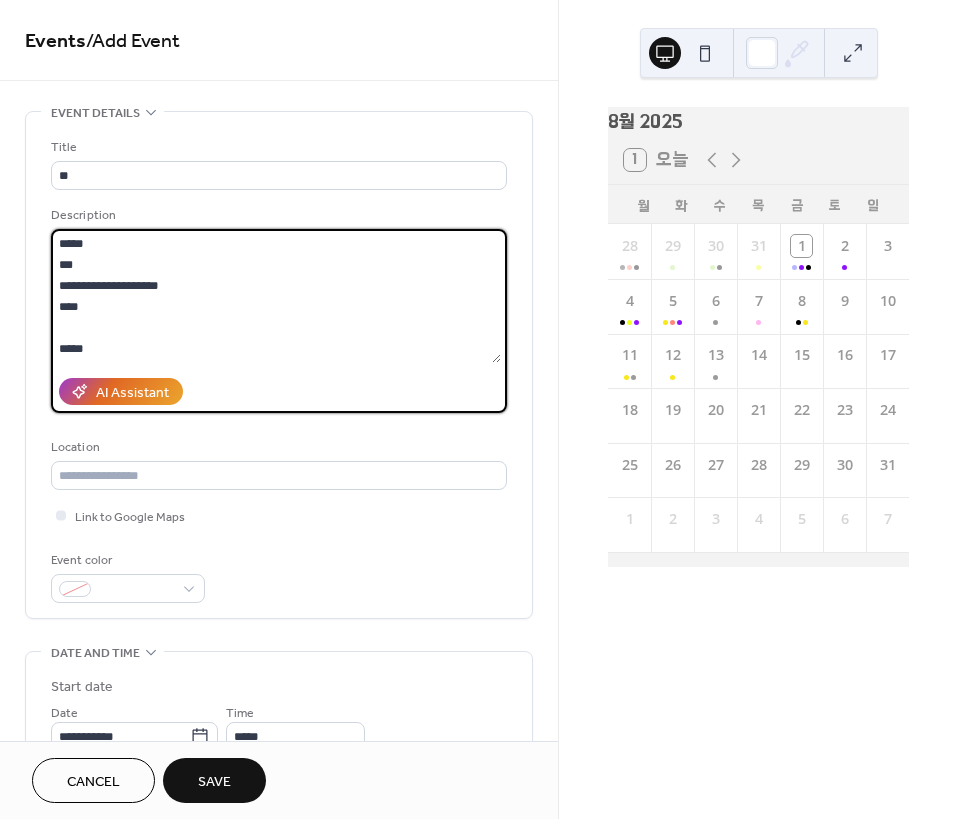 click on "**********" at bounding box center (276, 296) 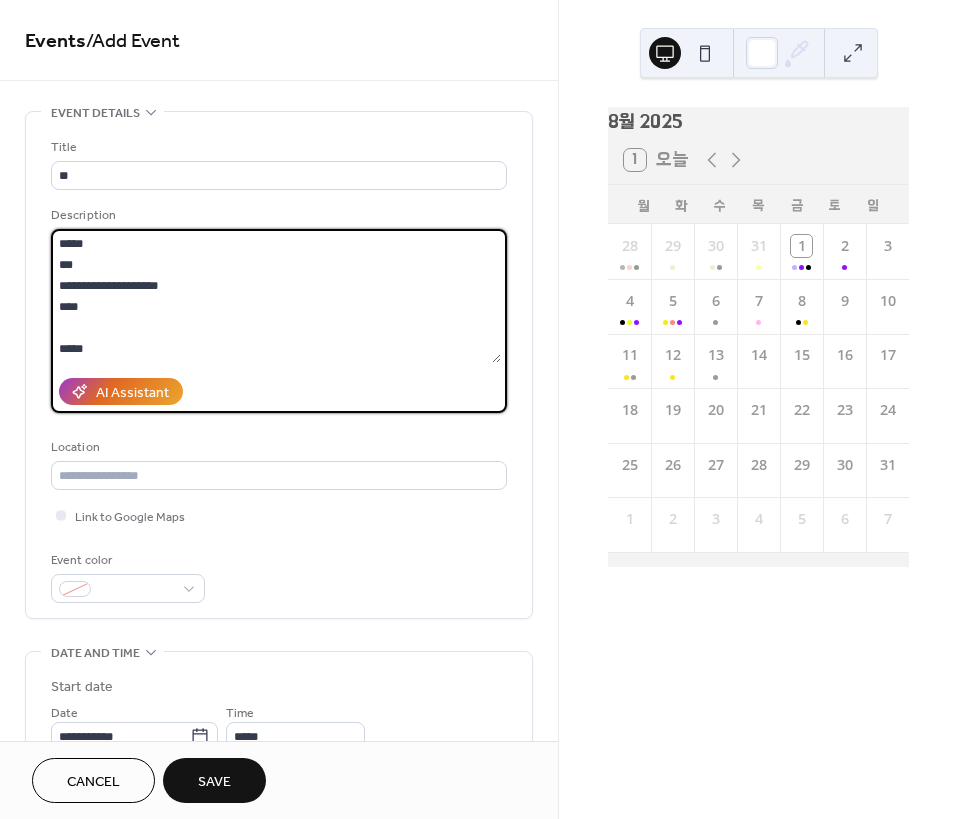 scroll, scrollTop: 42, scrollLeft: 0, axis: vertical 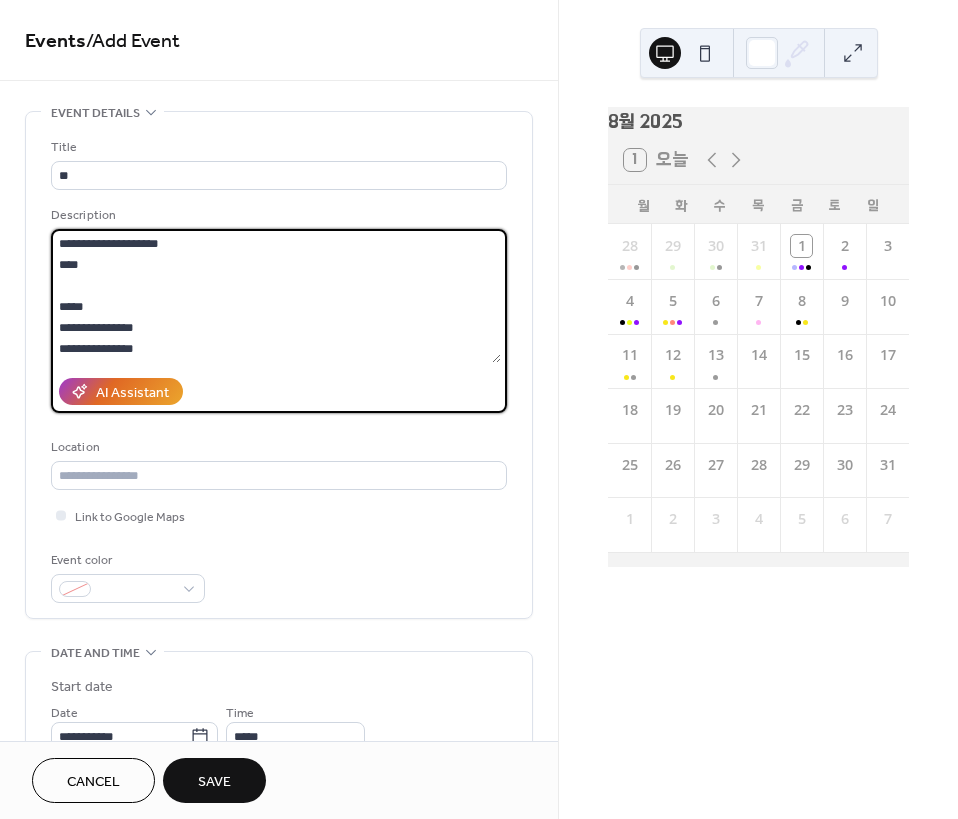 click on "**********" at bounding box center [276, 296] 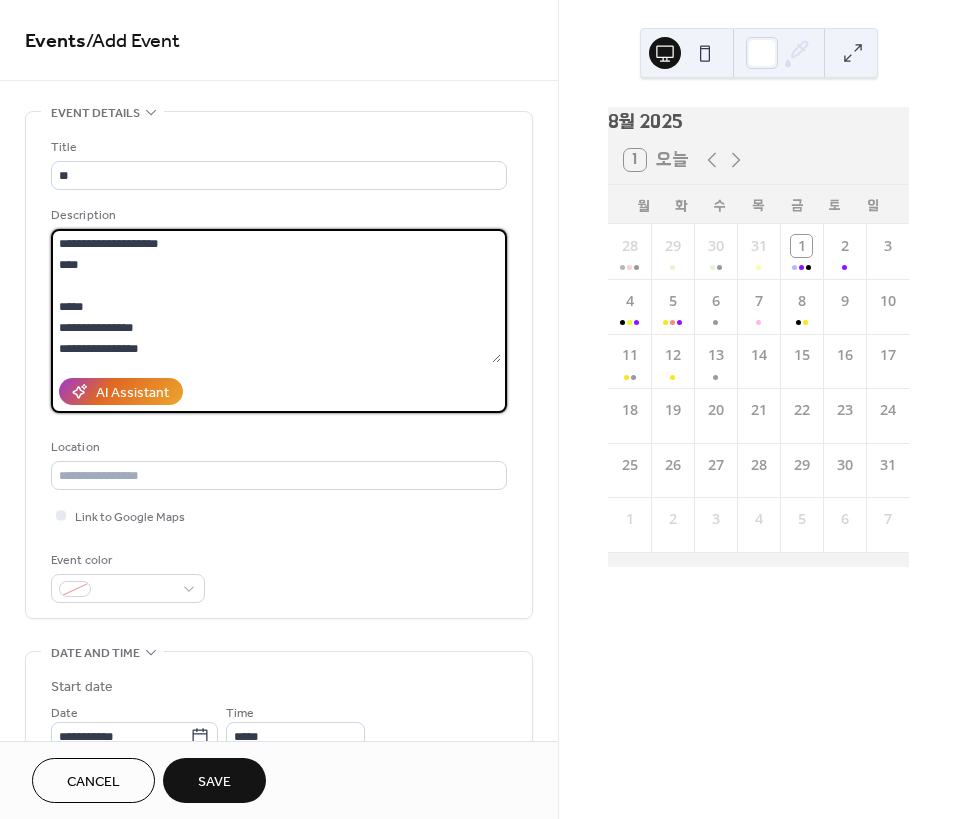 scroll, scrollTop: 60, scrollLeft: 0, axis: vertical 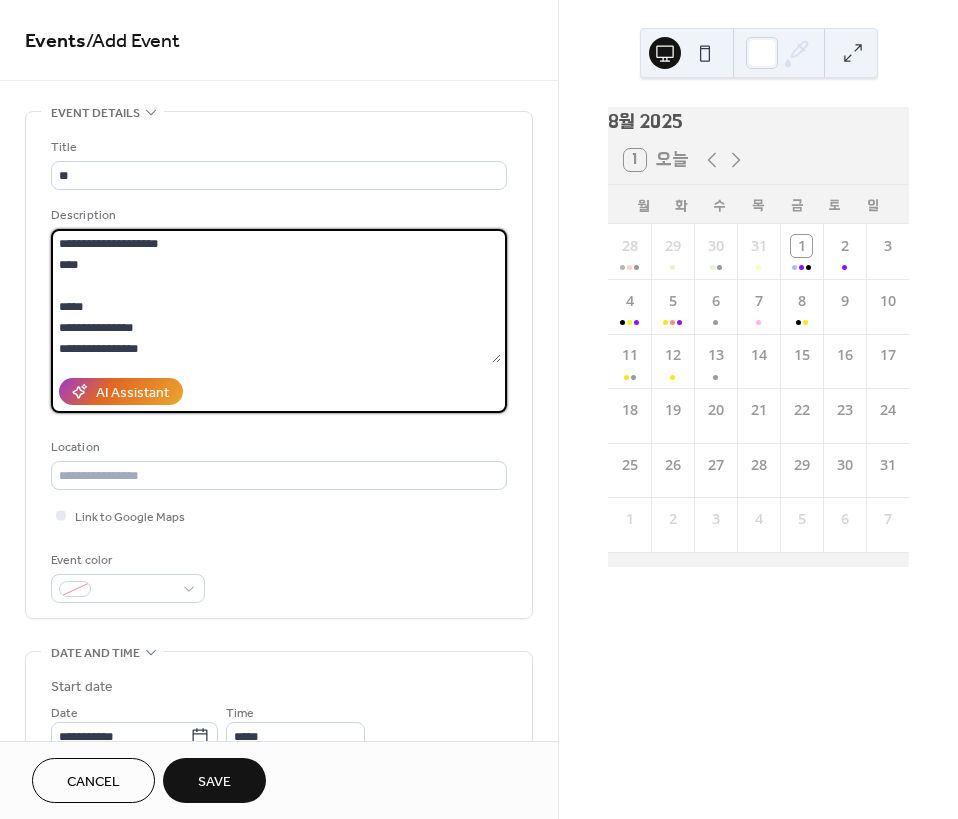 paste on "**********" 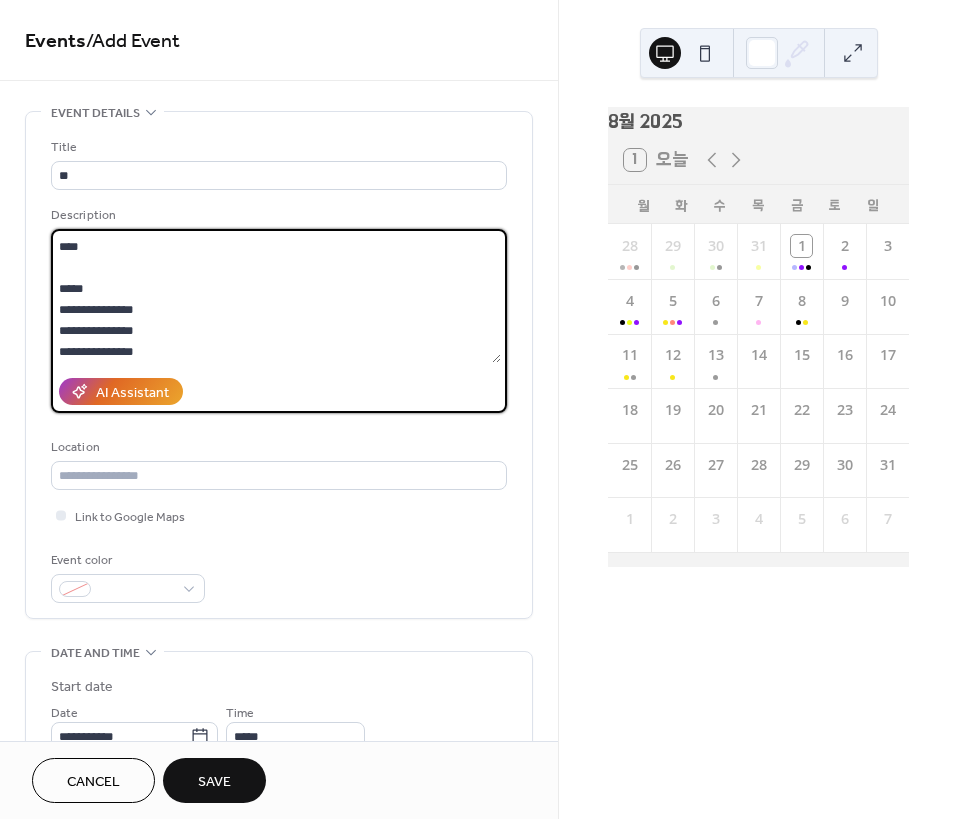 click on "**********" at bounding box center (276, 296) 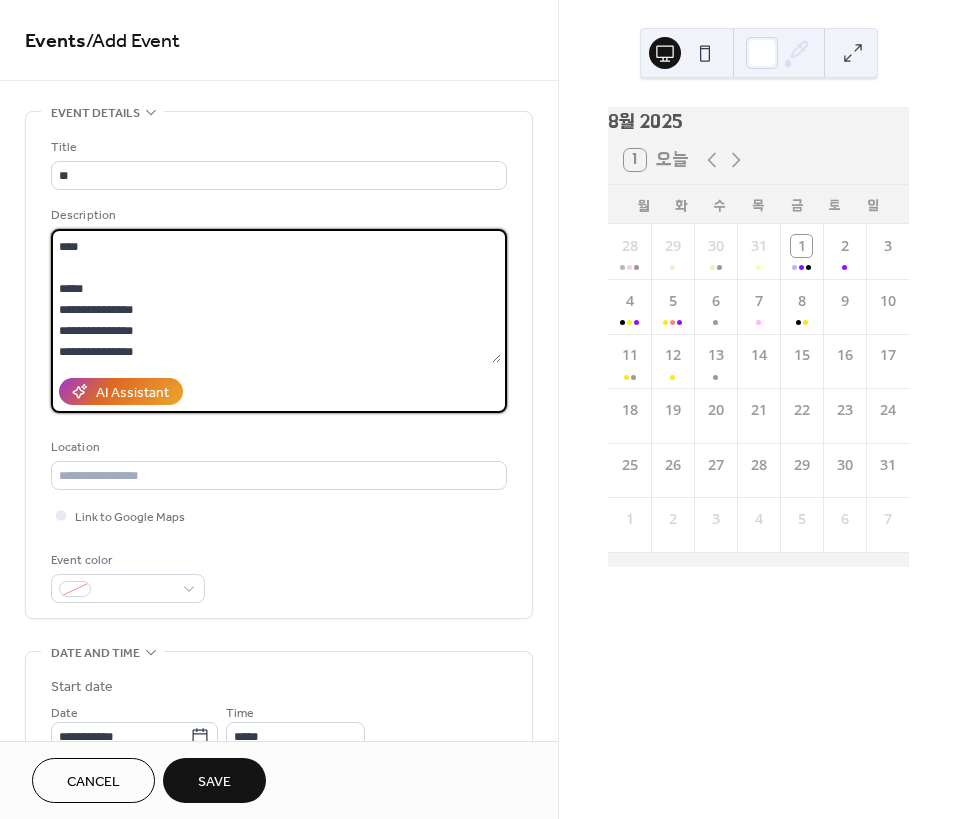 scroll, scrollTop: 0, scrollLeft: 0, axis: both 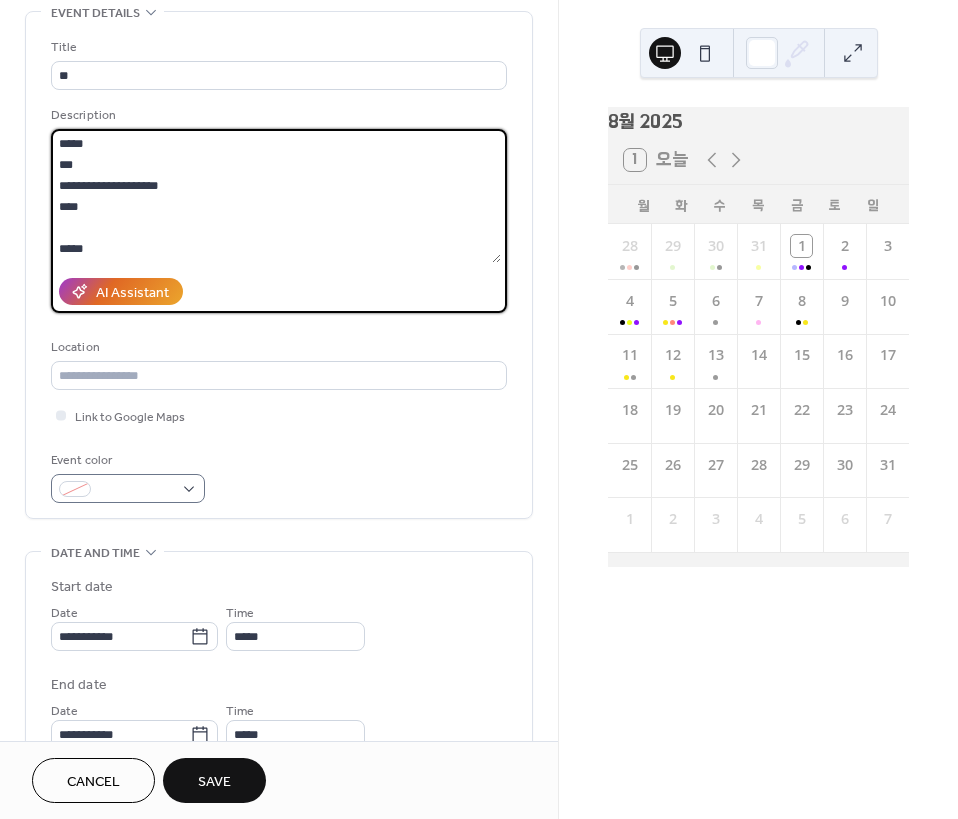 type on "**********" 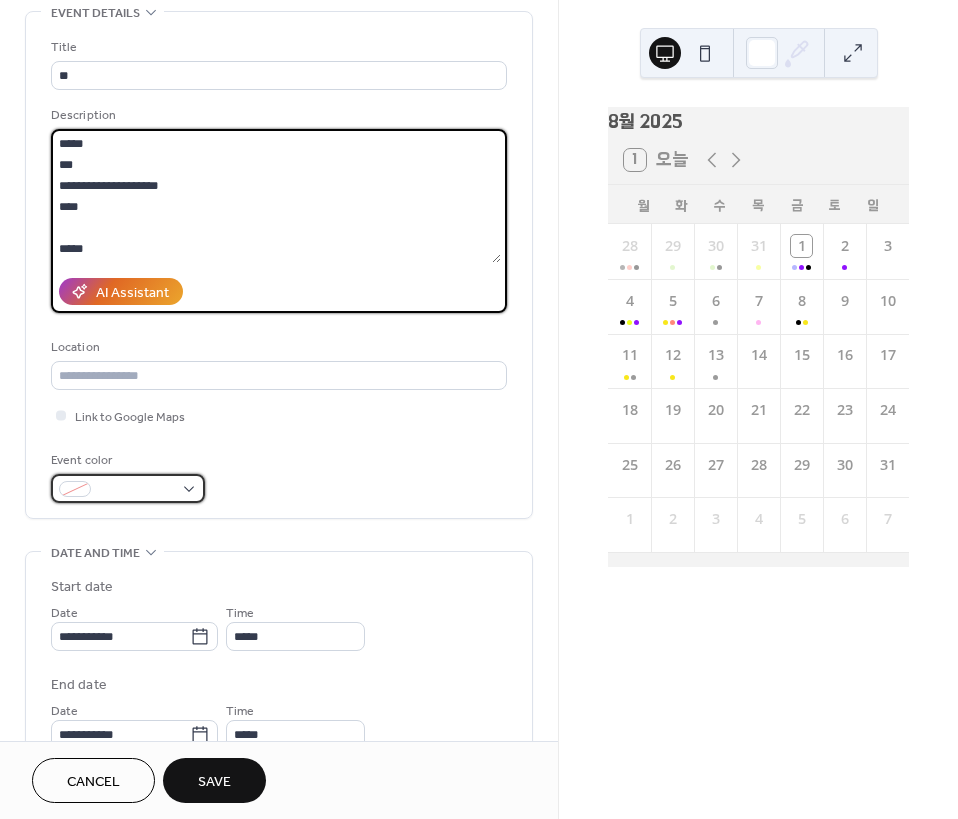 click at bounding box center [136, 490] 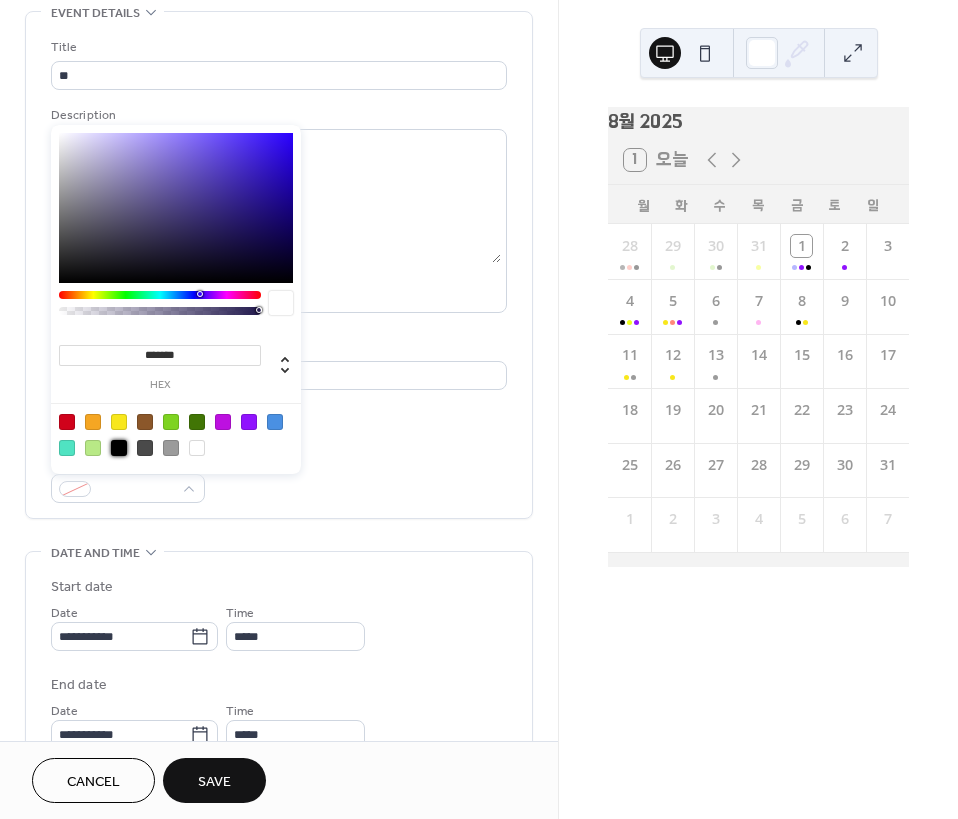 click at bounding box center [119, 448] 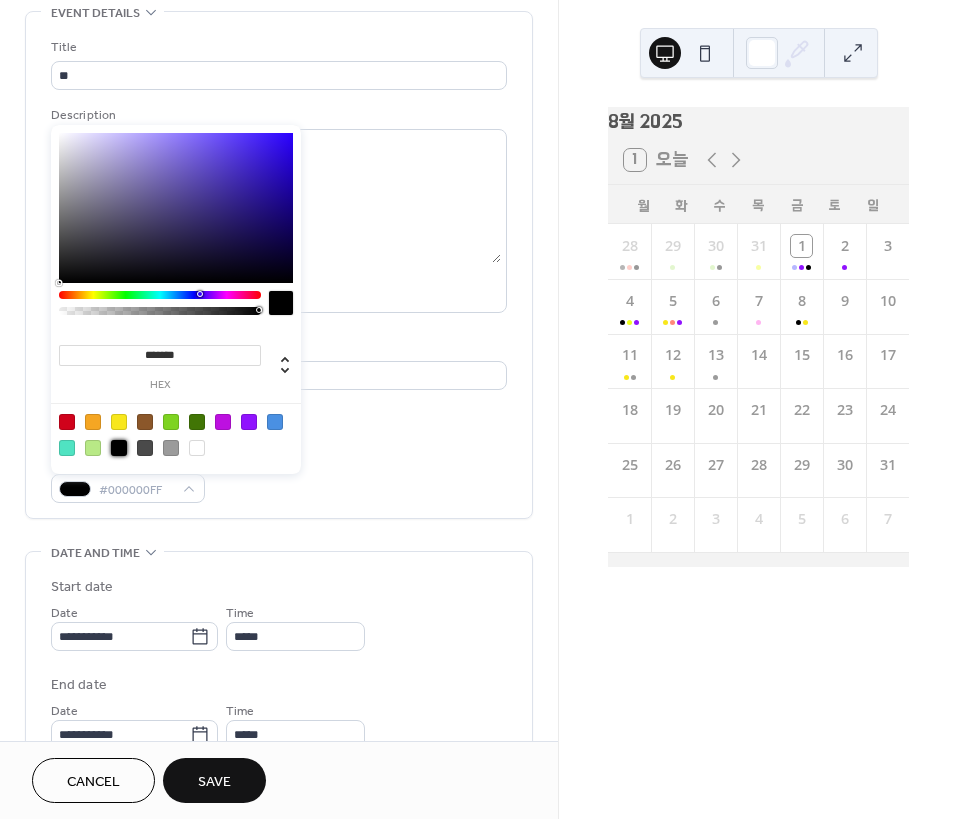 click on "Event color #000000FF" at bounding box center [279, 476] 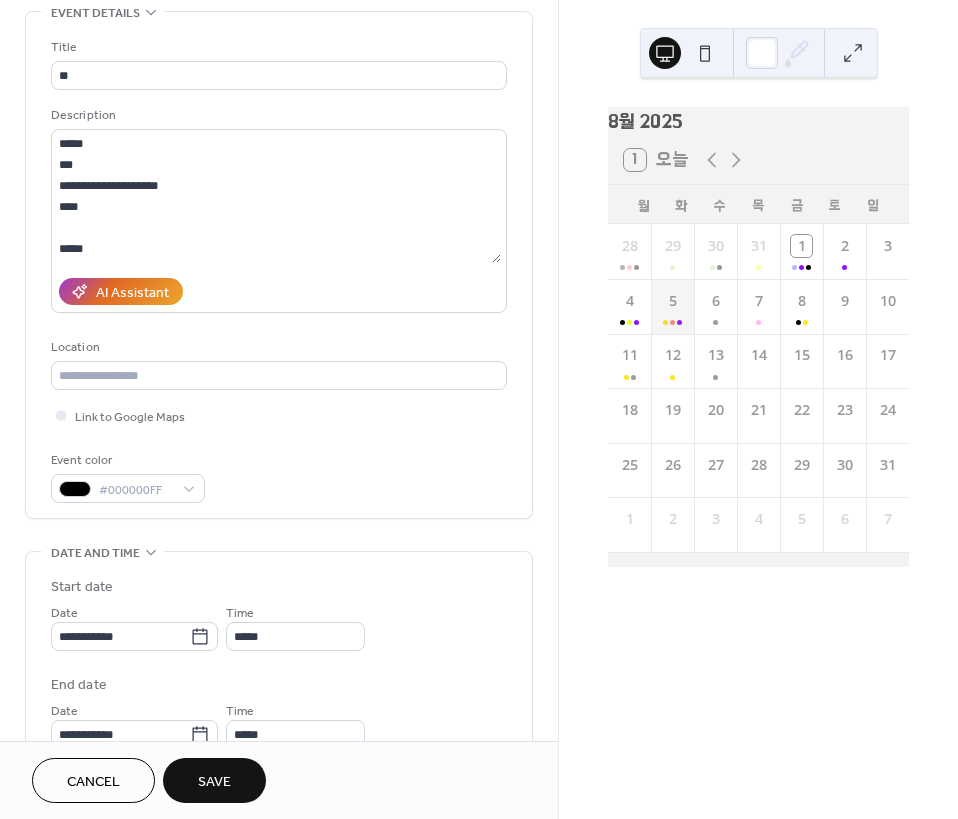 click on "5" at bounding box center [672, 306] 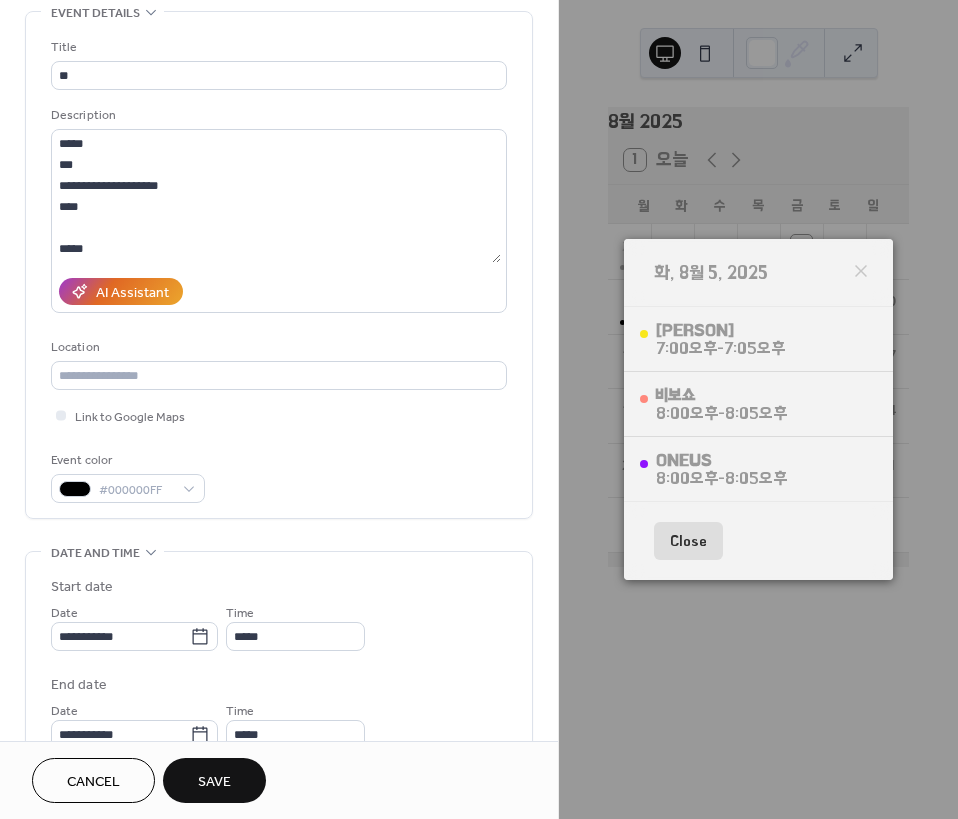 click on "Close" at bounding box center (688, 541) 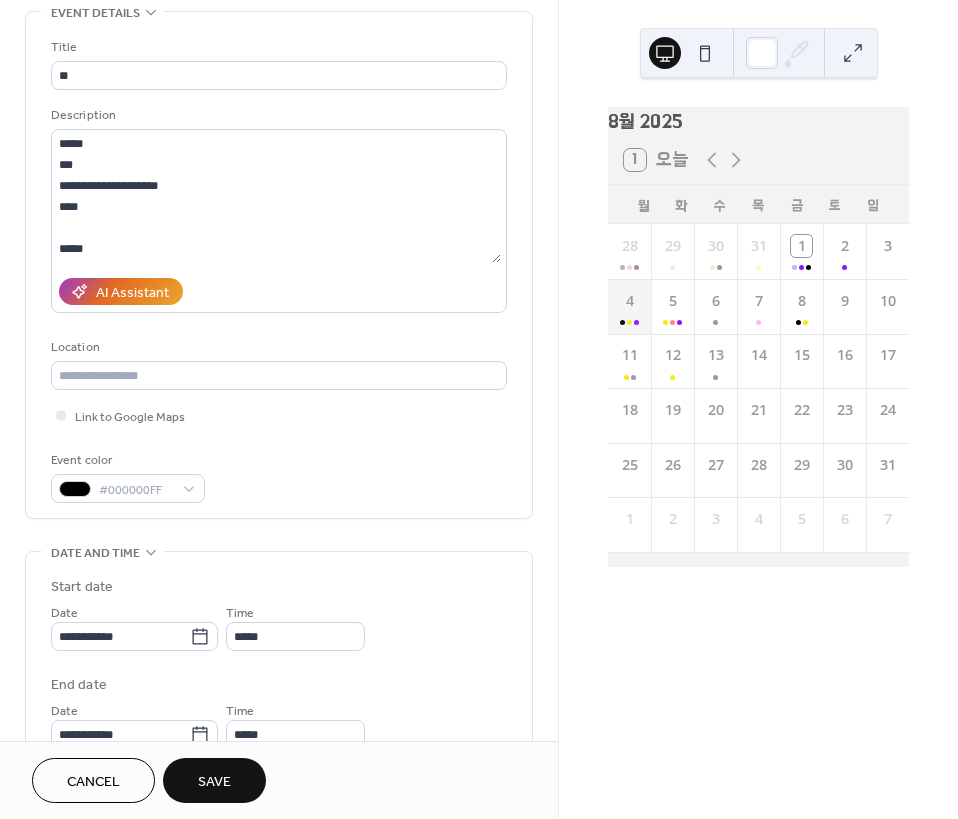 click on "4" at bounding box center (629, 306) 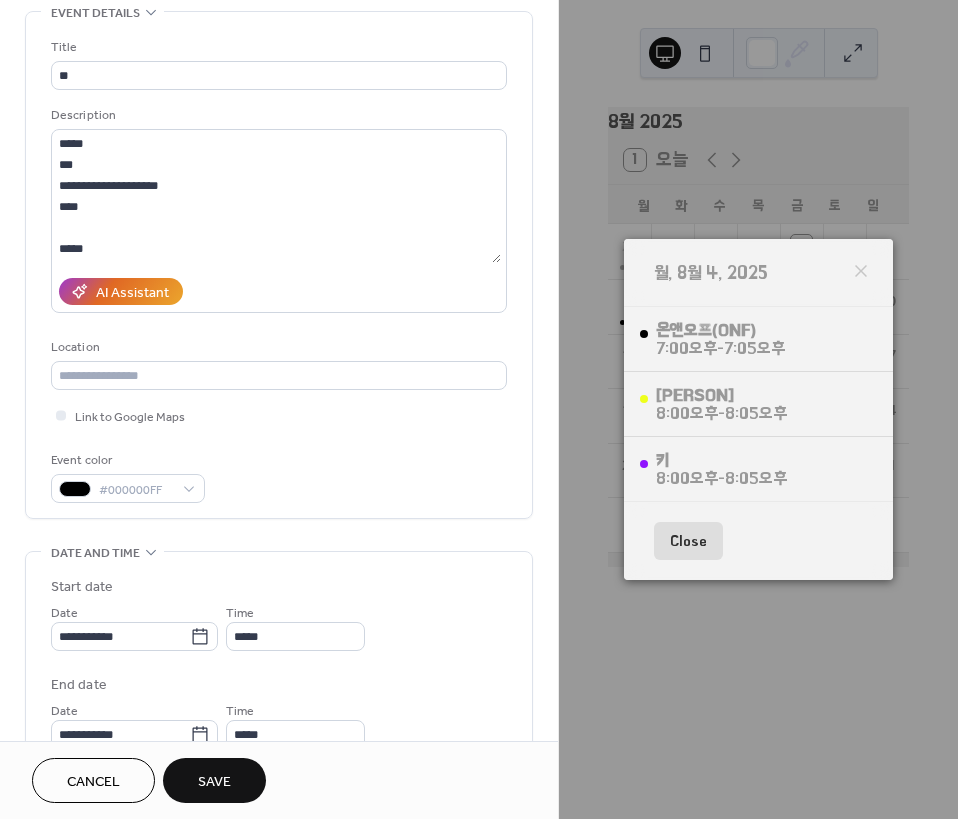 click on "Close" at bounding box center (688, 541) 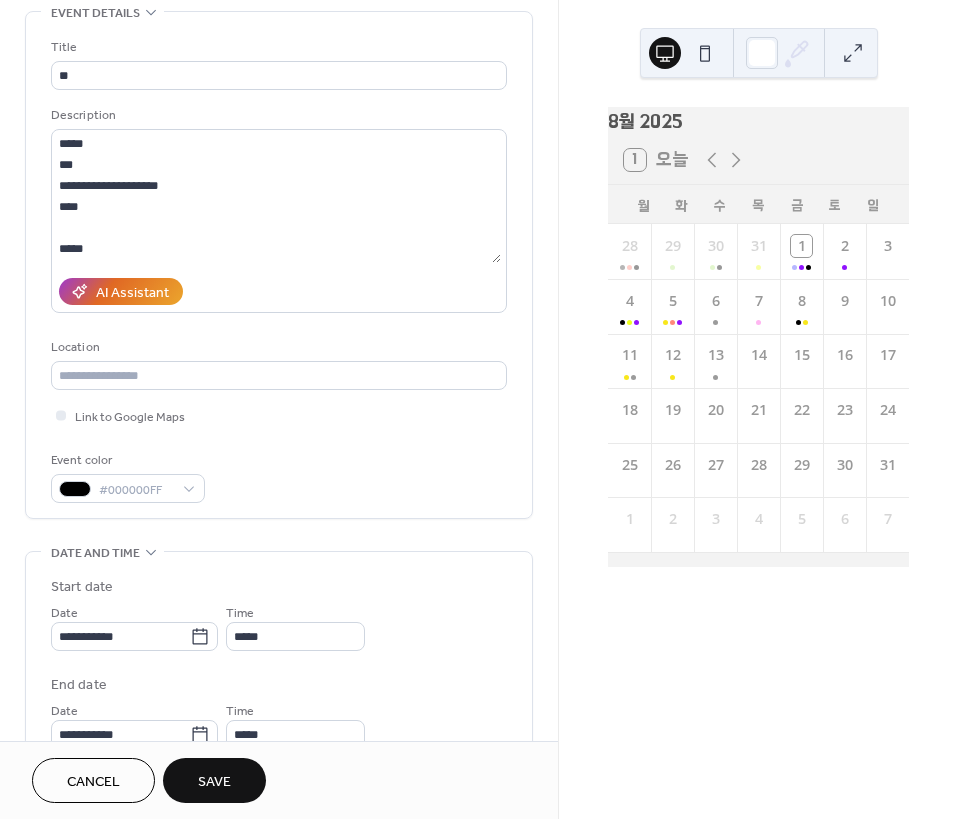 scroll, scrollTop: 0, scrollLeft: 0, axis: both 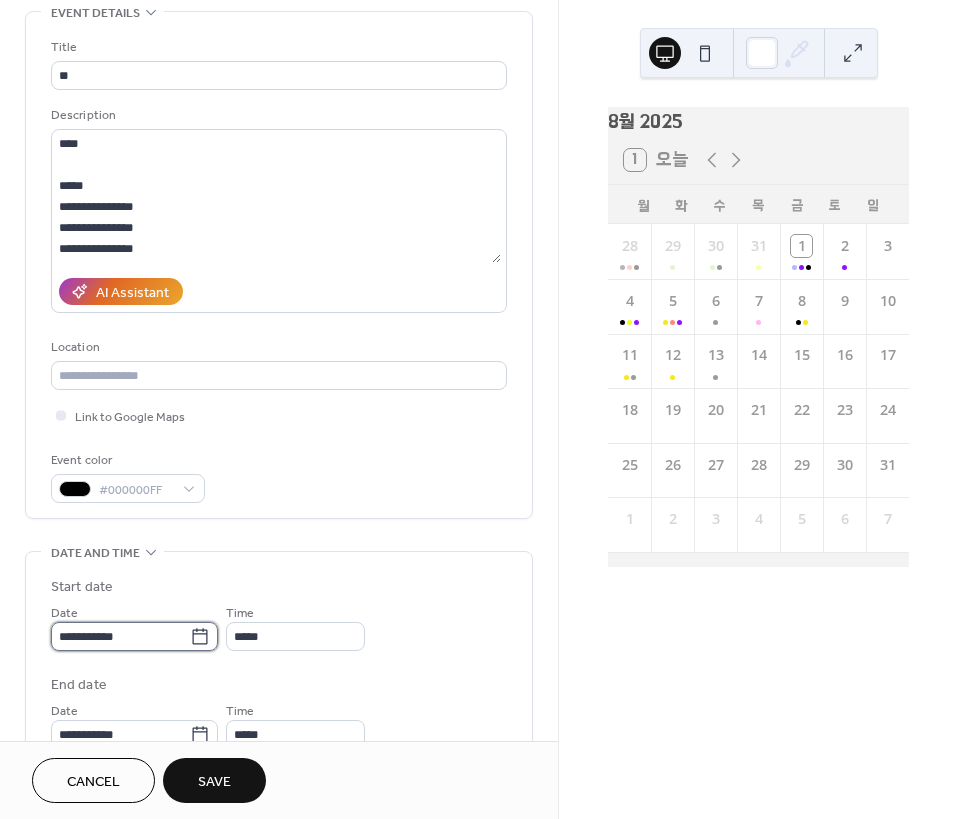 click on "**********" at bounding box center [120, 636] 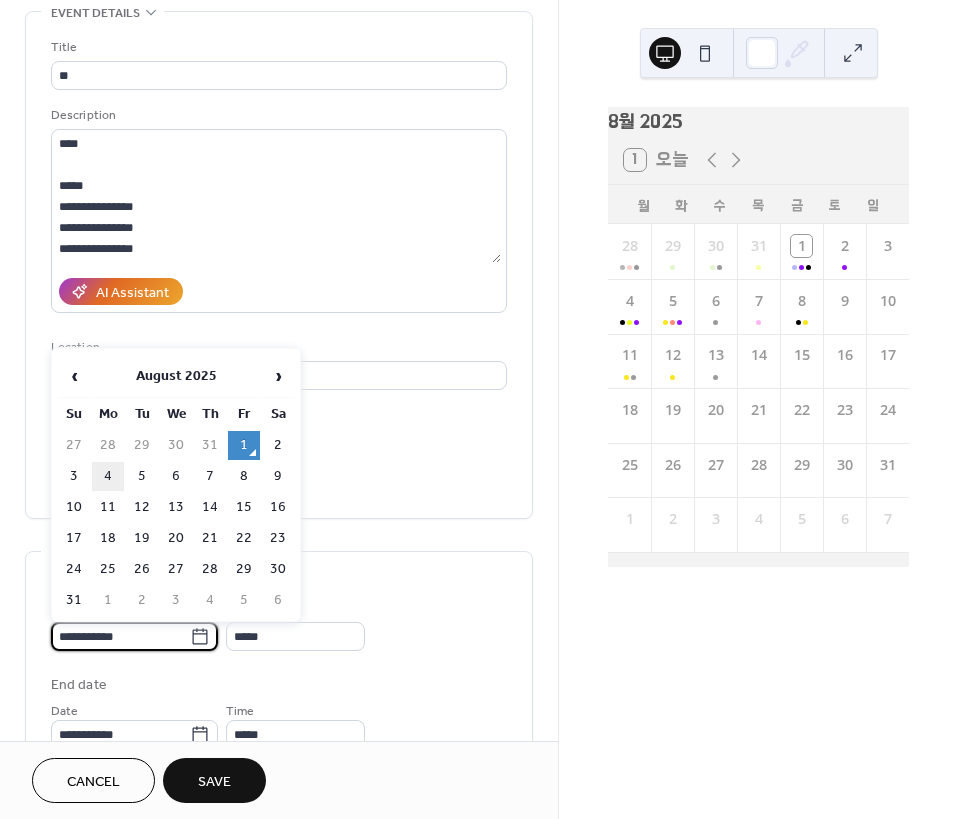 click on "4" at bounding box center (108, 476) 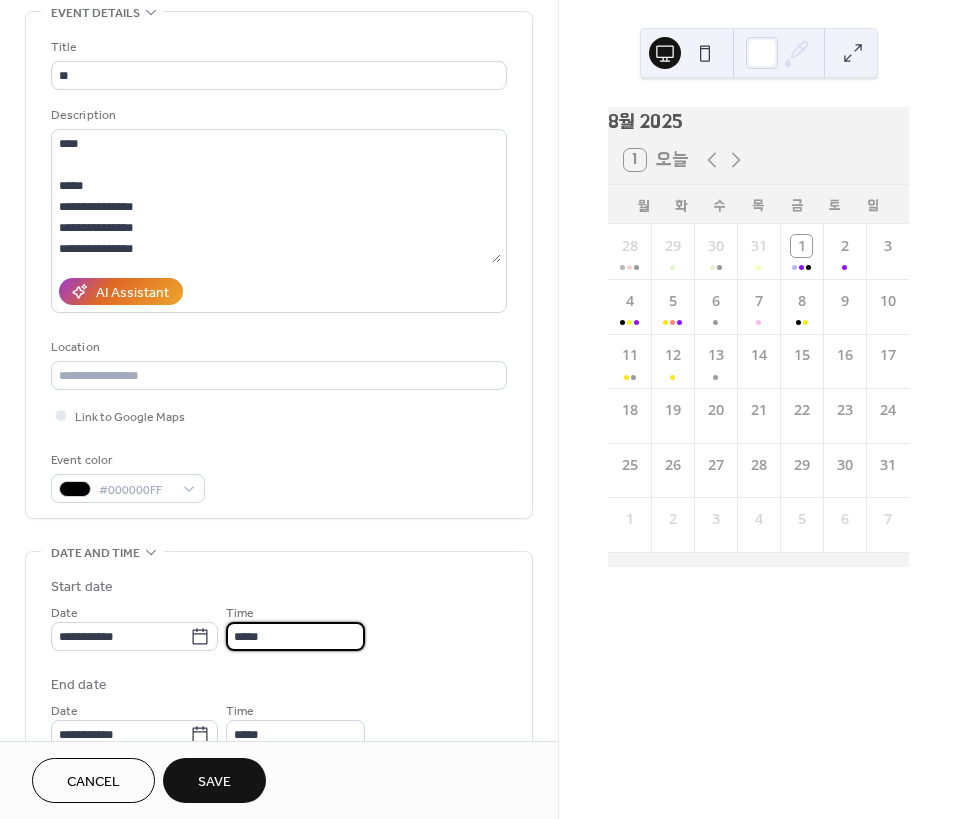 drag, startPoint x: 299, startPoint y: 636, endPoint x: 91, endPoint y: 691, distance: 215.14879 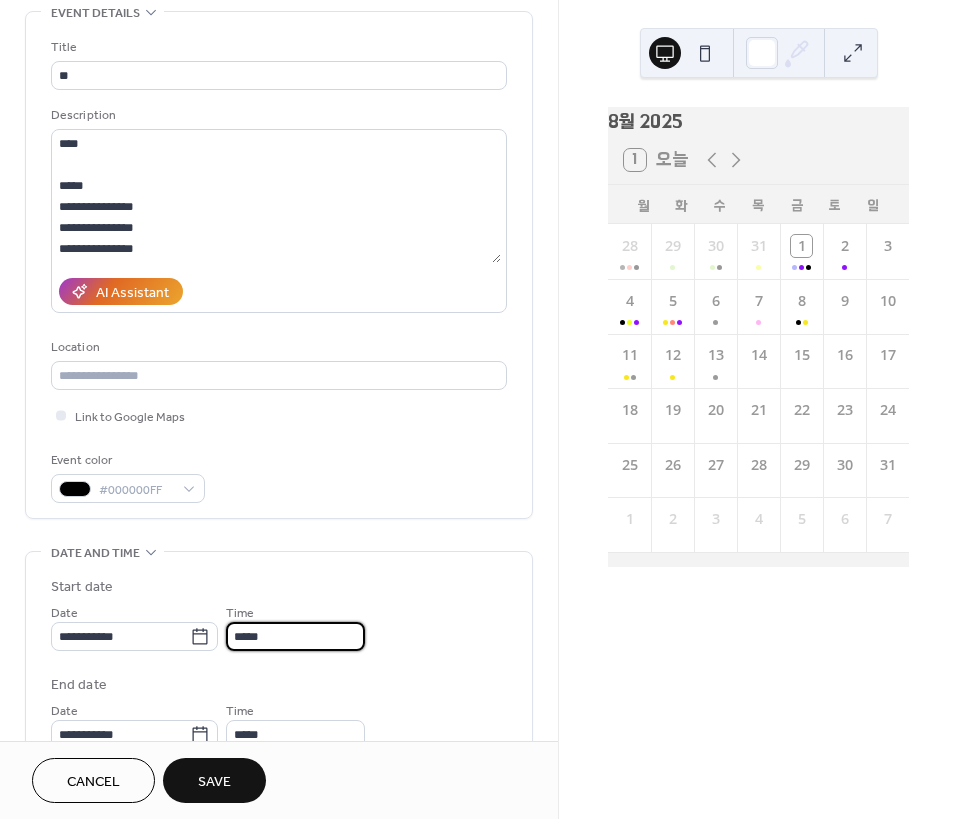 click on "**********" at bounding box center [279, 663] 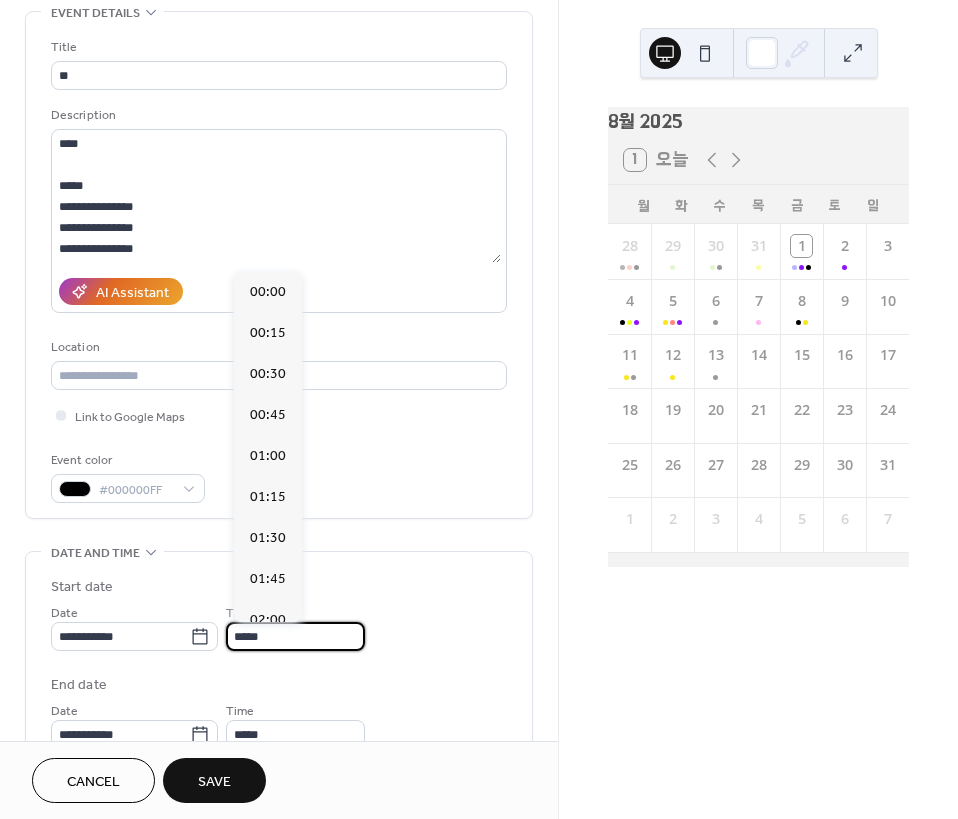 scroll, scrollTop: 1, scrollLeft: 0, axis: vertical 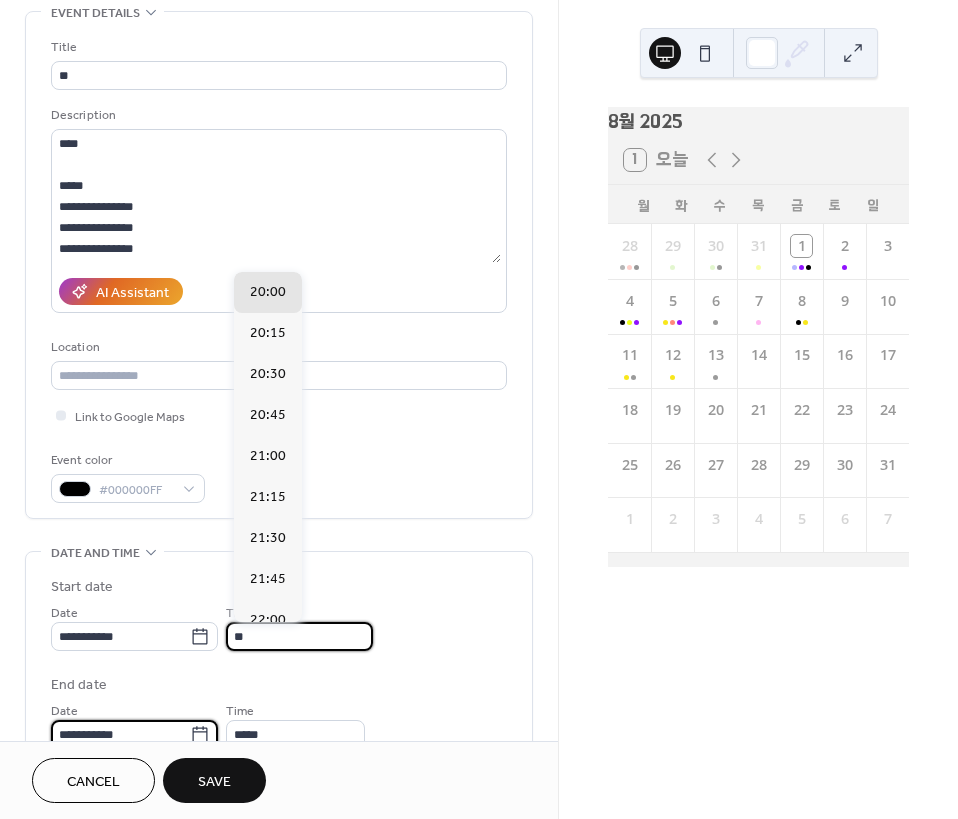type on "*****" 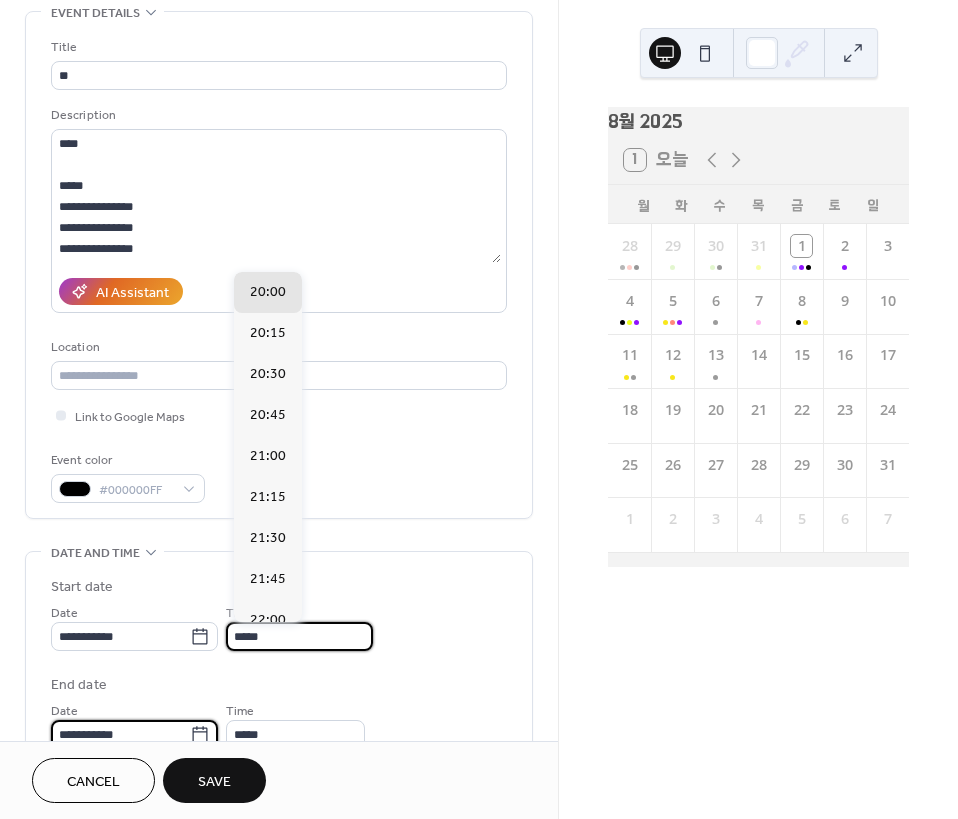scroll, scrollTop: 0, scrollLeft: 0, axis: both 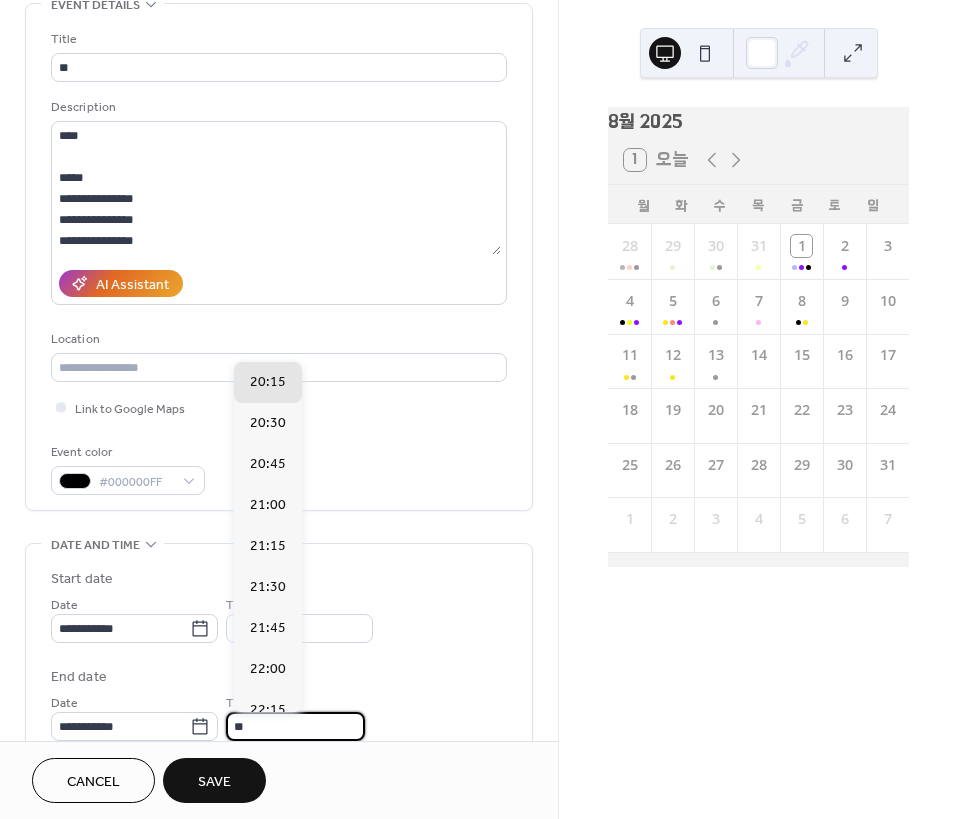 type on "*****" 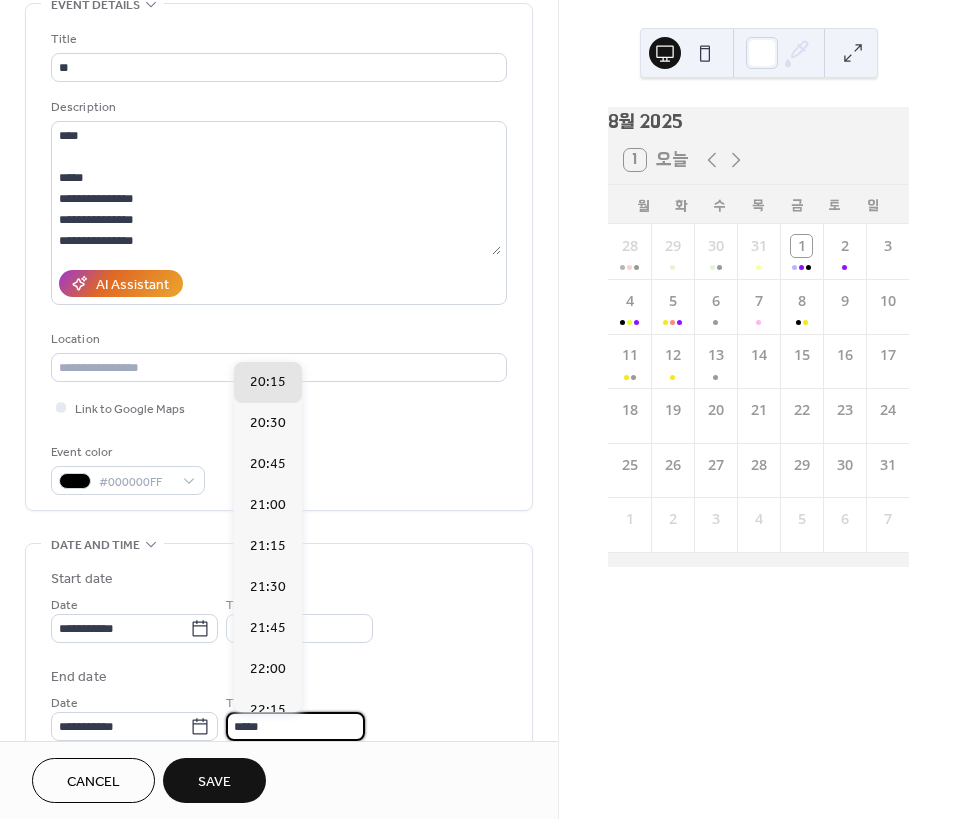 click on "8월 2025 1 오늘 월 화 수 목 금 토 일 28 29 30 31 1 2 3 4 5 6 7 8 9 10 11 12 13 14 15 16 17 18 19 20 21 22 23 24 25 26 27 28 29 30 31 1 2 3 4 5 6 7" at bounding box center (758, 409) 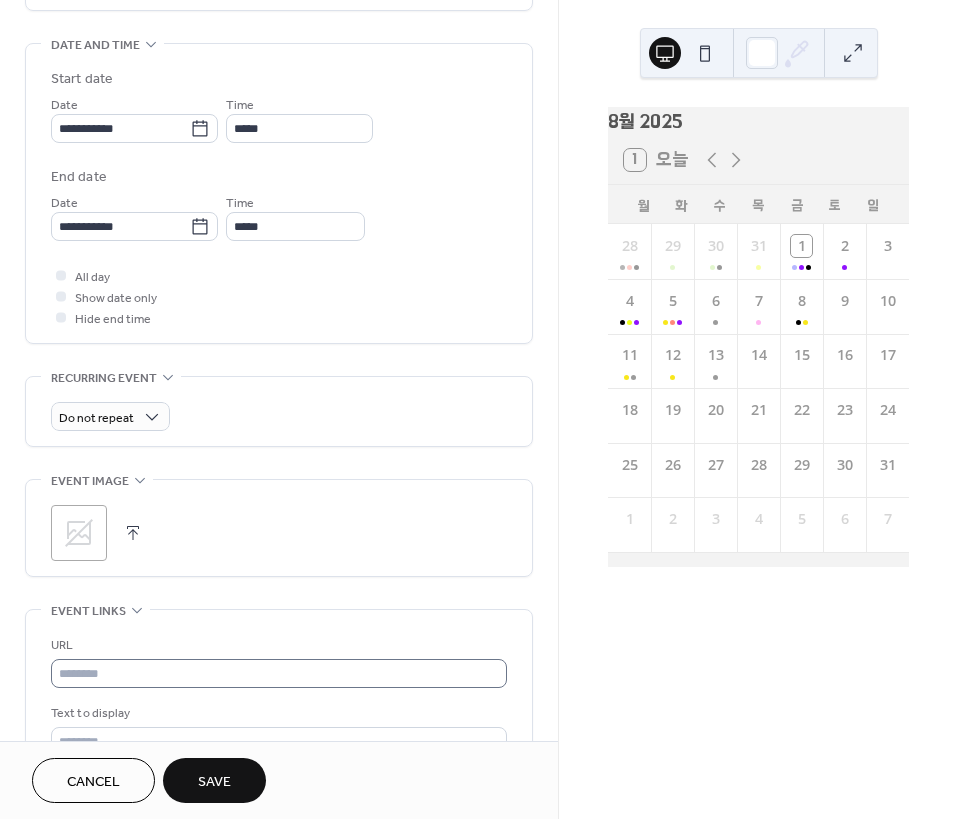 scroll, scrollTop: 708, scrollLeft: 0, axis: vertical 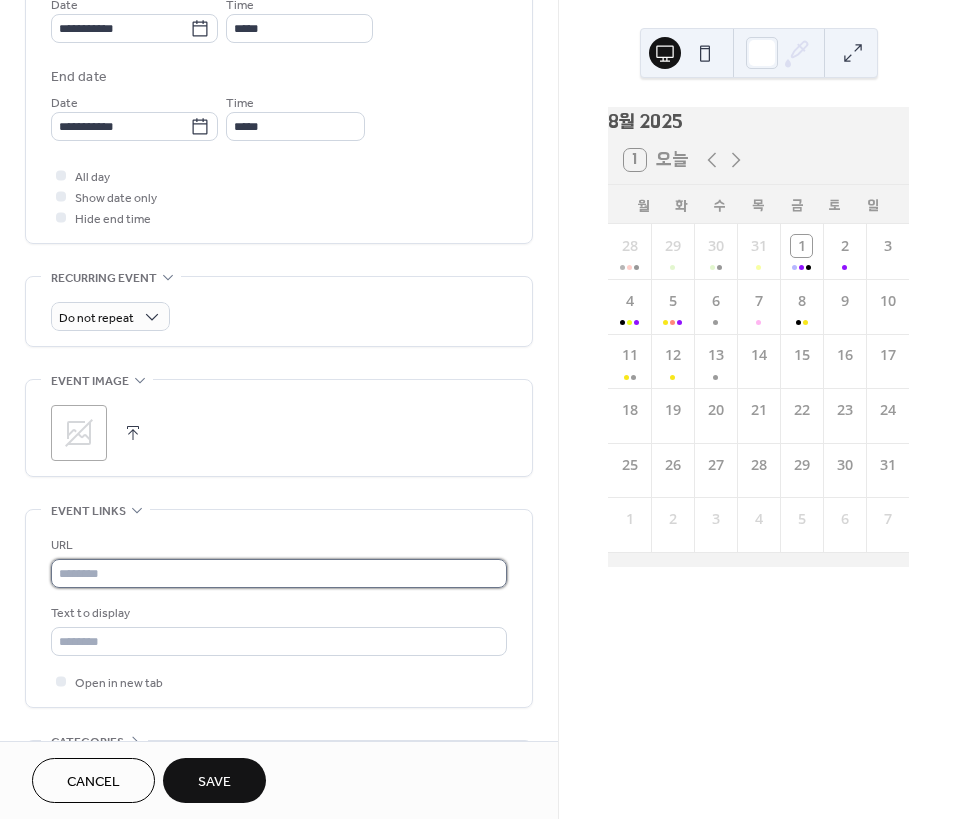 click at bounding box center [279, 573] 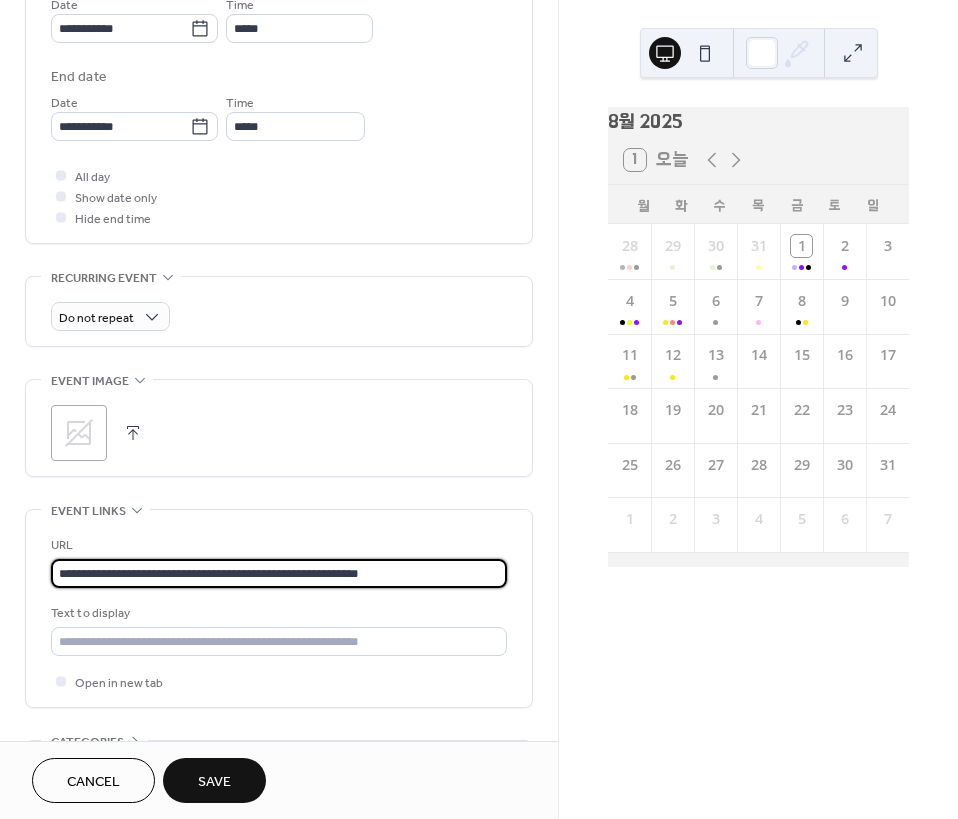 type on "**********" 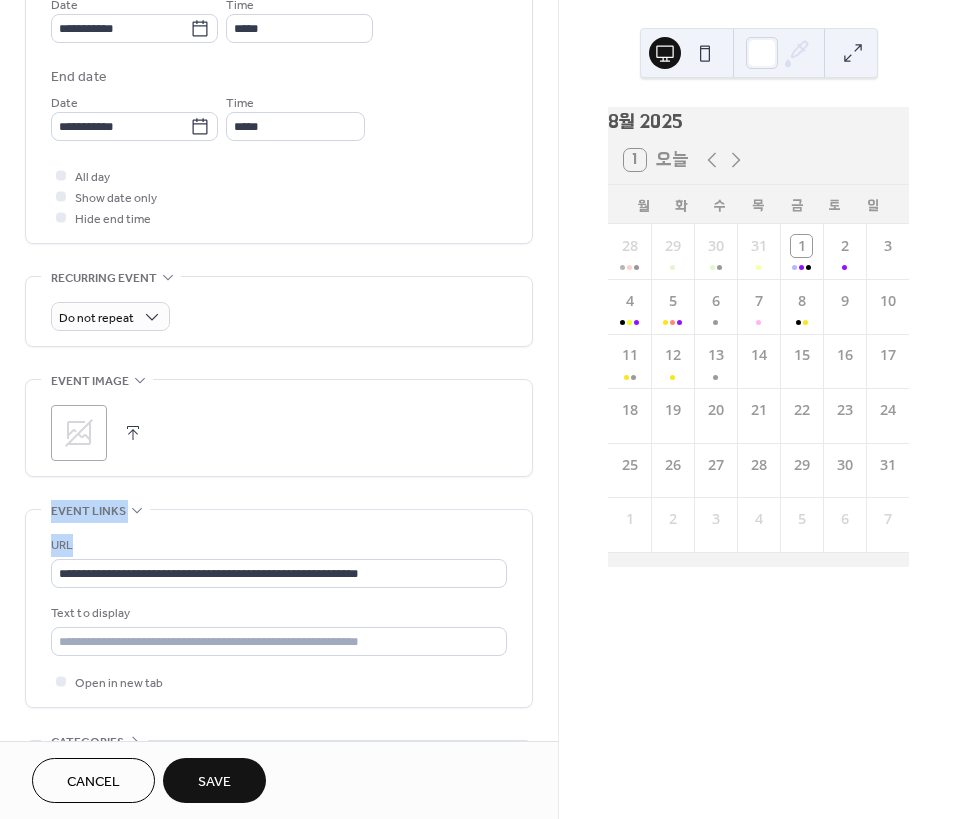 click on "**********" at bounding box center (279, 129) 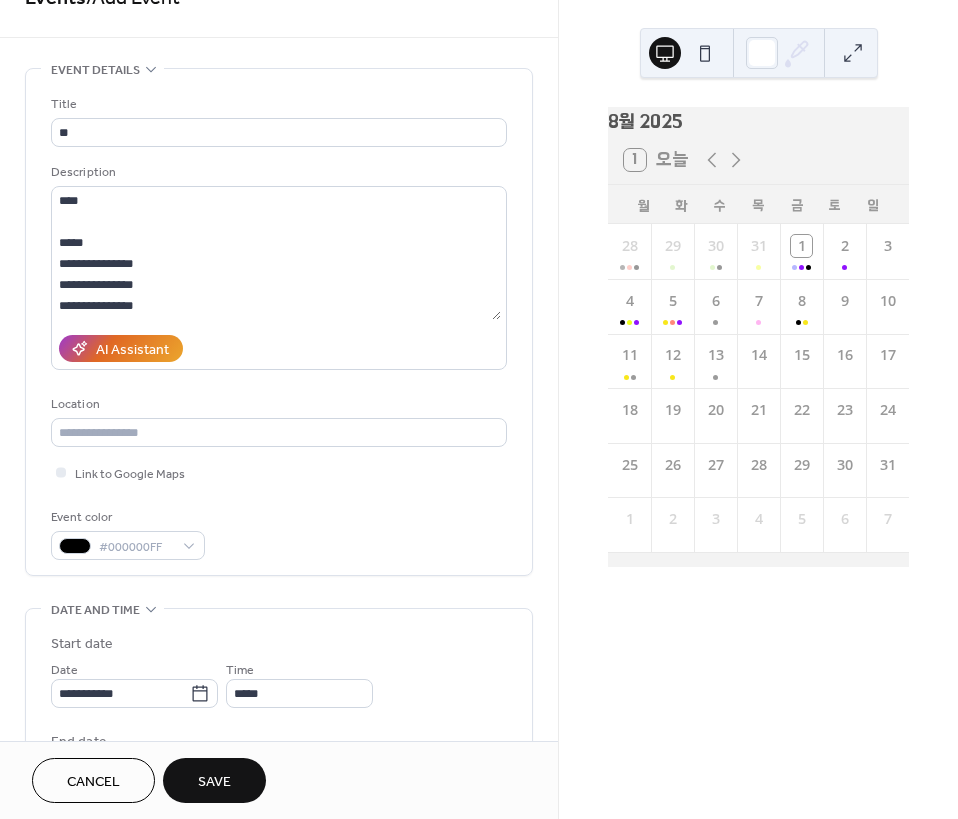 scroll, scrollTop: 0, scrollLeft: 0, axis: both 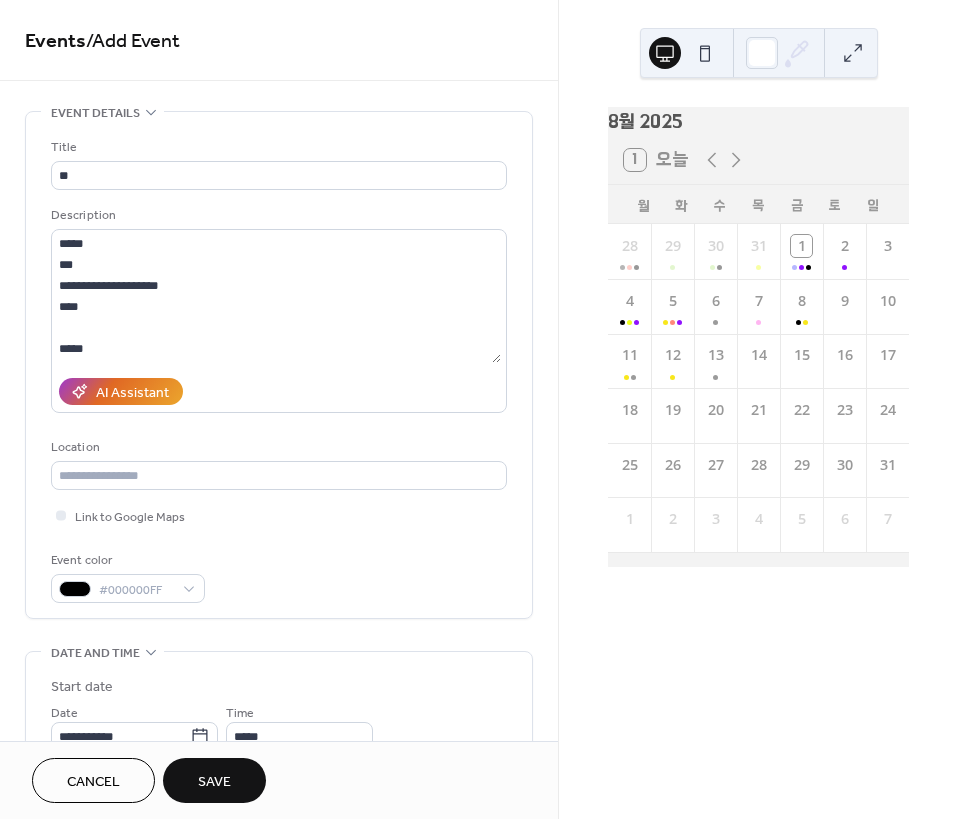 click on "Save" at bounding box center [214, 780] 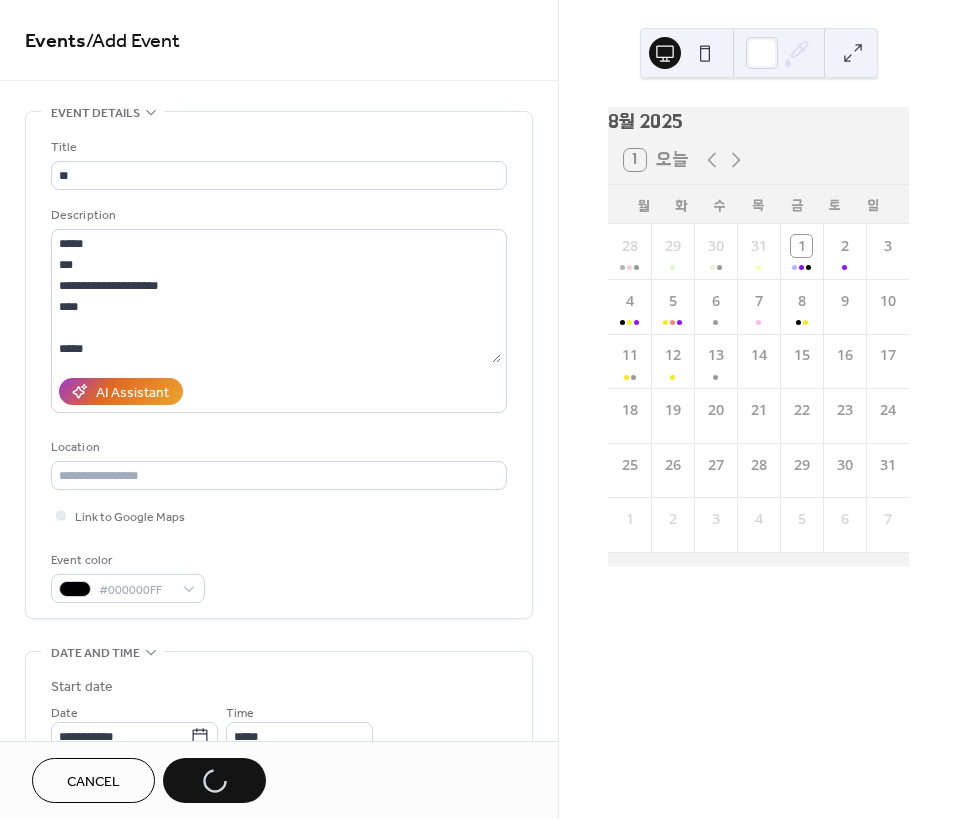 scroll, scrollTop: 63, scrollLeft: 0, axis: vertical 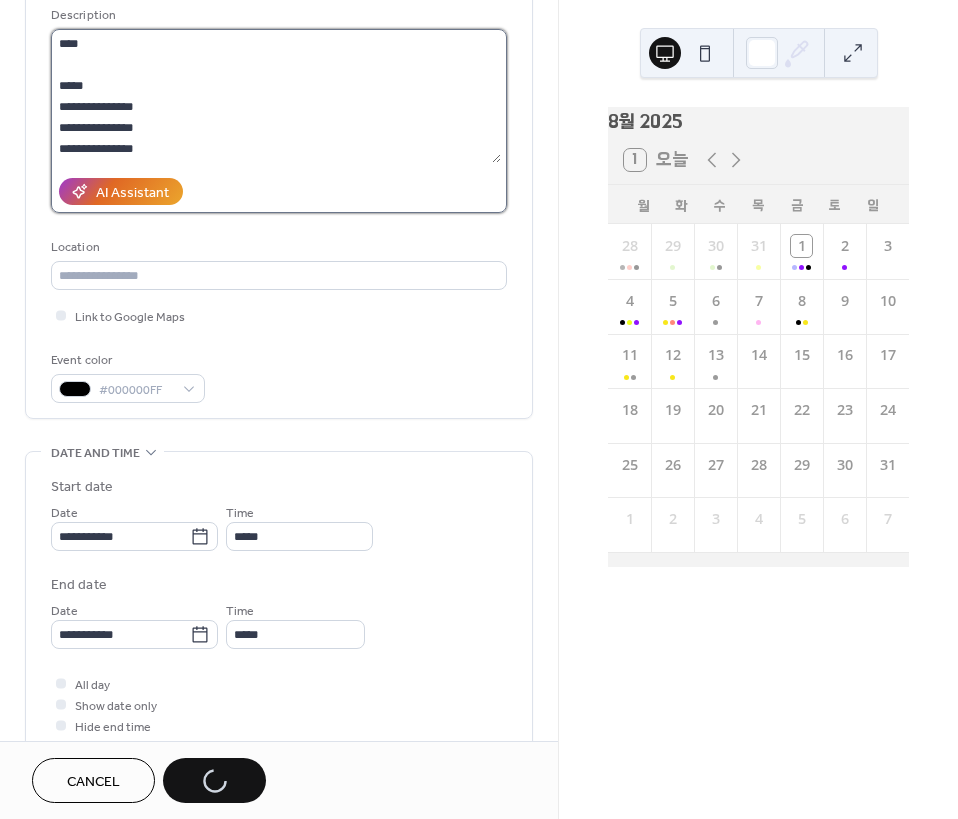 click on "**********" at bounding box center (276, 96) 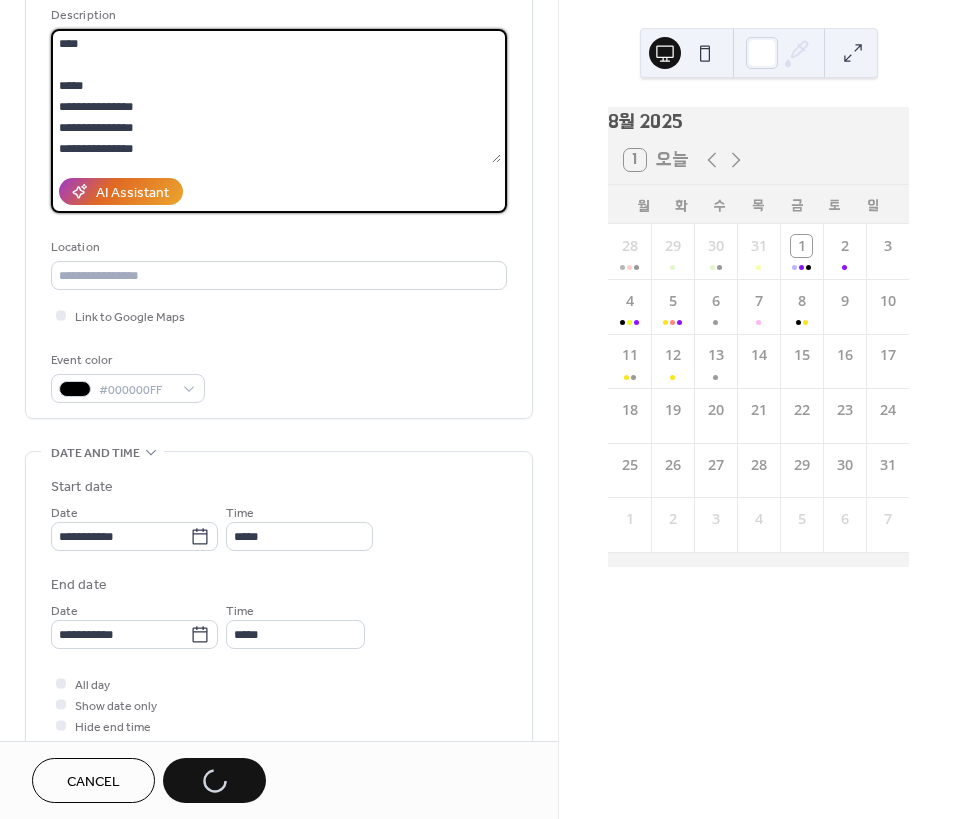 type on "**********" 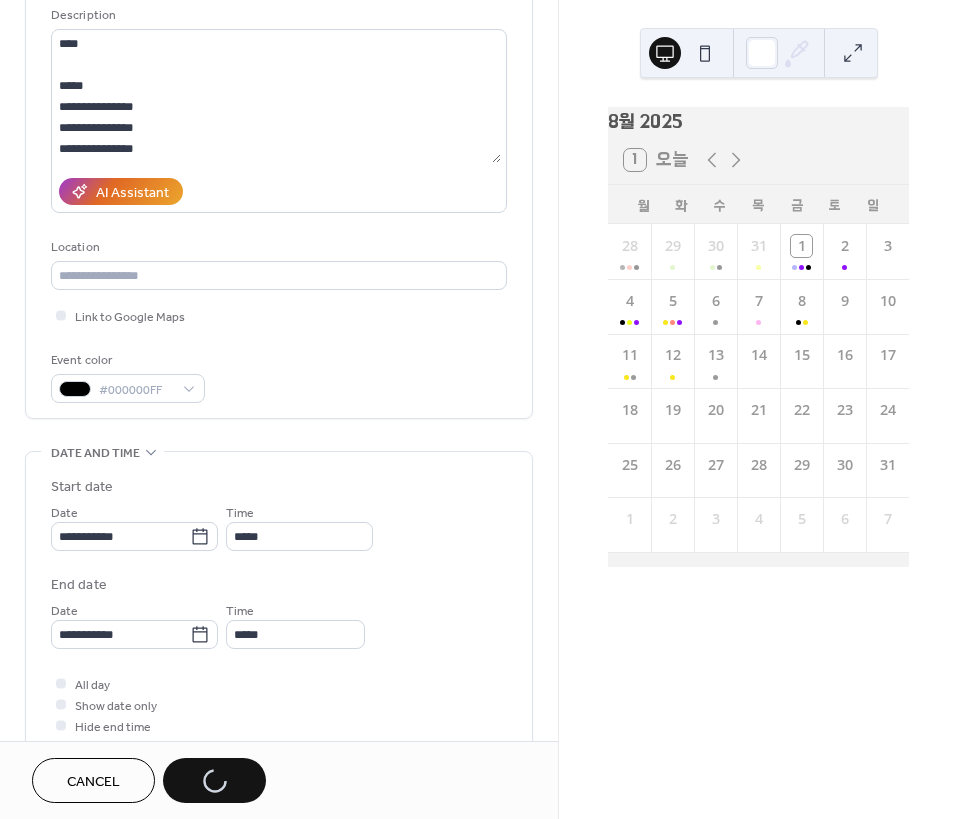 click on "Cancel Save" at bounding box center [149, 780] 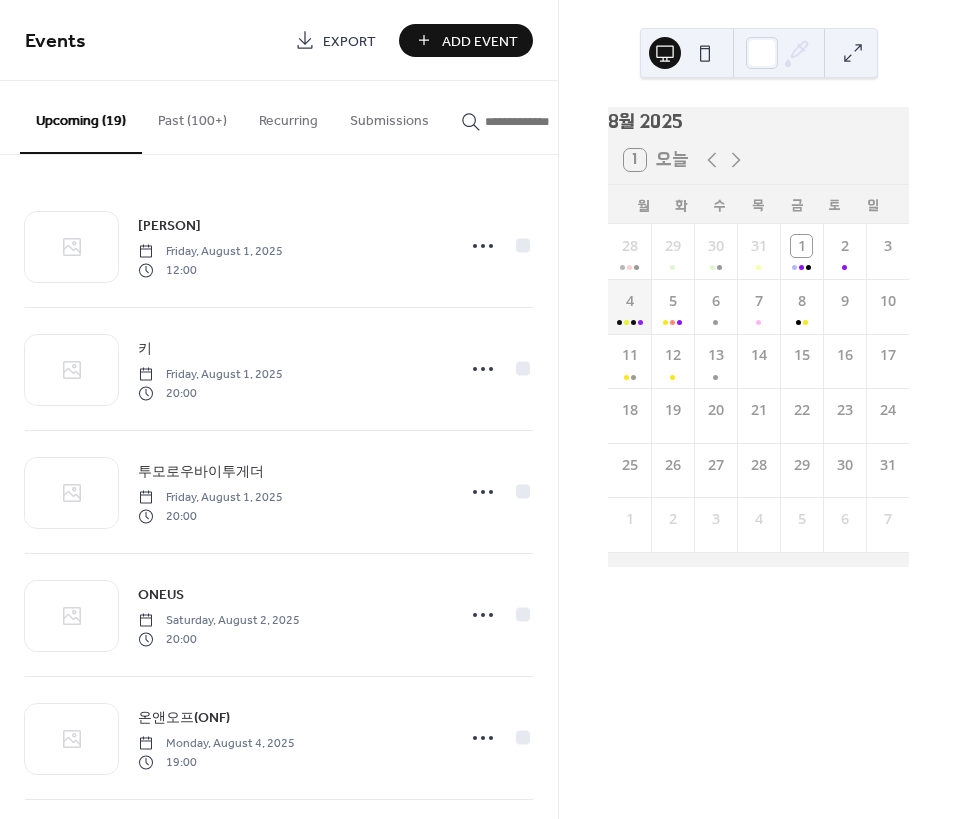 click on "4" at bounding box center [629, 306] 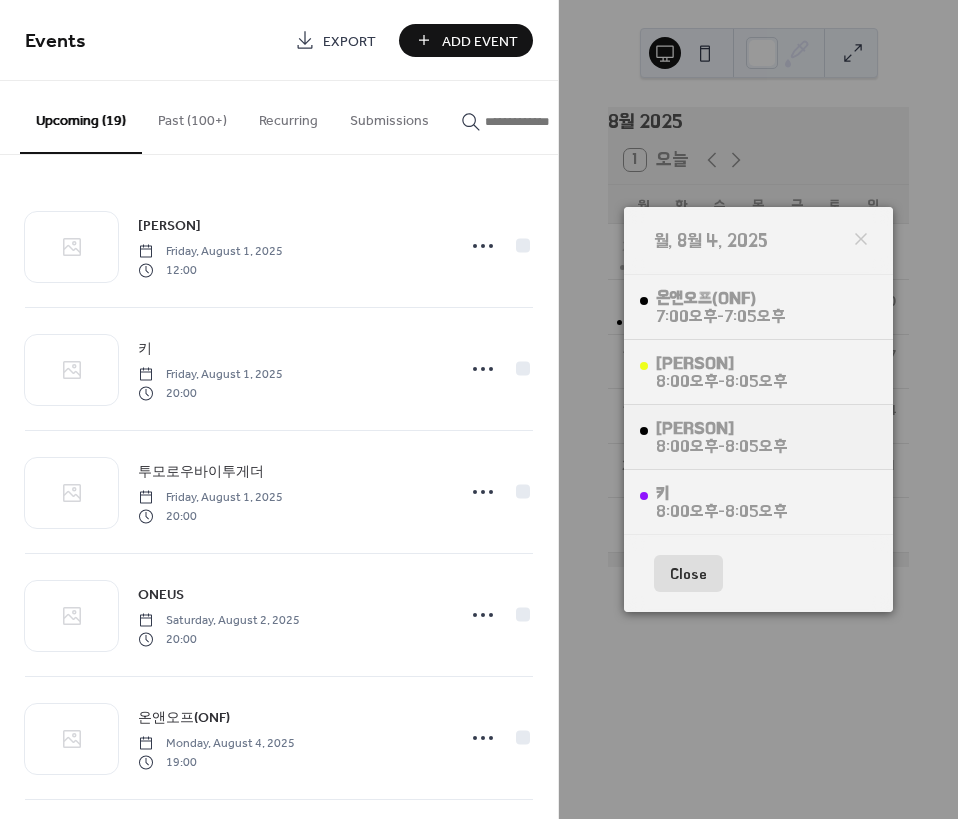 click on "카이 8:00오후 - 8:05오후" at bounding box center (758, 437) 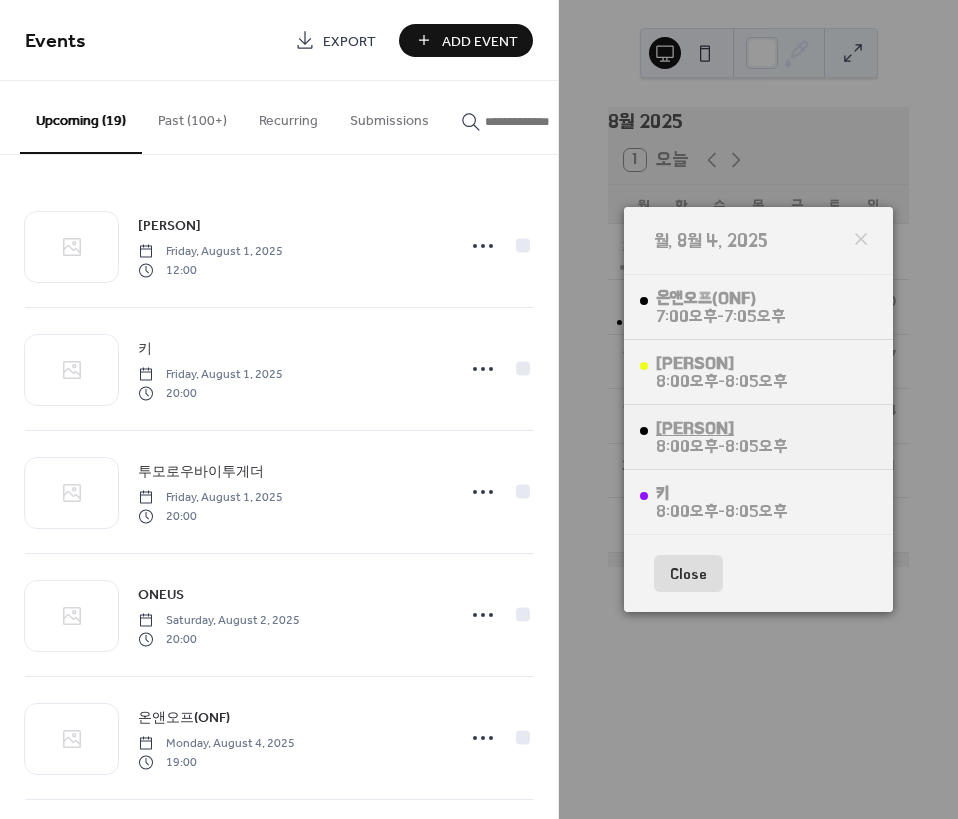 click on "[FIRST]" at bounding box center (721, 428) 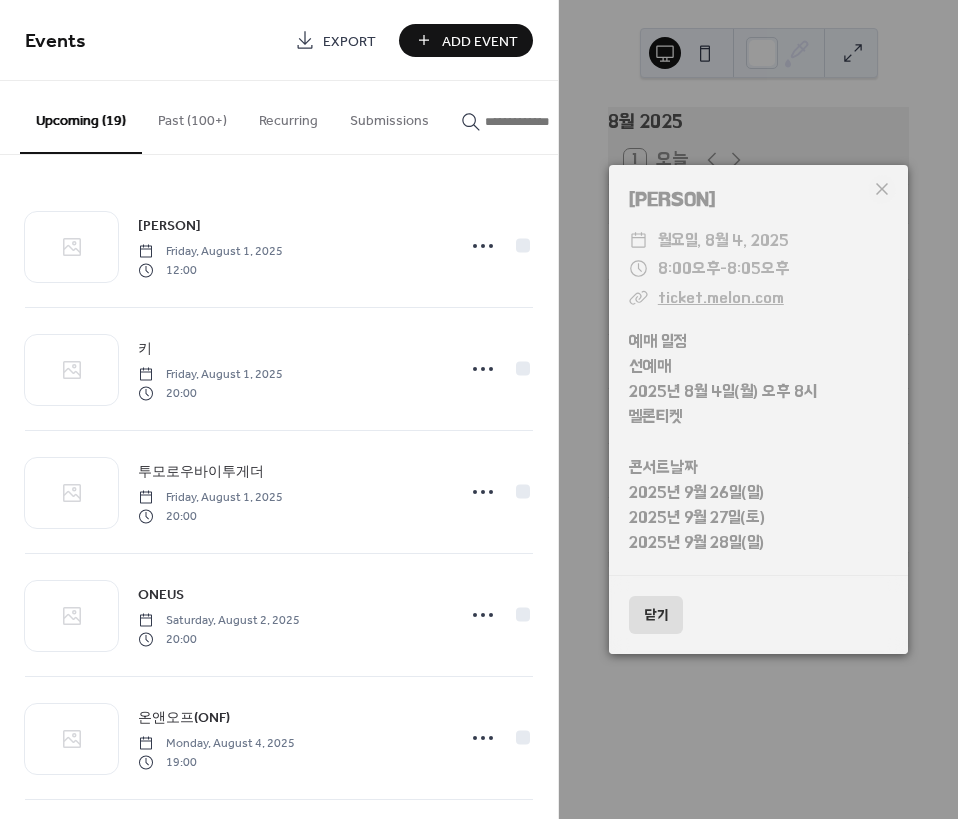 click at bounding box center (545, 121) 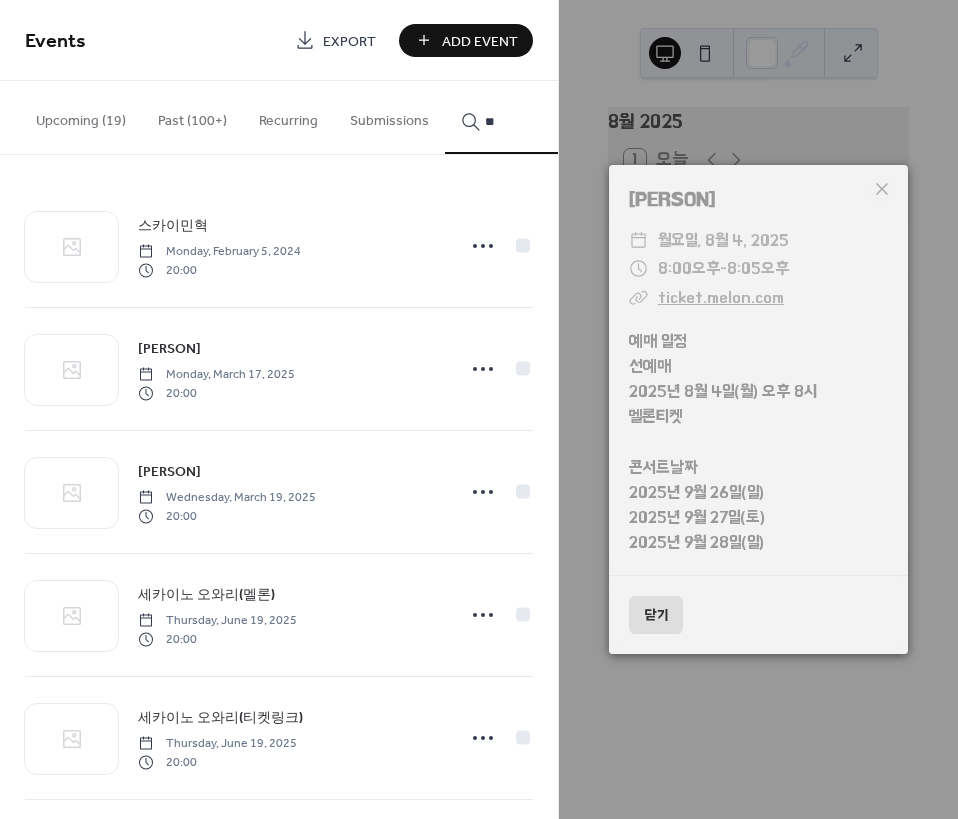 scroll, scrollTop: 385, scrollLeft: 0, axis: vertical 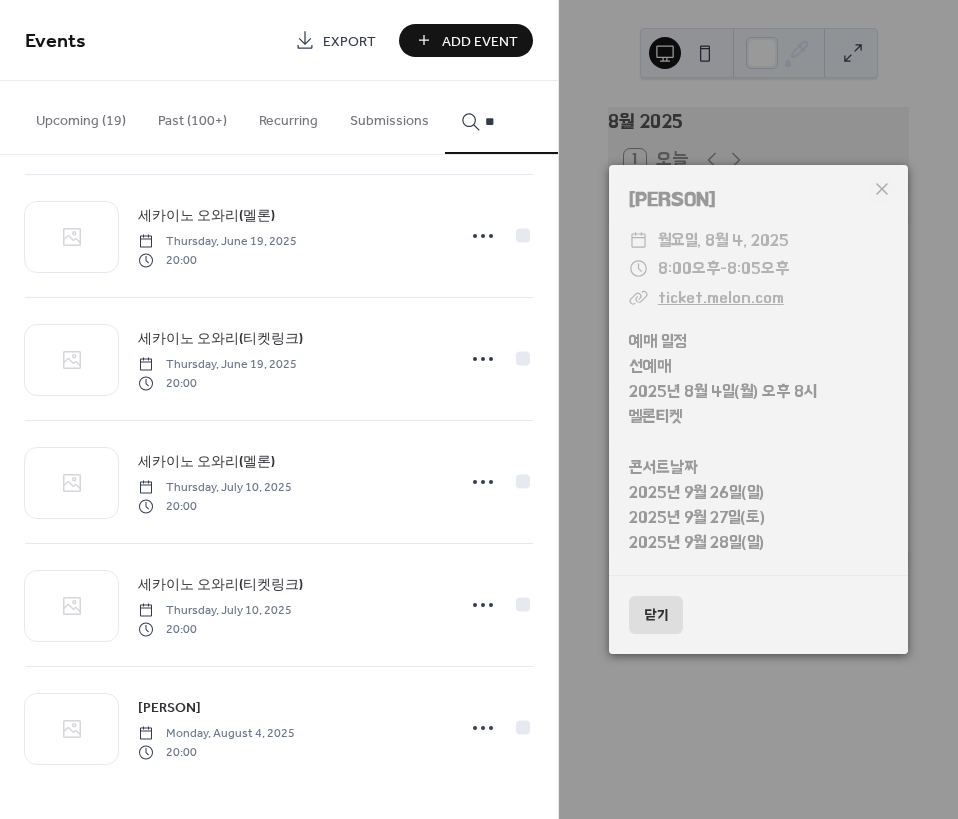 type on "**" 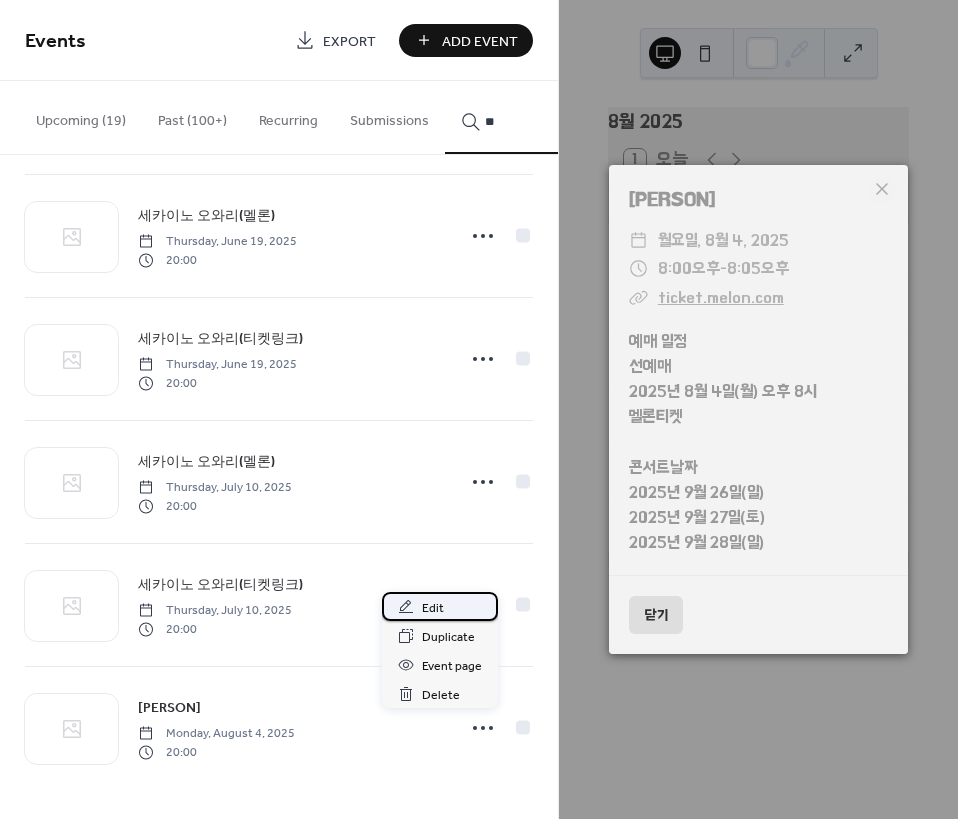 click on "Edit" at bounding box center (440, 606) 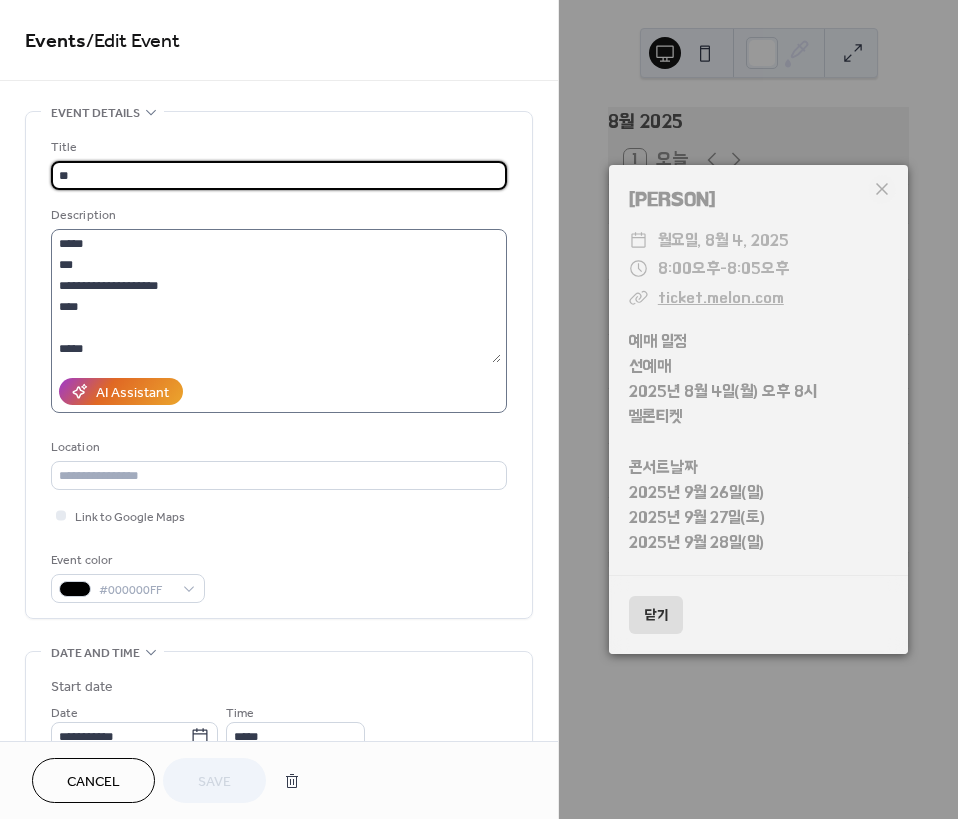 scroll, scrollTop: 63, scrollLeft: 0, axis: vertical 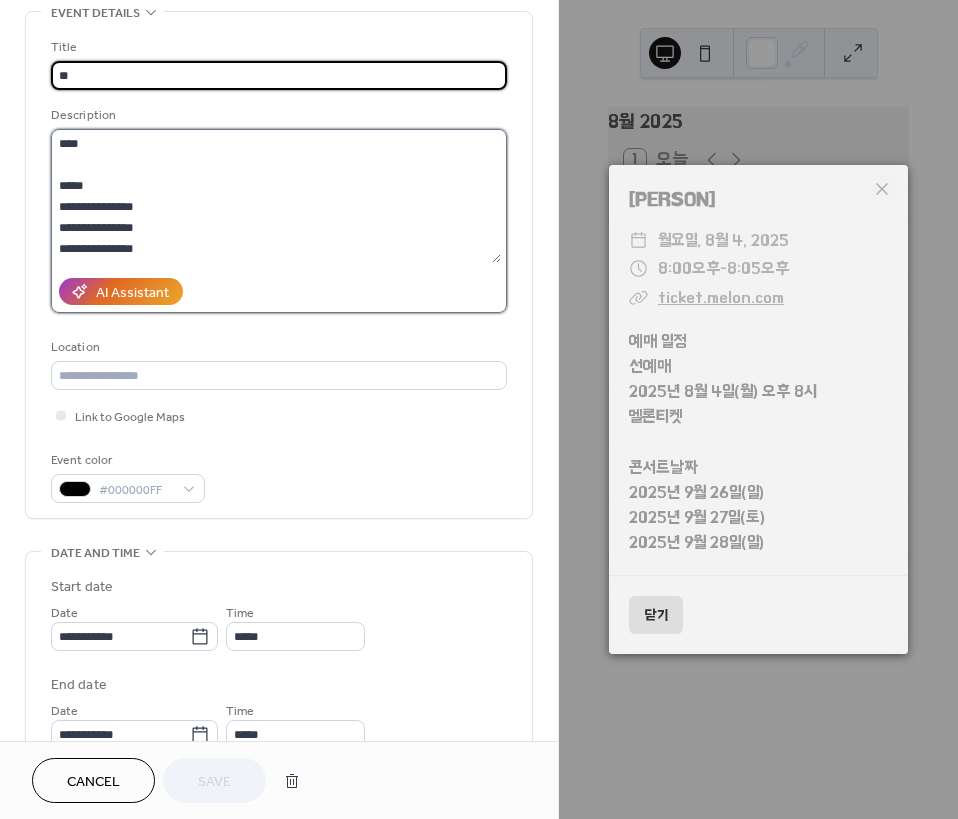 click on "**********" at bounding box center [276, 196] 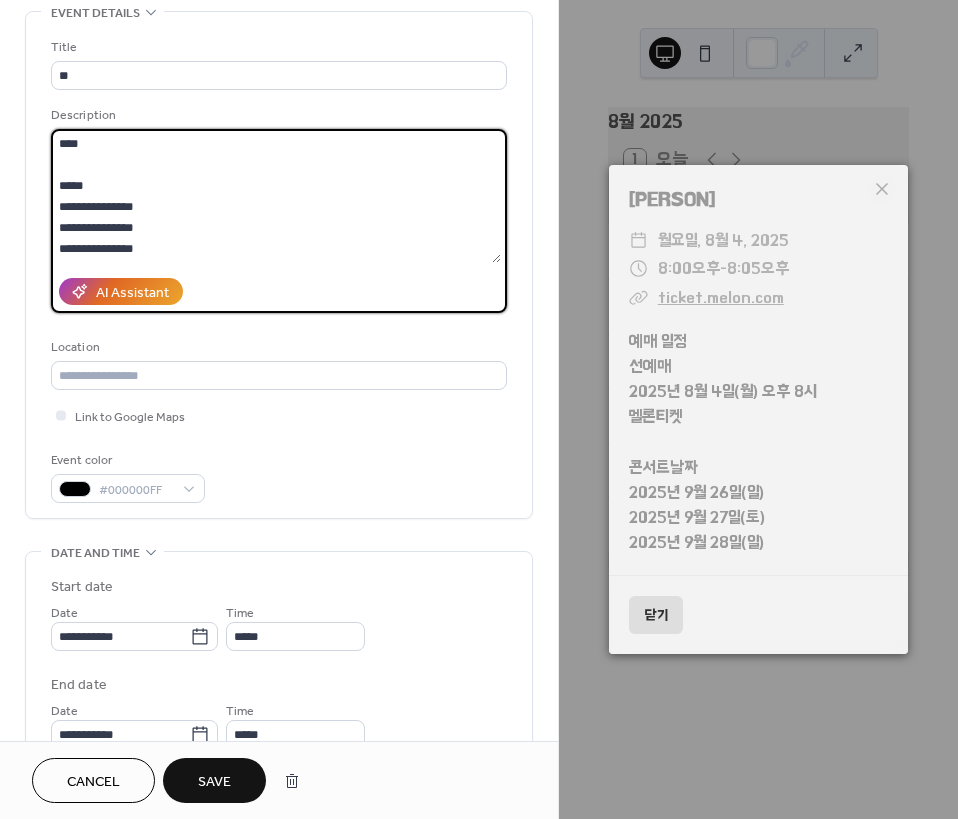 click on "**********" at bounding box center [276, 196] 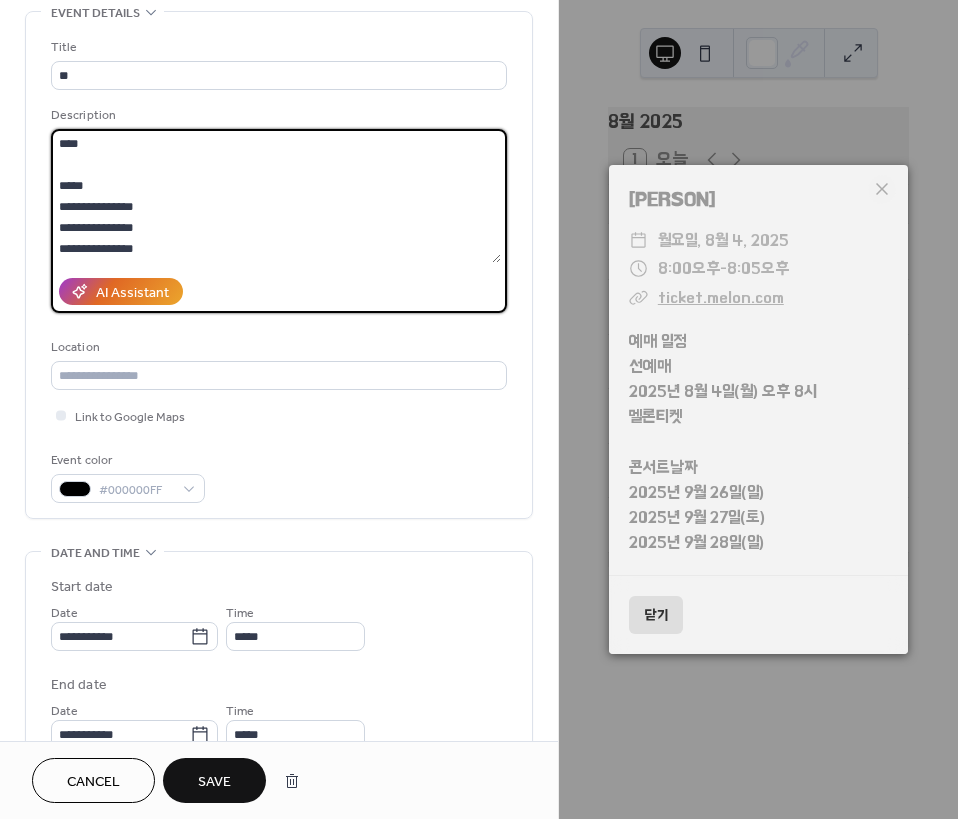 click on "**********" at bounding box center (276, 196) 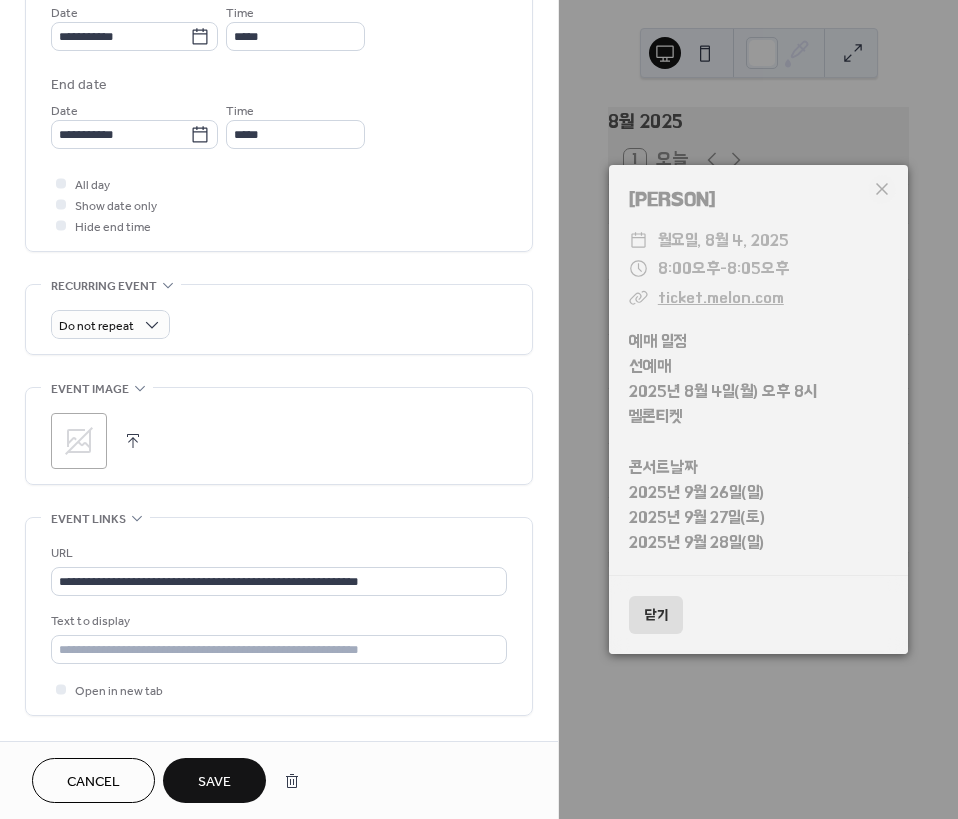 scroll, scrollTop: 800, scrollLeft: 0, axis: vertical 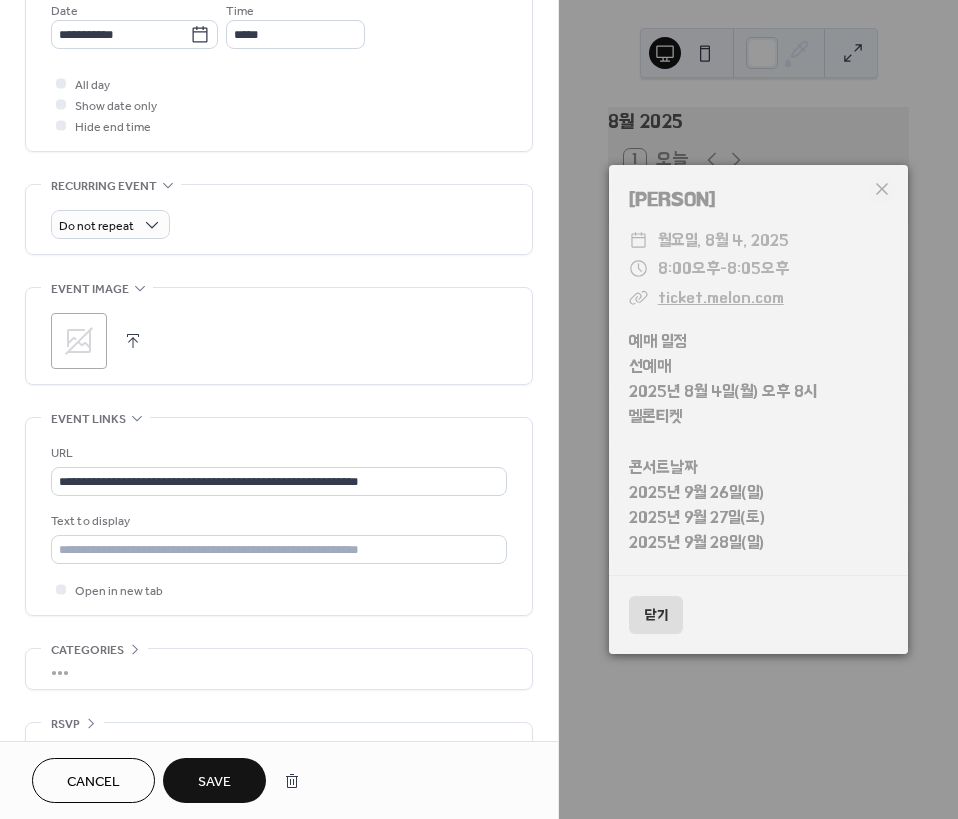 type on "**********" 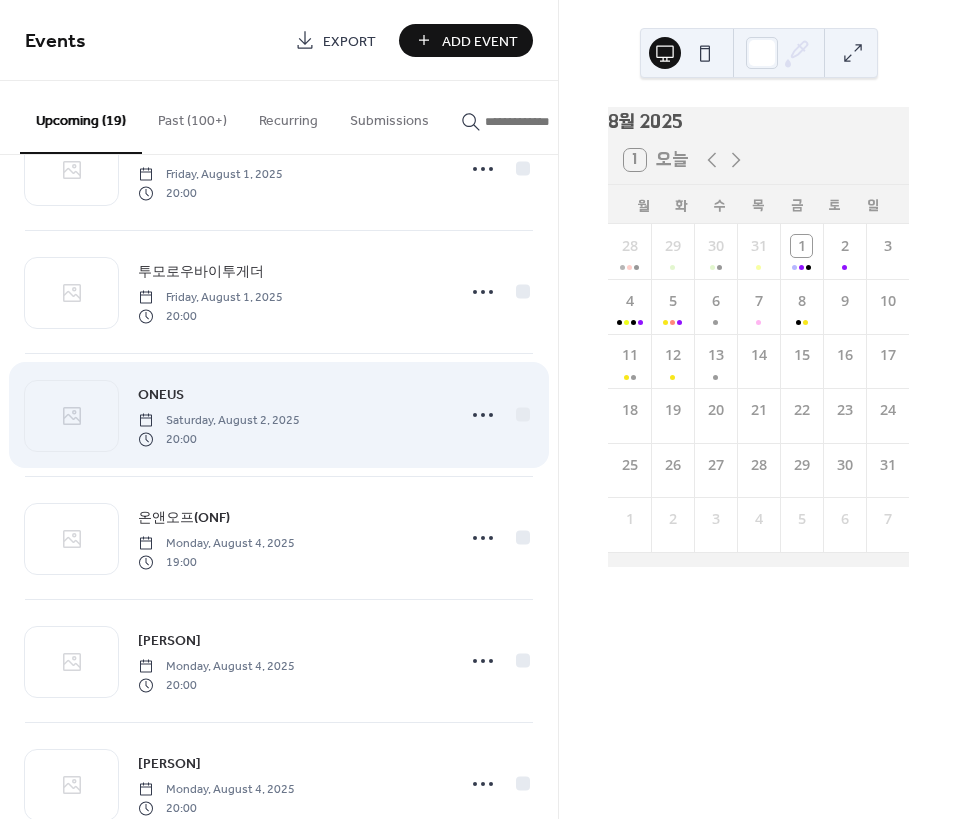 scroll, scrollTop: 300, scrollLeft: 0, axis: vertical 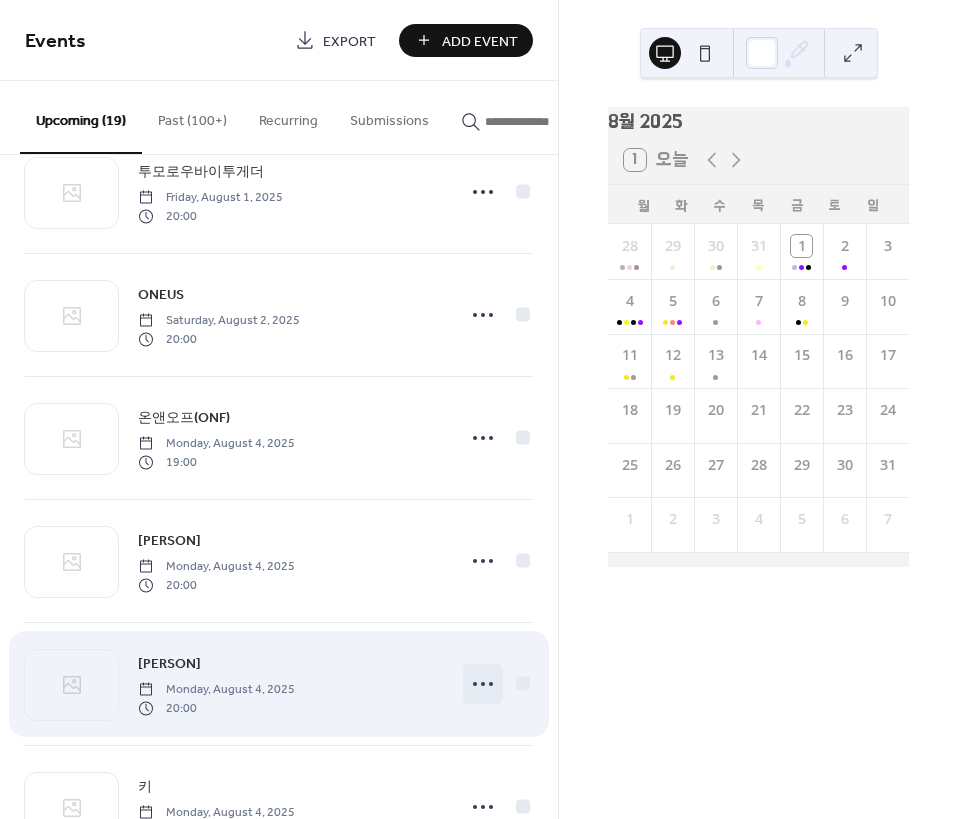 click 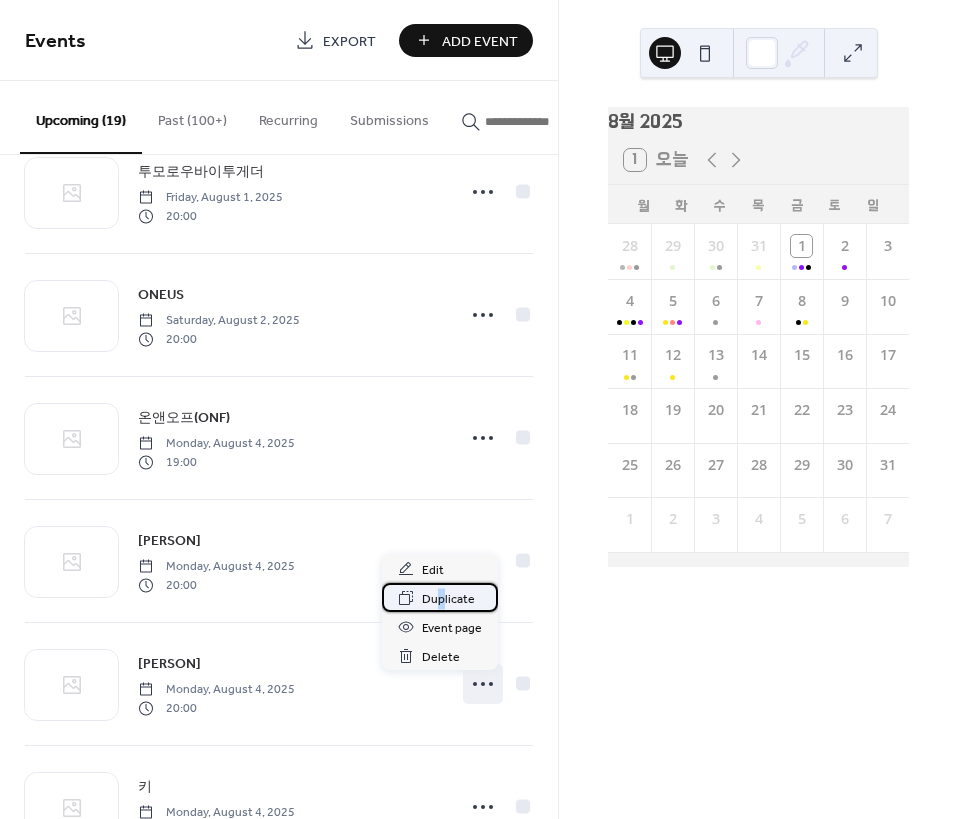 click on "Duplicate" at bounding box center (448, 599) 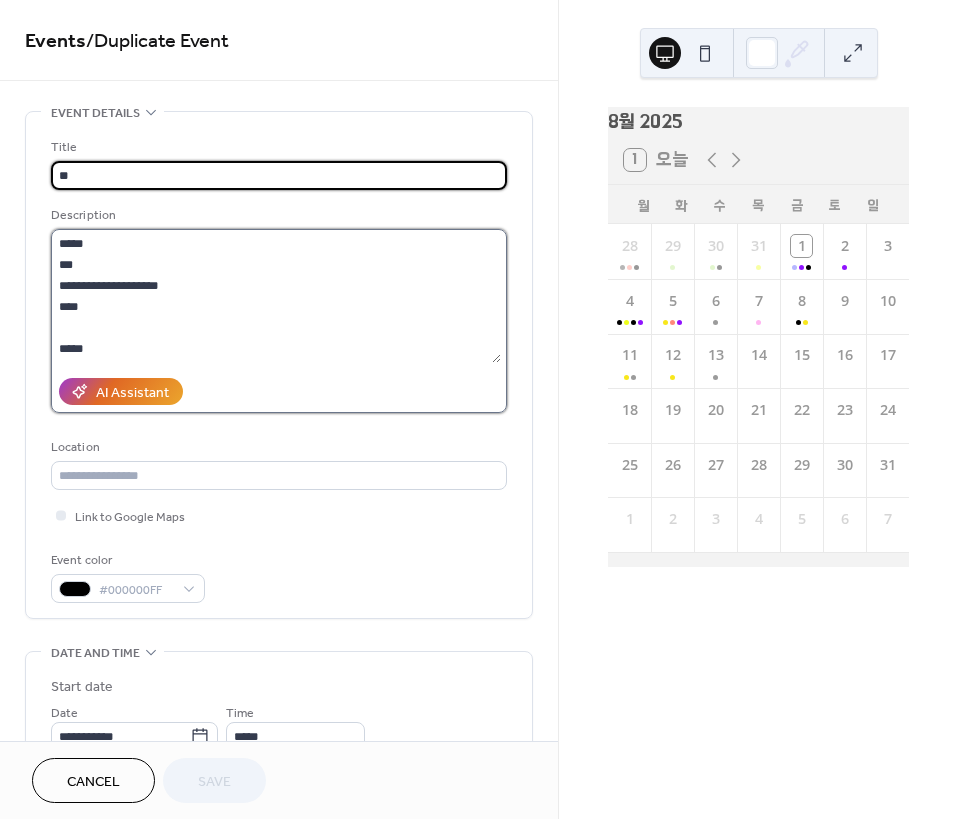 drag, startPoint x: 70, startPoint y: 267, endPoint x: 70, endPoint y: 308, distance: 41 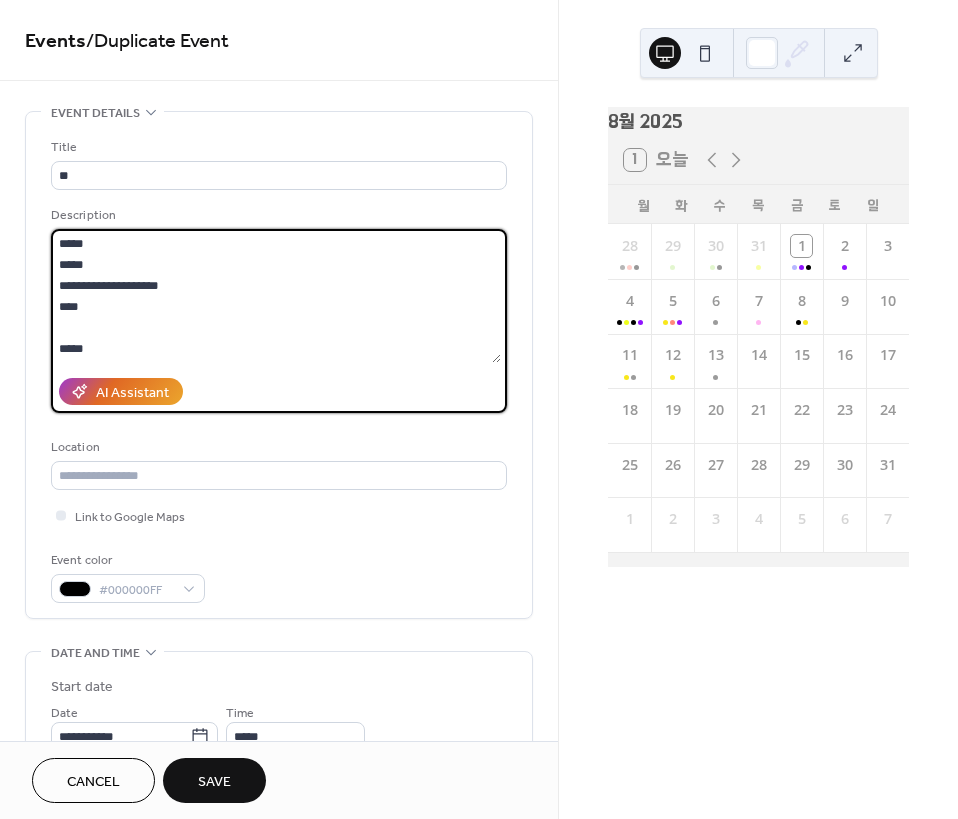 click on "**********" at bounding box center (276, 296) 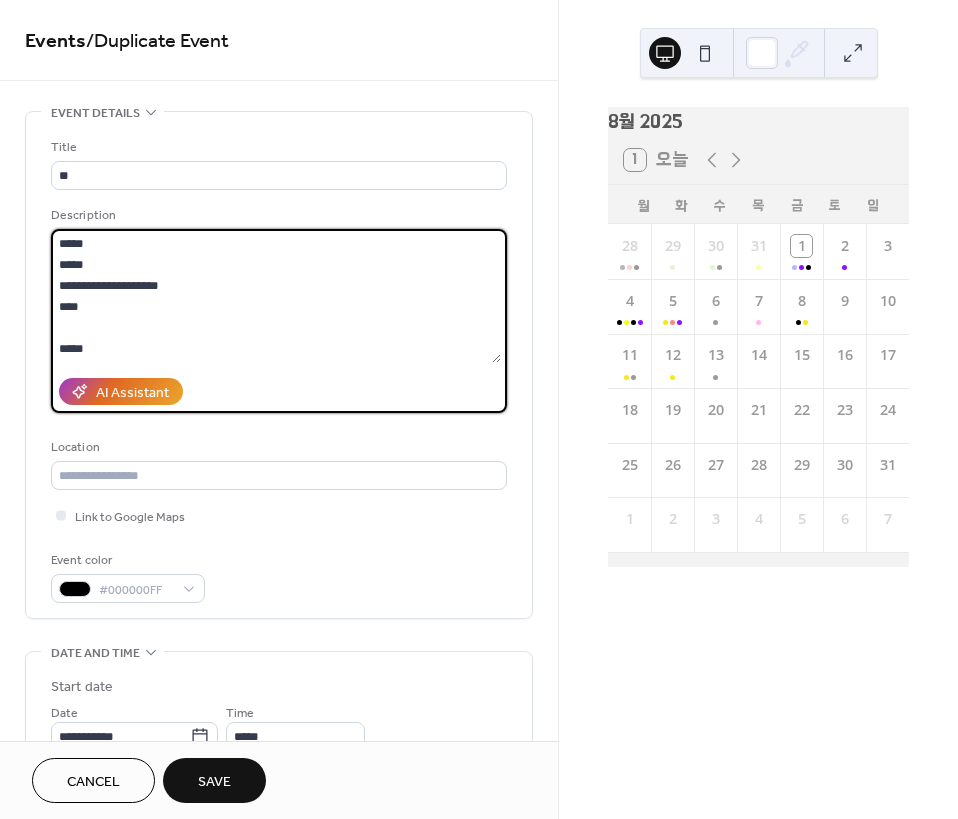 scroll, scrollTop: 63, scrollLeft: 0, axis: vertical 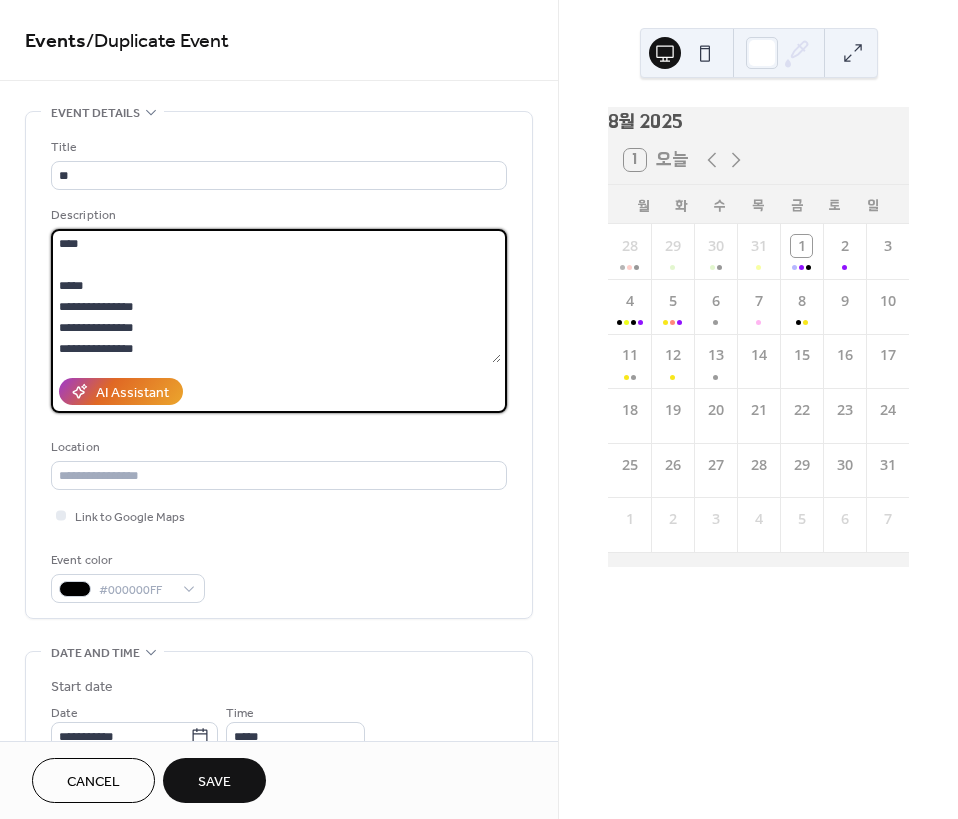 click on "**********" at bounding box center [276, 296] 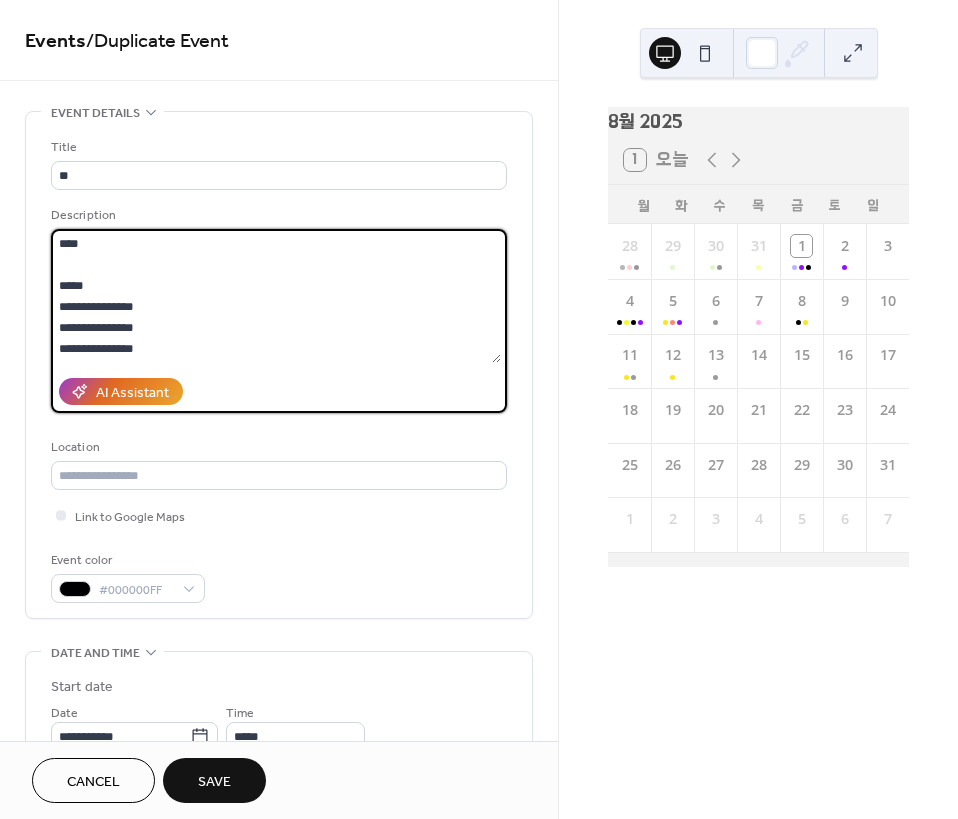 click on "**********" at bounding box center [276, 296] 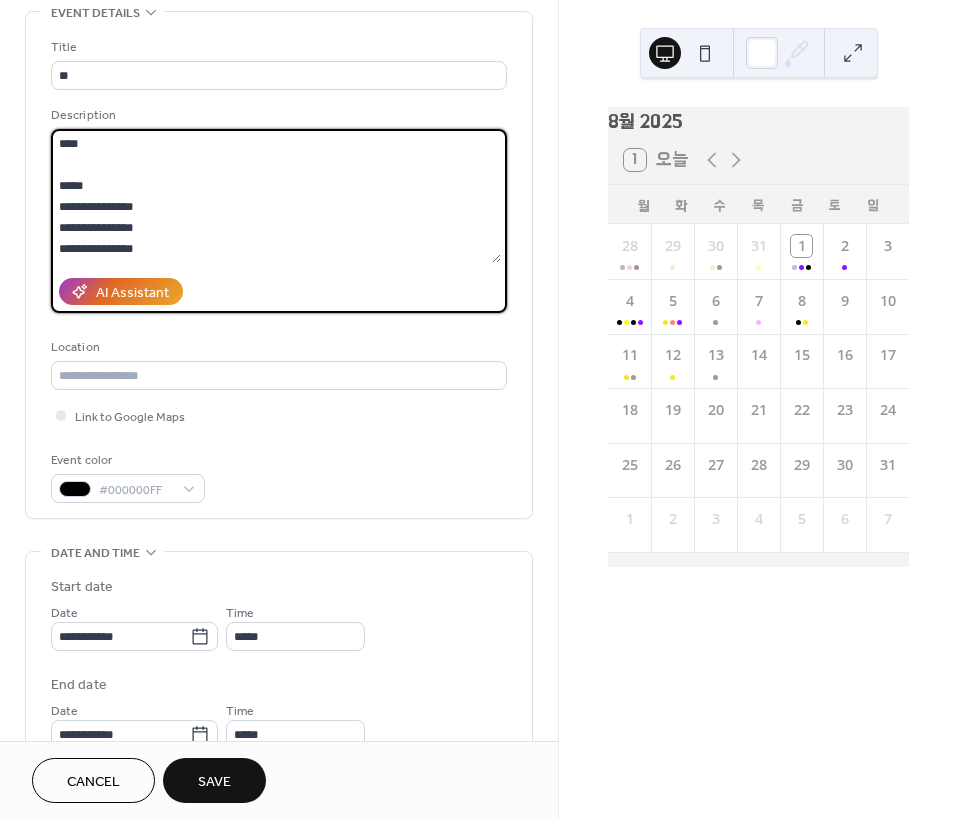 scroll, scrollTop: 0, scrollLeft: 0, axis: both 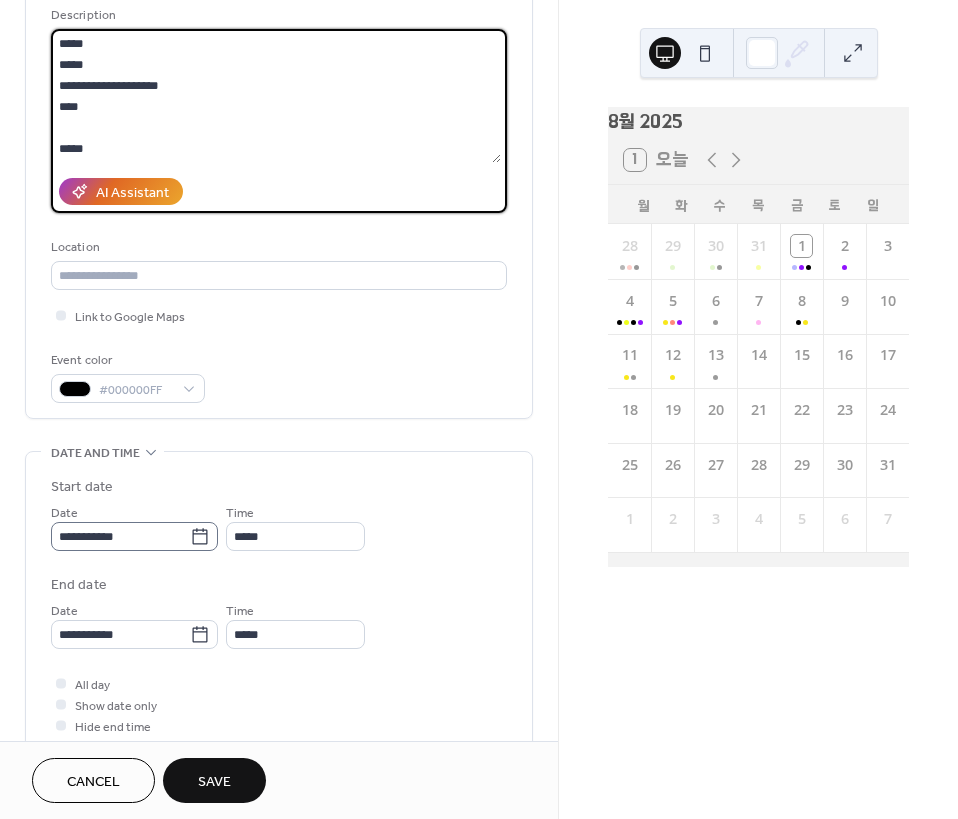 type on "**********" 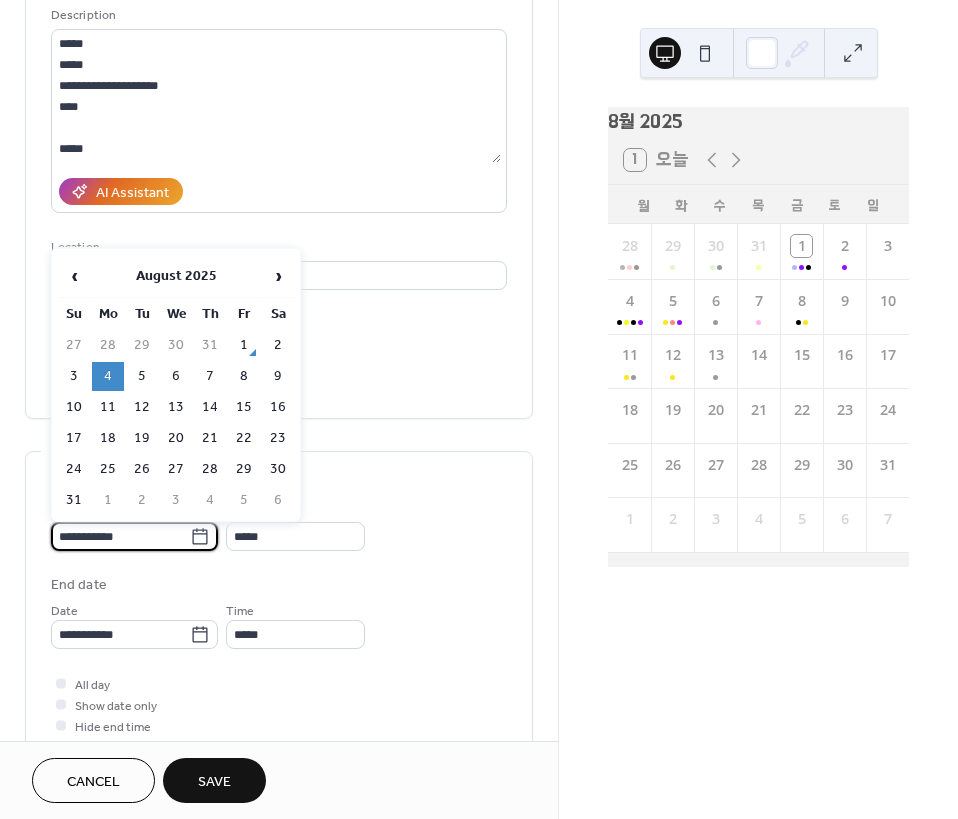 click on "**********" at bounding box center [120, 536] 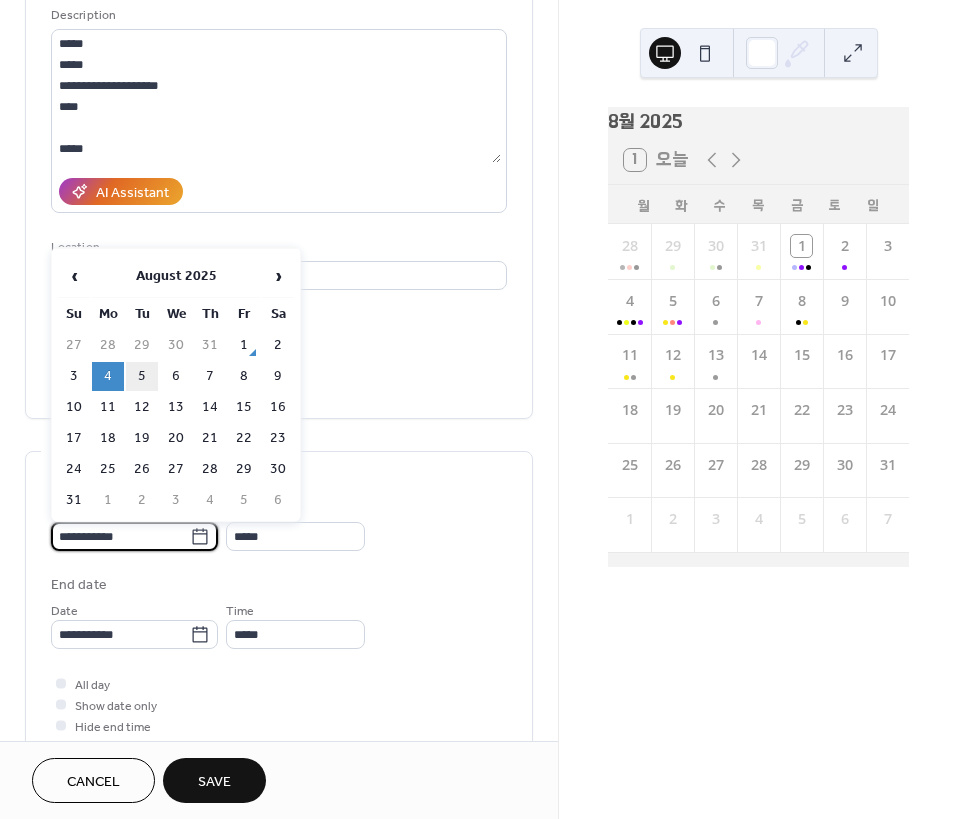 click on "5" at bounding box center [142, 376] 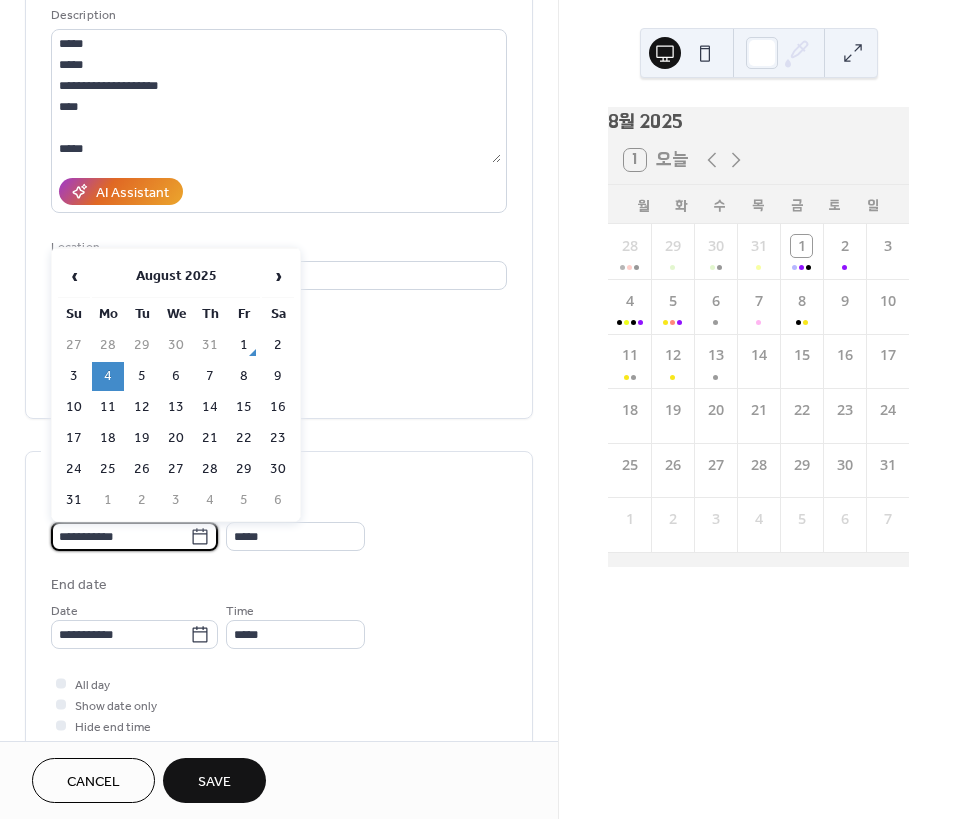 type on "**********" 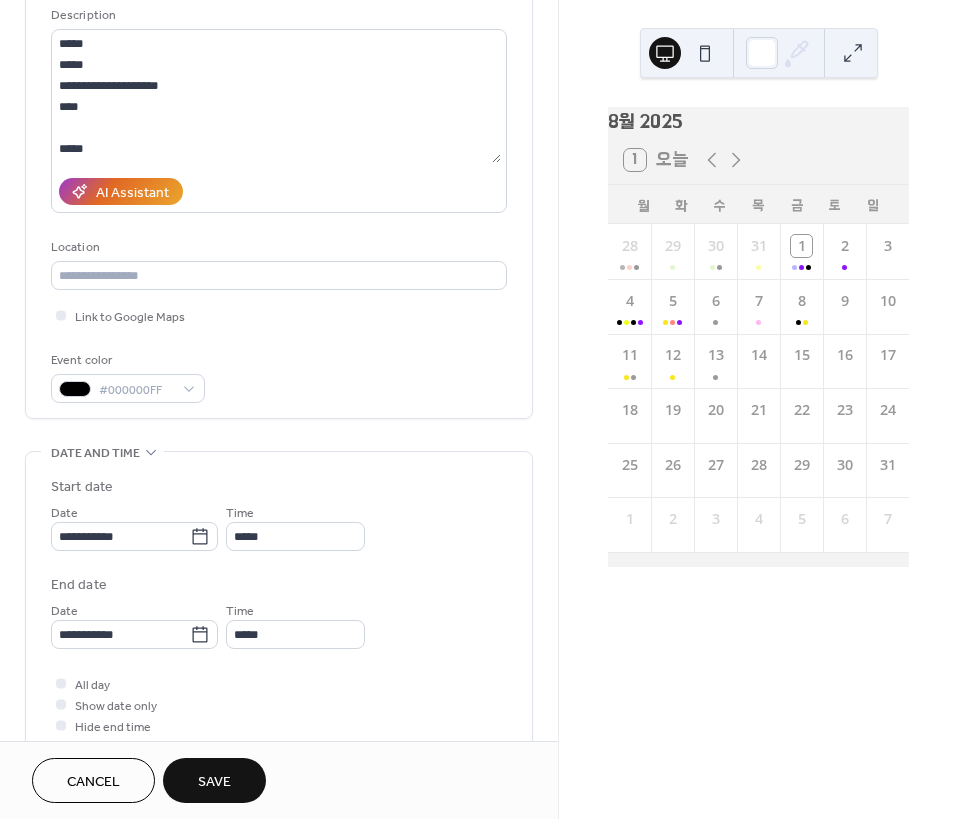 click on "**********" at bounding box center [279, 526] 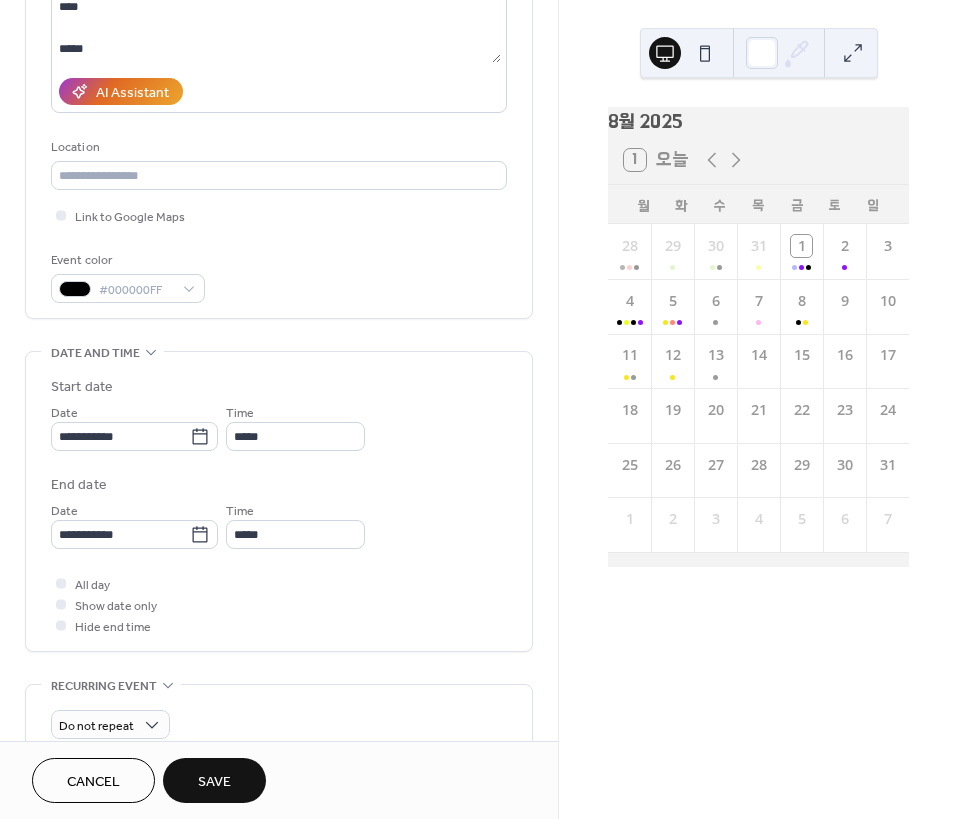 scroll, scrollTop: 0, scrollLeft: 0, axis: both 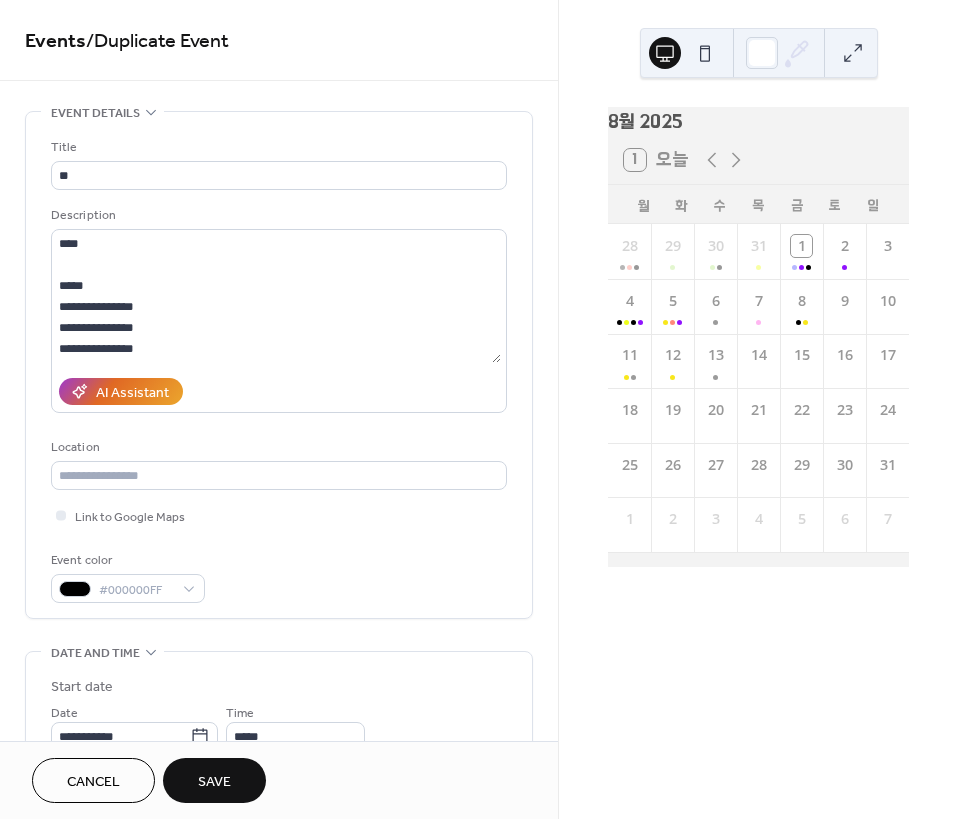 click on "Save" at bounding box center (214, 780) 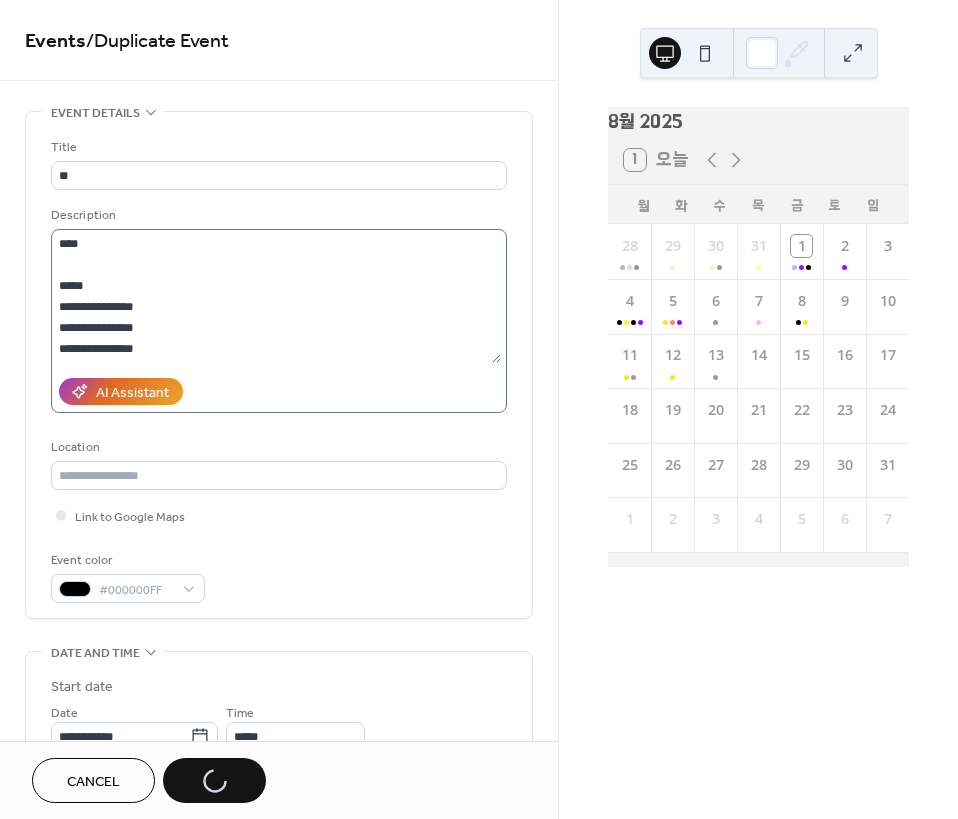 scroll, scrollTop: 0, scrollLeft: 0, axis: both 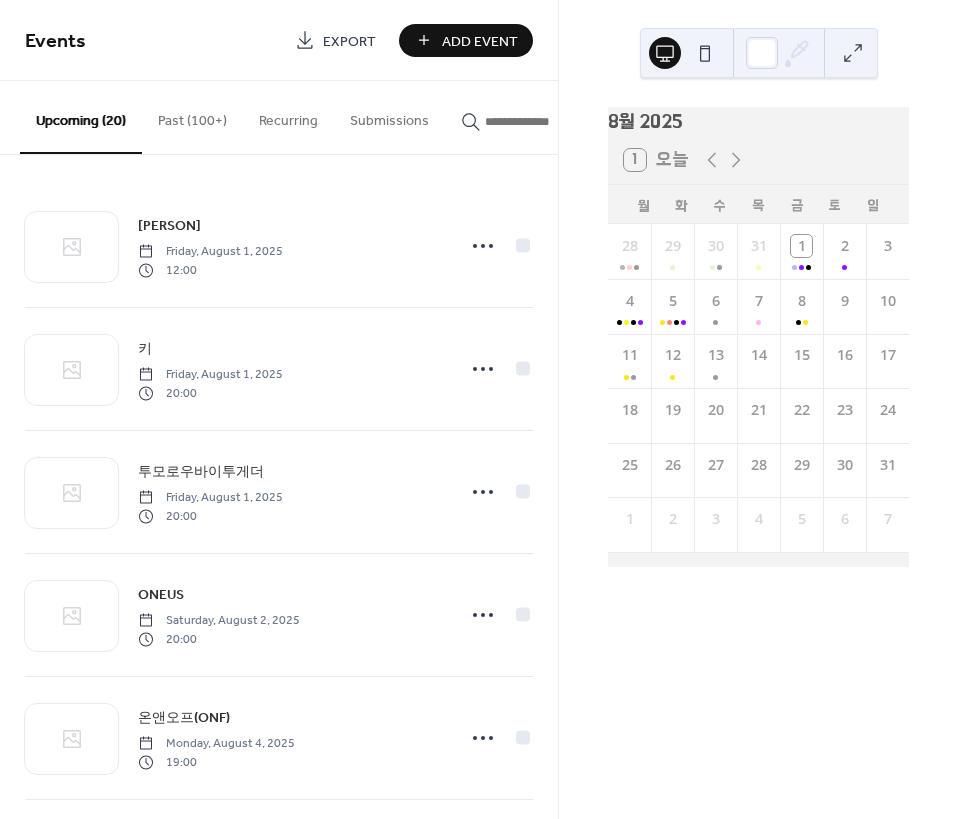 click on "Add Event" at bounding box center (480, 41) 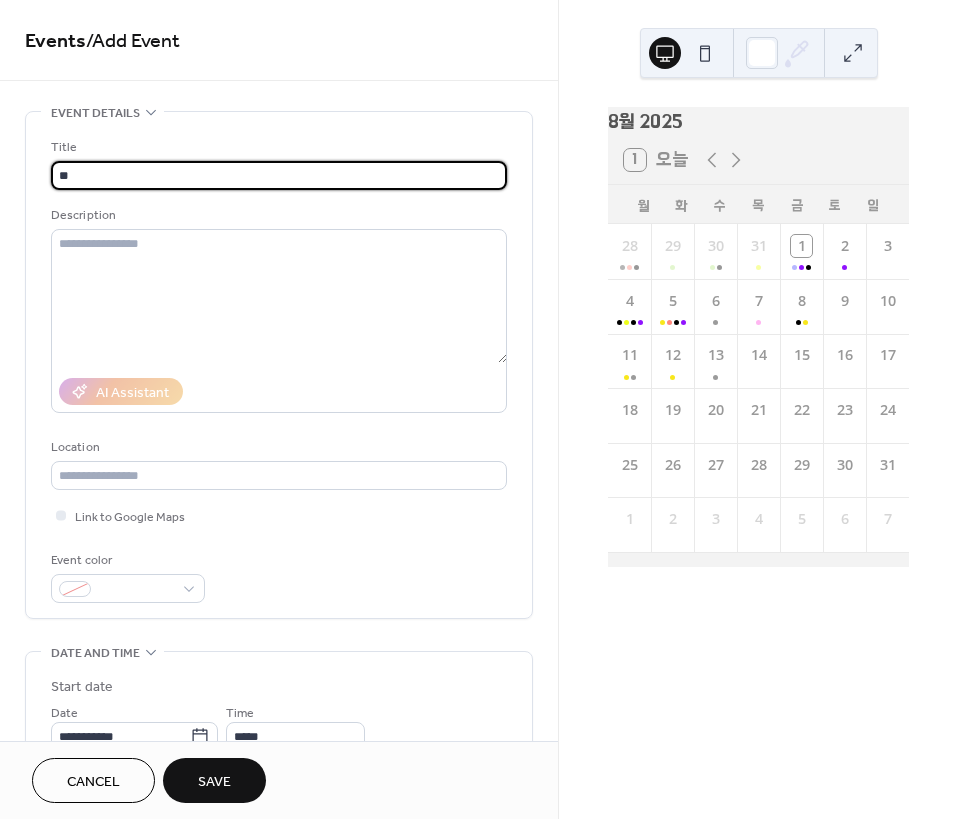 type on "*" 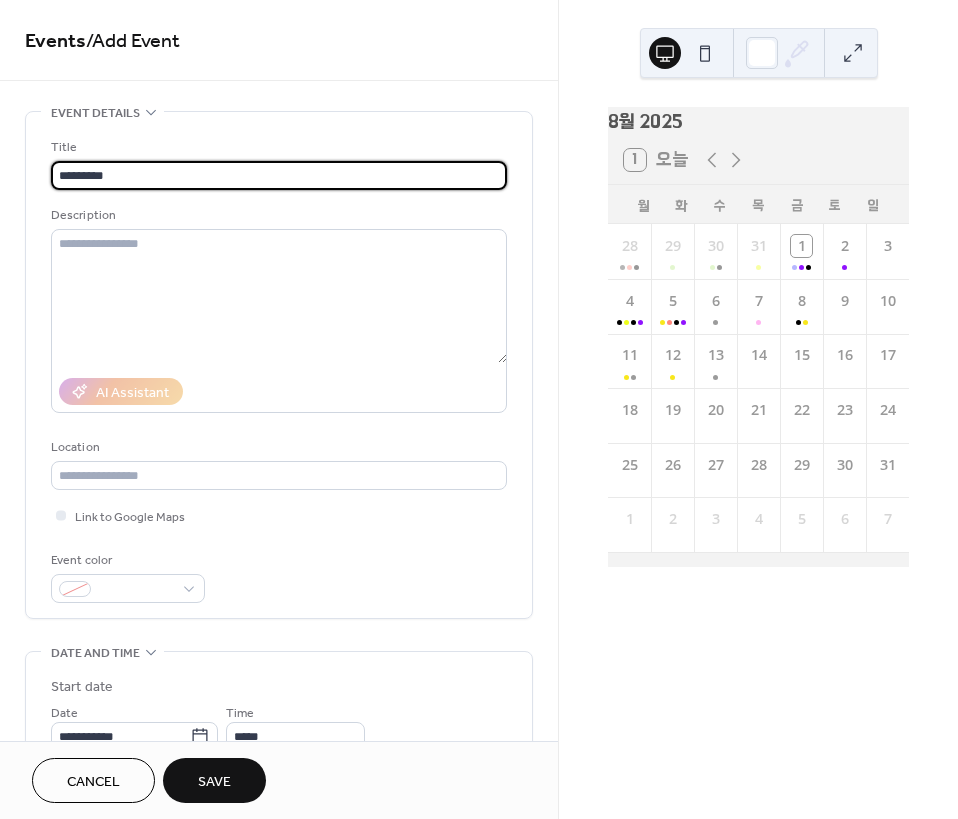 type on "********" 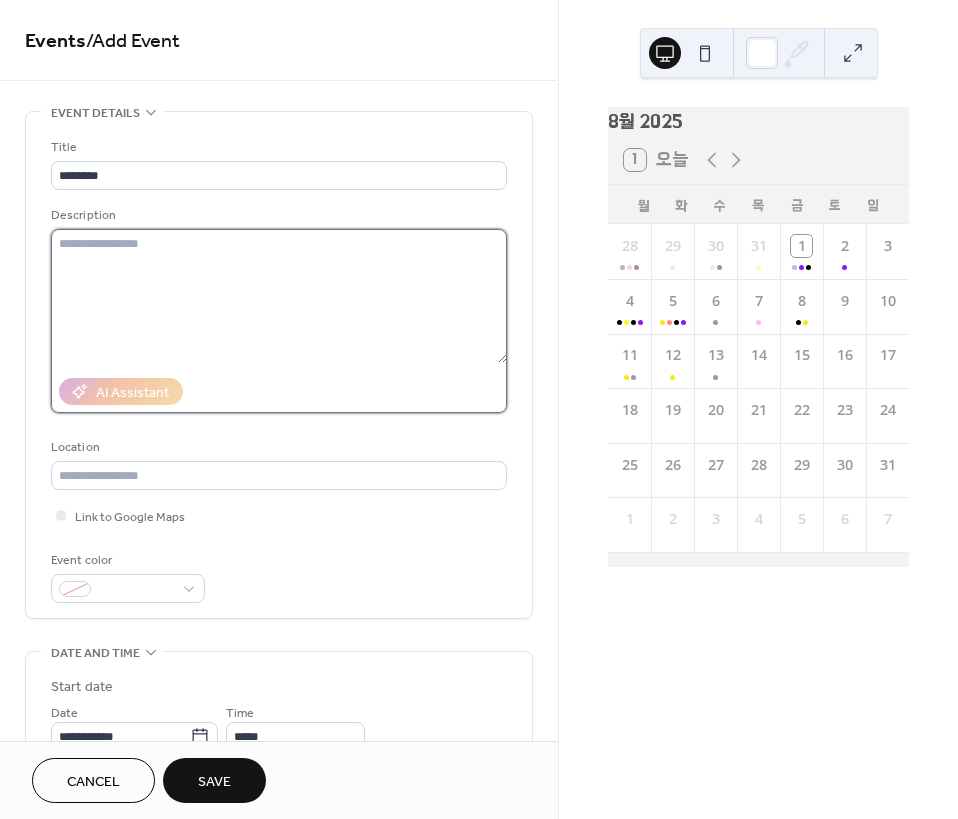 click at bounding box center [279, 296] 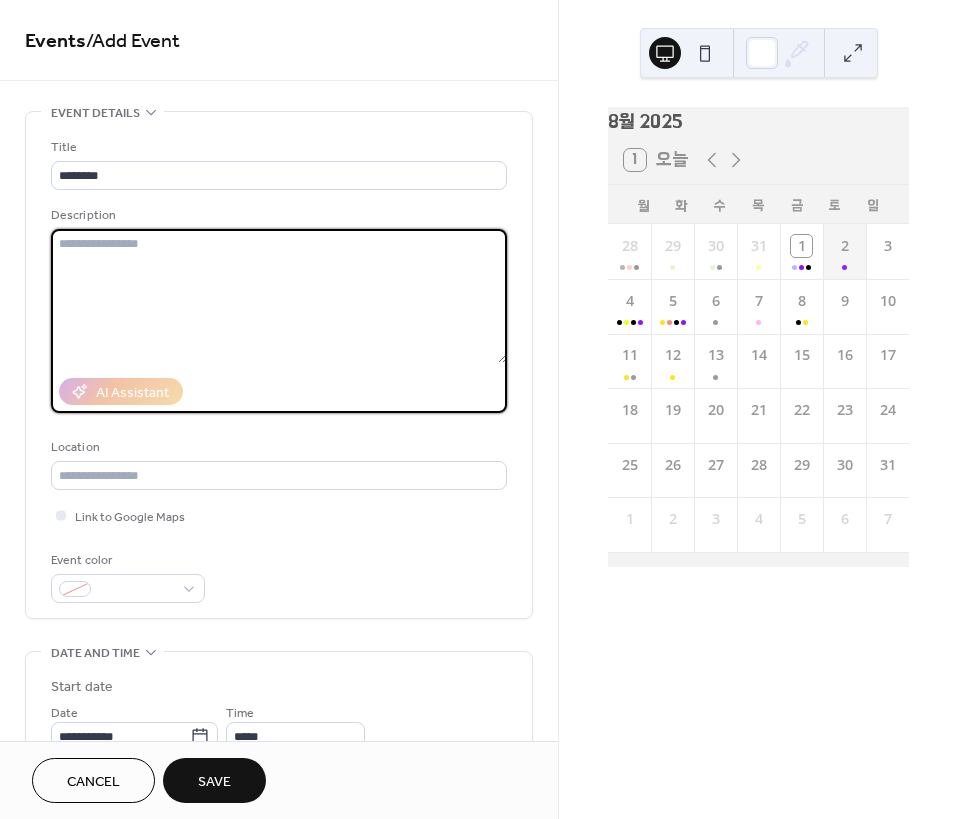 click on "2" at bounding box center (844, 251) 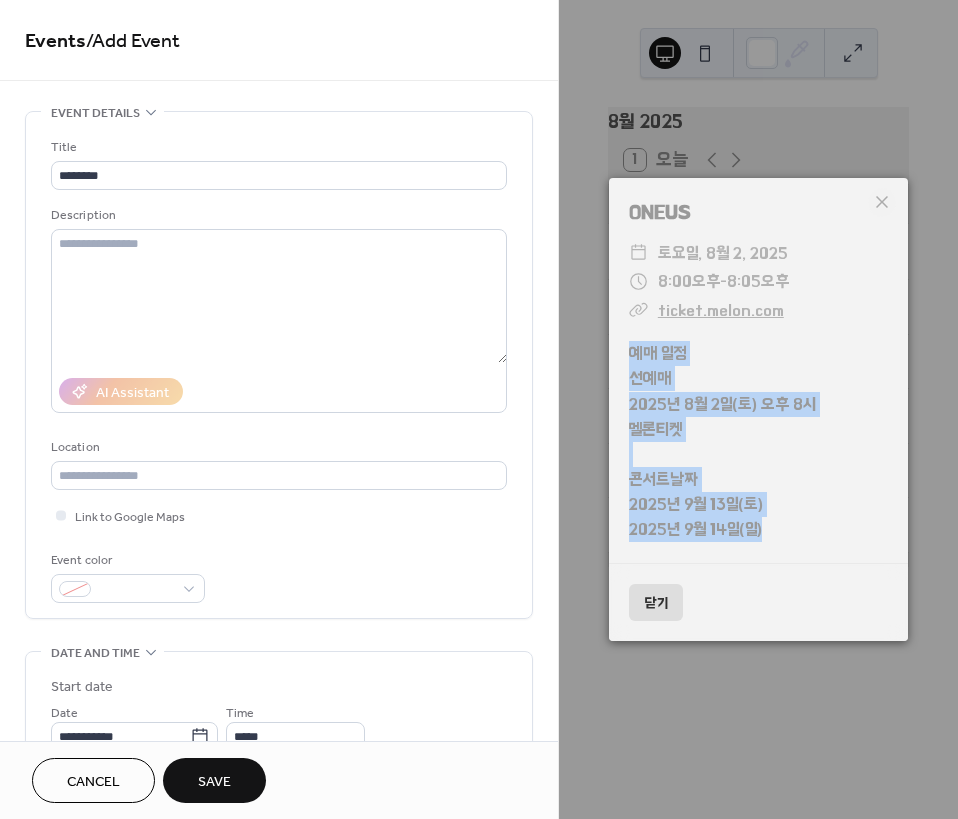 drag, startPoint x: 733, startPoint y: 392, endPoint x: 834, endPoint y: 524, distance: 166.2077 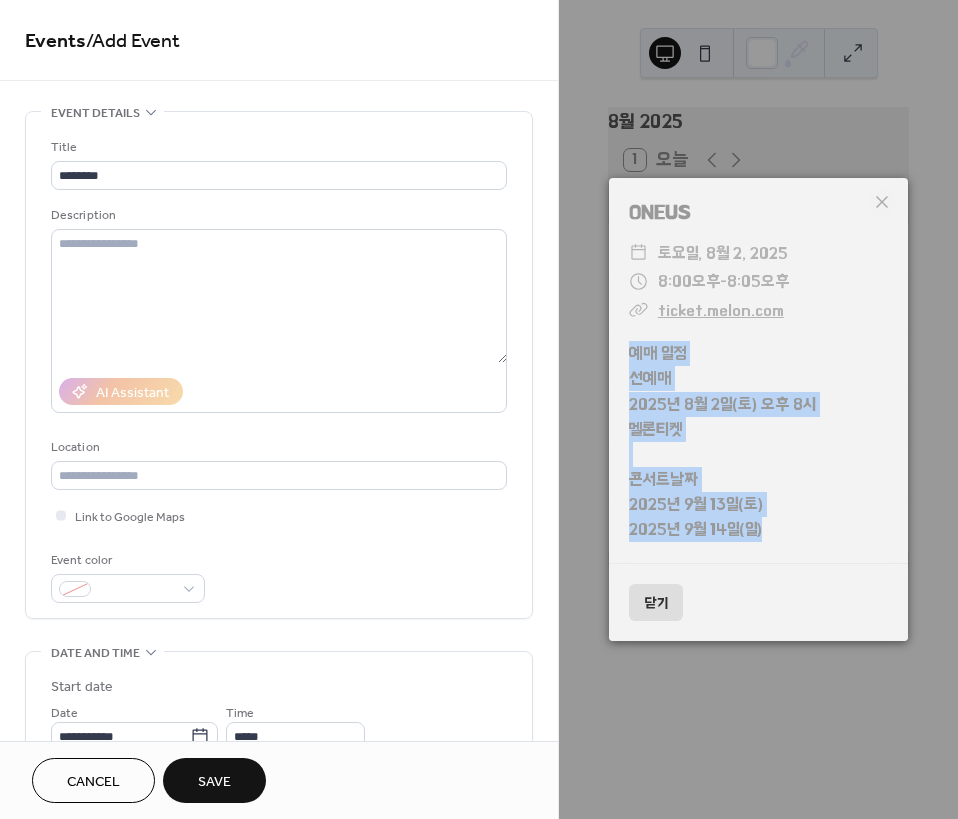 click on "예매 일정 선예매 2025년 8월 2일(토) 오후 8시 멜론티켓 콘서트날짜 2025년 9월 13일(토) 2025년 9월 14일(일)" at bounding box center [758, 442] 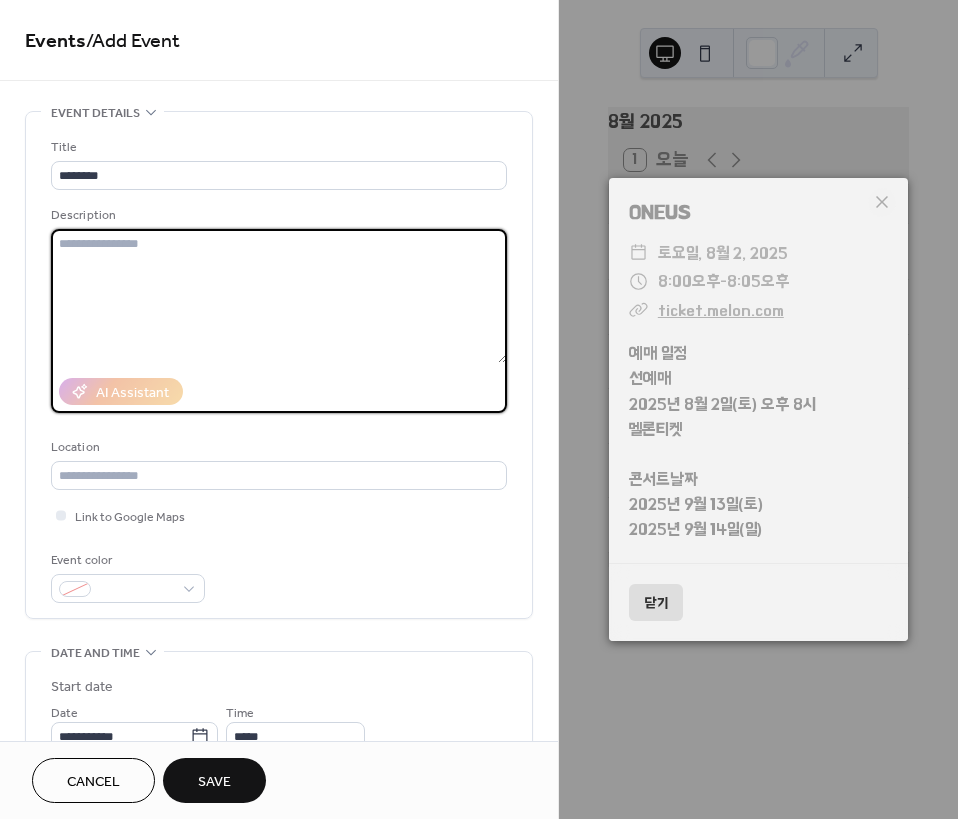 click at bounding box center (279, 296) 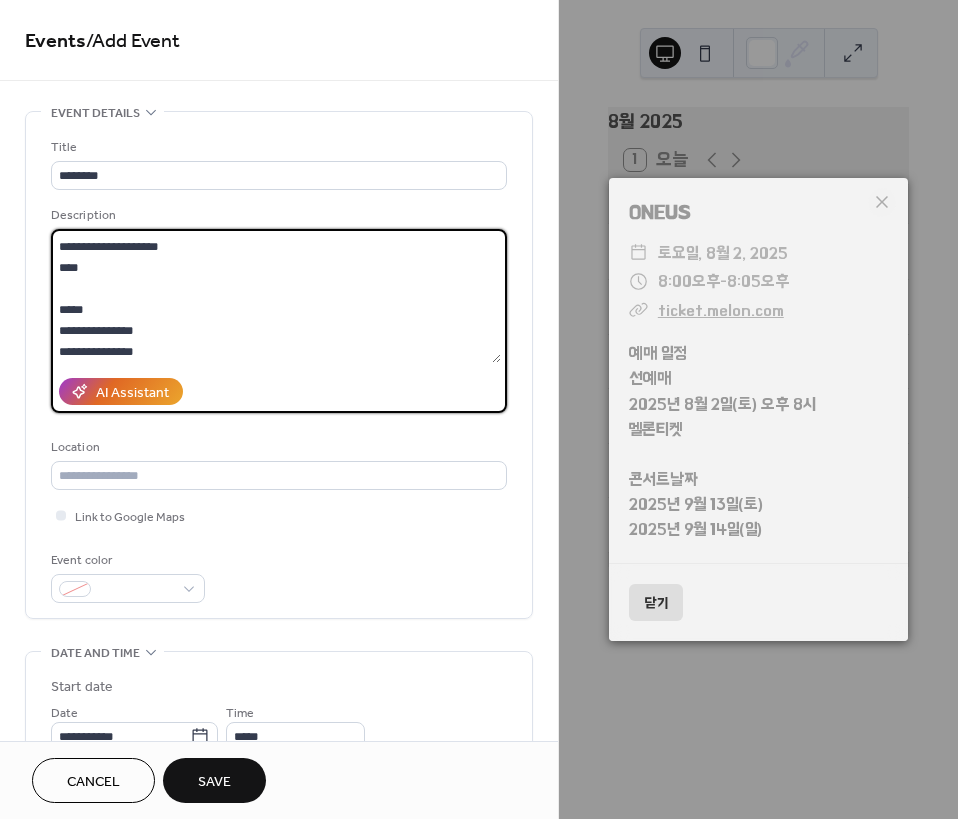 scroll, scrollTop: 0, scrollLeft: 0, axis: both 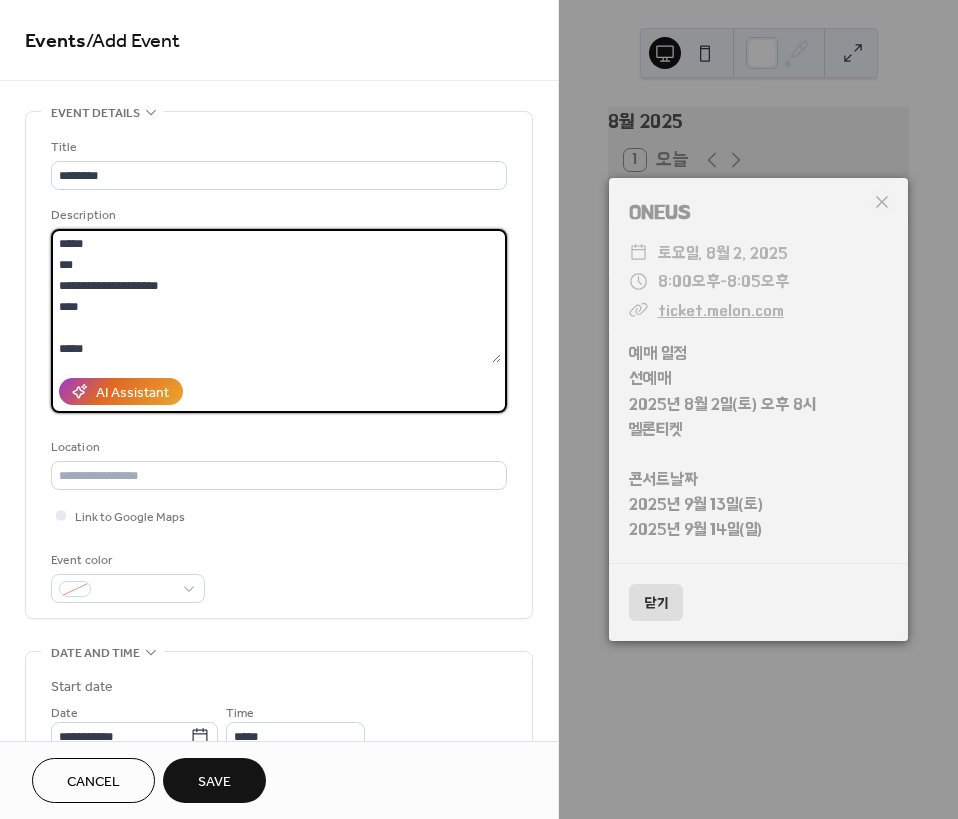 drag, startPoint x: 86, startPoint y: 264, endPoint x: 74, endPoint y: 264, distance: 12 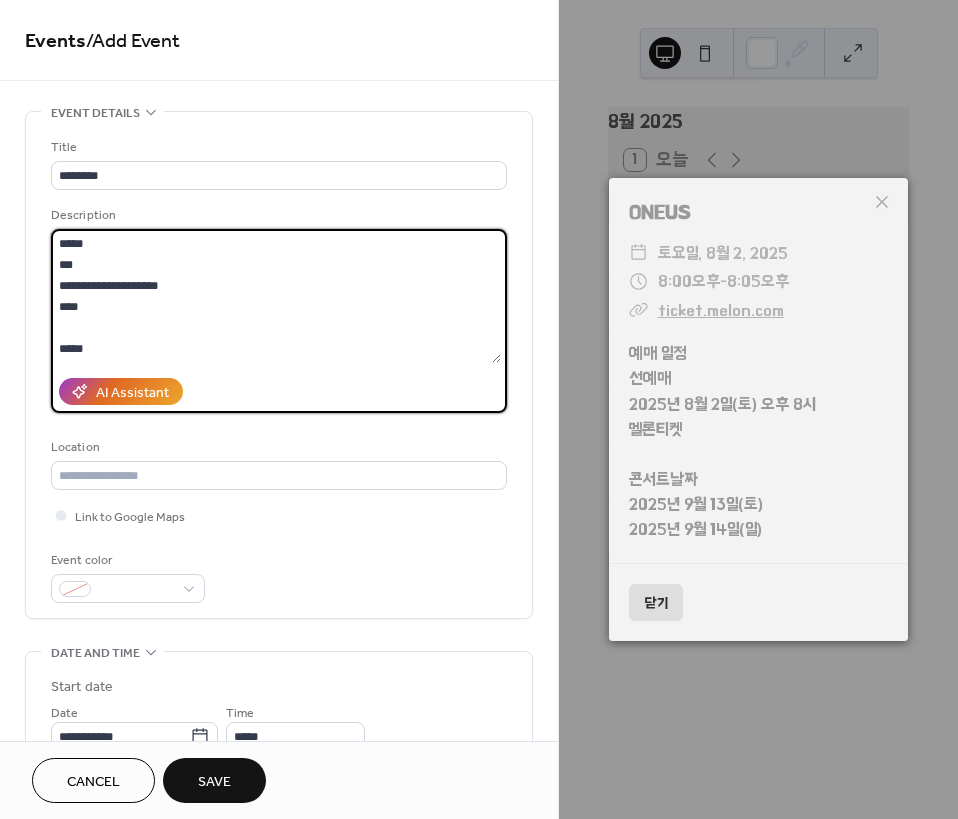 click on "**********" at bounding box center [276, 296] 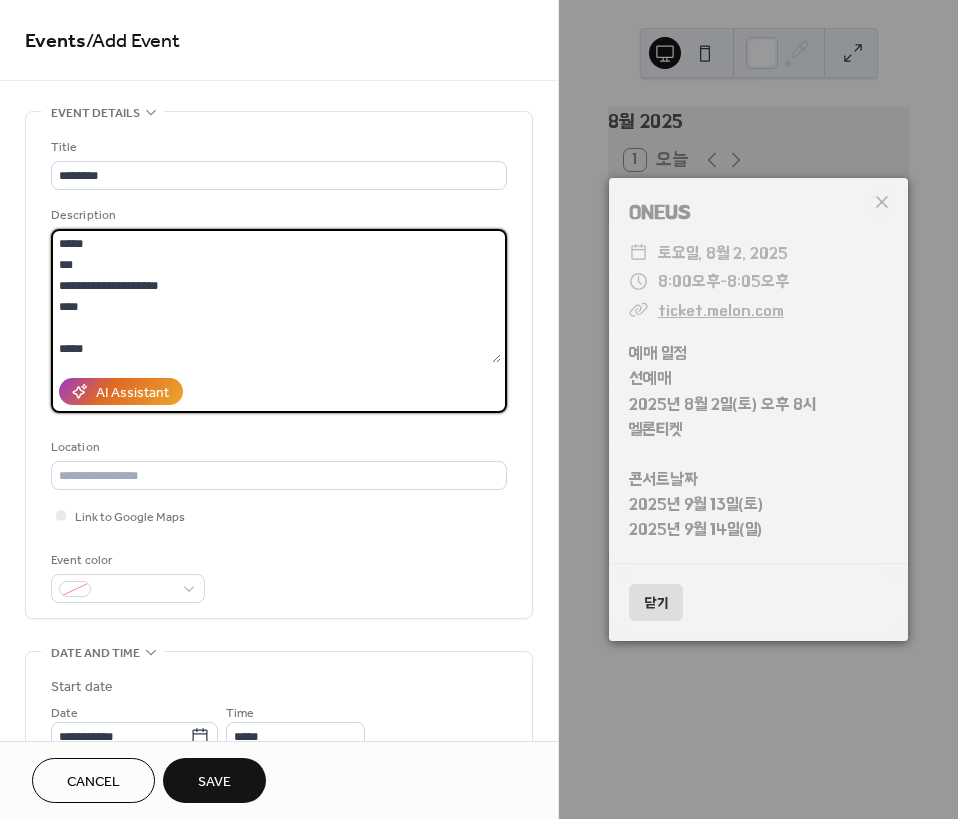 type on "**********" 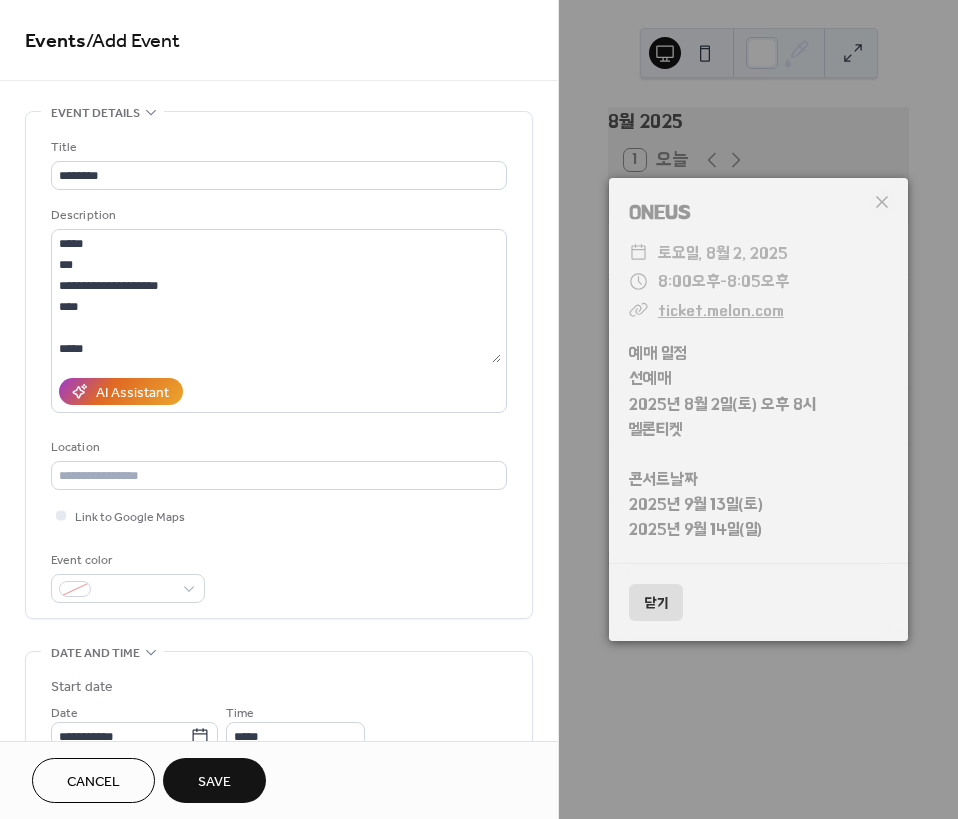 click on "Cancel" at bounding box center [93, 782] 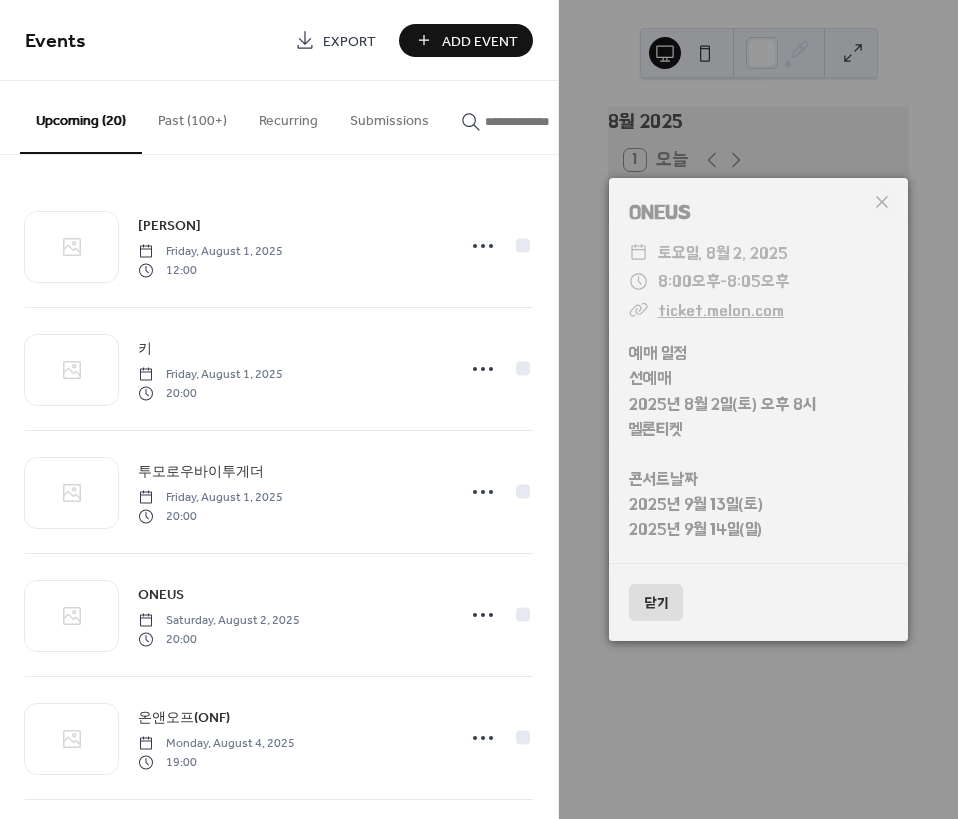 click on "닫기" at bounding box center [656, 603] 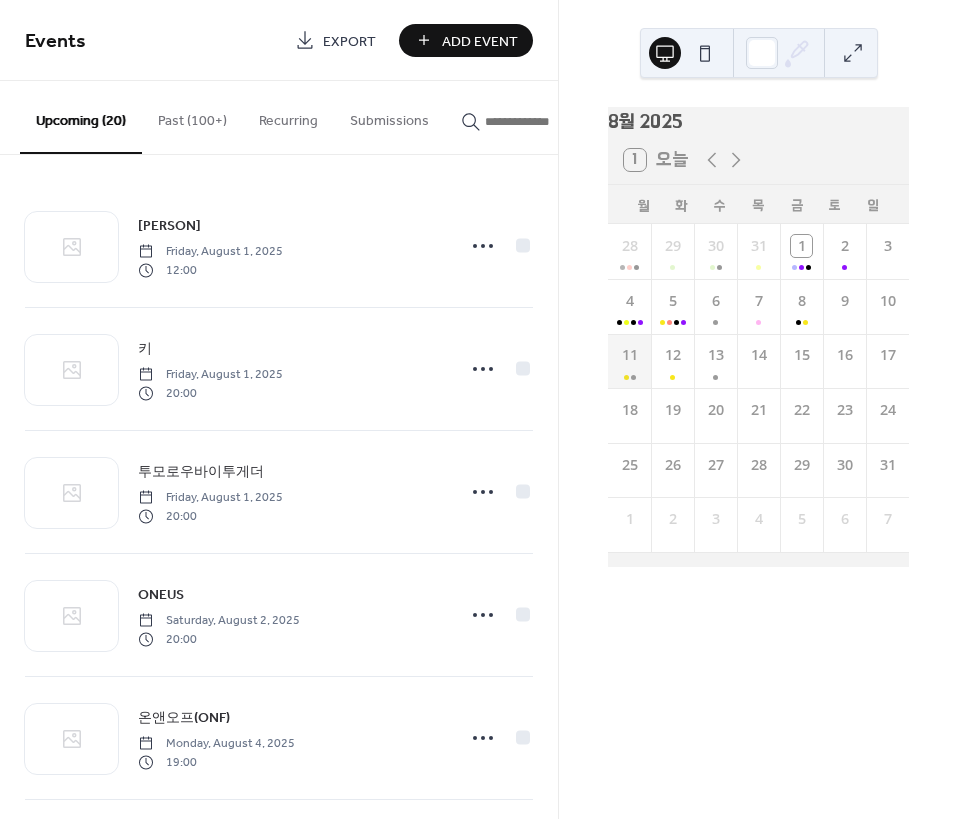click on "11" at bounding box center (629, 361) 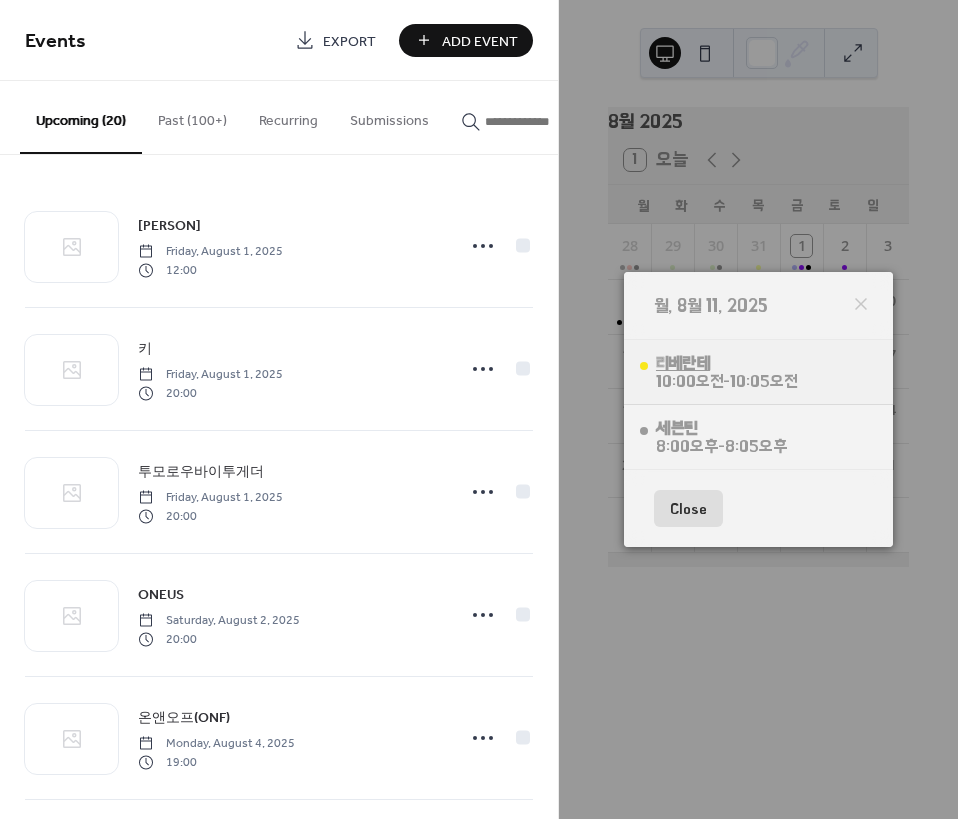 click on "리베란테" at bounding box center (726, 363) 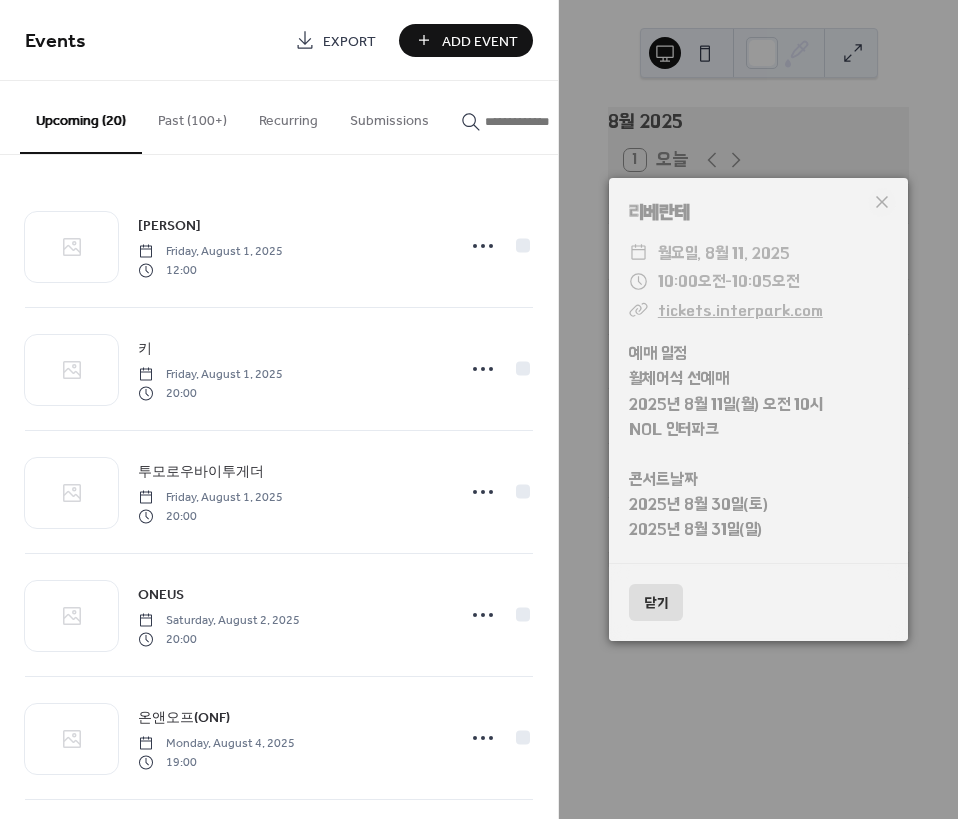 click on "닫기" at bounding box center (656, 603) 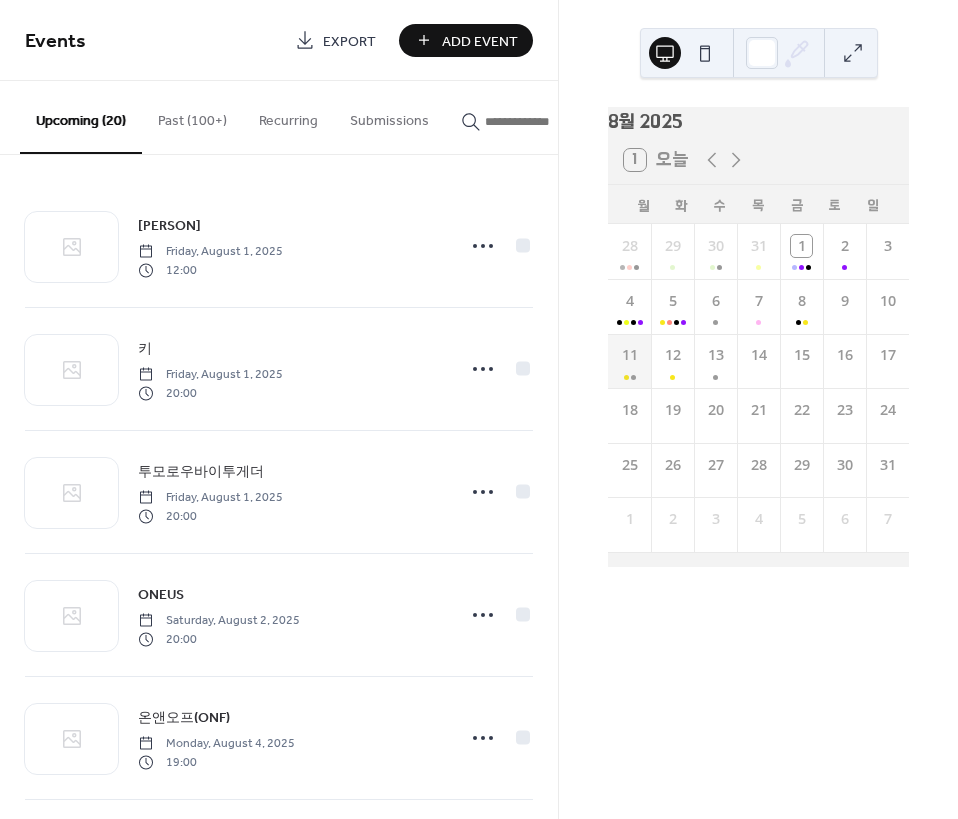 click on "11" at bounding box center (629, 361) 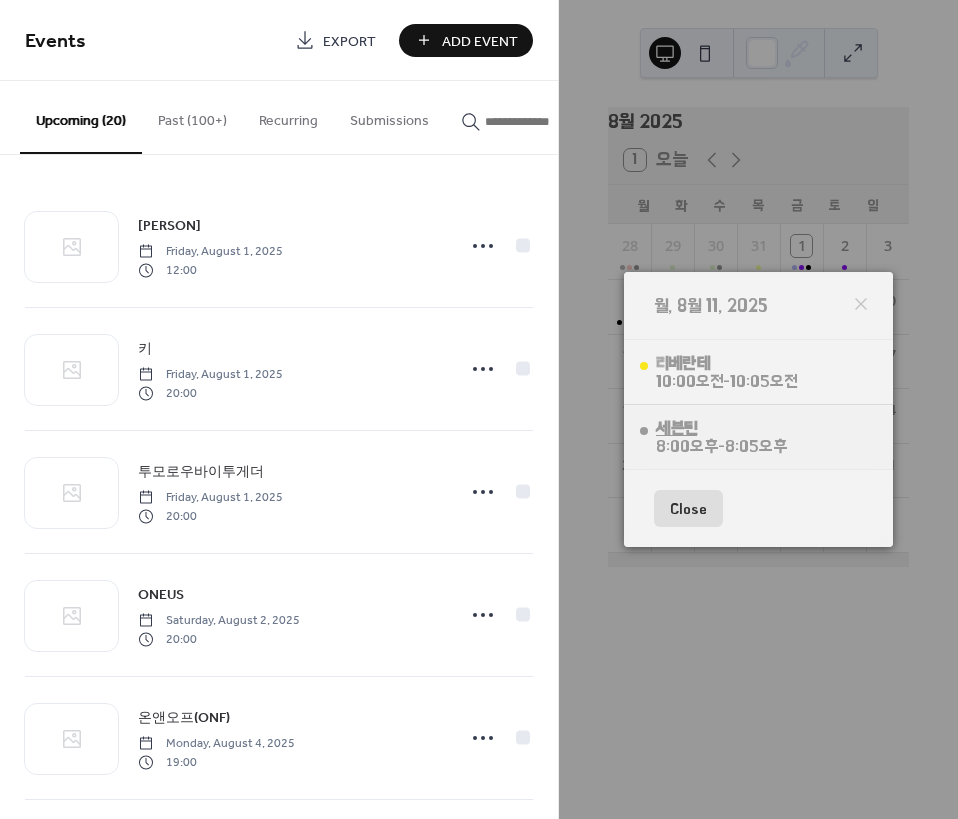 click on "세븐틴" at bounding box center (721, 428) 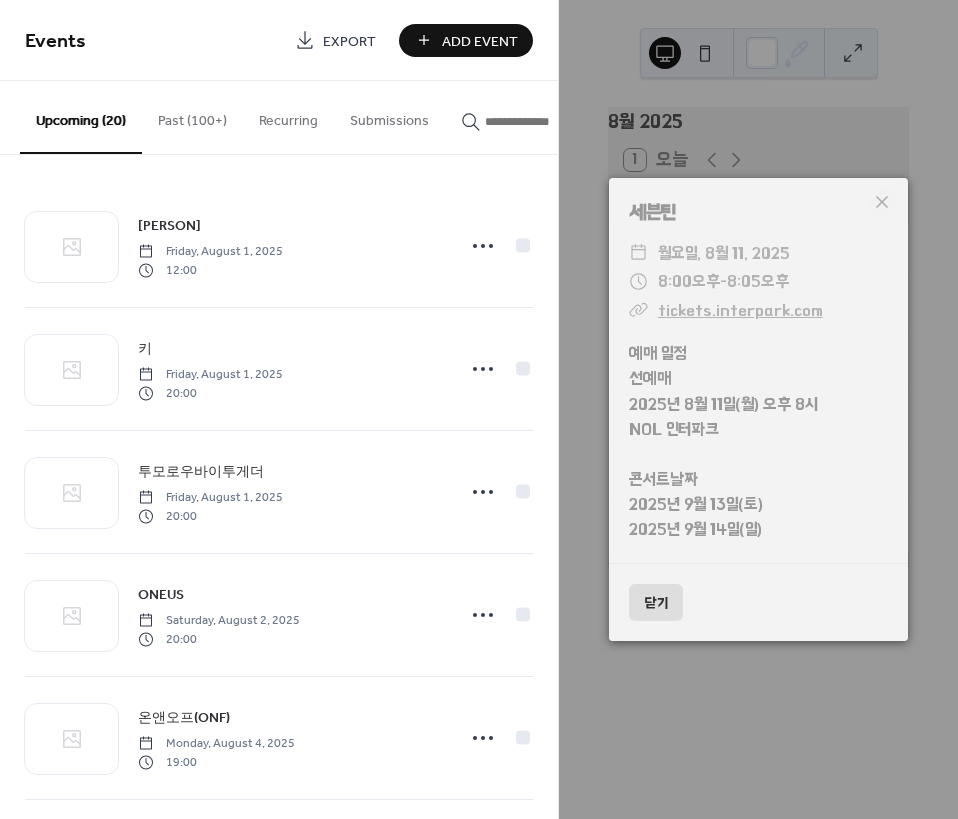 click on "닫기" at bounding box center [656, 603] 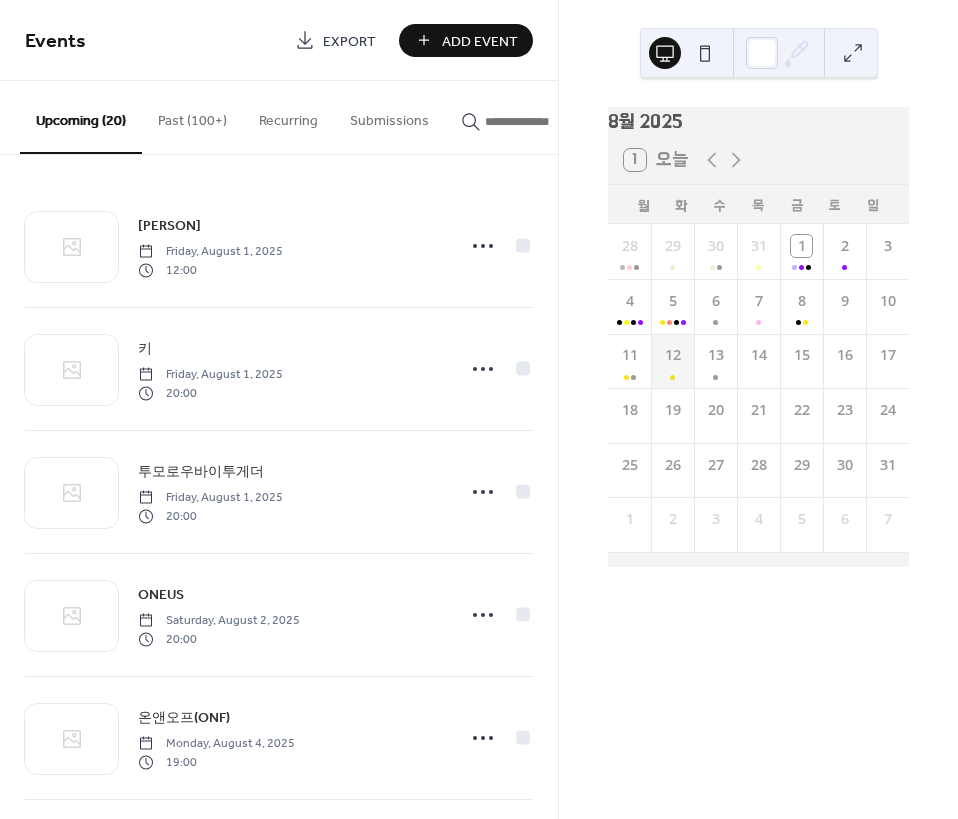 click on "12" at bounding box center [672, 361] 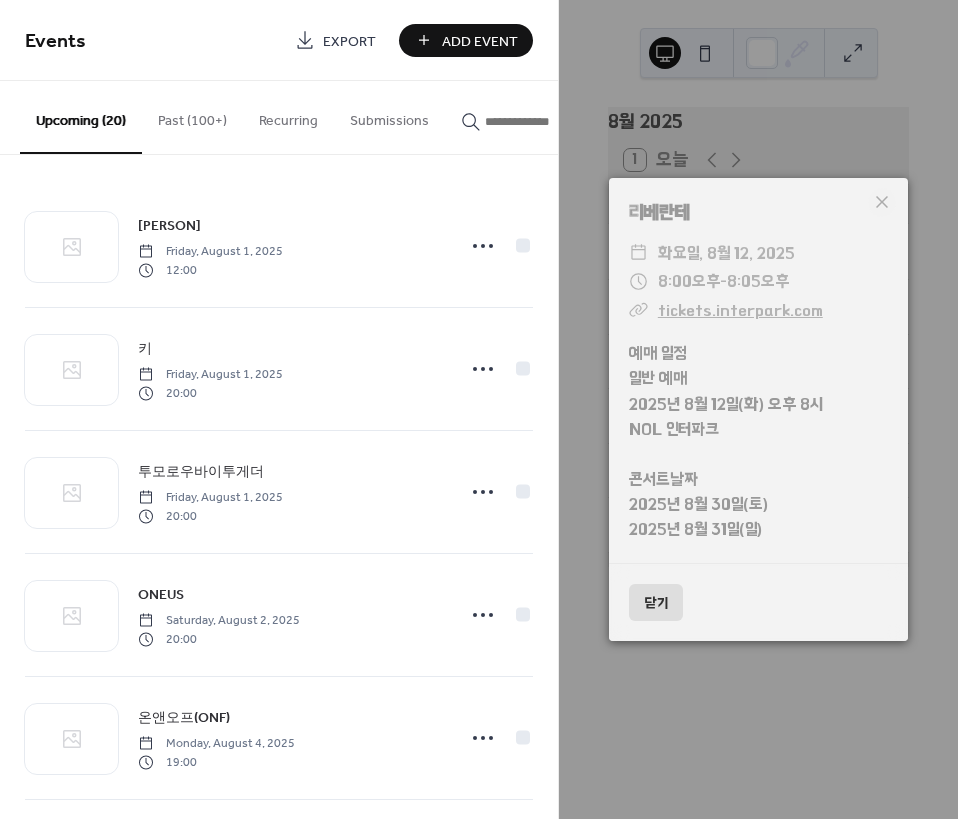click on "닫기" at bounding box center (656, 603) 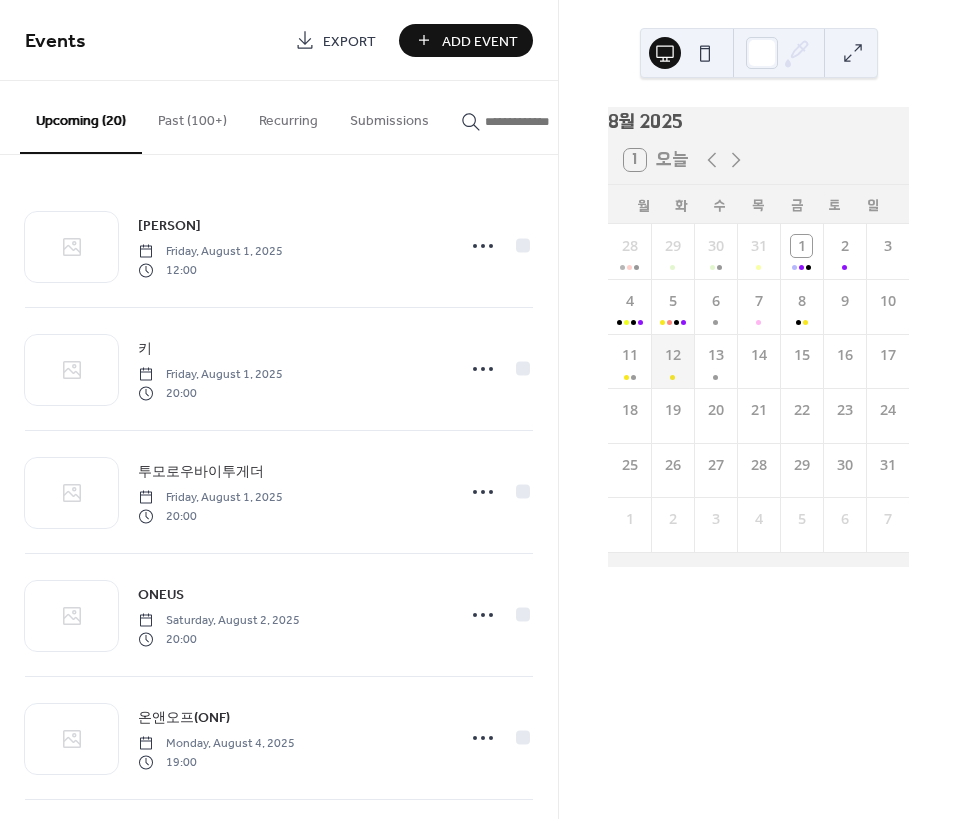 click on "12" at bounding box center [672, 361] 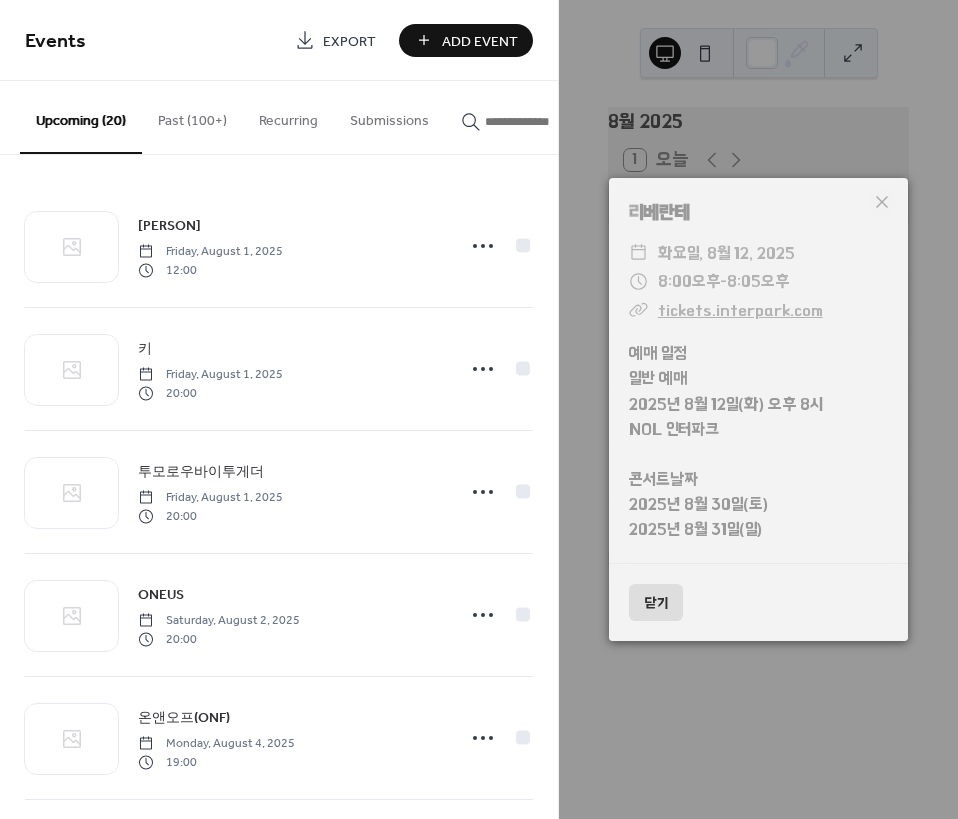 click on "닫기" at bounding box center (656, 603) 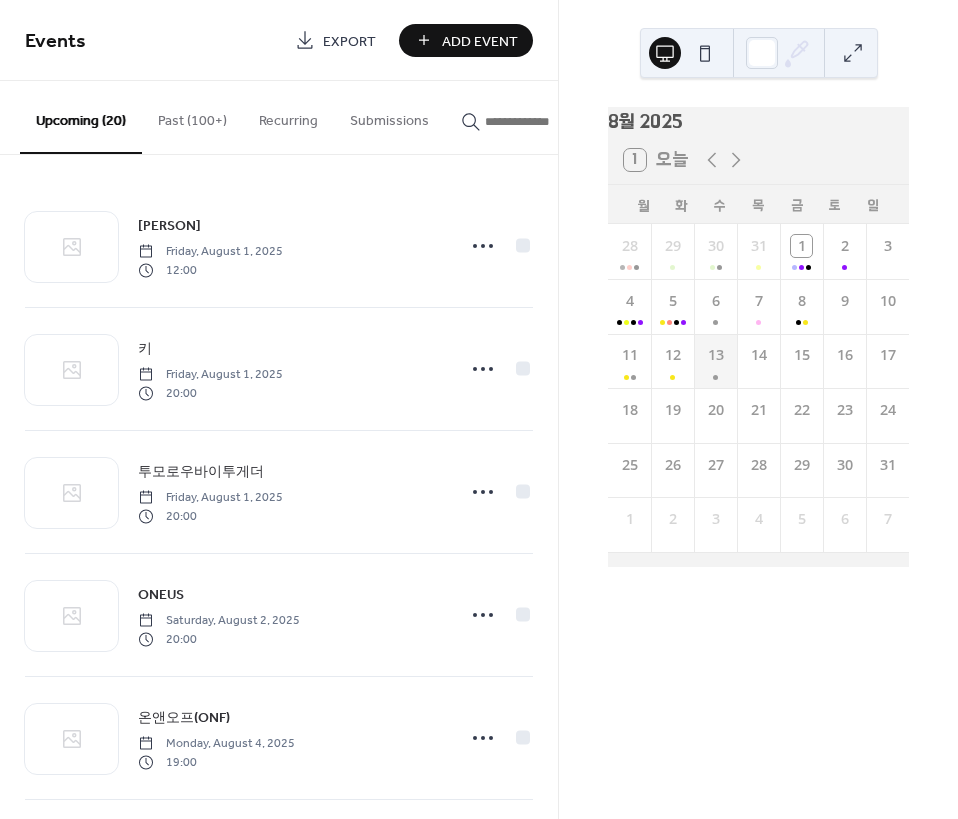 click on "13" at bounding box center [715, 361] 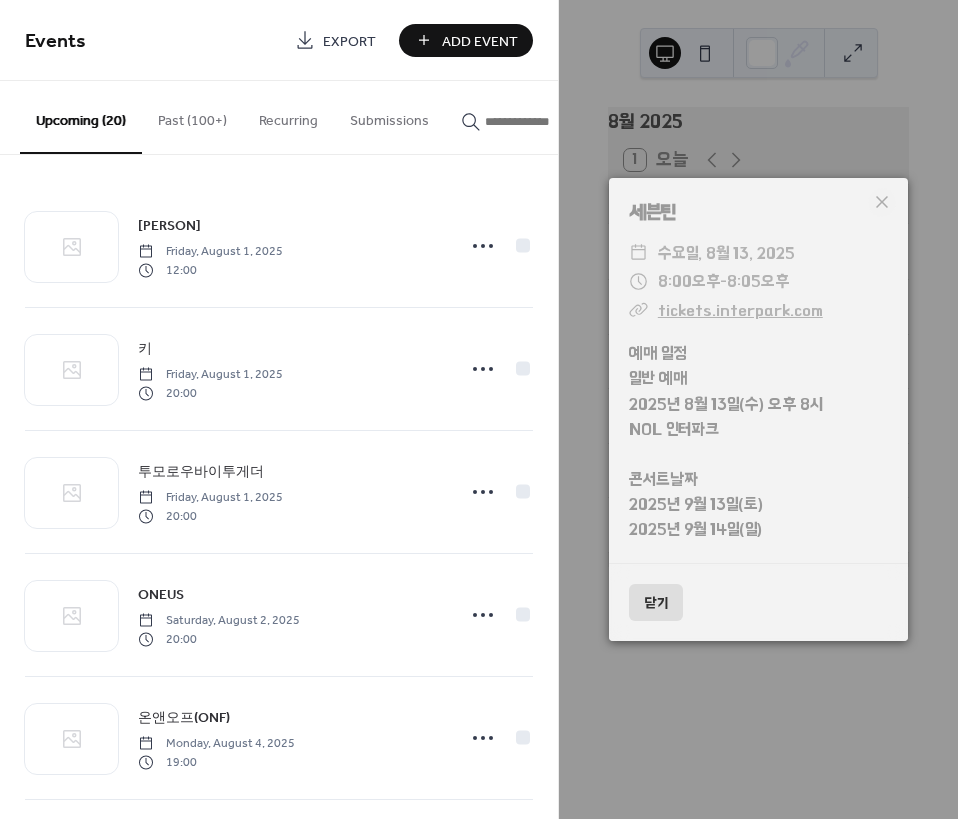click on "닫기" at bounding box center (656, 603) 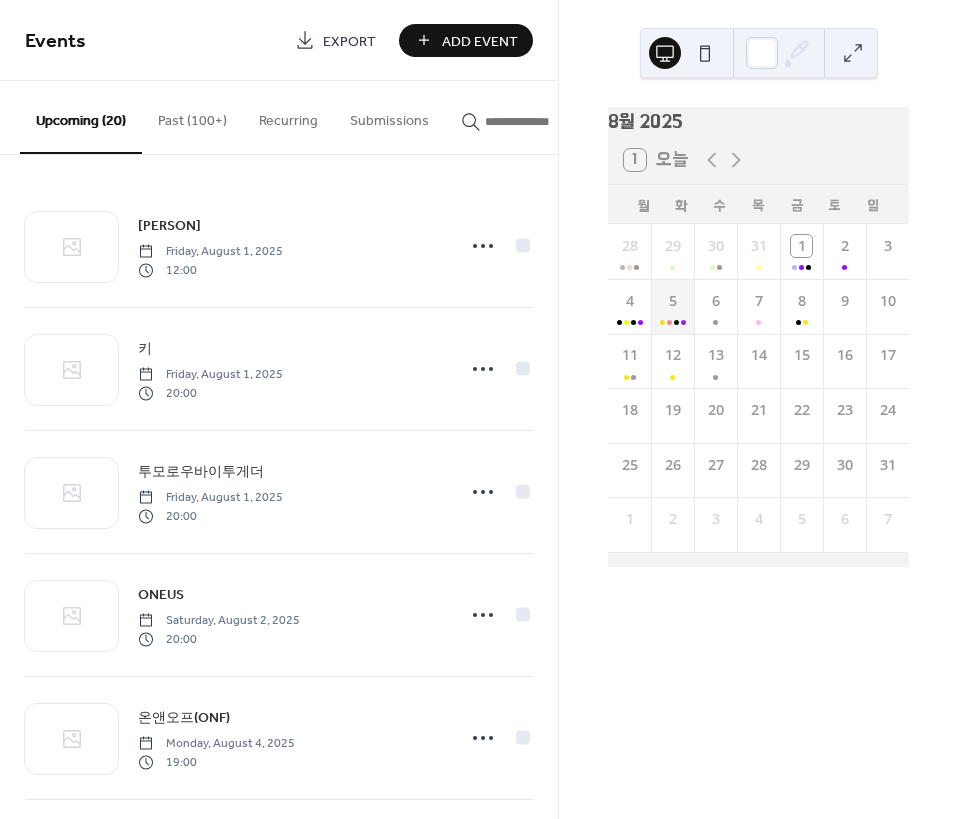 click on "5" at bounding box center (672, 306) 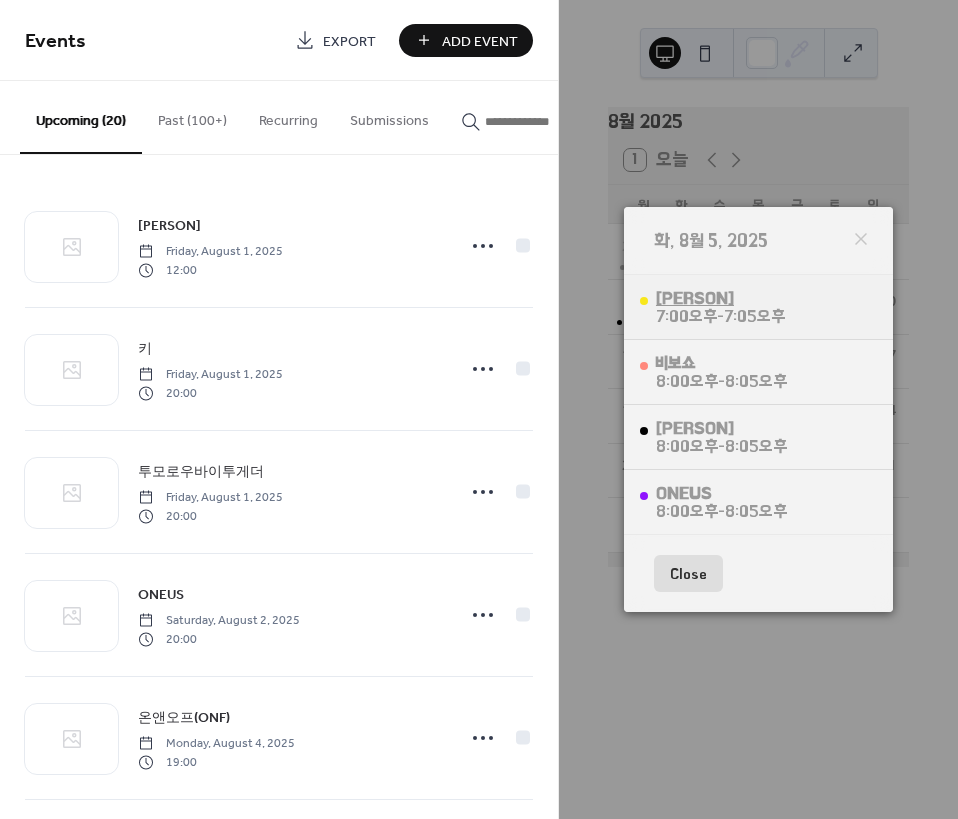 click on "[LAST] & [LAST]" at bounding box center [720, 298] 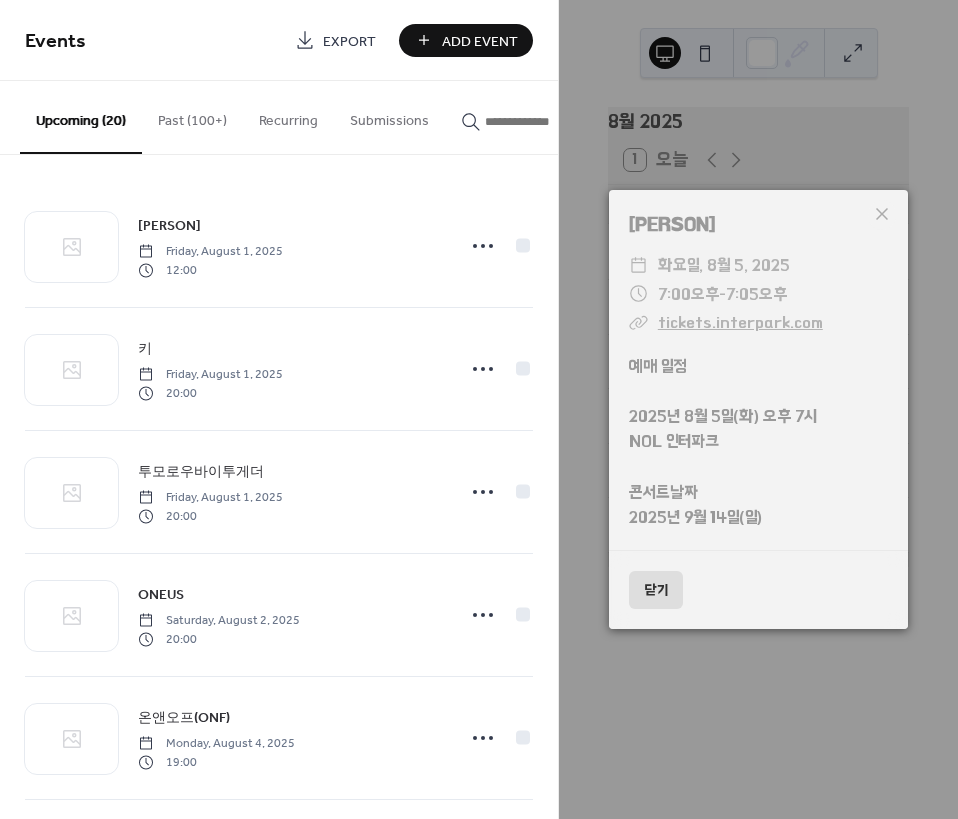 click on "닫기" at bounding box center [656, 590] 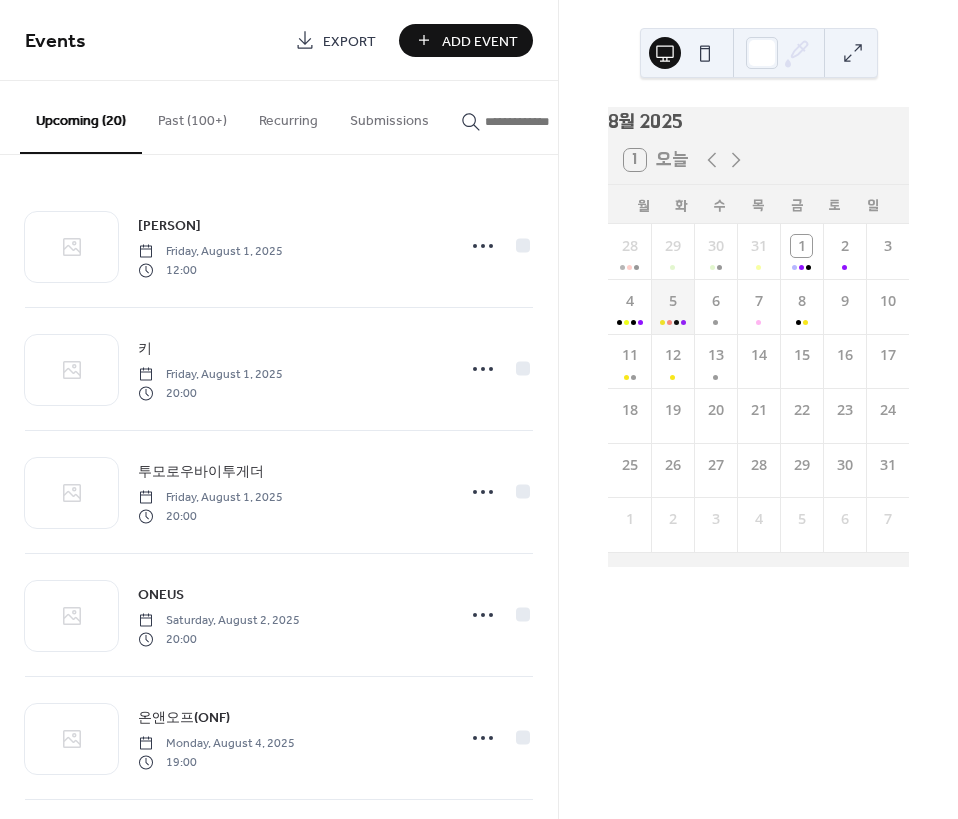 click on "5" at bounding box center [672, 306] 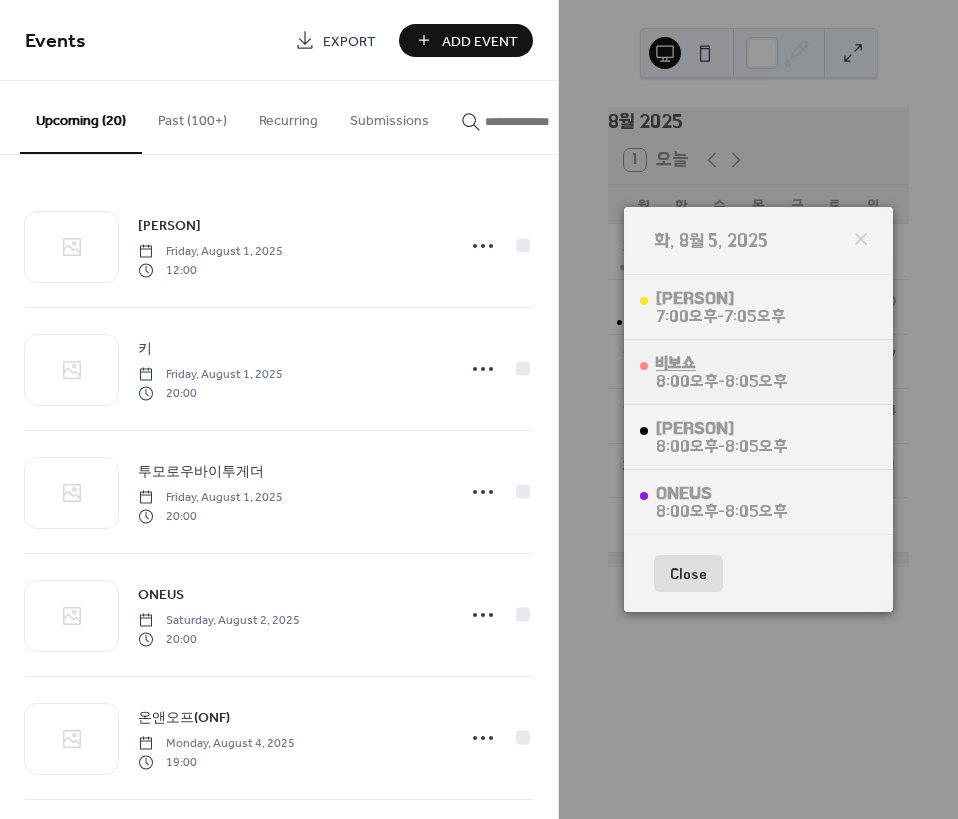 click on "비보쇼" at bounding box center [721, 363] 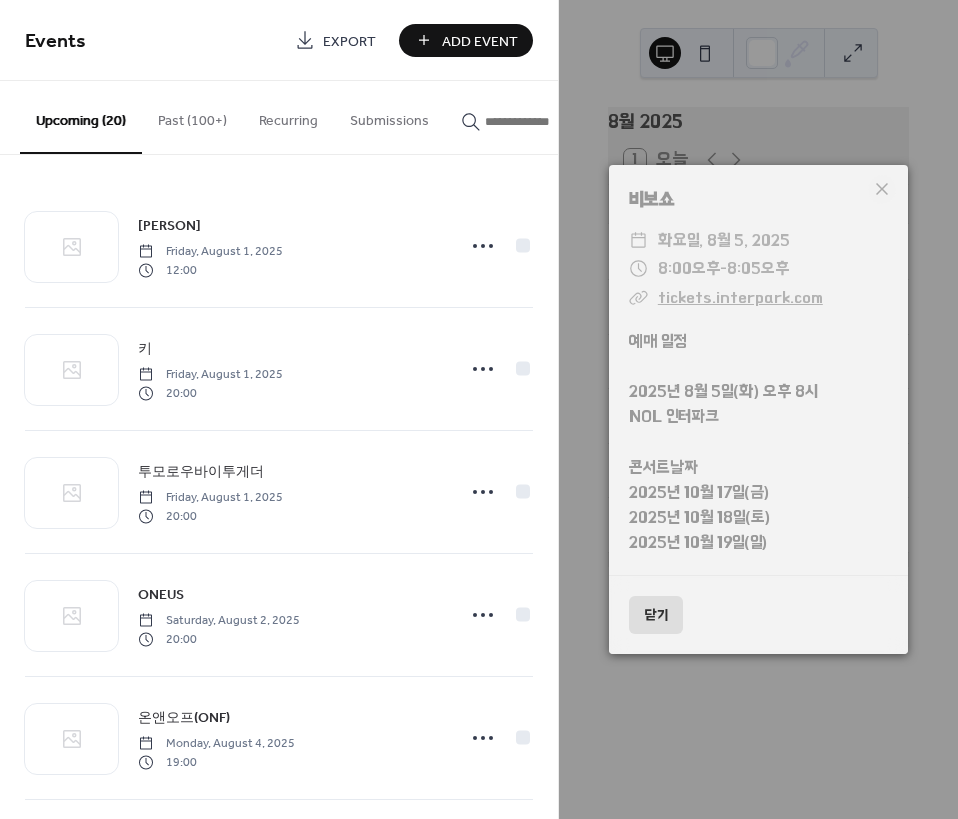 click on "닫기" at bounding box center [656, 615] 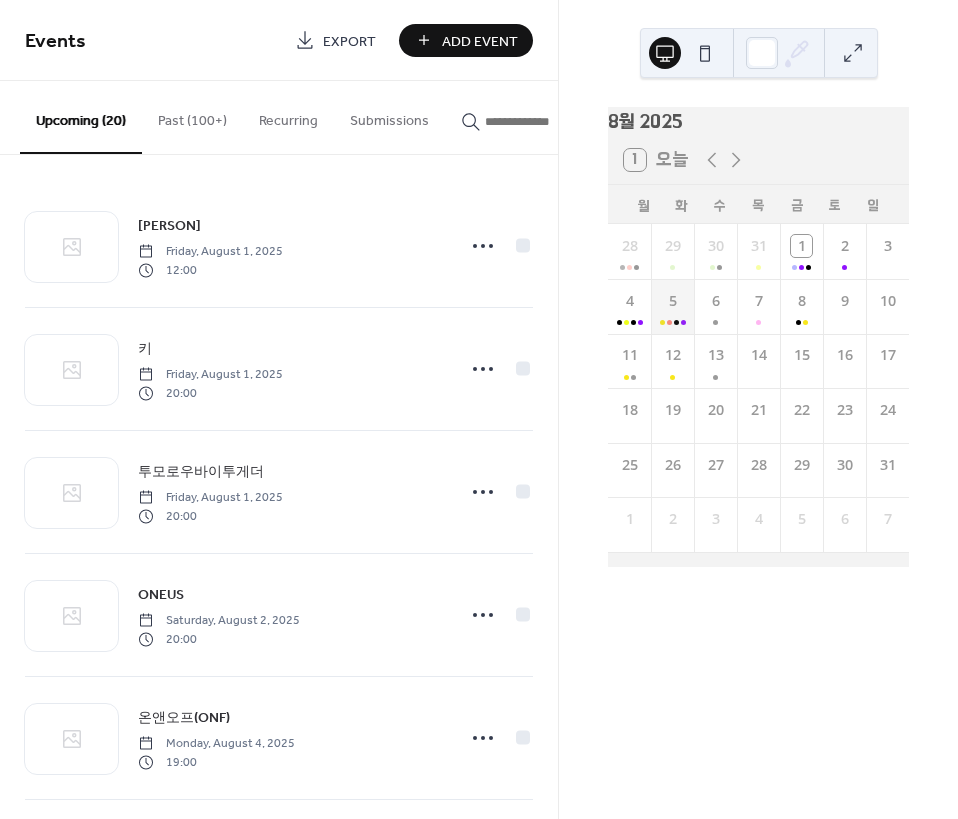 click on "5" at bounding box center [672, 306] 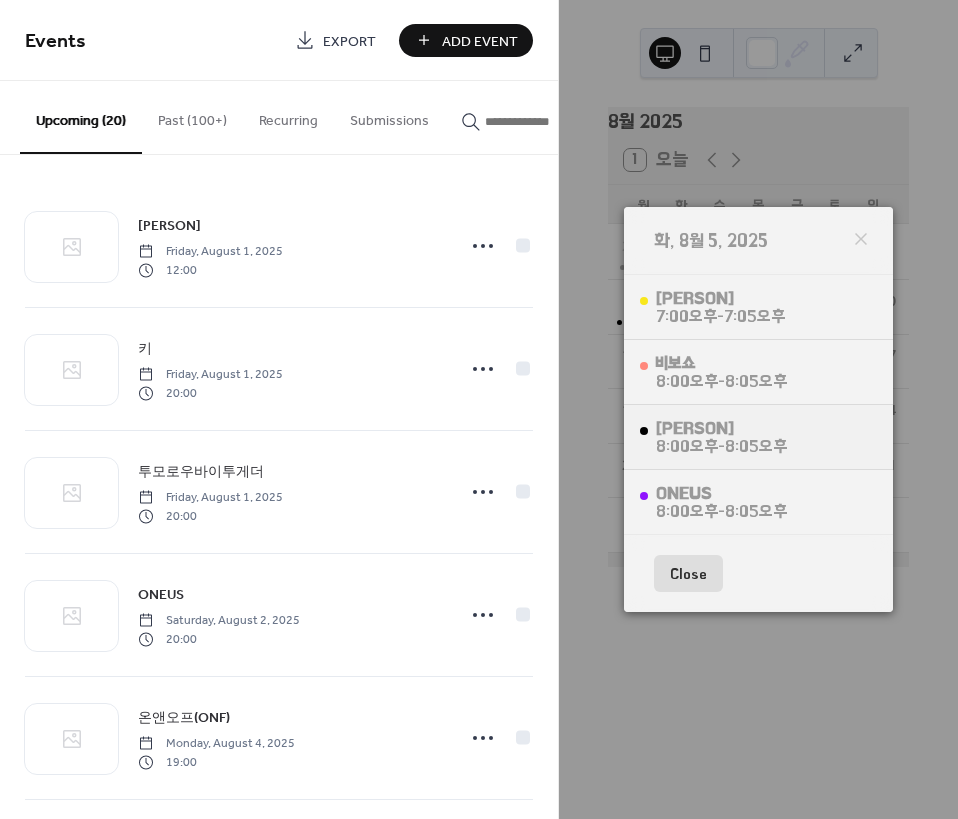 click on "카이 8:00오후 - 8:05오후" at bounding box center [758, 437] 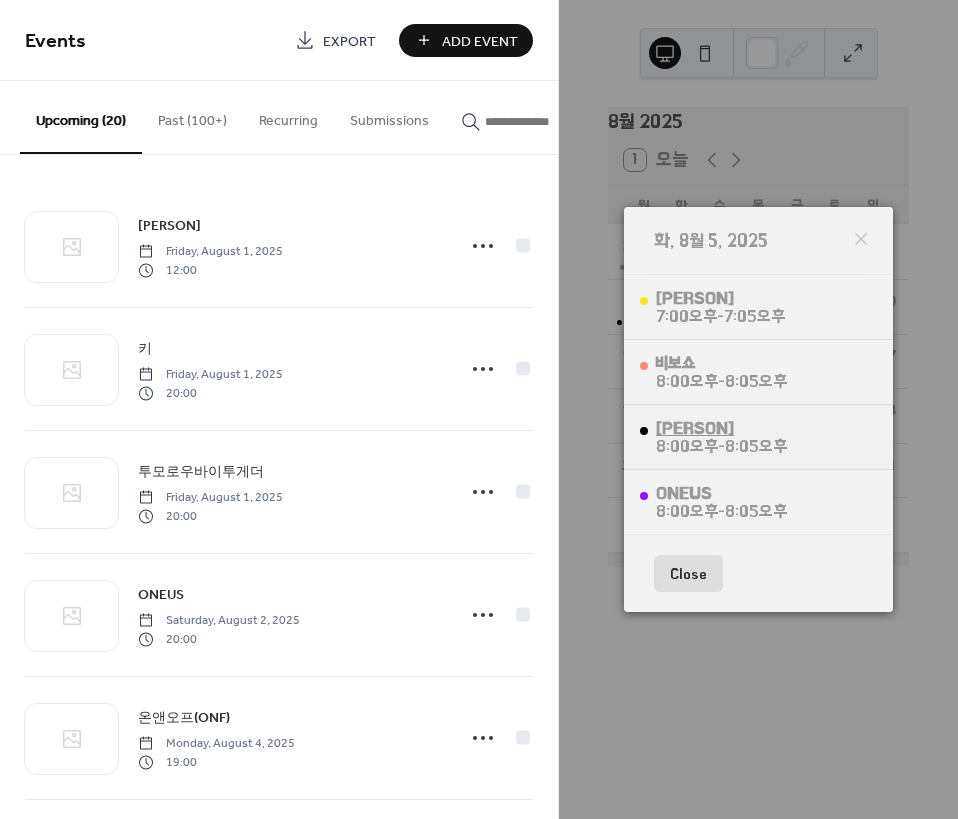 click on "[FIRST]" at bounding box center [721, 428] 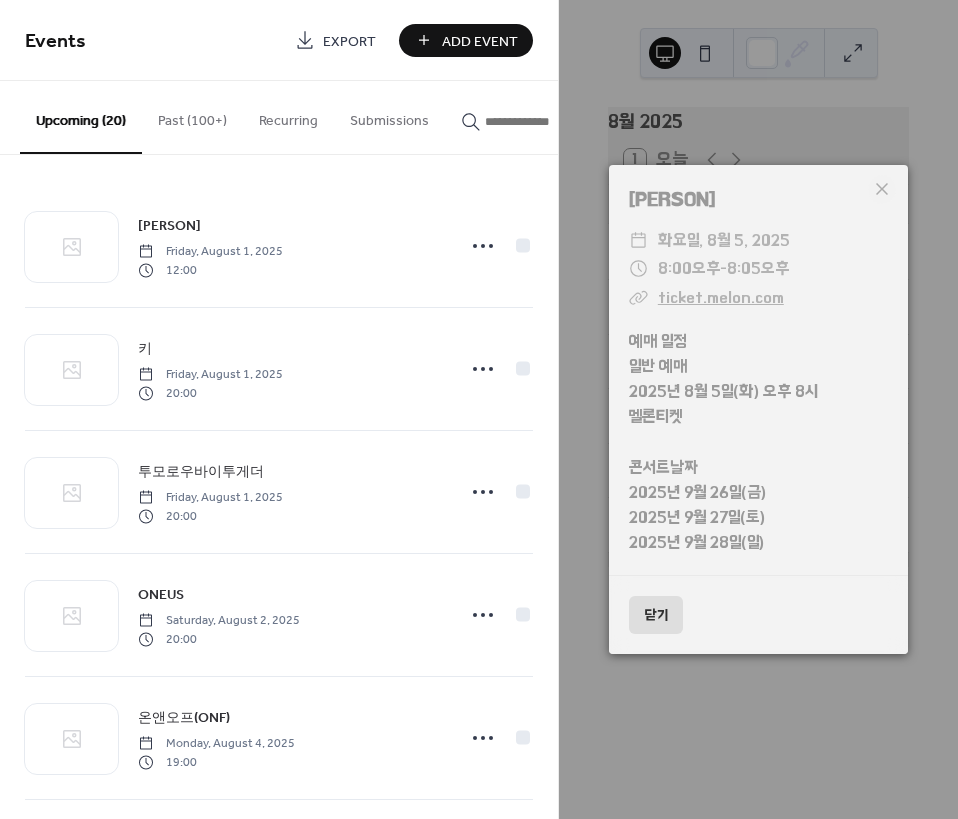 click on "닫기" at bounding box center [758, 614] 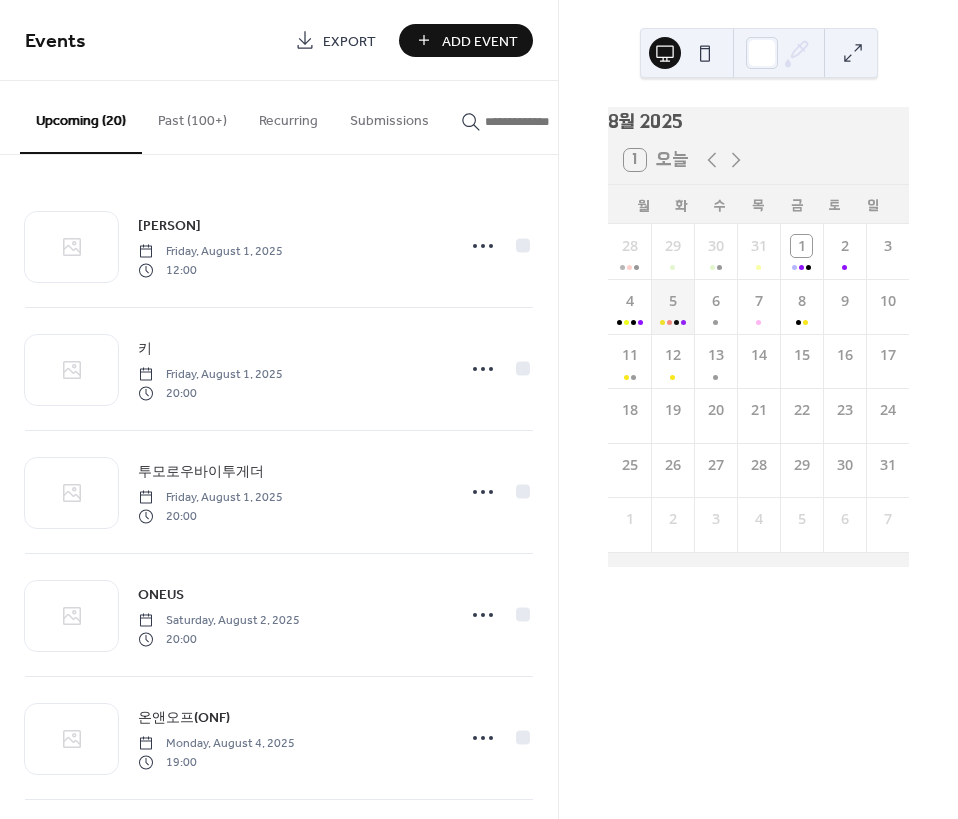 click on "5" at bounding box center (672, 306) 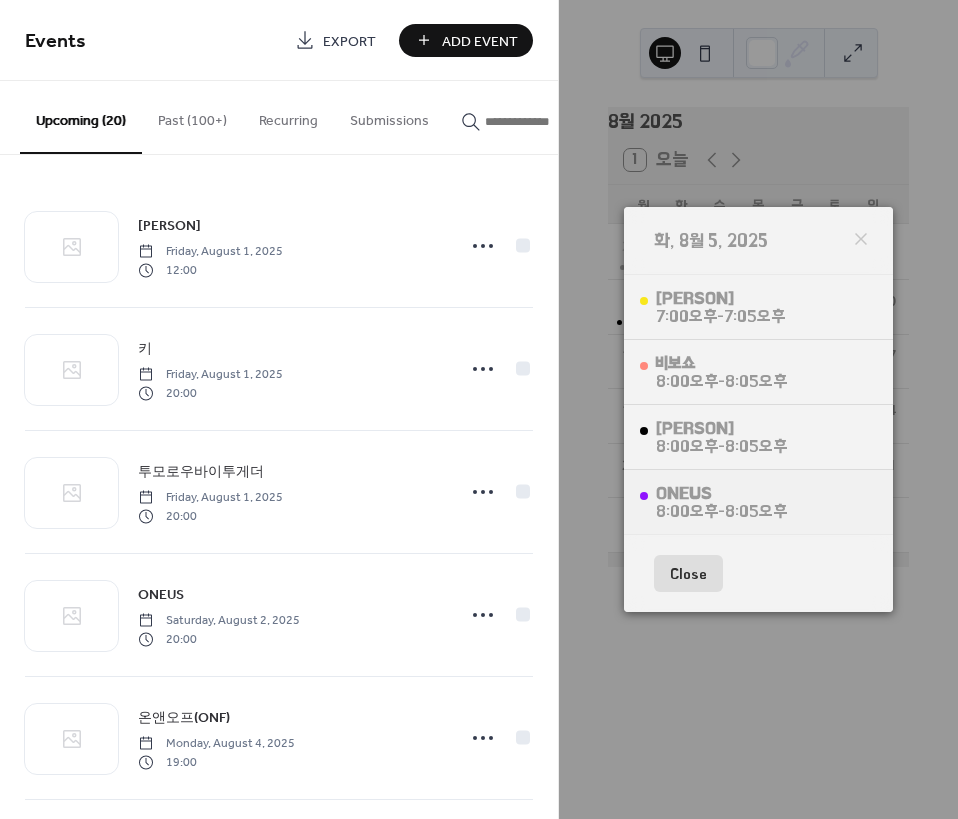 click on "ONEUS 8:00오후 - 8:05오후" at bounding box center (758, 502) 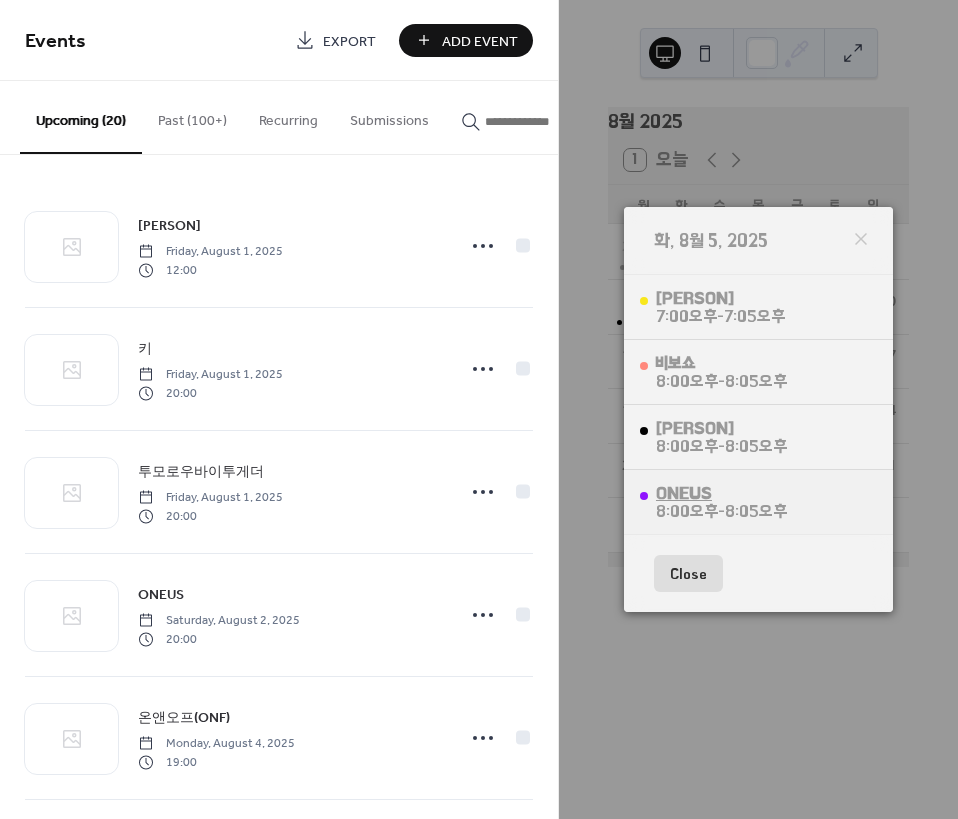 click on "ONEUS" at bounding box center [721, 493] 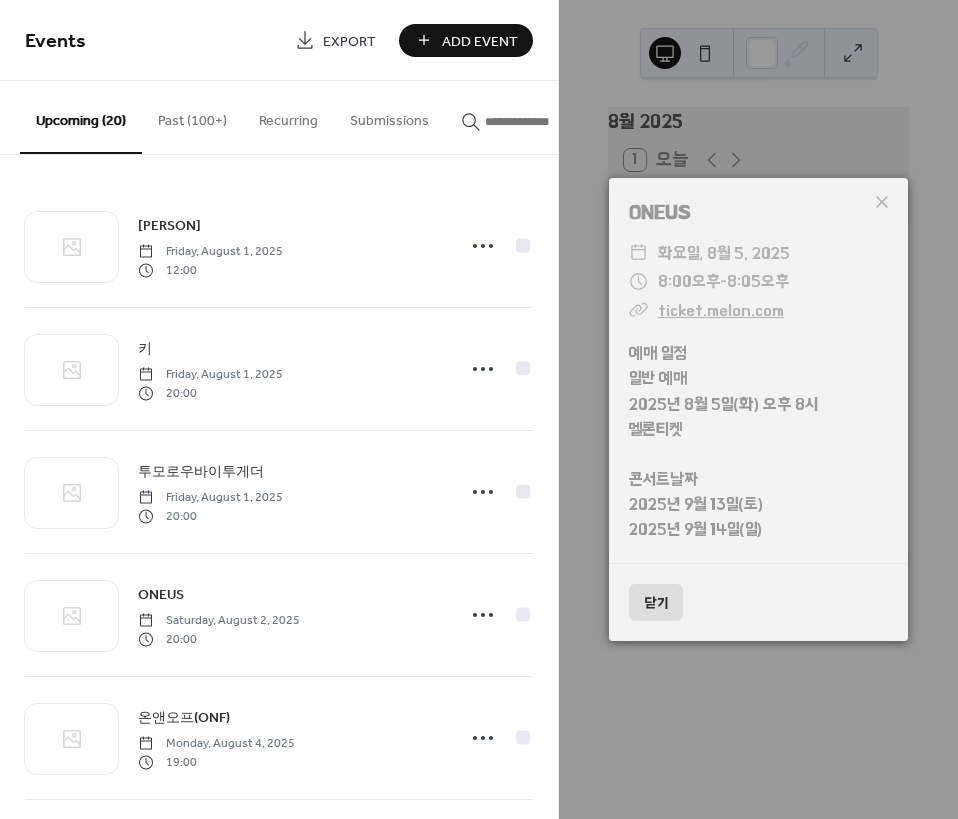 click on "닫기" at bounding box center [656, 603] 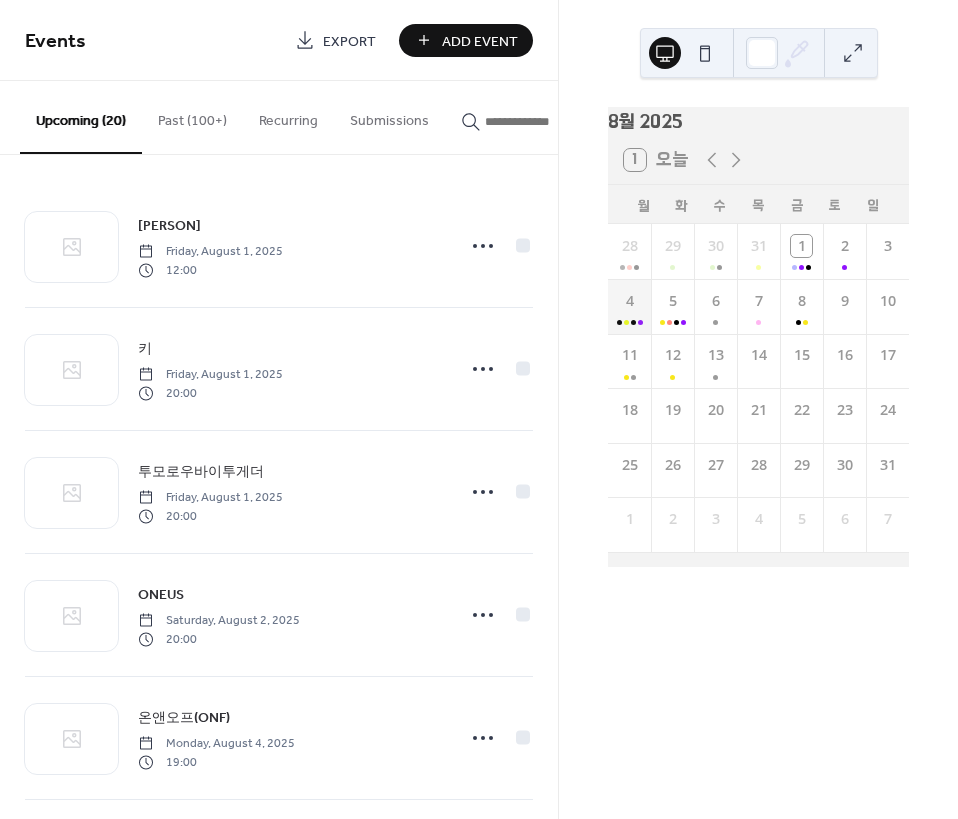 click on "4" at bounding box center (629, 306) 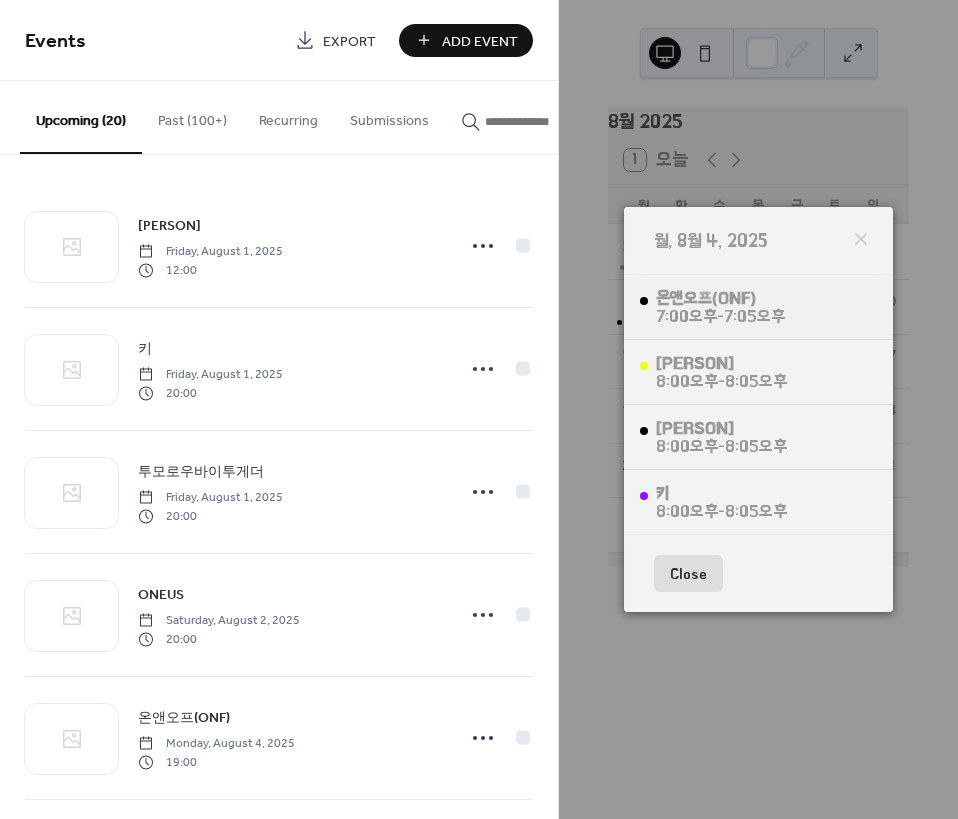 click on "7:00오후" at bounding box center [686, 316] 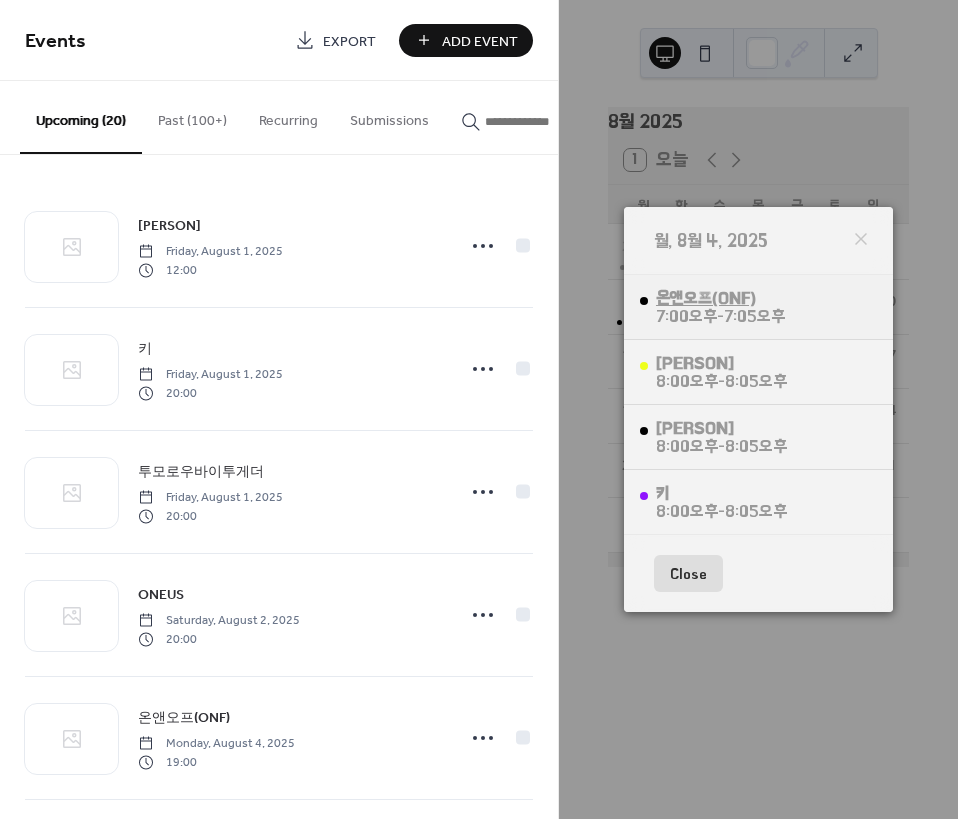 click on "온앤오프(ONF)" at bounding box center [720, 298] 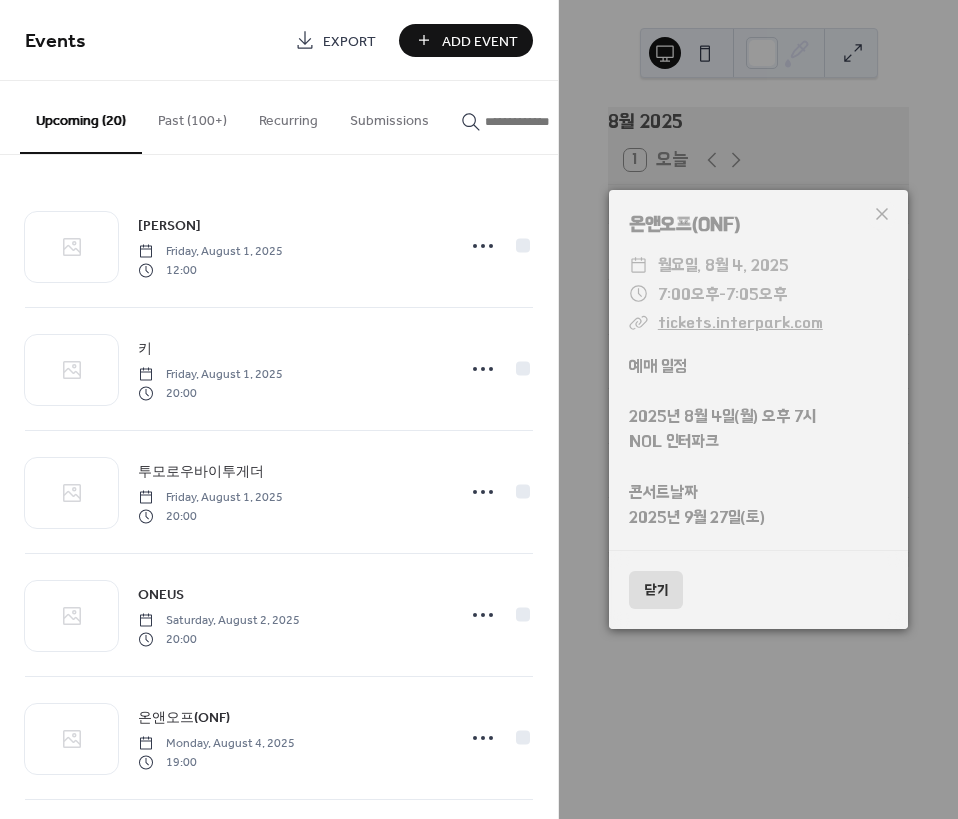 click on "닫기" at bounding box center [656, 590] 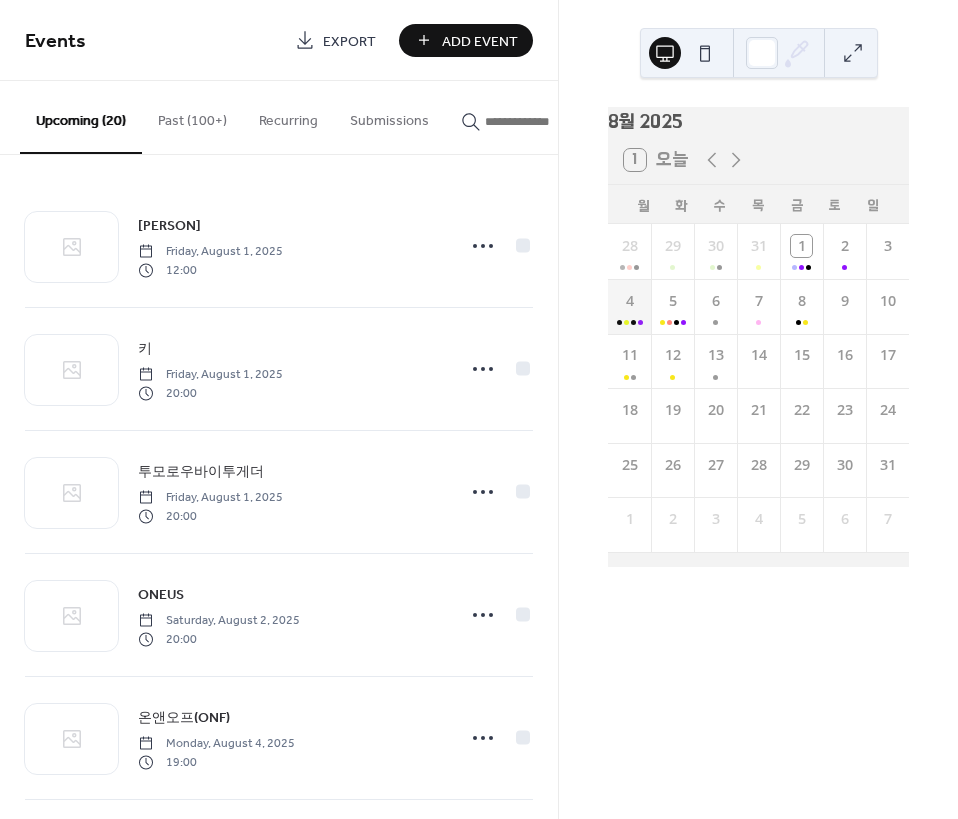 click on "4" at bounding box center [629, 306] 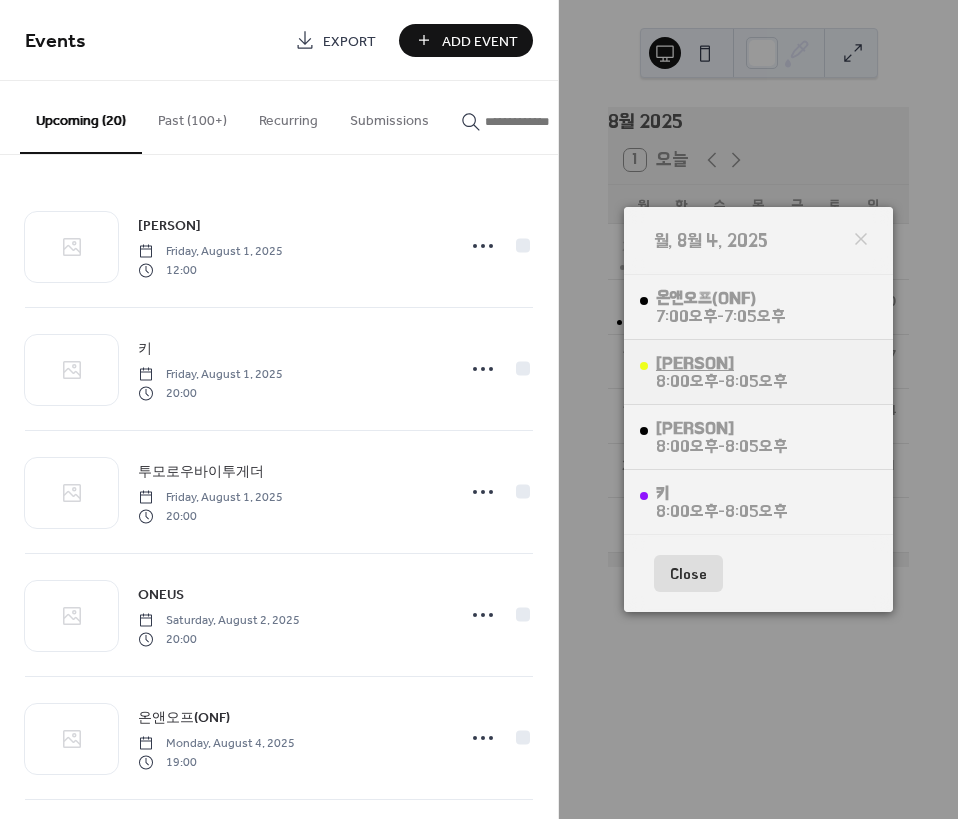 click on "[LAST]" at bounding box center [721, 363] 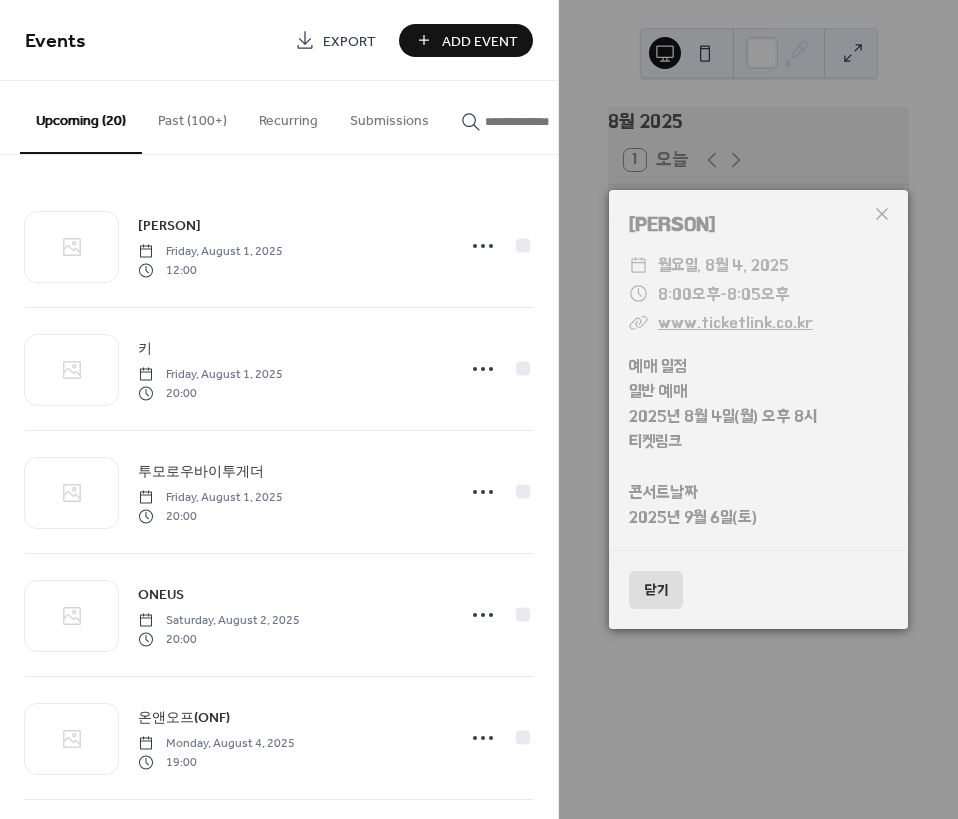 click on "닫기" at bounding box center (656, 590) 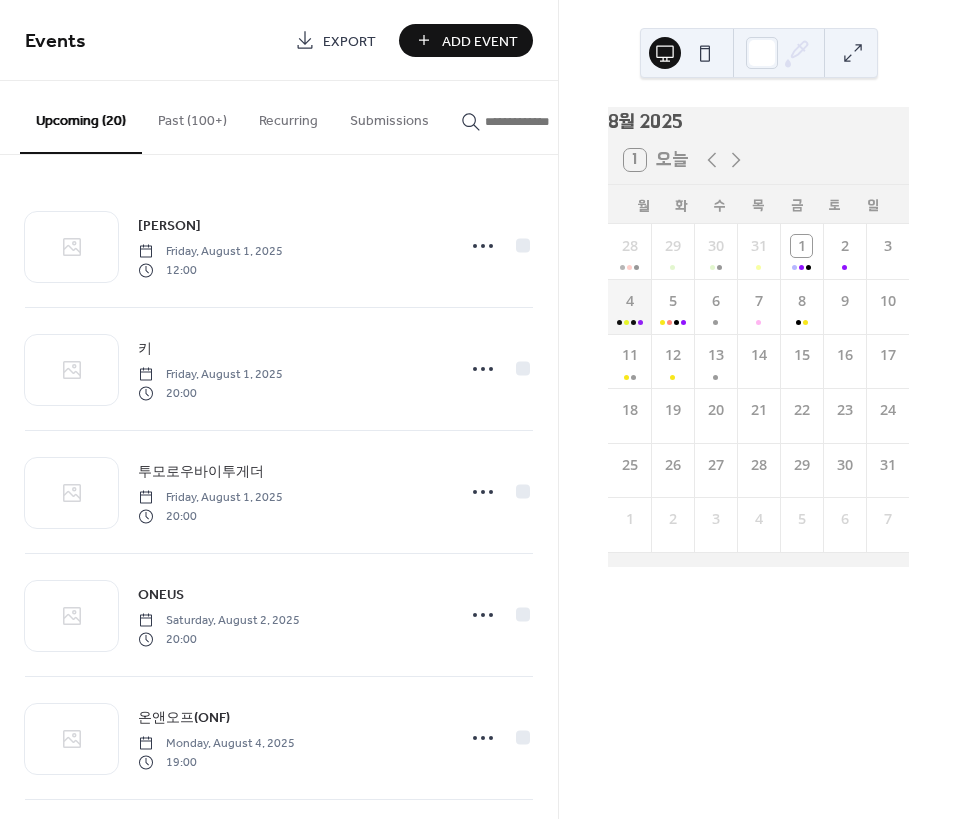 click on "4" at bounding box center (629, 306) 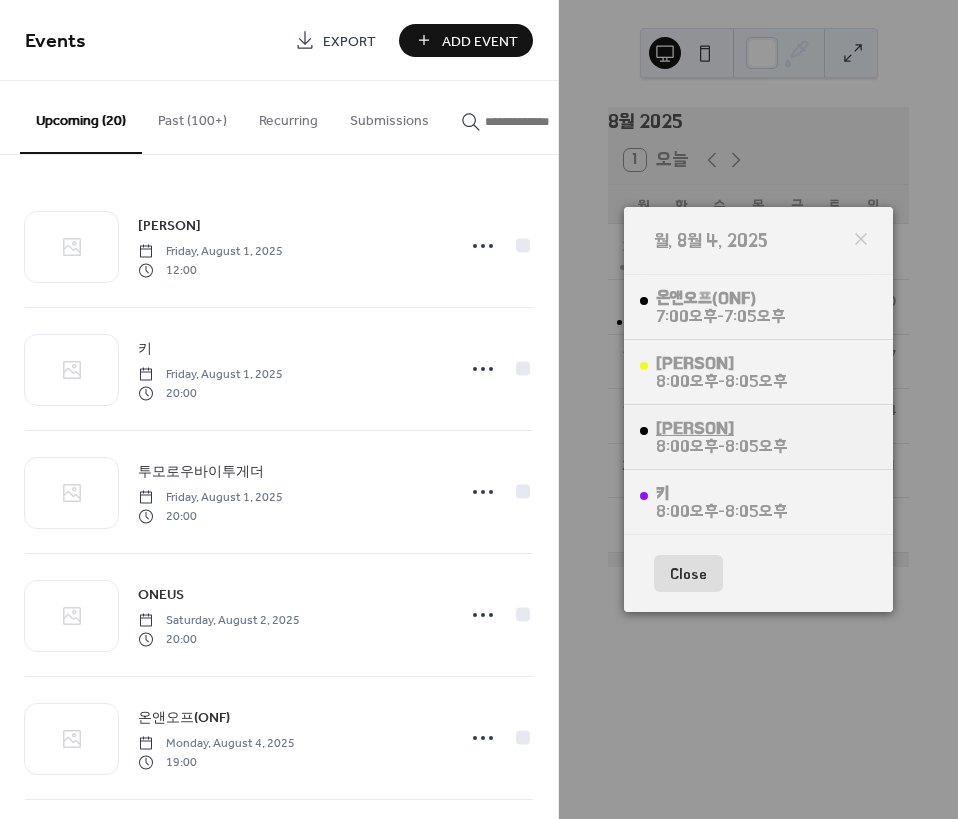 click on "[FIRST]" at bounding box center [721, 428] 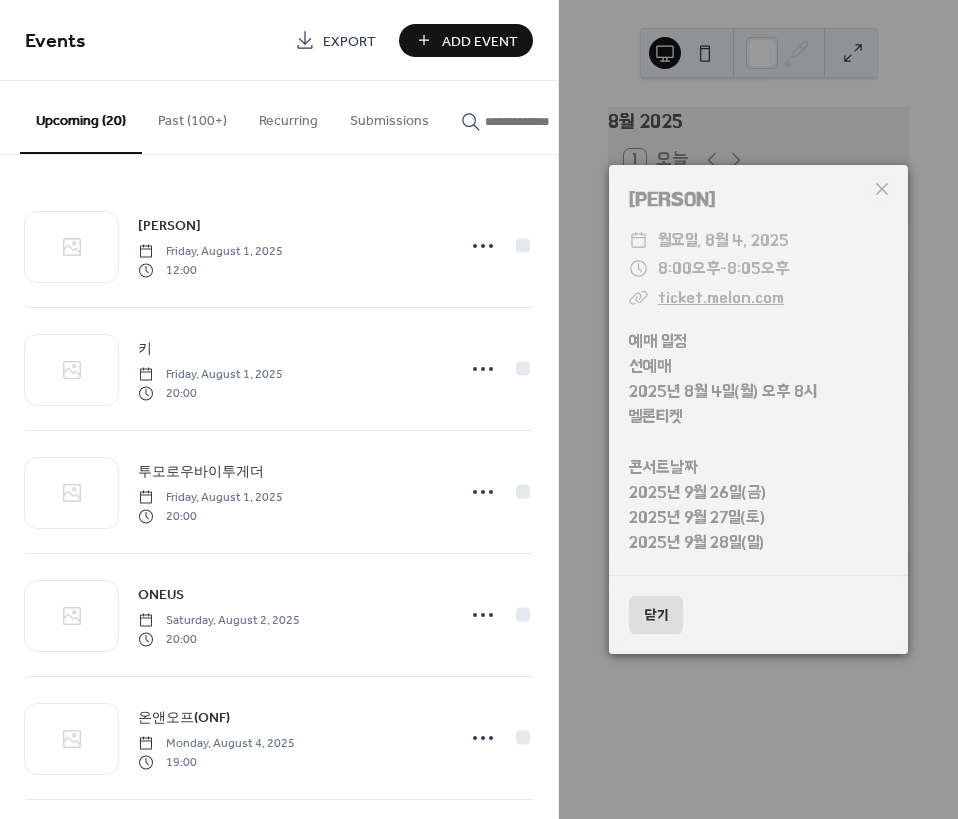 click on "닫기" at bounding box center [656, 615] 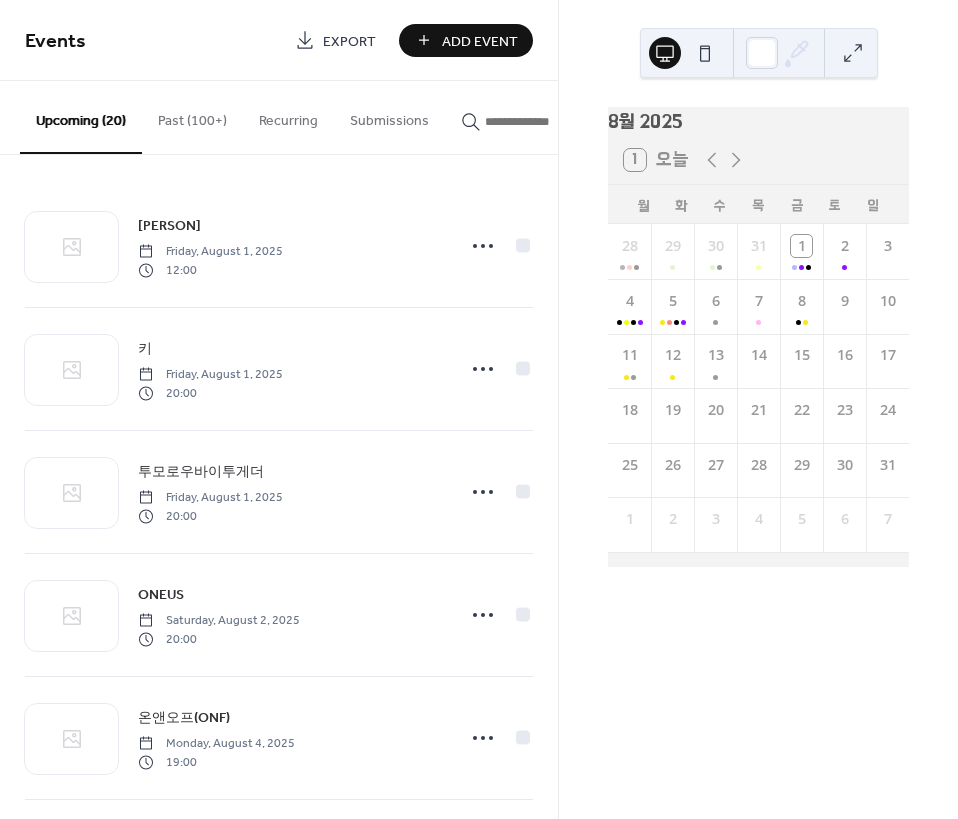 click on "Add Event" at bounding box center [466, 40] 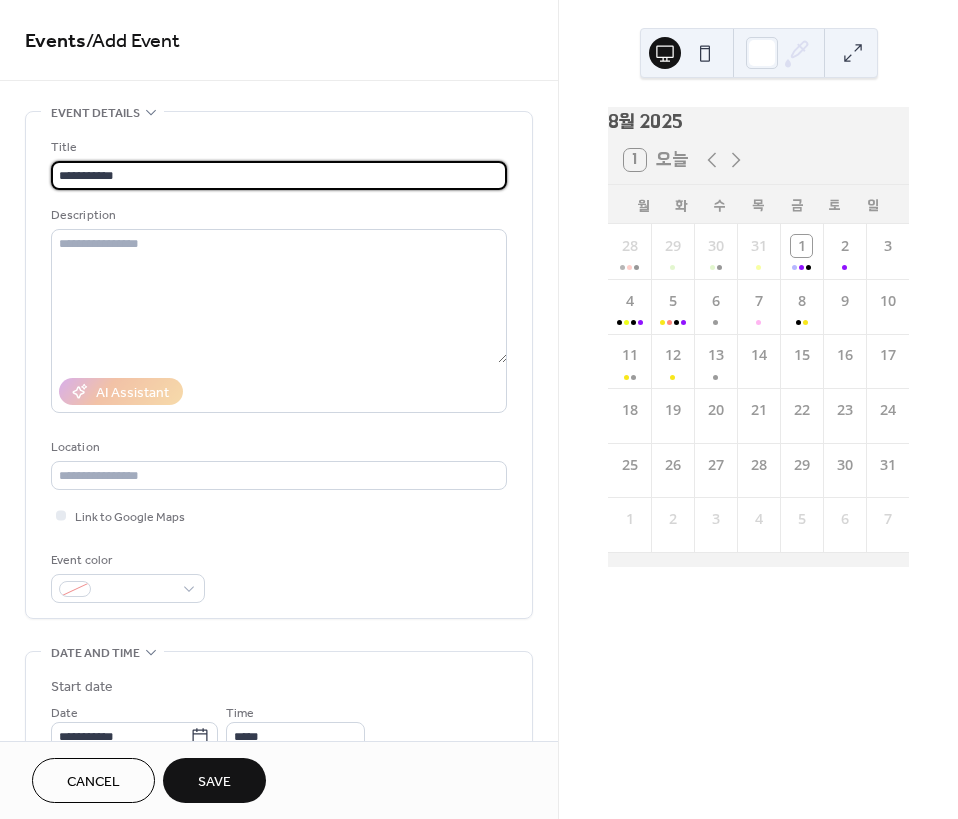 type on "**********" 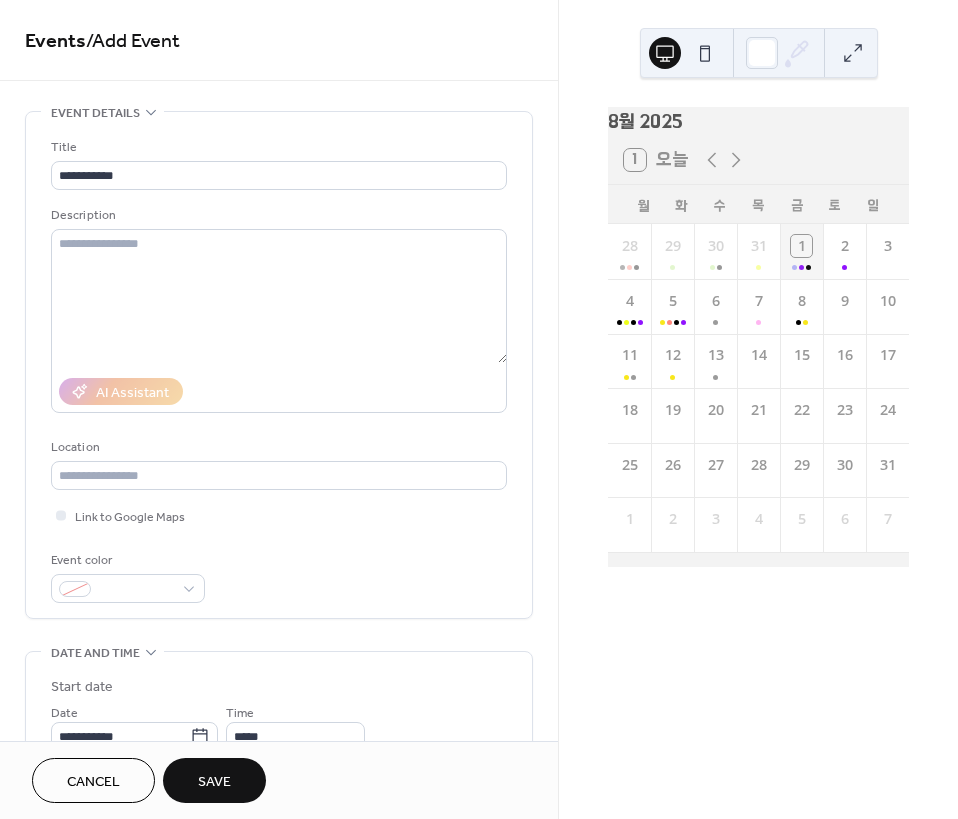 click on "1" at bounding box center (801, 251) 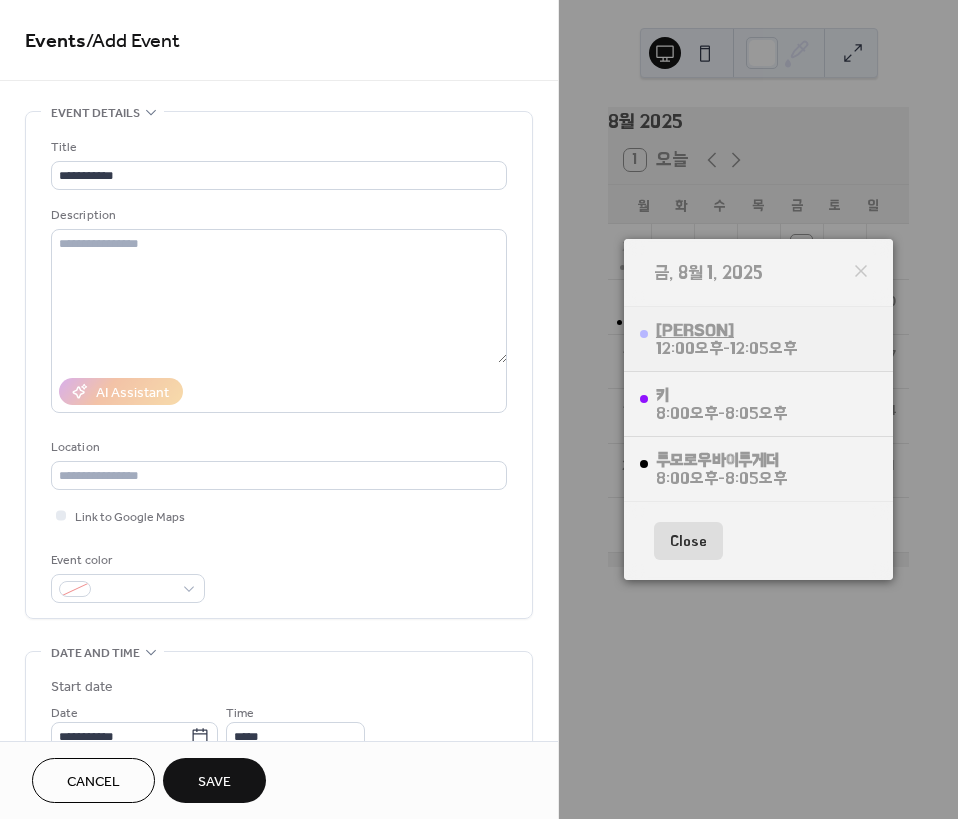 click on "[FIRST] [LAST]" at bounding box center (726, 330) 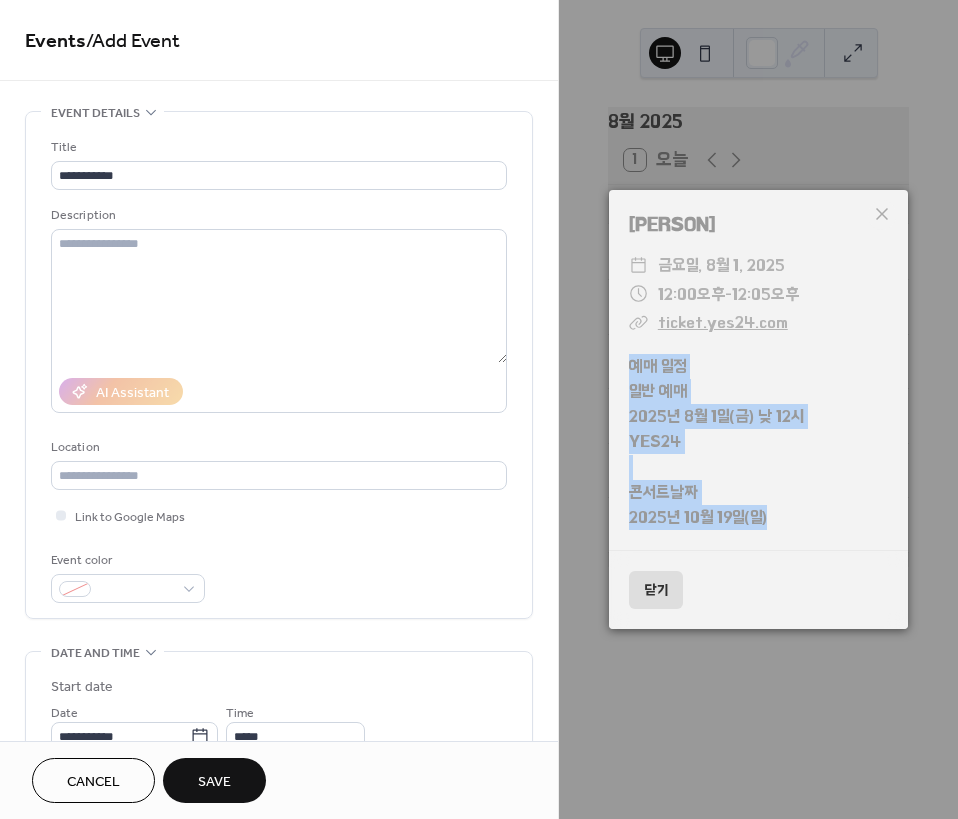 drag, startPoint x: 793, startPoint y: 516, endPoint x: 629, endPoint y: 358, distance: 227.7279 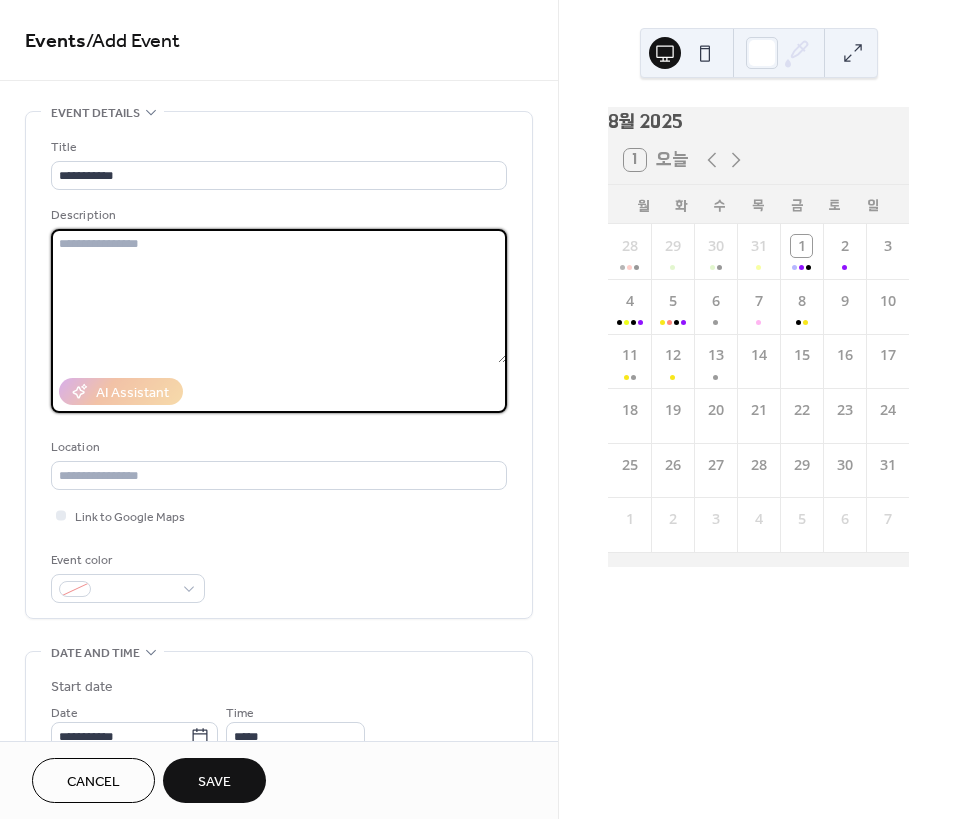 click at bounding box center [279, 296] 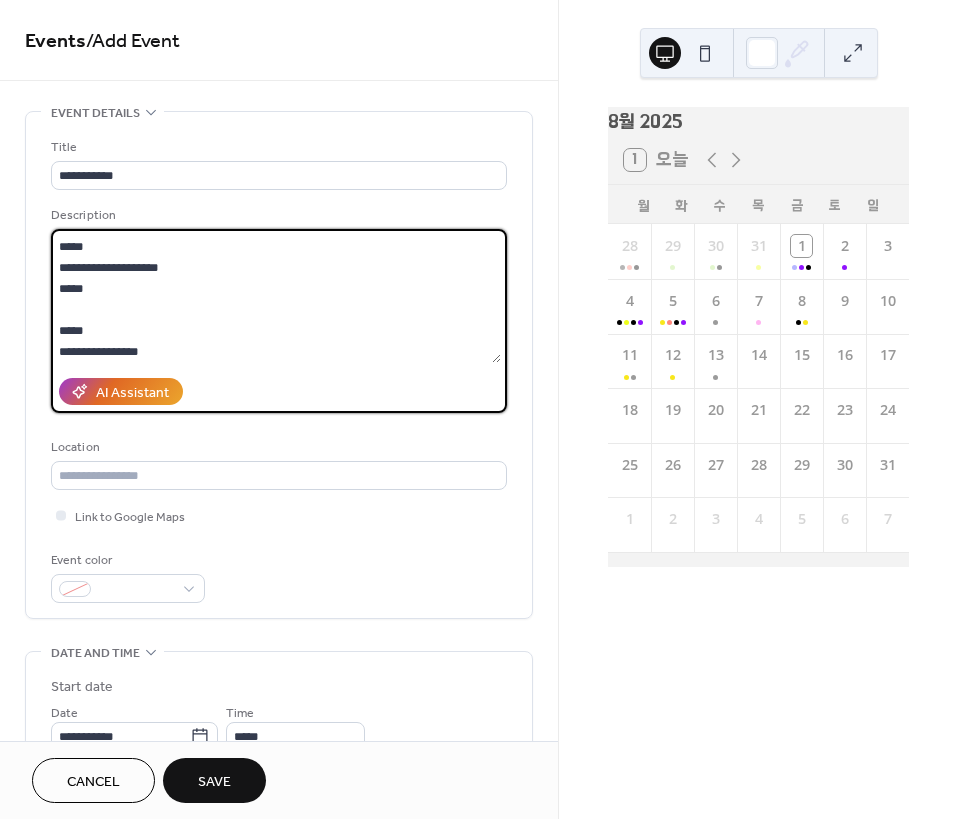 scroll, scrollTop: 0, scrollLeft: 0, axis: both 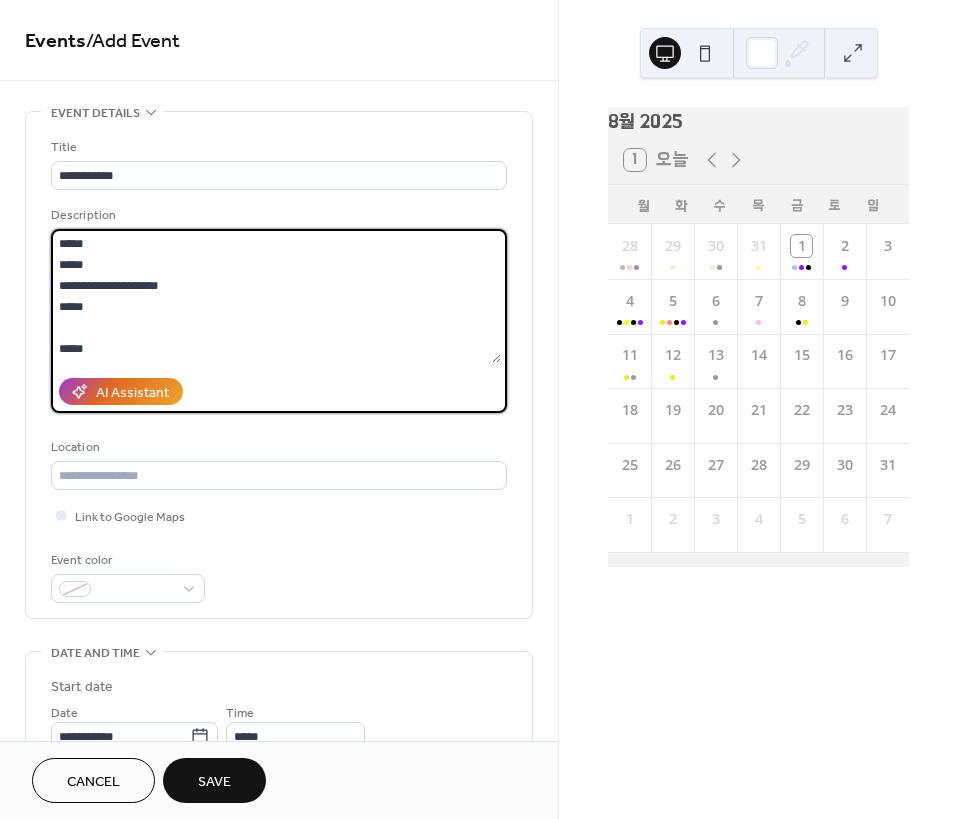 click on "**********" at bounding box center [276, 296] 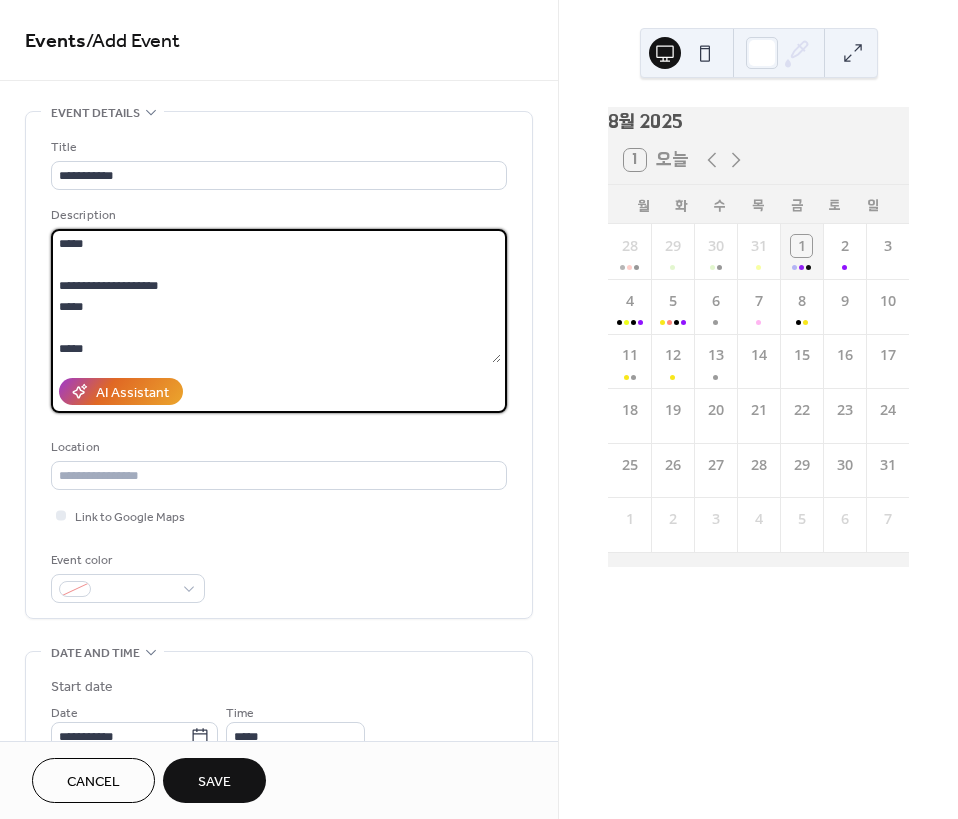 click on "1" at bounding box center (801, 251) 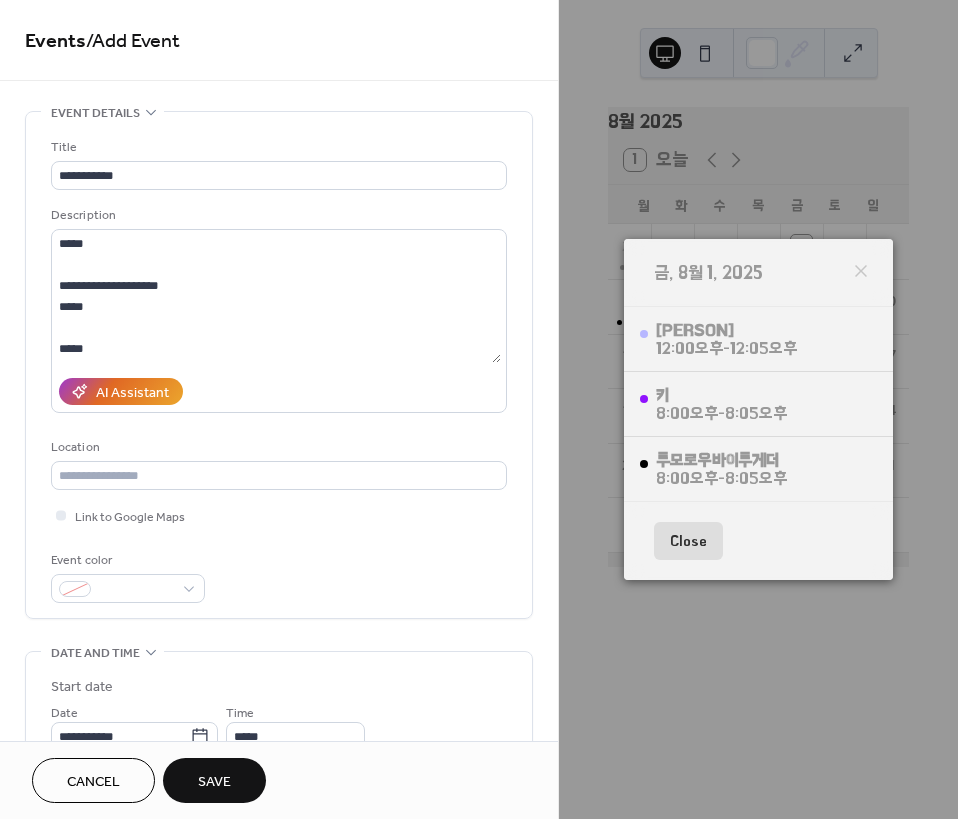 click on "Close" at bounding box center [688, 541] 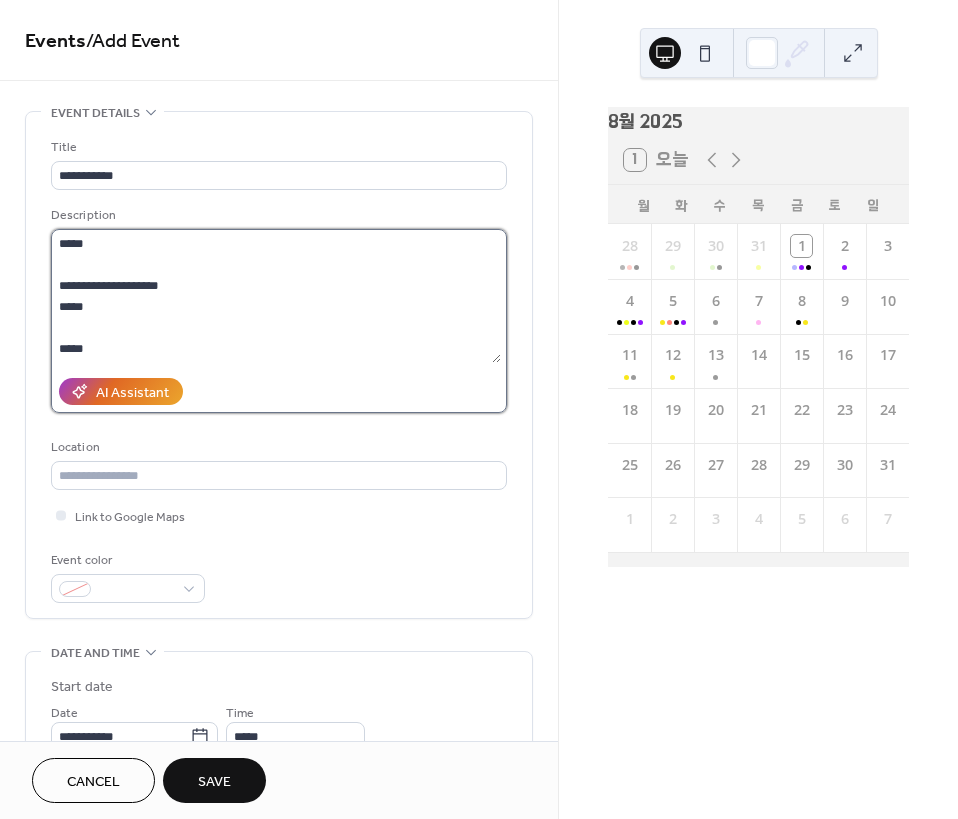 click on "**********" at bounding box center (276, 296) 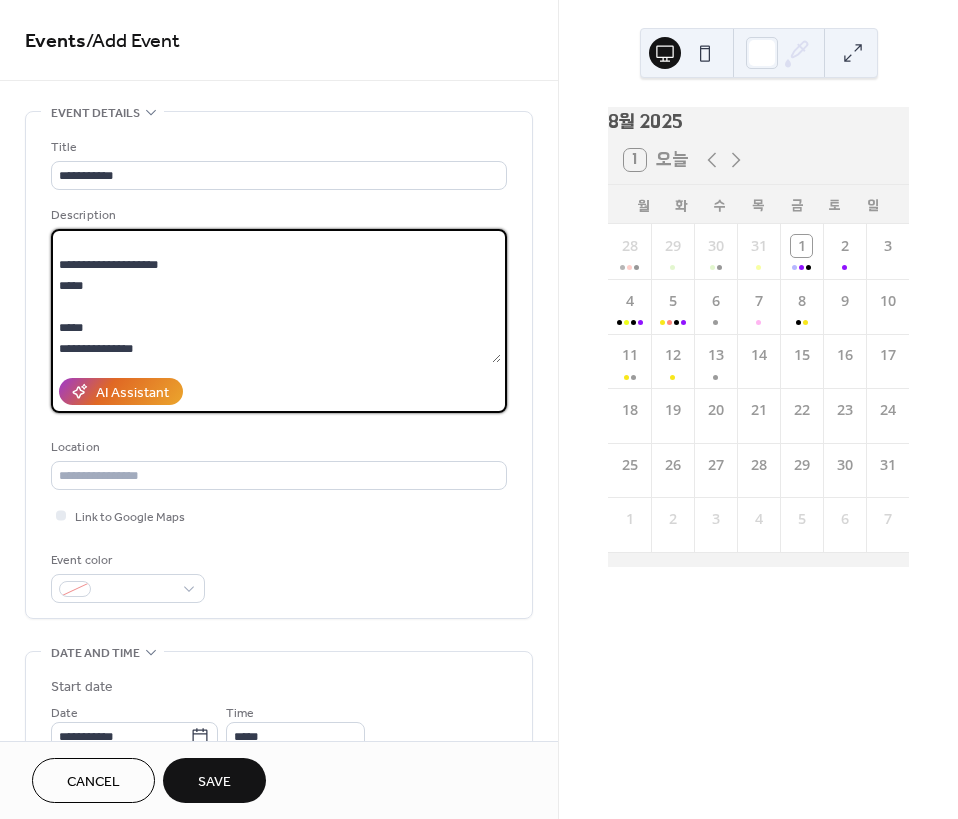 scroll, scrollTop: 0, scrollLeft: 0, axis: both 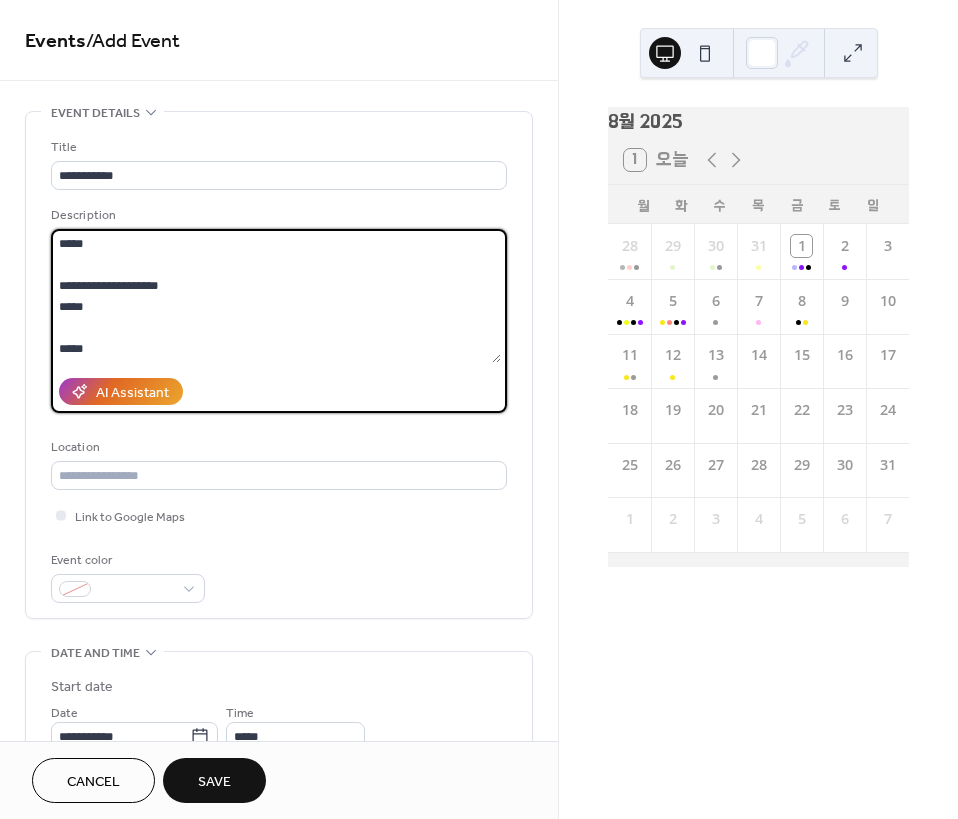 type on "**********" 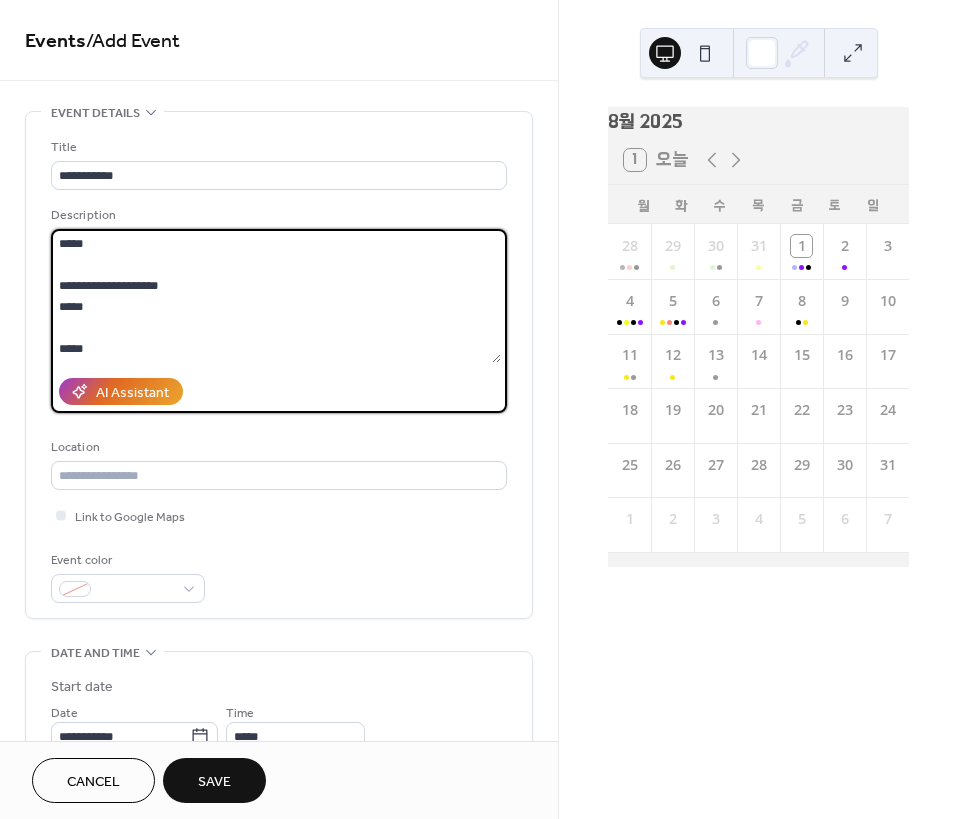 scroll, scrollTop: 18, scrollLeft: 0, axis: vertical 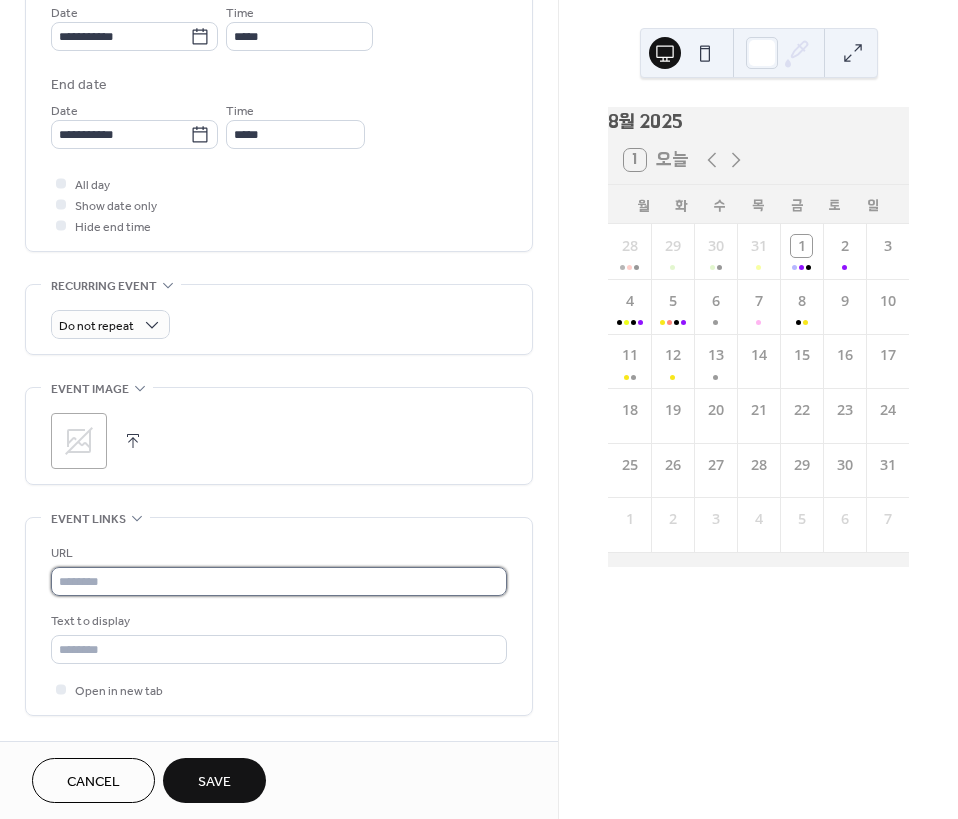 click at bounding box center (279, 581) 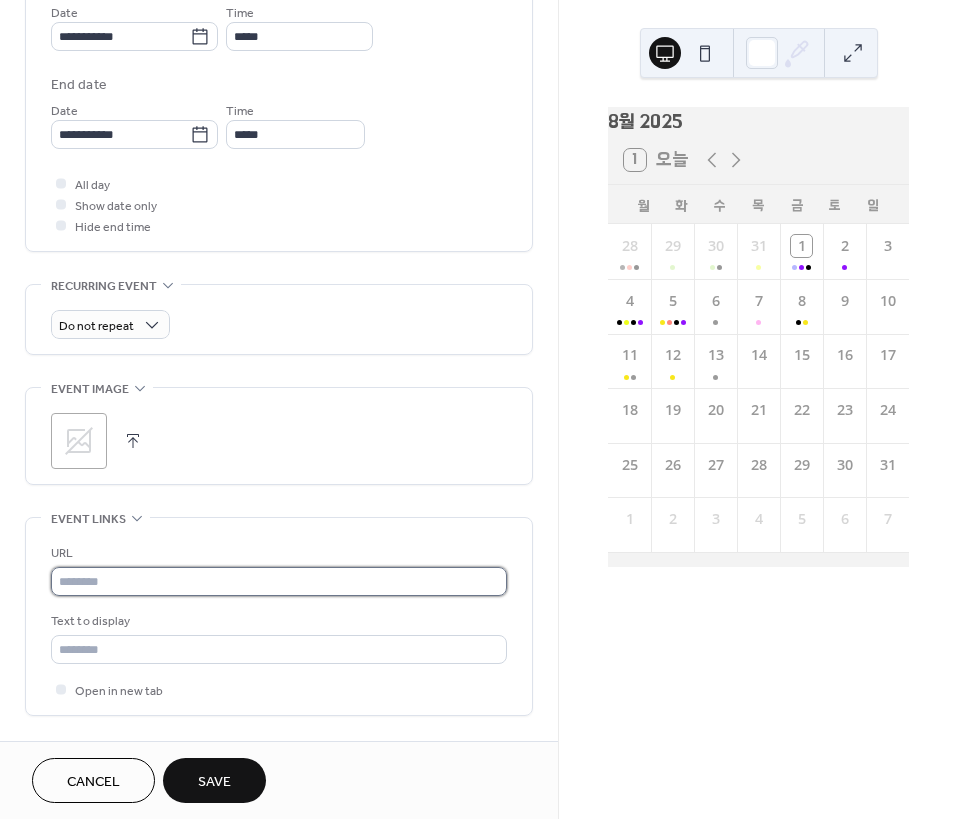 paste on "**********" 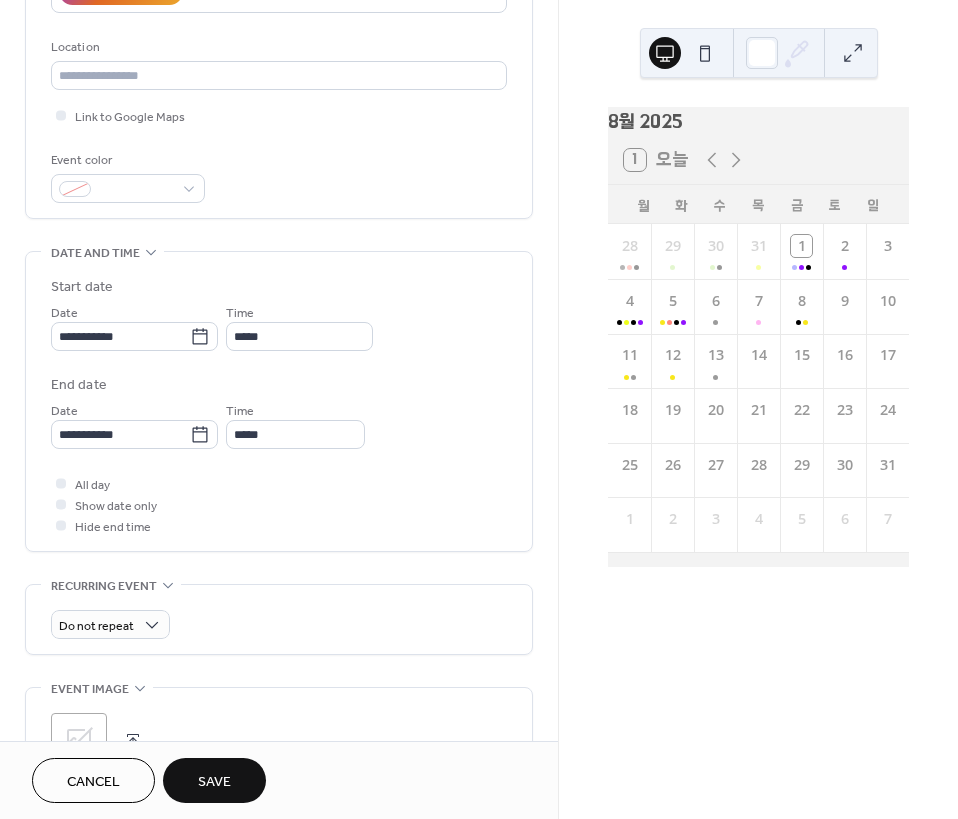 scroll, scrollTop: 300, scrollLeft: 0, axis: vertical 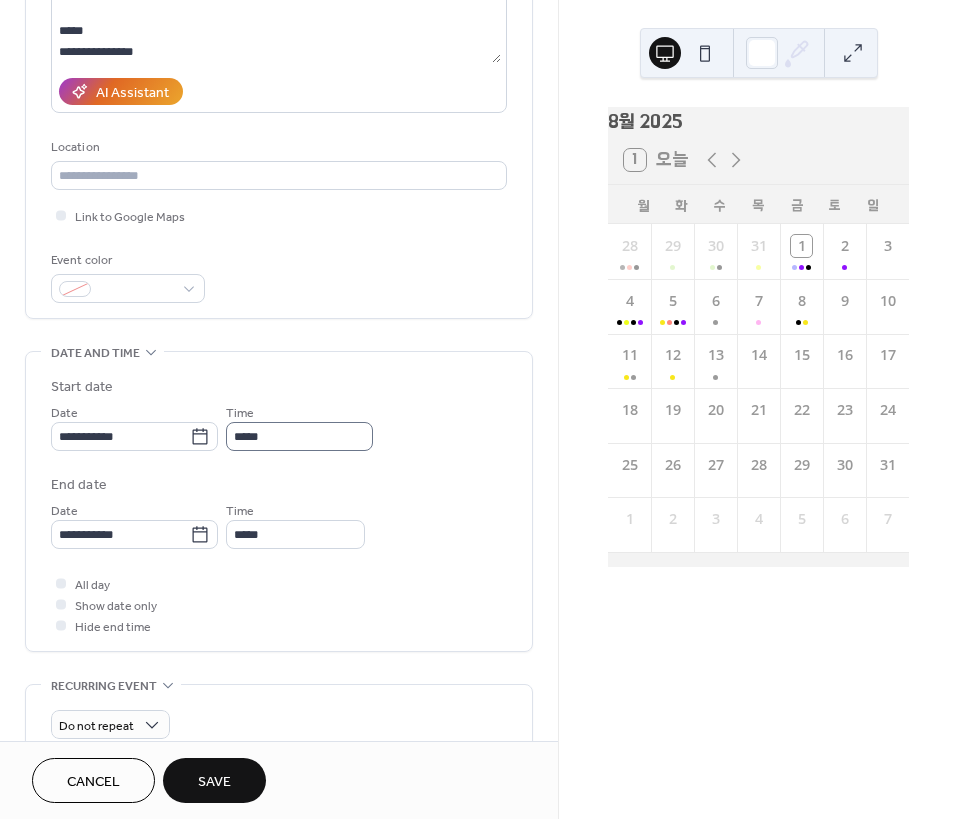 type on "**********" 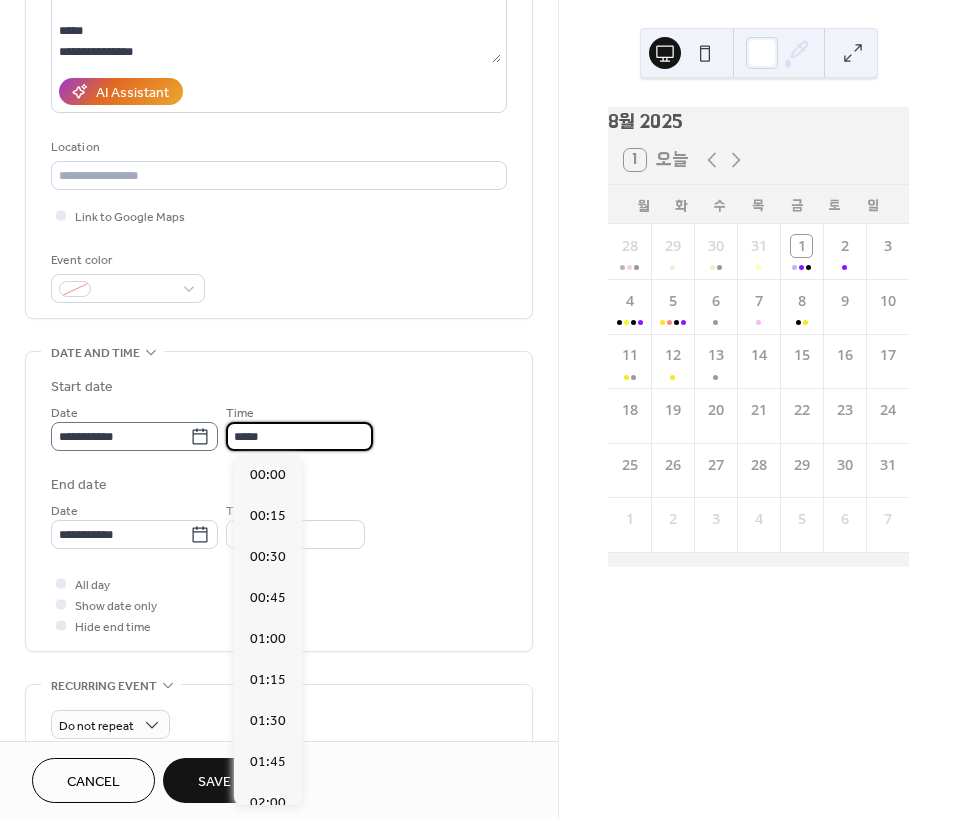 scroll, scrollTop: 1968, scrollLeft: 0, axis: vertical 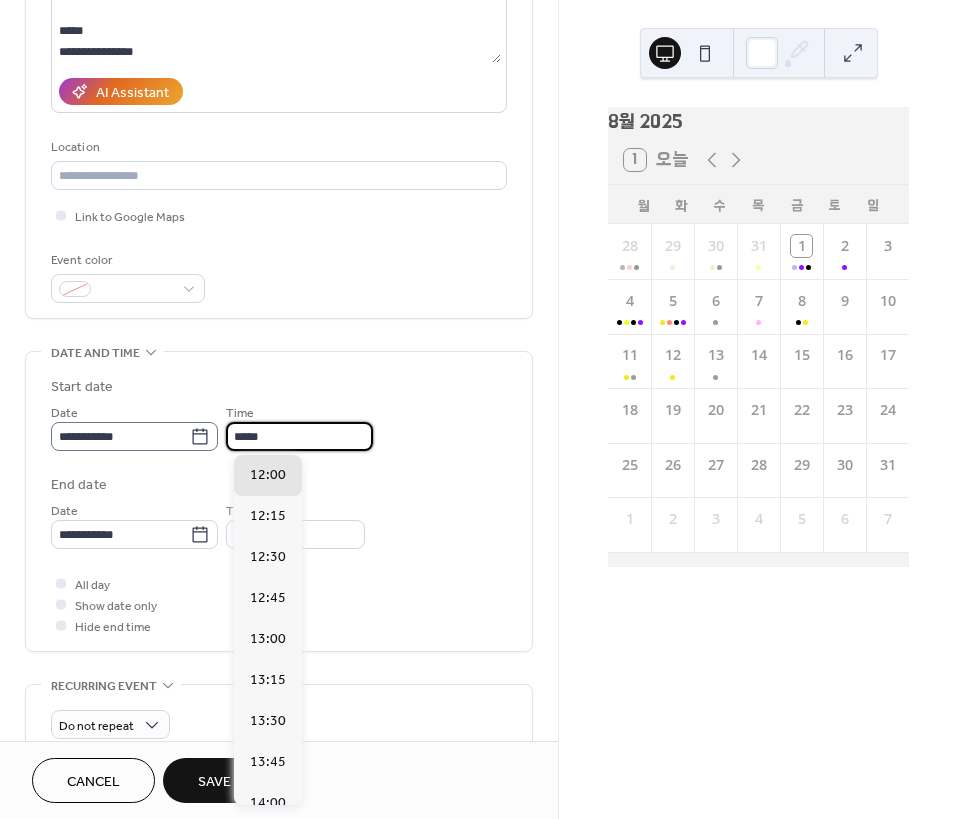 drag, startPoint x: 288, startPoint y: 447, endPoint x: 174, endPoint y: 449, distance: 114.01754 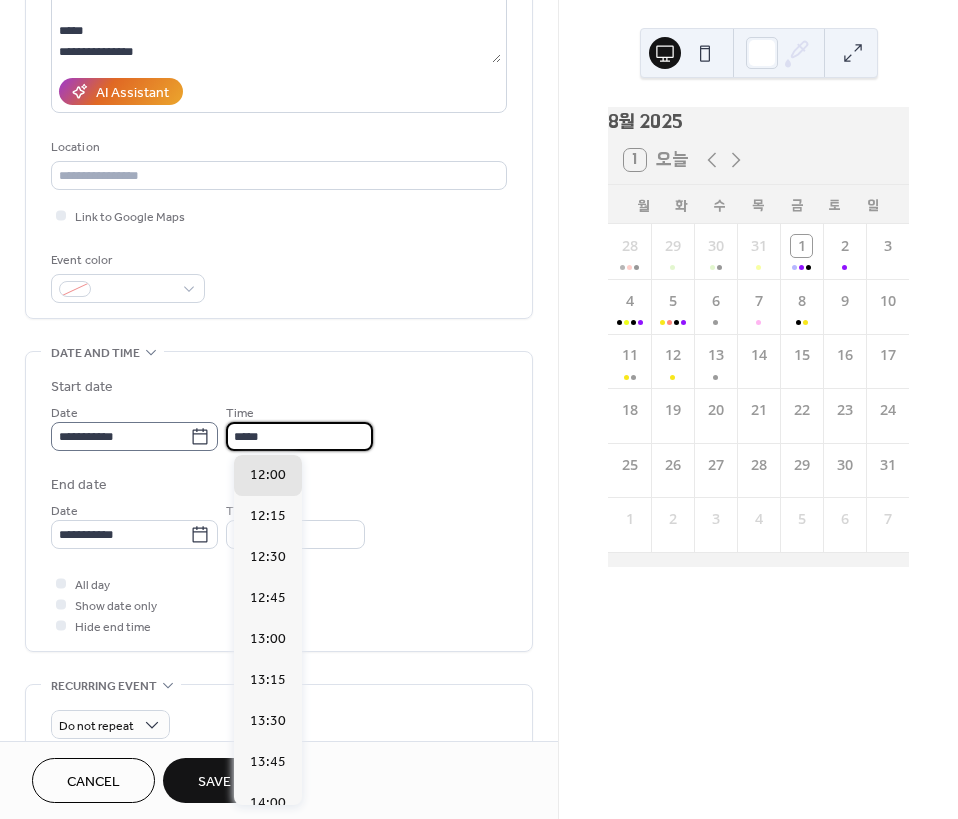 click on "**********" at bounding box center [279, 426] 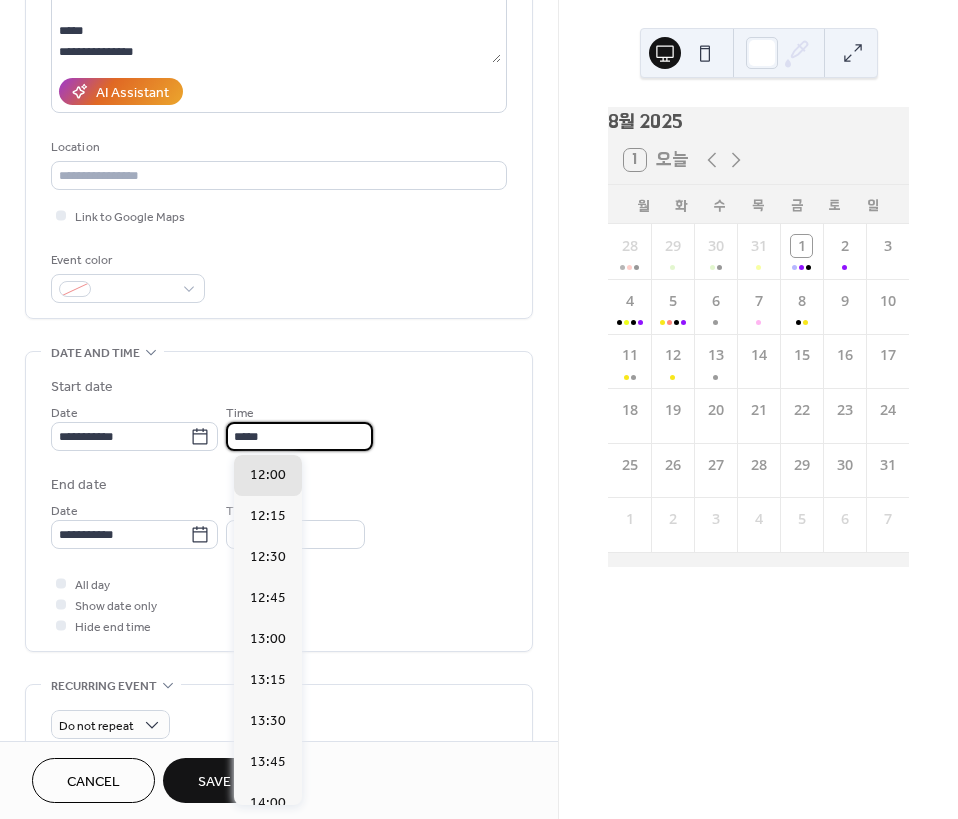 click on "End date" at bounding box center [279, 485] 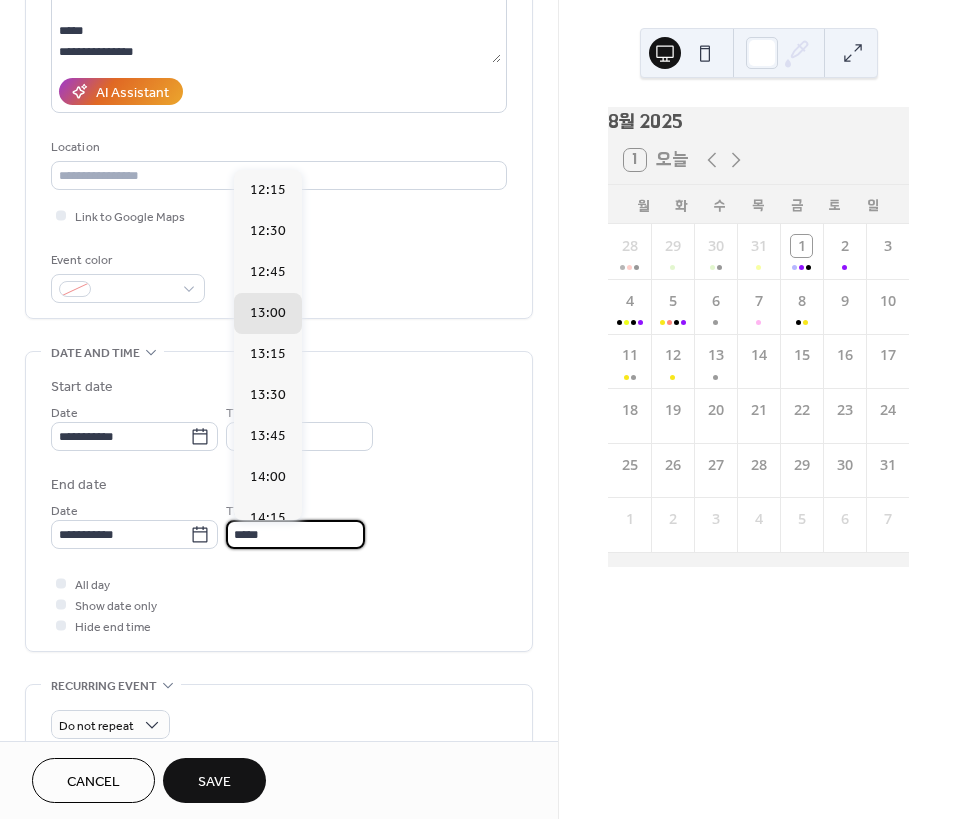 drag, startPoint x: 316, startPoint y: 530, endPoint x: 259, endPoint y: 523, distance: 57.428215 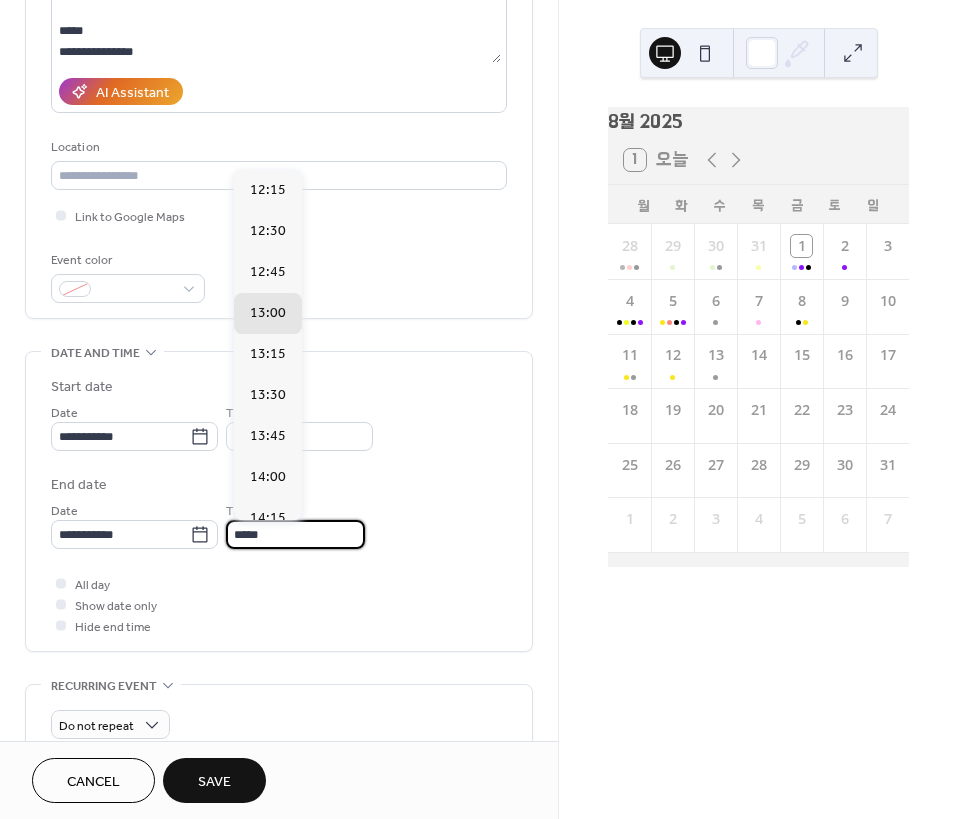 click on "**********" at bounding box center [279, 524] 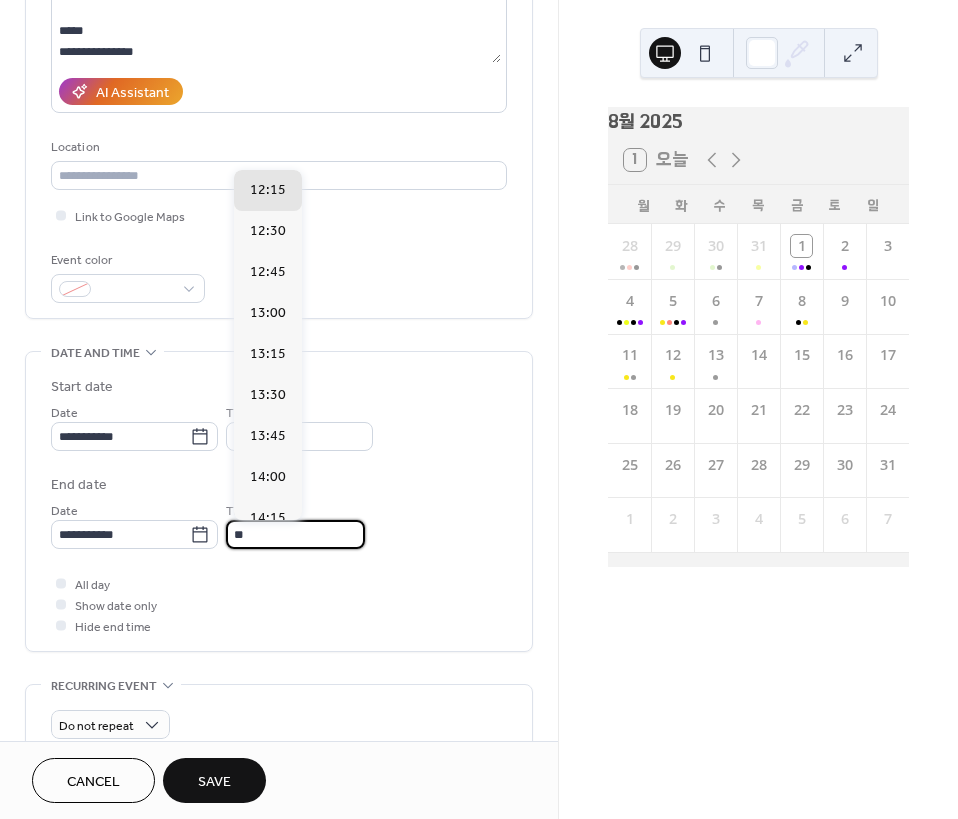 type on "*****" 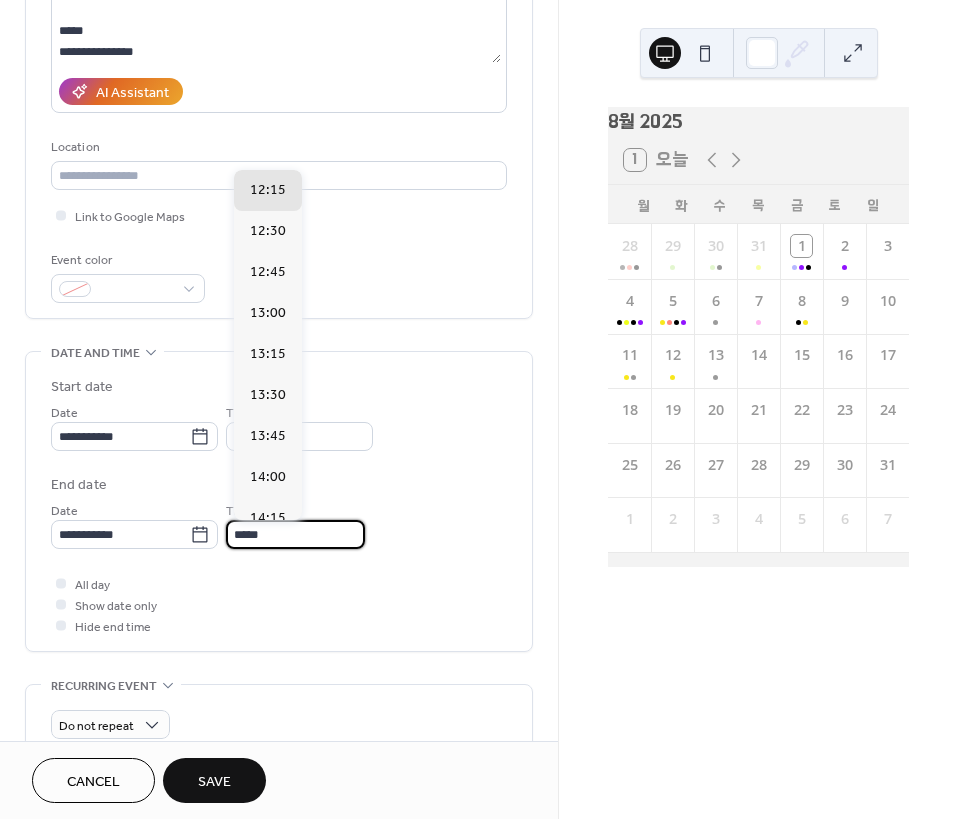 click on "End date" at bounding box center (279, 485) 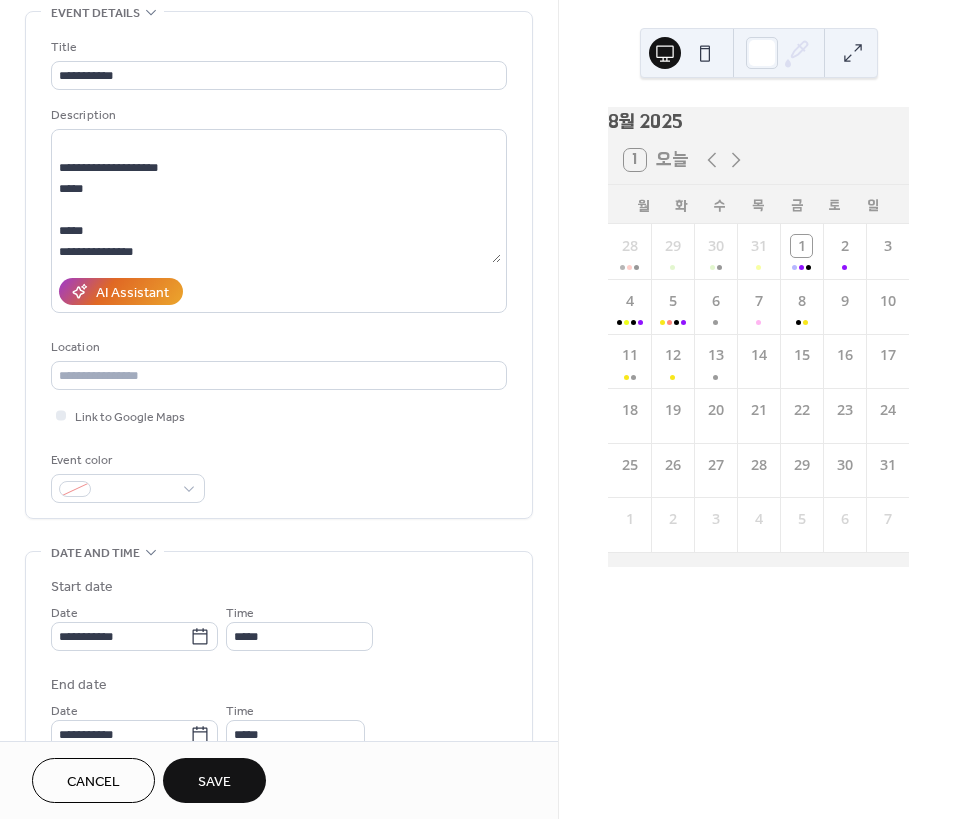 scroll, scrollTop: 0, scrollLeft: 0, axis: both 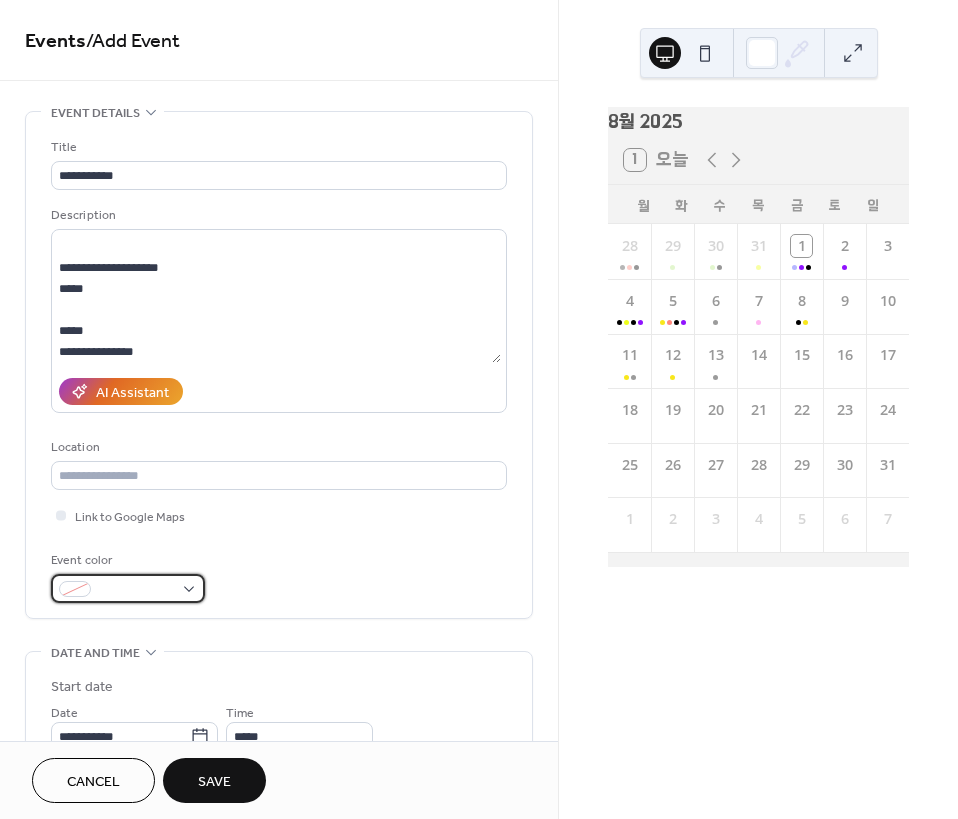 click at bounding box center (136, 590) 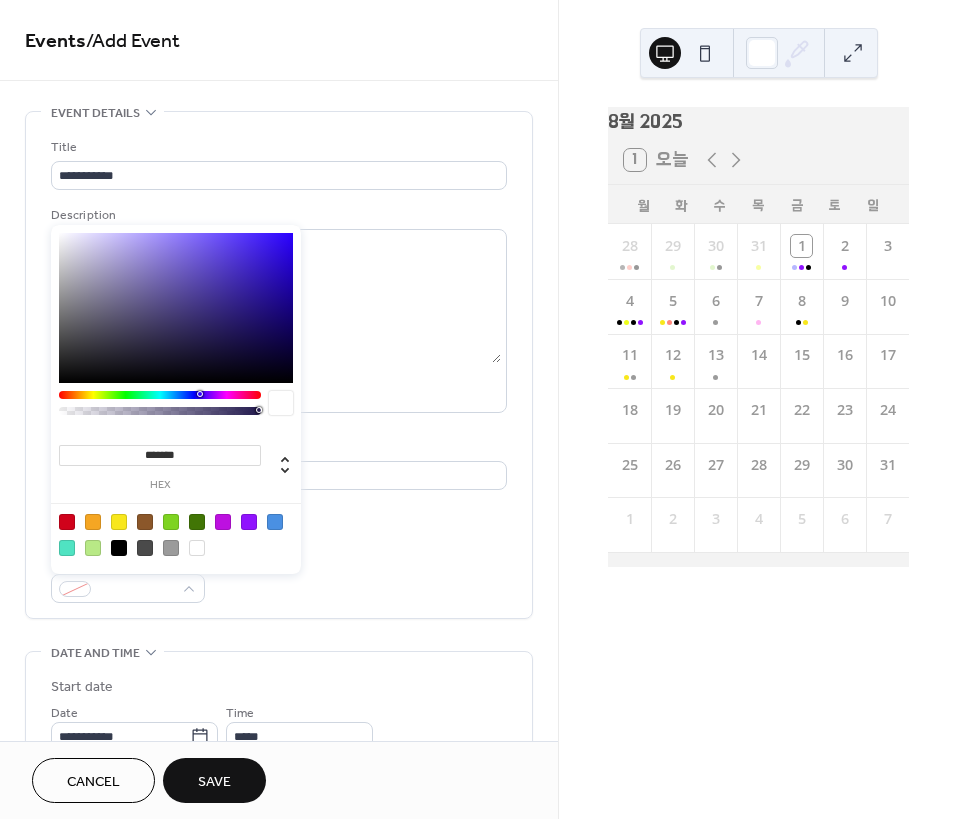 click at bounding box center [275, 522] 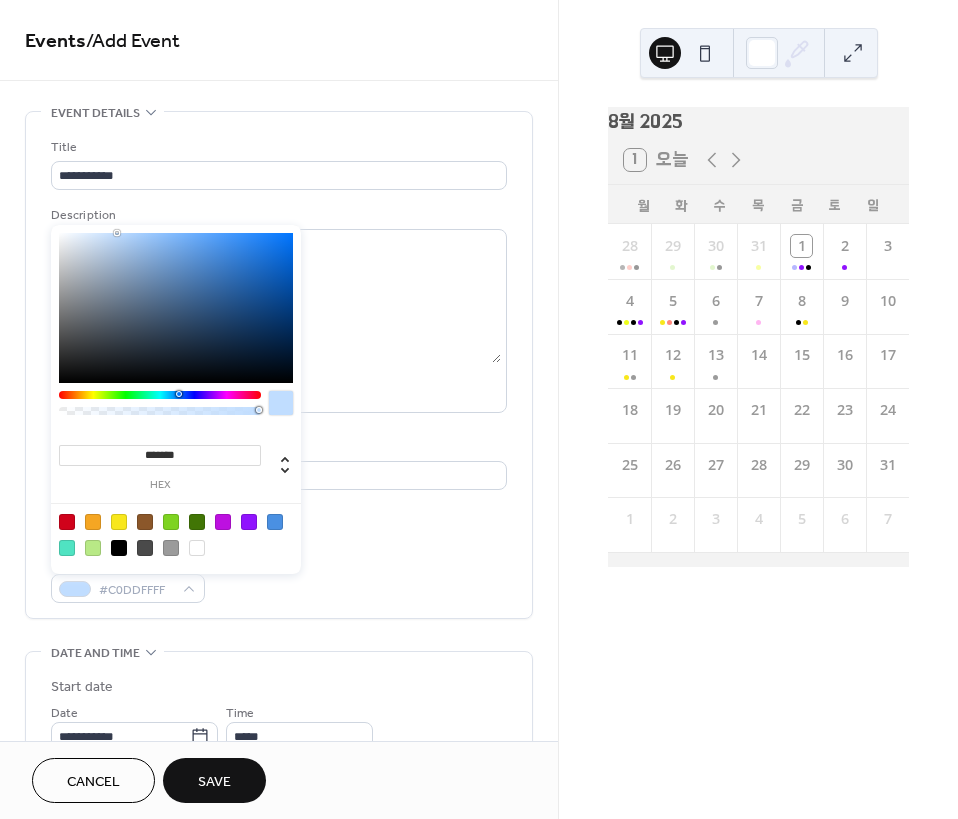 click on "**********" at bounding box center [479, 409] 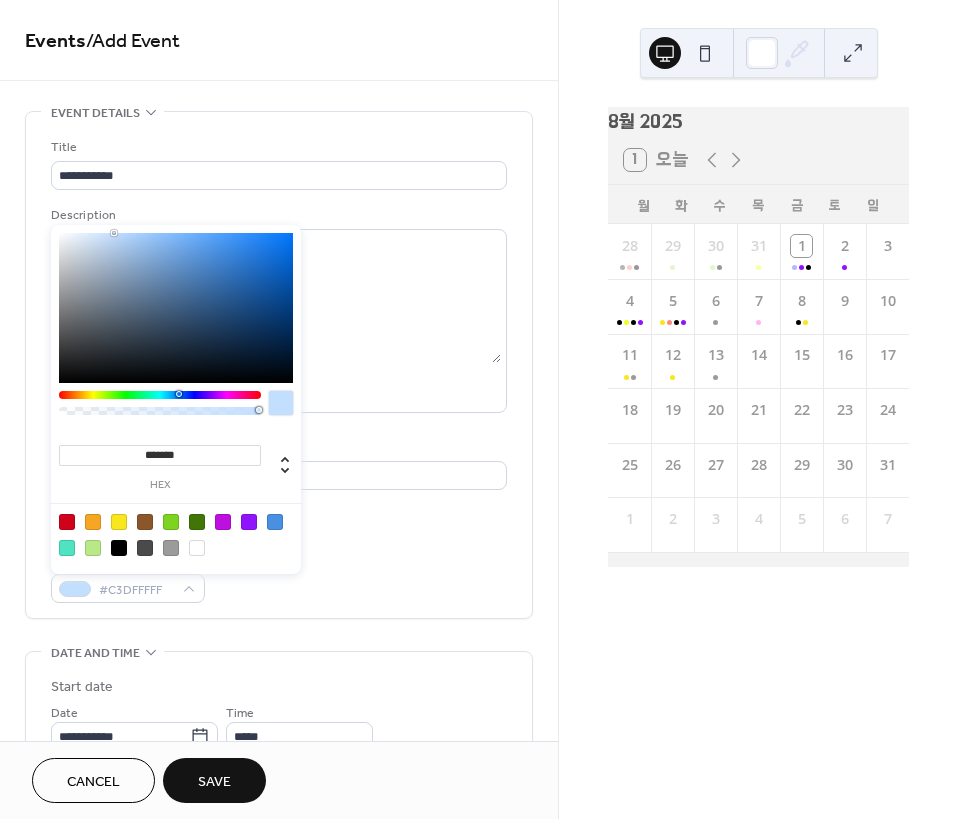 click on "Save" at bounding box center (214, 782) 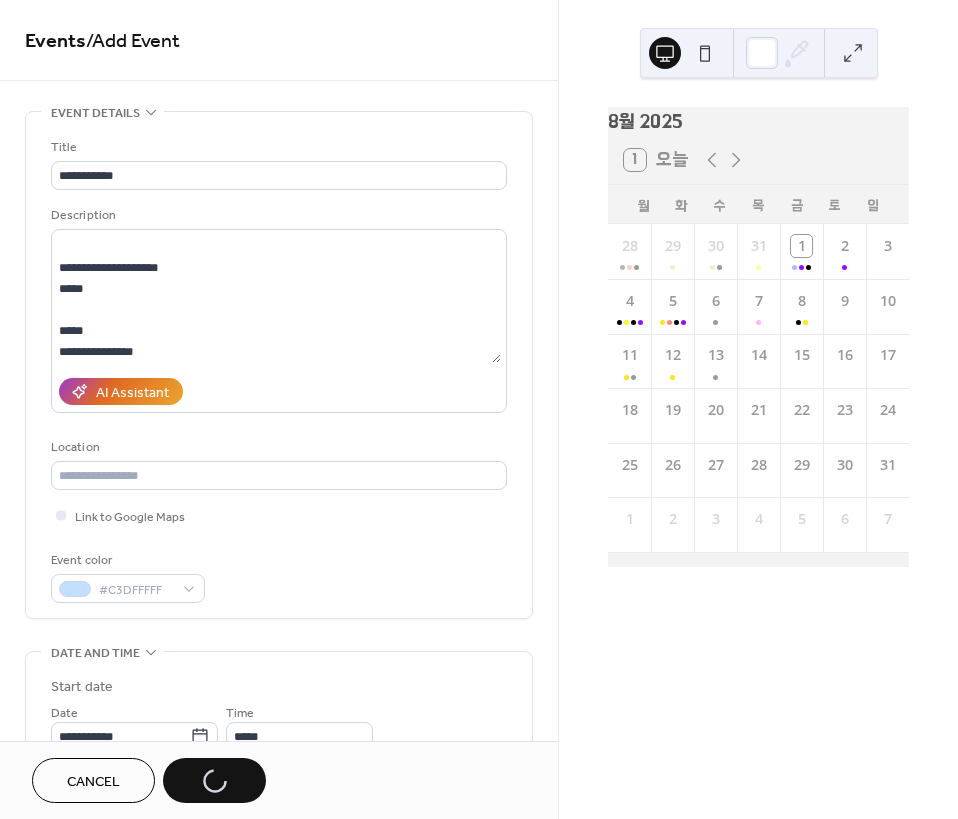 click on "8월 2025 1 오늘 월 화 수 목 금 토 일 28 29 30 31 1 2 3 4 5 6 7 8 9 10 11 12 13 14 15 16 17 18 19 20 21 22 23 24 25 26 27 28 29 30 31 1 2 3 4 5 6 7" at bounding box center (758, 409) 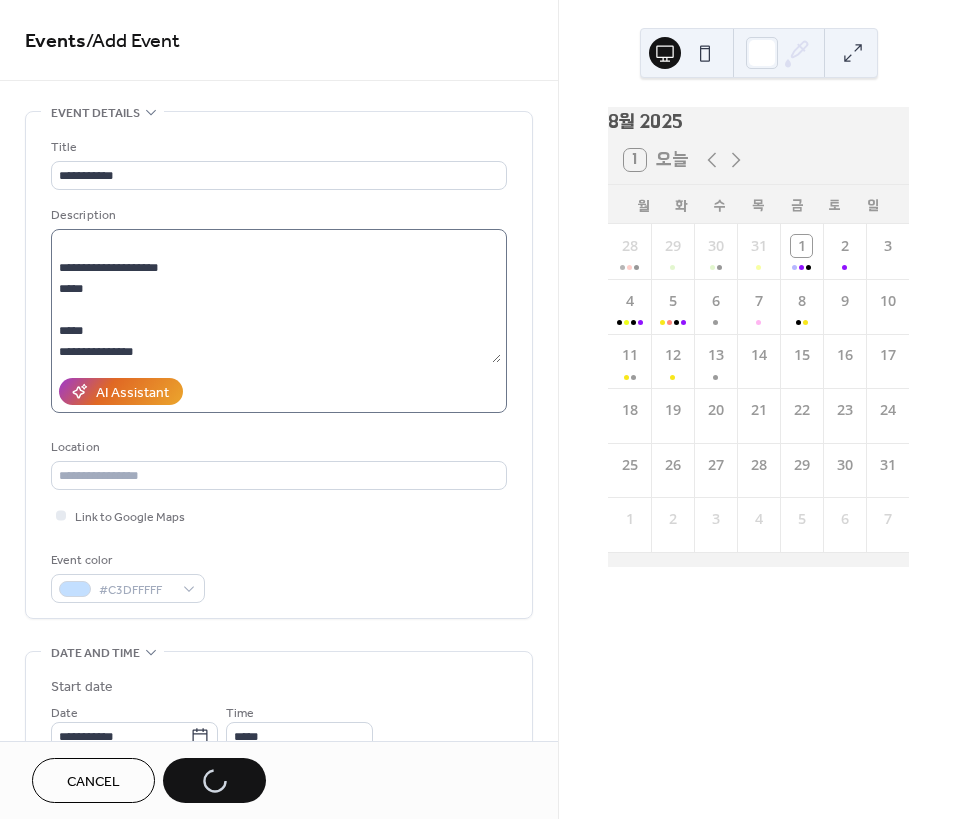 scroll, scrollTop: 0, scrollLeft: 0, axis: both 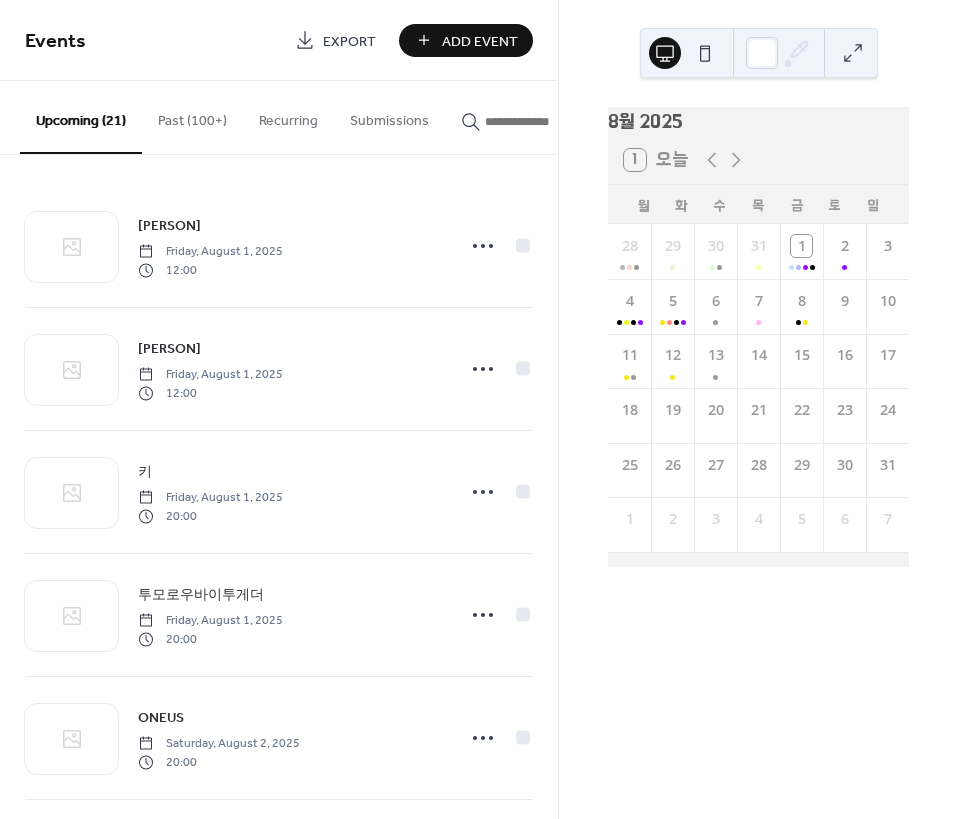 click on "Add Event" at bounding box center [480, 41] 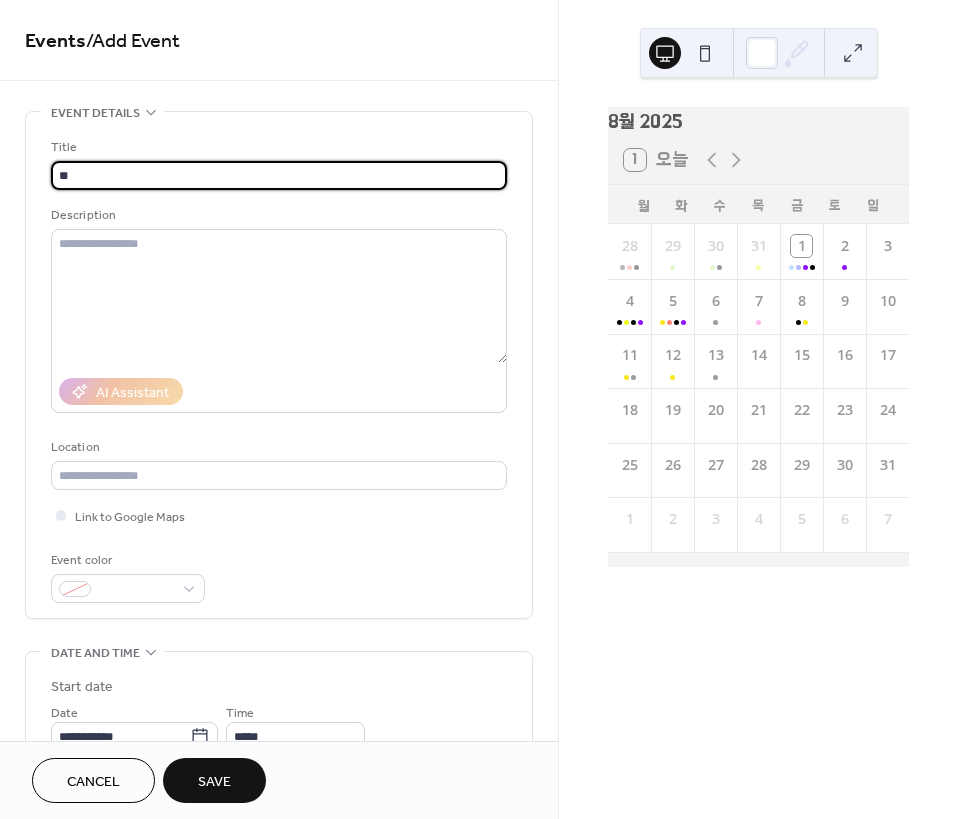 type on "*" 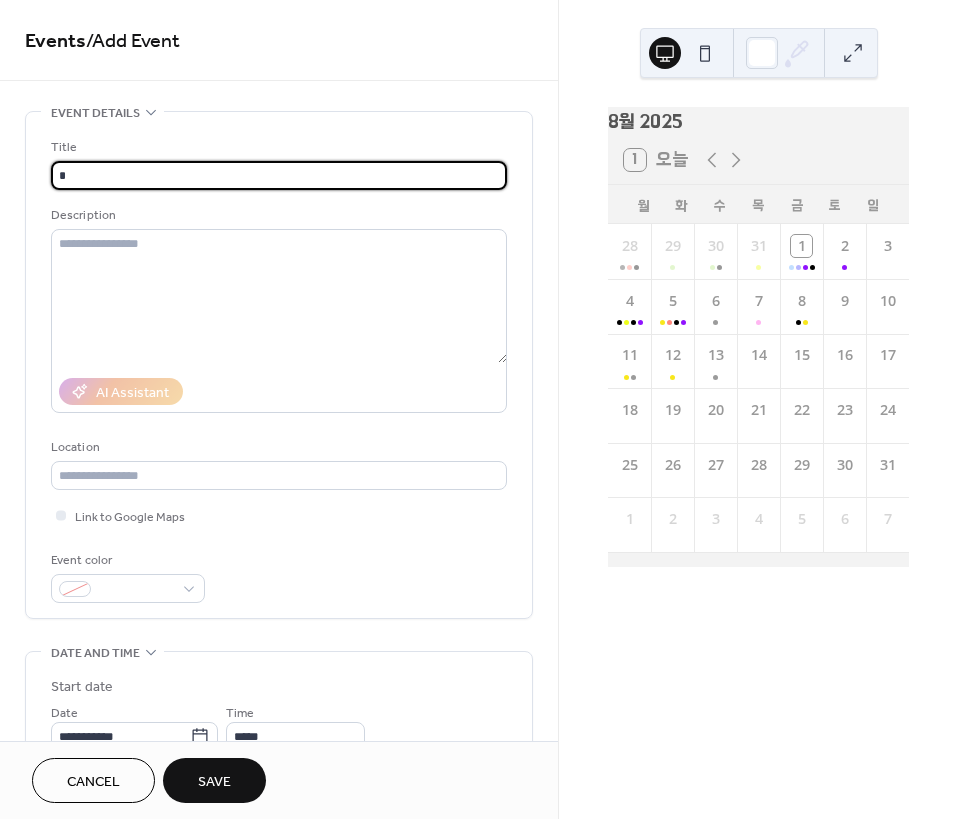 type on "*" 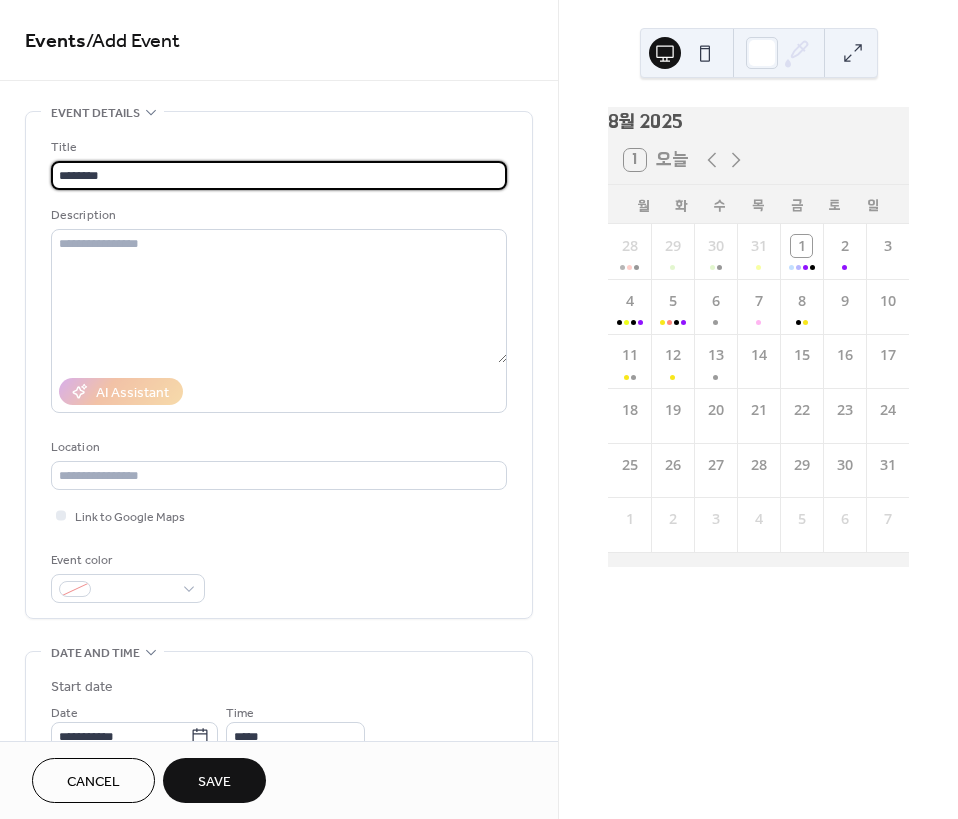 type on "********" 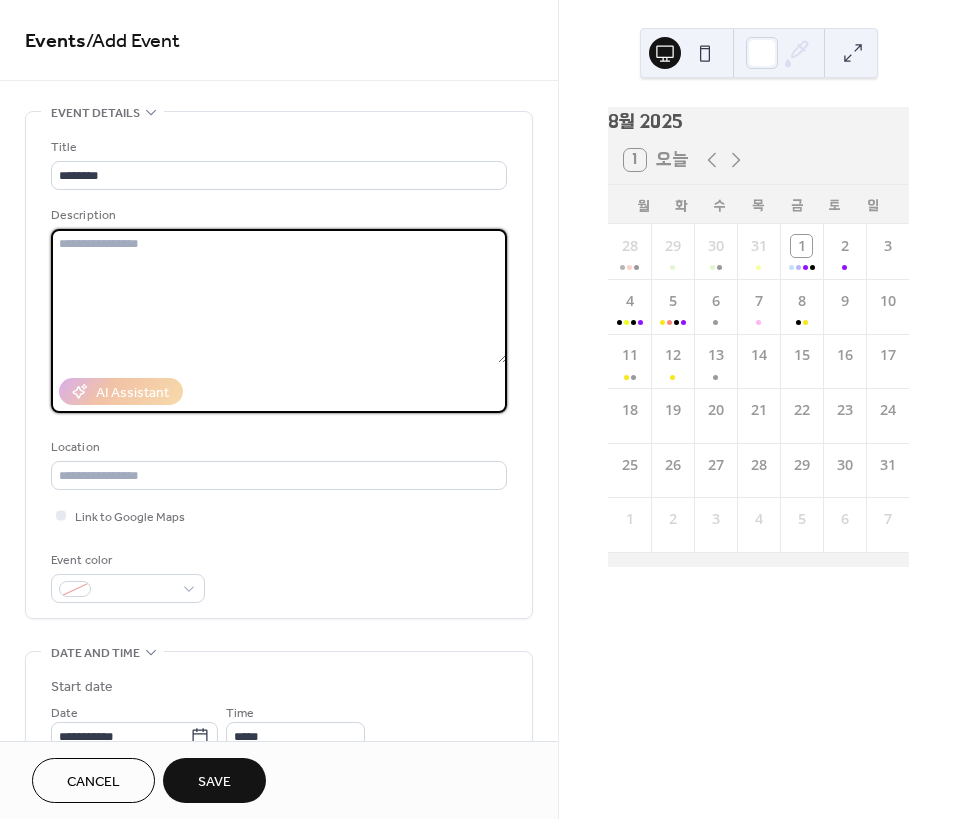 click at bounding box center [279, 296] 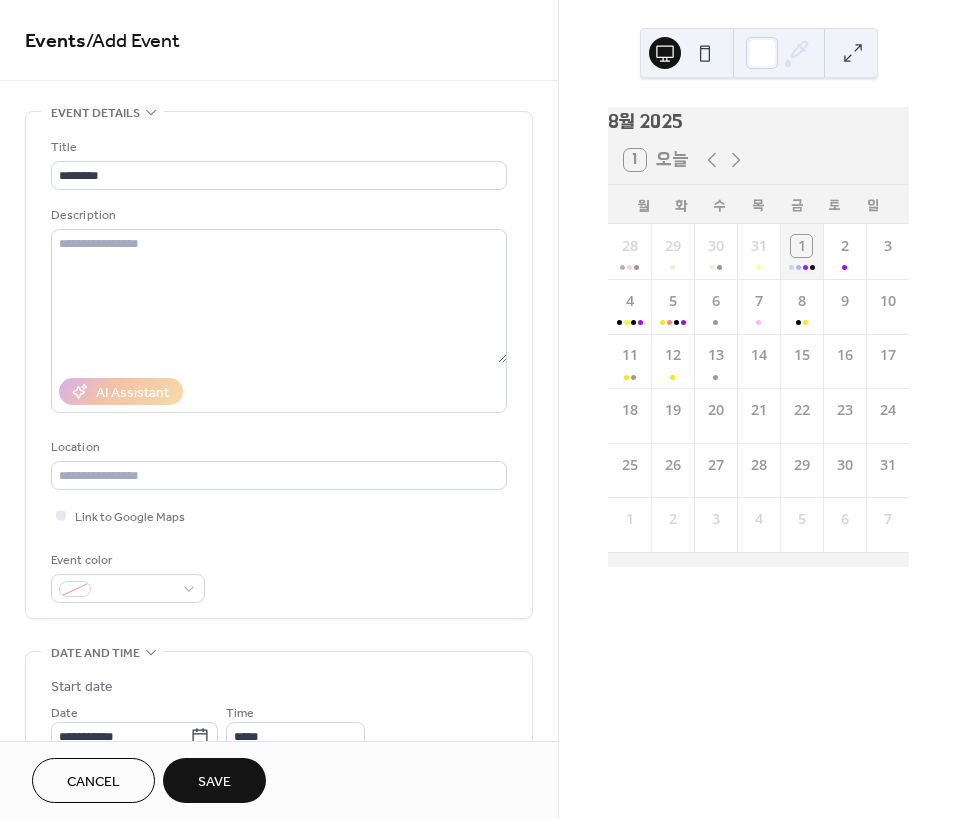 click on "1" at bounding box center (801, 251) 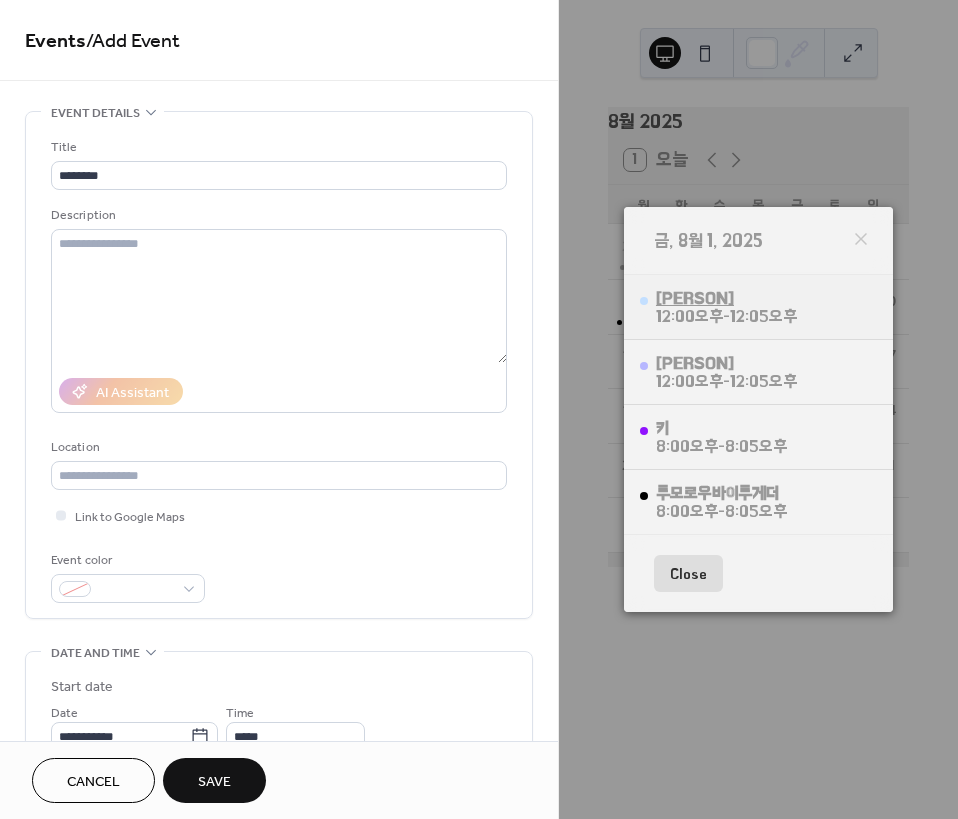 click on "[FIRST] [LAST]" at bounding box center (726, 298) 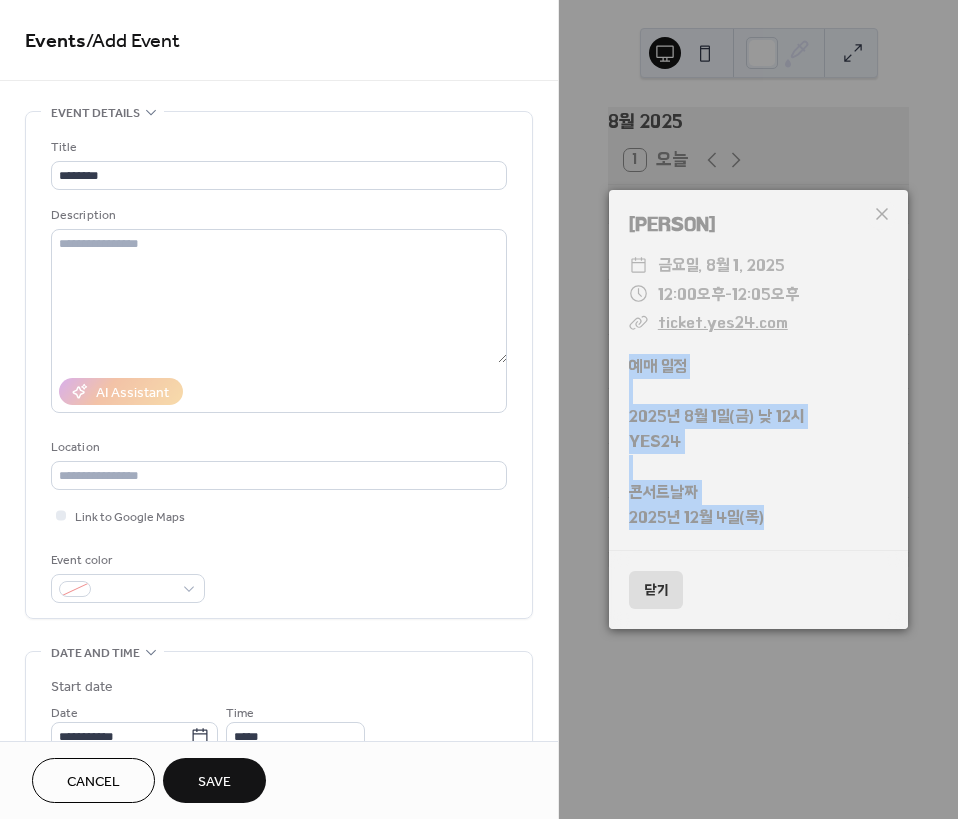 drag, startPoint x: 628, startPoint y: 365, endPoint x: 804, endPoint y: 526, distance: 238.53091 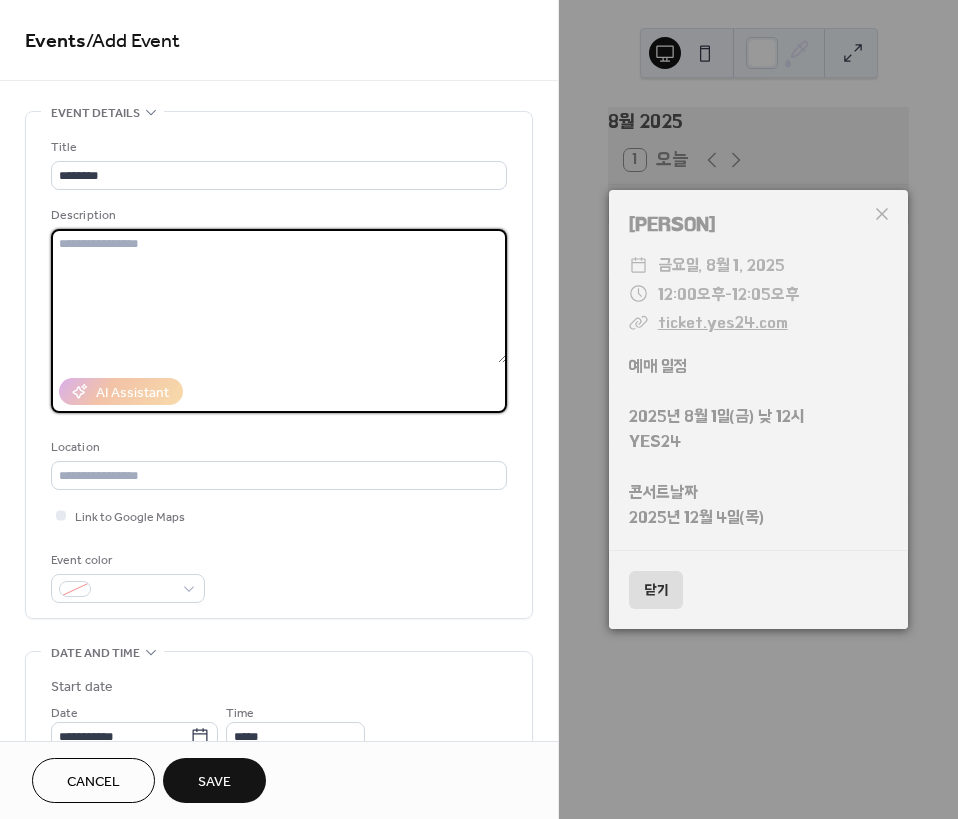click at bounding box center [279, 296] 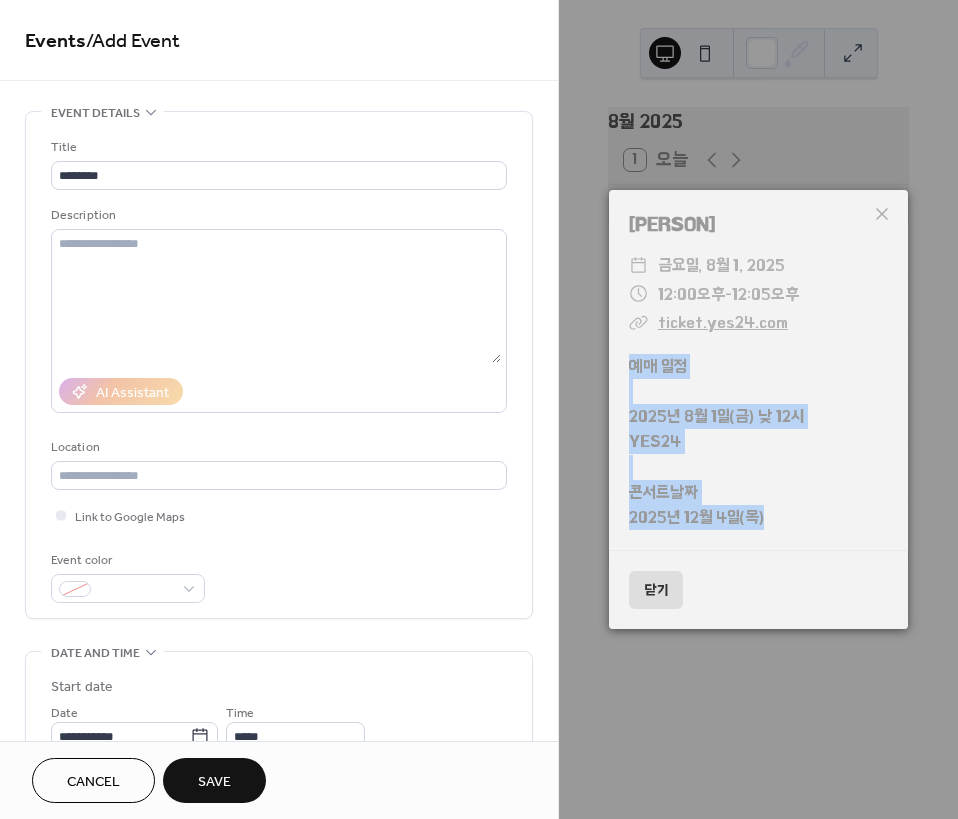 drag, startPoint x: 623, startPoint y: 365, endPoint x: 799, endPoint y: 518, distance: 233.20592 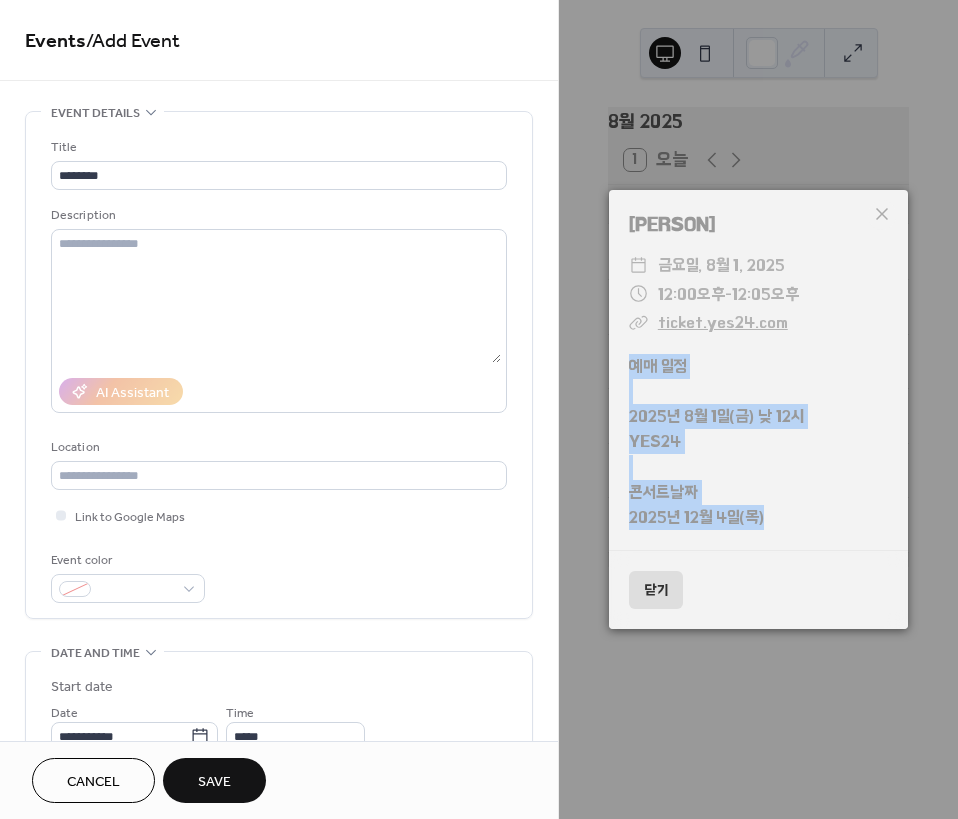 click on "예매 일정 2025년 8월 1일(금) 낮 12시 YES24 콘서트날짜 2025년 12월 4일(목)" at bounding box center [758, 442] 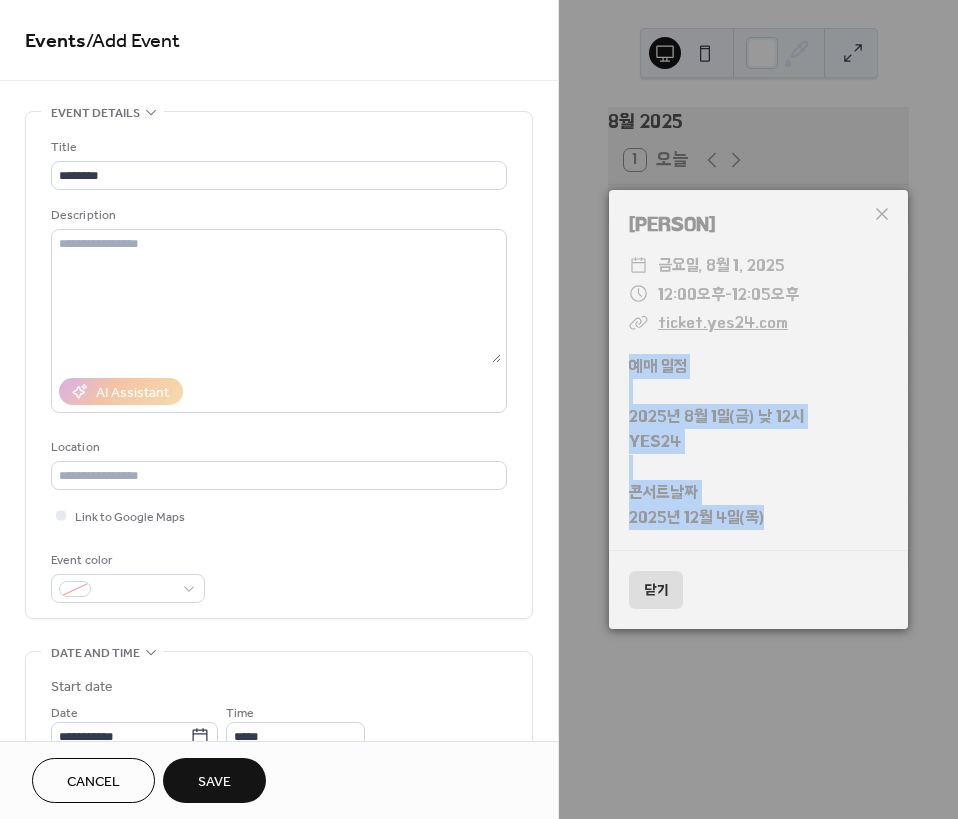 copy on "예매 일정 2025년 8월 1일(금) 낮 12시 YES24 콘서트날짜 2025년 12월 4일(목)" 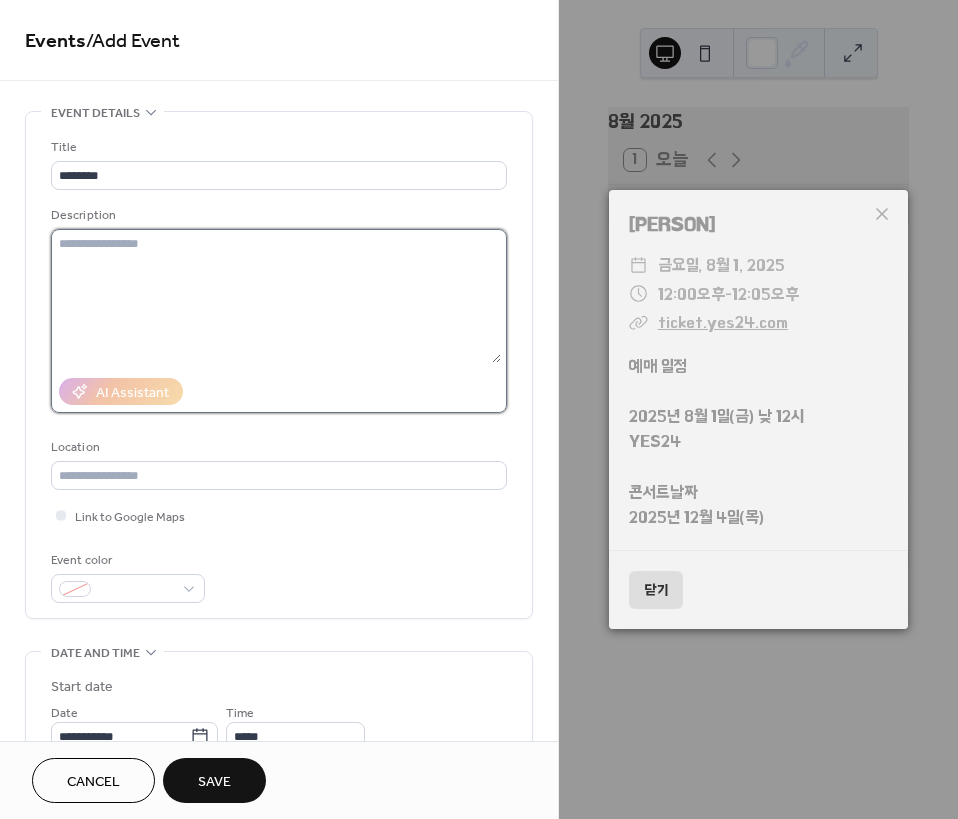 click at bounding box center (276, 296) 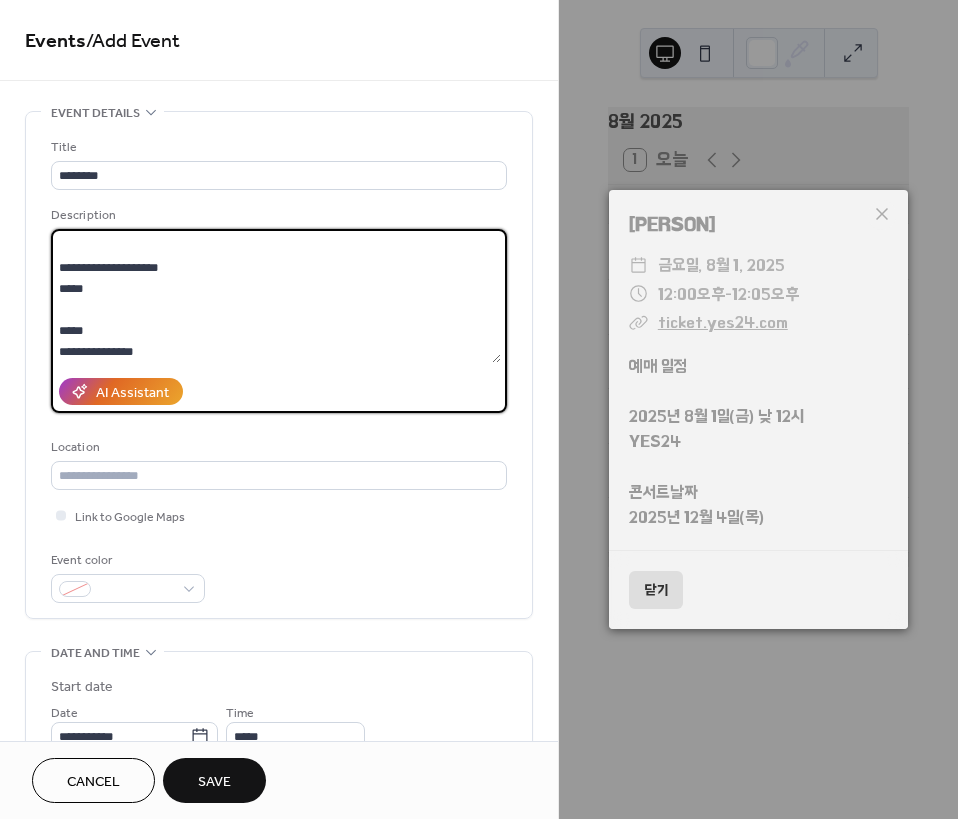scroll, scrollTop: 0, scrollLeft: 0, axis: both 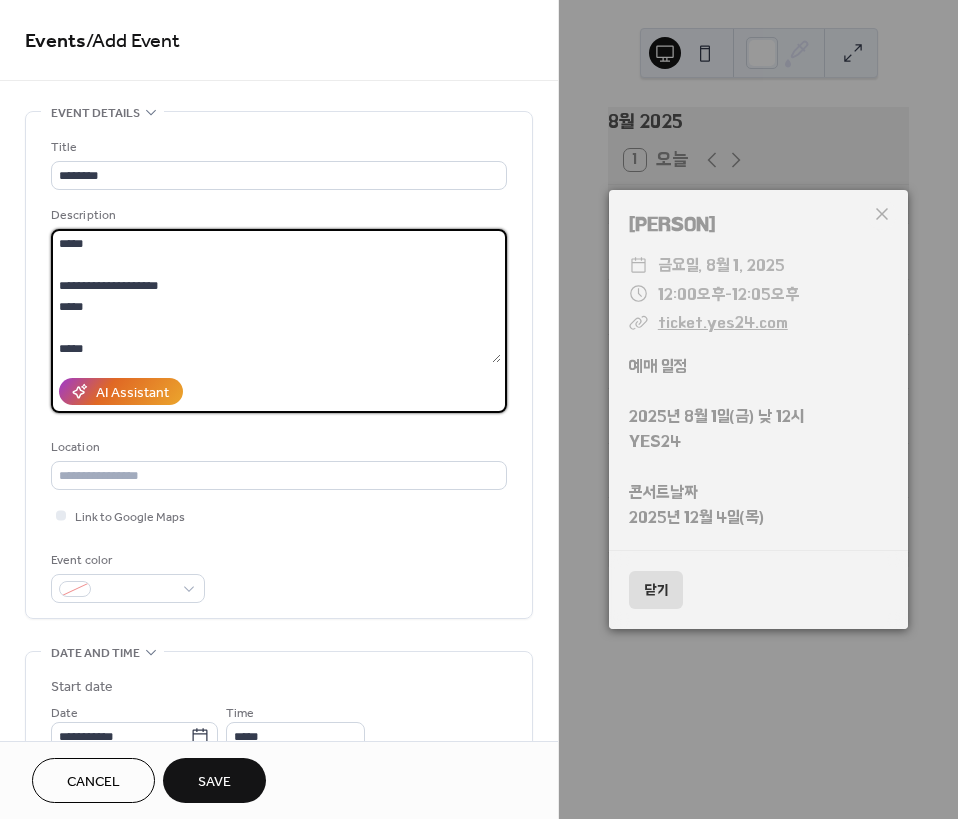 click on "**********" at bounding box center (276, 296) 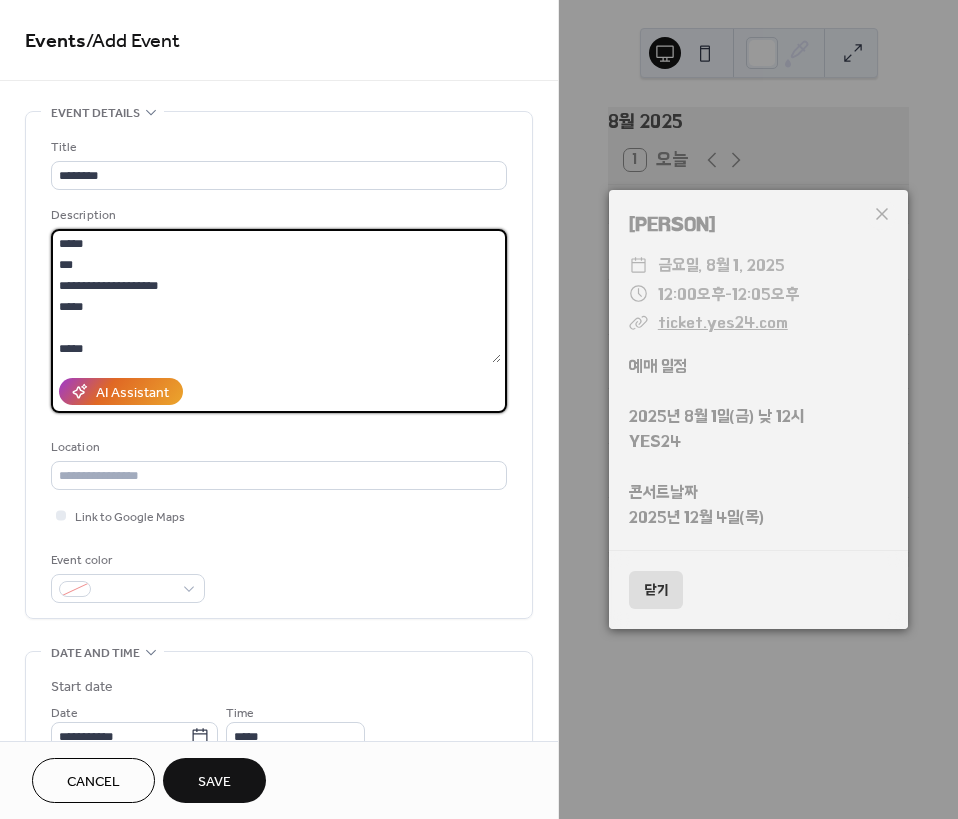scroll, scrollTop: 18, scrollLeft: 0, axis: vertical 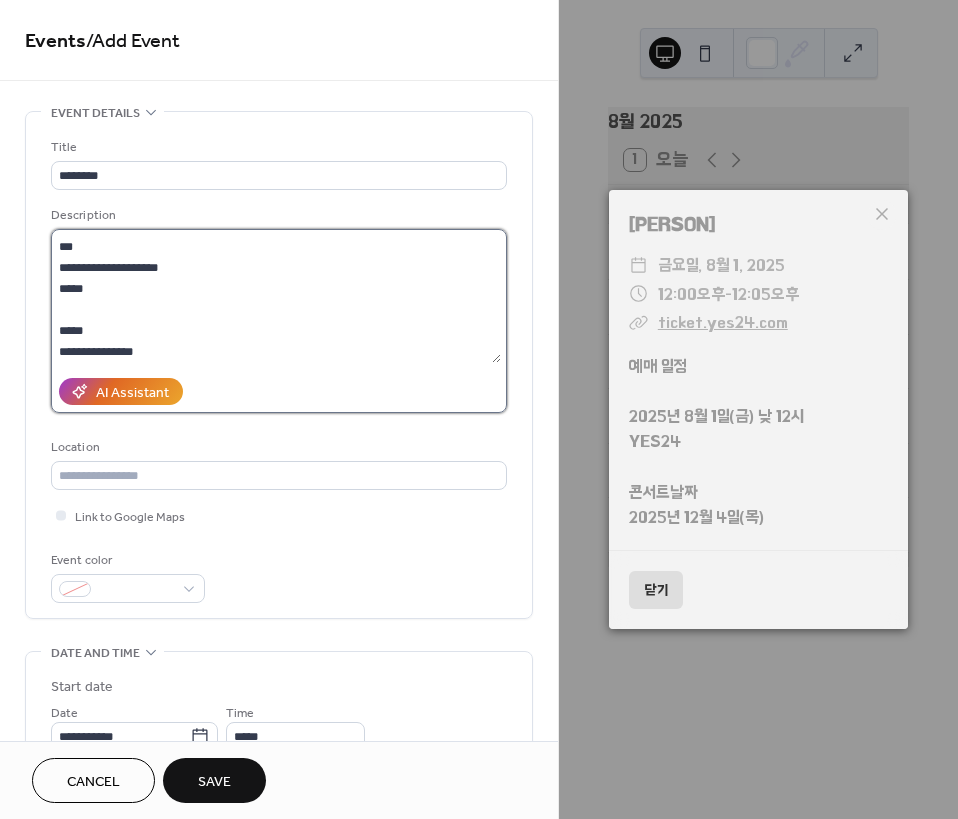 drag, startPoint x: 108, startPoint y: 263, endPoint x: 152, endPoint y: 274, distance: 45.35416 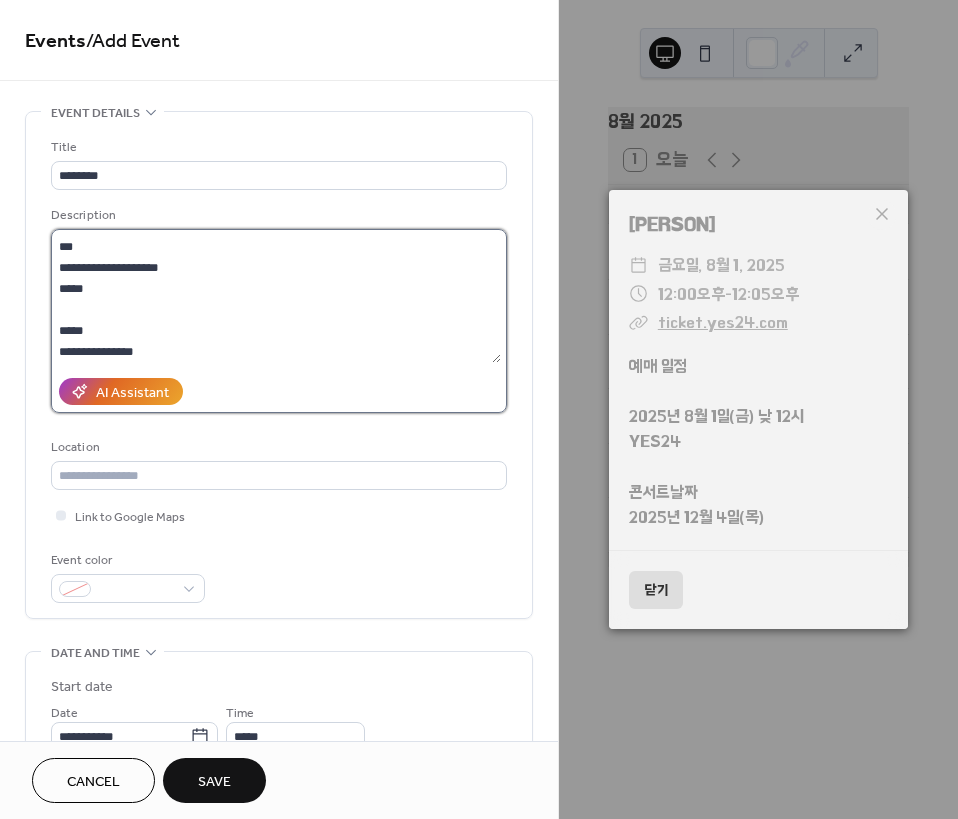 click on "**********" at bounding box center (276, 296) 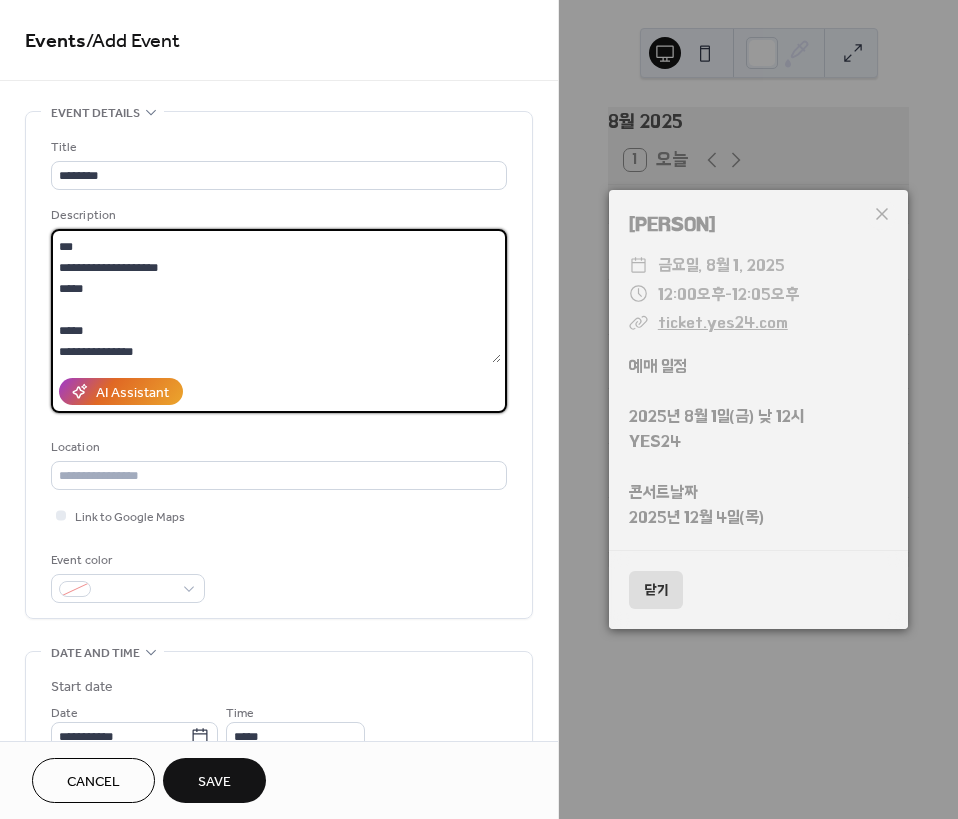 click on "**********" at bounding box center [276, 296] 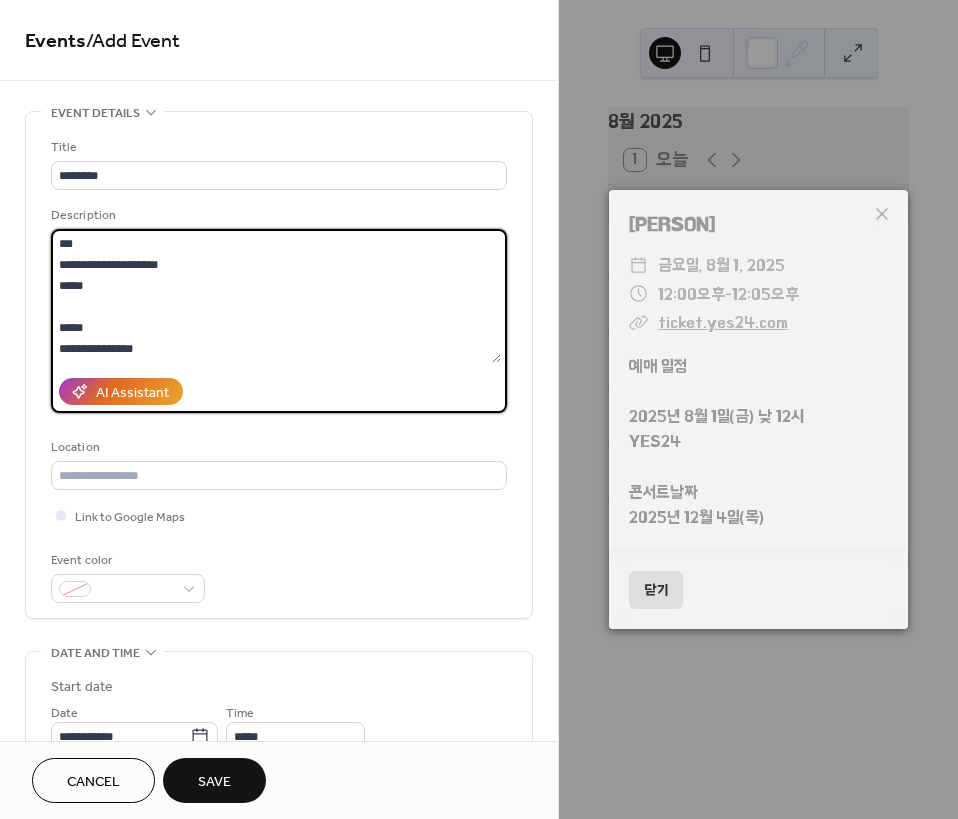 scroll, scrollTop: 0, scrollLeft: 0, axis: both 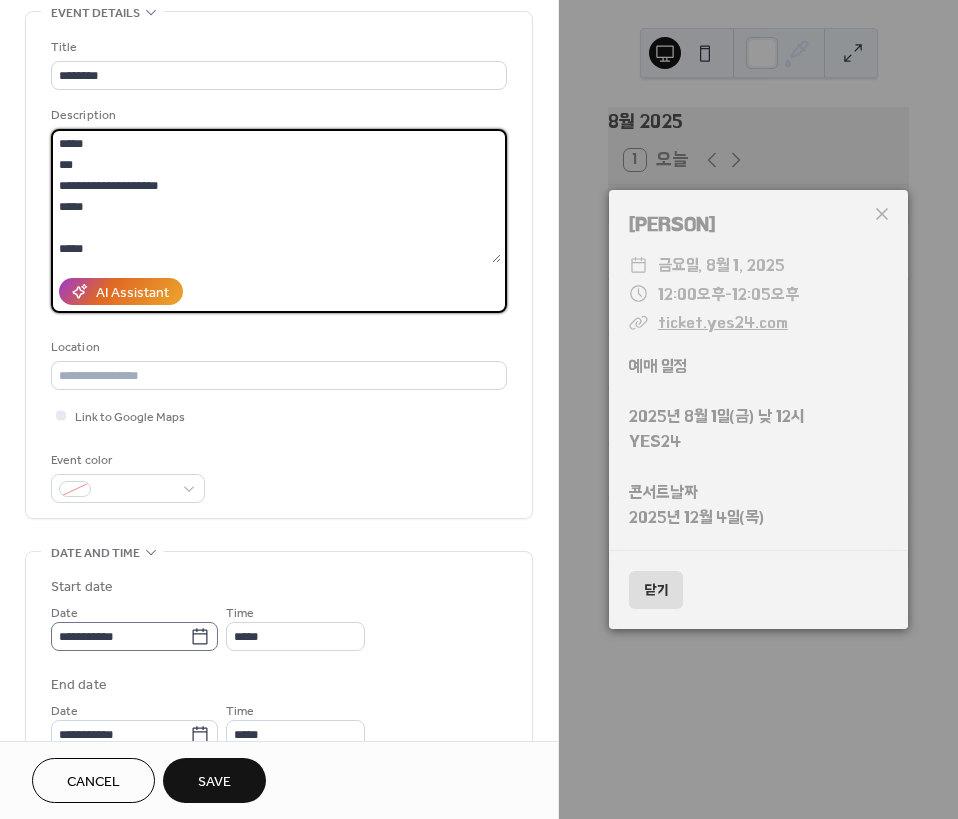 type on "**********" 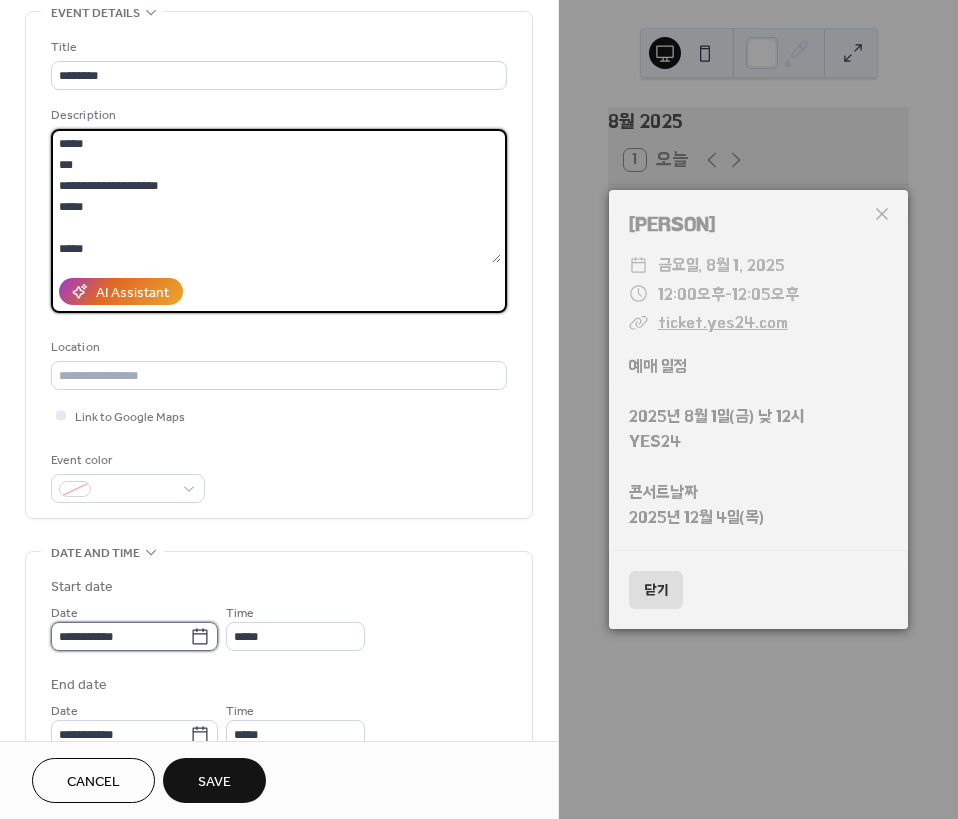 click on "**********" at bounding box center [120, 636] 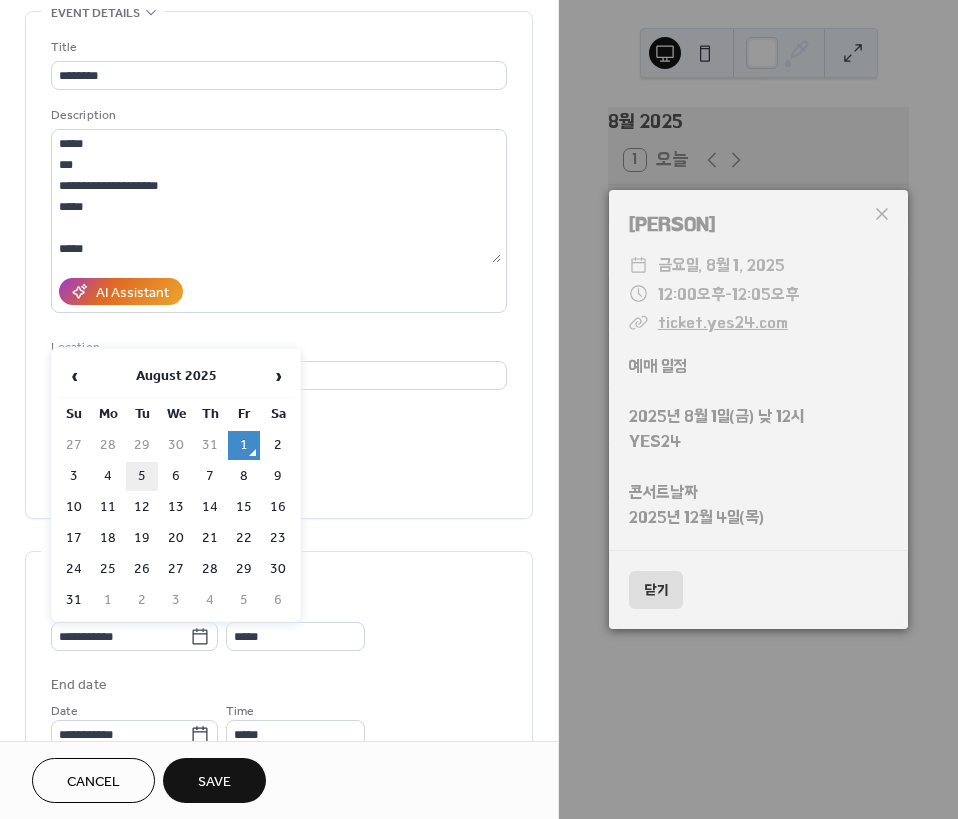 click on "5" at bounding box center (142, 476) 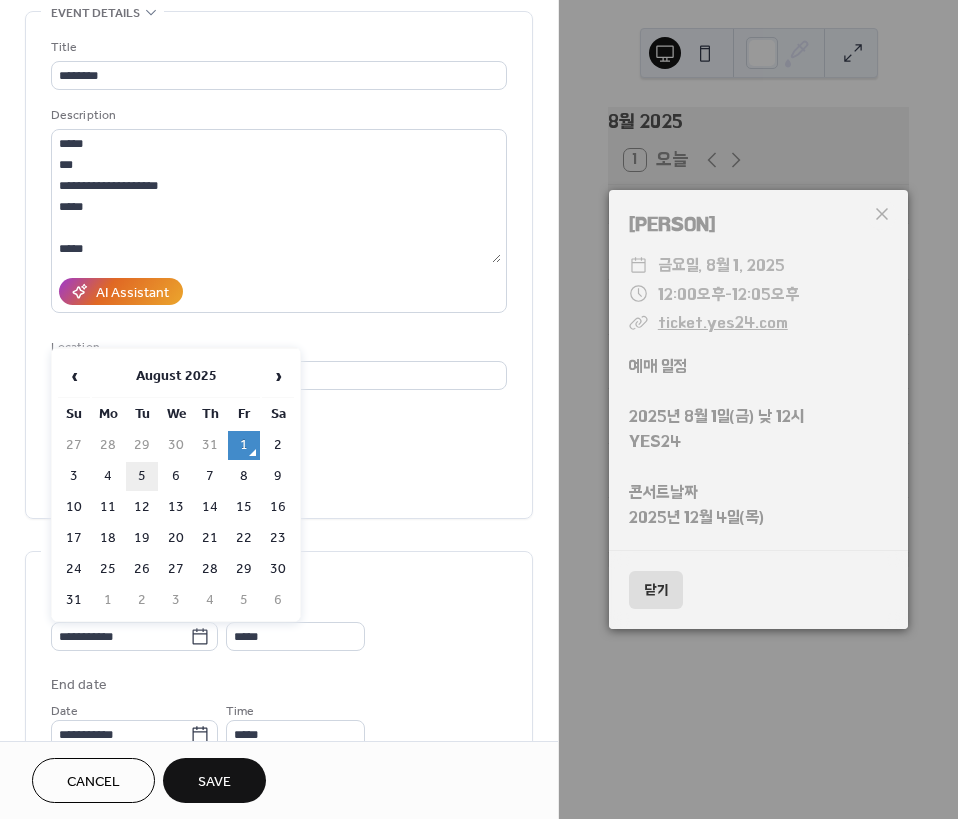 type on "**********" 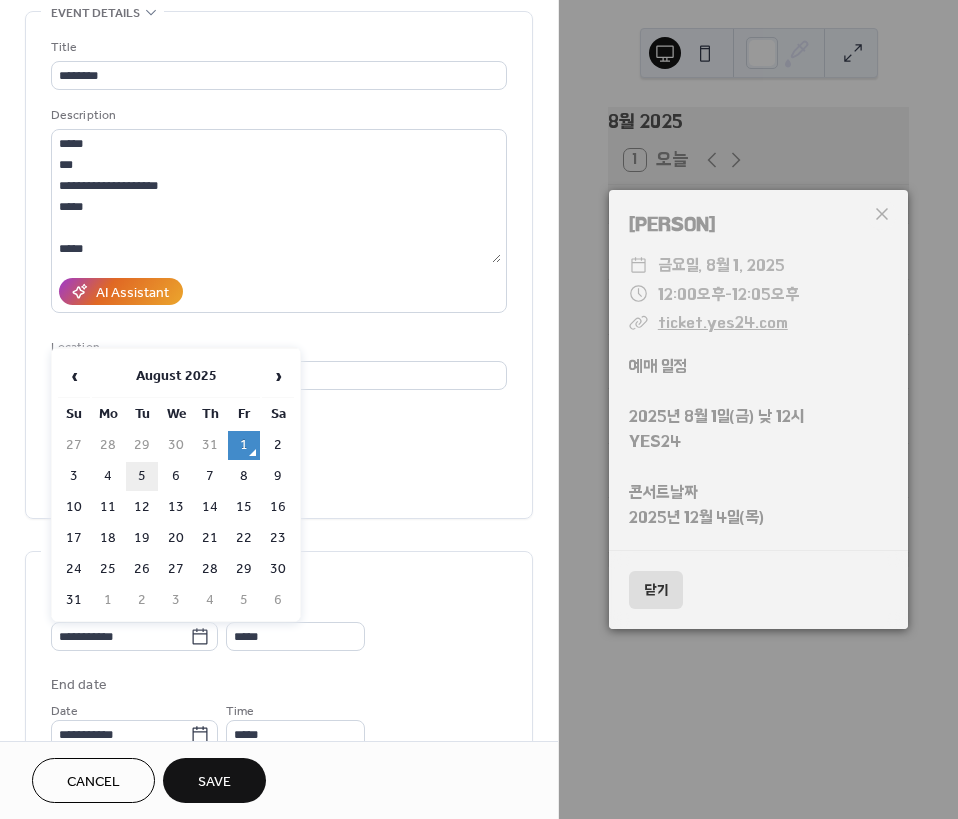type on "**********" 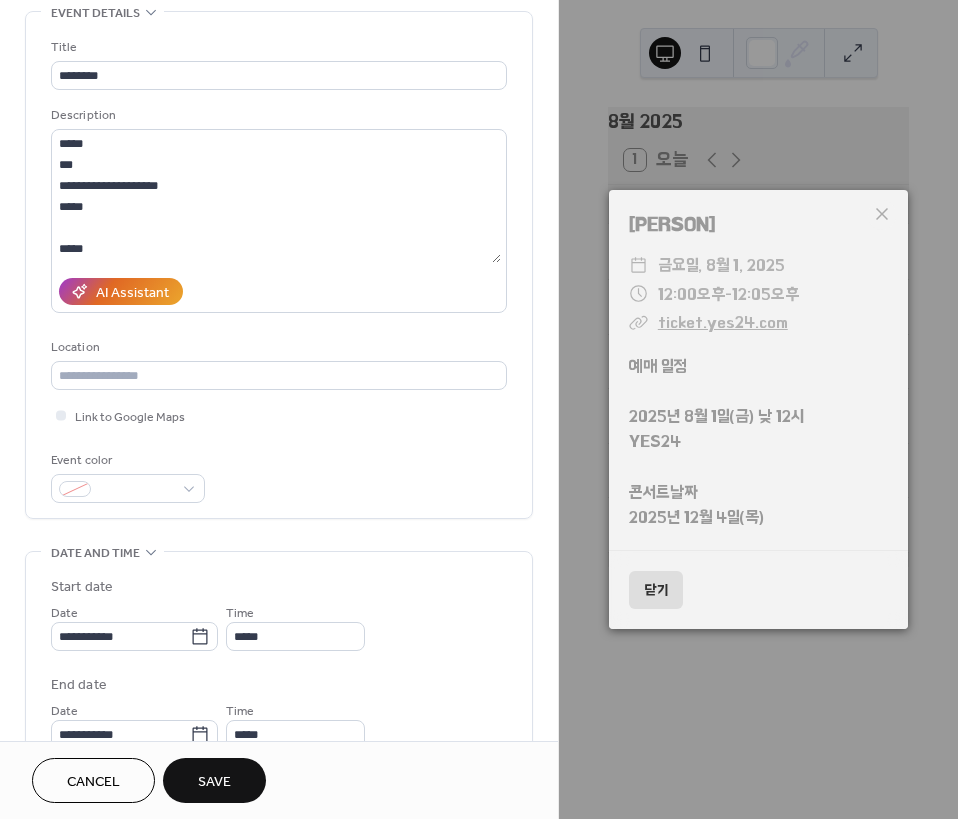drag, startPoint x: 292, startPoint y: 651, endPoint x: 231, endPoint y: 630, distance: 64.513565 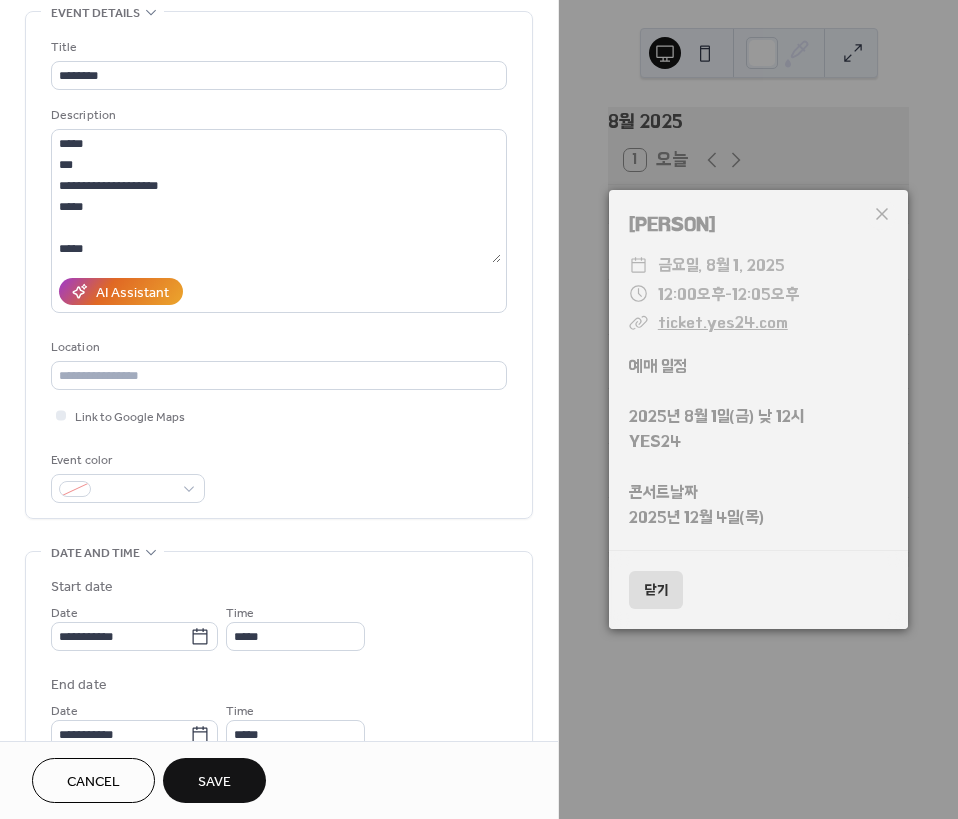 click on "**********" at bounding box center [279, 663] 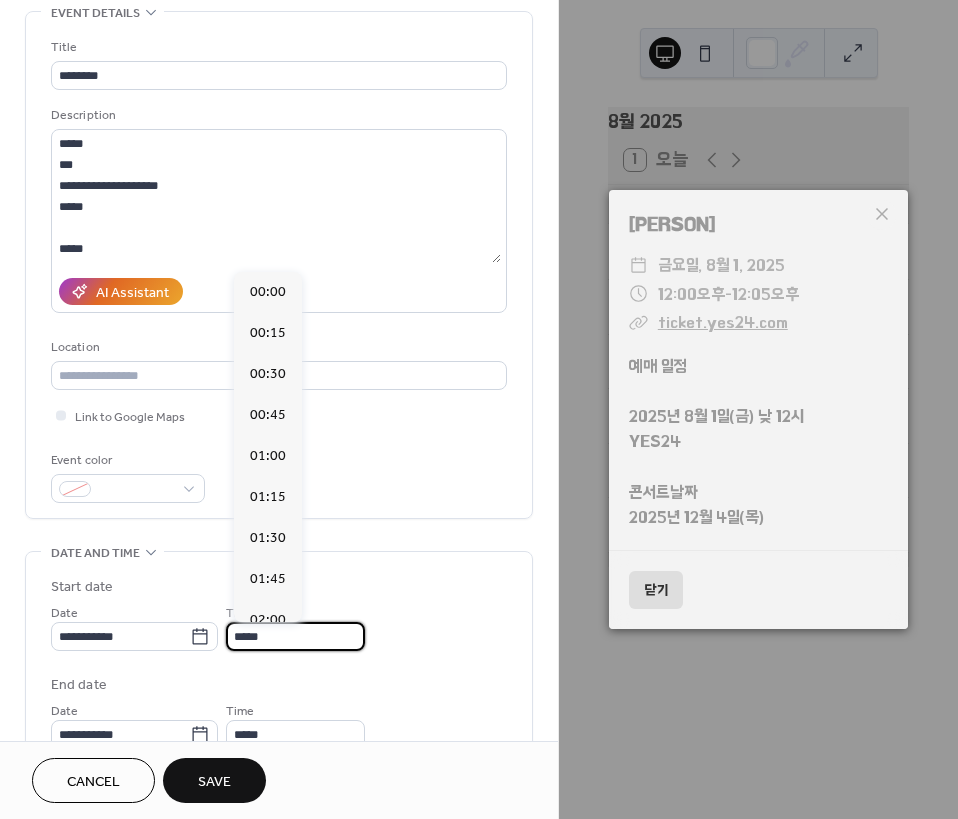 scroll, scrollTop: 1968, scrollLeft: 0, axis: vertical 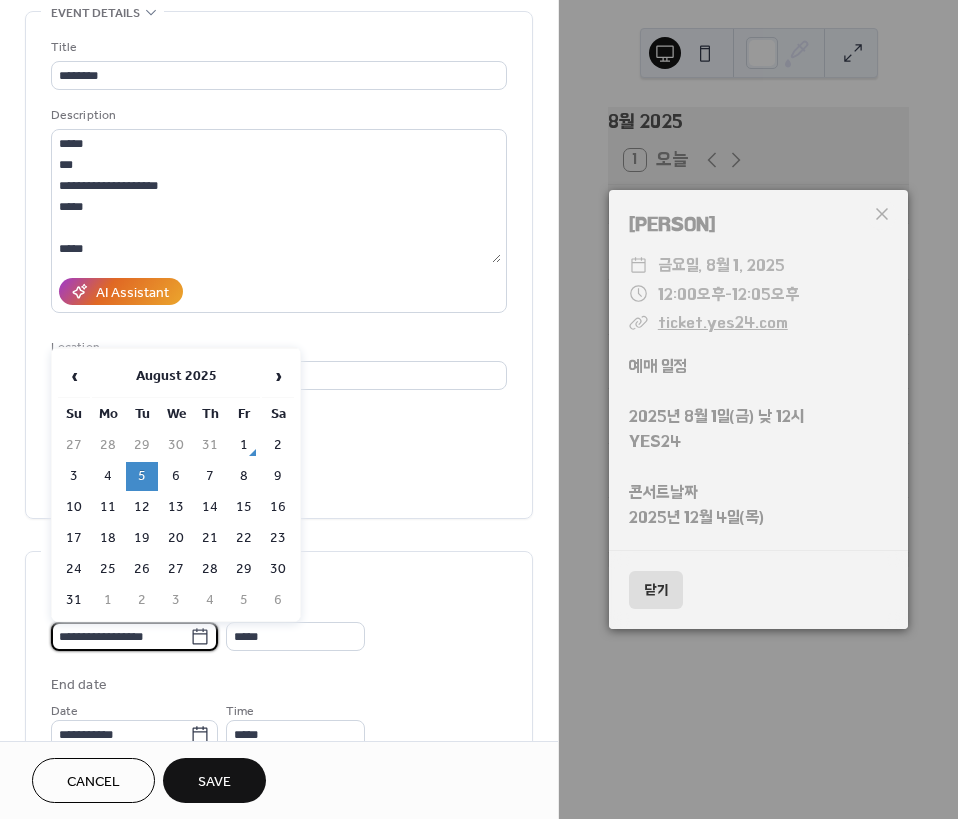 type on "**********" 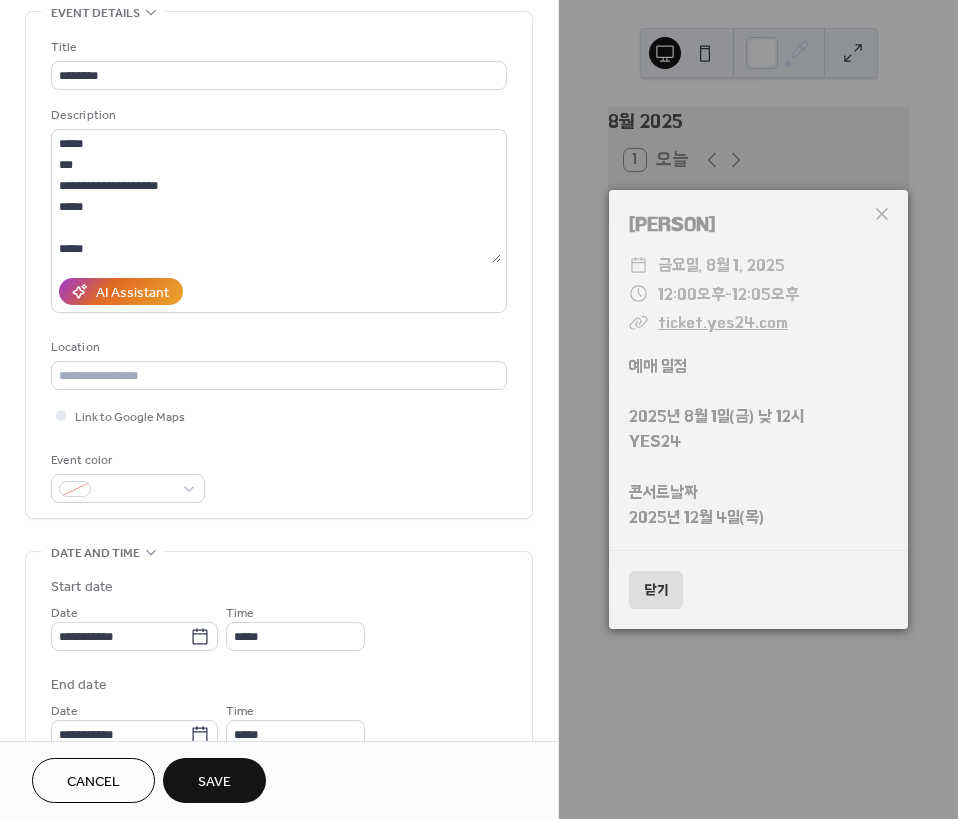 click on "End date" at bounding box center (279, 685) 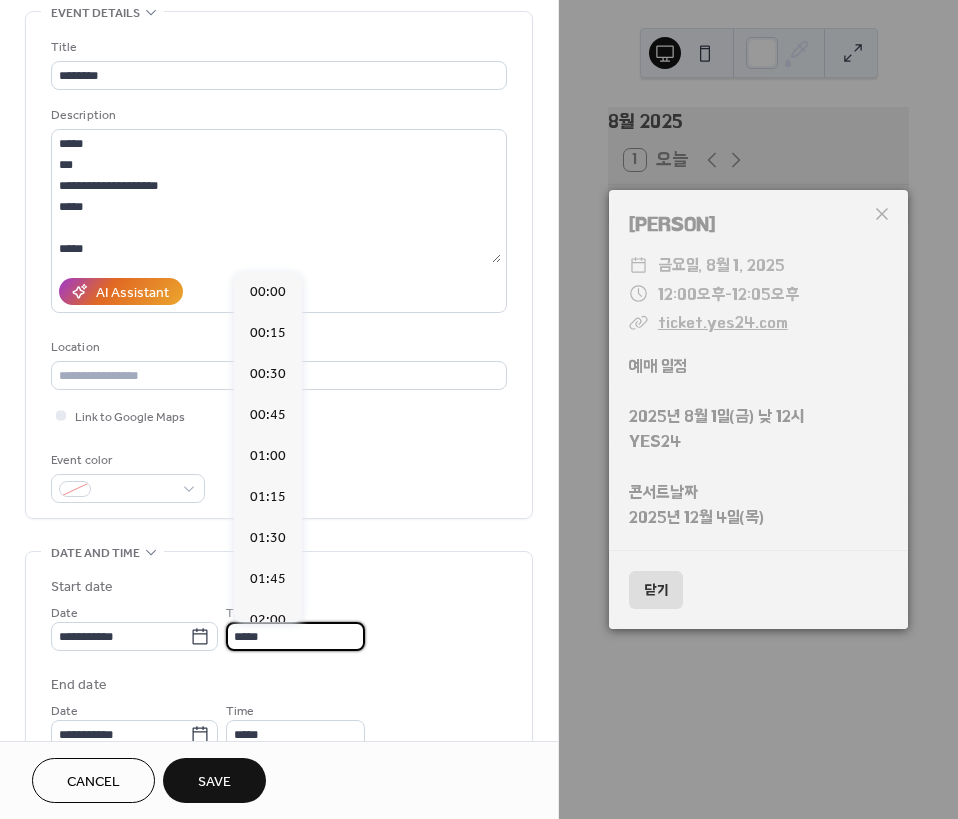 scroll, scrollTop: 1968, scrollLeft: 0, axis: vertical 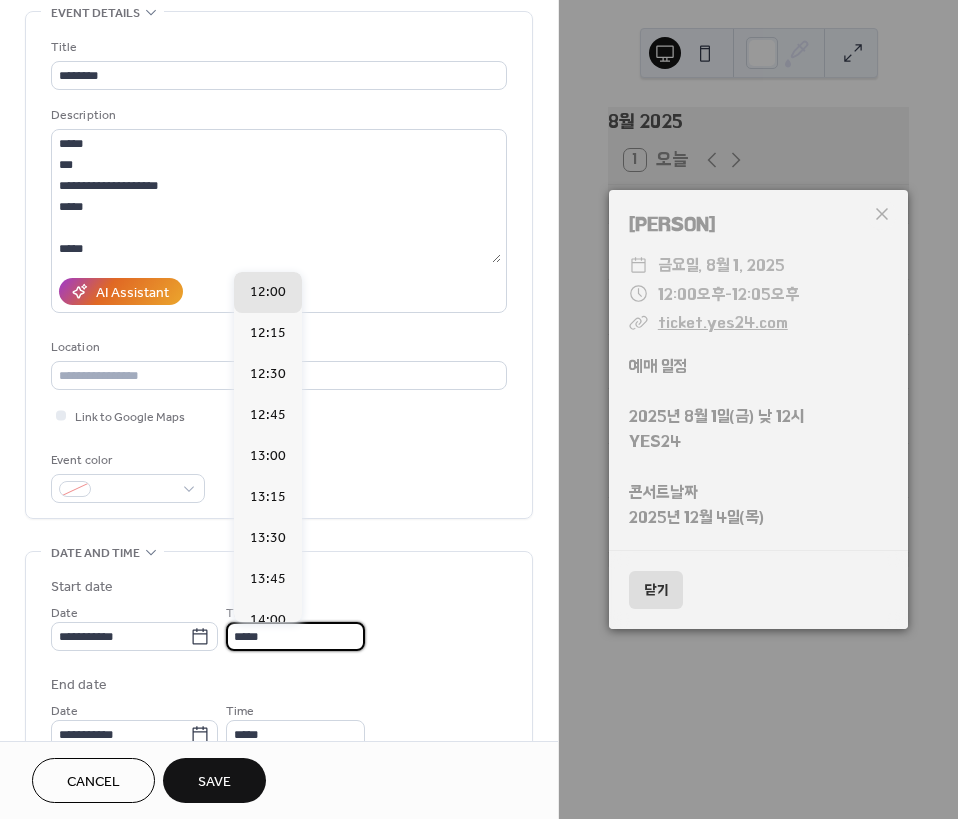 drag, startPoint x: 304, startPoint y: 638, endPoint x: 242, endPoint y: 637, distance: 62.008064 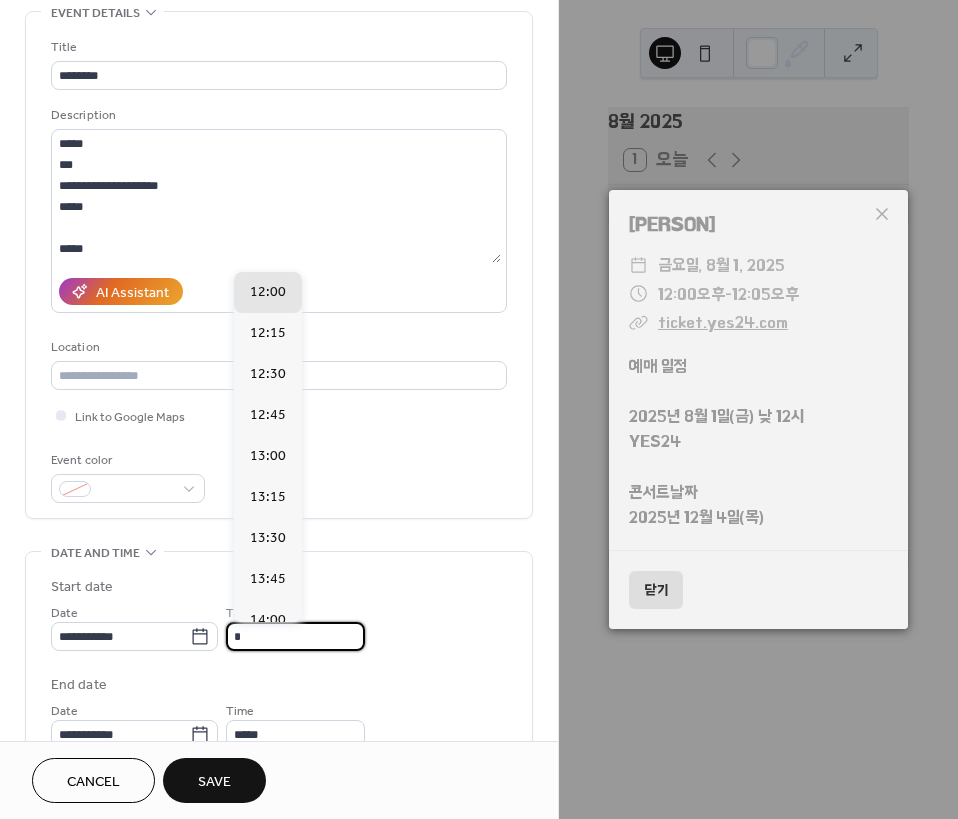 scroll, scrollTop: 3280, scrollLeft: 0, axis: vertical 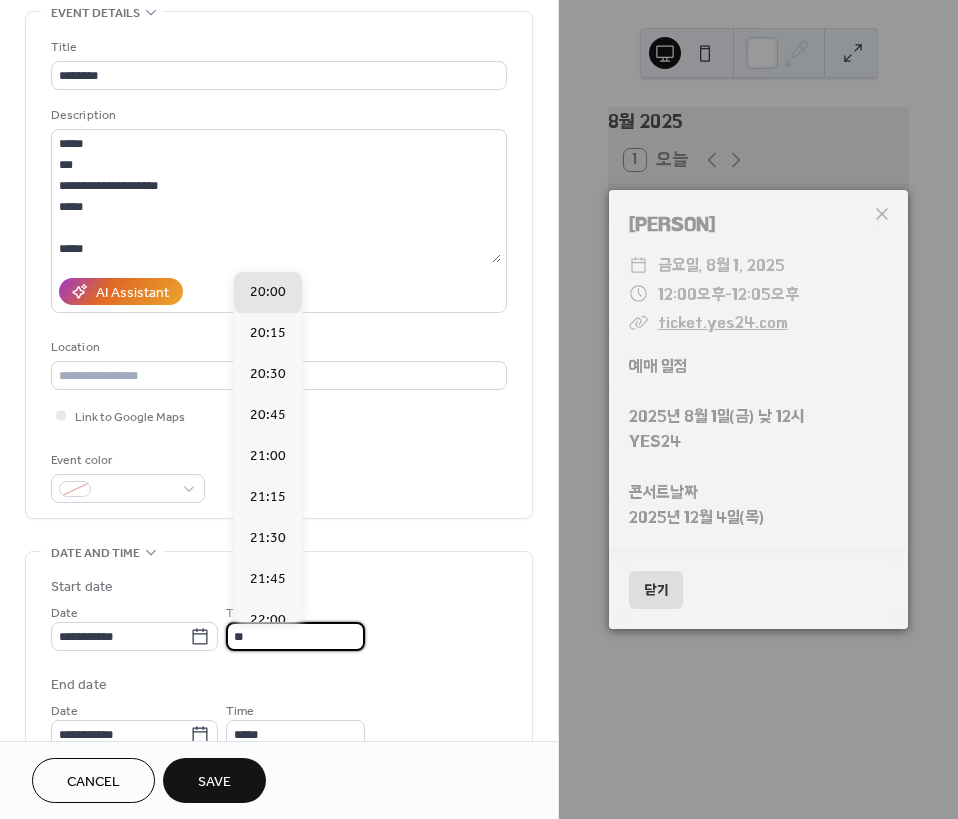 type on "*****" 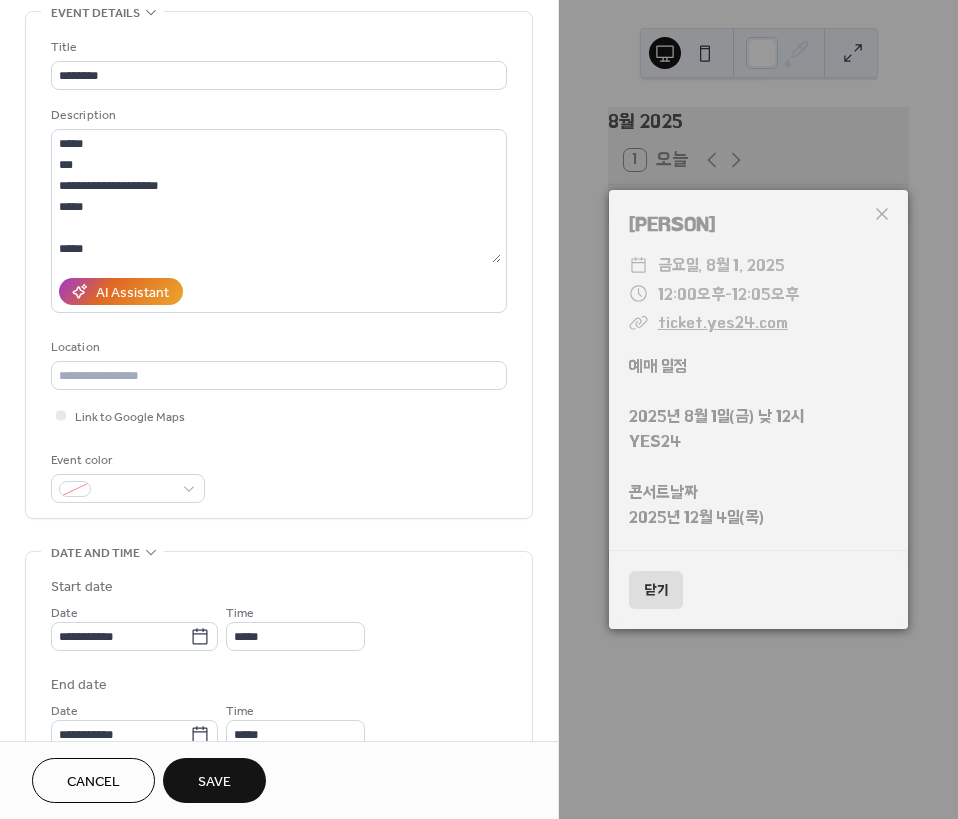 click on "**********" at bounding box center (279, 626) 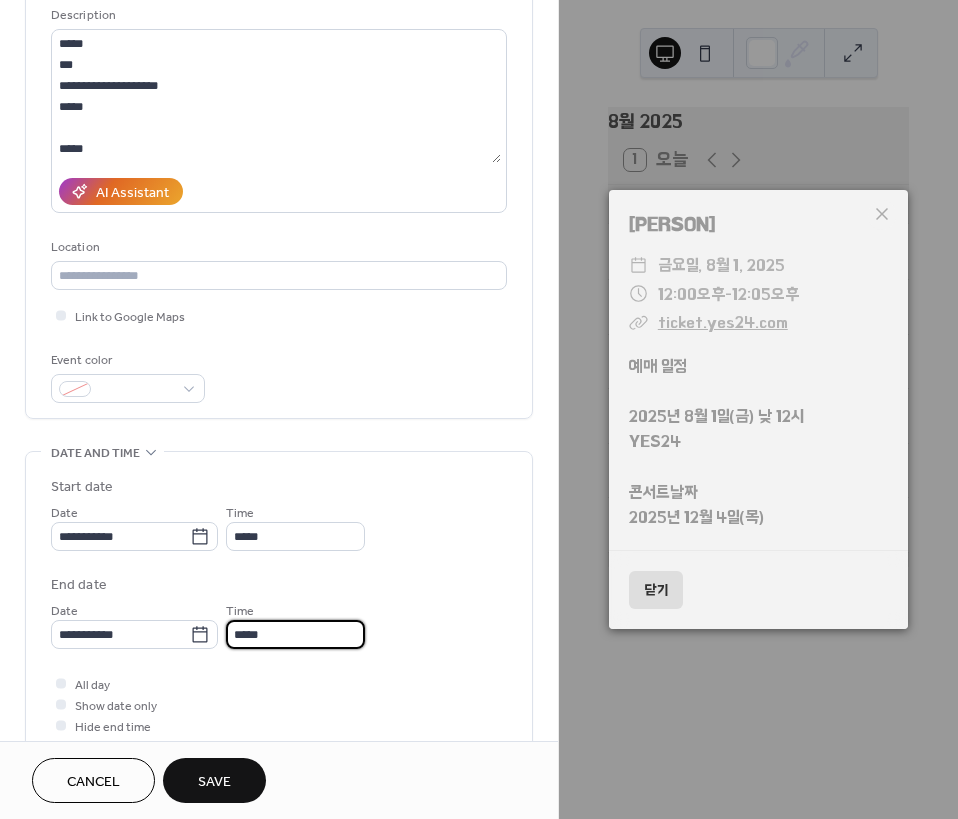 drag, startPoint x: 280, startPoint y: 637, endPoint x: 232, endPoint y: 626, distance: 49.24429 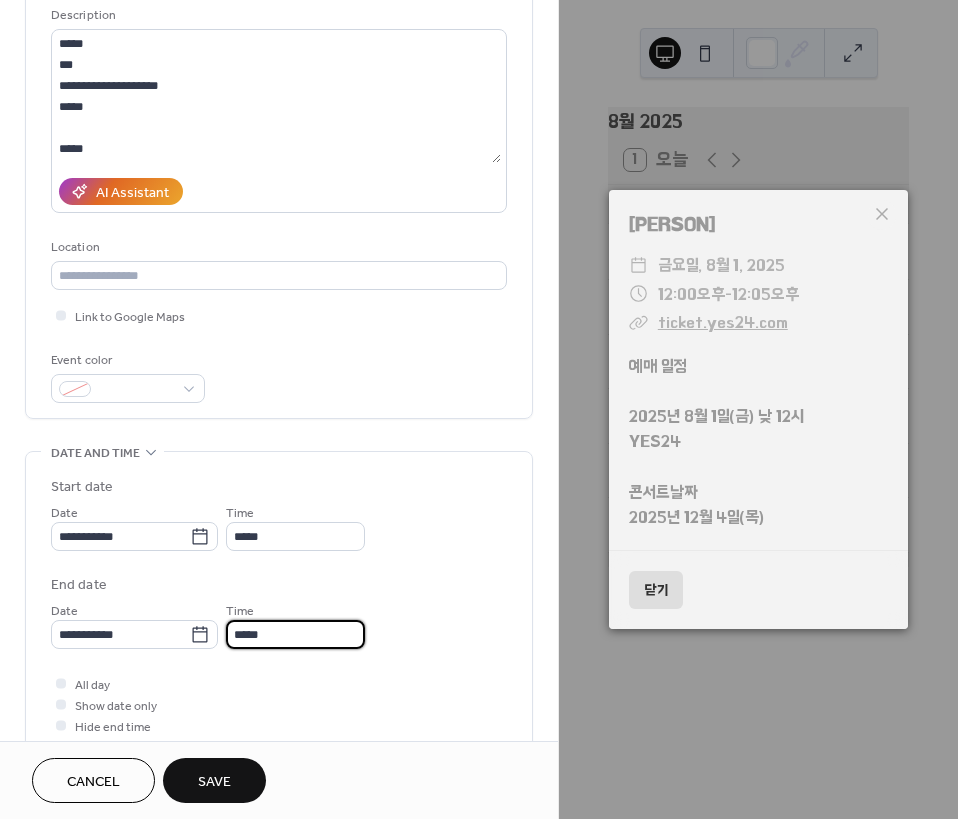 click on "*****" at bounding box center [295, 634] 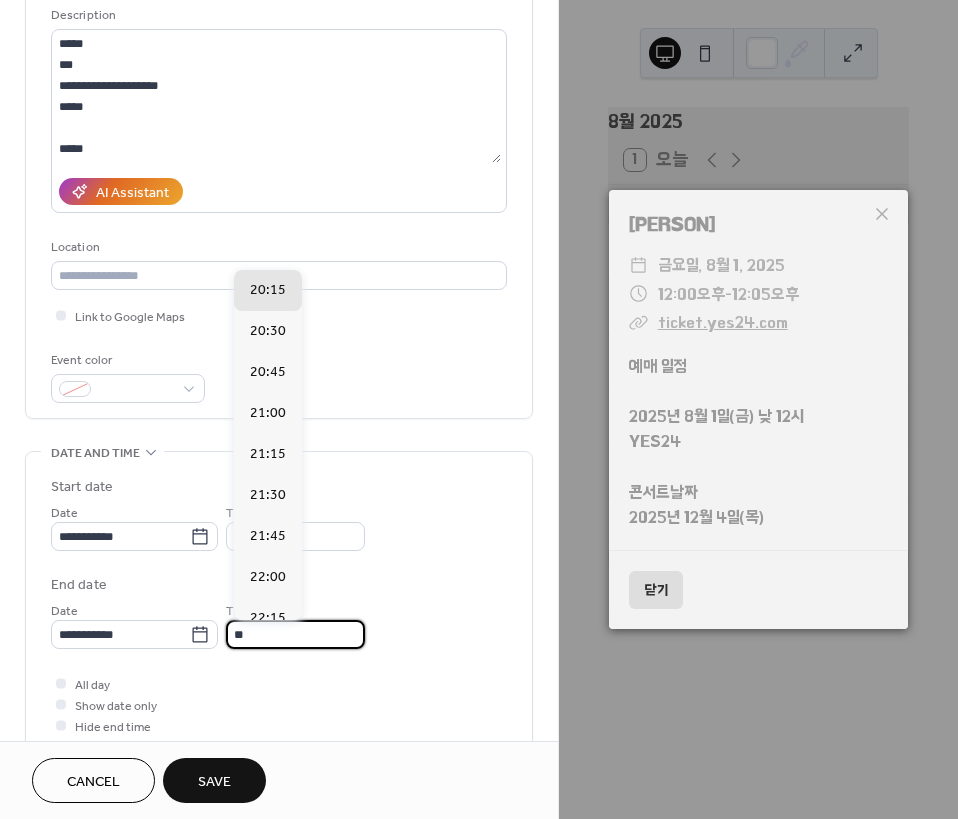 type on "*****" 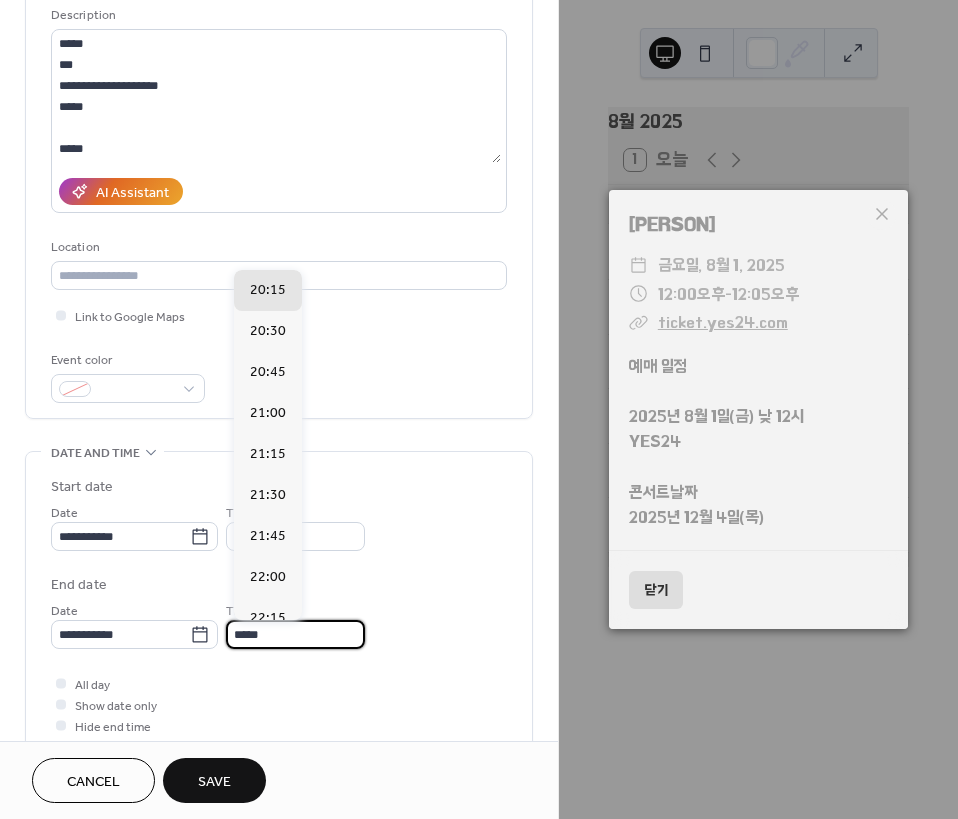 click on "End date" at bounding box center (279, 585) 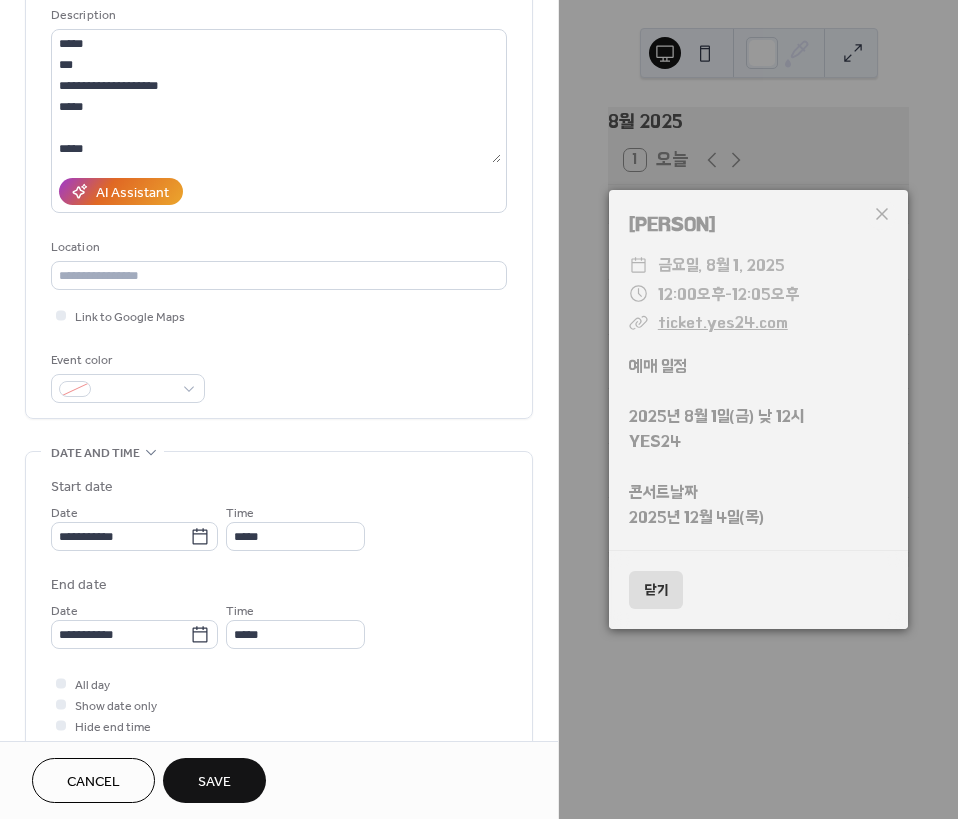 click on "닫기" at bounding box center [656, 590] 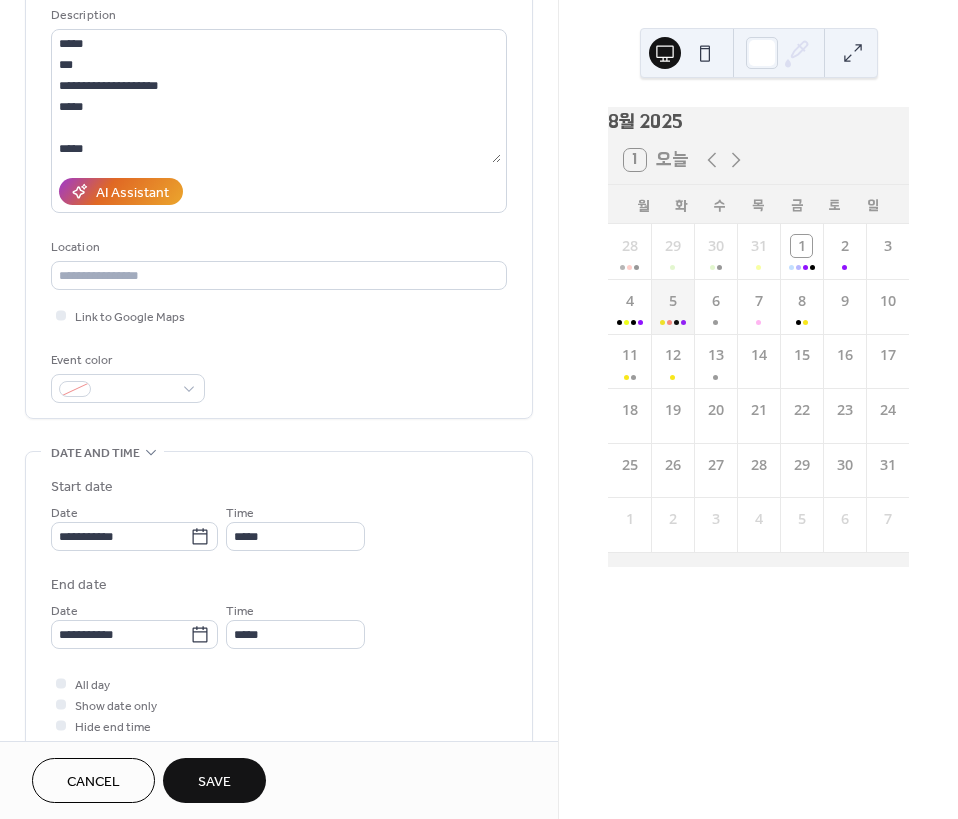 click on "5" at bounding box center (672, 306) 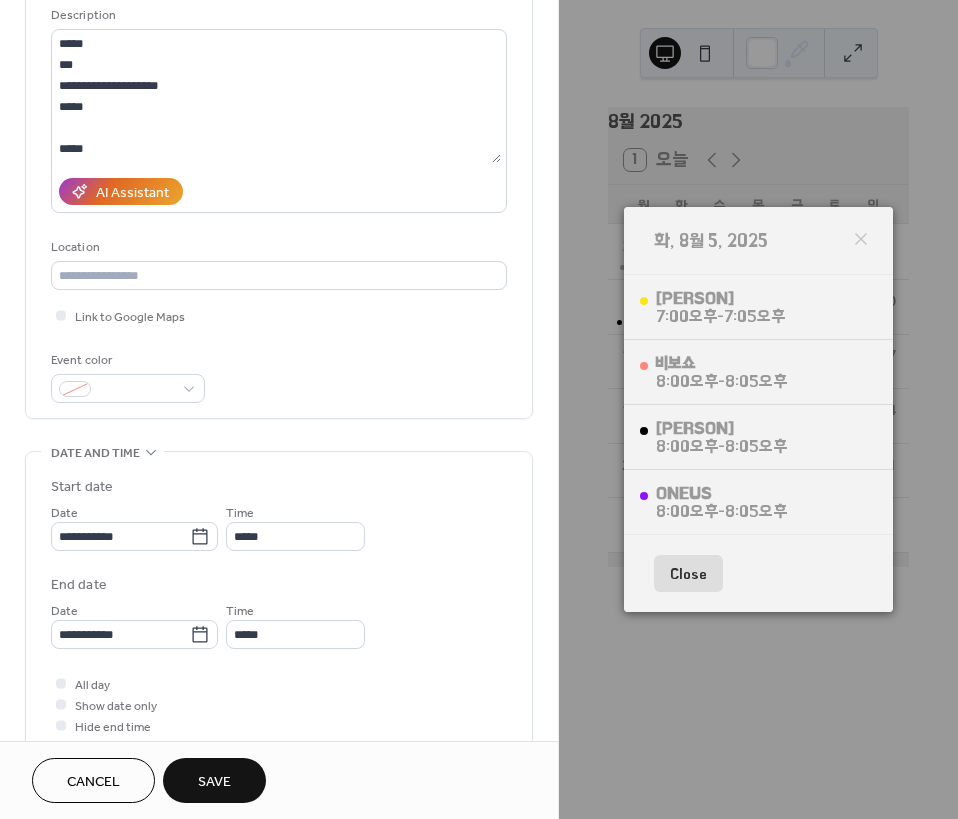 click on "Close" at bounding box center [688, 574] 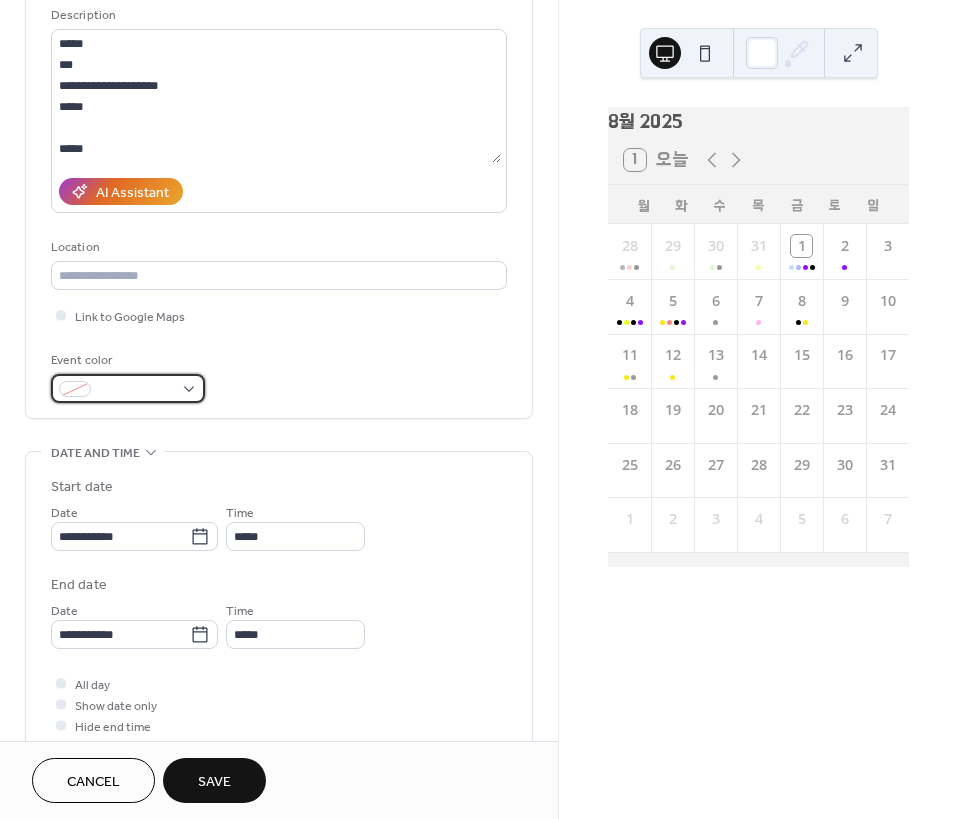 click at bounding box center (136, 390) 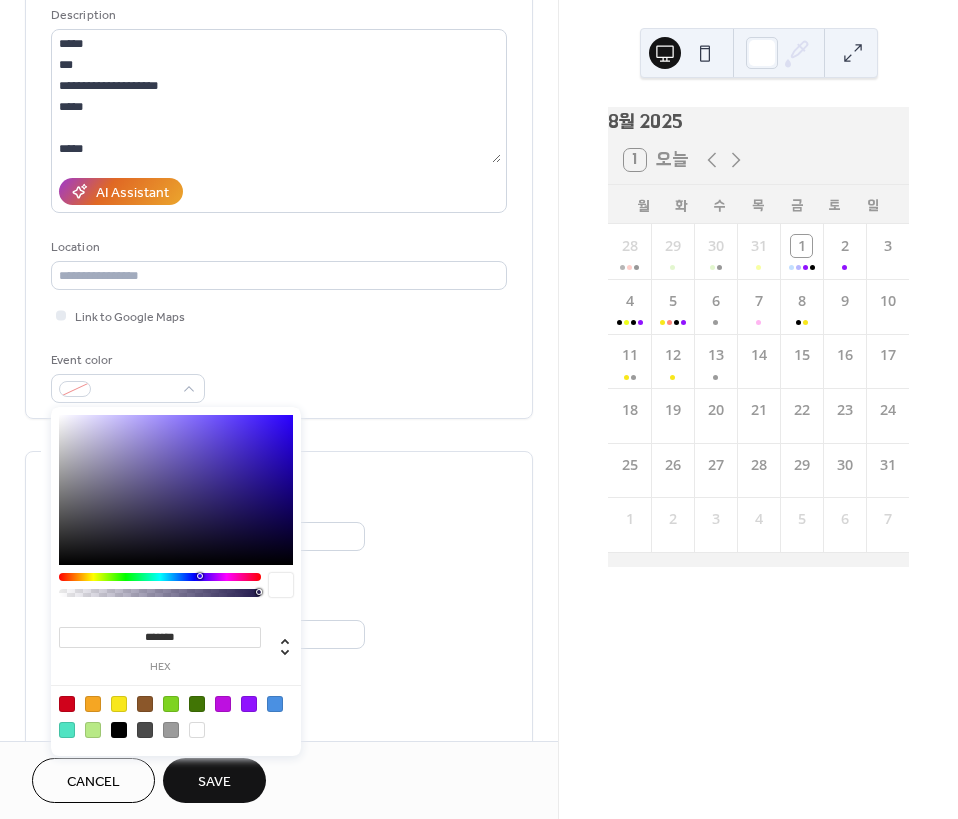 click at bounding box center [171, 704] 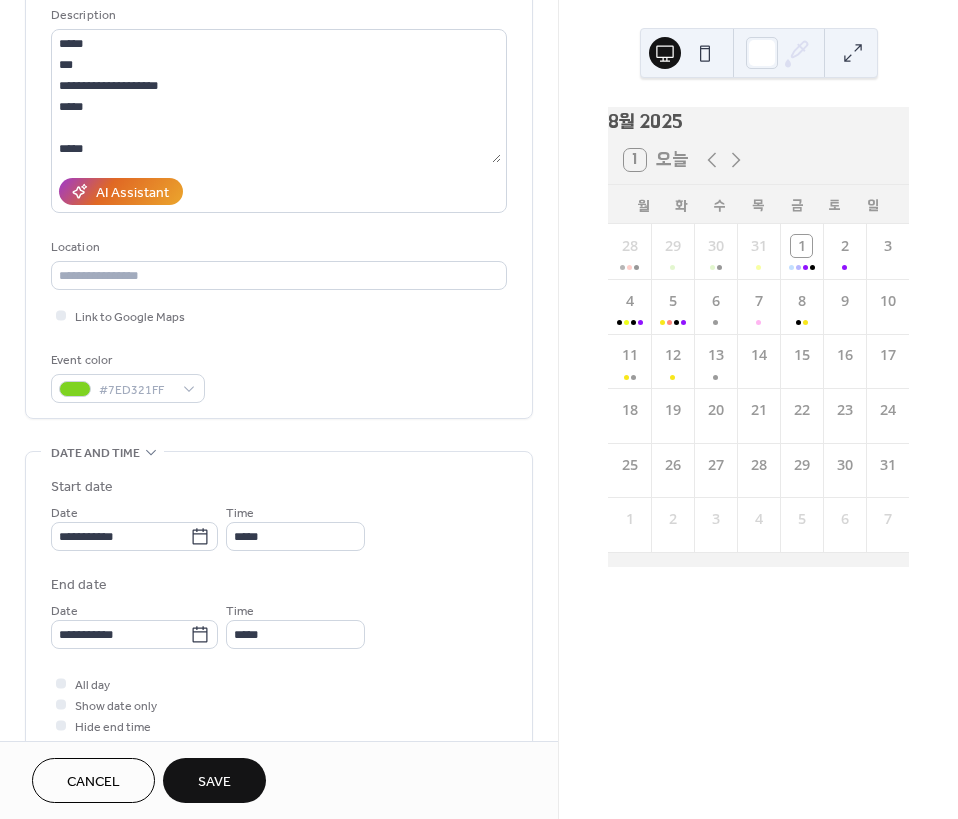 click on "**********" at bounding box center (279, 526) 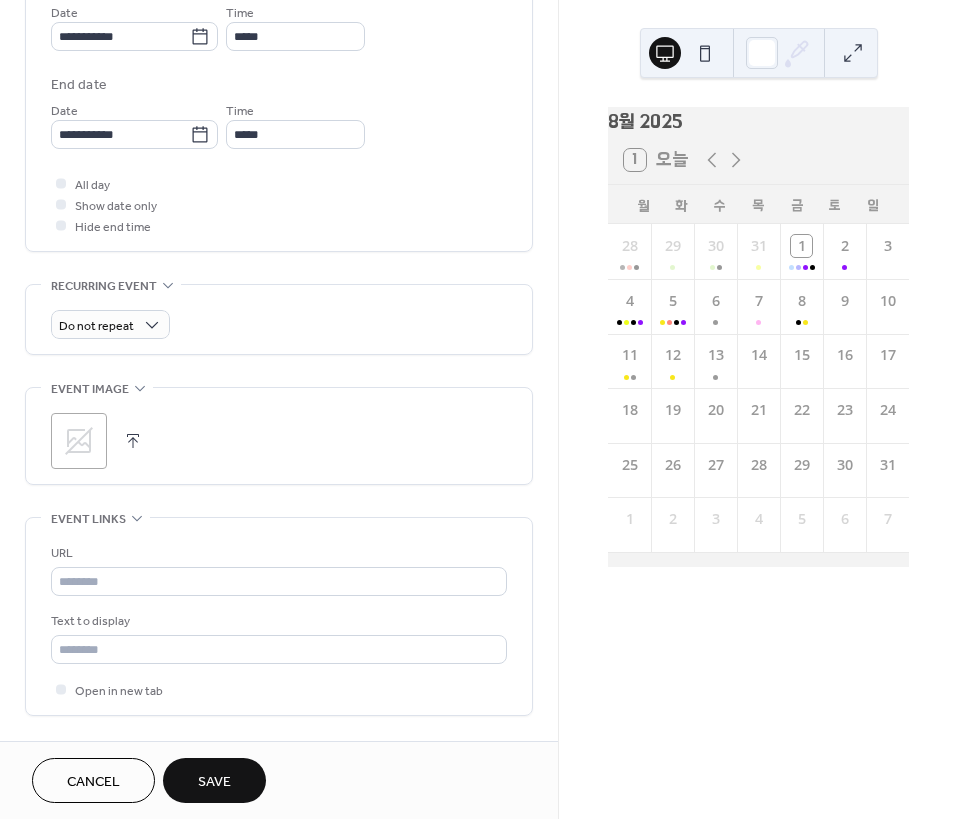 scroll, scrollTop: 800, scrollLeft: 0, axis: vertical 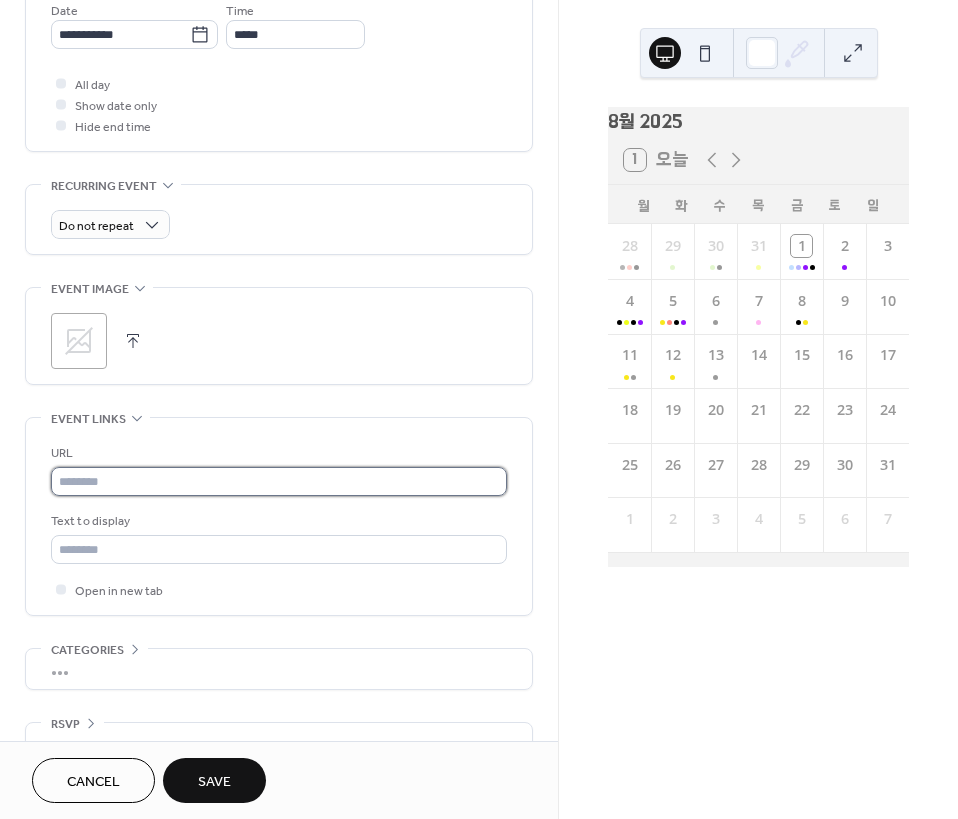 click at bounding box center [279, 481] 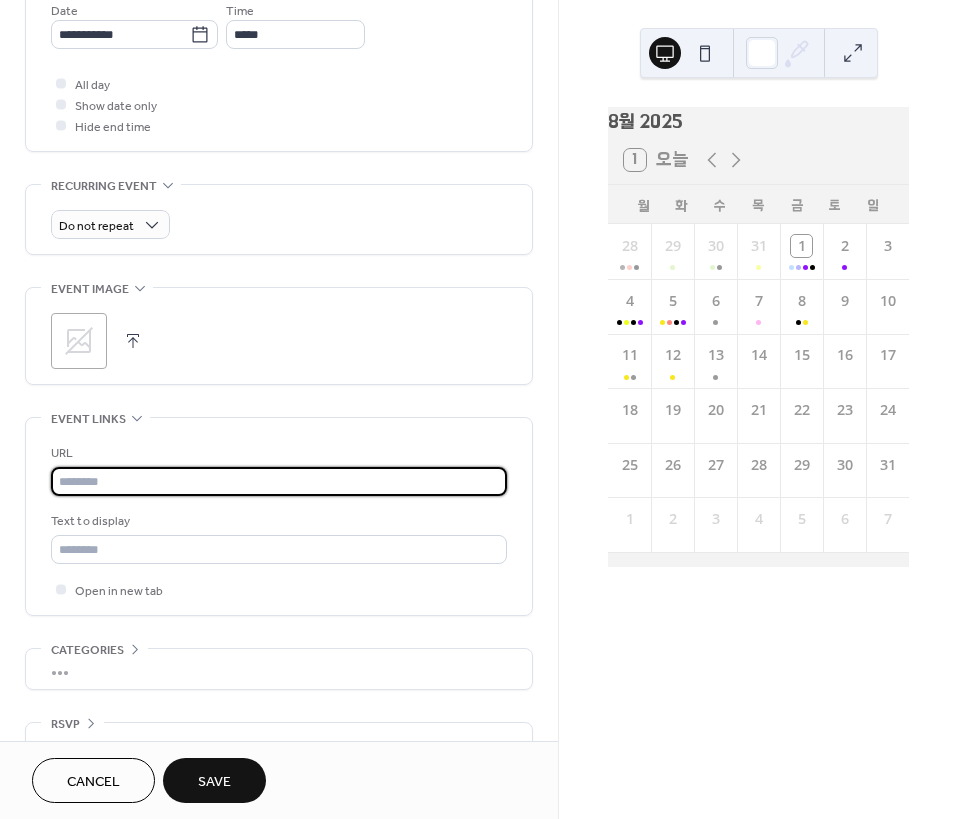 paste on "**********" 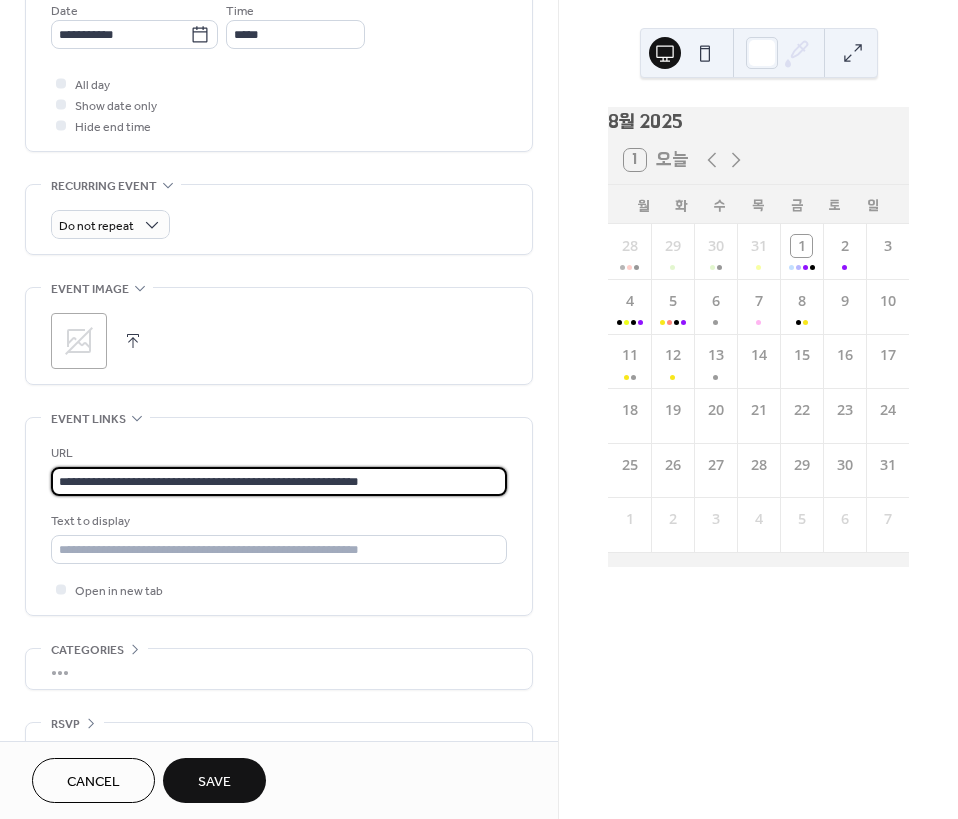 type on "**********" 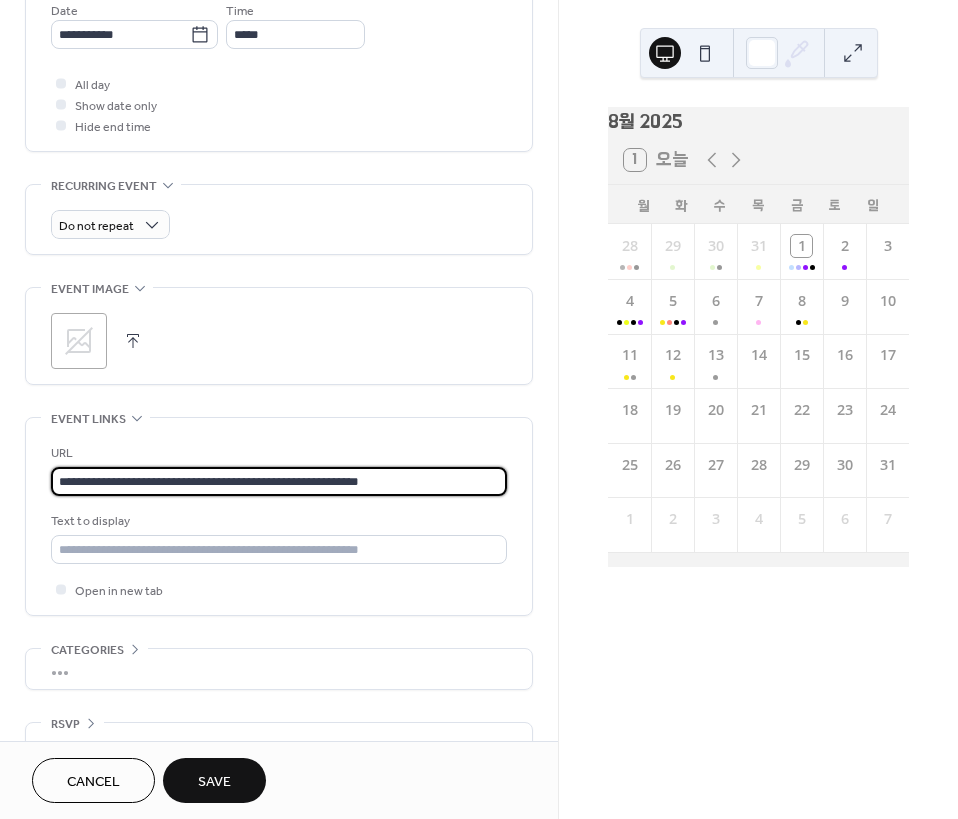 click on "**********" at bounding box center (279, 516) 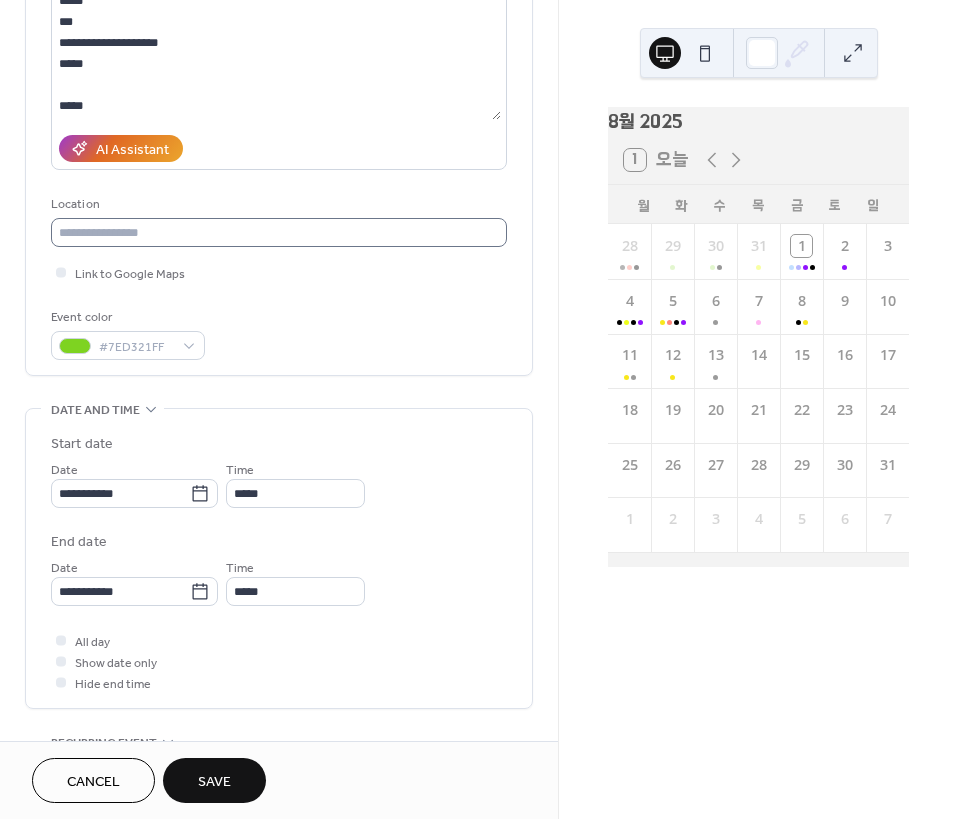 scroll, scrollTop: 0, scrollLeft: 0, axis: both 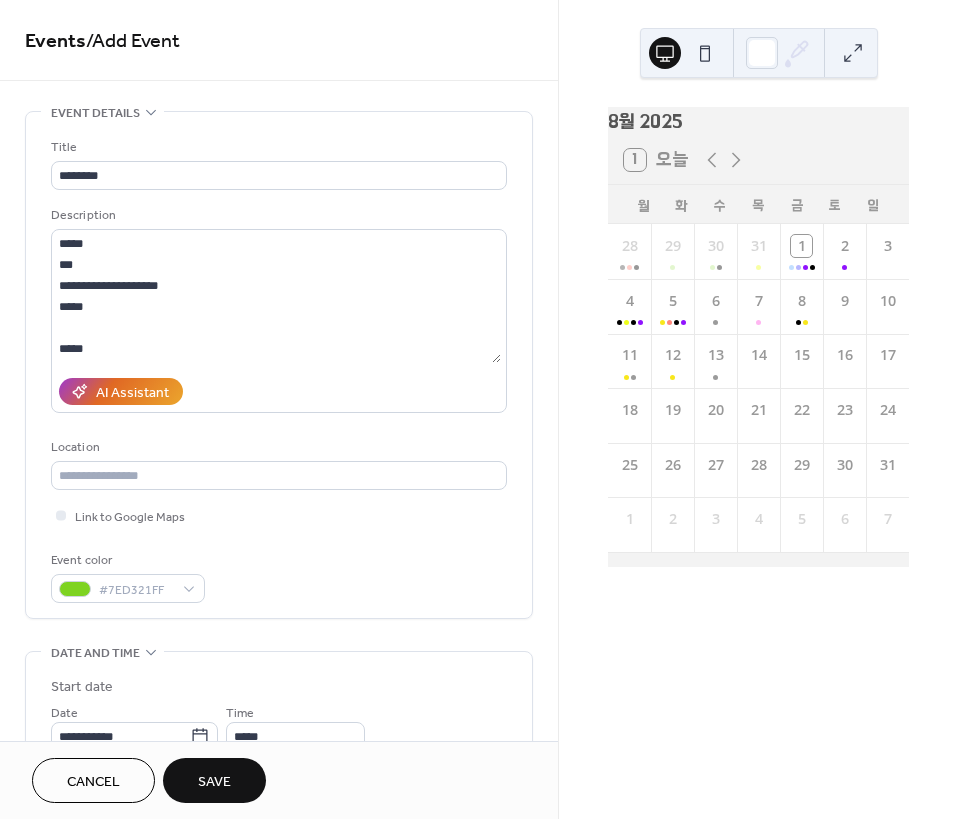 click on "Save" at bounding box center (214, 782) 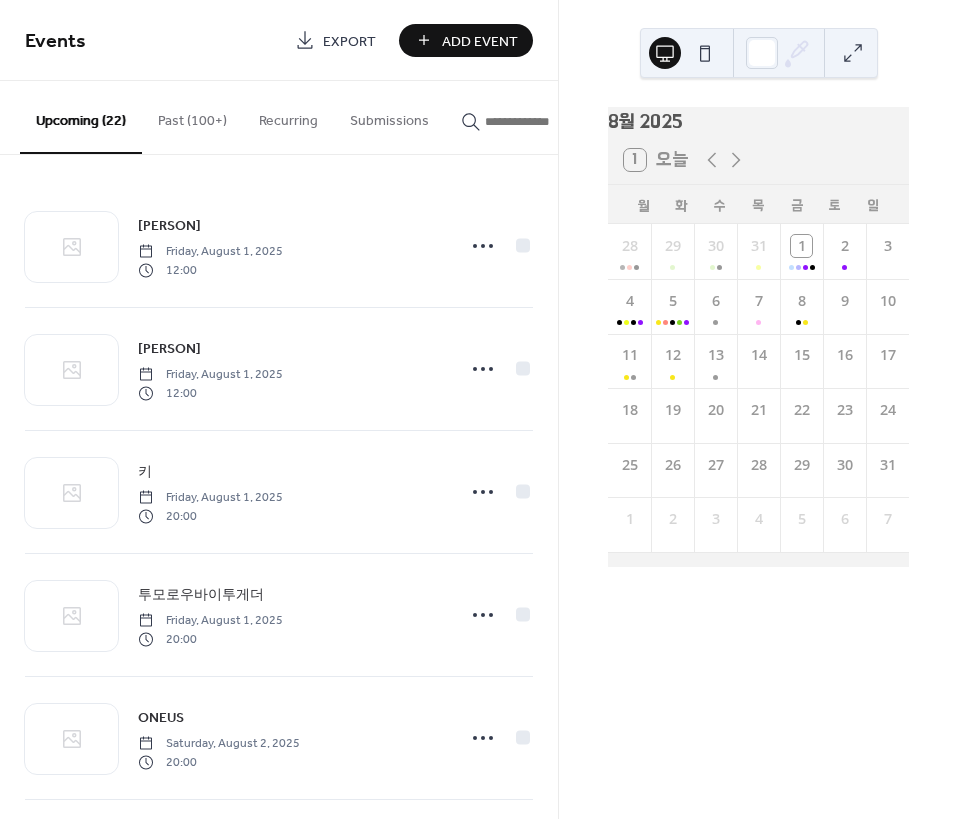 click at bounding box center (533, 116) 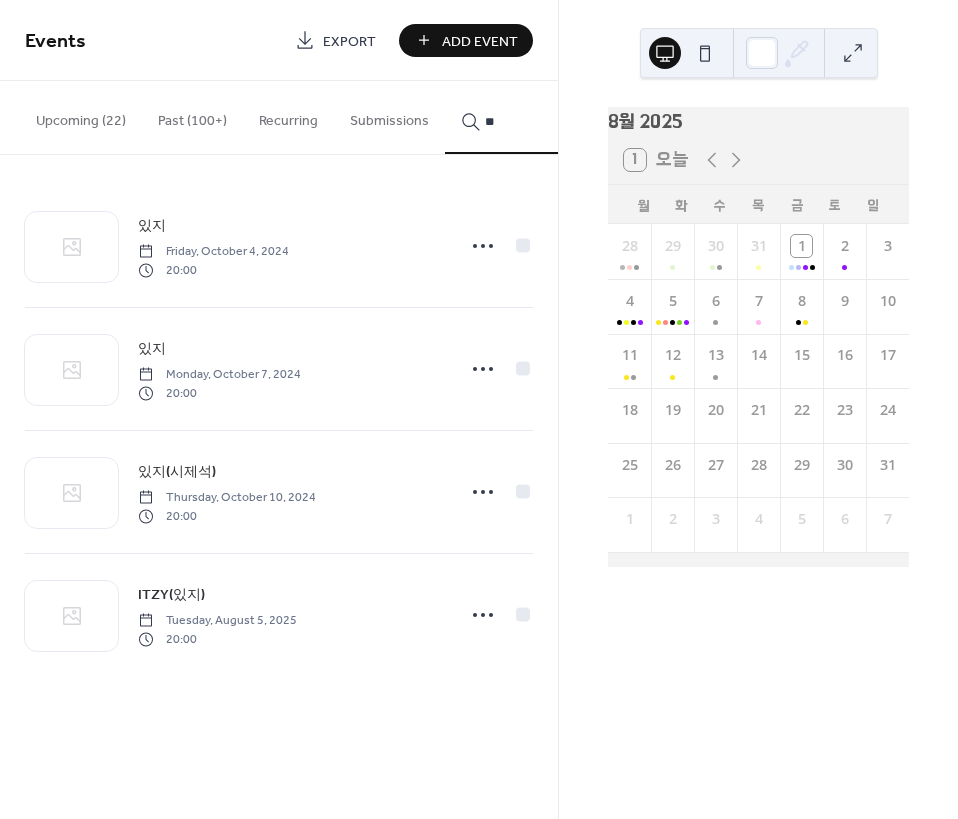 type on "**" 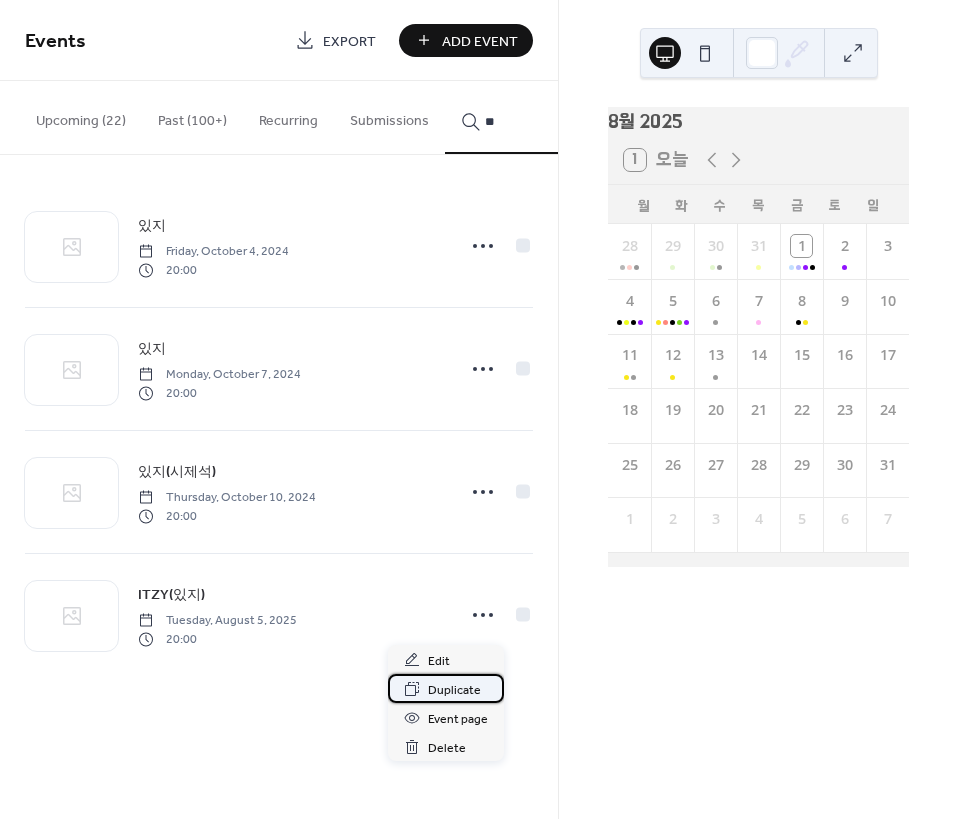 click on "Duplicate" at bounding box center (454, 690) 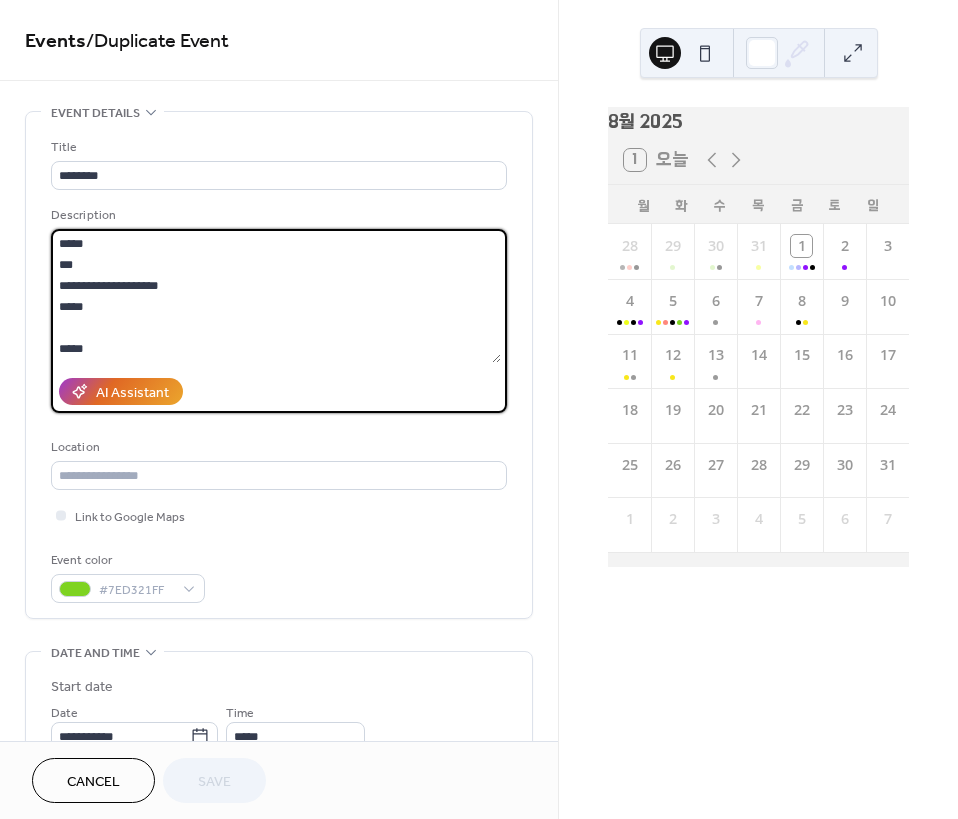 click on "**********" at bounding box center (276, 296) 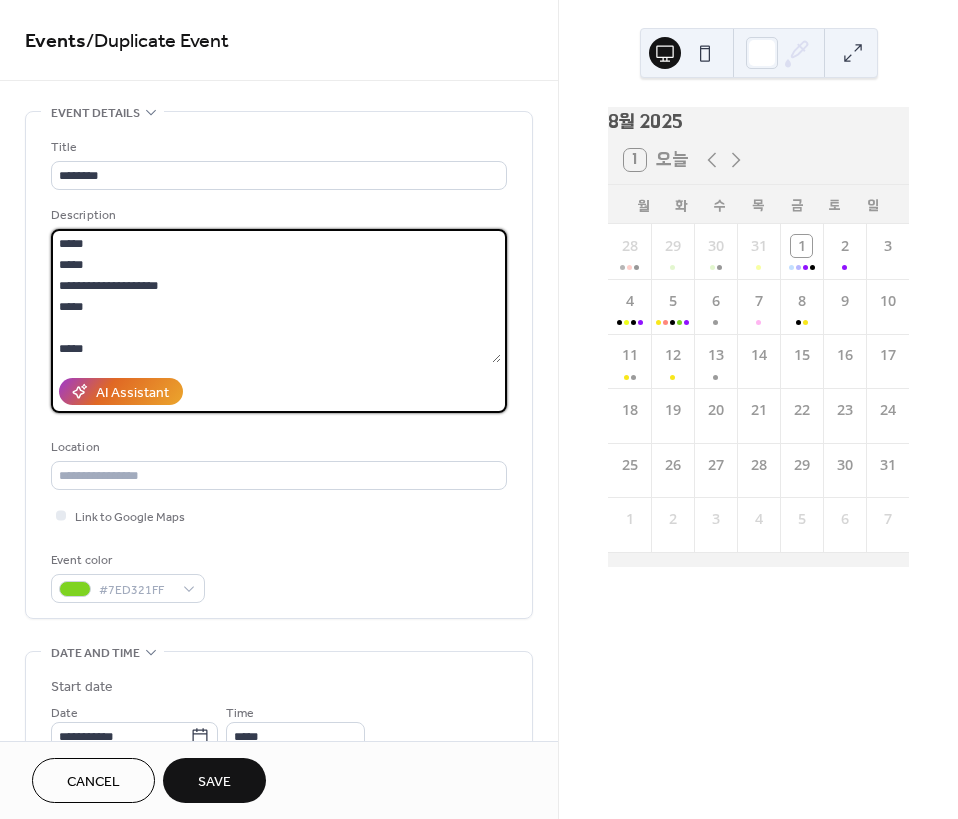 drag, startPoint x: 158, startPoint y: 327, endPoint x: 161, endPoint y: 340, distance: 13.341664 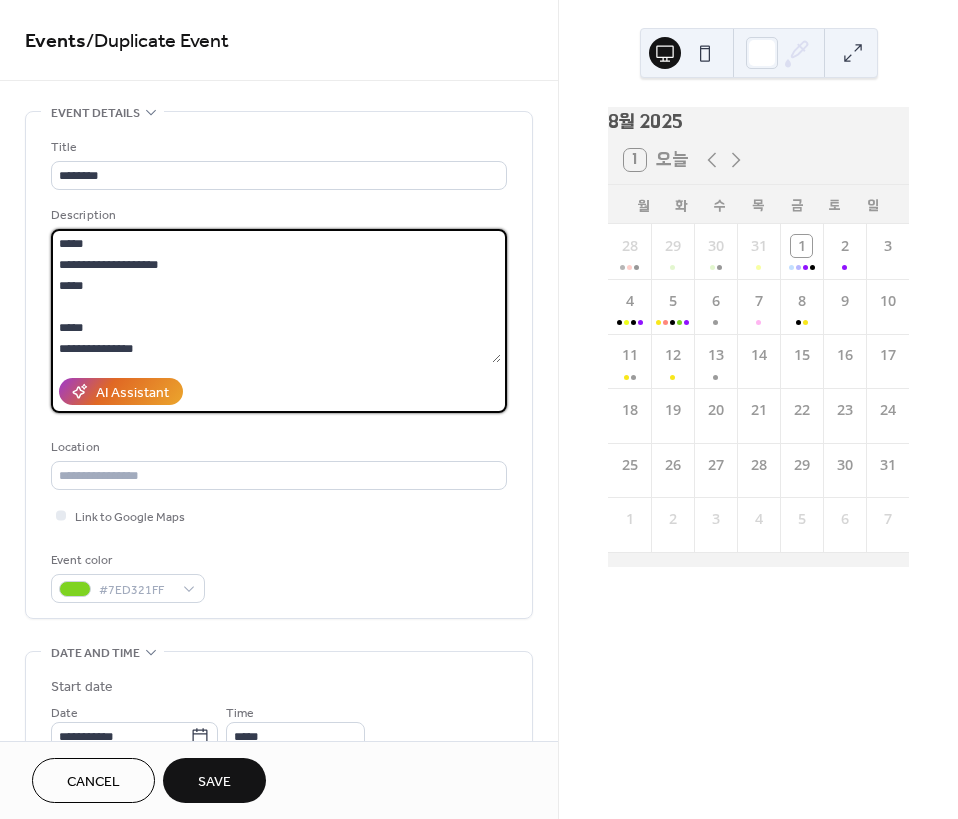 click on "**********" at bounding box center (276, 296) 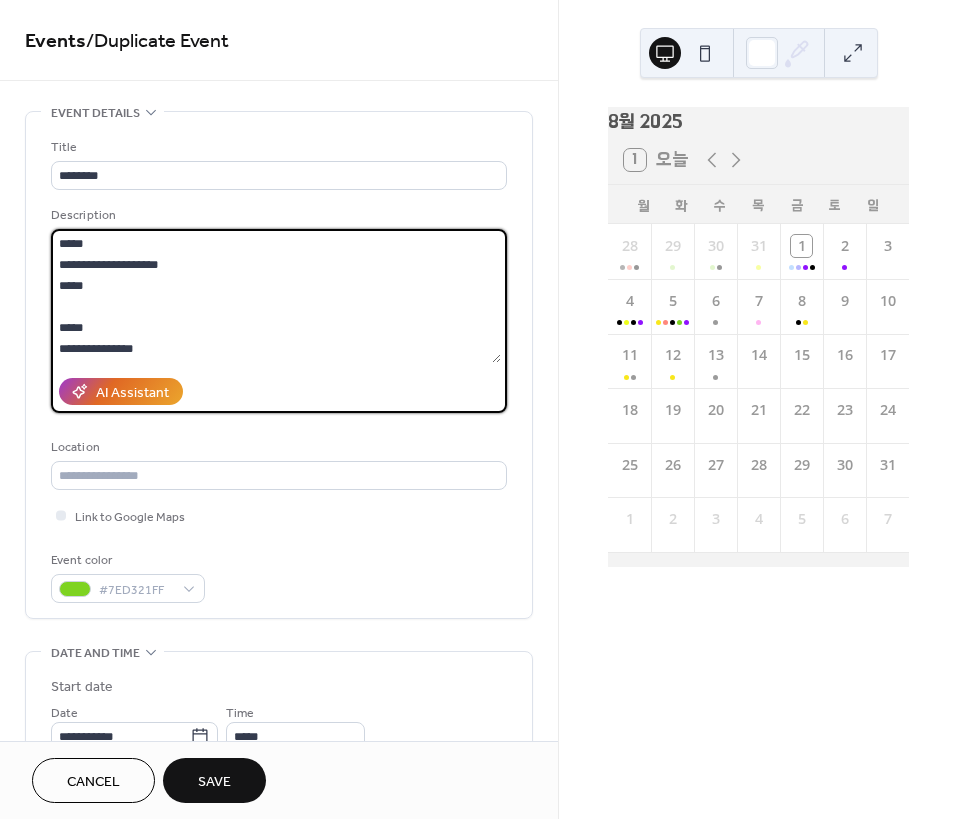 scroll, scrollTop: 100, scrollLeft: 0, axis: vertical 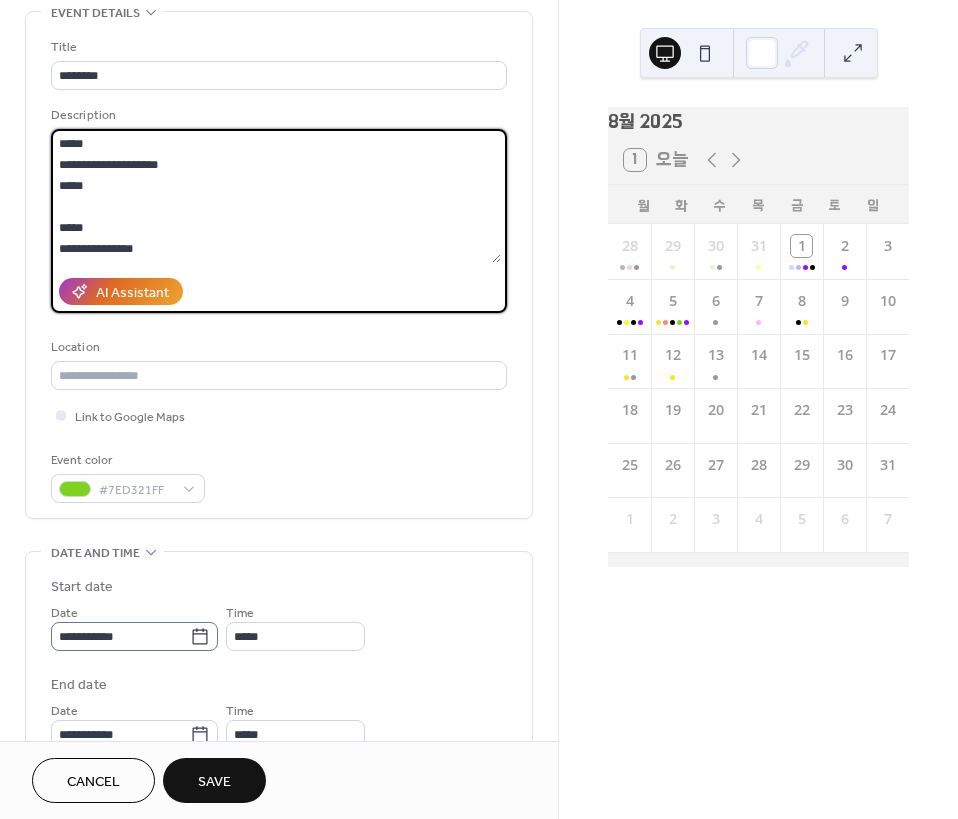 type on "**********" 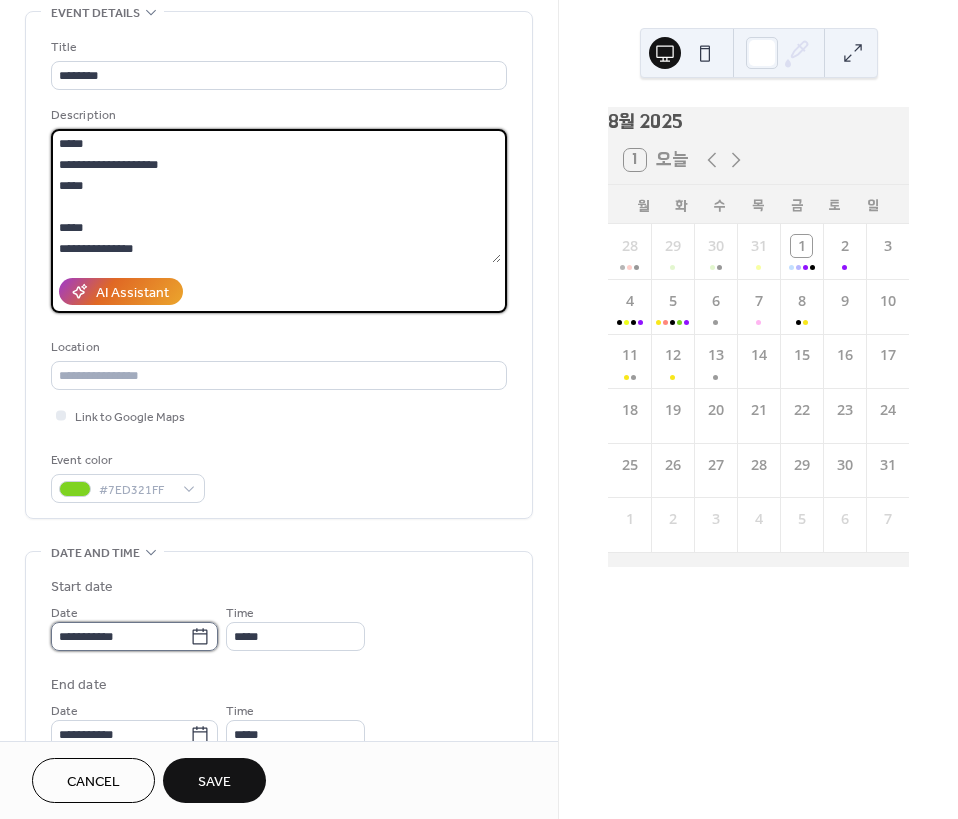 click on "**********" at bounding box center [120, 636] 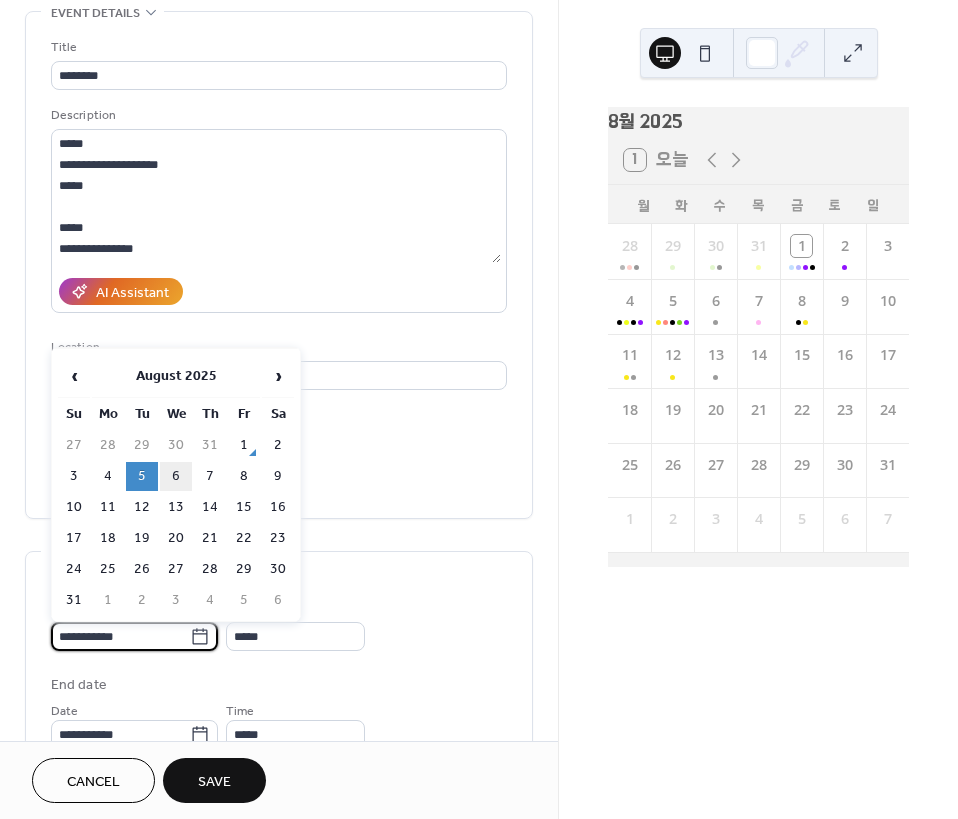 click on "6" at bounding box center [176, 476] 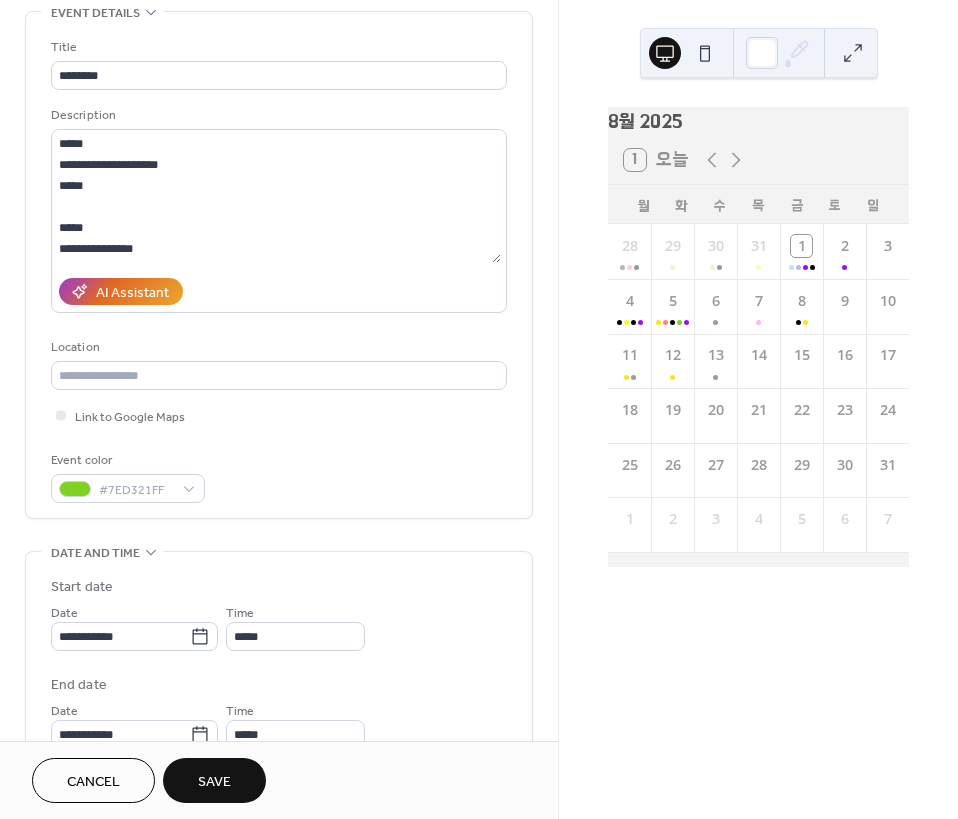 click on "**********" at bounding box center [279, 701] 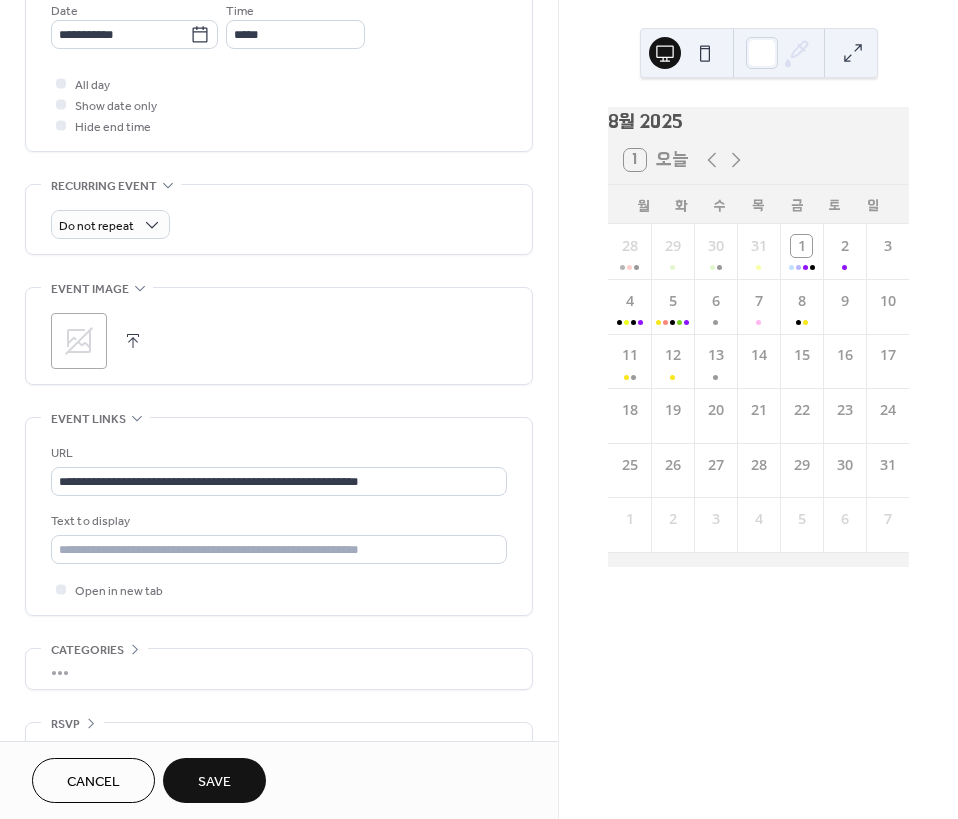 scroll, scrollTop: 843, scrollLeft: 0, axis: vertical 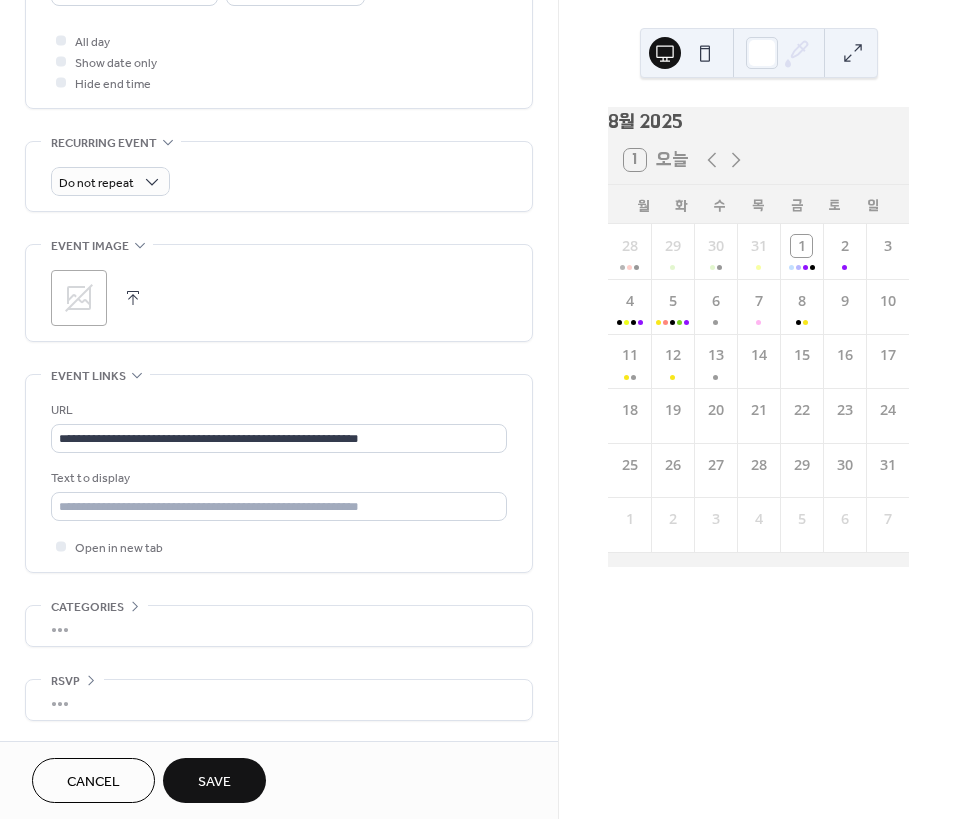 click on "Save" at bounding box center (214, 782) 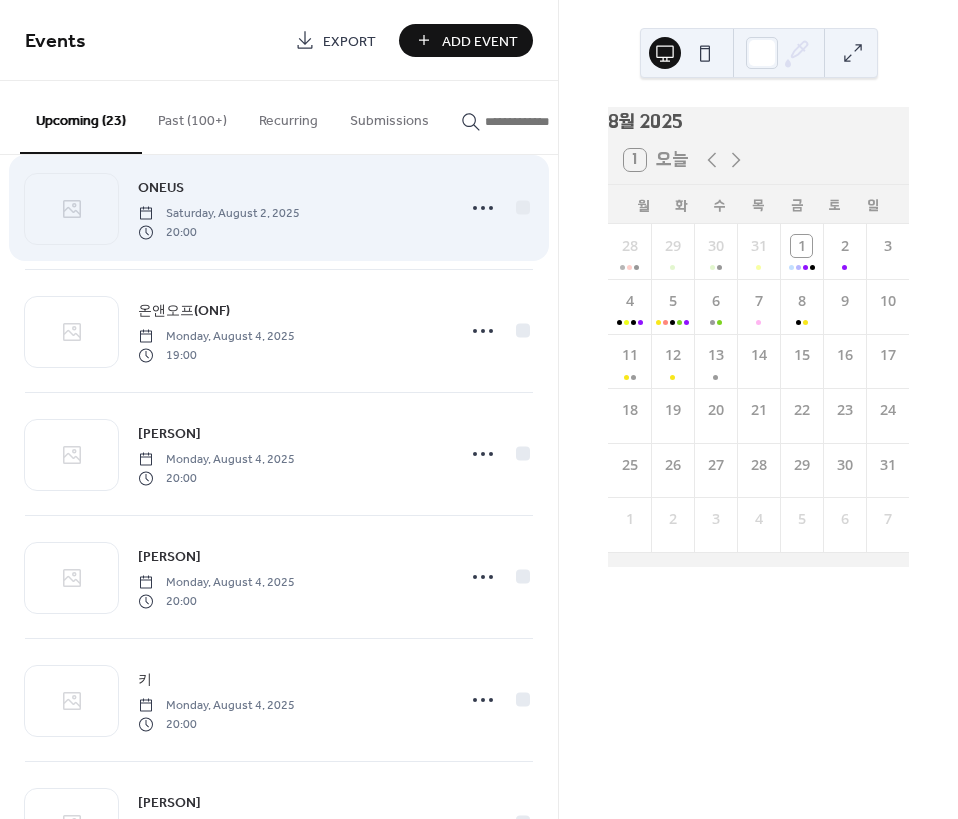 scroll, scrollTop: 0, scrollLeft: 0, axis: both 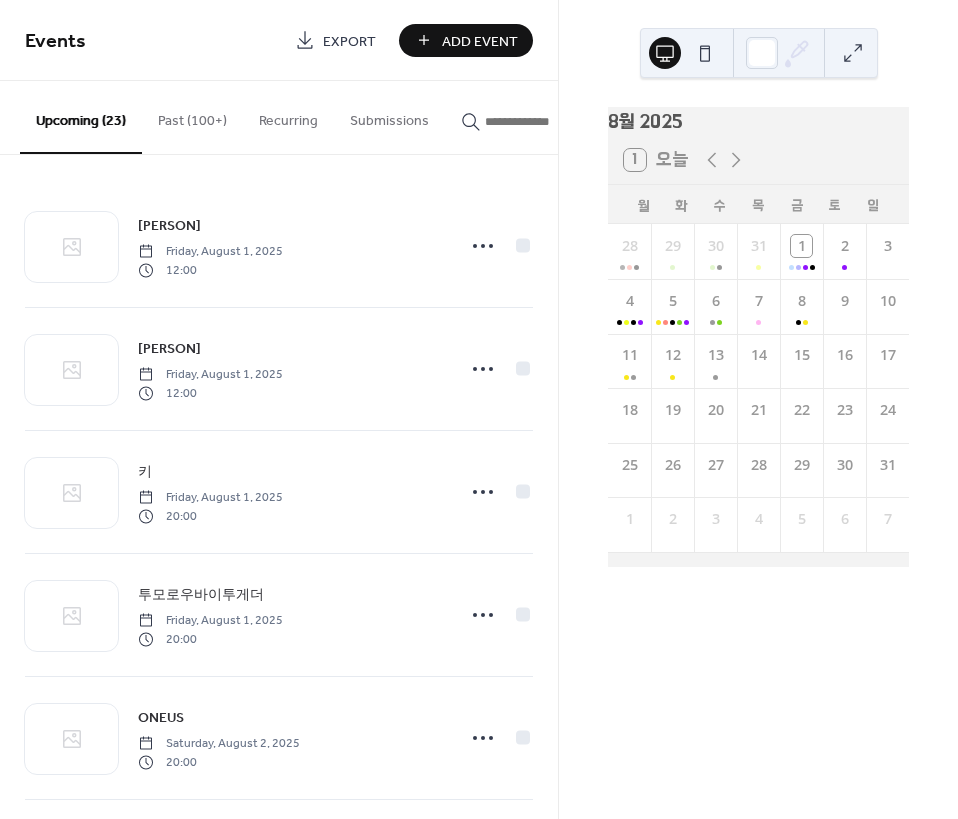 click on "Add Event" at bounding box center (480, 41) 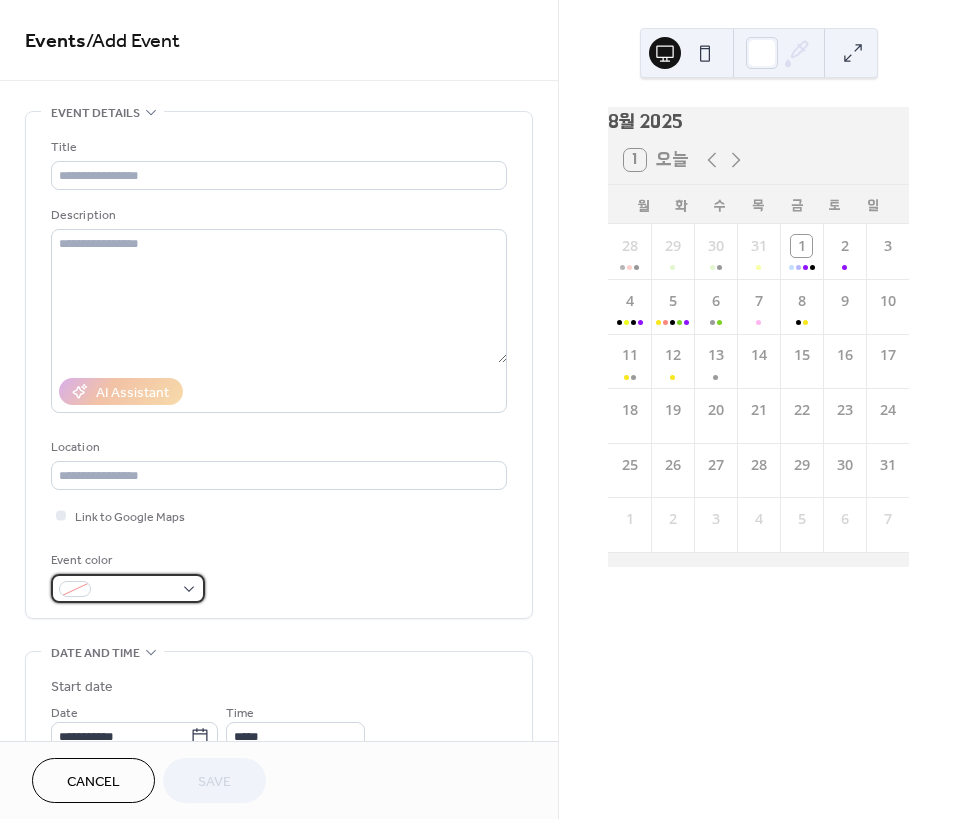 click at bounding box center [136, 590] 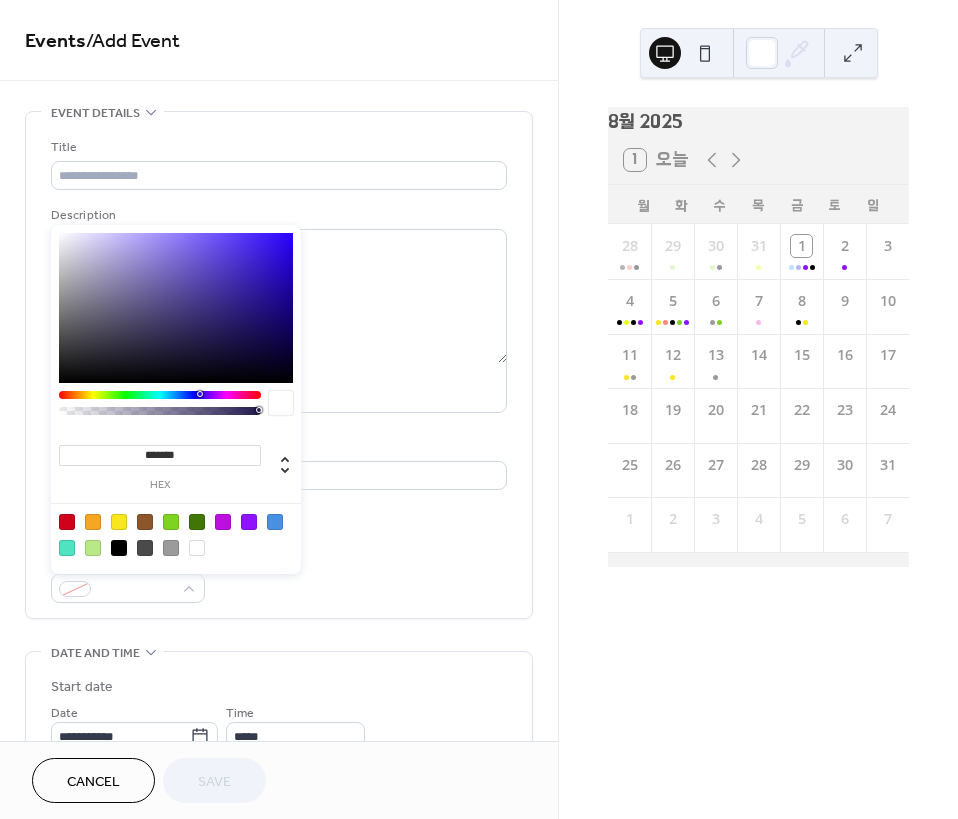 click at bounding box center [176, 534] 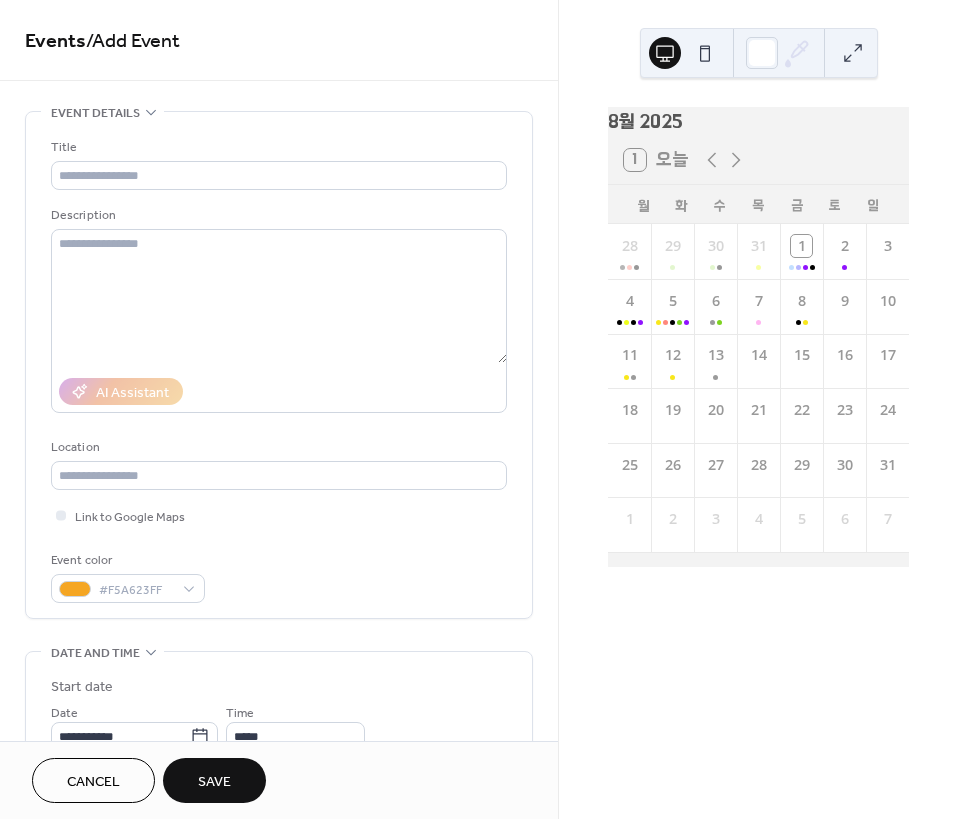 drag, startPoint x: 412, startPoint y: 615, endPoint x: 401, endPoint y: 581, distance: 35.735138 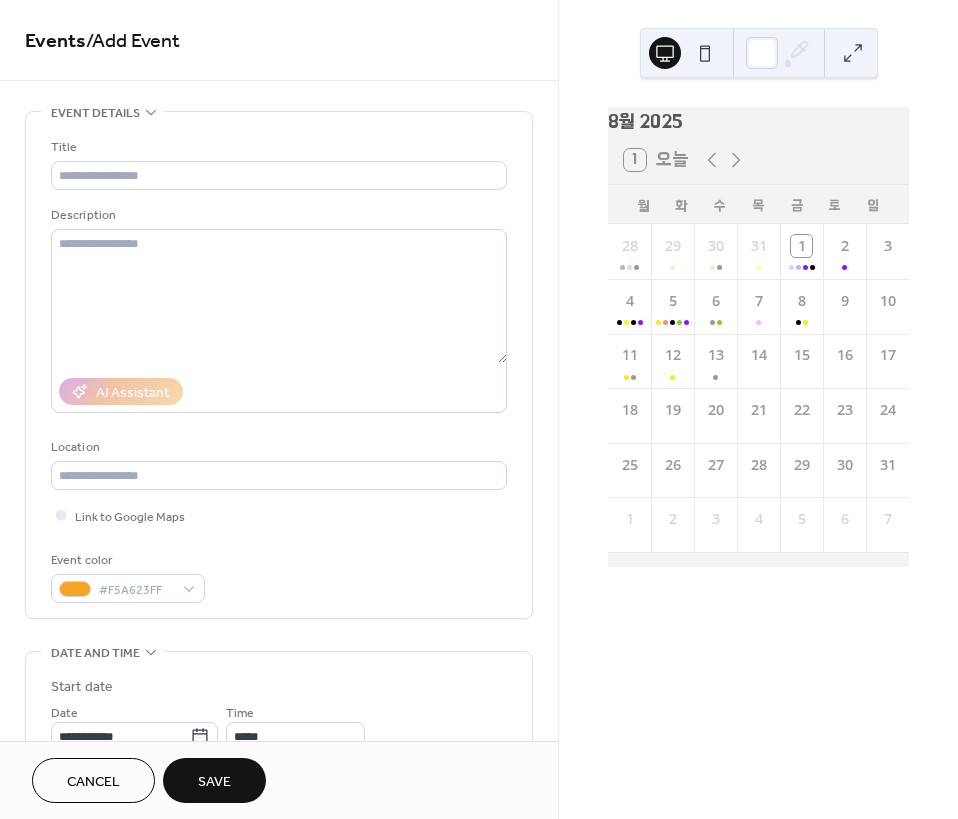 click on "Title Description AI Assistant Location Link to Google Maps Event color #F5A623FF" at bounding box center (279, 365) 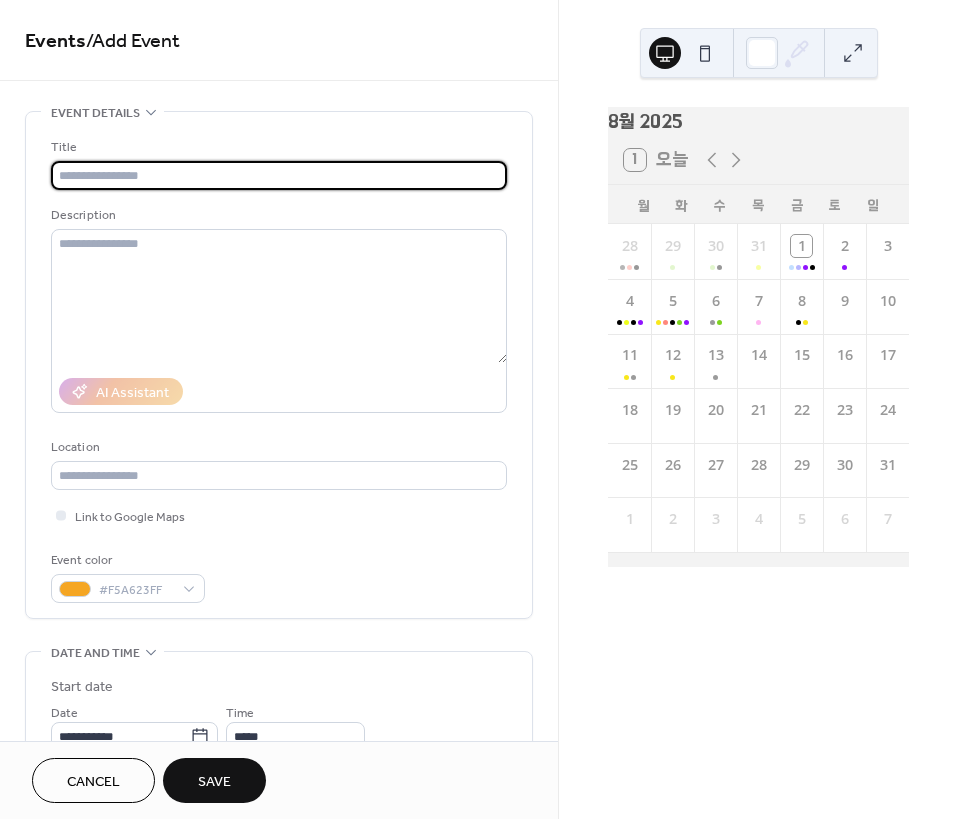 click at bounding box center [279, 175] 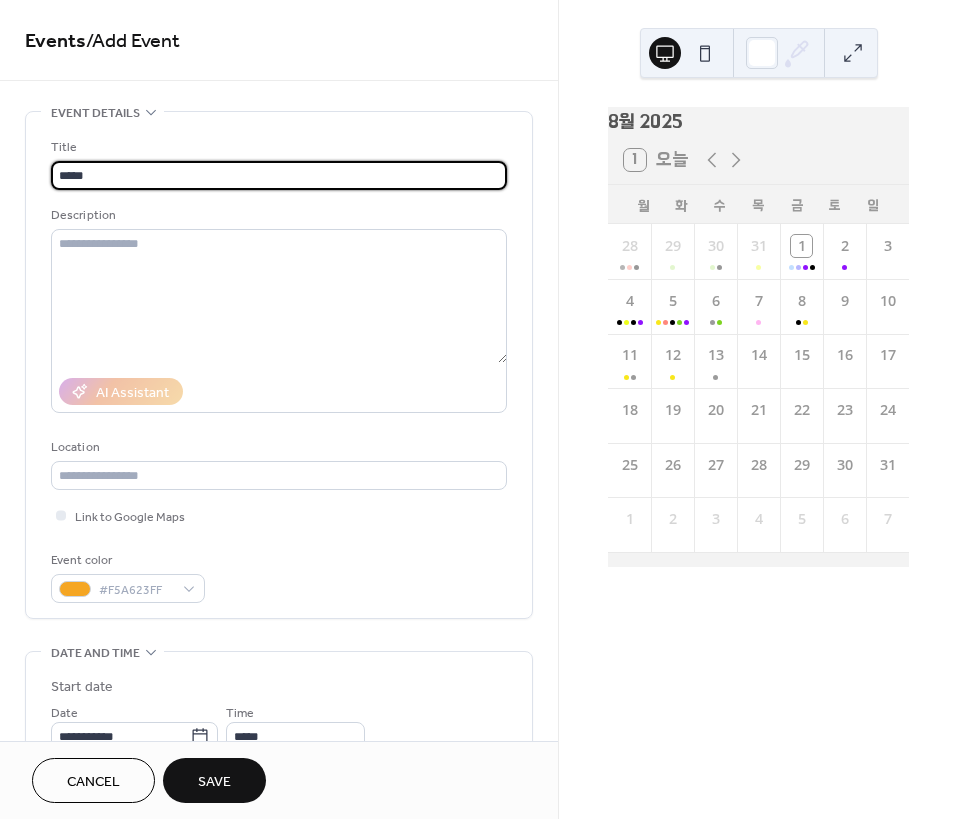 type on "*****" 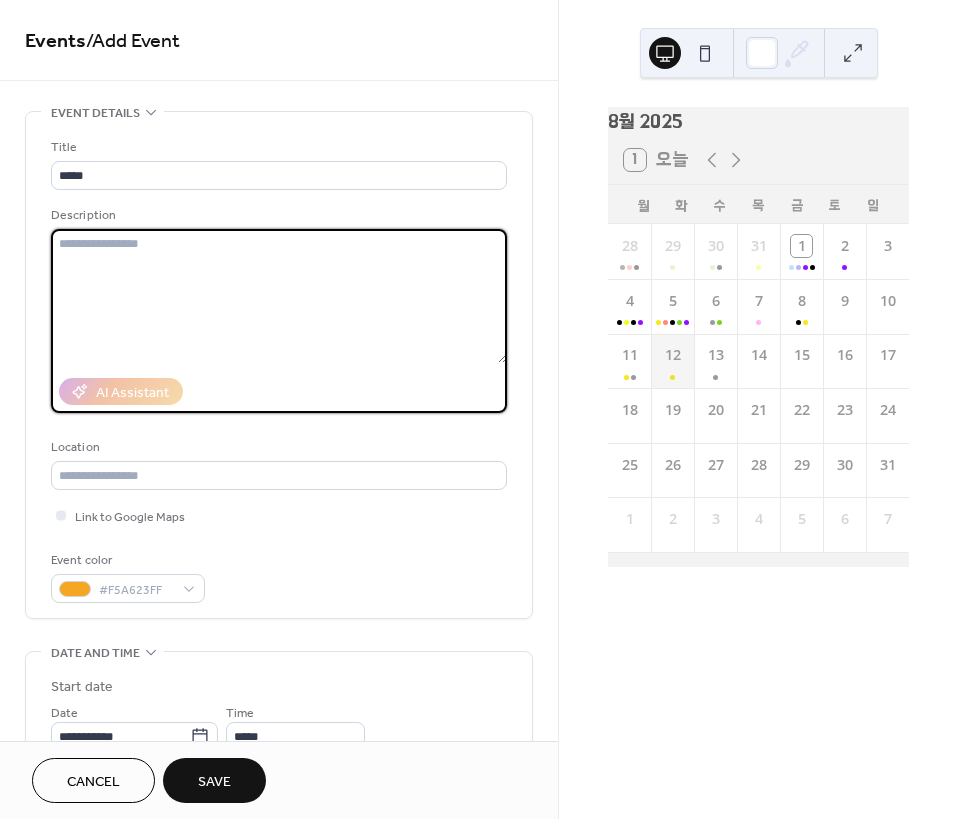 click on "12" at bounding box center (672, 361) 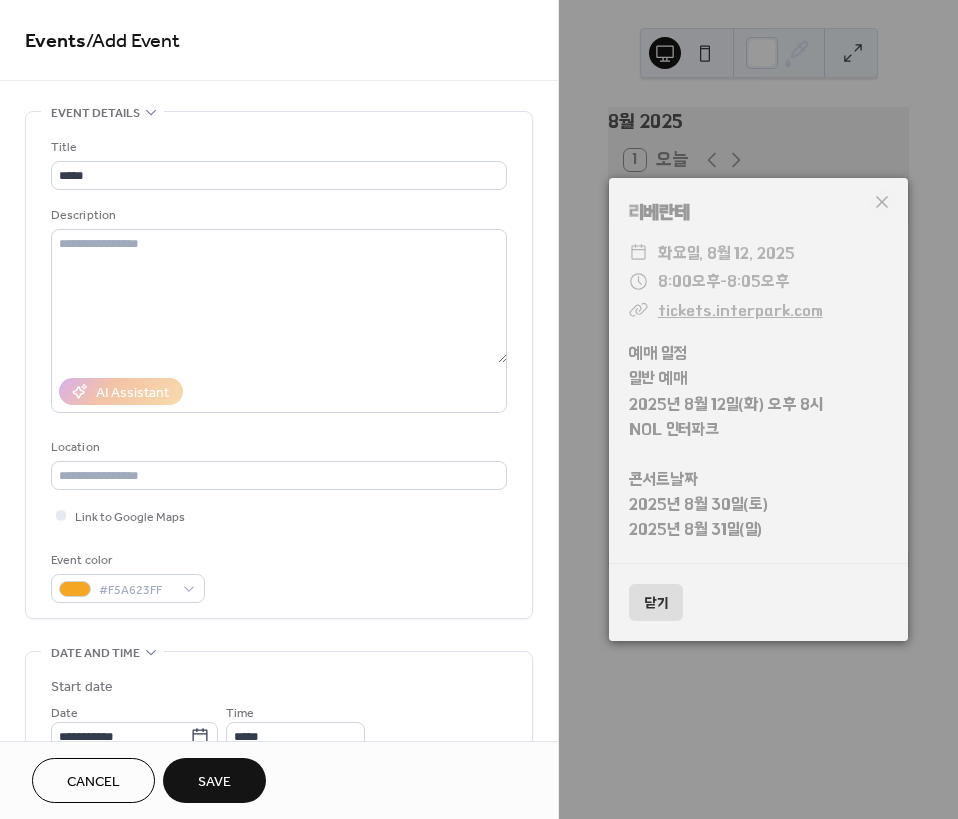 click on "닫기" at bounding box center (656, 603) 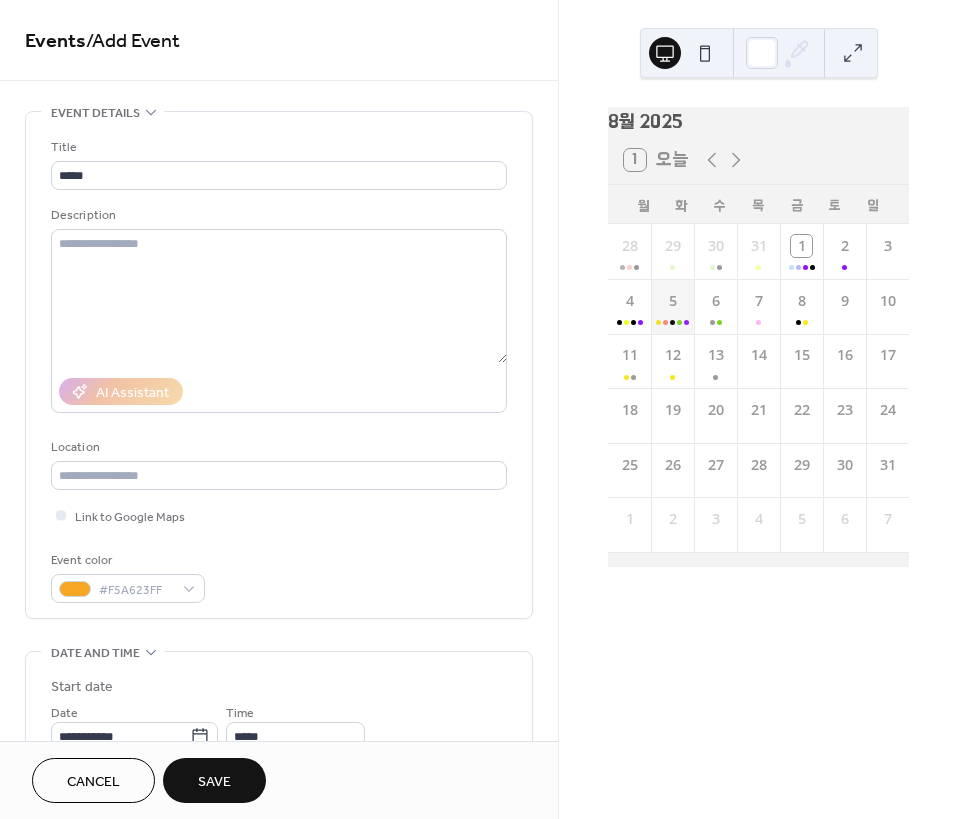click on "5" at bounding box center [672, 306] 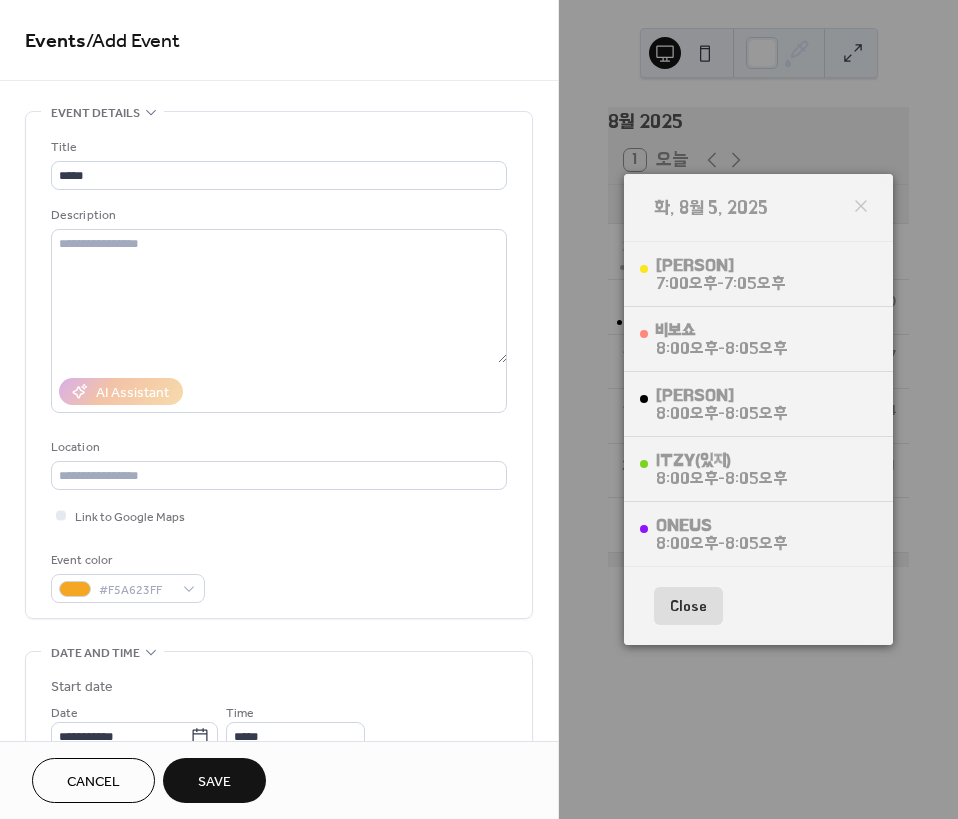 click on "Close" at bounding box center (688, 606) 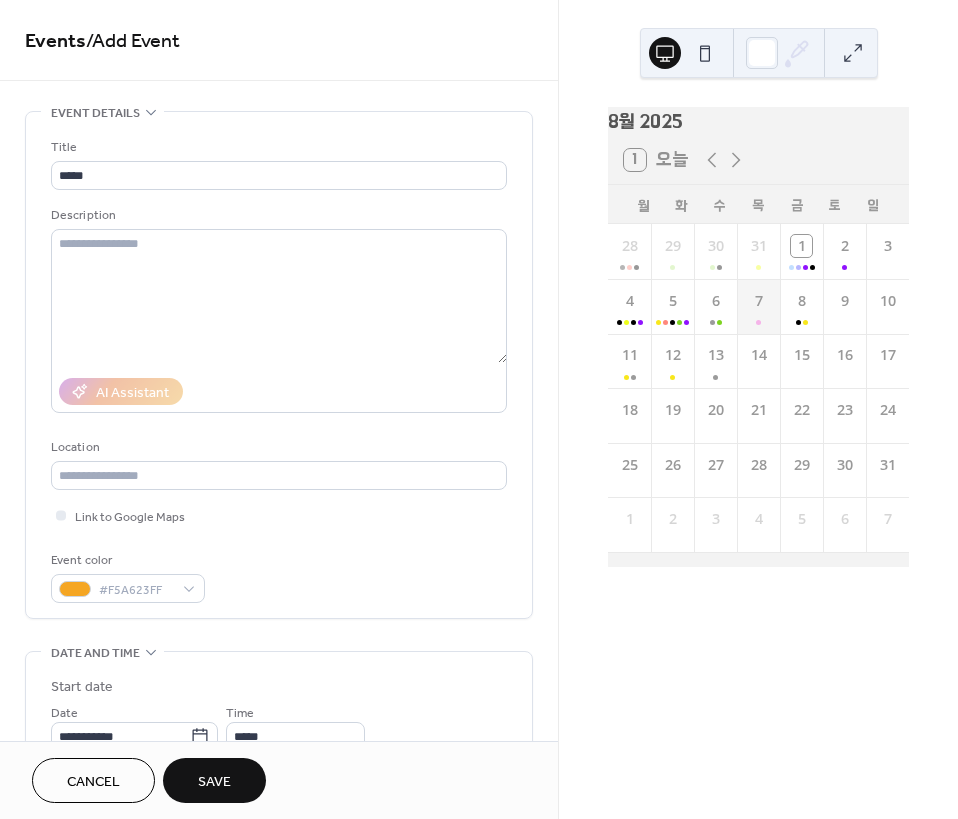 click on "7" at bounding box center (758, 306) 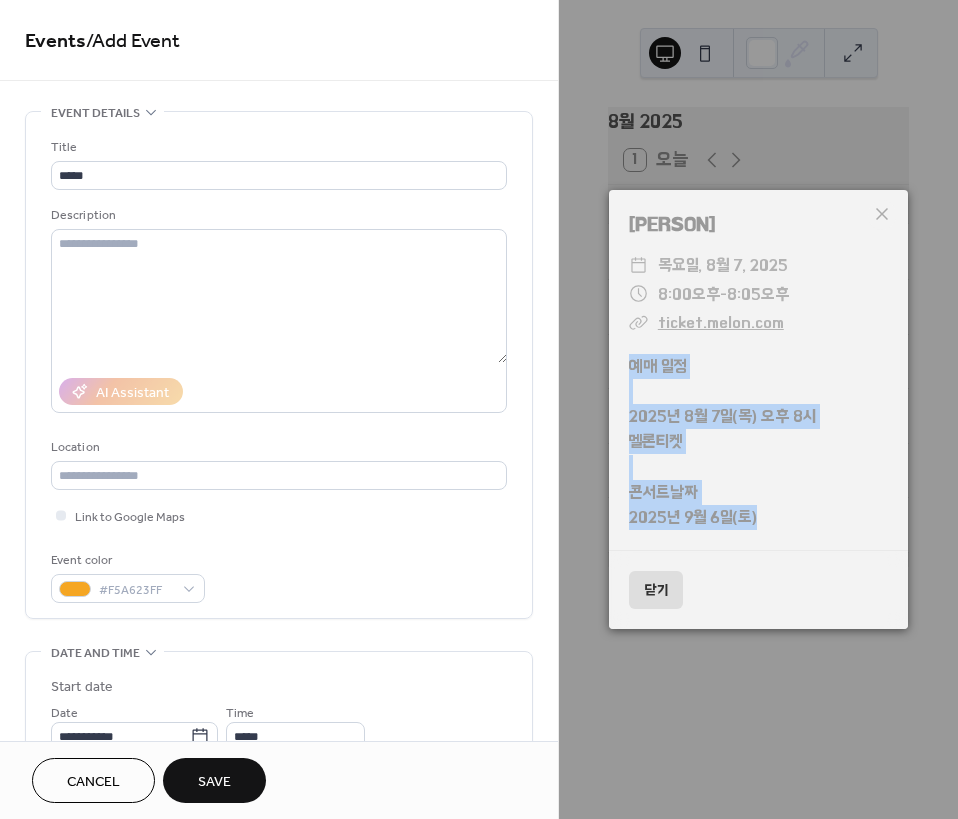 drag, startPoint x: 626, startPoint y: 363, endPoint x: 836, endPoint y: 532, distance: 269.55704 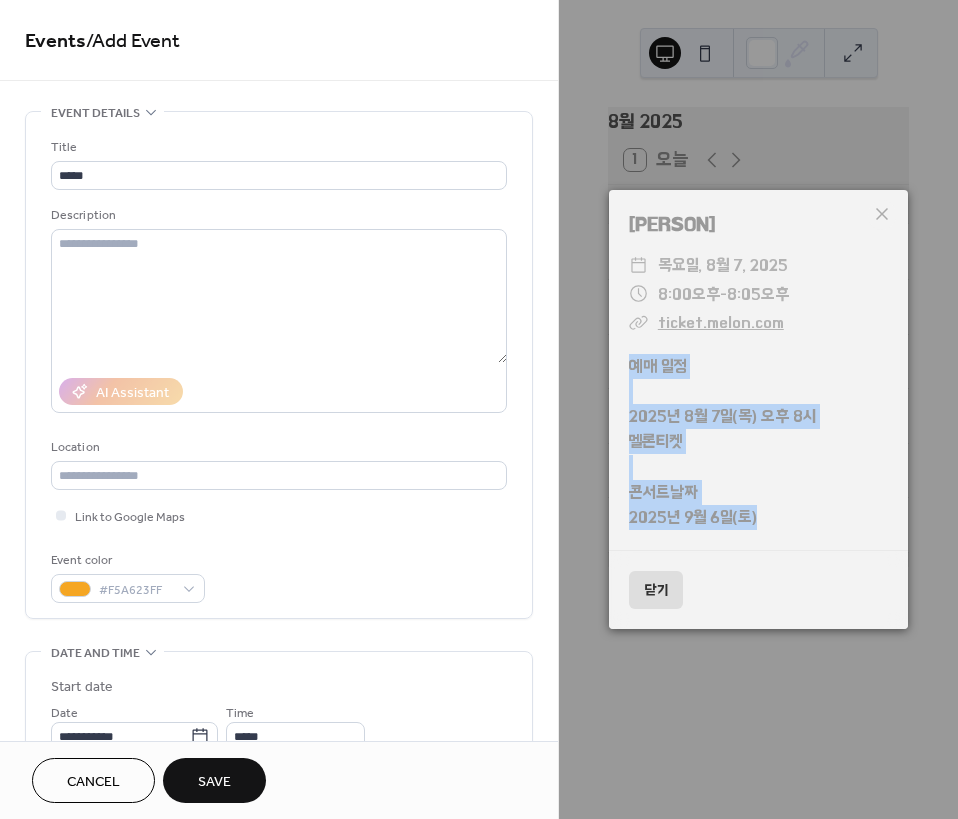 click on "추영우 ​ 목요일, 8월 7, 2025 ​ 8:00오후 - 8:05오후 ​ ticket.melon.com 예매 일정 2025년 8월 7일(목) 오후 8시 멜론티켓 콘서트날짜 2025년 9월 6일(토)" at bounding box center (758, 370) 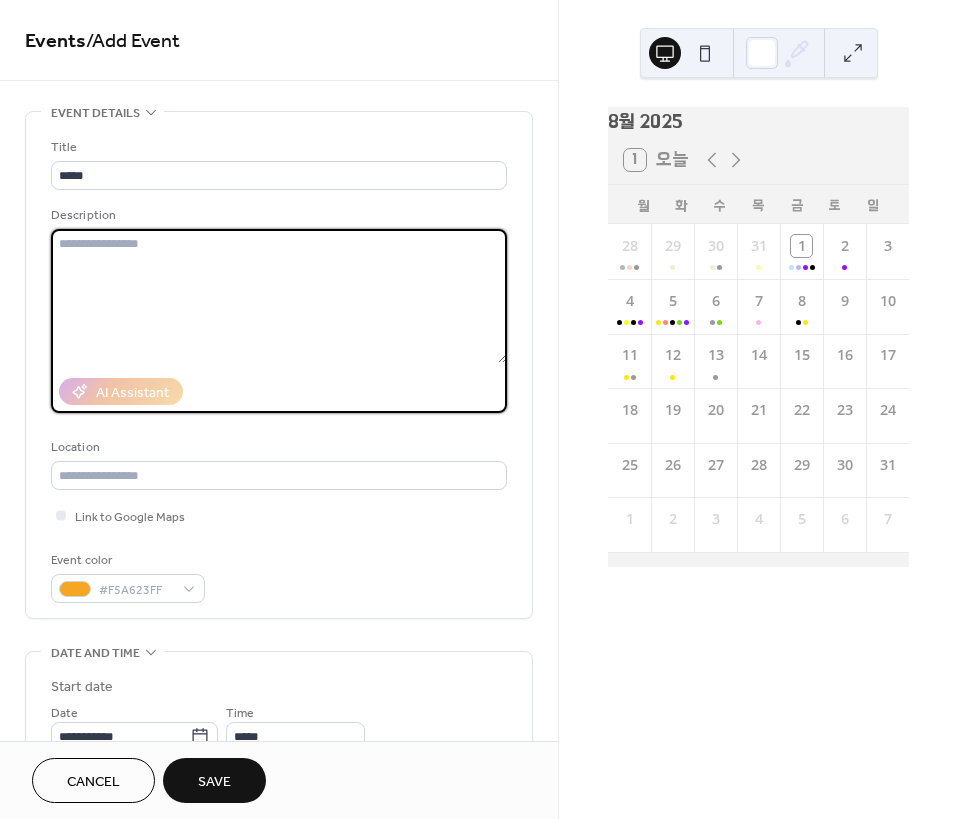 click at bounding box center [279, 296] 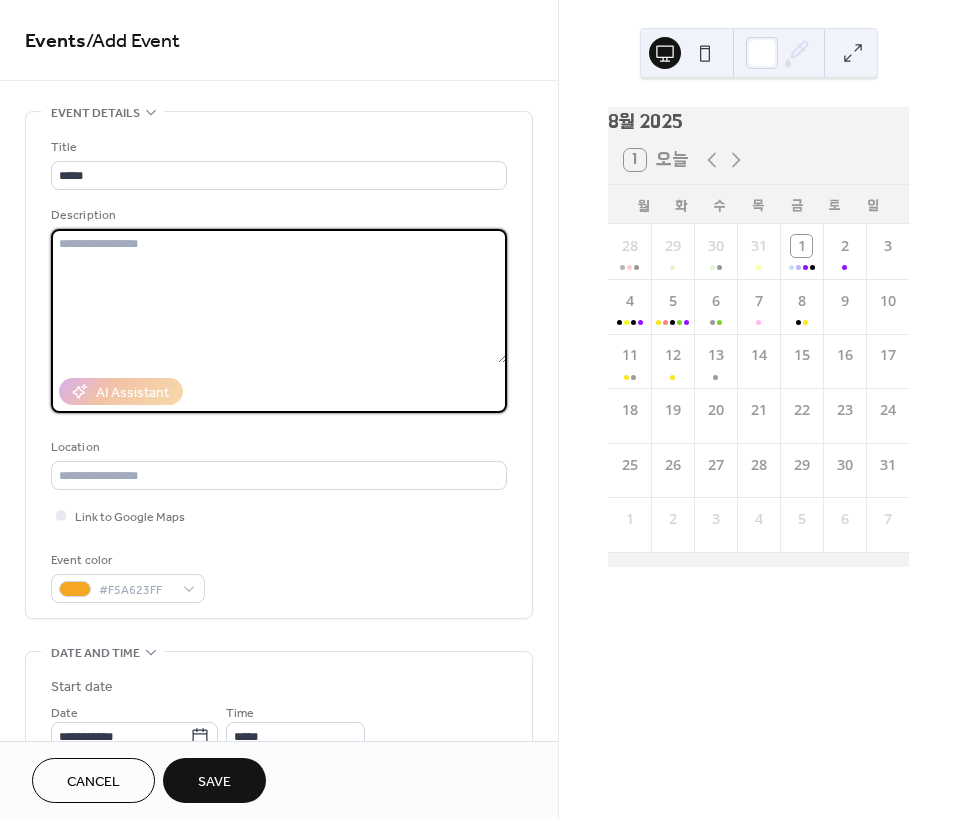 paste on "**********" 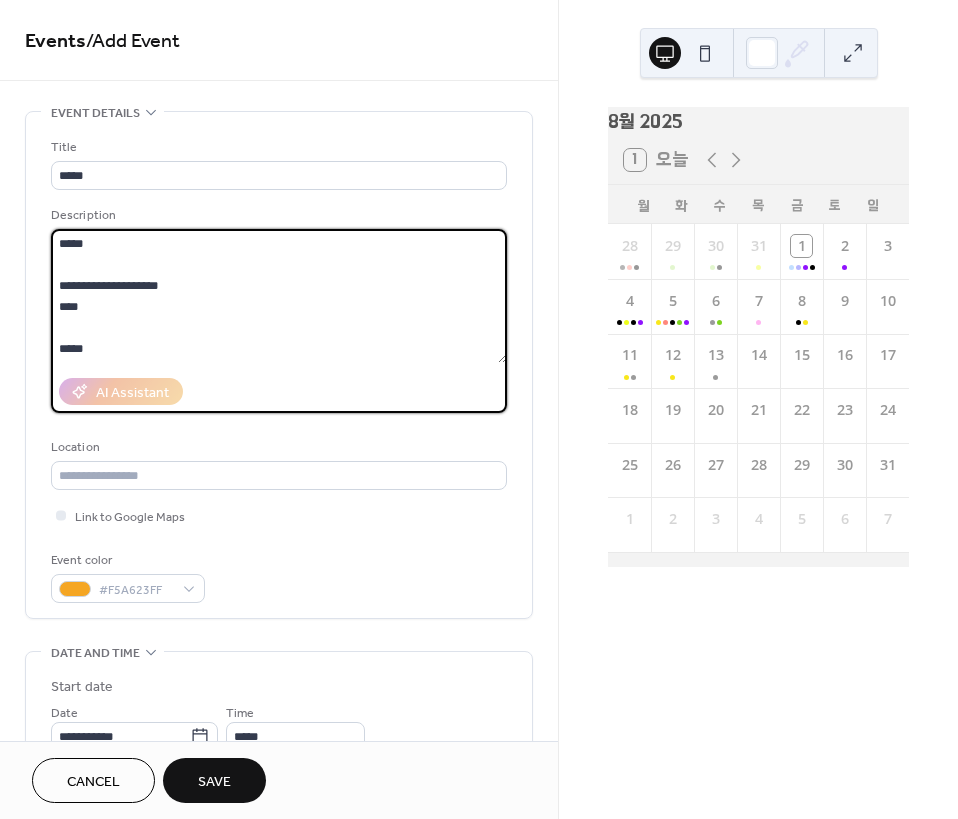 scroll, scrollTop: 18, scrollLeft: 0, axis: vertical 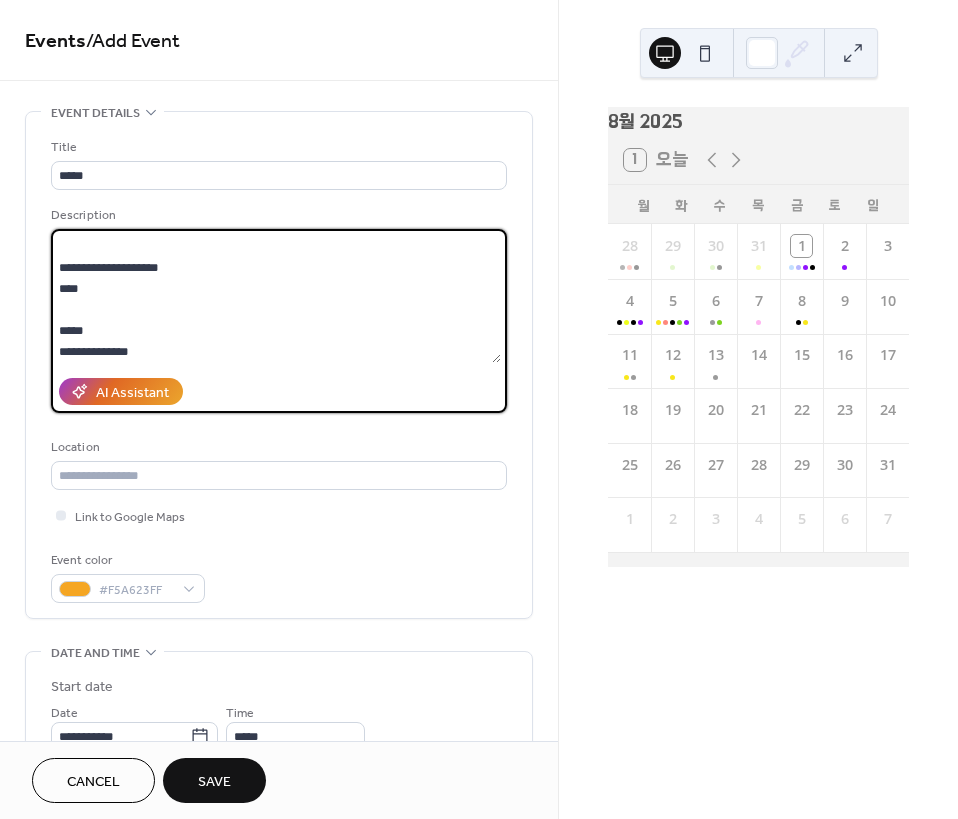 drag, startPoint x: 121, startPoint y: 292, endPoint x: 58, endPoint y: 291, distance: 63.007935 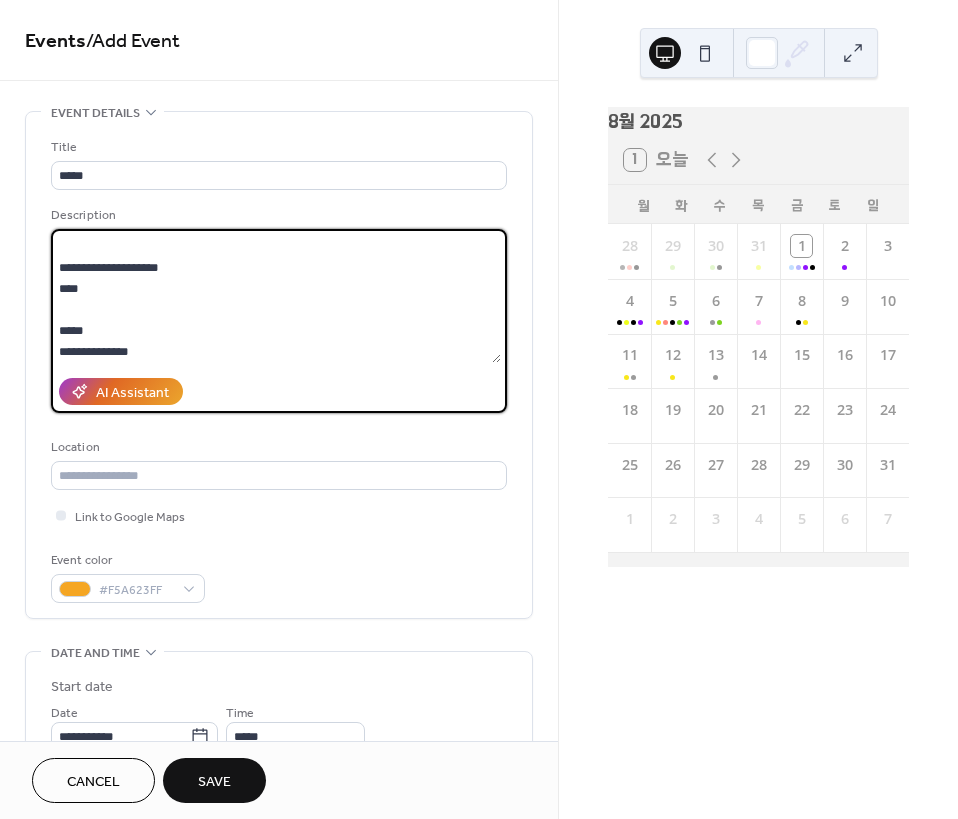 click on "**********" at bounding box center (276, 296) 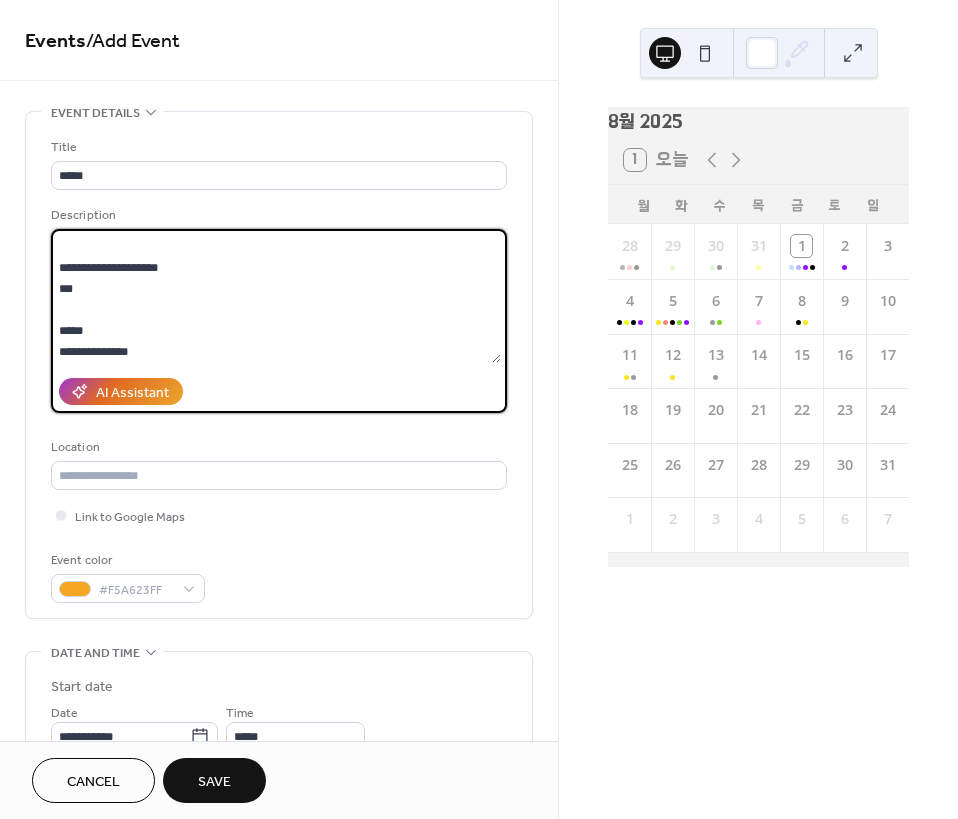 click on "**********" at bounding box center [276, 296] 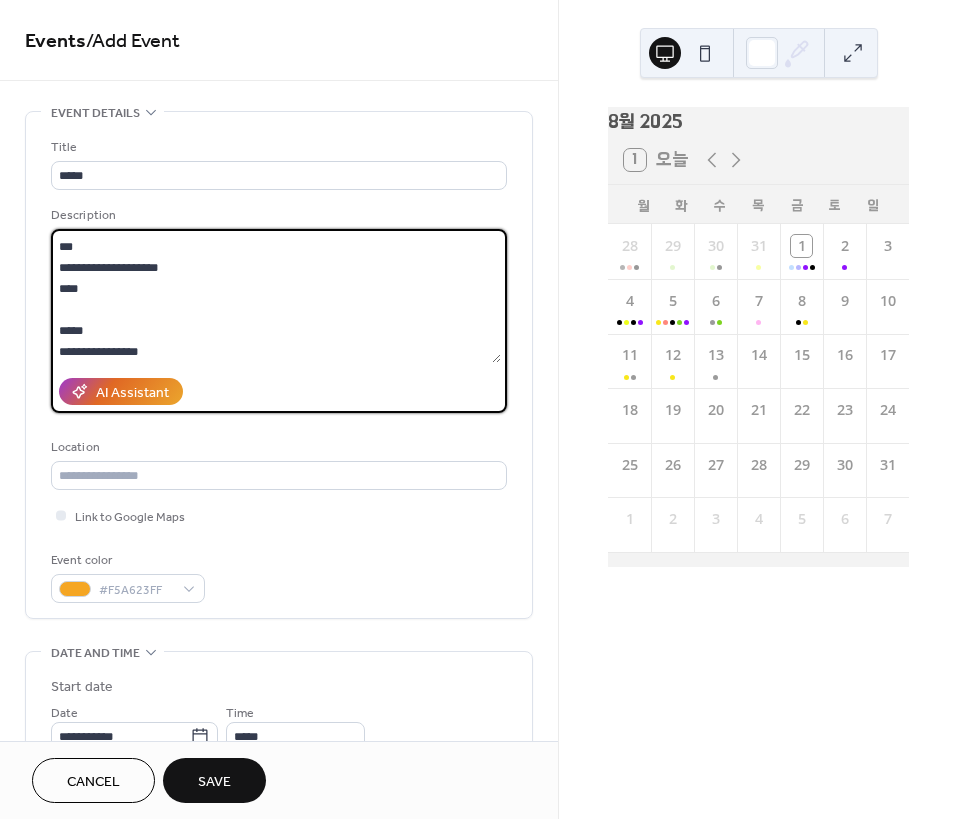 scroll, scrollTop: 39, scrollLeft: 0, axis: vertical 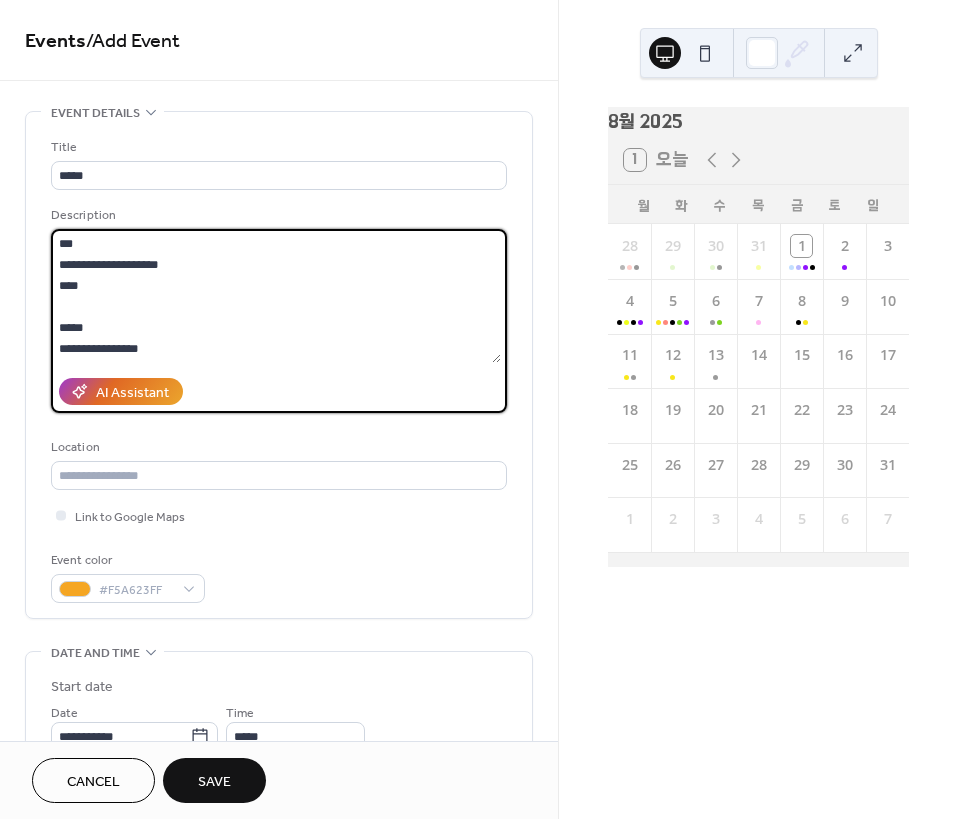 paste on "**********" 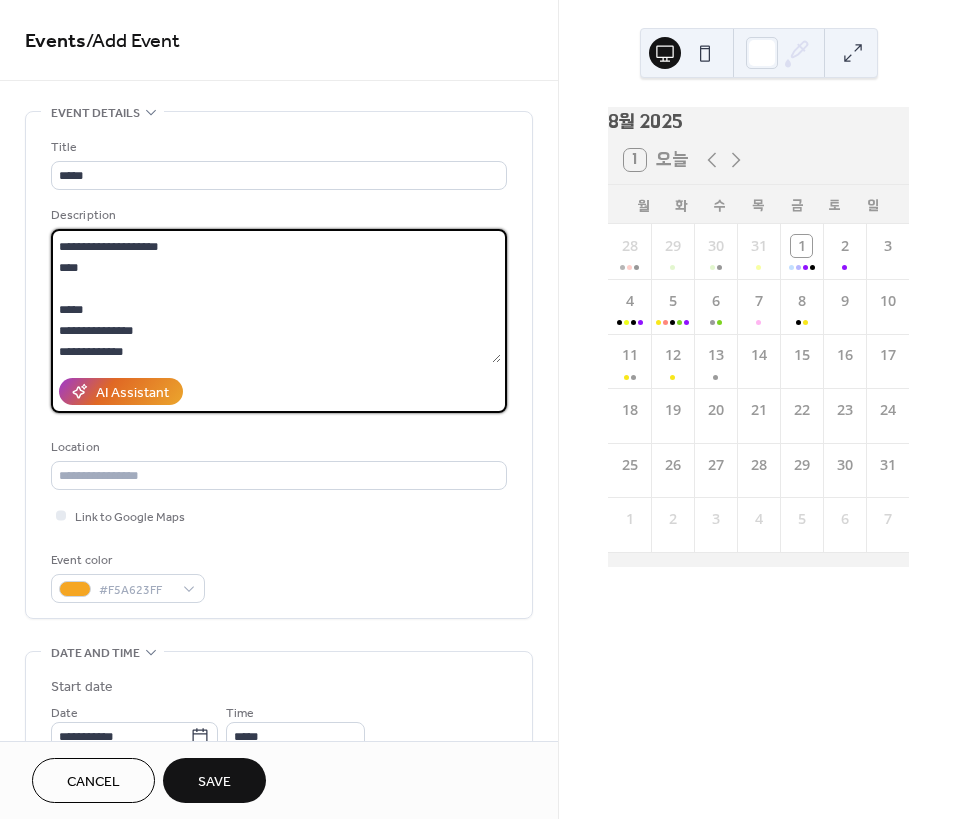 paste on "*" 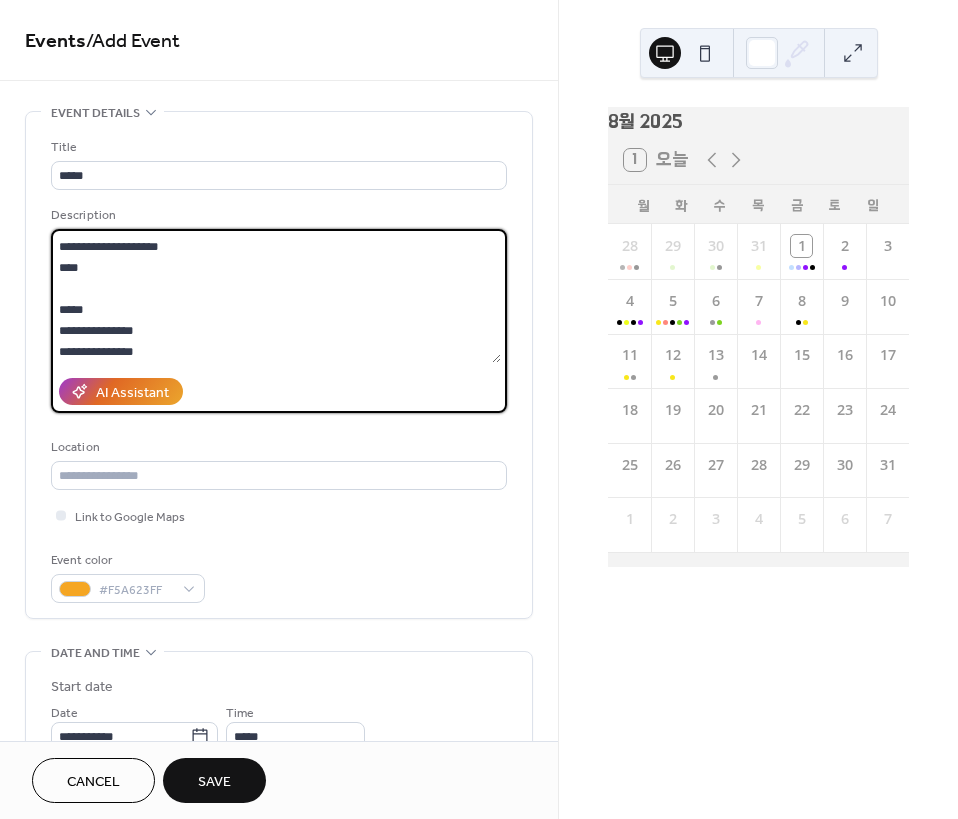 type on "**********" 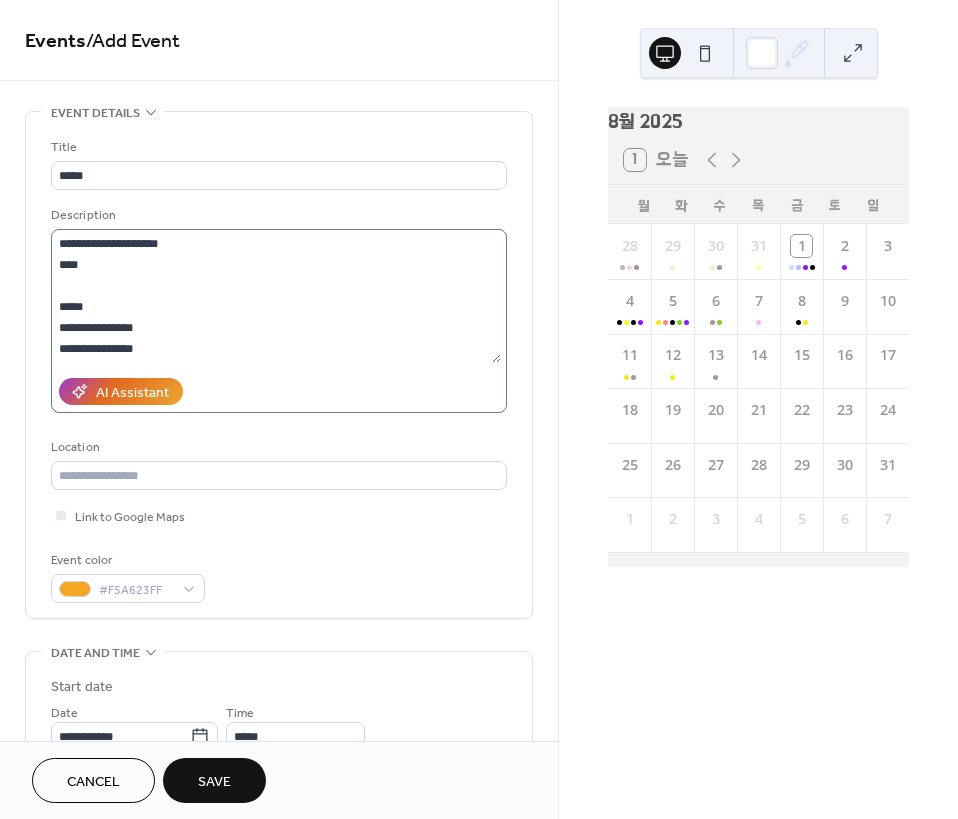 scroll, scrollTop: 0, scrollLeft: 0, axis: both 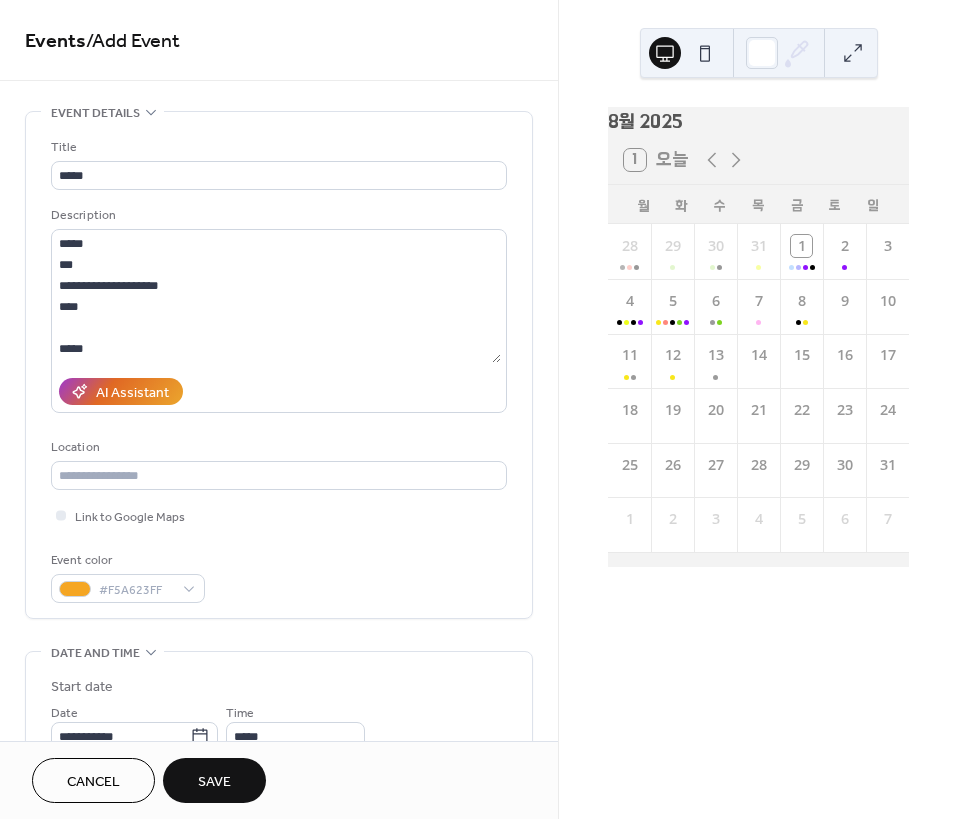 click on "**********" at bounding box center [134, 726] 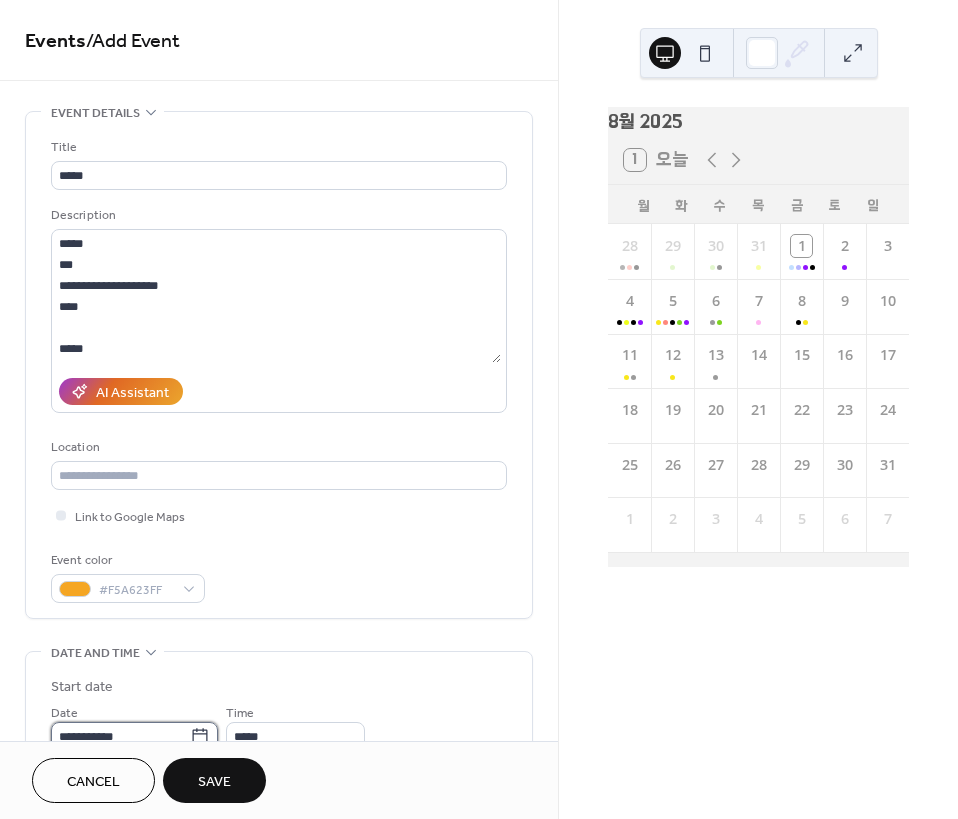 click on "**********" at bounding box center (120, 736) 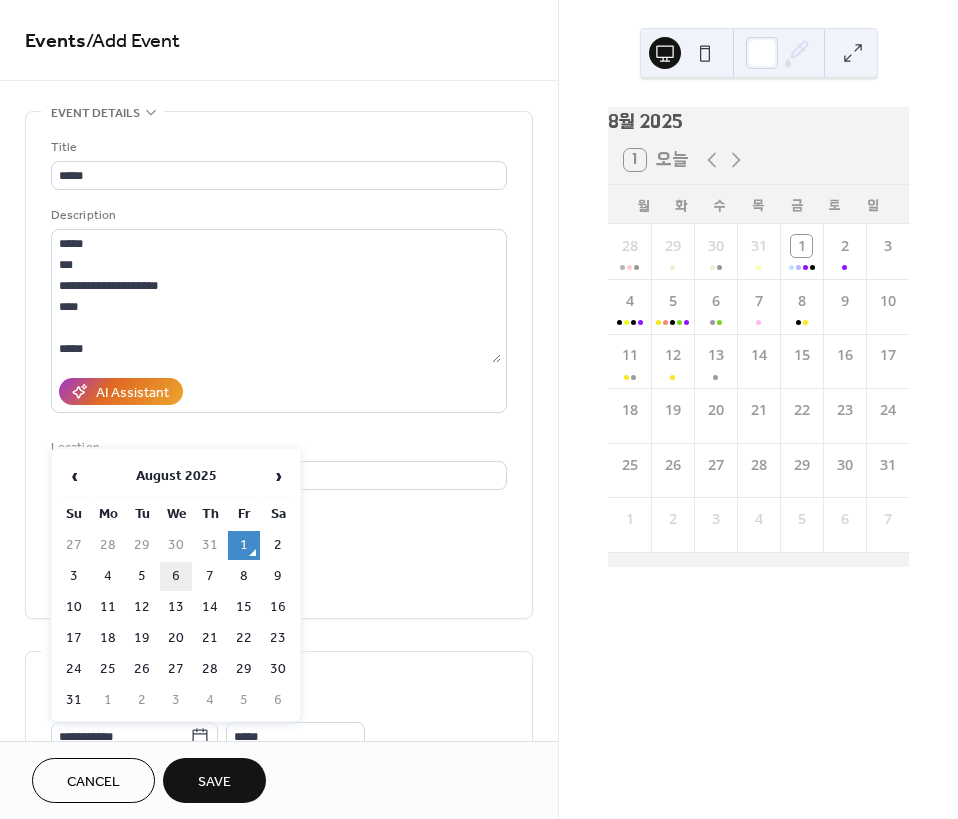 click on "6" at bounding box center (176, 576) 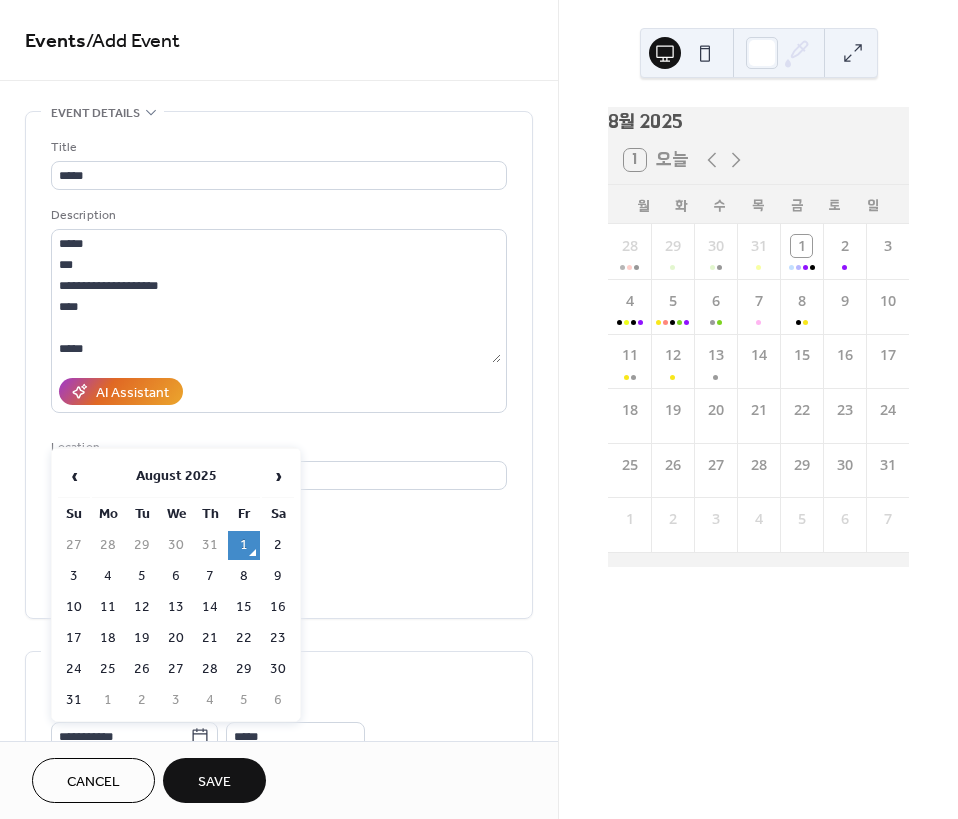 type on "**********" 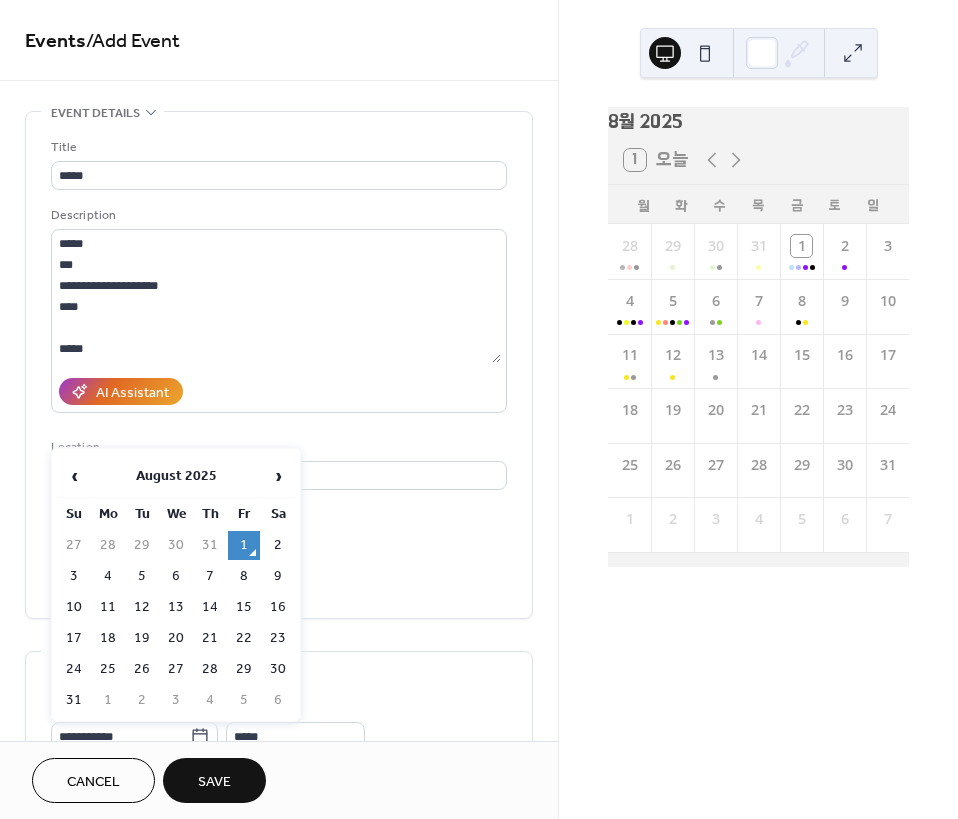 type on "**********" 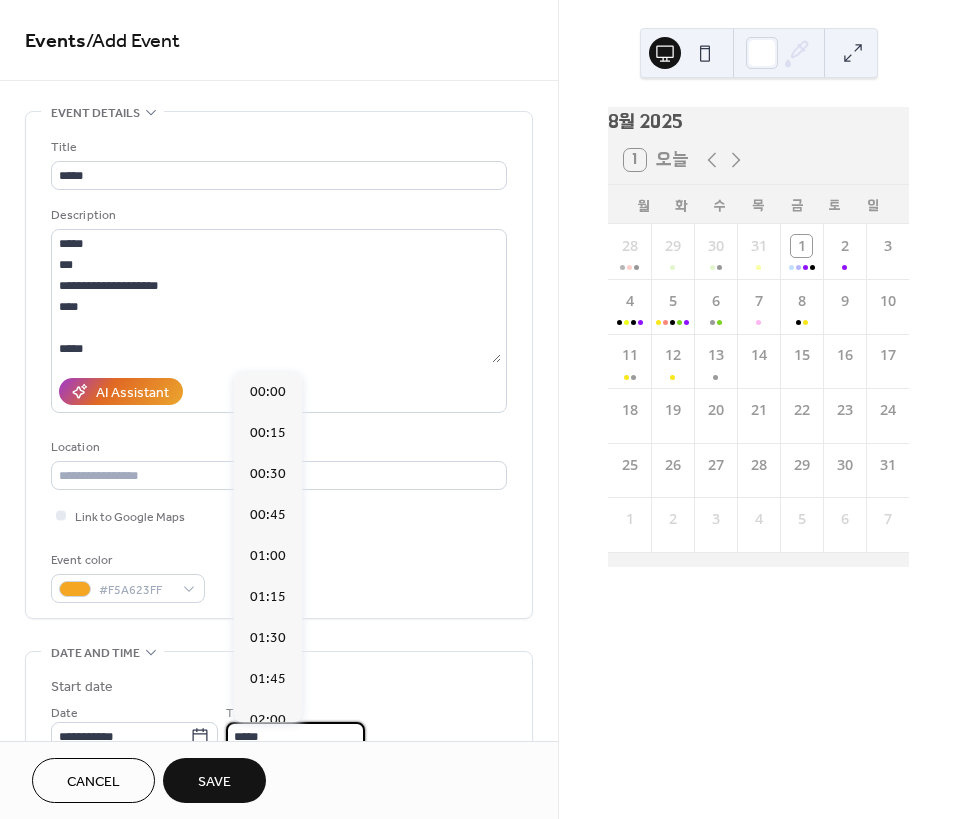 scroll, scrollTop: 1968, scrollLeft: 0, axis: vertical 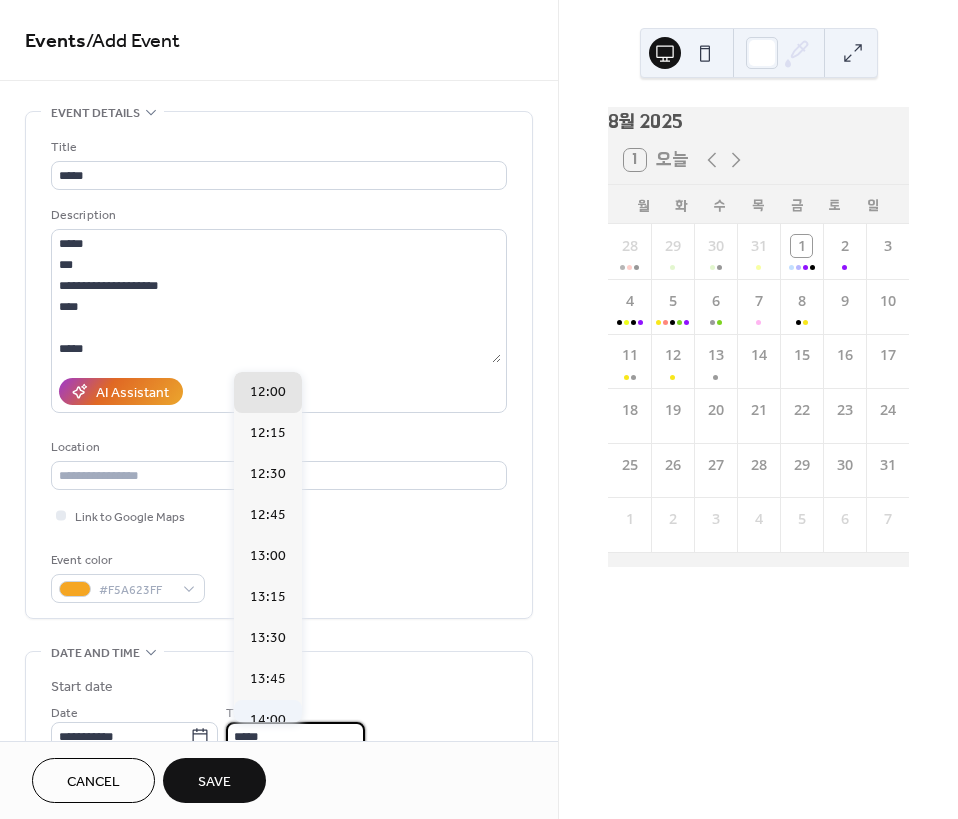 drag, startPoint x: 301, startPoint y: 729, endPoint x: 244, endPoint y: 719, distance: 57.870544 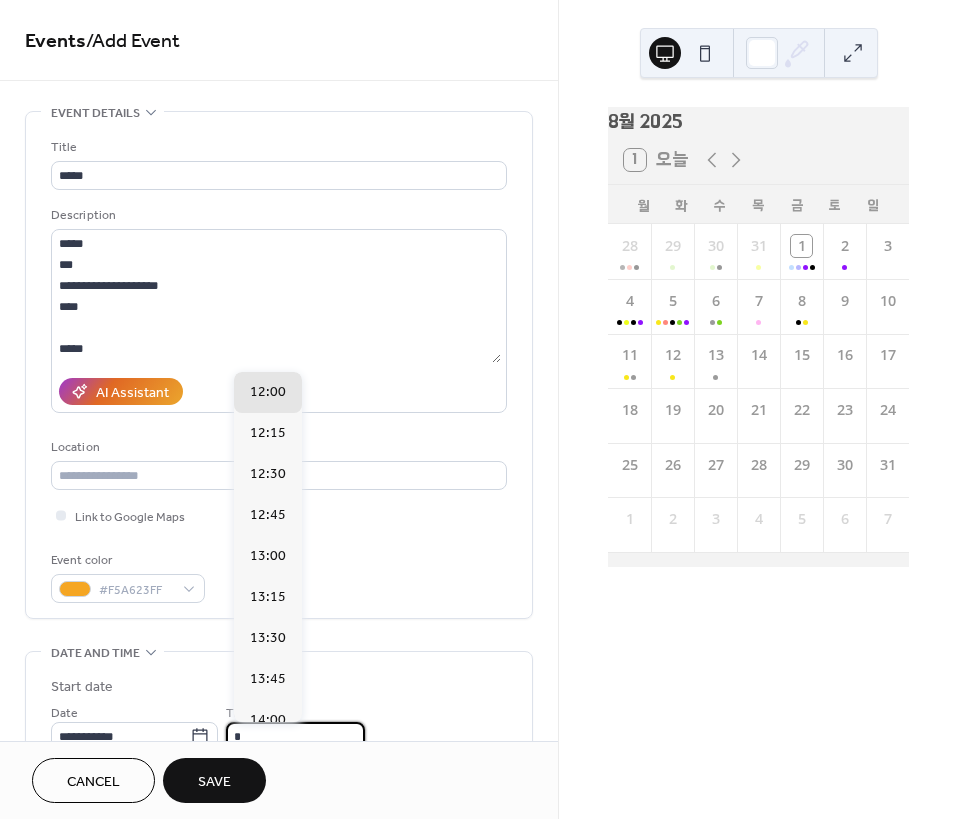 scroll, scrollTop: 6, scrollLeft: 0, axis: vertical 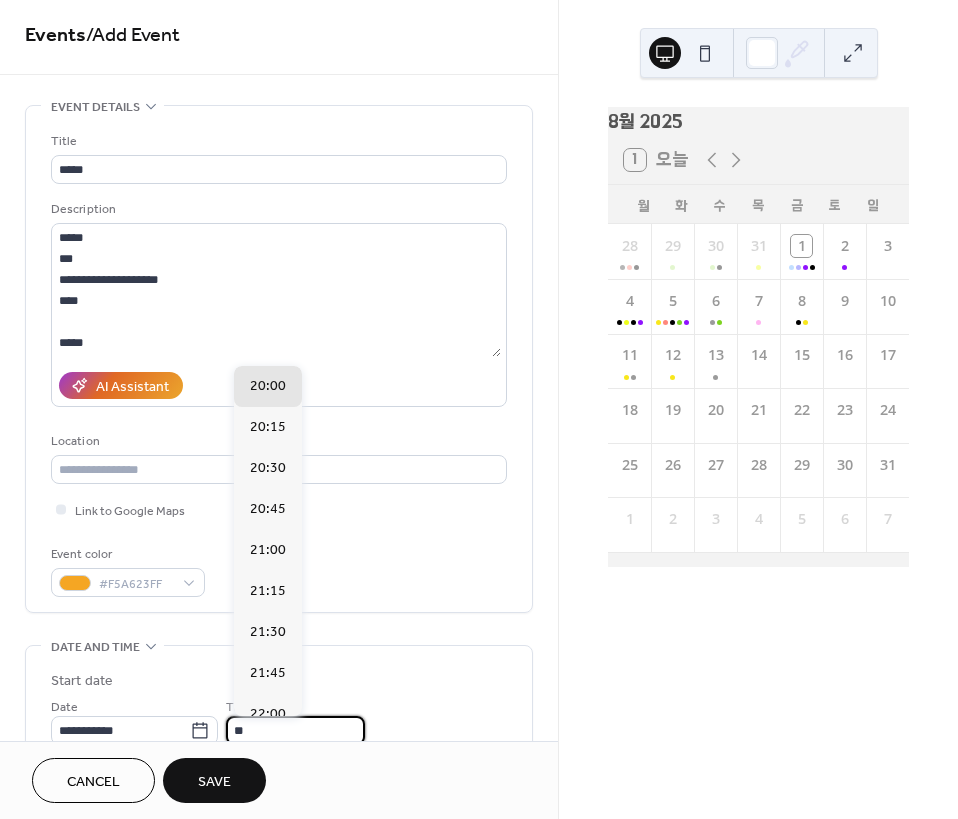 type on "*****" 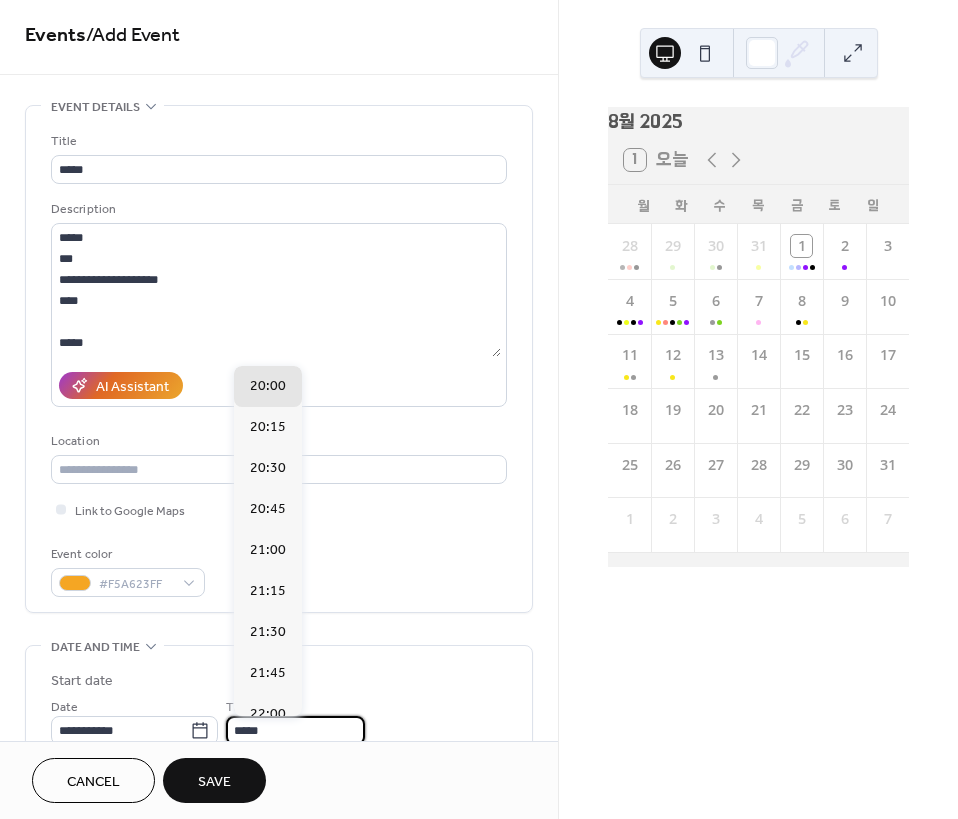 click on "Start date" at bounding box center (279, 681) 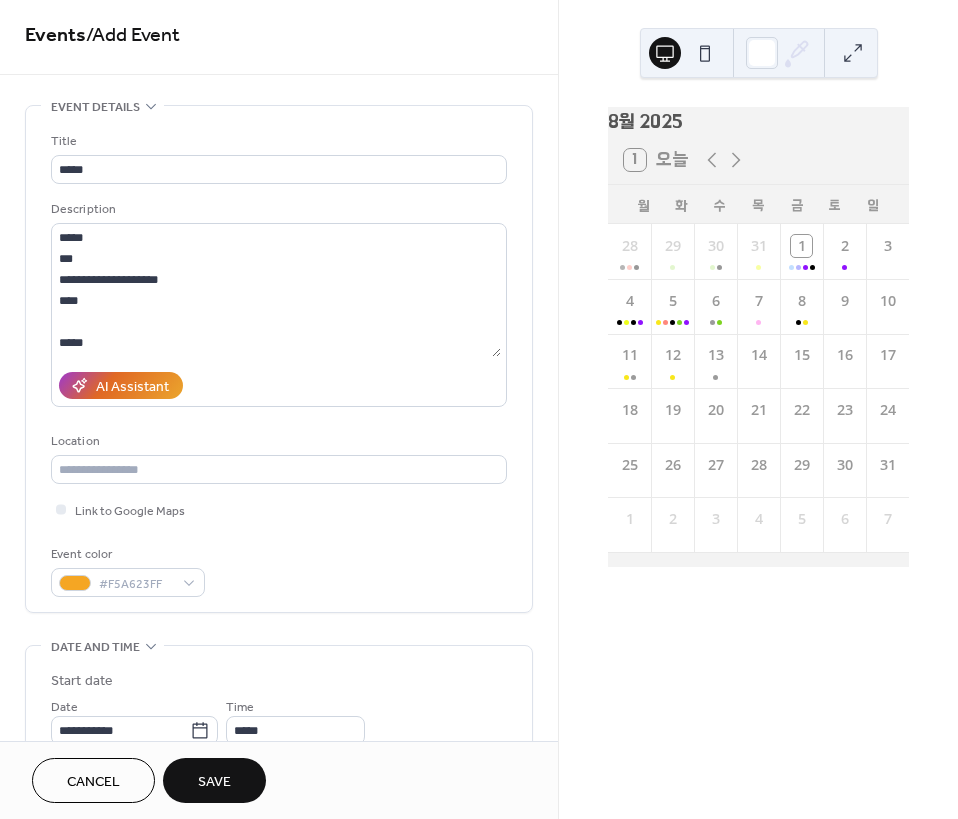 scroll, scrollTop: 206, scrollLeft: 0, axis: vertical 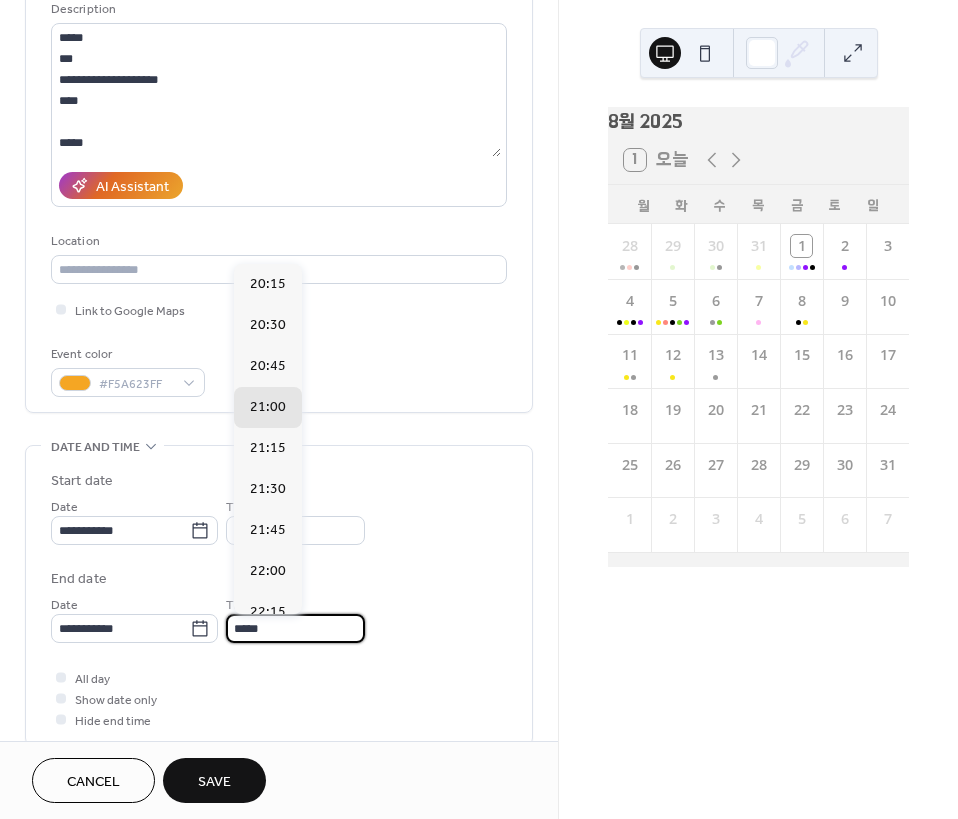 drag, startPoint x: 296, startPoint y: 637, endPoint x: 132, endPoint y: 649, distance: 164.43843 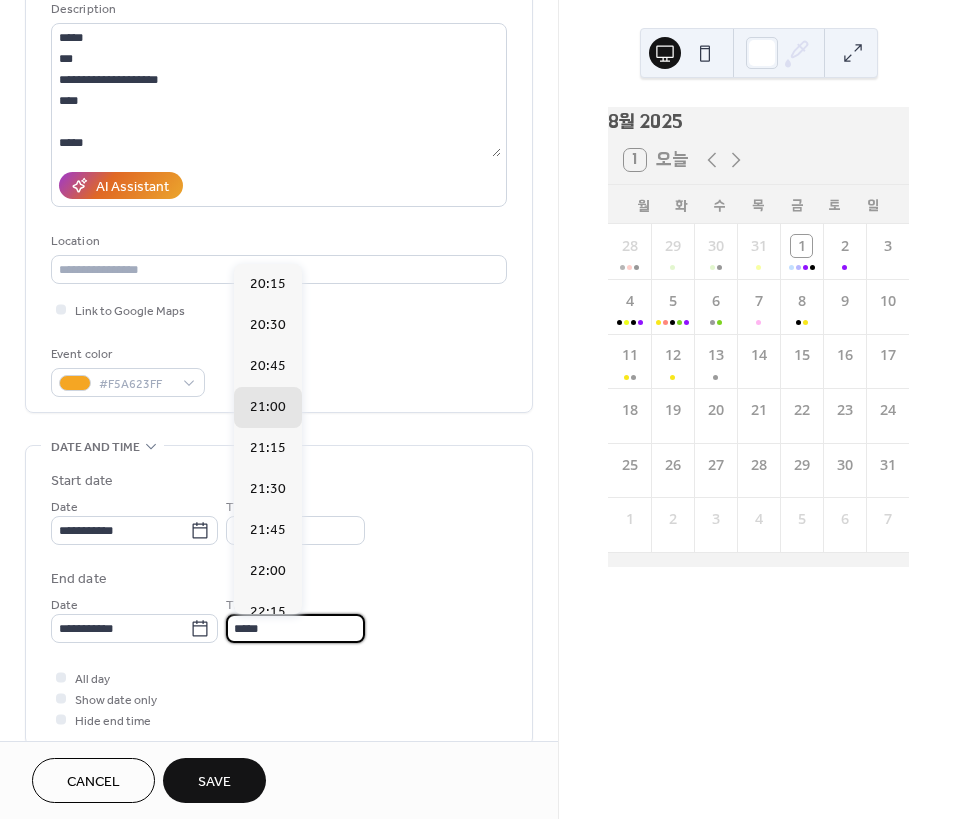 click on "**********" at bounding box center [279, 618] 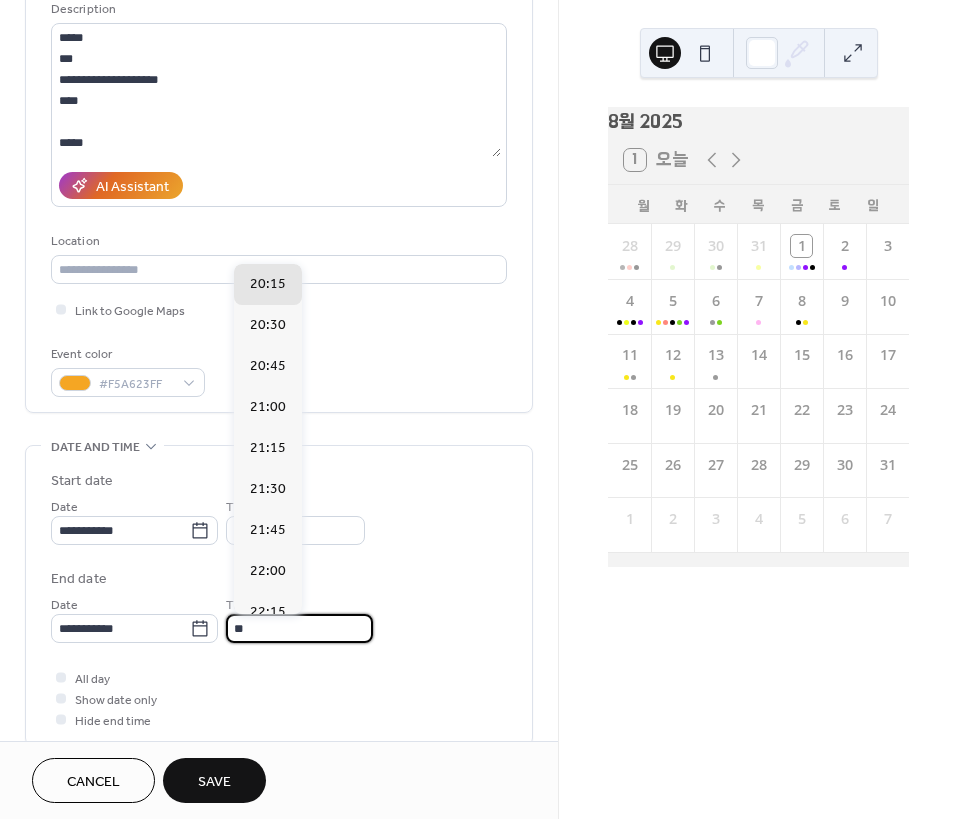 type on "*****" 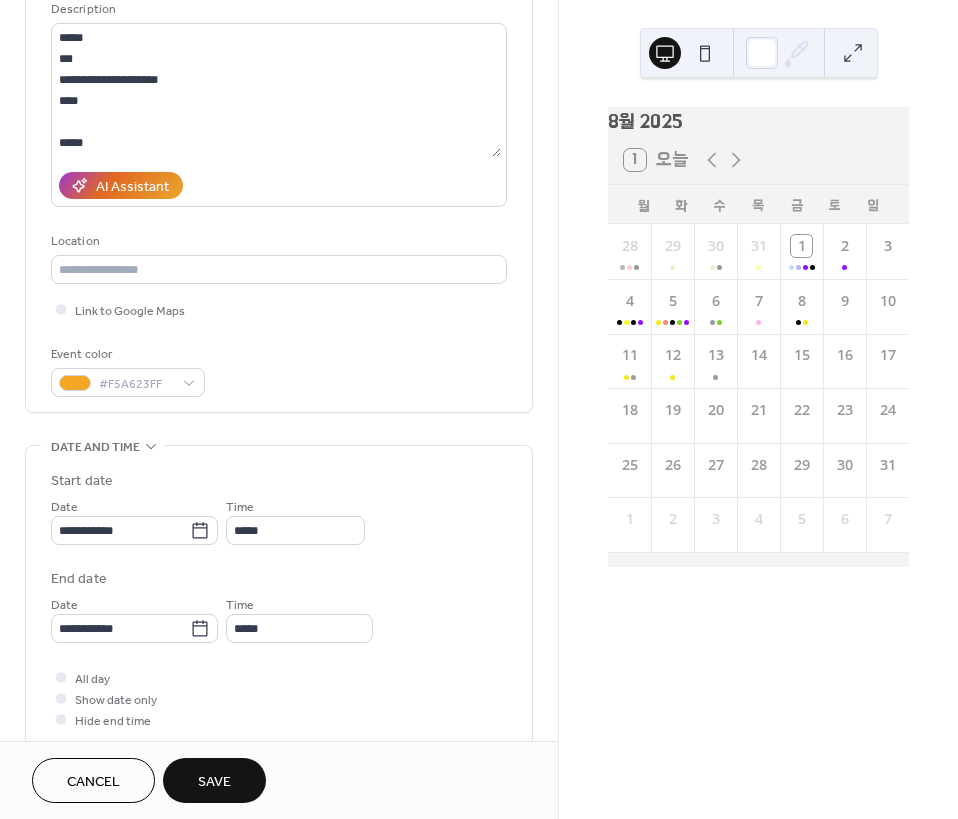 click on "**********" at bounding box center (279, 600) 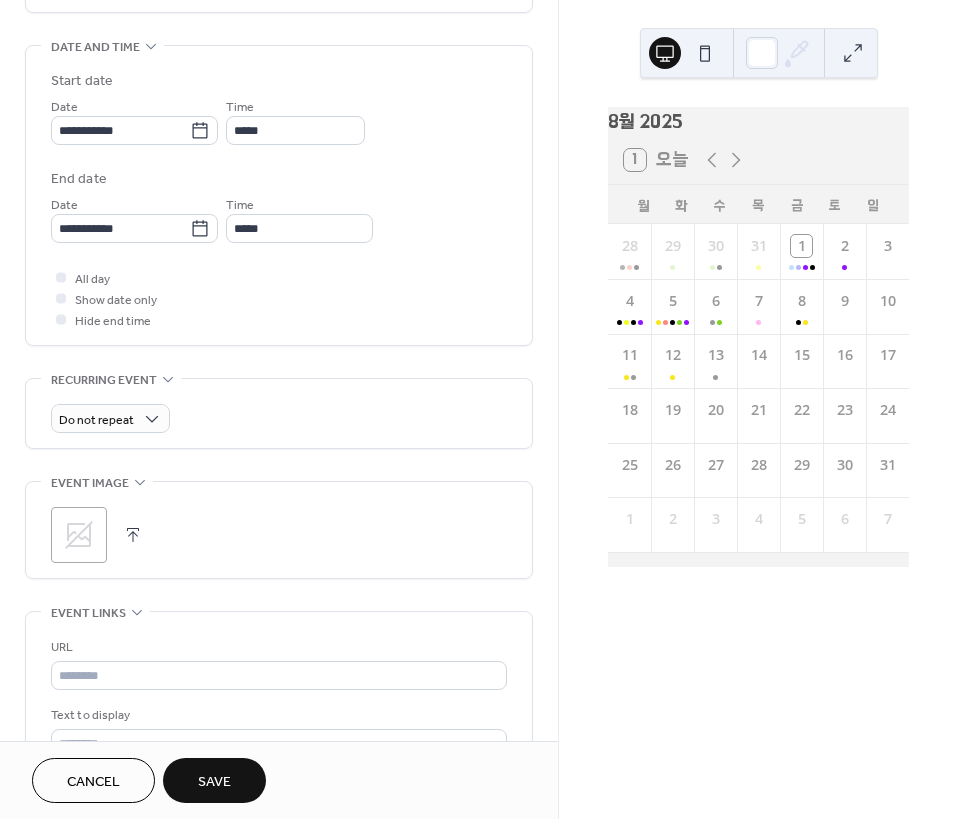 scroll, scrollTop: 843, scrollLeft: 0, axis: vertical 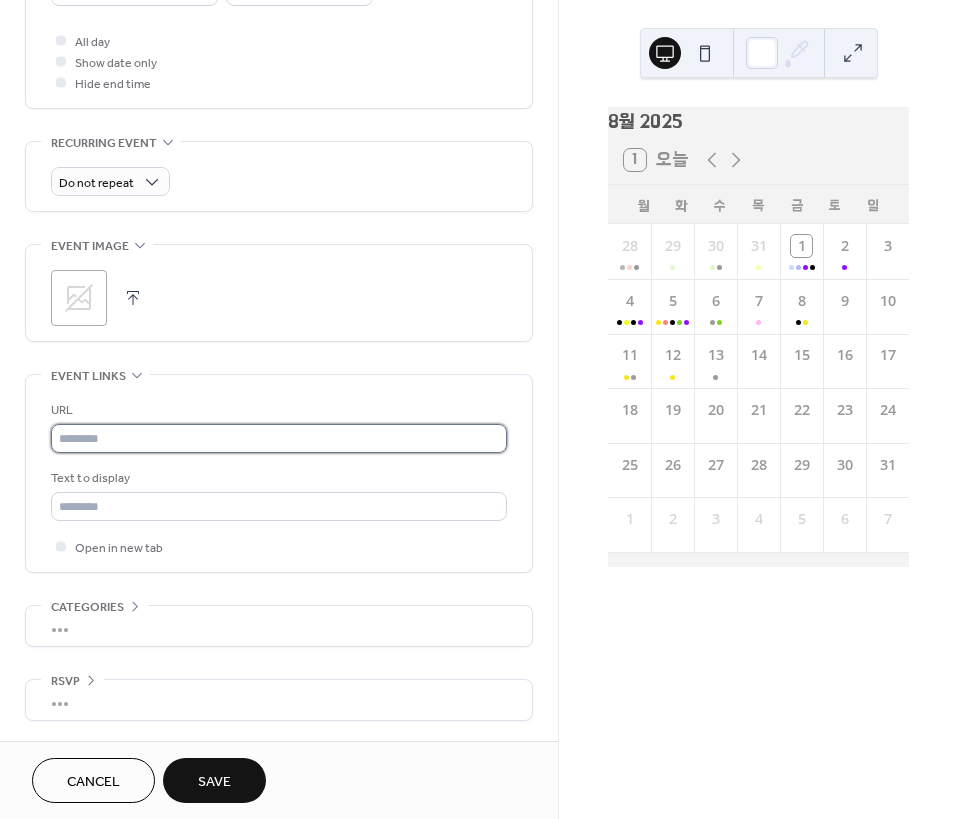drag, startPoint x: 88, startPoint y: 442, endPoint x: 108, endPoint y: 438, distance: 20.396078 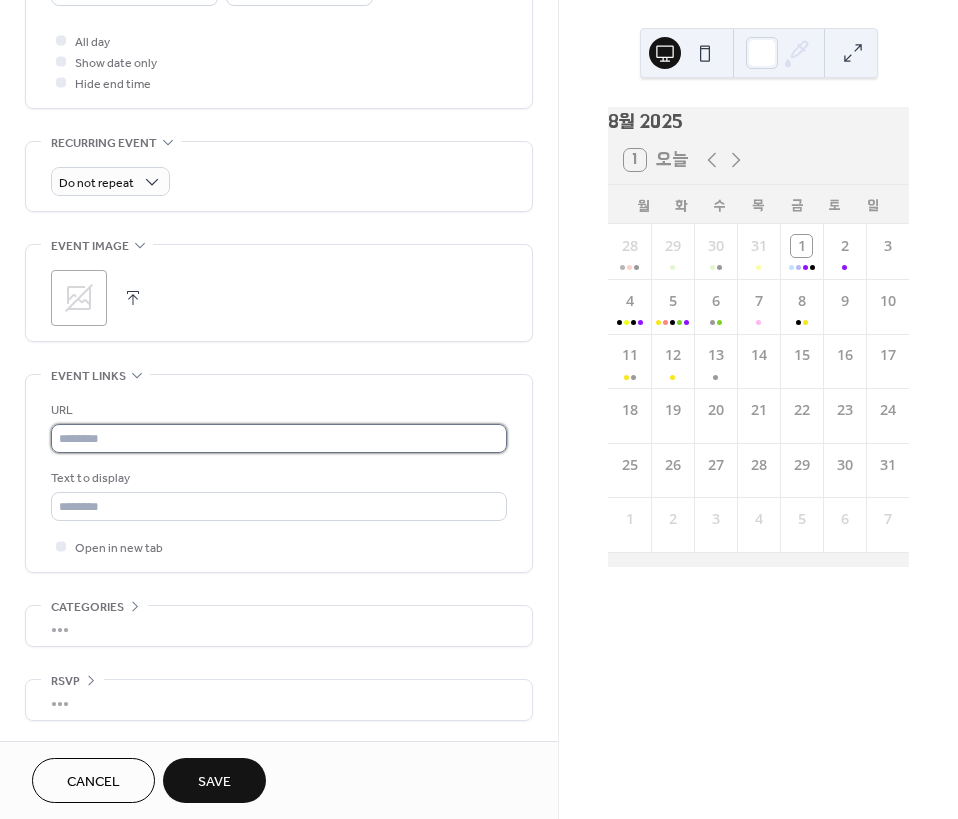 click at bounding box center (279, 438) 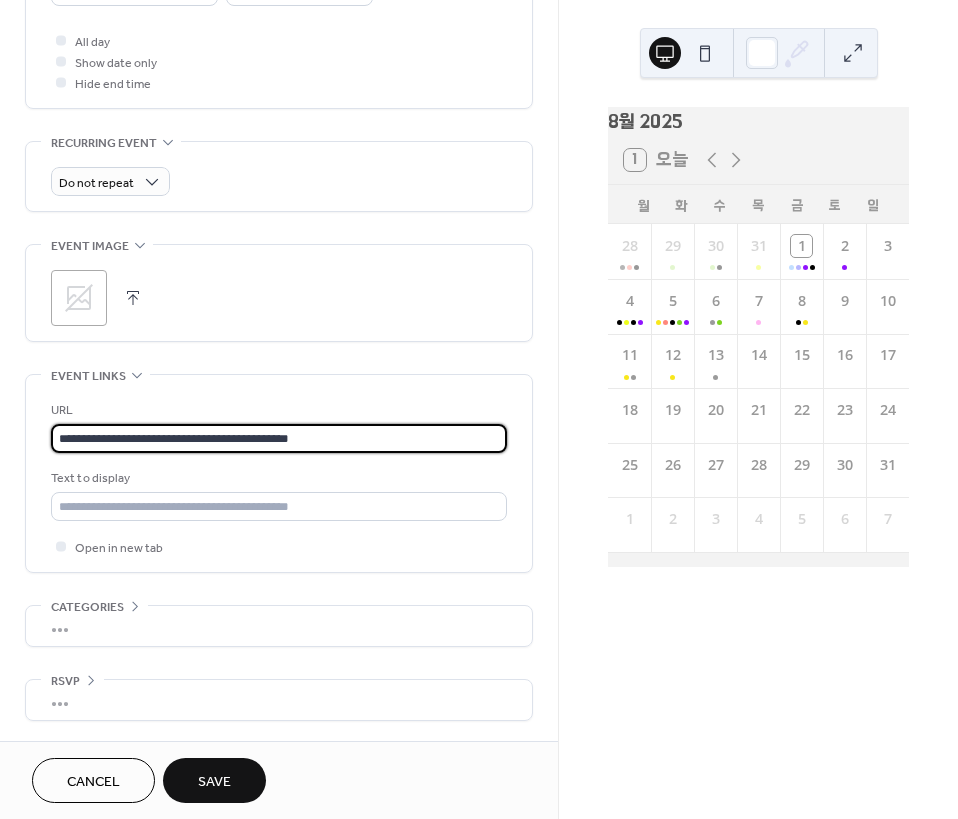 type on "**********" 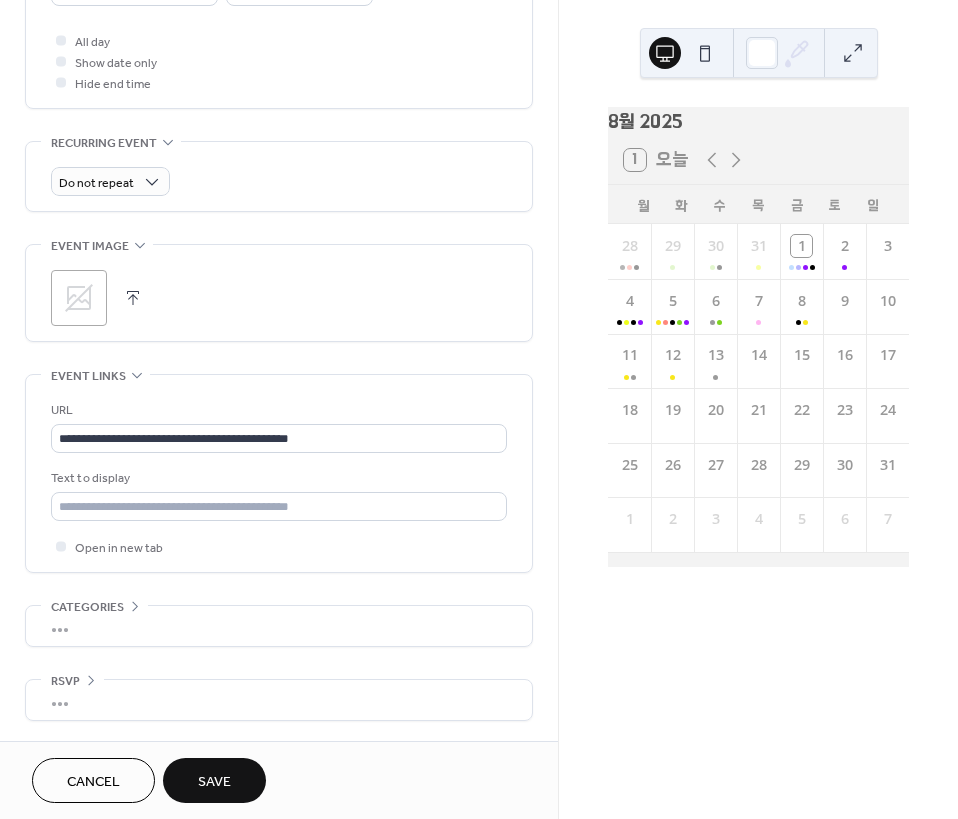 click on "**********" at bounding box center (279, 473) 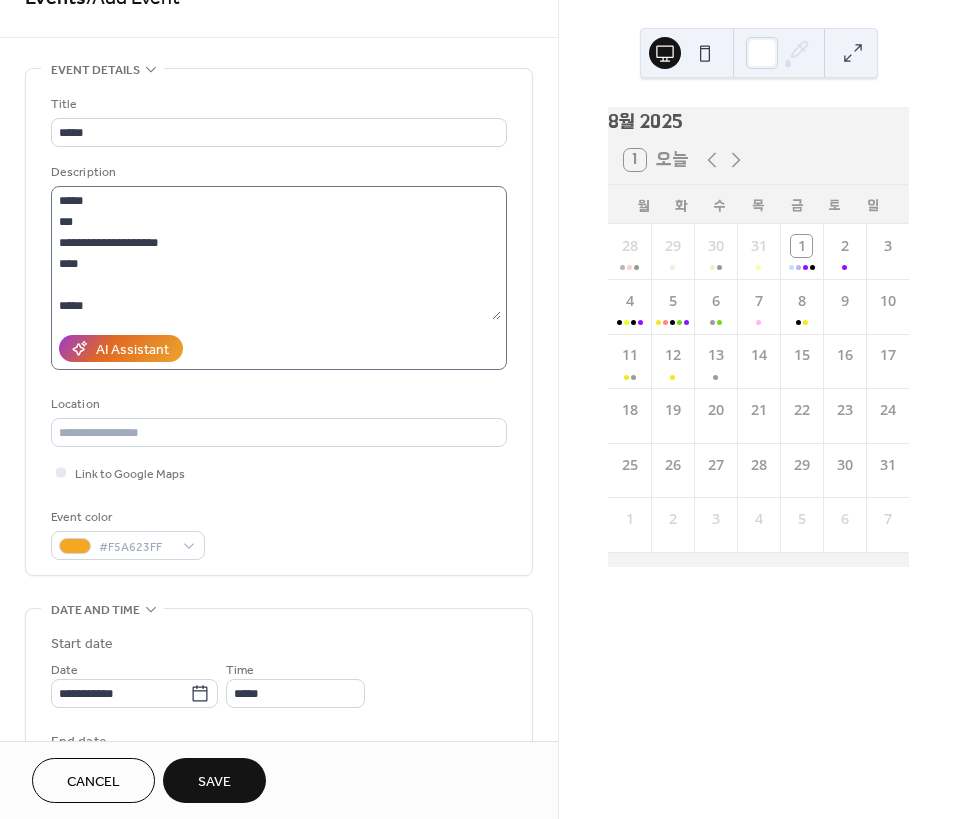 scroll, scrollTop: 0, scrollLeft: 0, axis: both 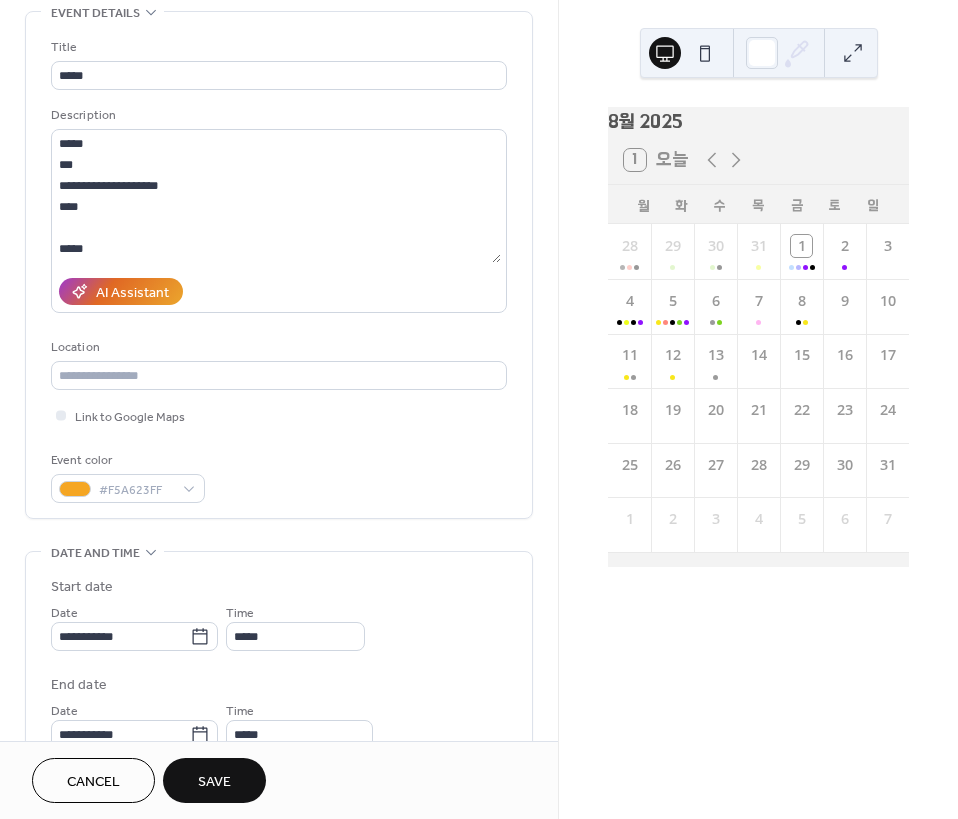 click on "Save" at bounding box center (214, 780) 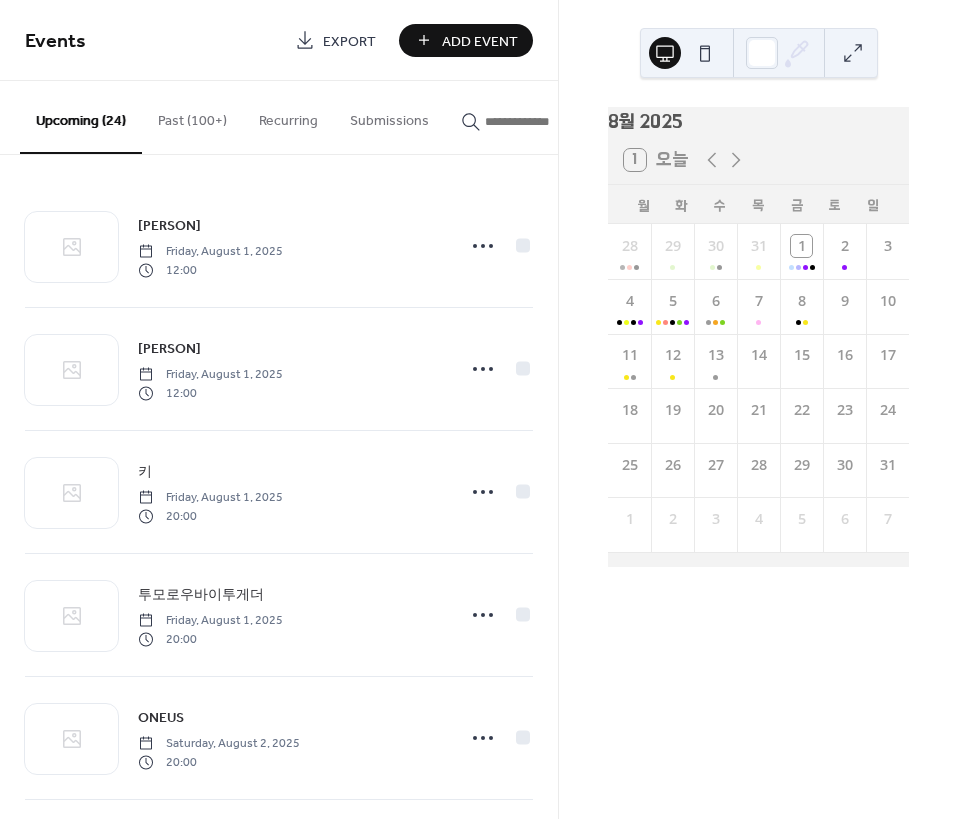 click at bounding box center (545, 121) 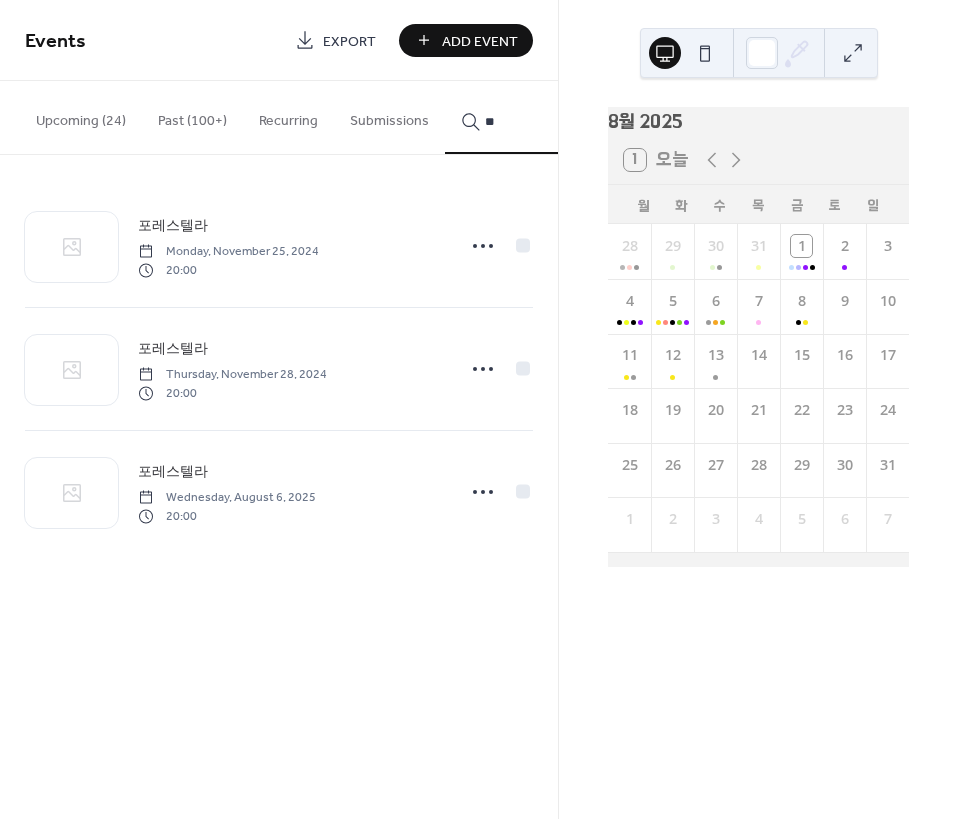 type on "**" 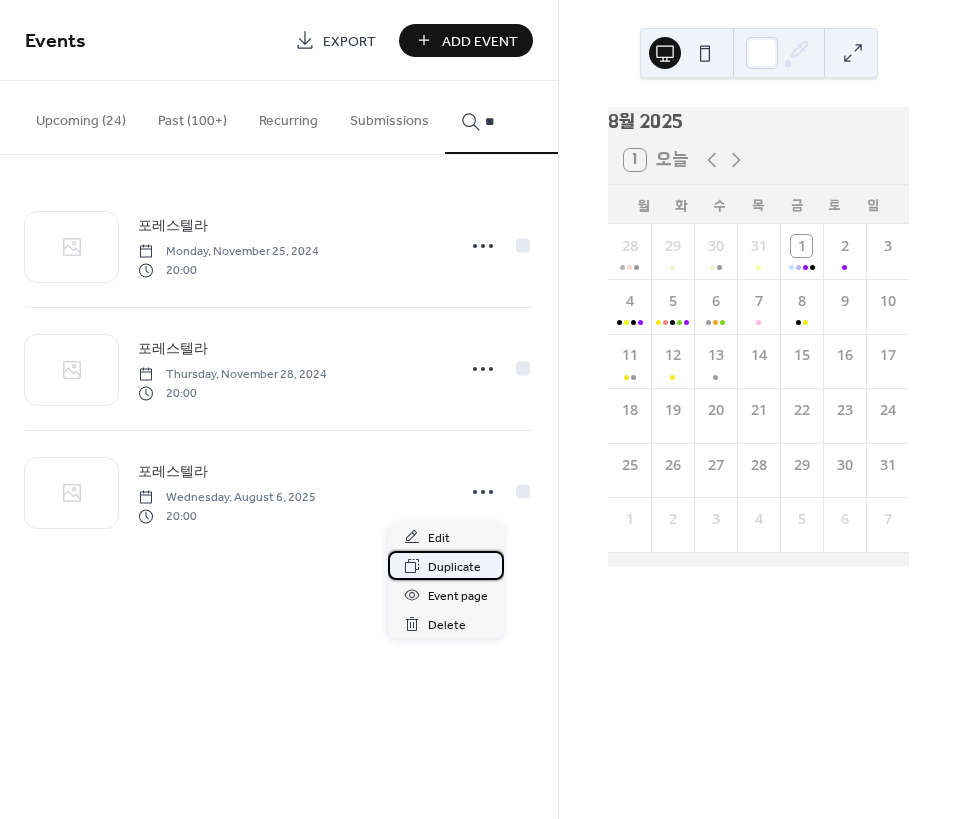 click on "Duplicate" at bounding box center [454, 567] 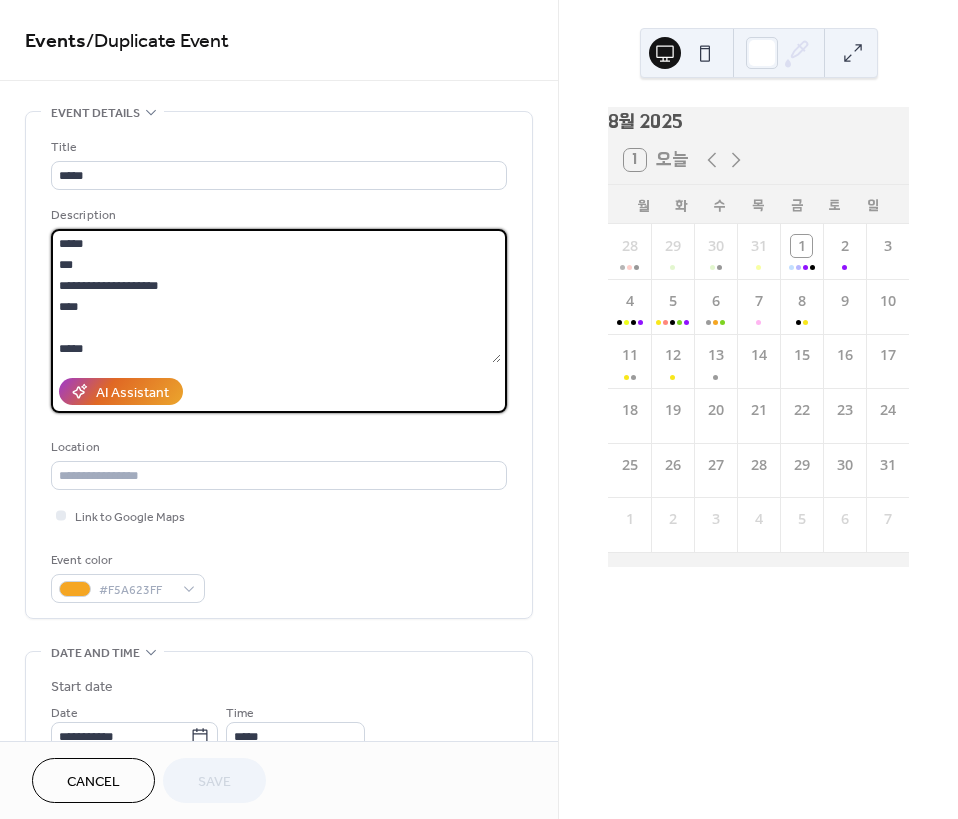 click on "**********" at bounding box center [276, 296] 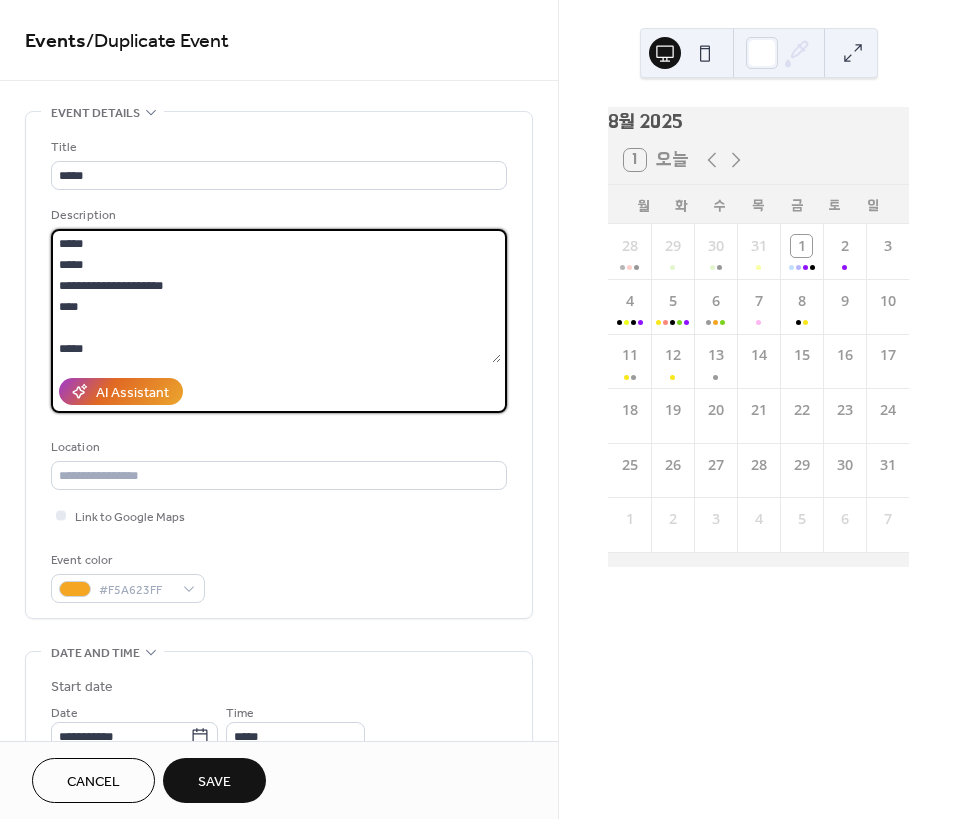 drag, startPoint x: 102, startPoint y: 275, endPoint x: 141, endPoint y: 301, distance: 46.872166 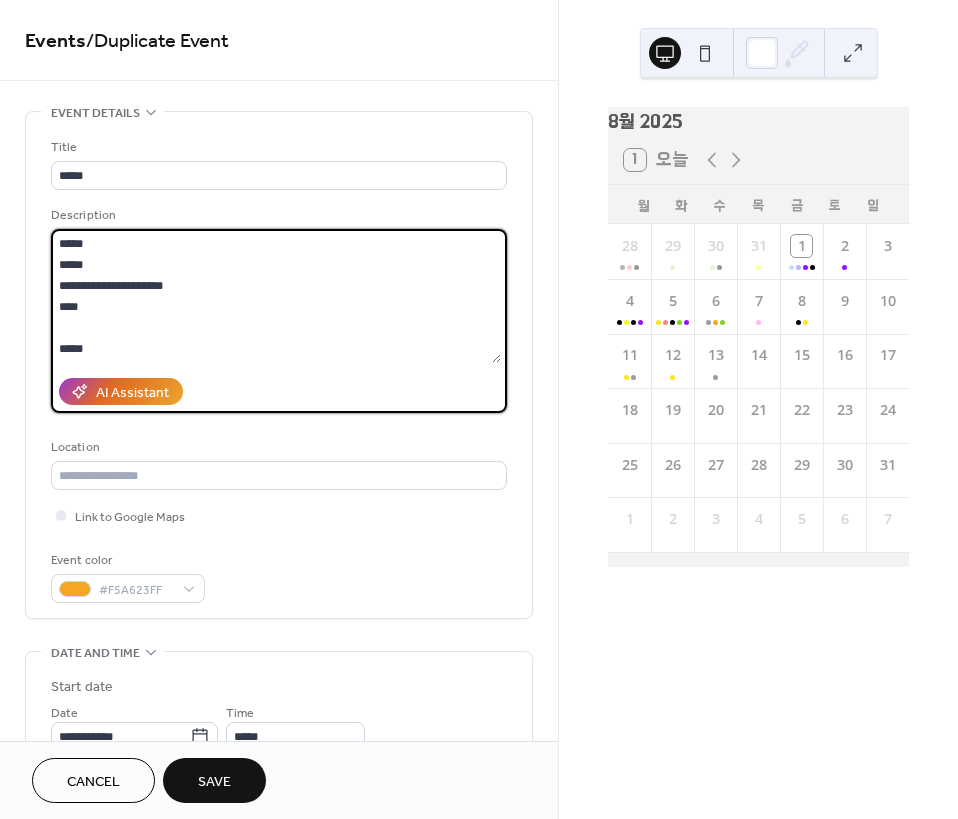 click on "**********" at bounding box center (276, 296) 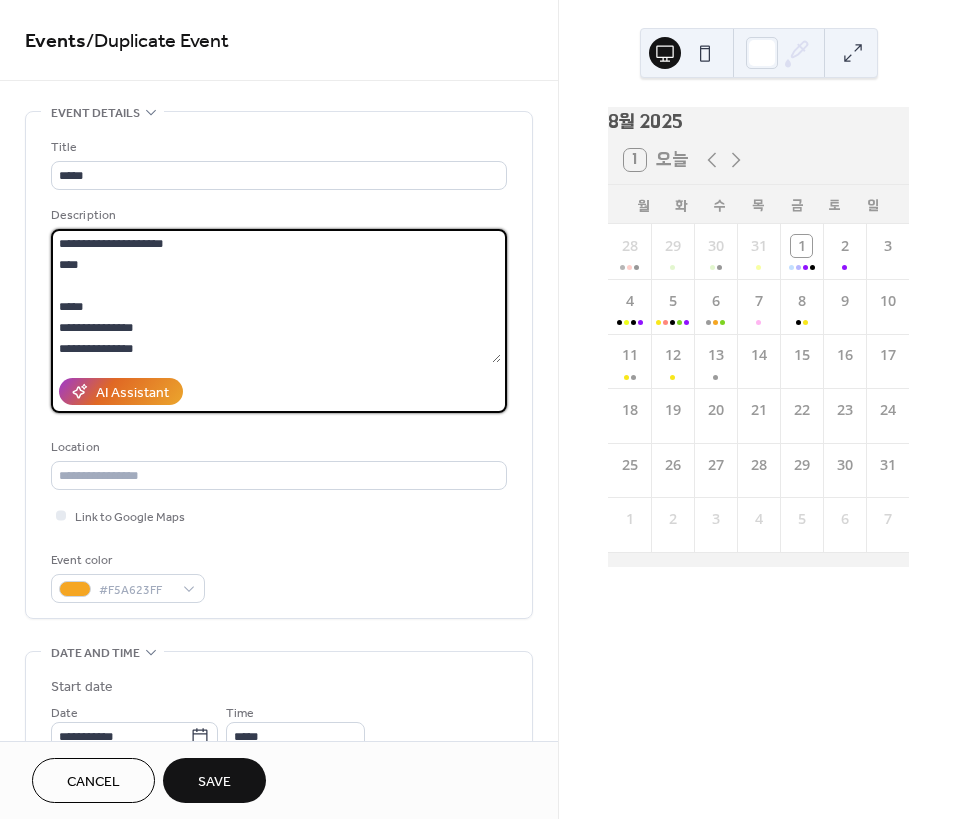 scroll, scrollTop: 100, scrollLeft: 0, axis: vertical 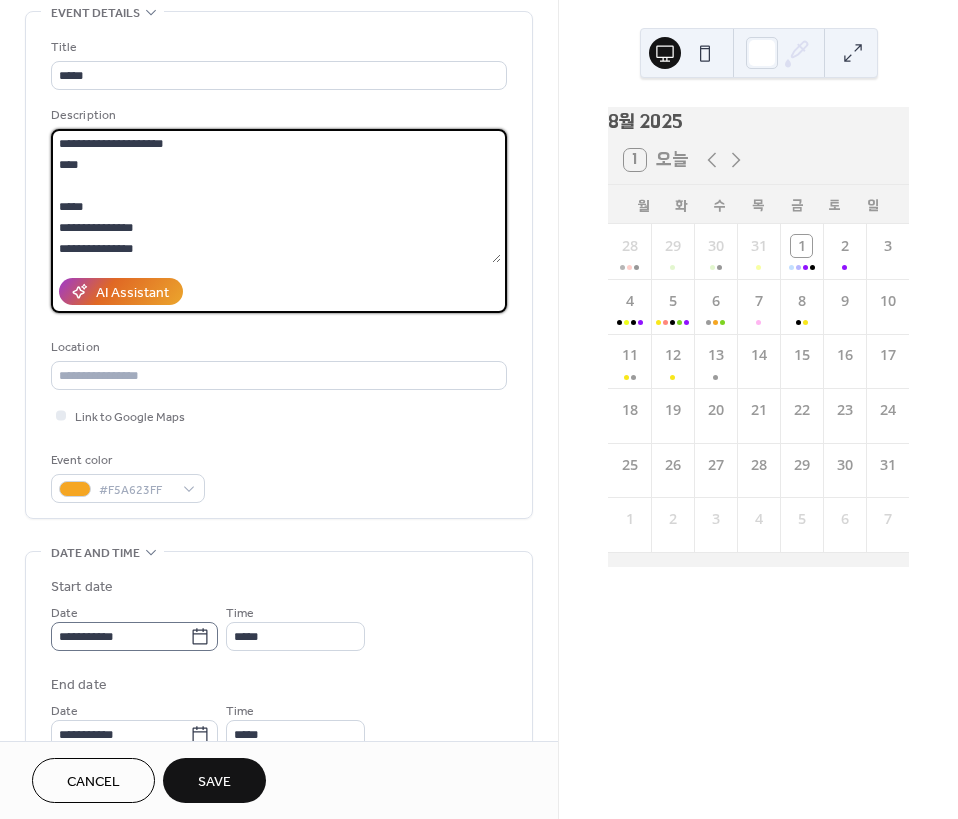 type on "**********" 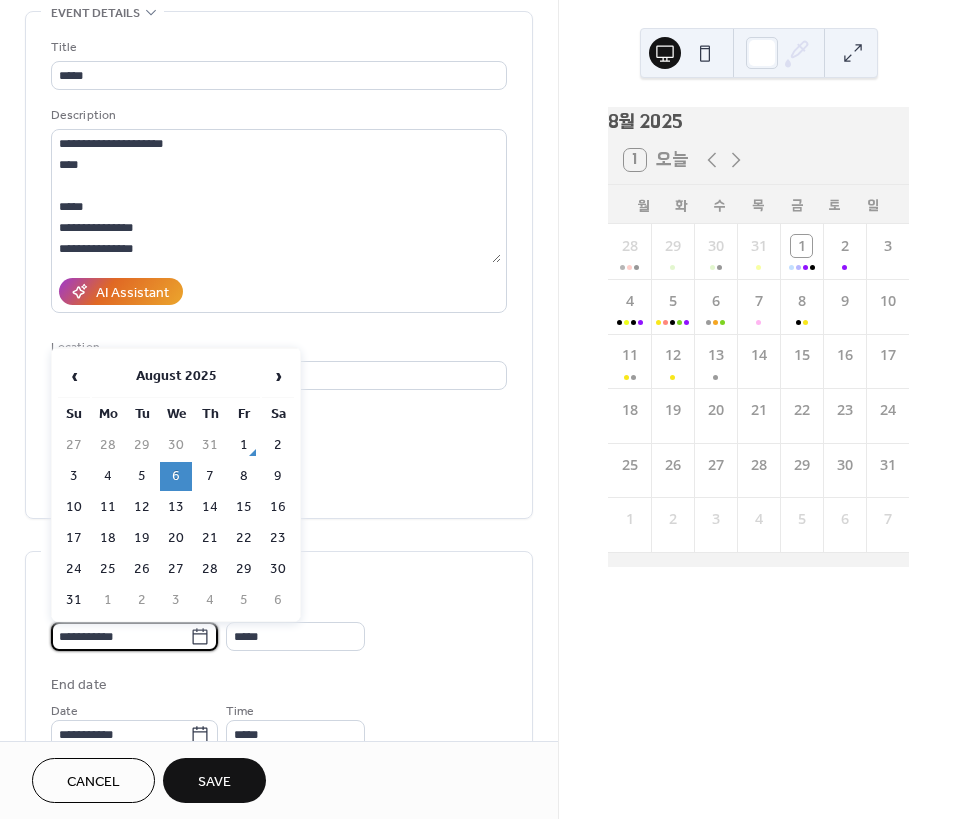 click on "**********" at bounding box center [120, 636] 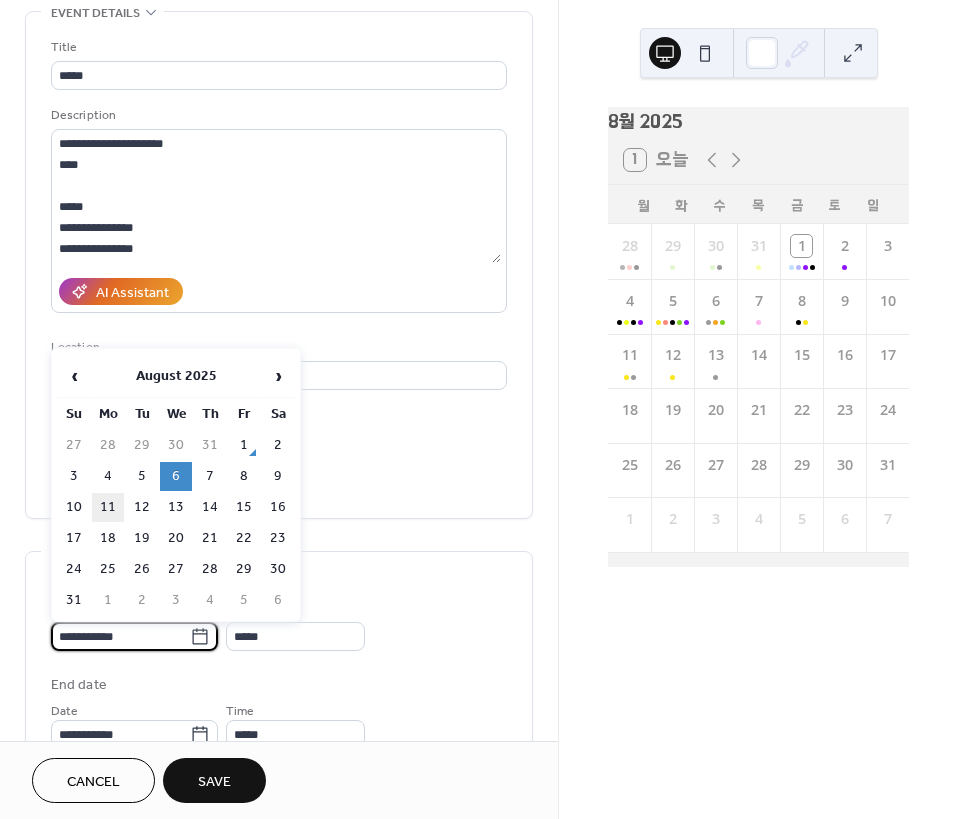 click on "11" at bounding box center (108, 507) 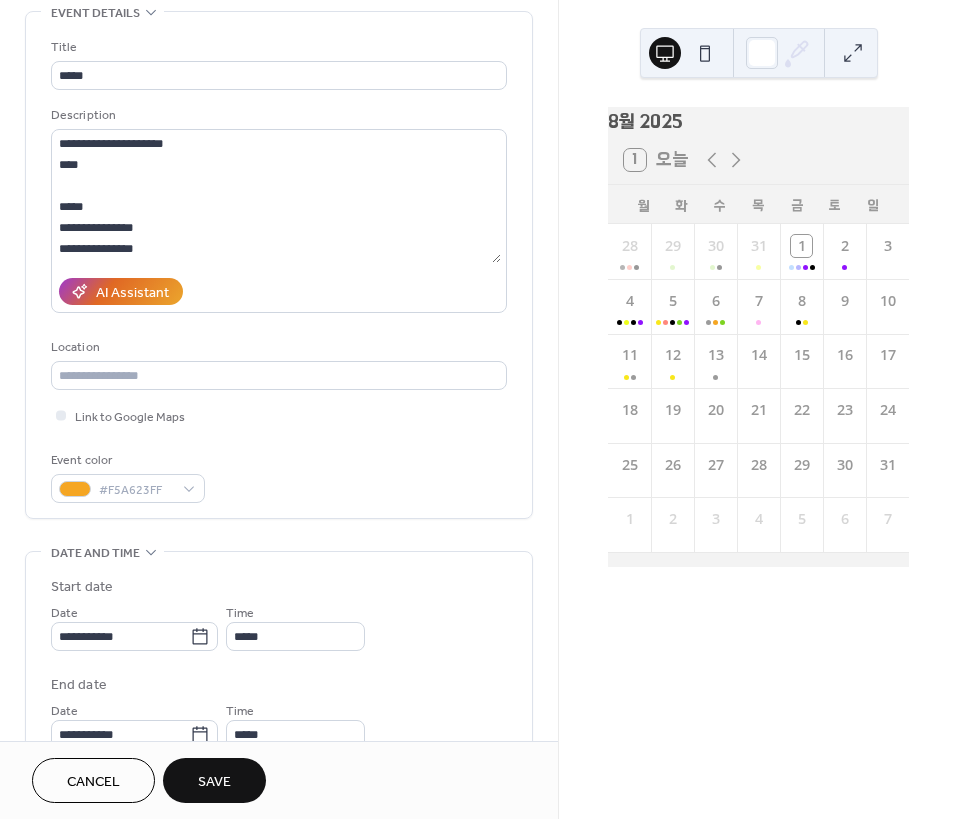drag, startPoint x: 443, startPoint y: 597, endPoint x: 474, endPoint y: 603, distance: 31.575306 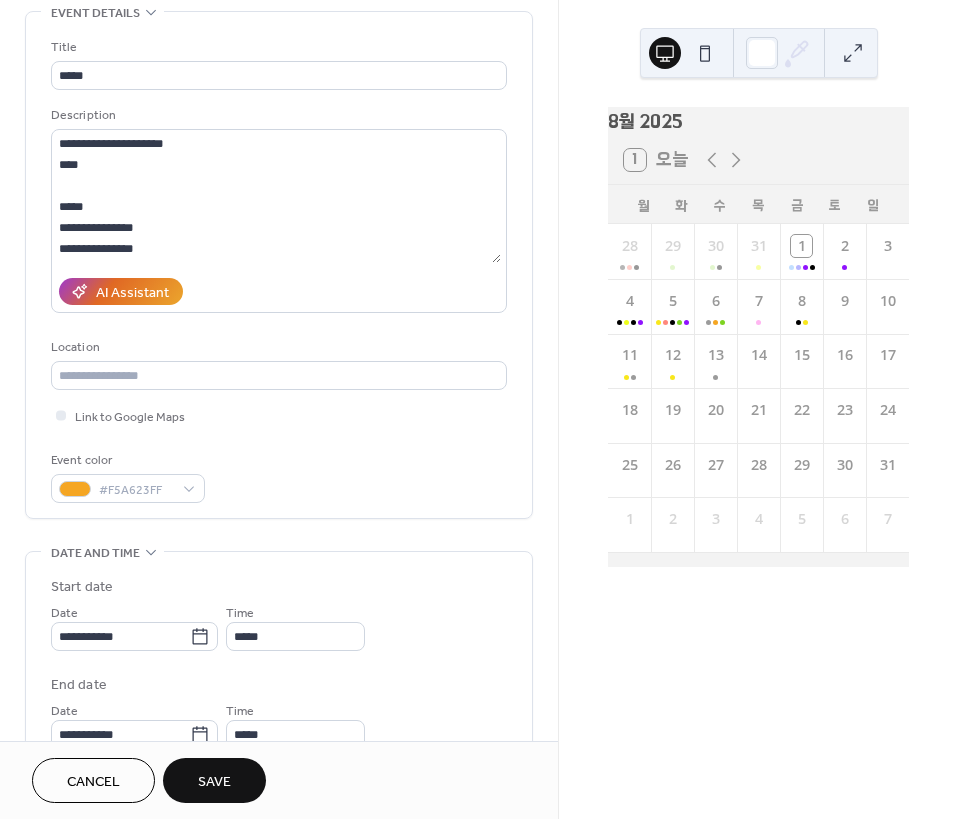 click on "**********" at bounding box center (279, 614) 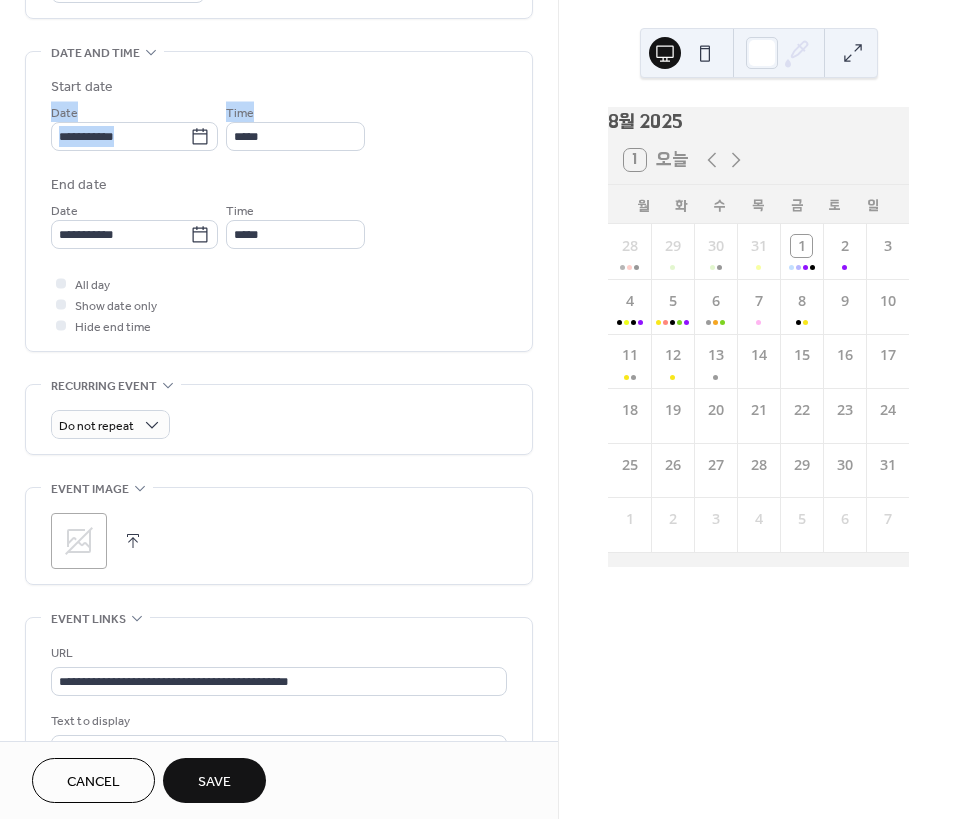 scroll, scrollTop: 700, scrollLeft: 0, axis: vertical 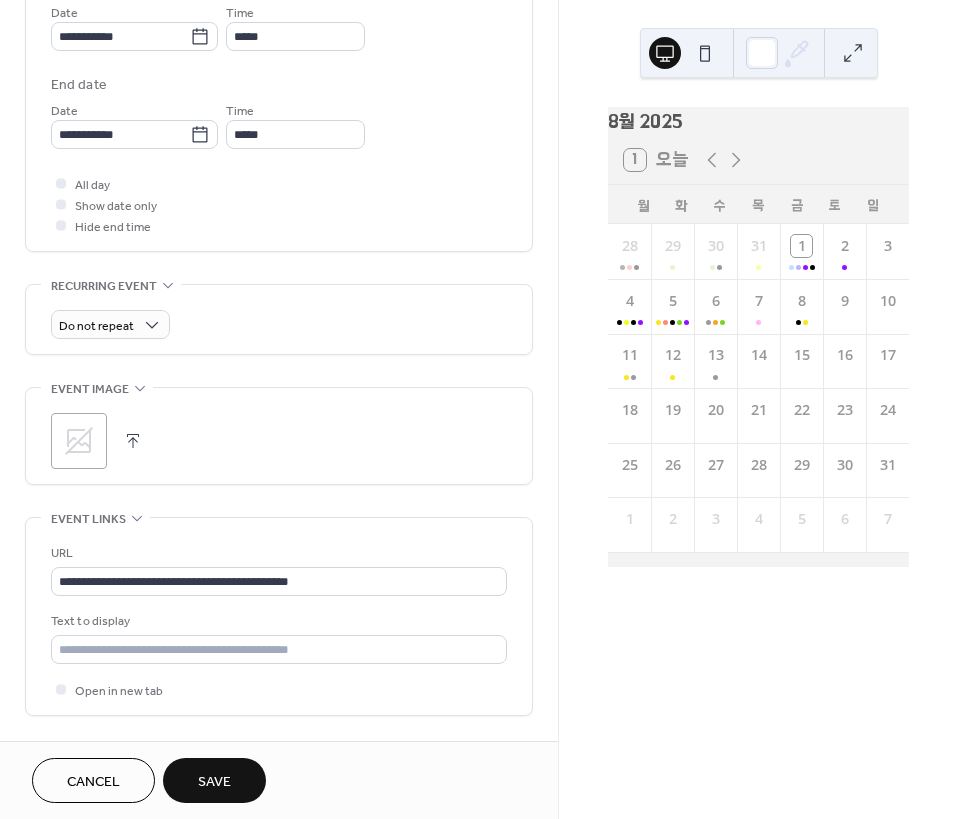 click on "**********" at bounding box center [279, 147] 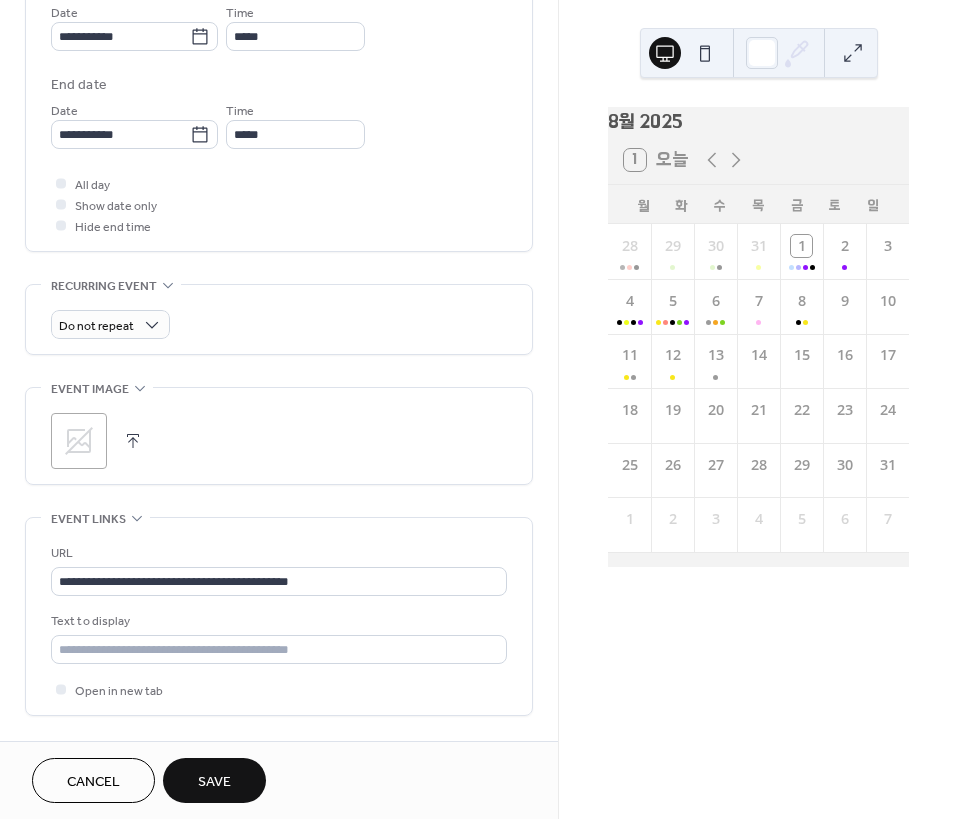 scroll, scrollTop: 843, scrollLeft: 0, axis: vertical 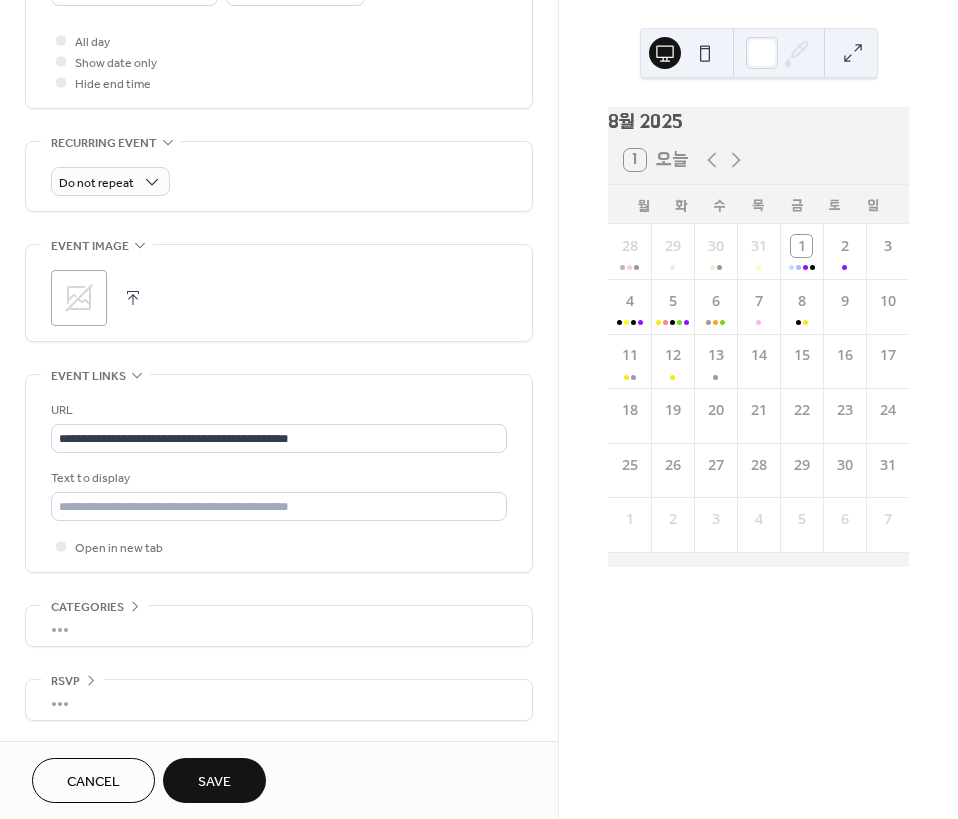 click on "Save" at bounding box center (214, 780) 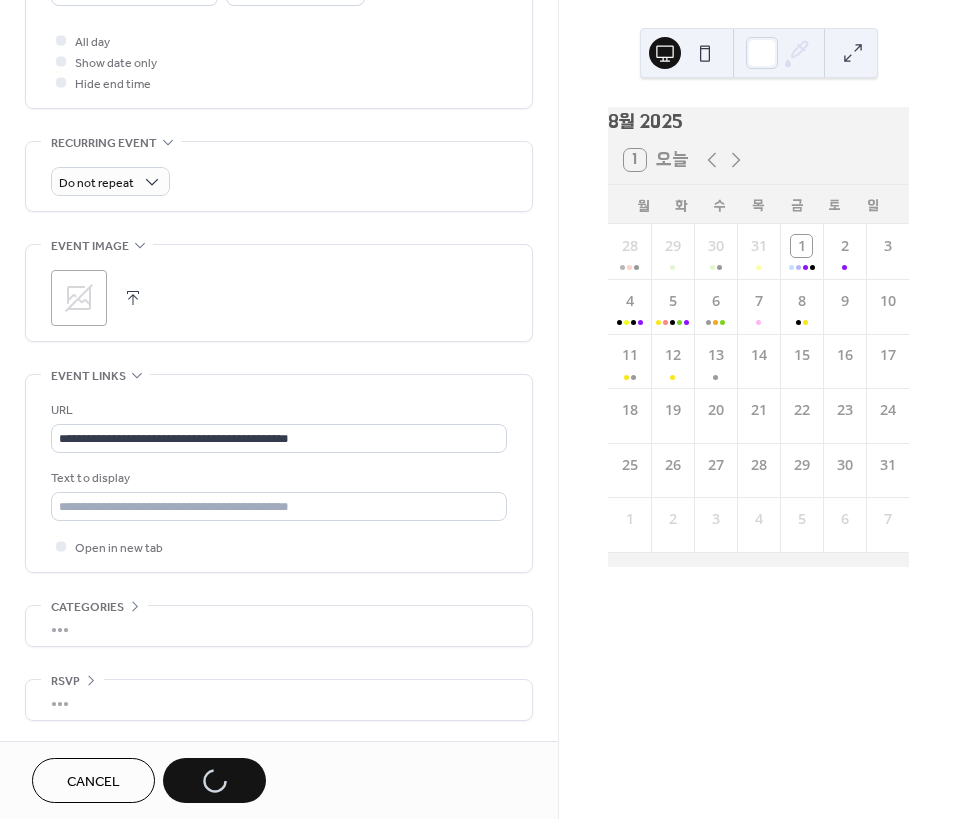 drag, startPoint x: 232, startPoint y: 779, endPoint x: 582, endPoint y: 695, distance: 359.93887 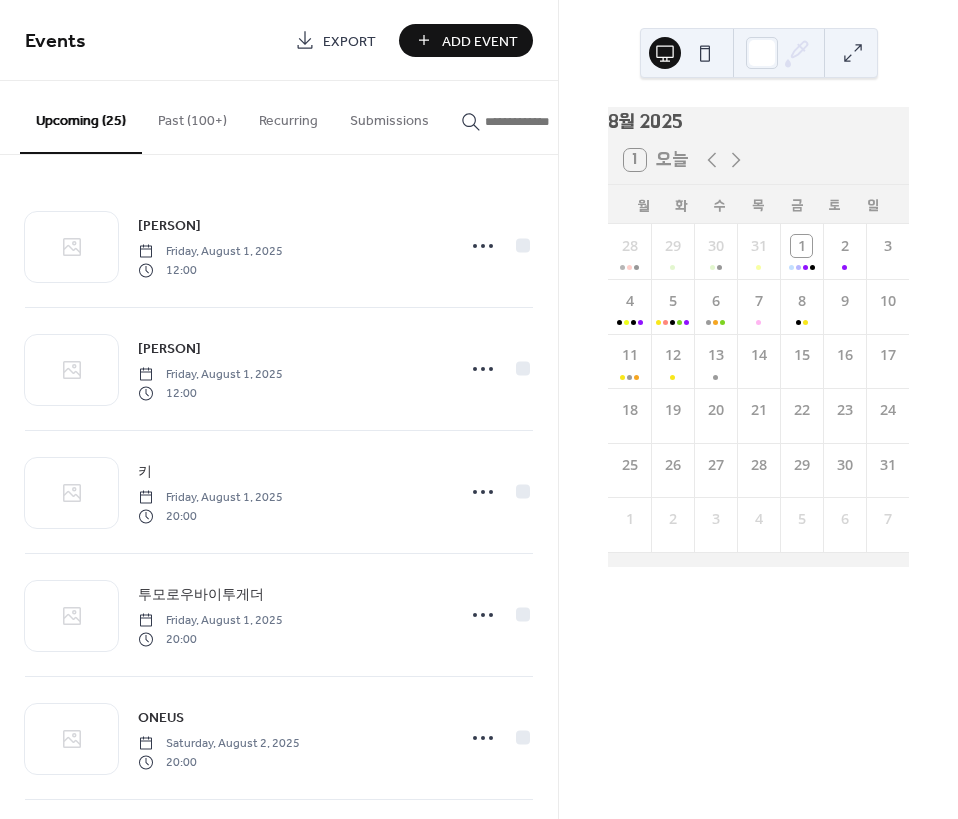 click on "Add Event" at bounding box center [466, 40] 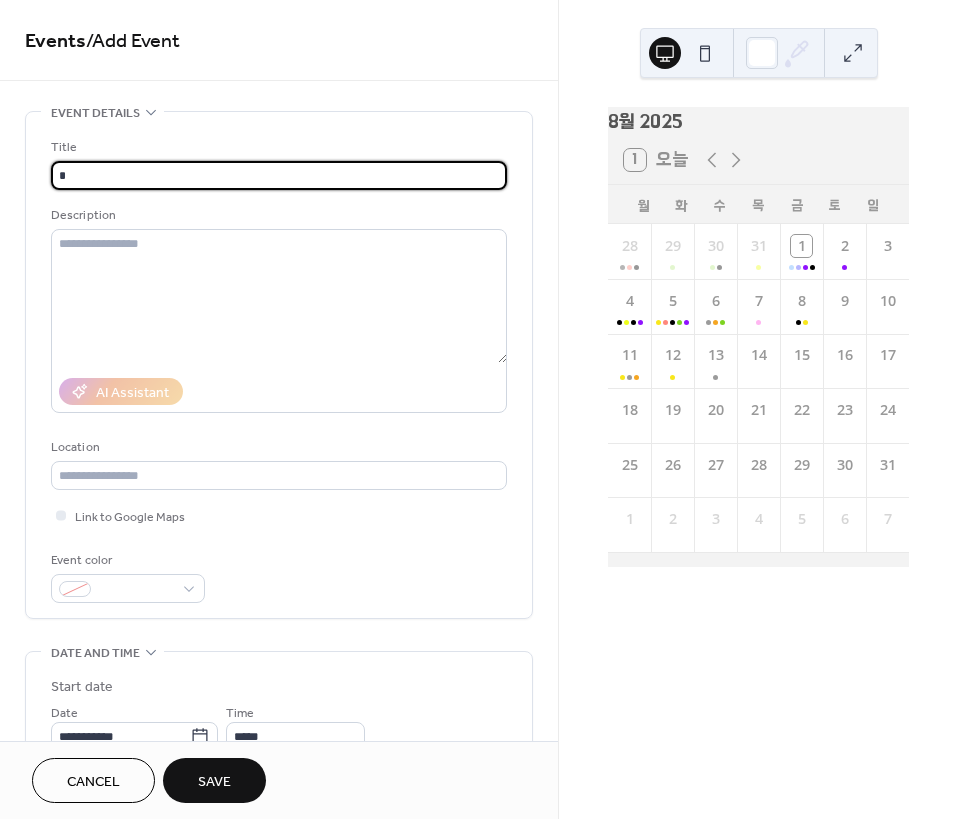 type on "*" 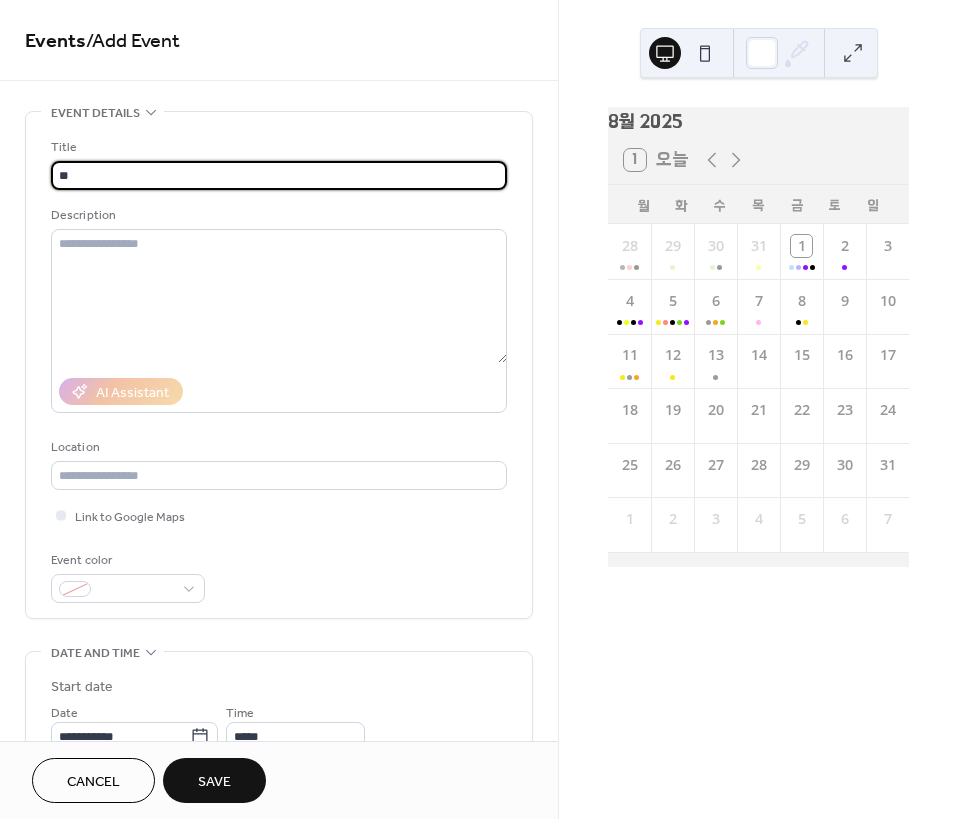 type on "**" 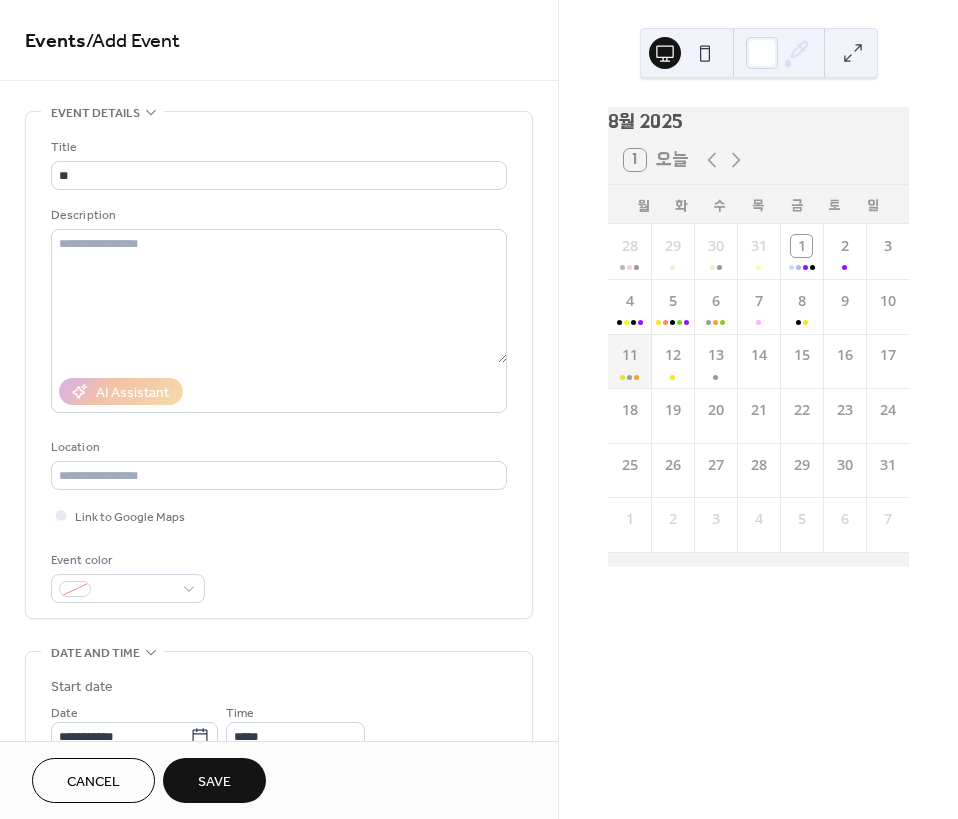 click on "11" at bounding box center (629, 361) 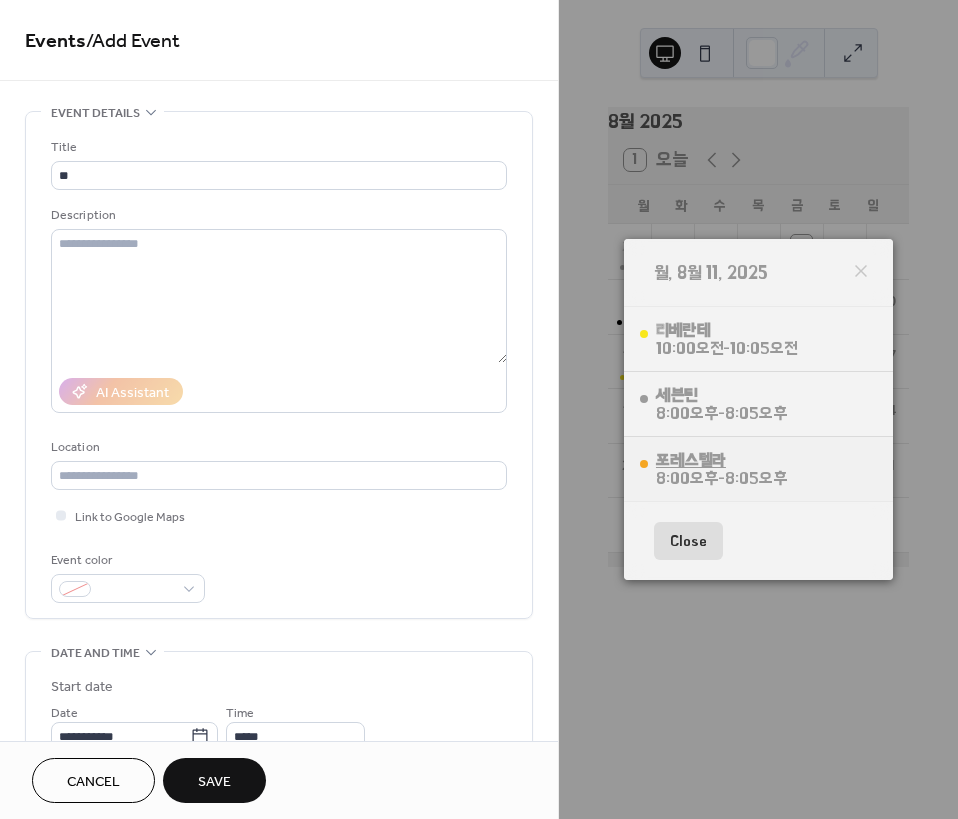 click on "포레스텔라" at bounding box center [721, 460] 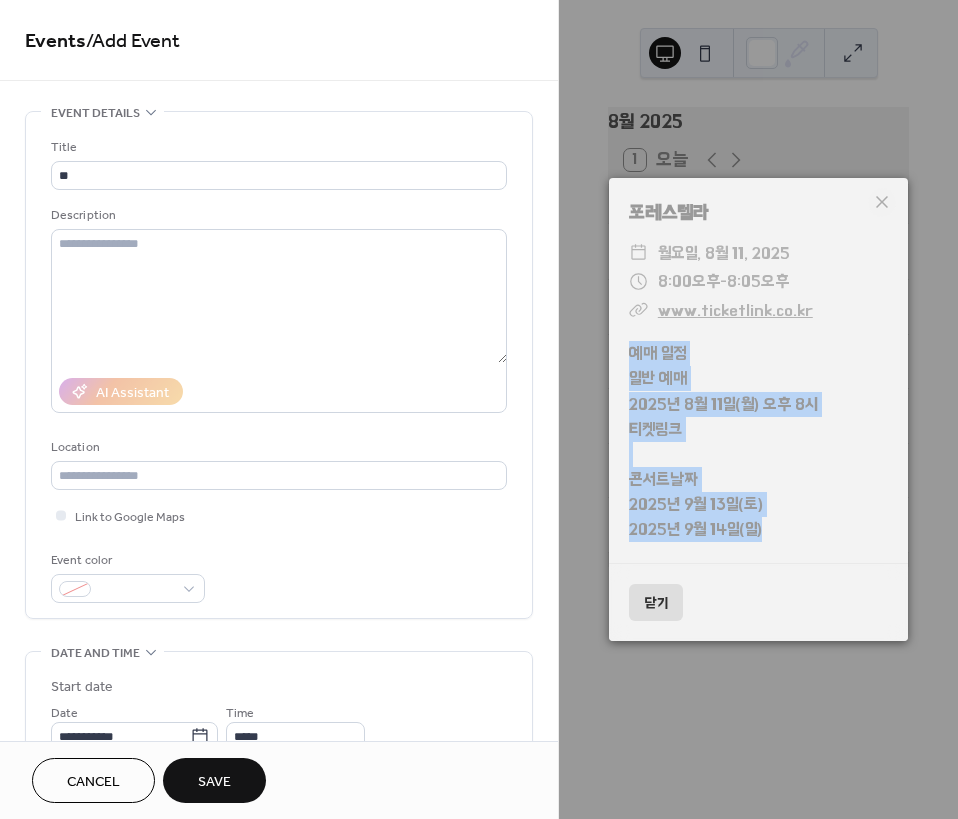 drag, startPoint x: 631, startPoint y: 352, endPoint x: 844, endPoint y: 538, distance: 282.78082 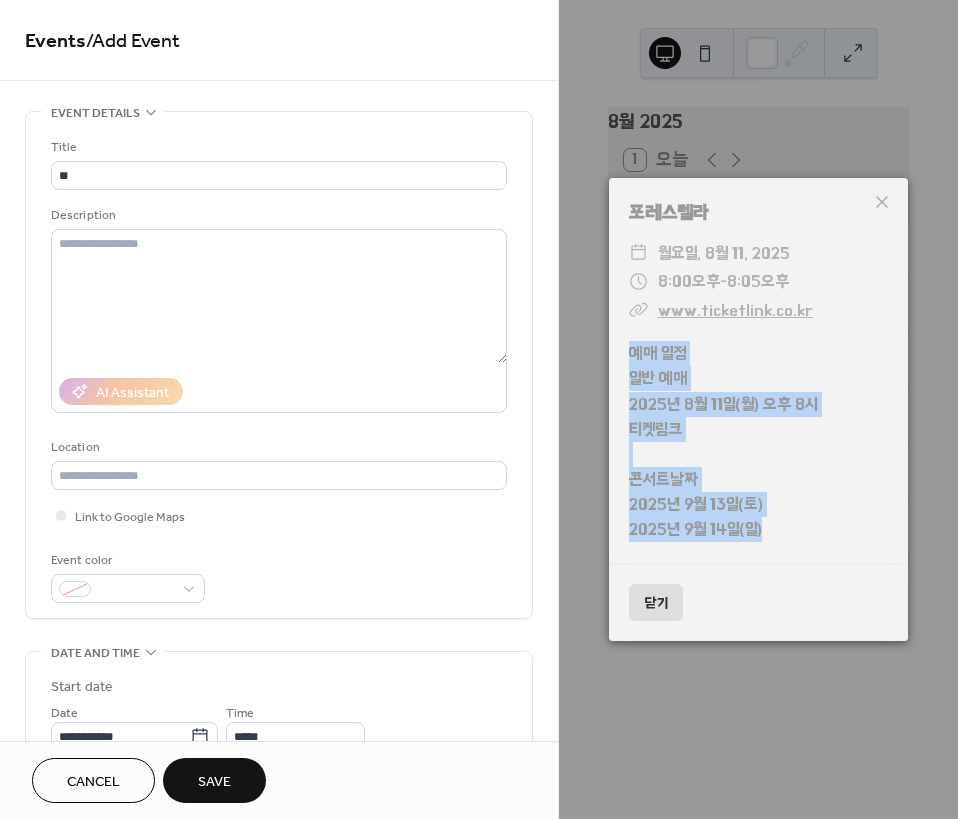 click on "예매 일정 일반 예매 2025년 8월 11일(월) 오후 8시 티켓링크 콘서트날짜 2025년 9월 13일(토) 2025년 9월 14일(일)" at bounding box center [758, 442] 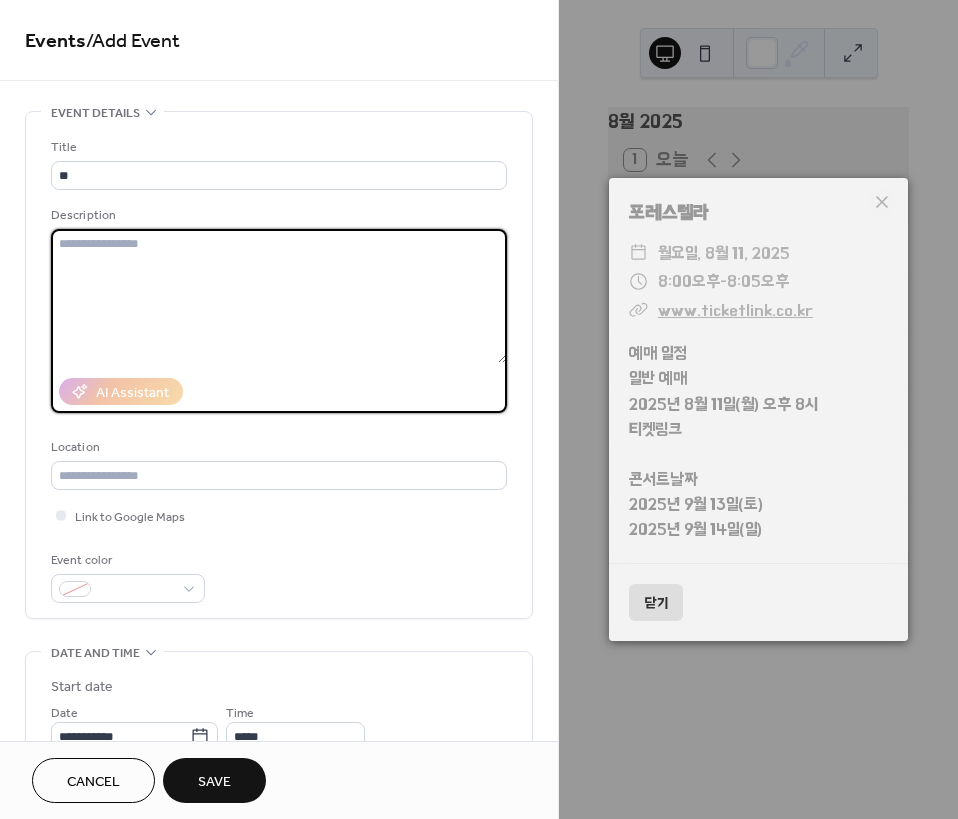 click at bounding box center [279, 296] 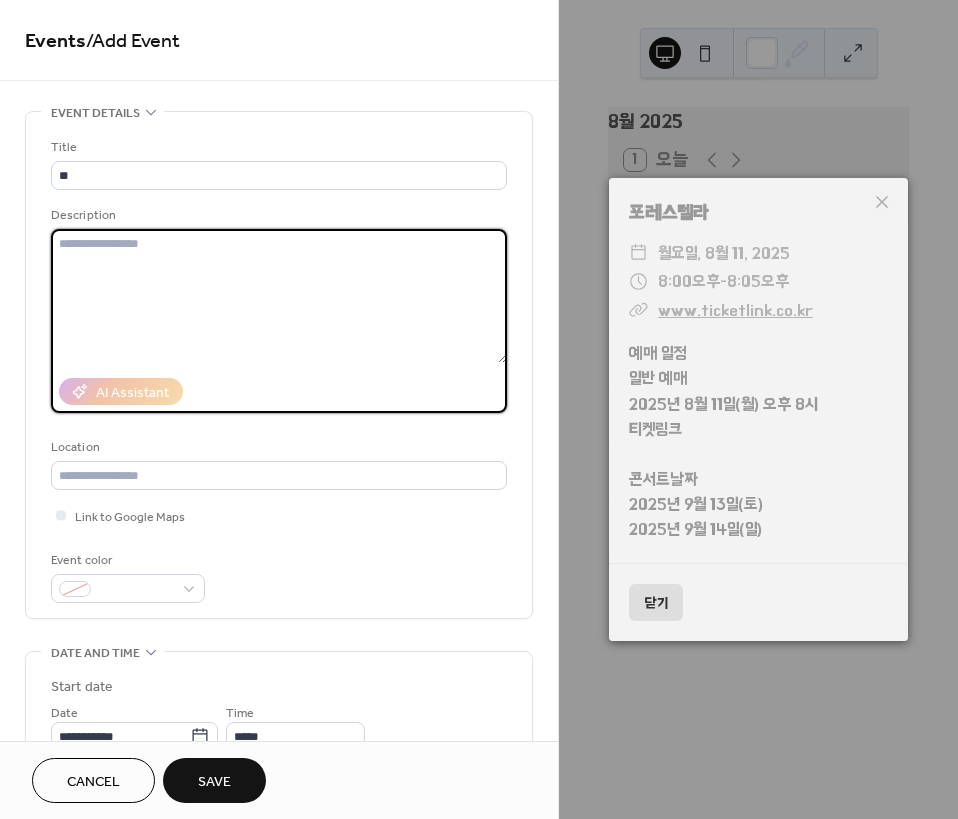 paste on "**********" 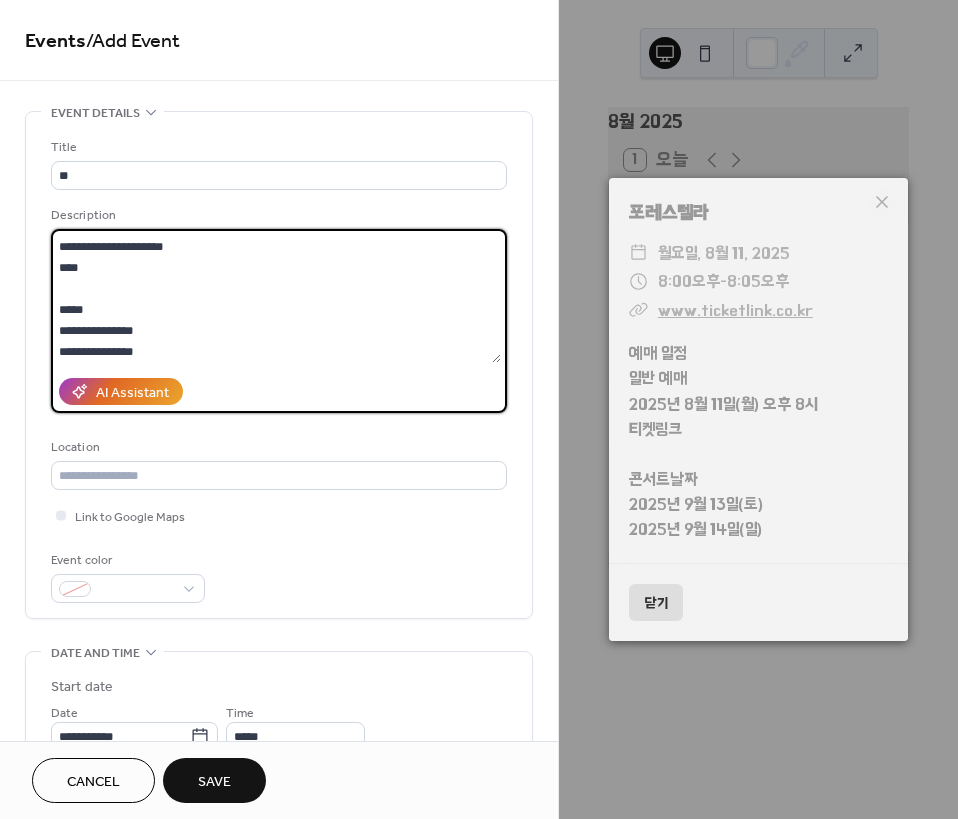 scroll, scrollTop: 0, scrollLeft: 0, axis: both 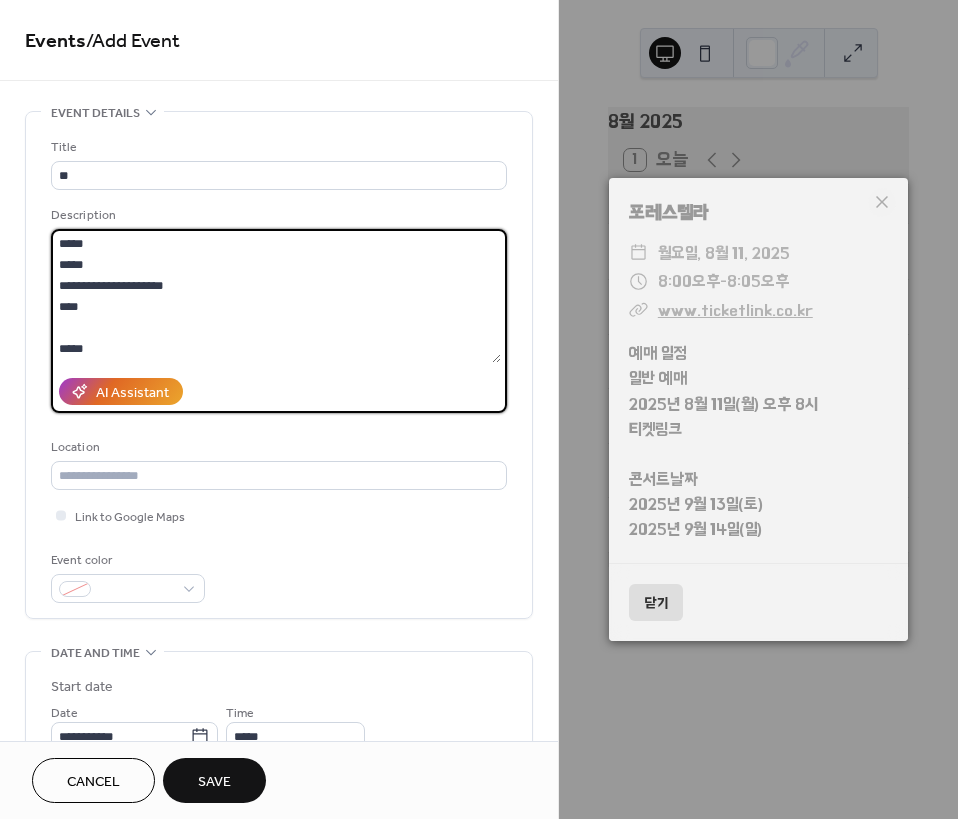 drag, startPoint x: 96, startPoint y: 264, endPoint x: 49, endPoint y: 265, distance: 47.010635 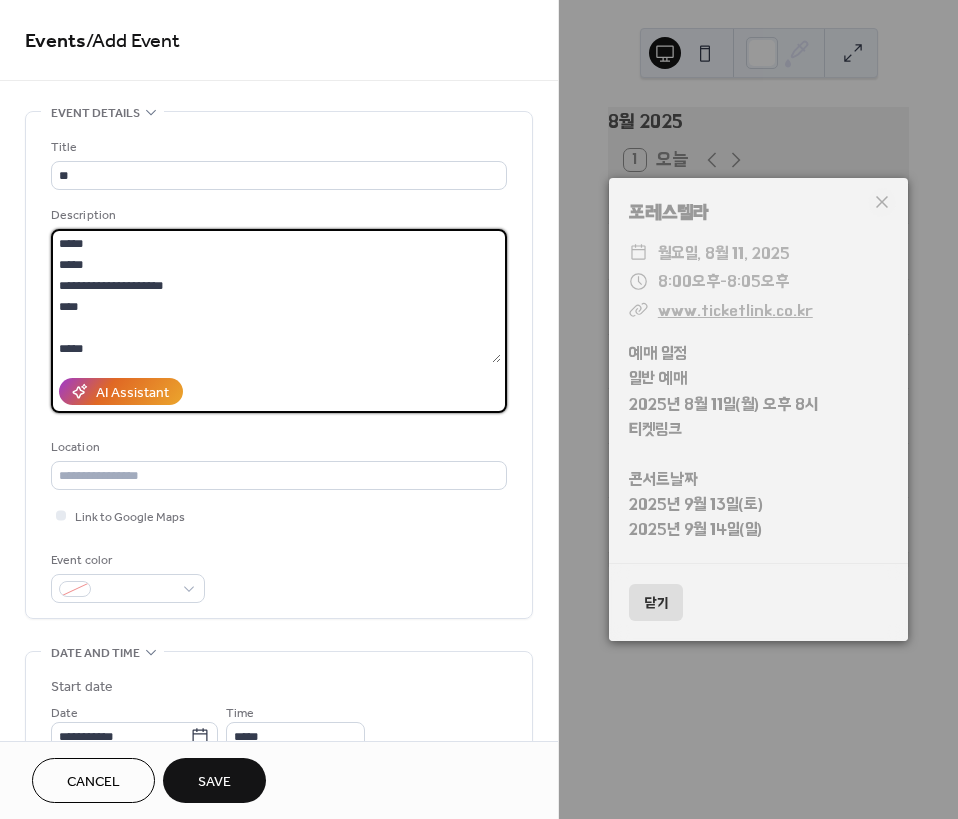 click on "**********" at bounding box center [279, 365] 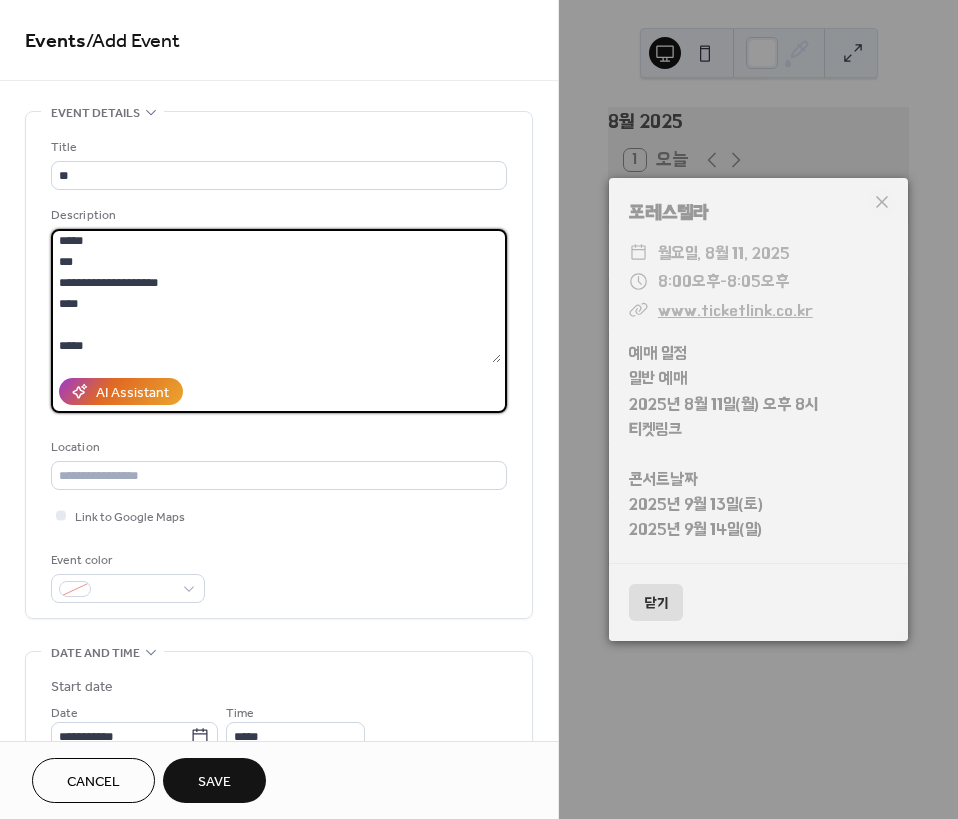 scroll, scrollTop: 18, scrollLeft: 0, axis: vertical 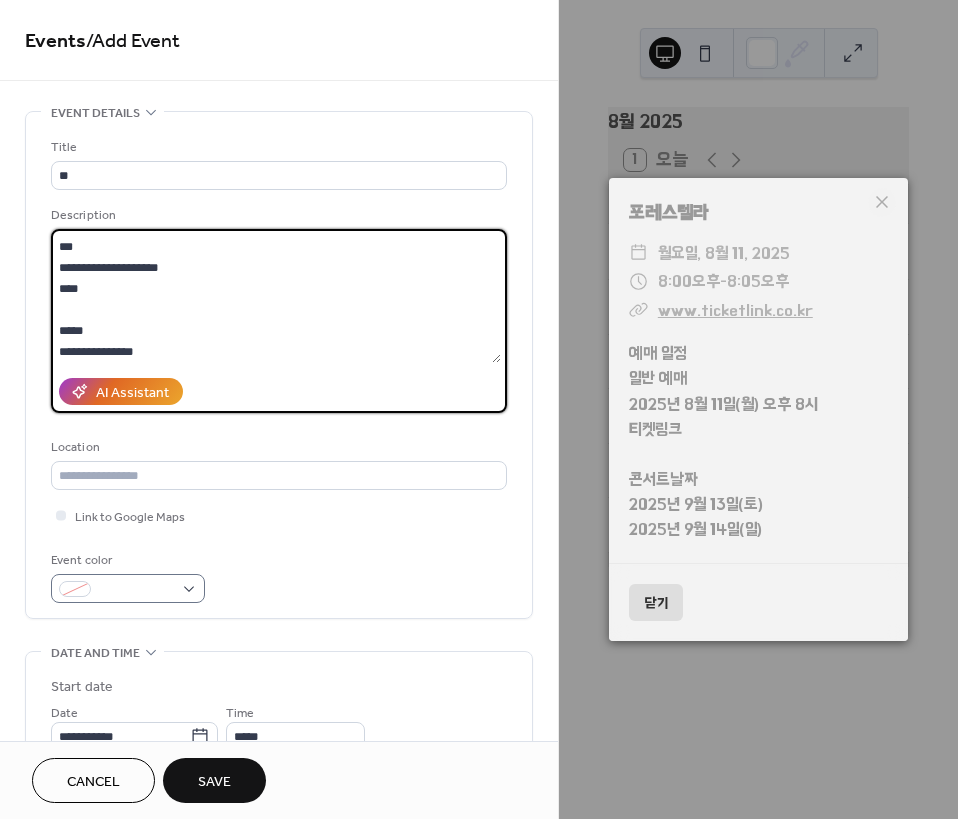 type on "**********" 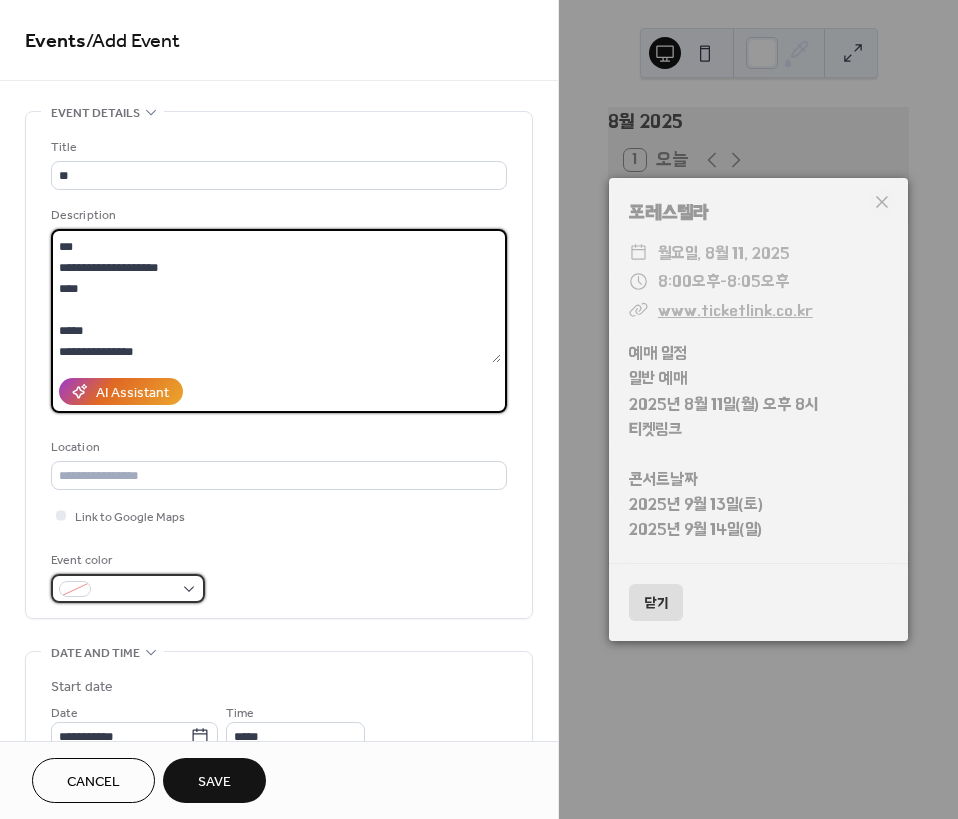 click at bounding box center [136, 590] 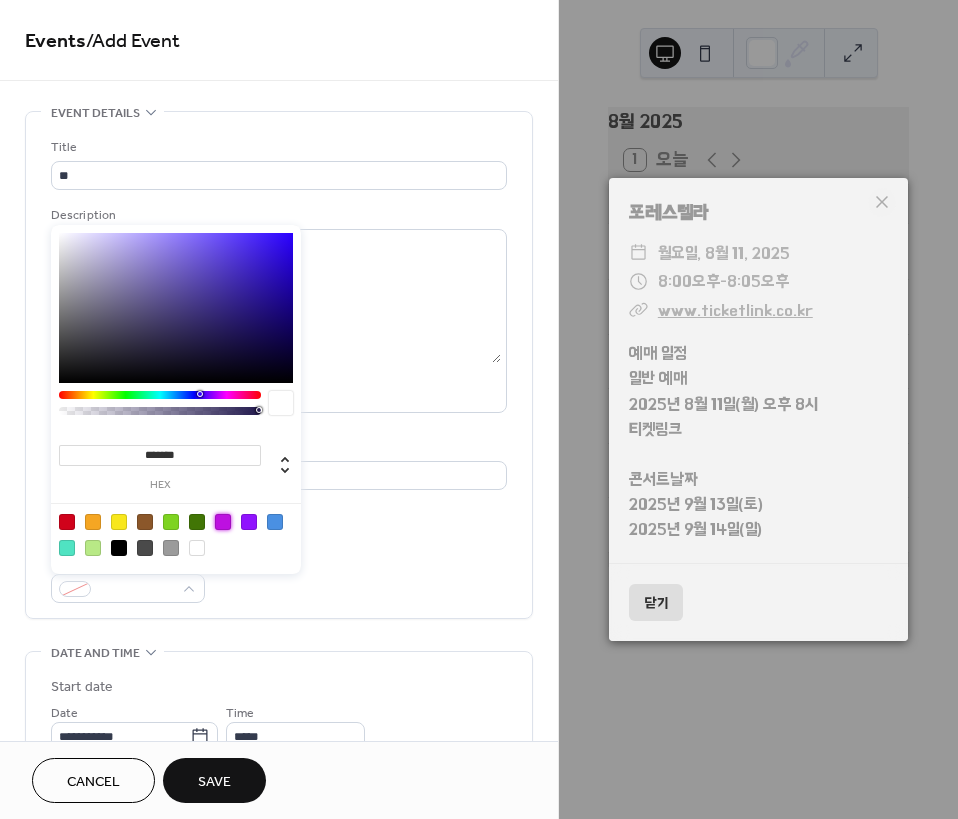 click at bounding box center (223, 522) 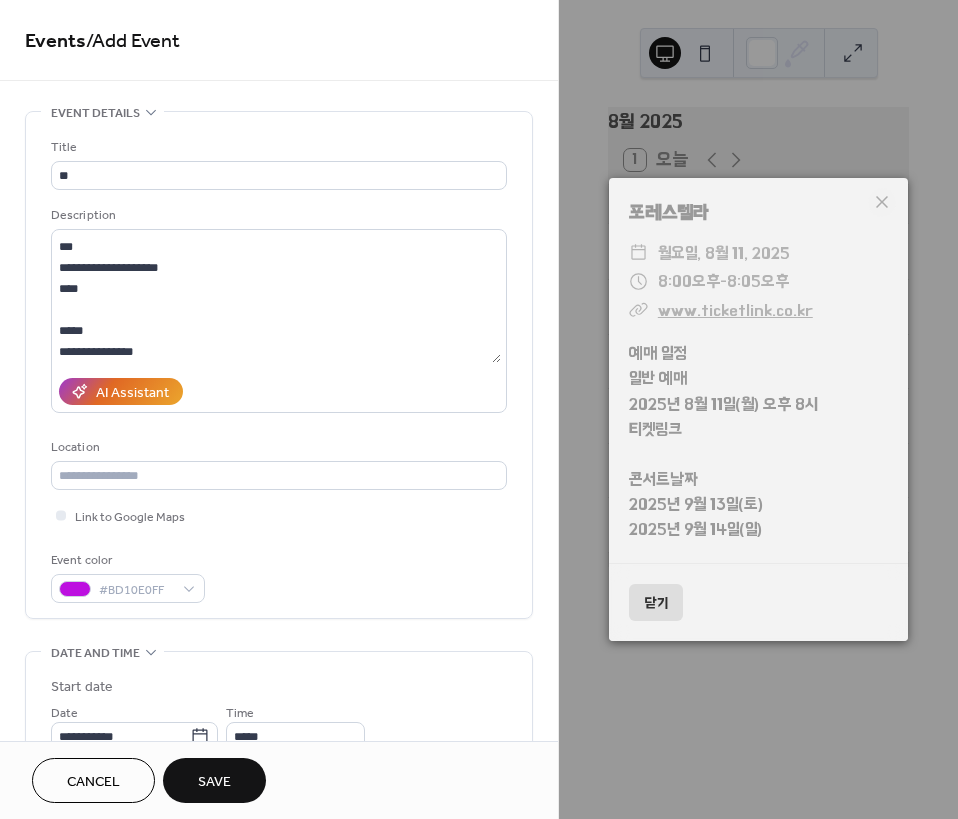 click on "Event color #BD10E0FF" at bounding box center (279, 576) 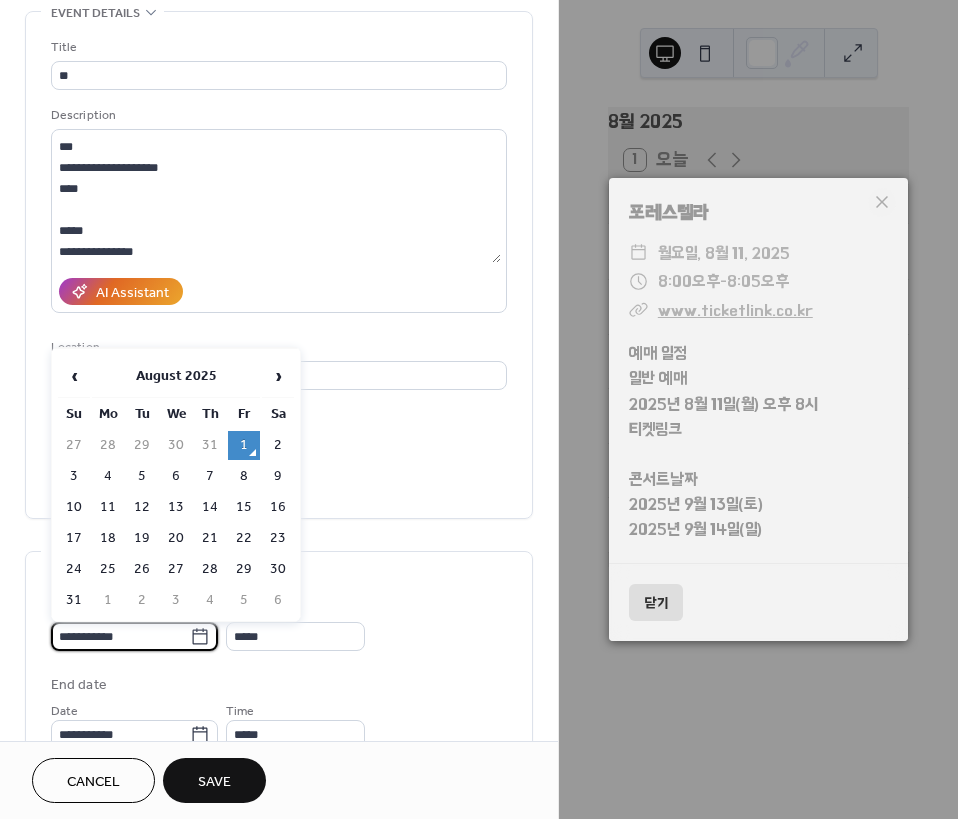 click on "**********" at bounding box center (120, 636) 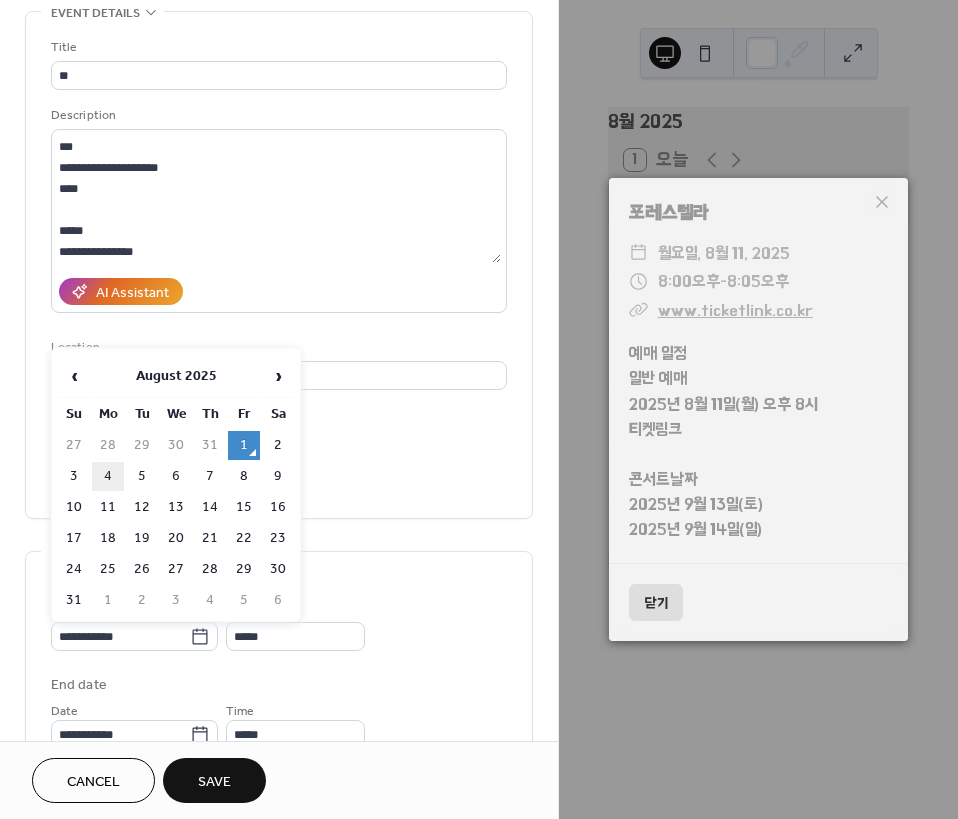 click on "4" at bounding box center (108, 476) 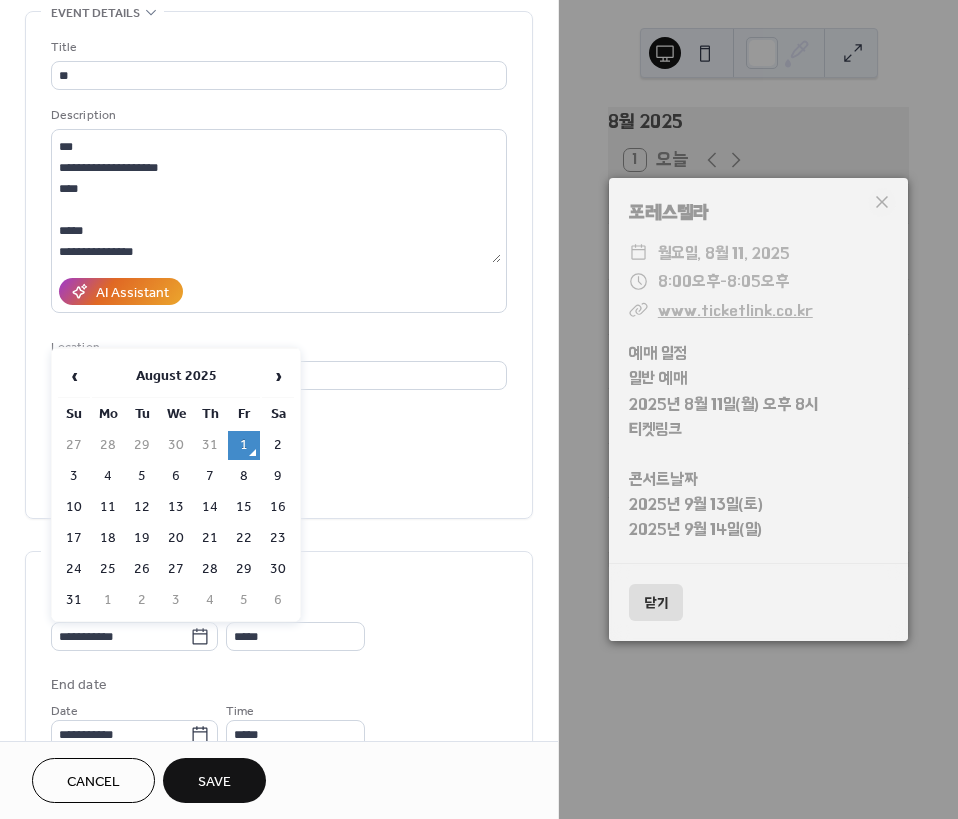 type on "**********" 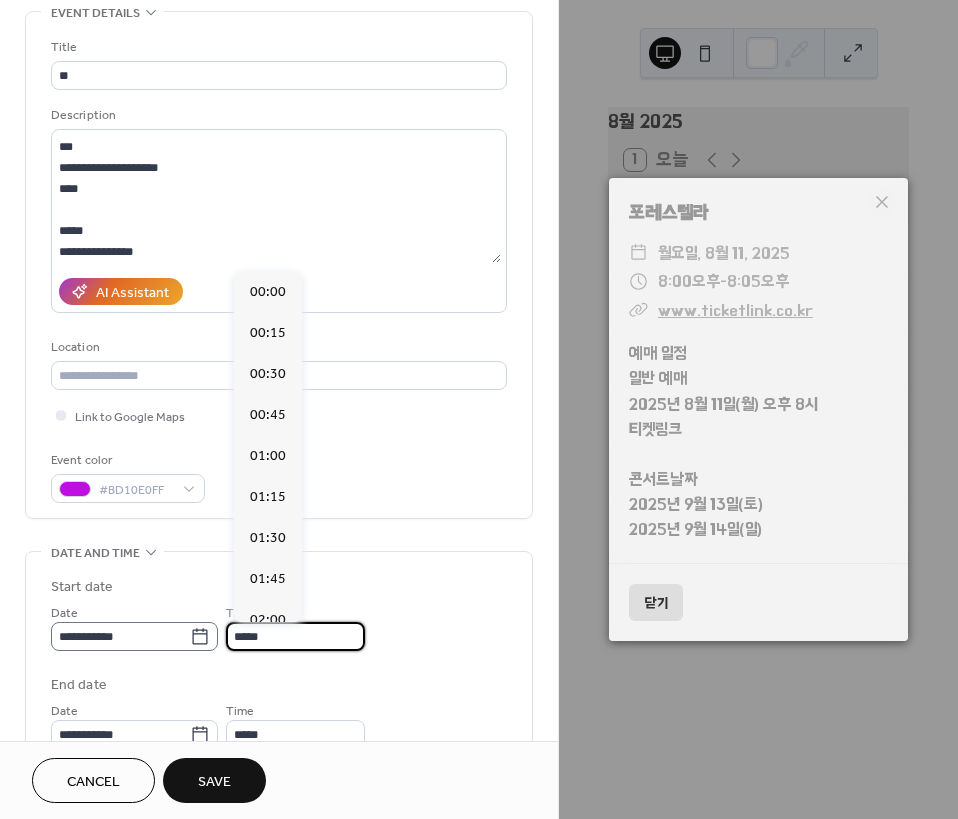 drag, startPoint x: 278, startPoint y: 631, endPoint x: 141, endPoint y: 641, distance: 137.36447 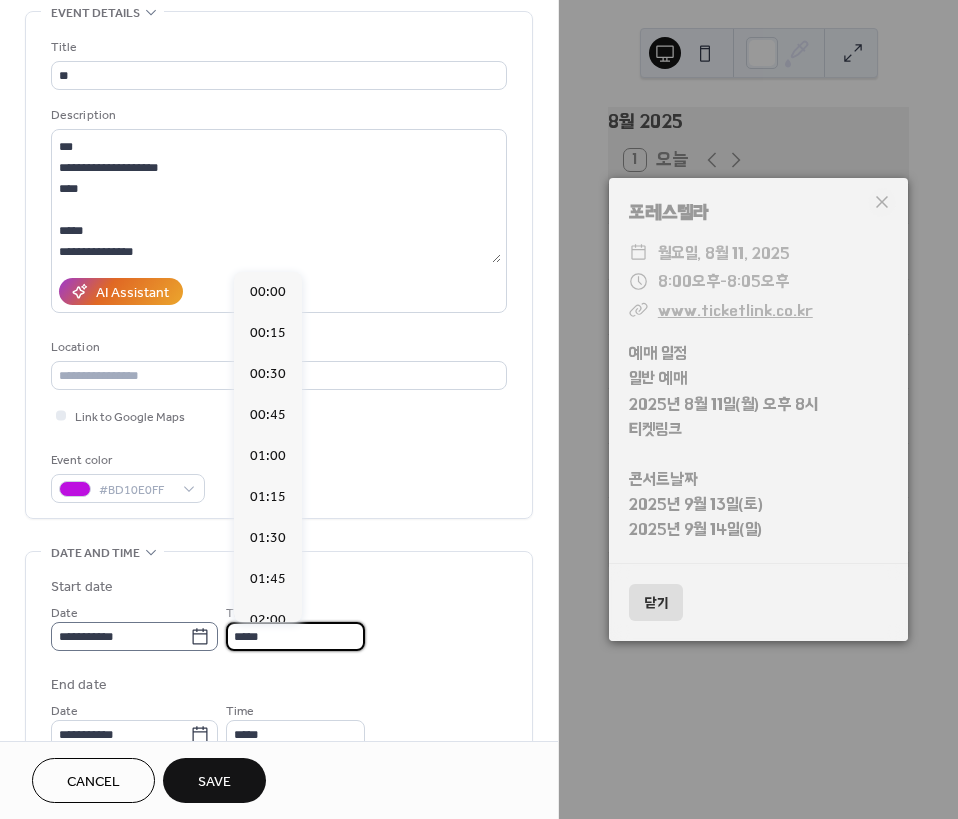 click on "**********" at bounding box center (279, 626) 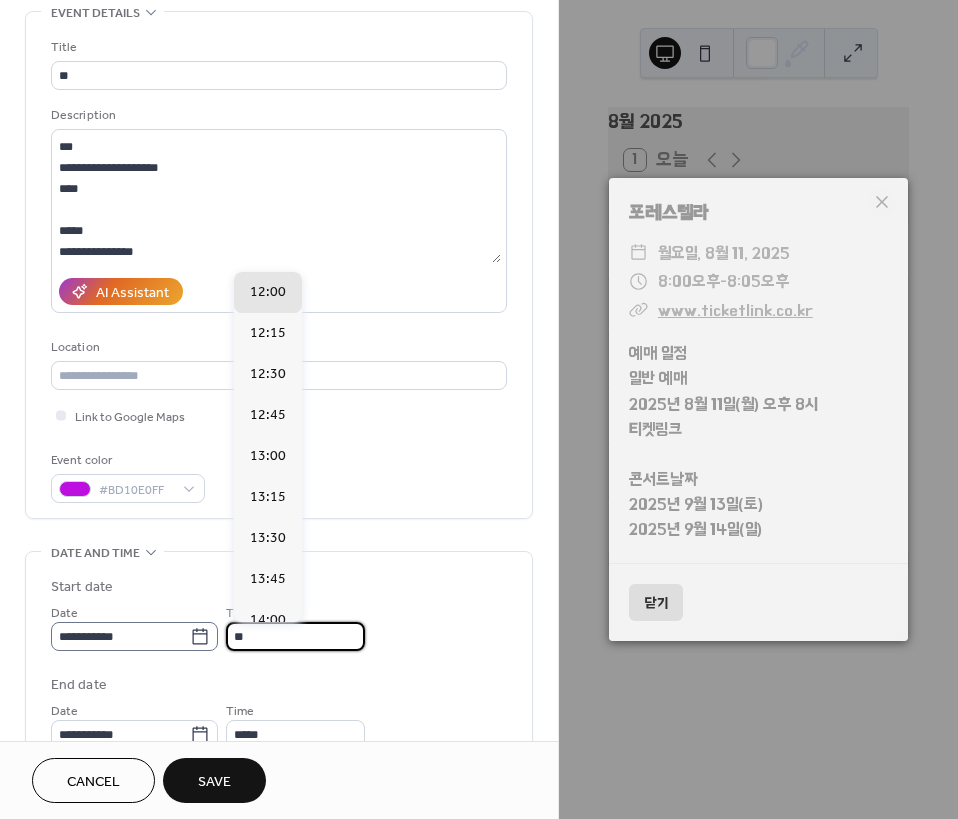 scroll, scrollTop: 3280, scrollLeft: 0, axis: vertical 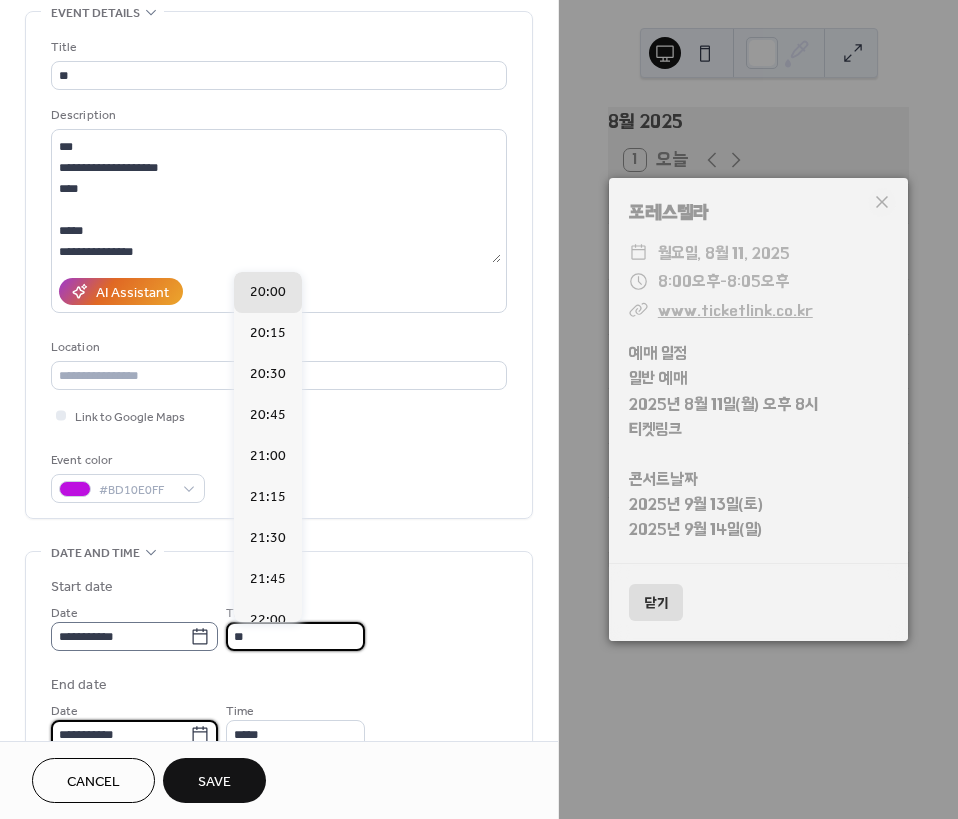 type on "*****" 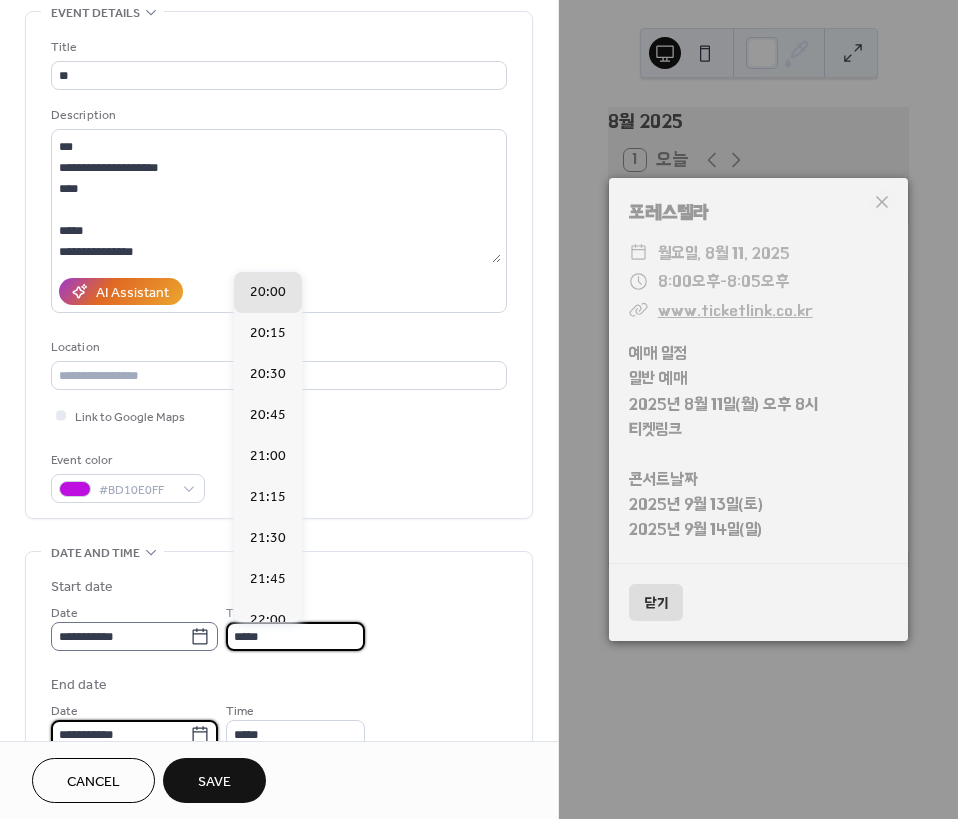 scroll, scrollTop: 108, scrollLeft: 0, axis: vertical 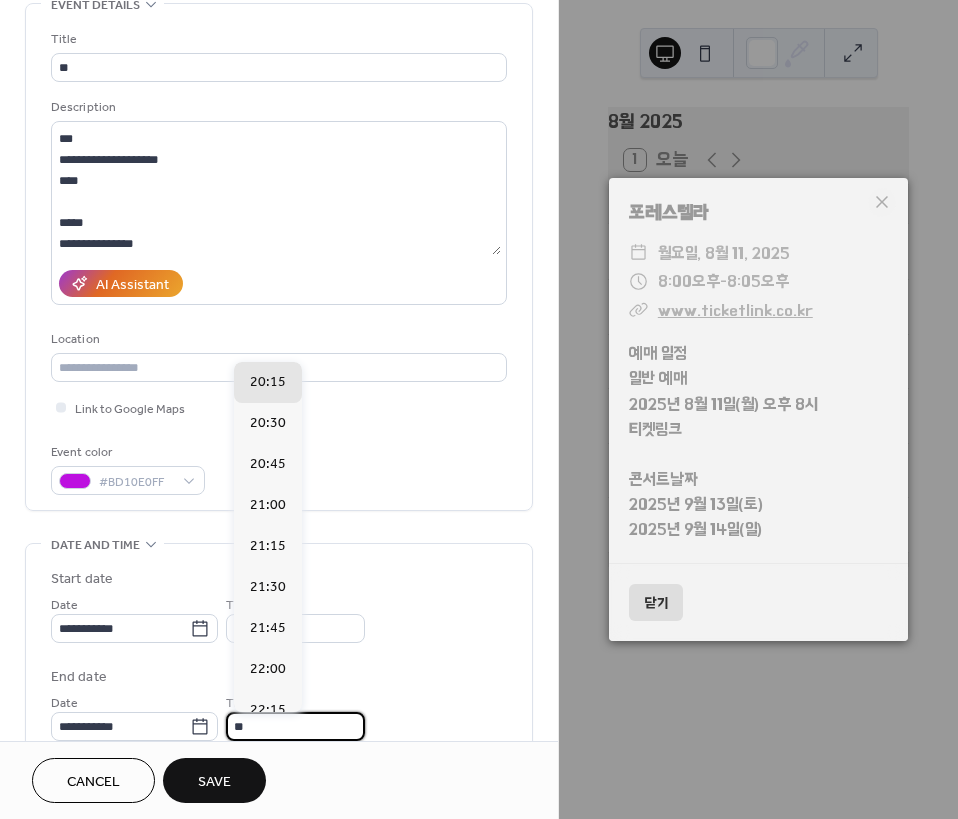 type on "*****" 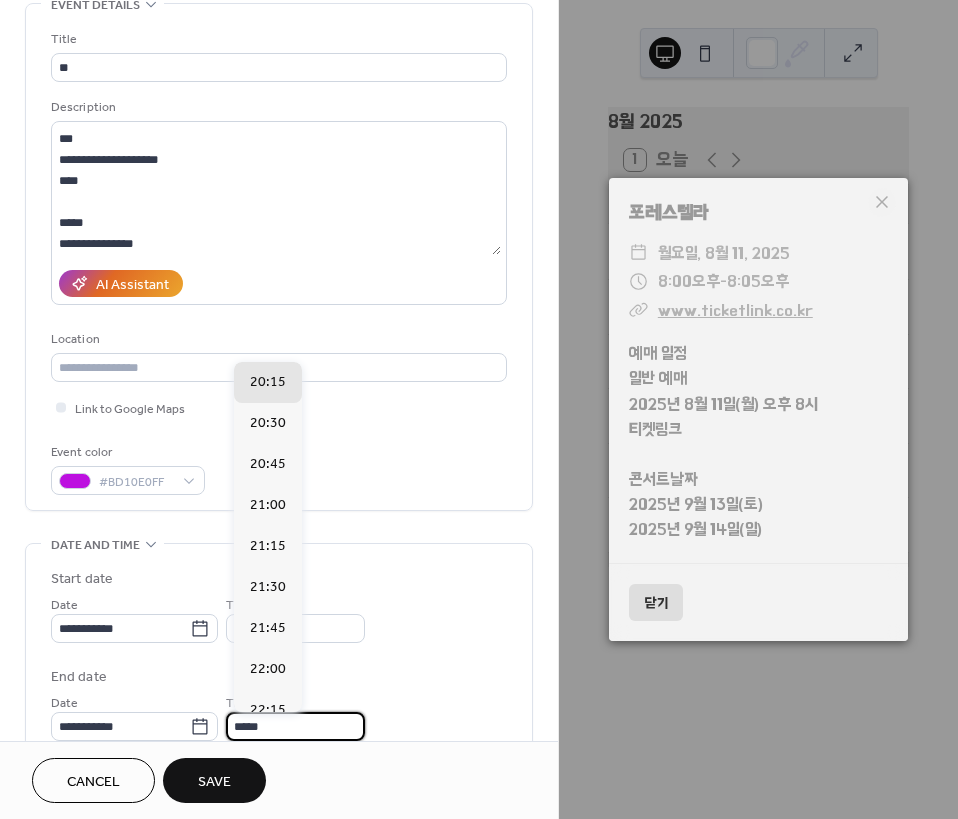 click on "**********" at bounding box center [279, 655] 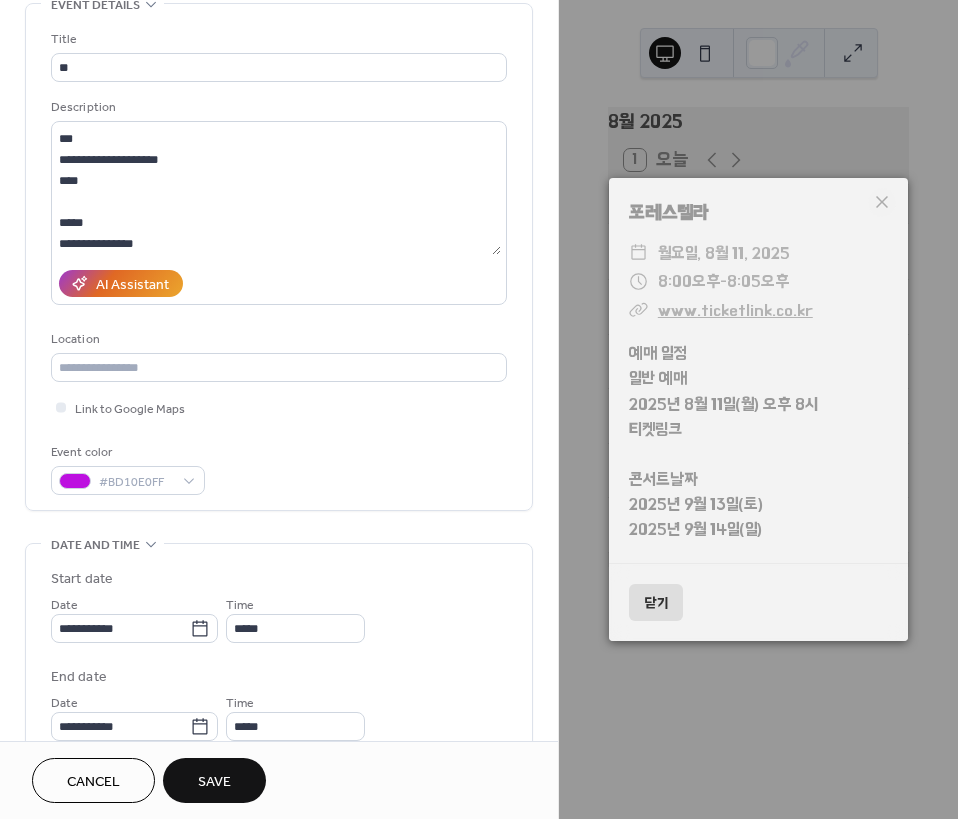 scroll, scrollTop: 708, scrollLeft: 0, axis: vertical 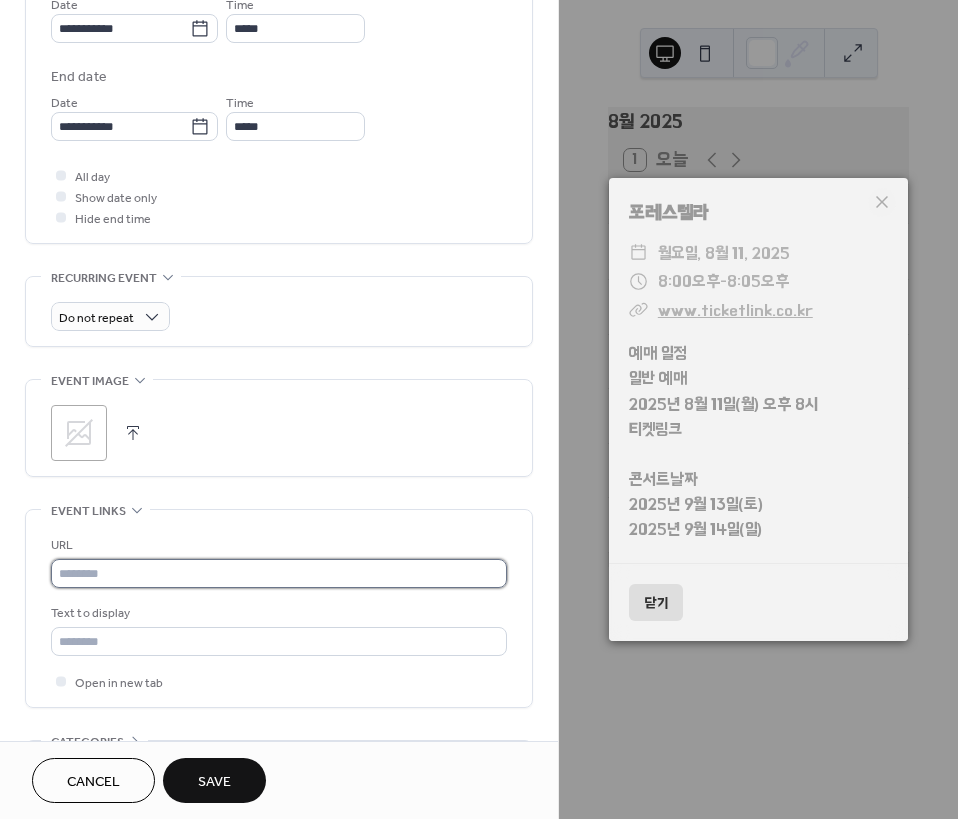 click at bounding box center [279, 573] 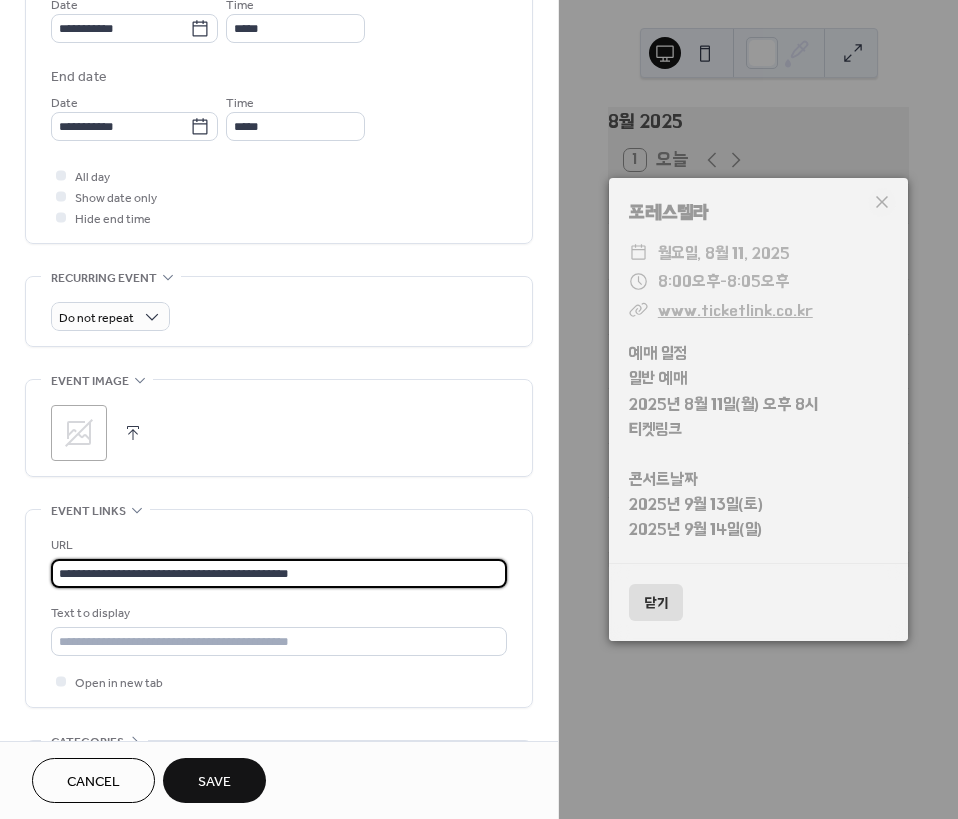 type on "**********" 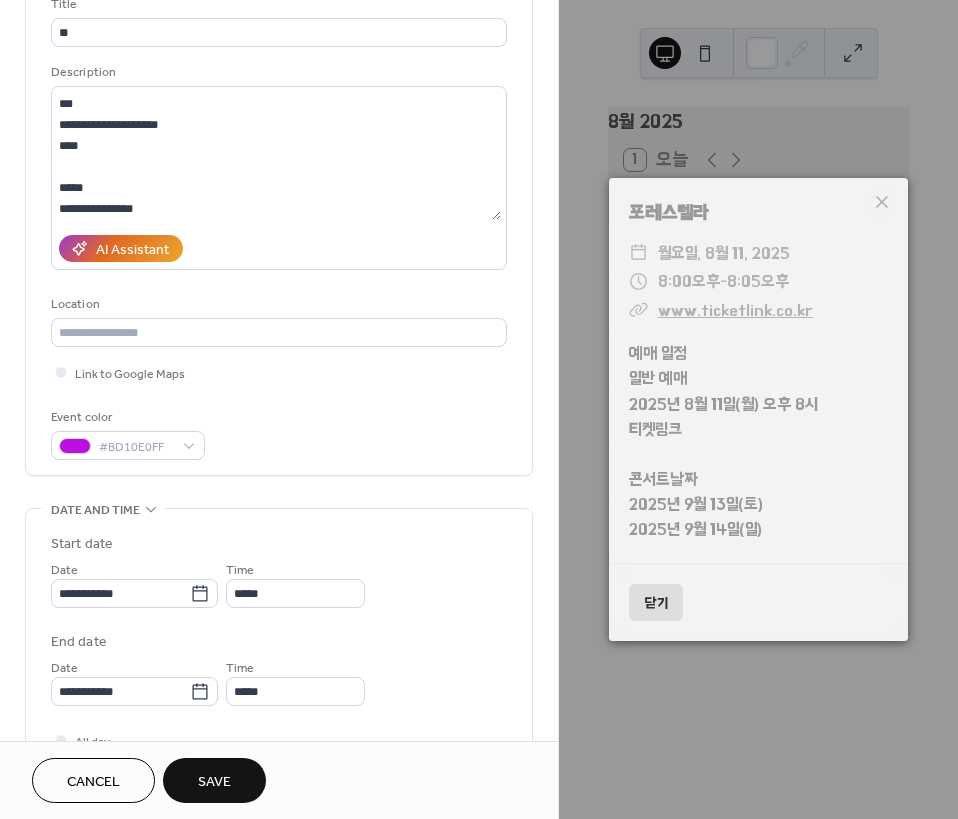 scroll, scrollTop: 0, scrollLeft: 0, axis: both 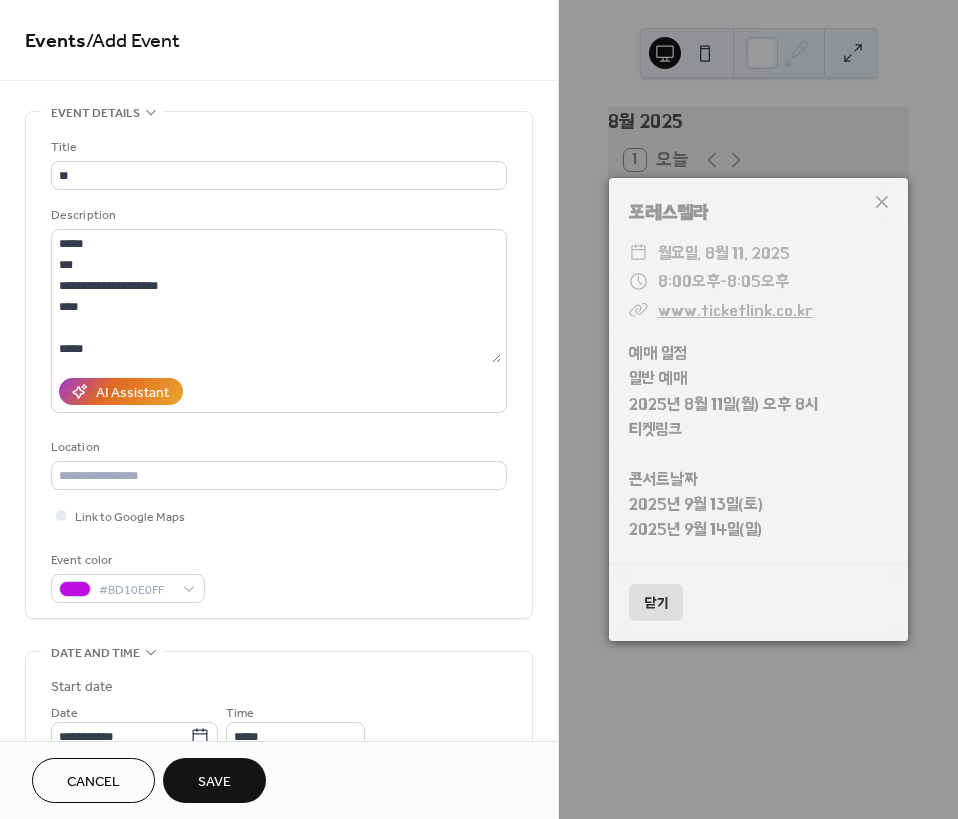 click 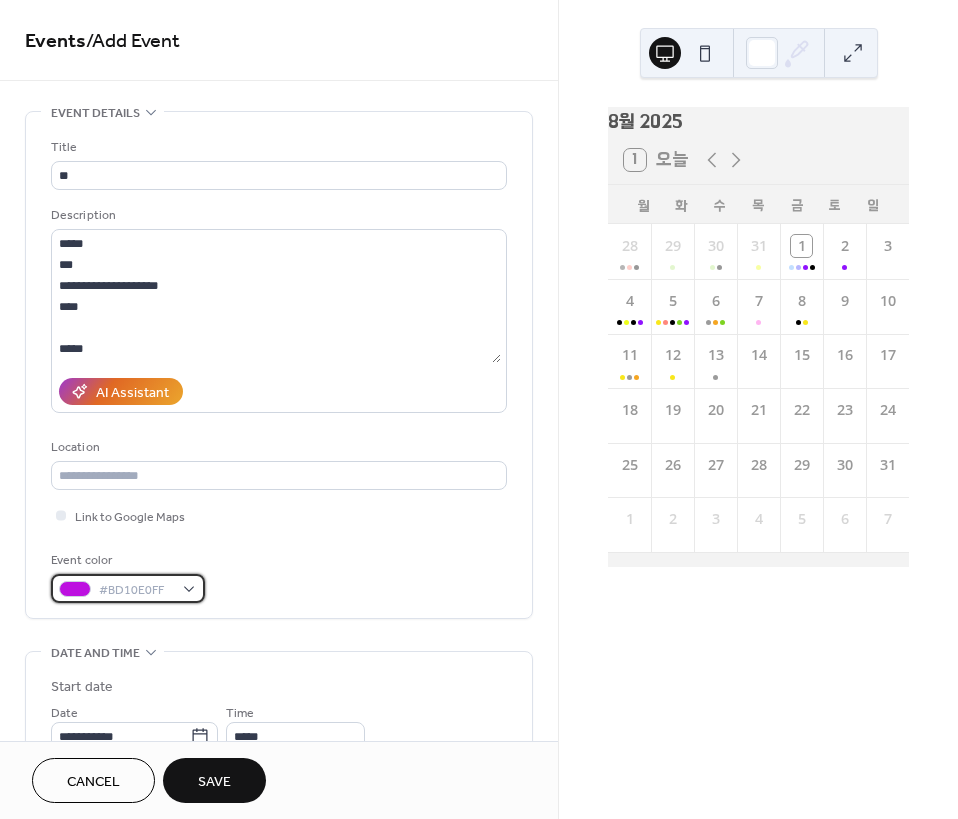 click on "#BD10E0FF" at bounding box center (136, 590) 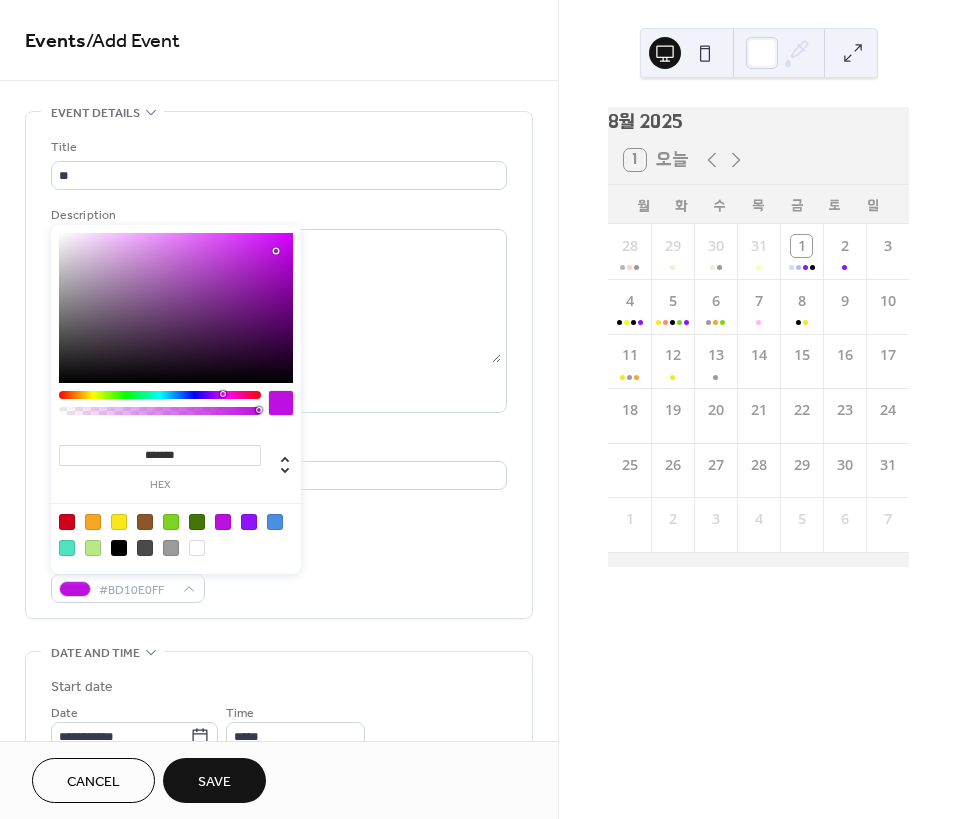 click at bounding box center (223, 522) 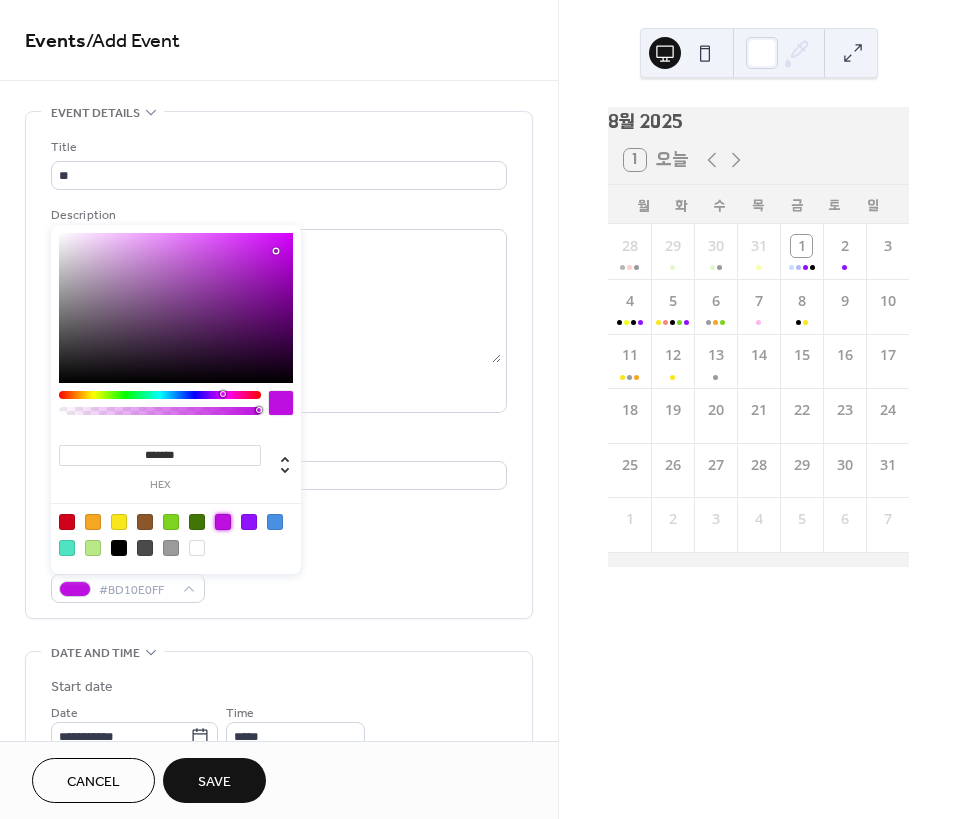 click at bounding box center [223, 522] 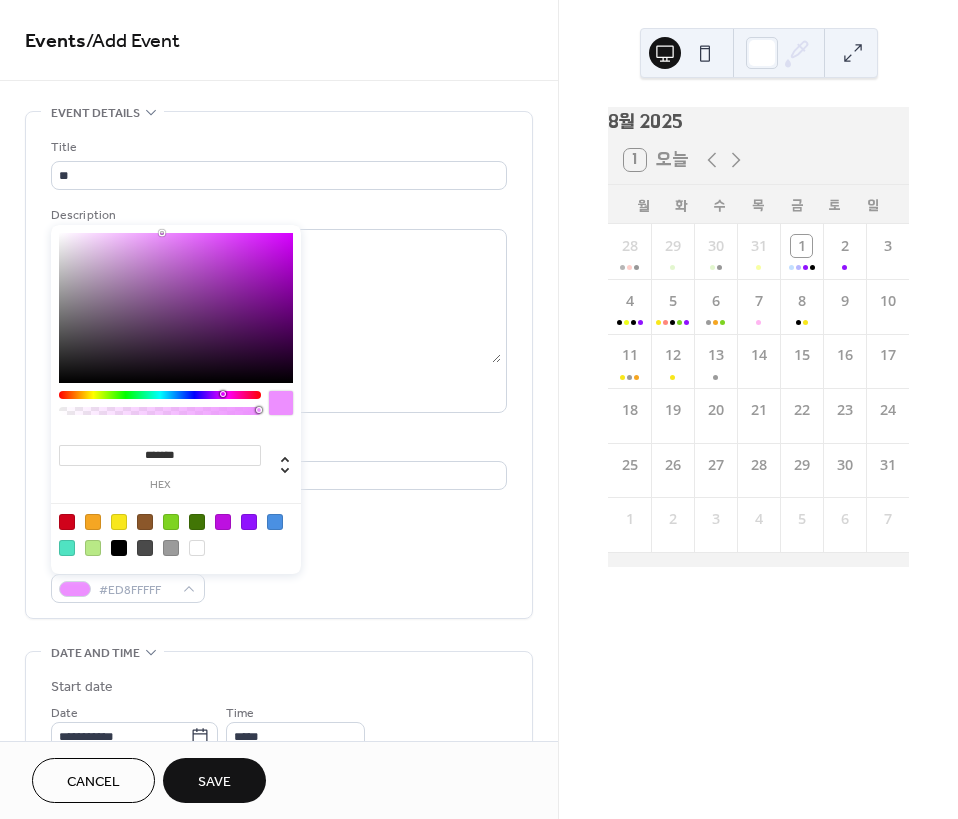 type on "*******" 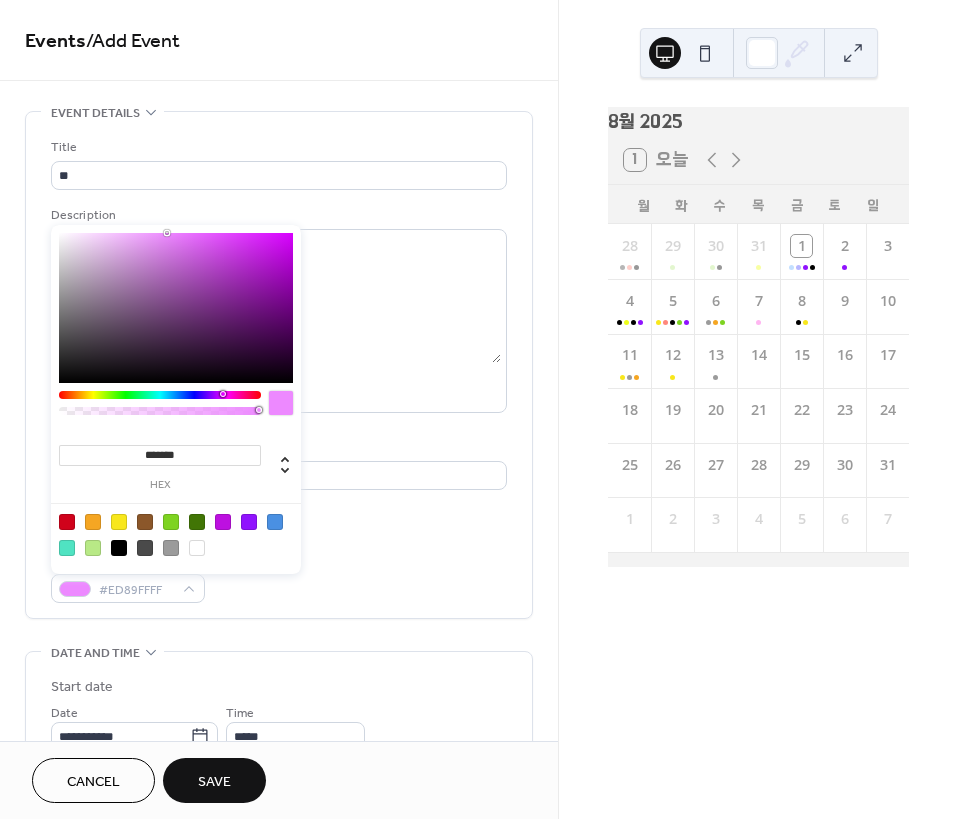 drag, startPoint x: 238, startPoint y: 269, endPoint x: 167, endPoint y: 196, distance: 101.8332 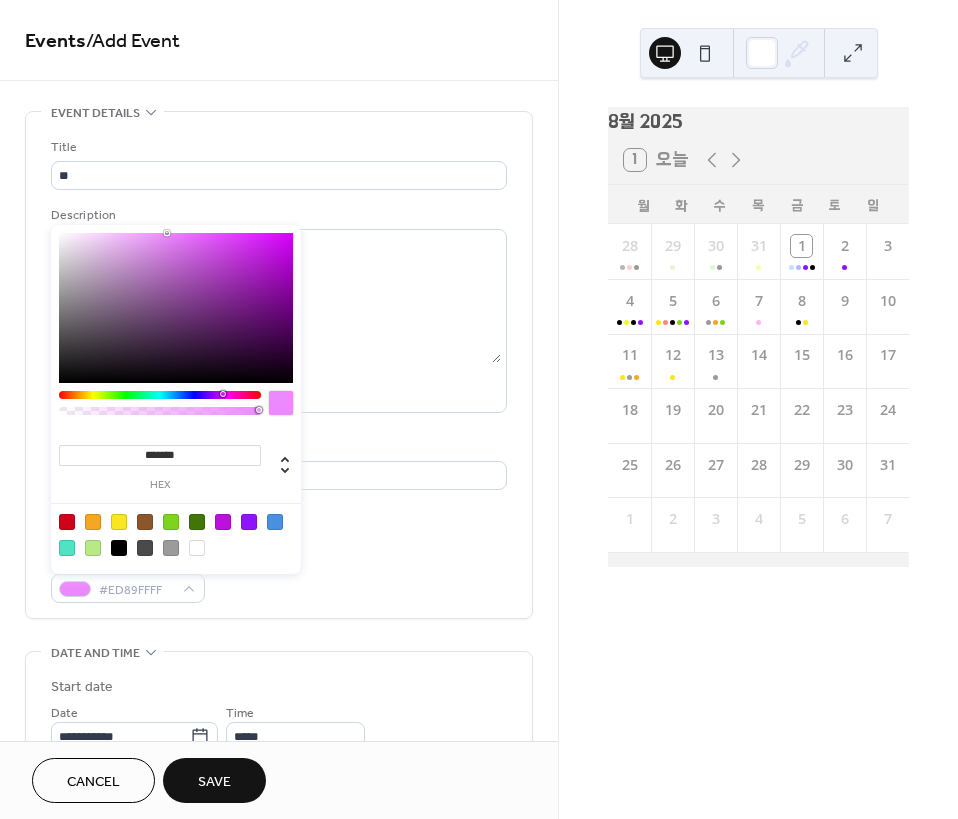 click on "**********" at bounding box center (479, 409) 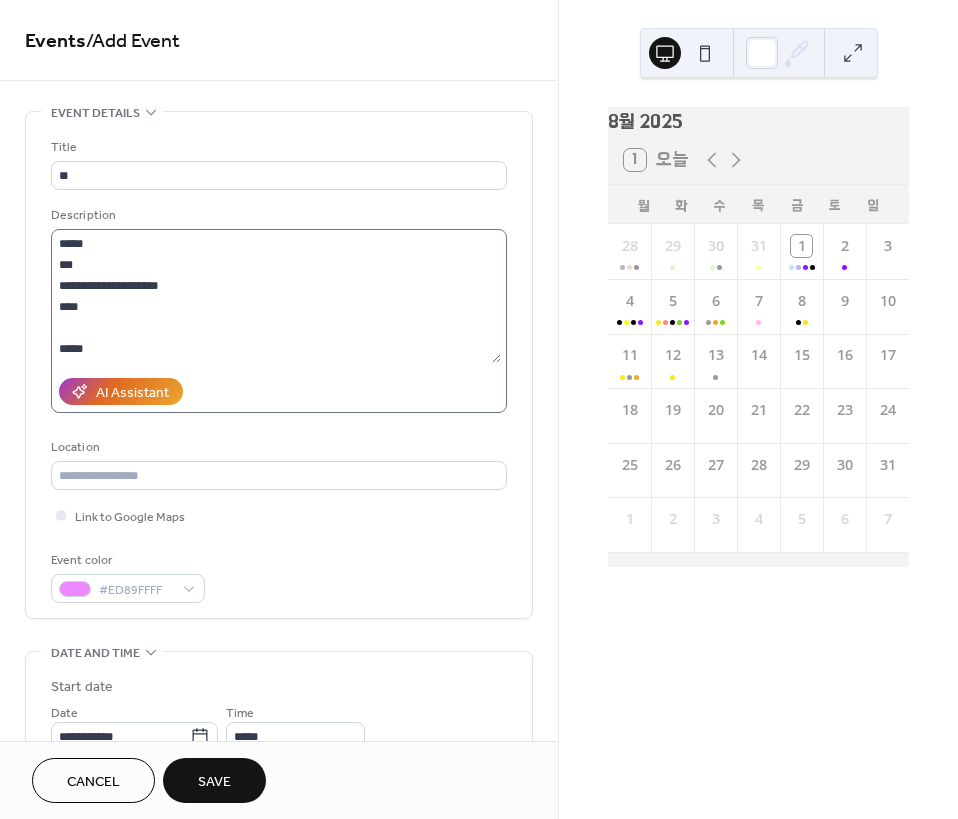 scroll, scrollTop: 21, scrollLeft: 0, axis: vertical 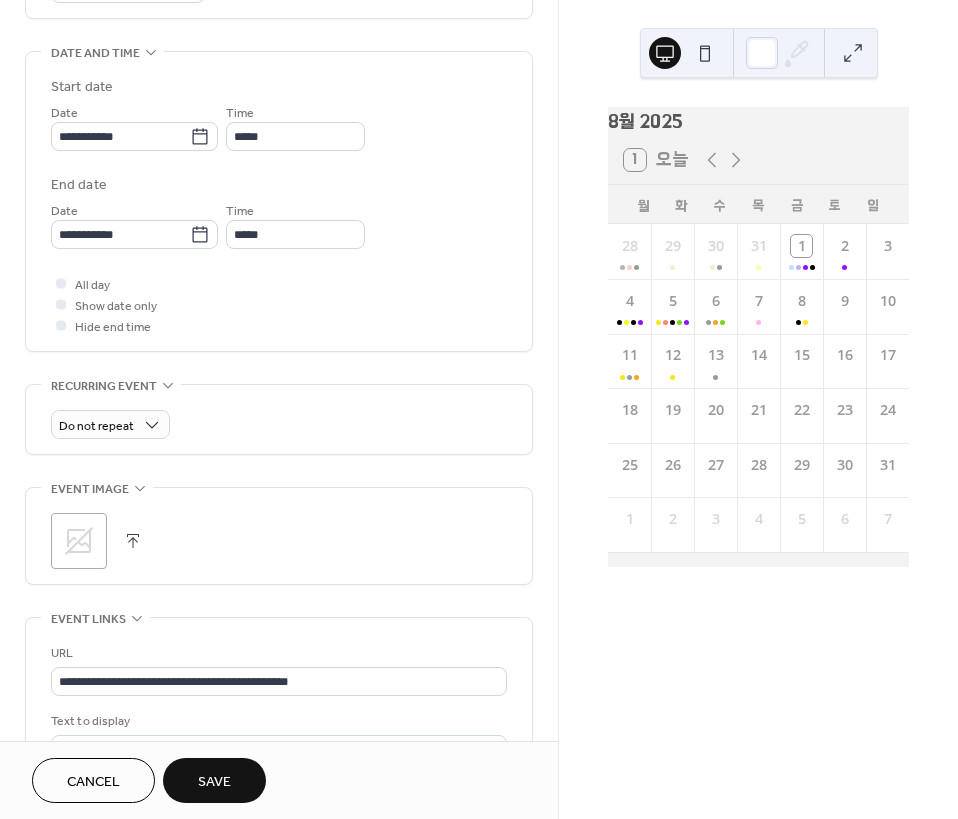 click on "Save" at bounding box center (214, 782) 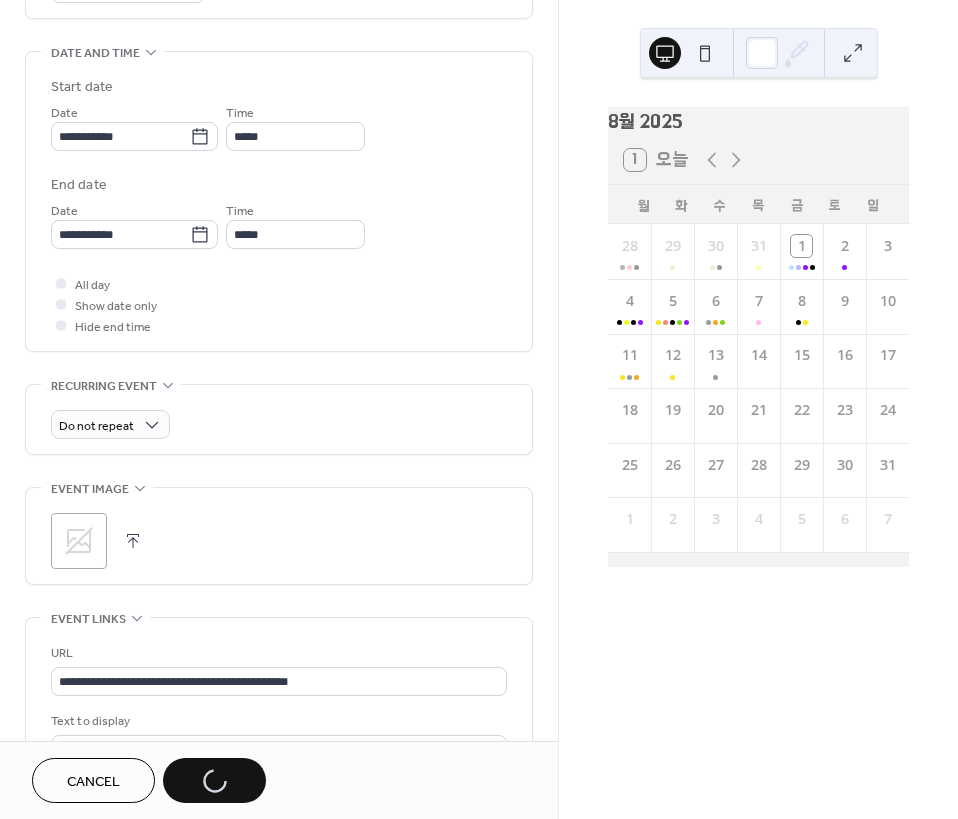 click on "8월 2025 1 오늘 월 화 수 목 금 토 일 28 29 30 31 1 2 3 4 5 6 7 8 9 10 11 12 13 14 15 16 17 18 19 20 21 22 23 24 25 26 27 28 29 30 31 1 2 3 4 5 6 7" at bounding box center (758, 409) 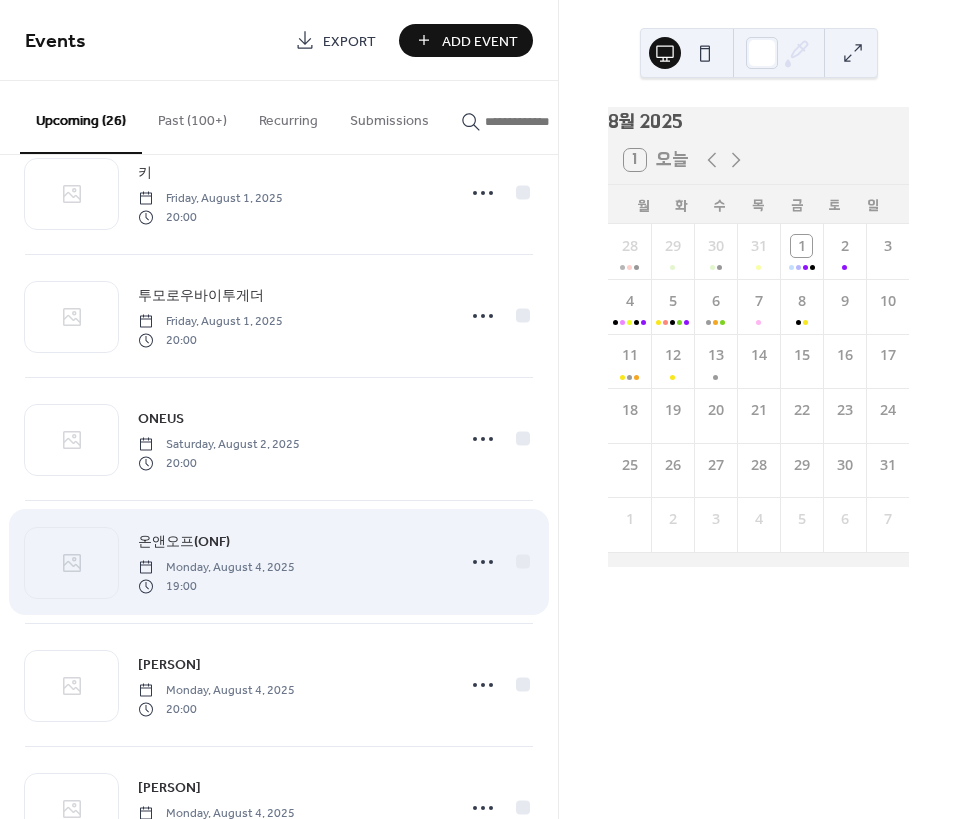 scroll, scrollTop: 399, scrollLeft: 0, axis: vertical 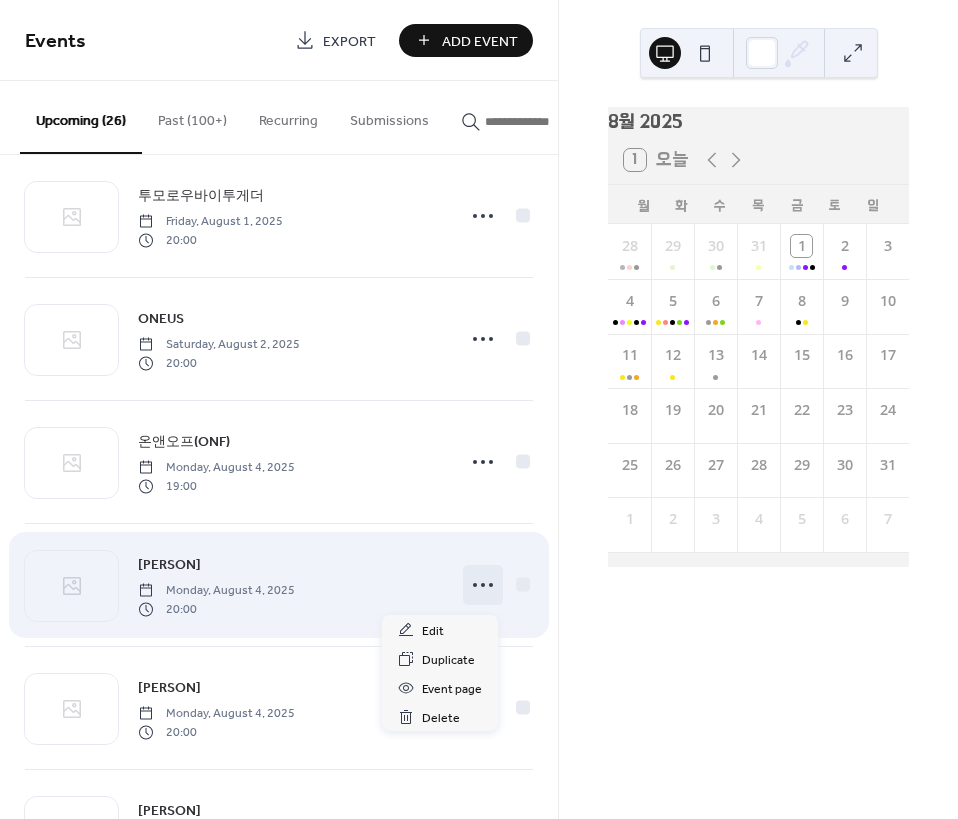 click 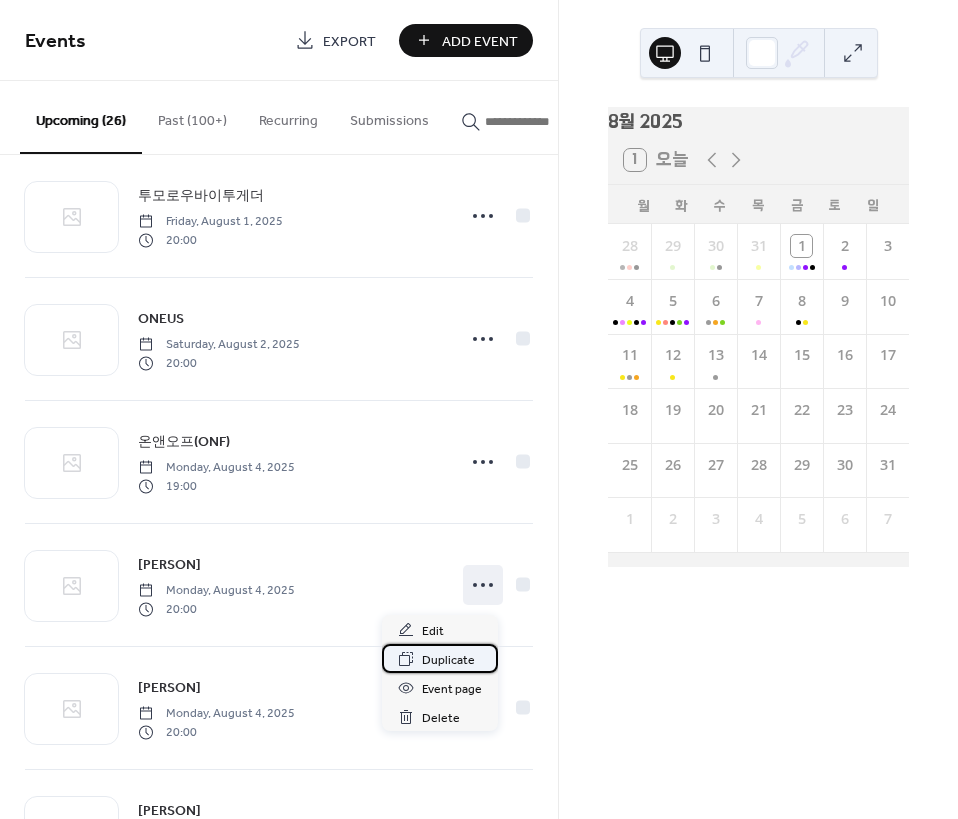 click on "Duplicate" at bounding box center (448, 660) 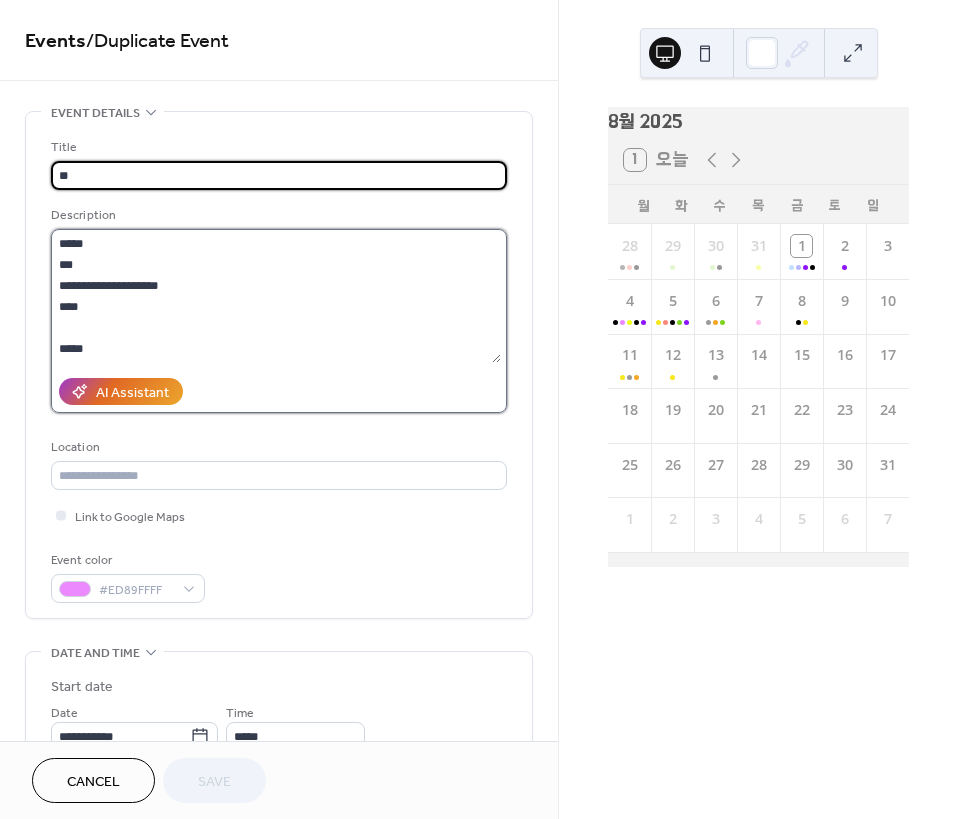 click on "**********" at bounding box center [276, 296] 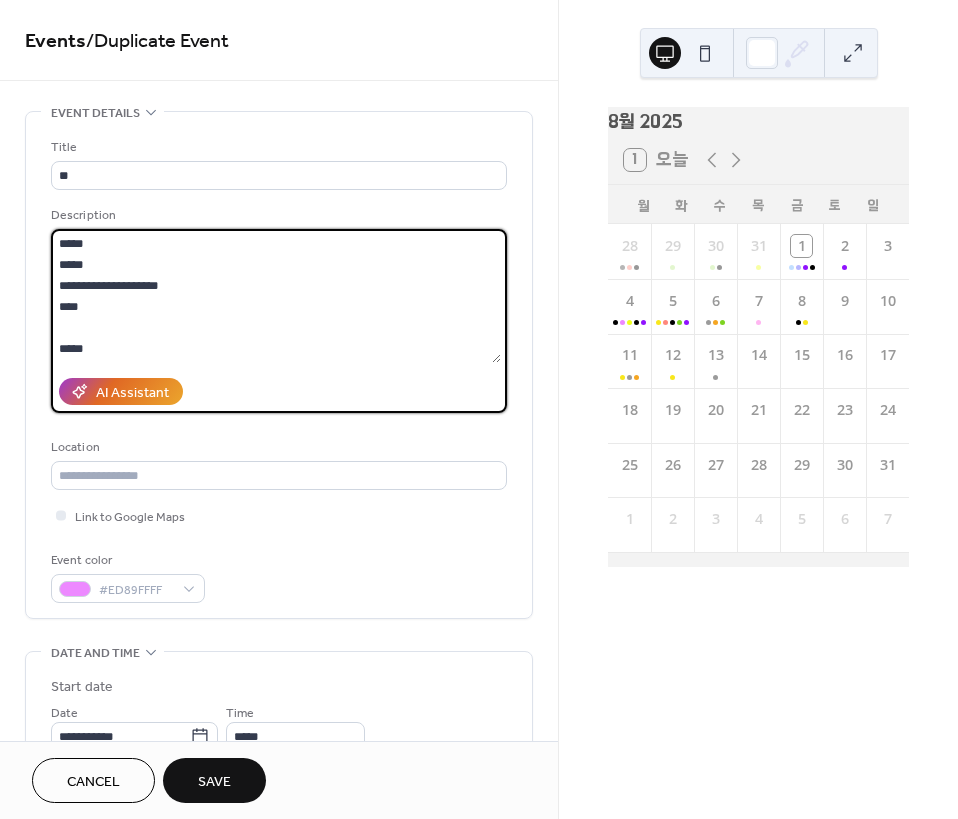 type on "**********" 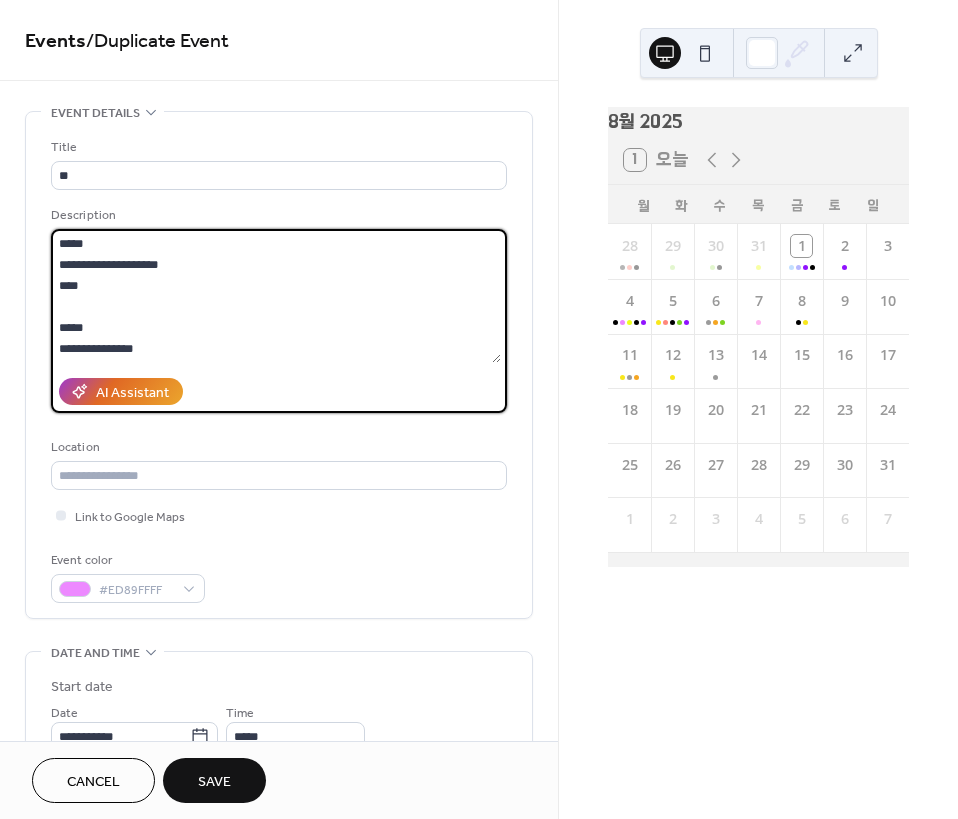 scroll, scrollTop: 100, scrollLeft: 0, axis: vertical 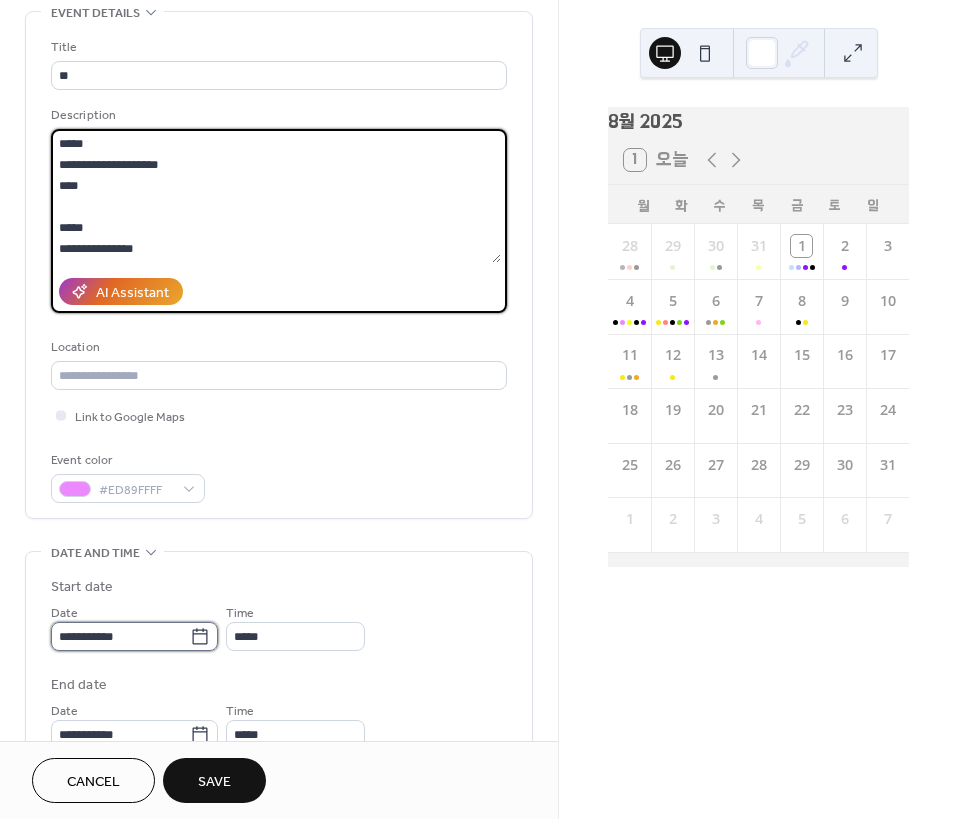 click on "**********" at bounding box center (120, 636) 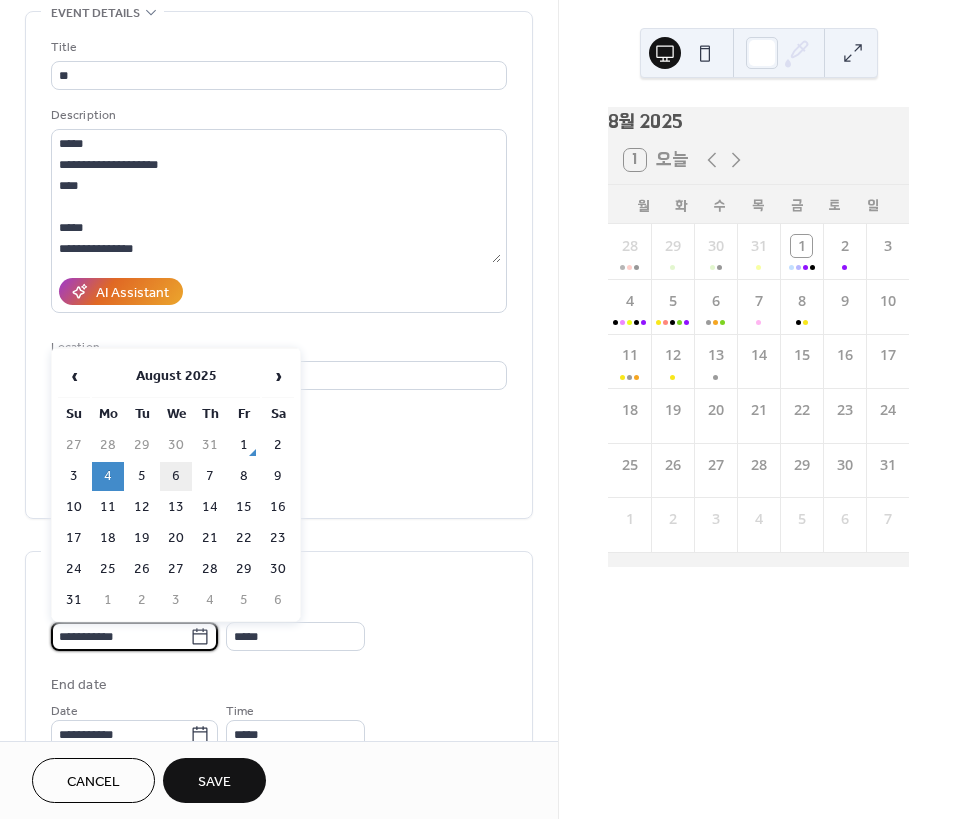 click on "6" at bounding box center (176, 476) 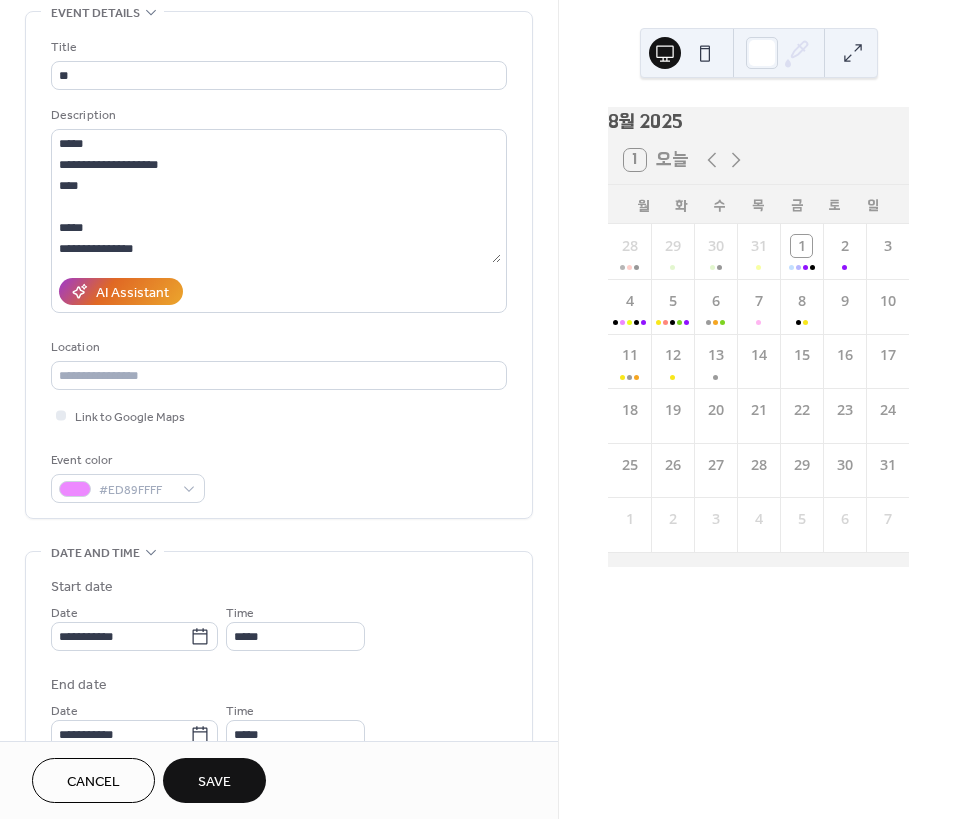 click on "**********" at bounding box center (279, 747) 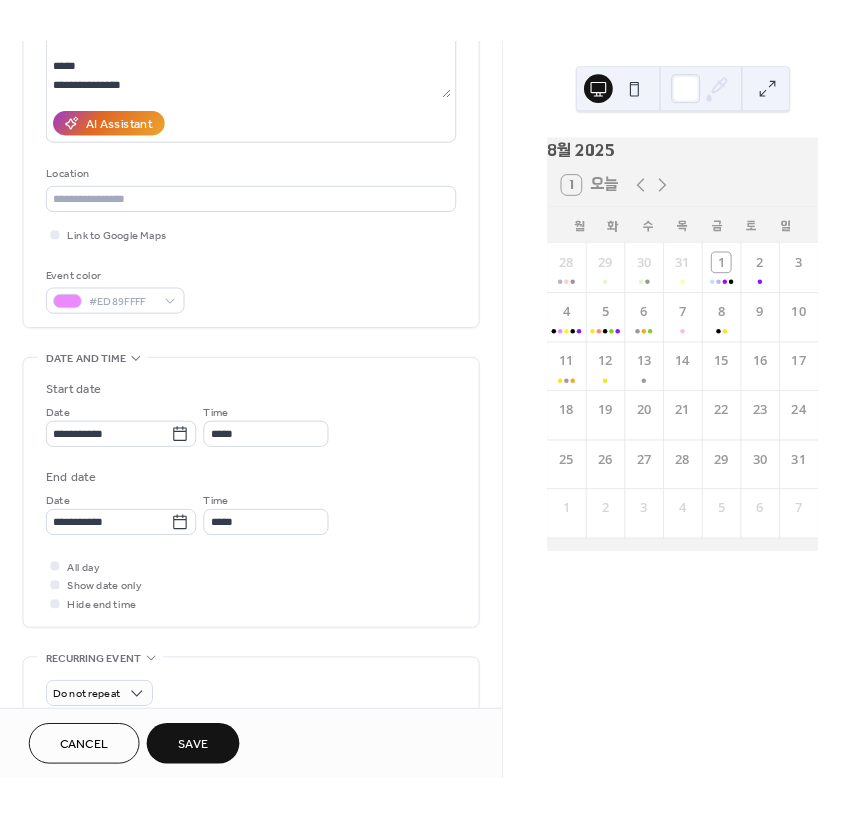 scroll, scrollTop: 800, scrollLeft: 0, axis: vertical 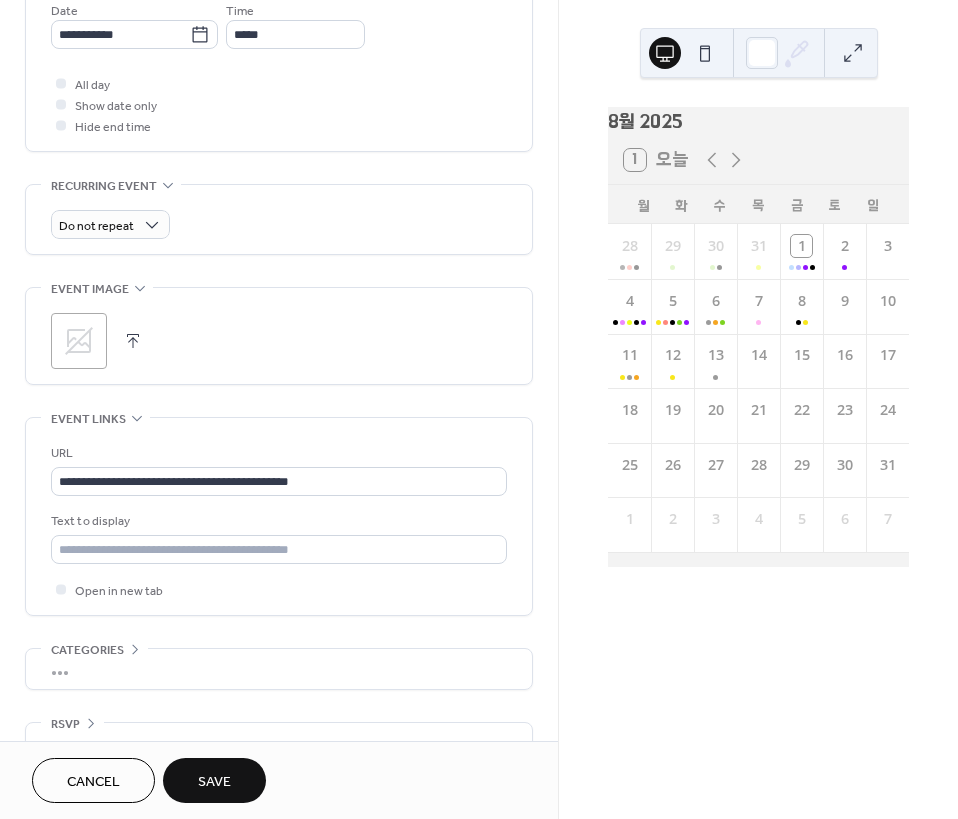 click on "Save" at bounding box center [214, 782] 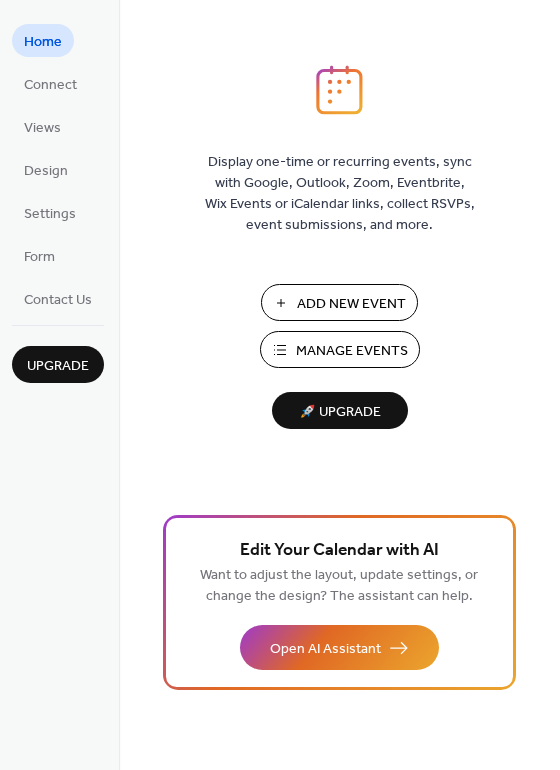 scroll, scrollTop: 0, scrollLeft: 0, axis: both 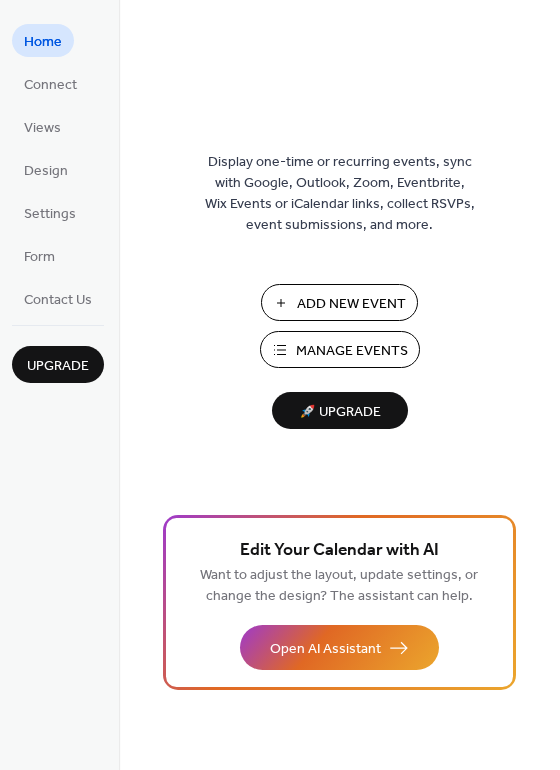 click on "Add New Event" at bounding box center [351, 304] 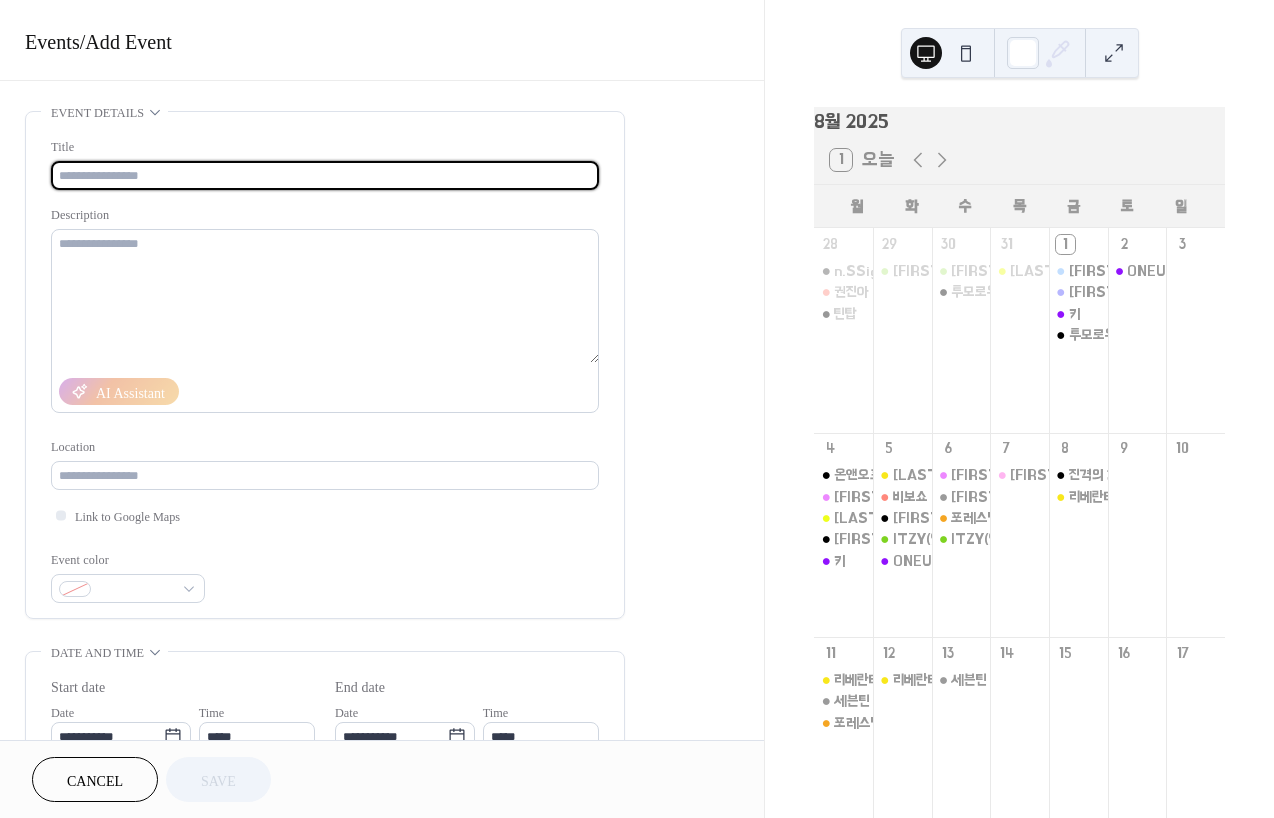scroll, scrollTop: 0, scrollLeft: 0, axis: both 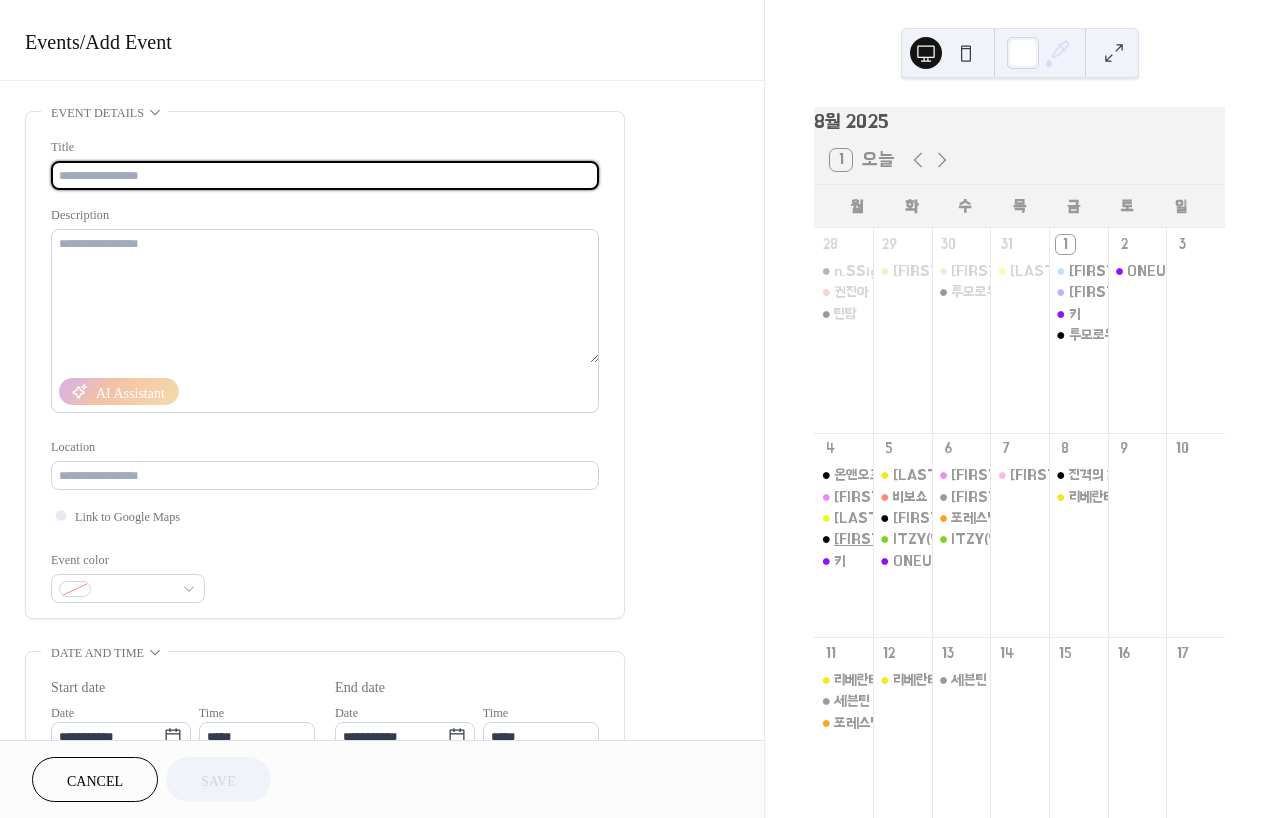 click on "[FIRST]" at bounding box center [860, 539] 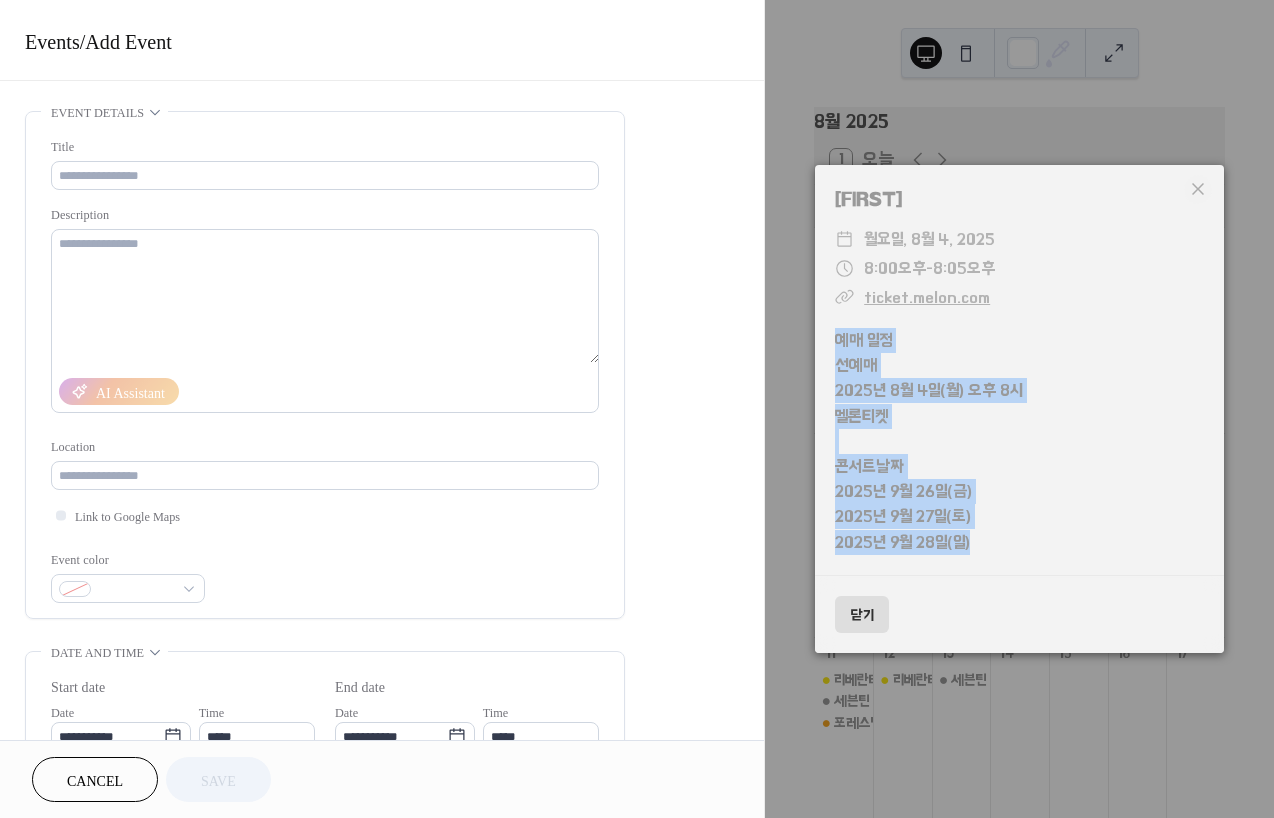 drag, startPoint x: 835, startPoint y: 340, endPoint x: 981, endPoint y: 559, distance: 263.20523 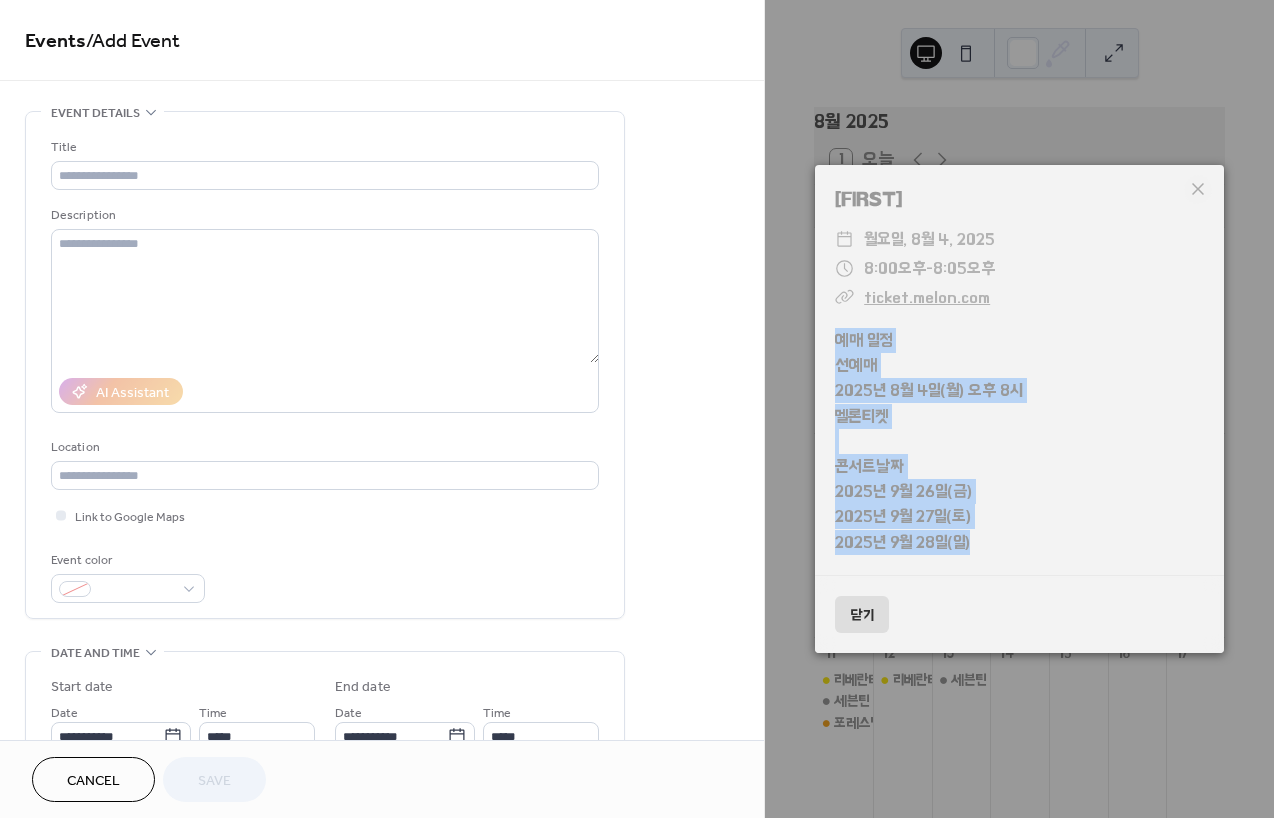click on "[FIRST] ​ [DAY], [MONTH] [DATE], [YEAR] ​ [TIME] - [TIME] ​ ticket.melon.com 예매 일정 선예매 [YEAR] [MONTH] [DATE]([DAY]) 멜론티켓 콘서트날짜 [YEAR] [MONTH] [DATE]([DAY]) [YEAR] [MONTH] [DATE]([DAY]) [YEAR] [MONTH] [DATE]([DAY])" at bounding box center (1019, 370) 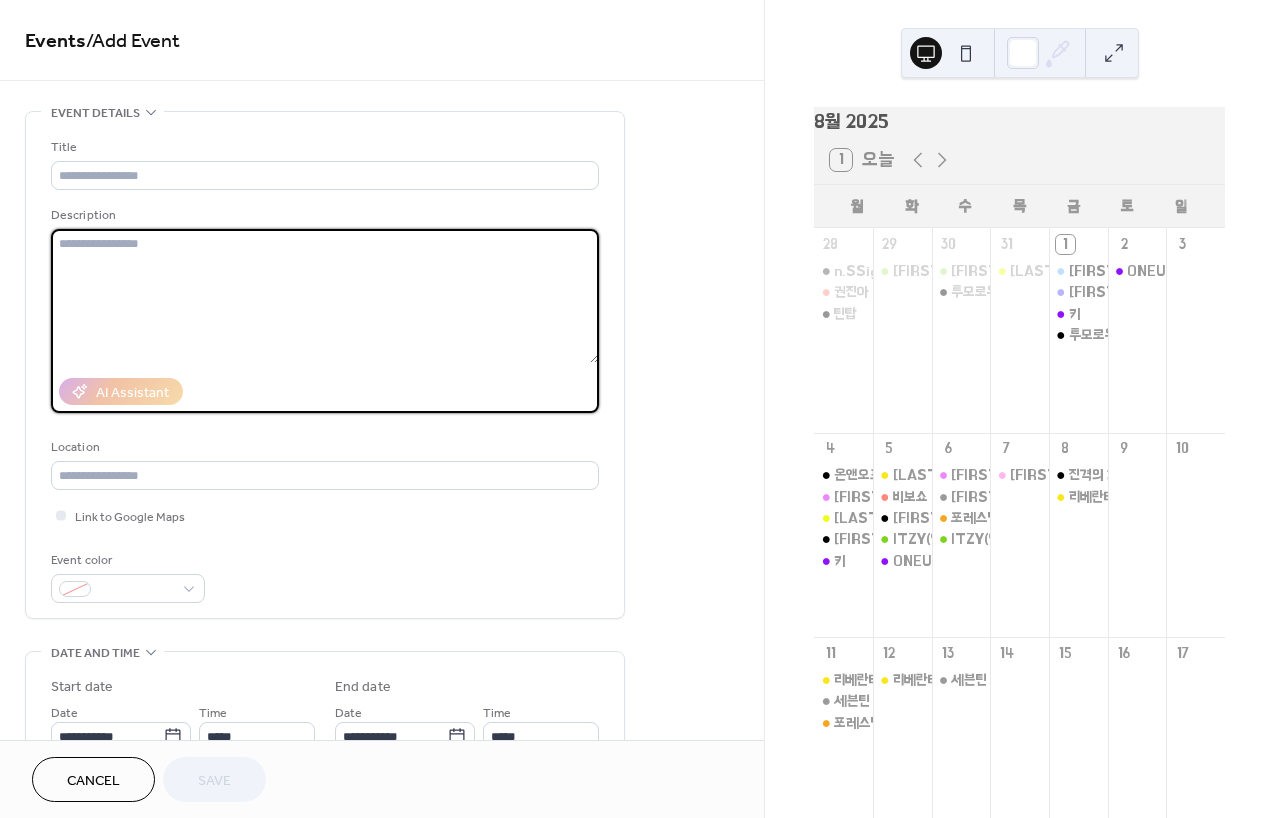 click at bounding box center (325, 296) 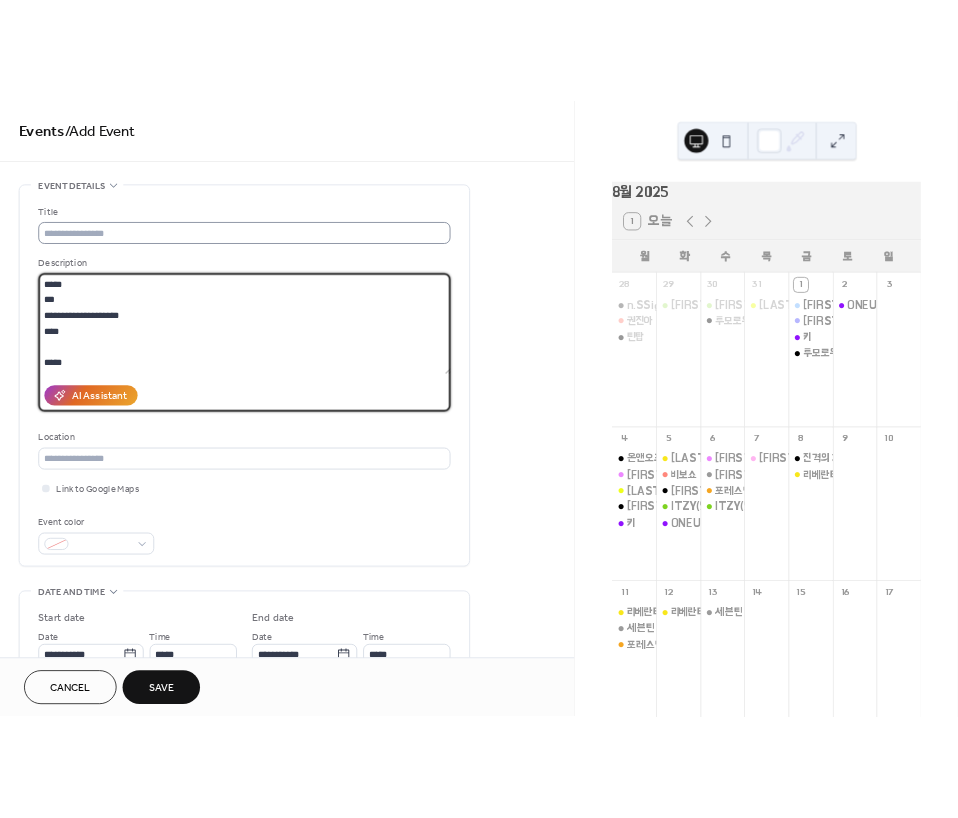 scroll, scrollTop: 60, scrollLeft: 0, axis: vertical 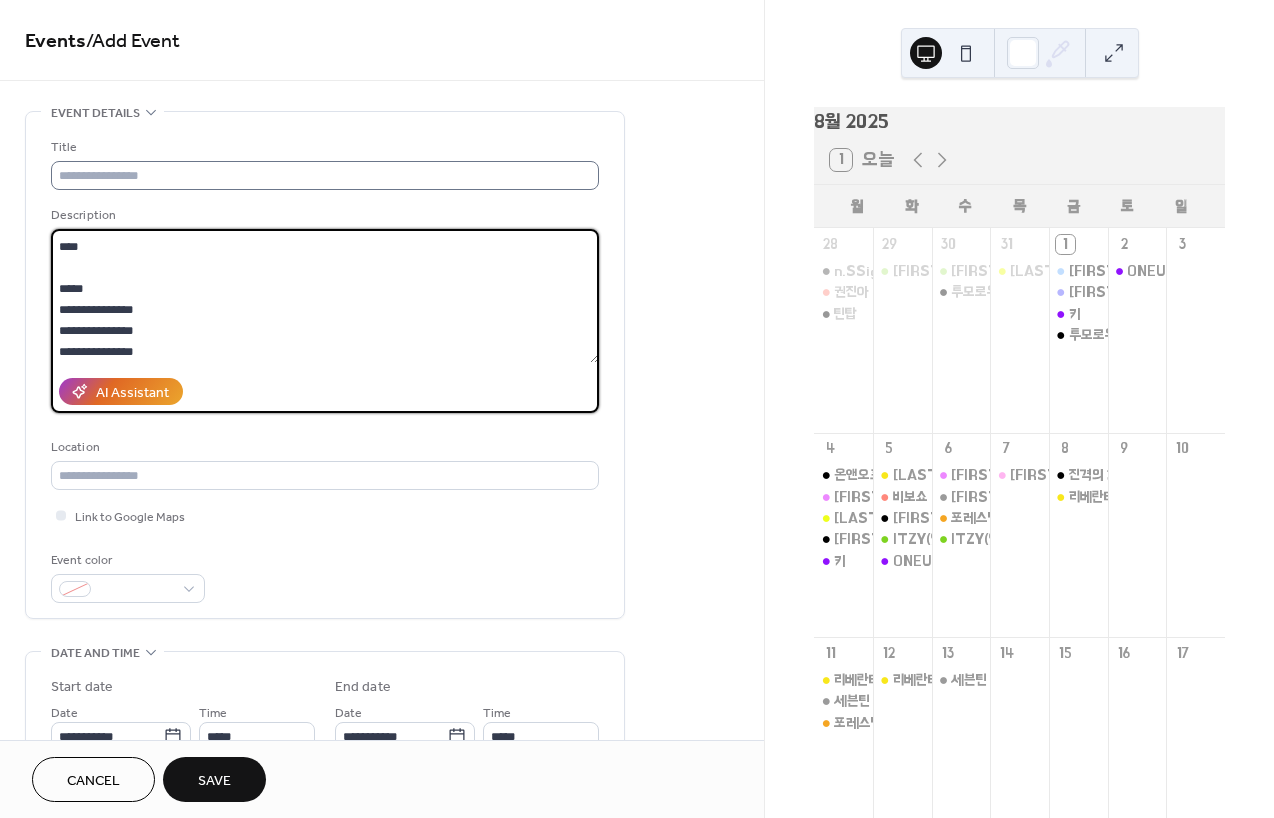 type on "**********" 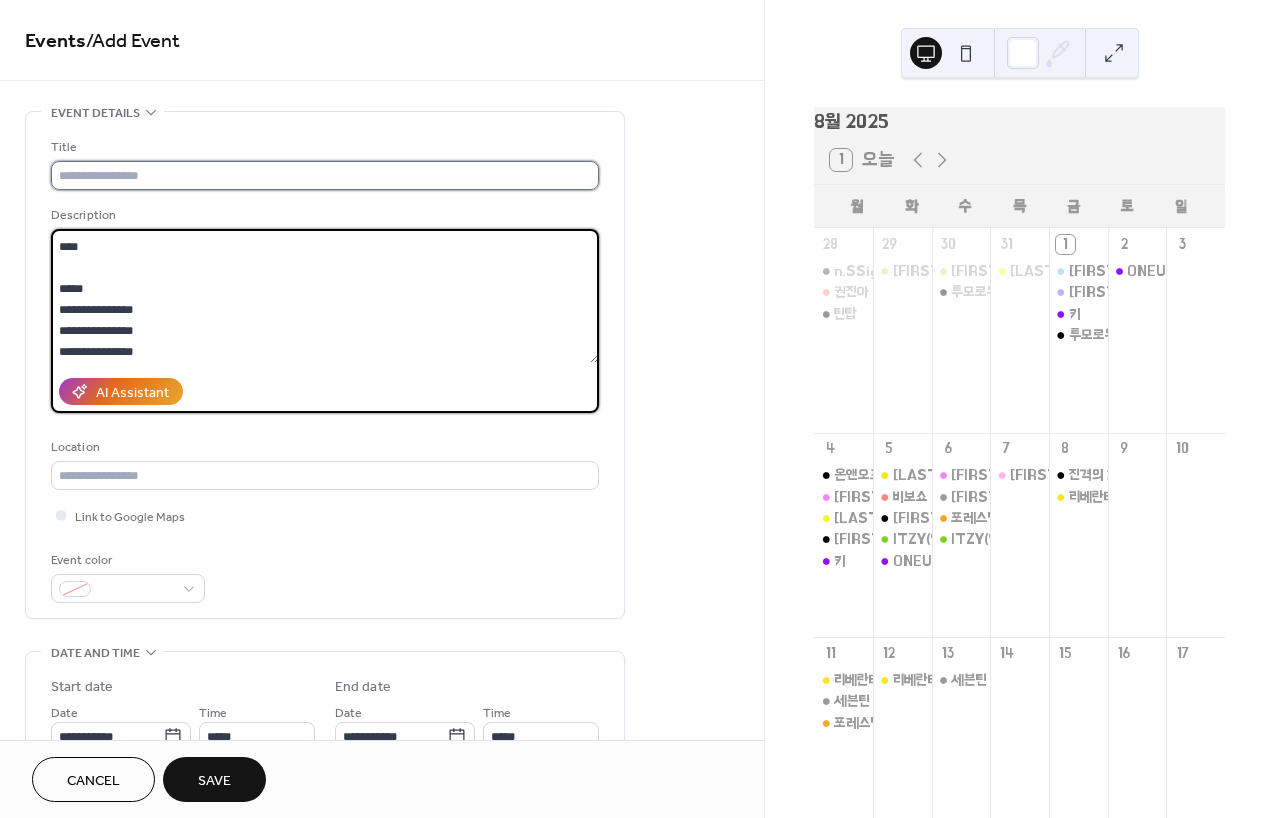 click at bounding box center [325, 175] 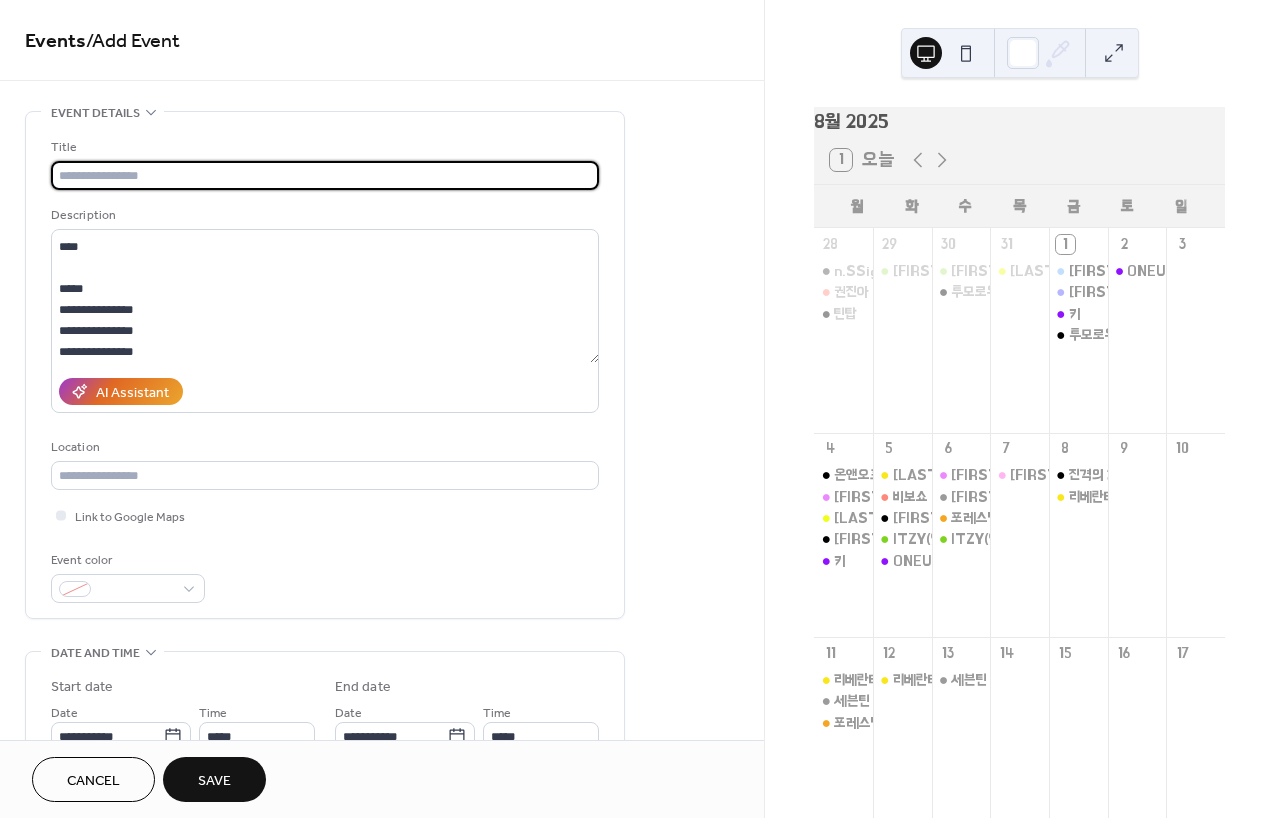 click at bounding box center [325, 175] 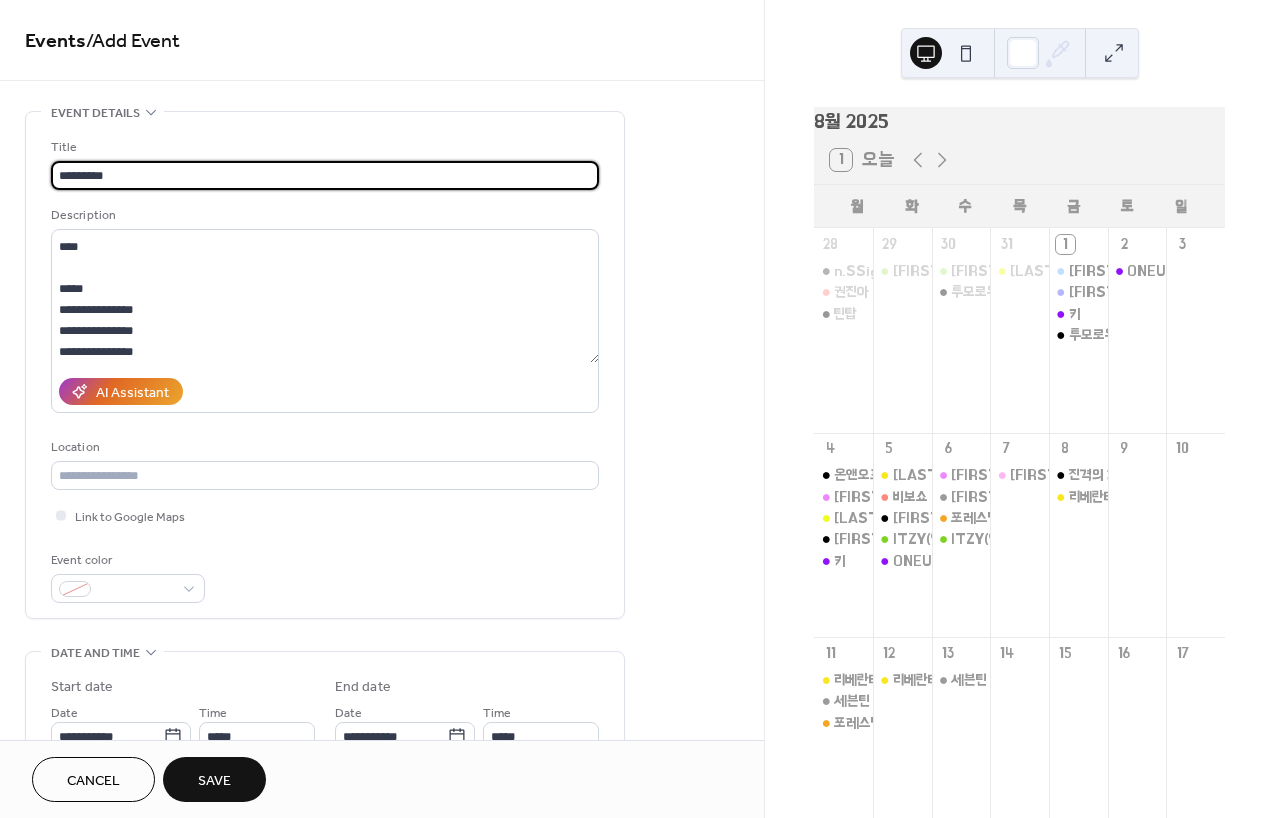 click on "*********" at bounding box center [325, 175] 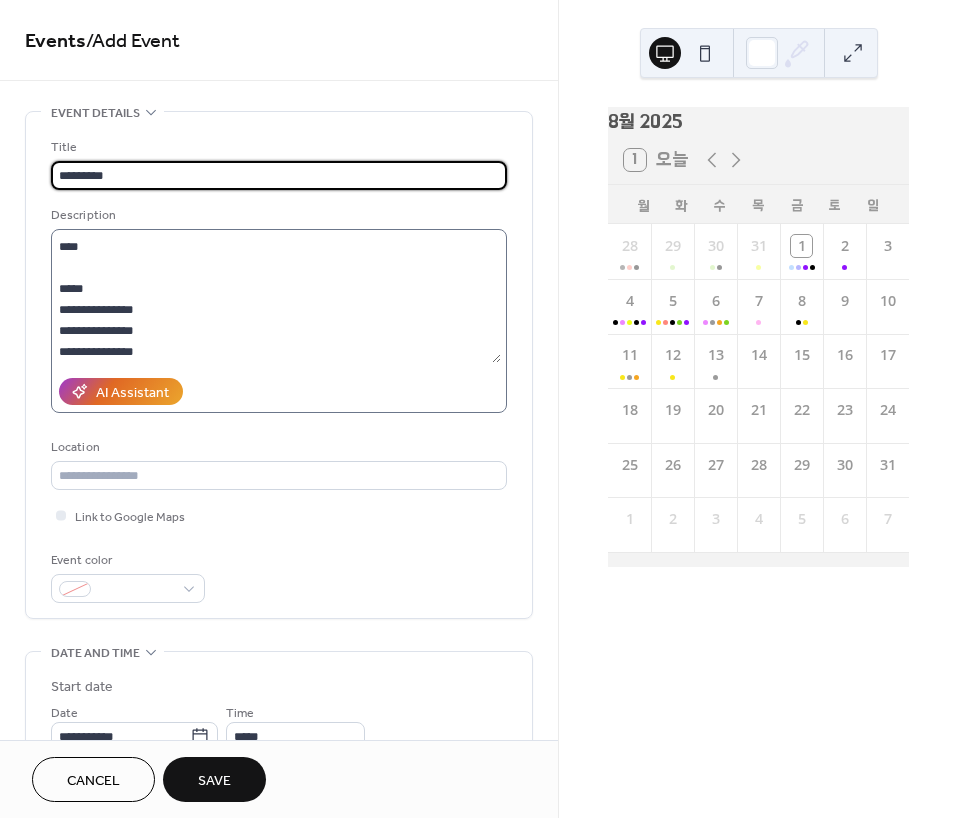 scroll, scrollTop: 0, scrollLeft: 0, axis: both 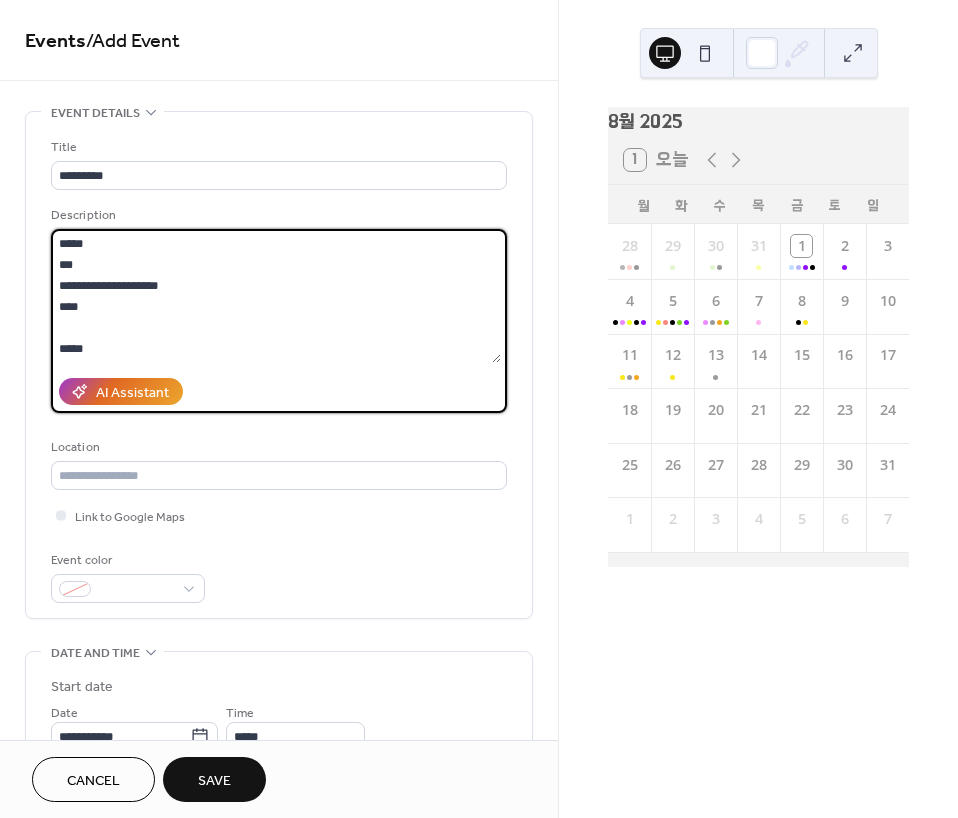 drag, startPoint x: 123, startPoint y: 282, endPoint x: 173, endPoint y: 297, distance: 52.201534 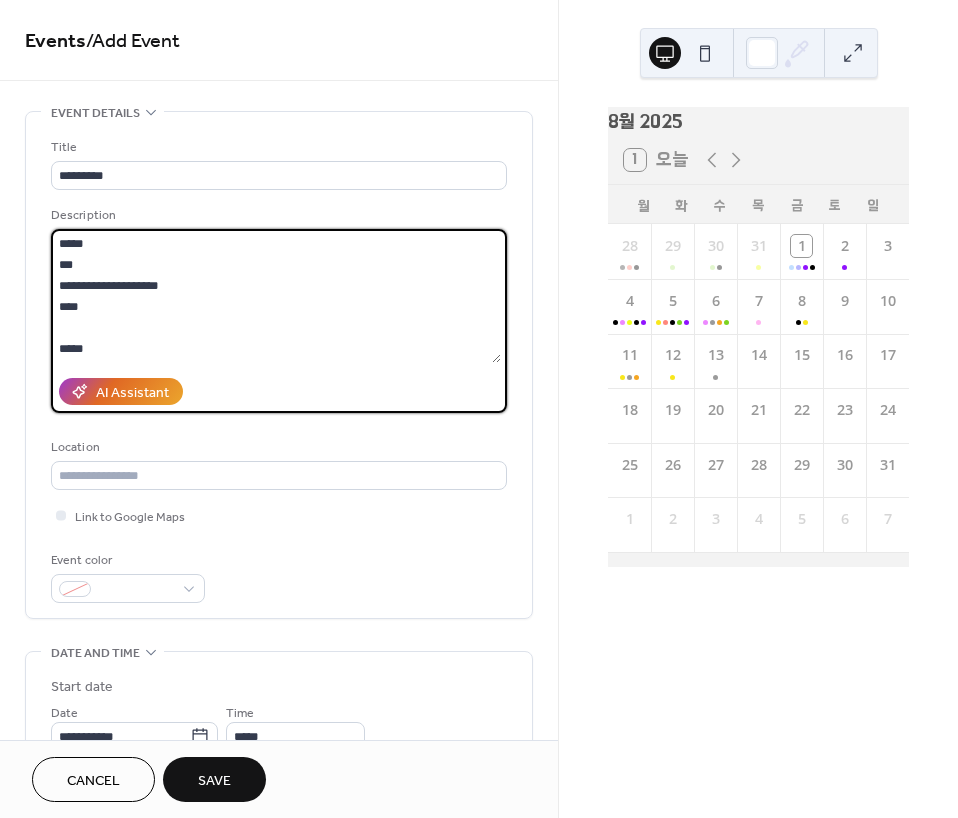 click on "**********" at bounding box center [276, 296] 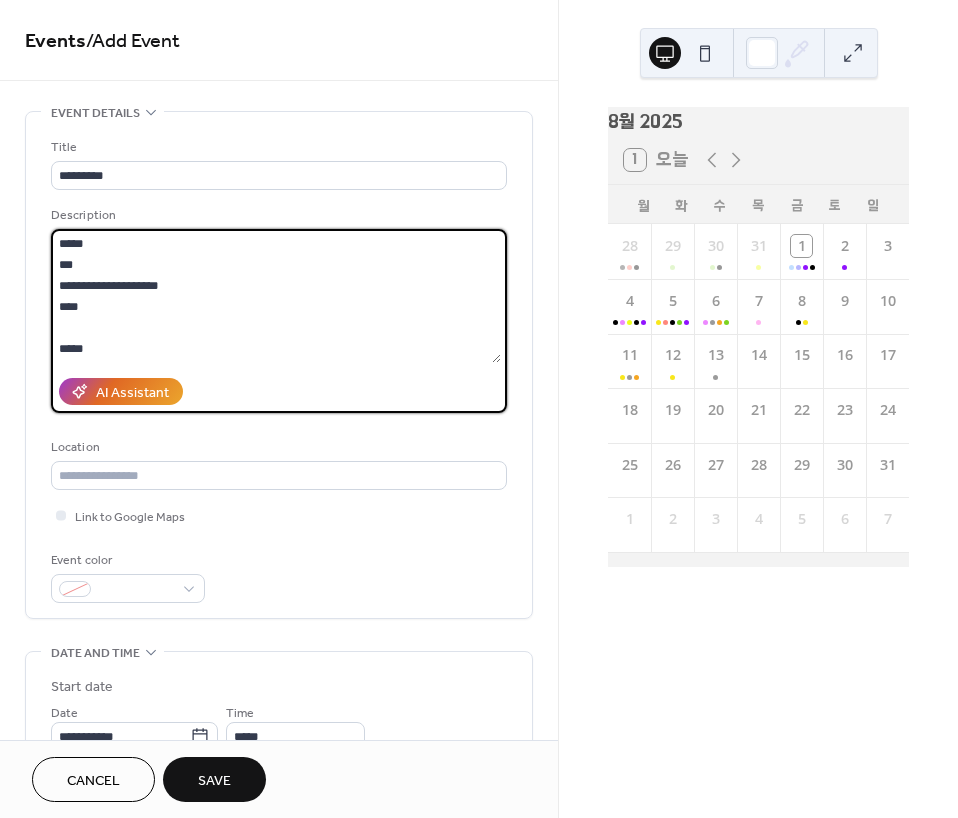 scroll, scrollTop: 63, scrollLeft: 0, axis: vertical 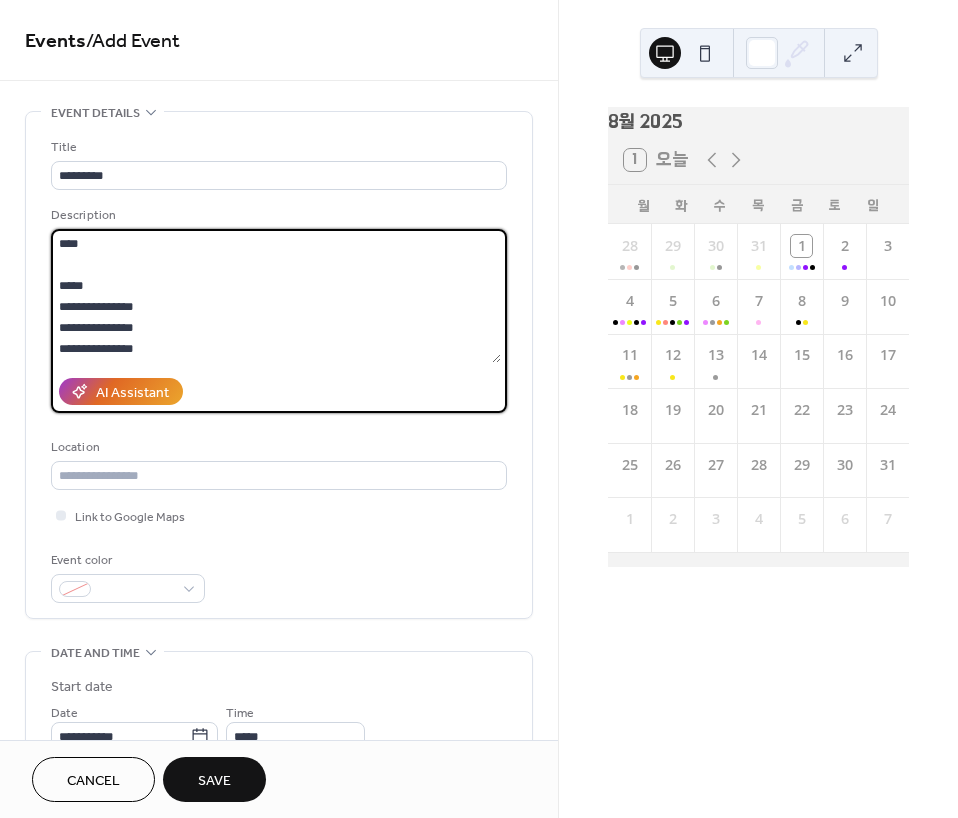drag, startPoint x: 163, startPoint y: 350, endPoint x: 189, endPoint y: 330, distance: 32.80244 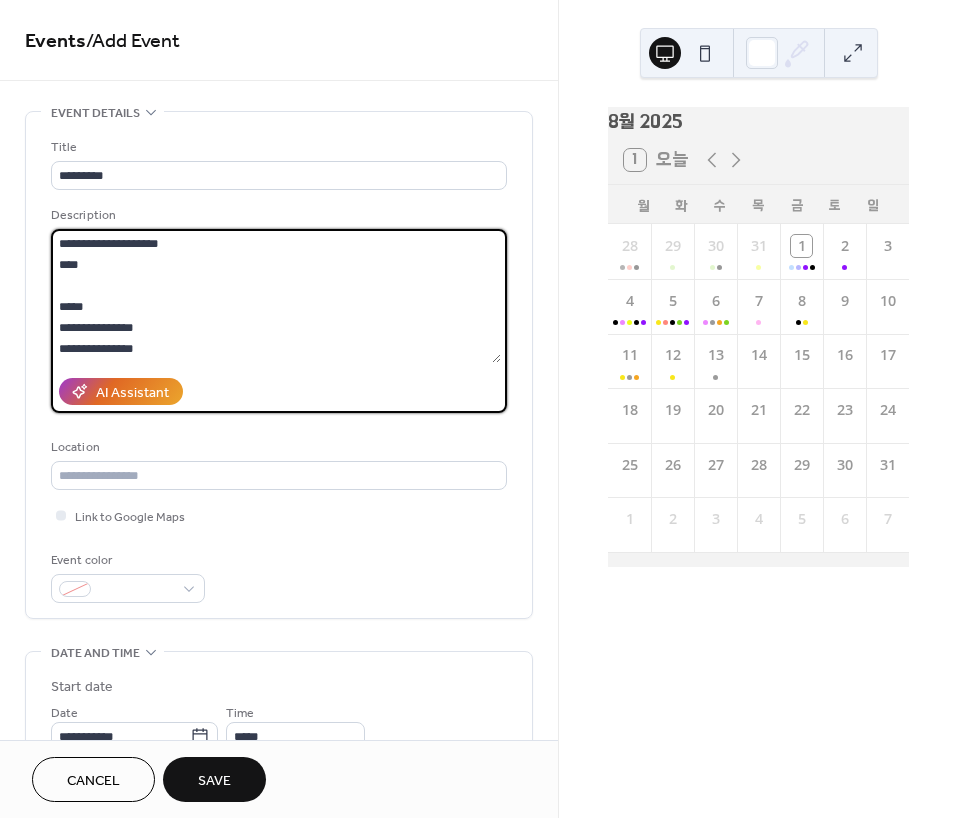 scroll, scrollTop: 42, scrollLeft: 0, axis: vertical 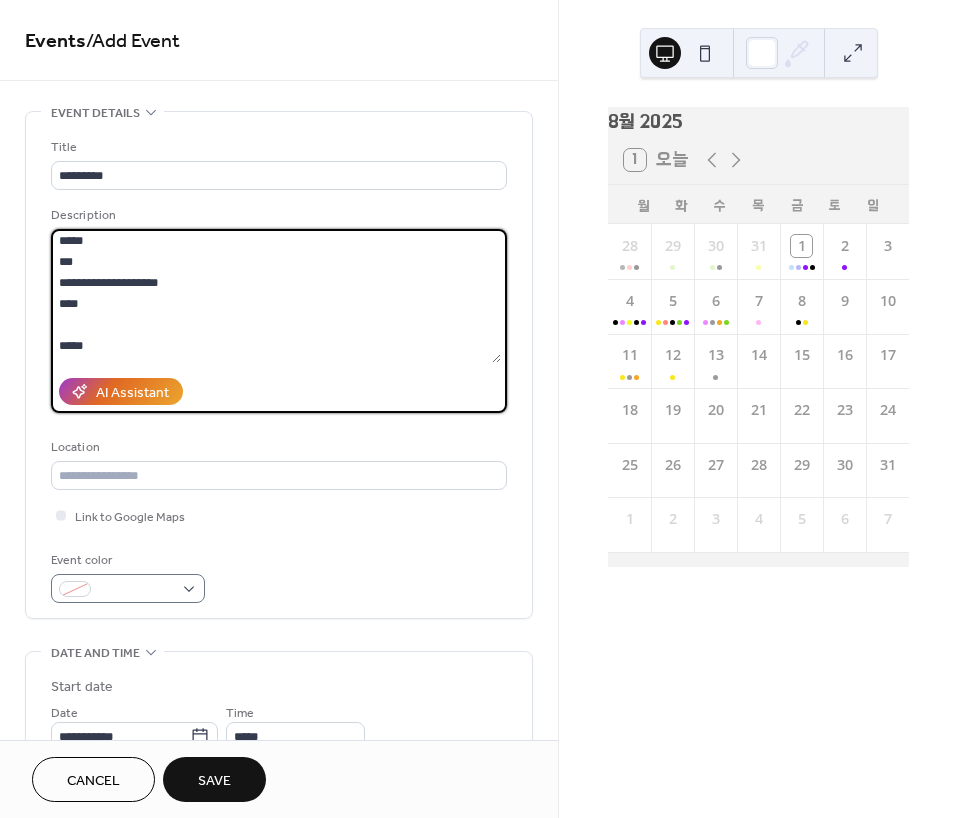 type on "**********" 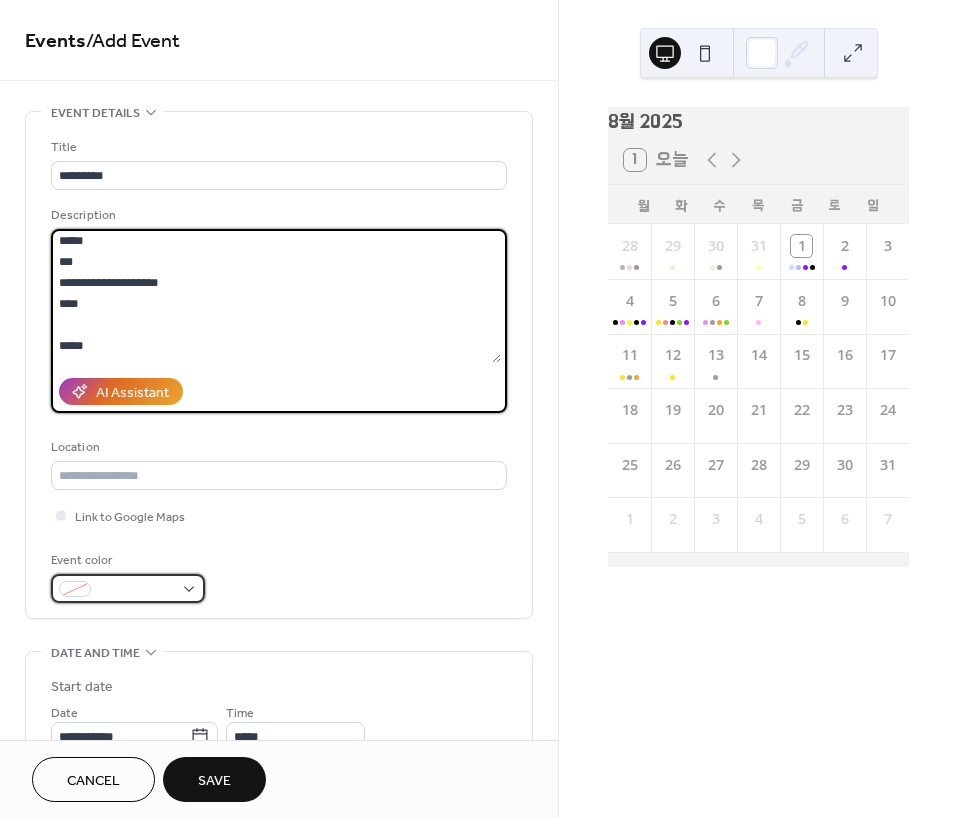 click at bounding box center [136, 590] 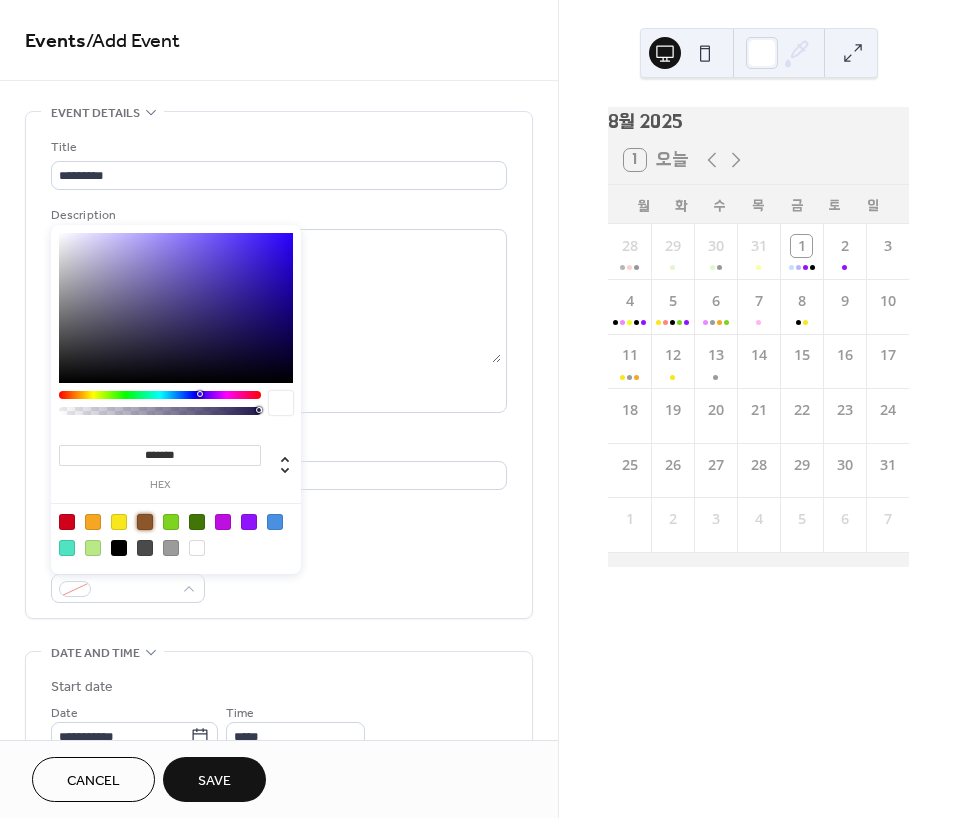 click at bounding box center (145, 522) 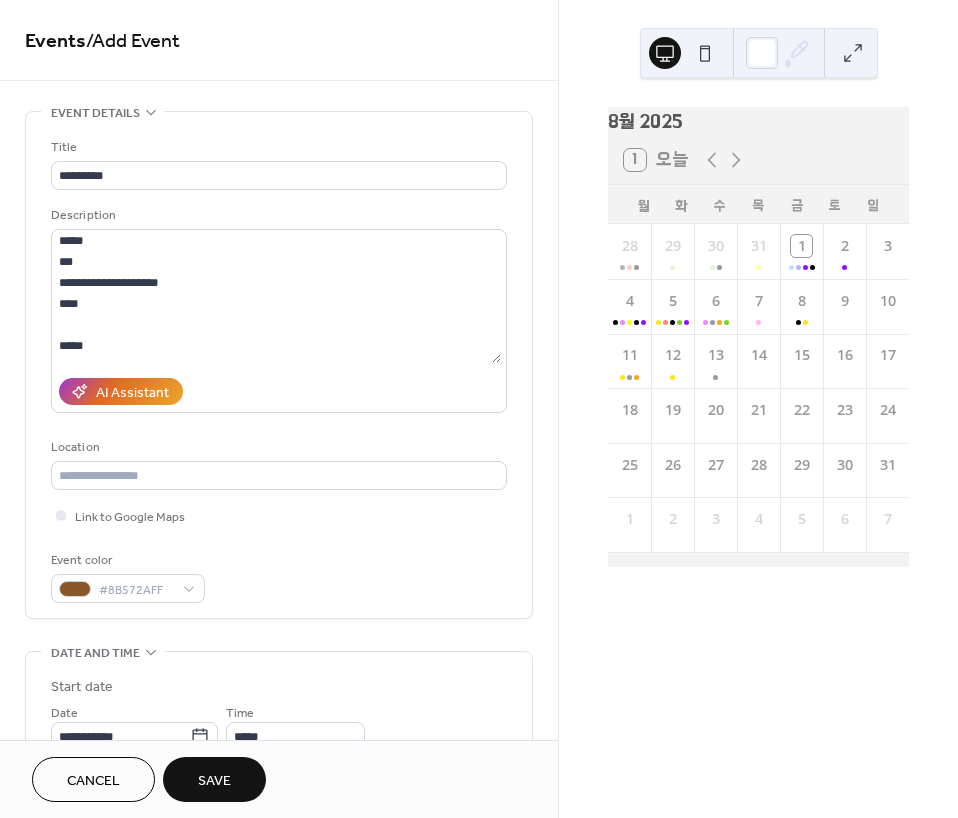 scroll, scrollTop: 42, scrollLeft: 0, axis: vertical 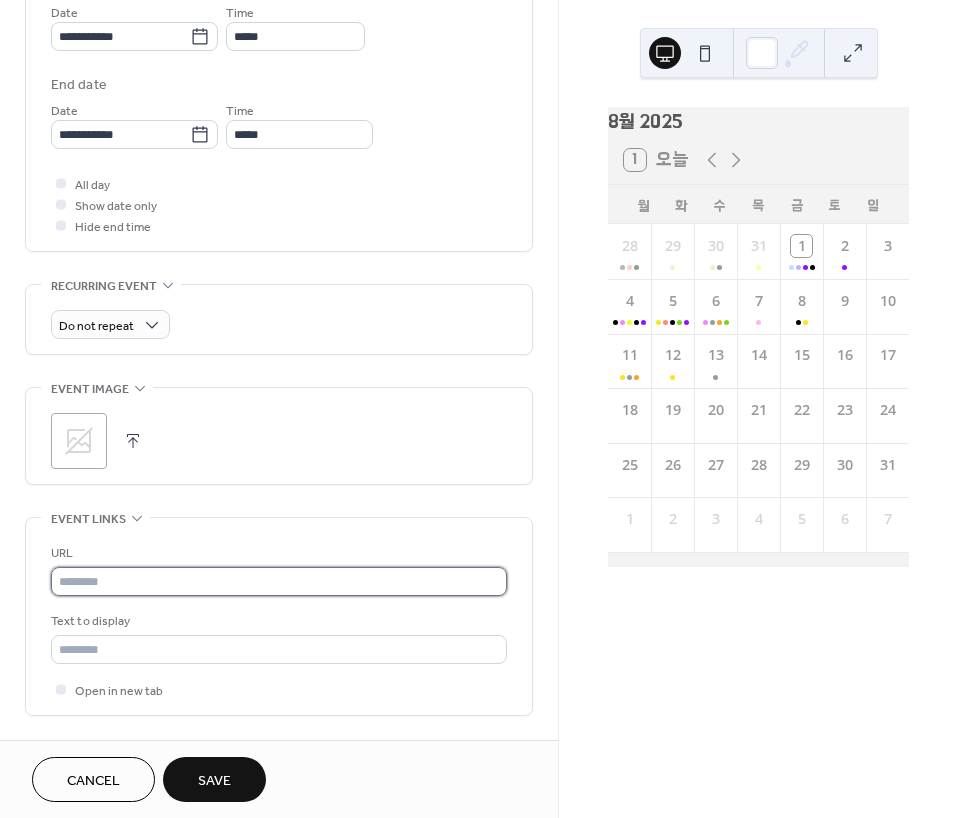 click at bounding box center (279, 581) 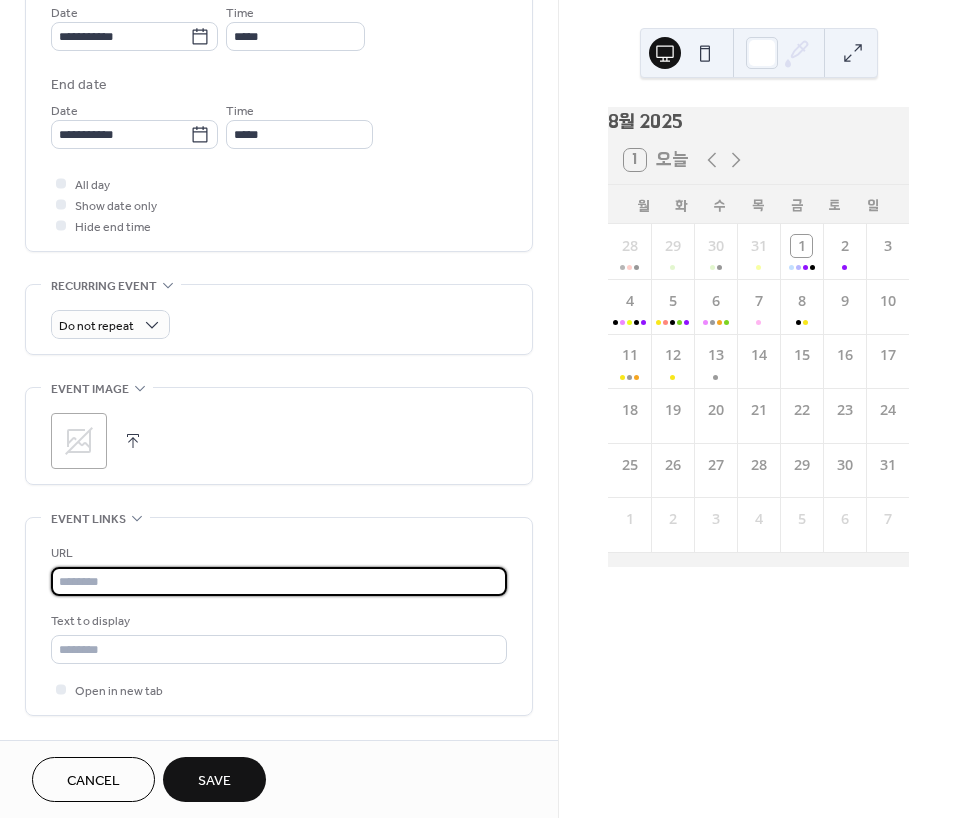 paste on "**********" 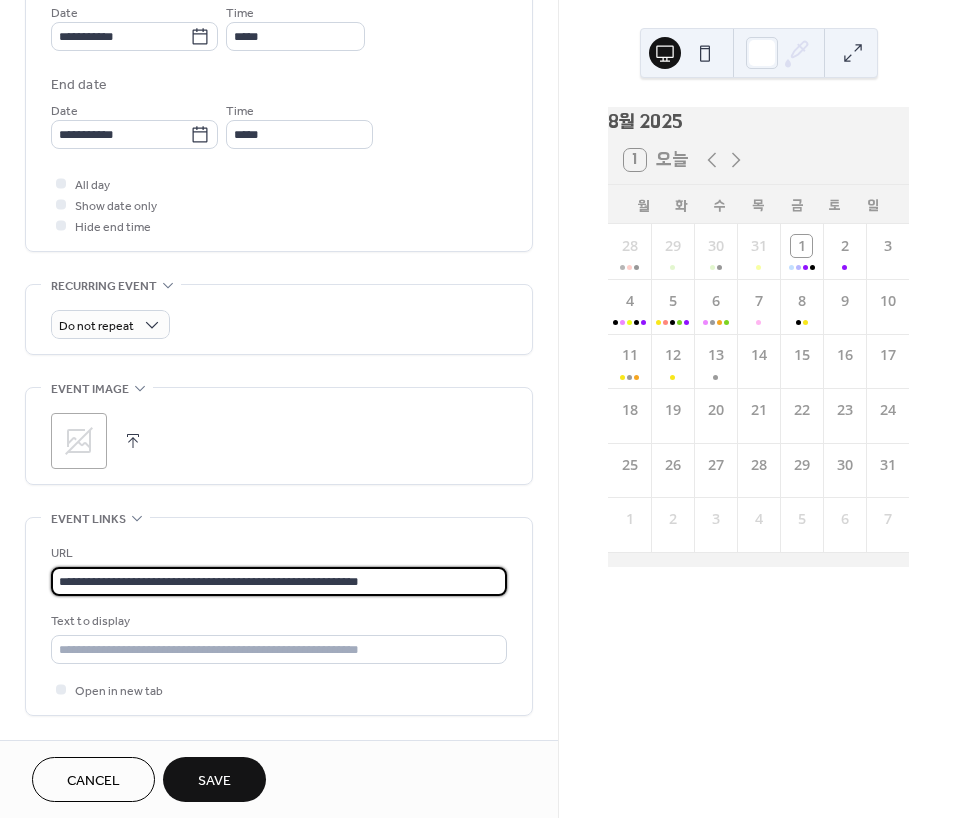 type on "**********" 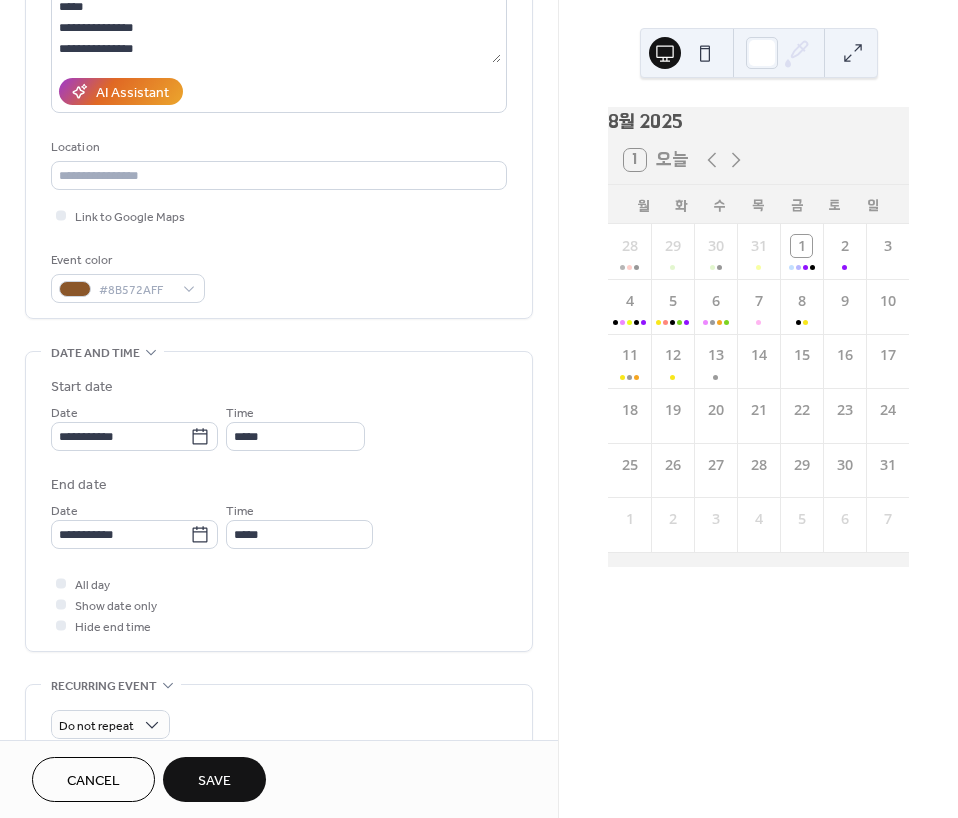 scroll, scrollTop: 100, scrollLeft: 0, axis: vertical 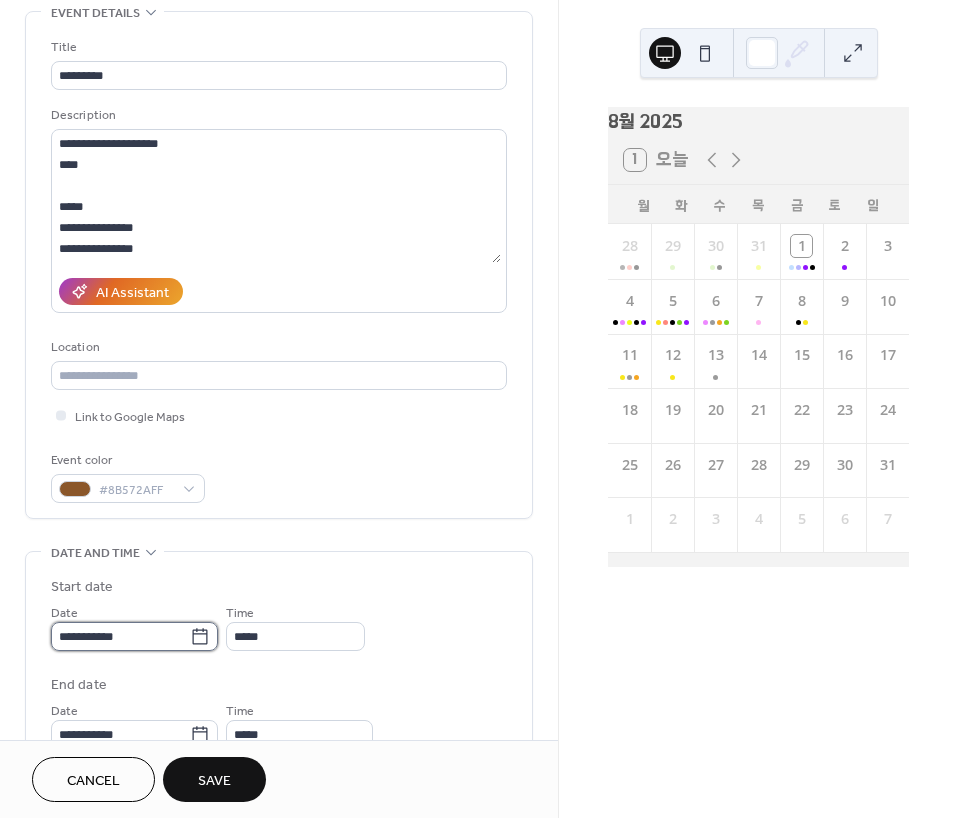 click on "**********" at bounding box center [120, 636] 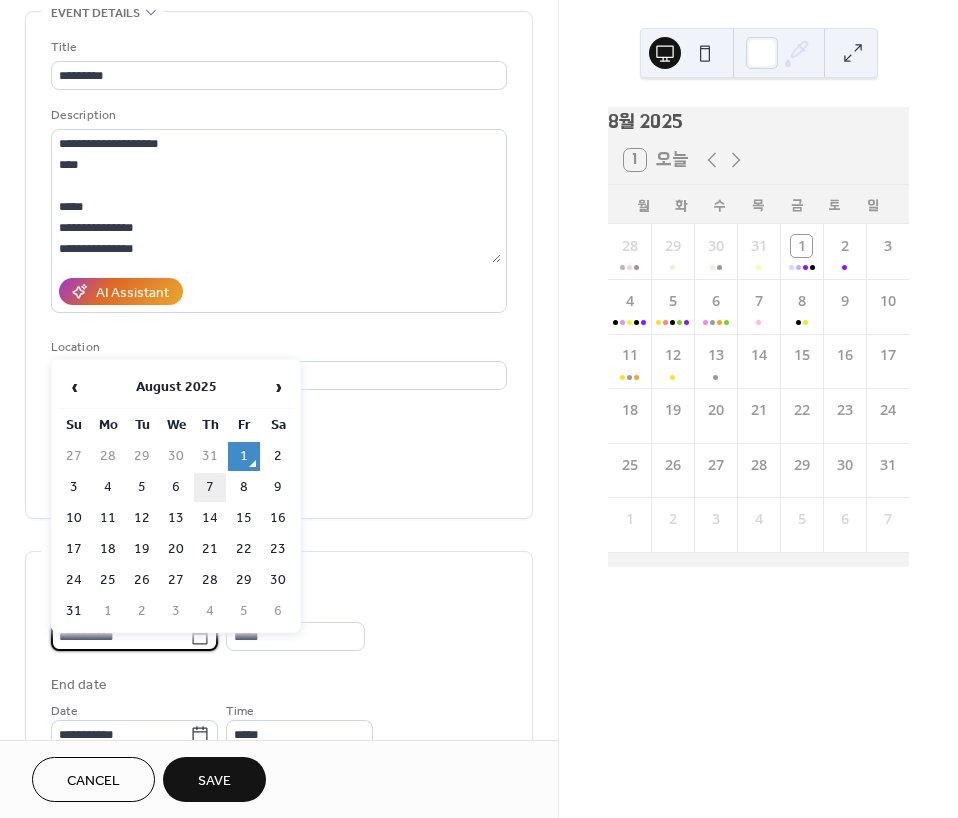 click on "7" at bounding box center (210, 487) 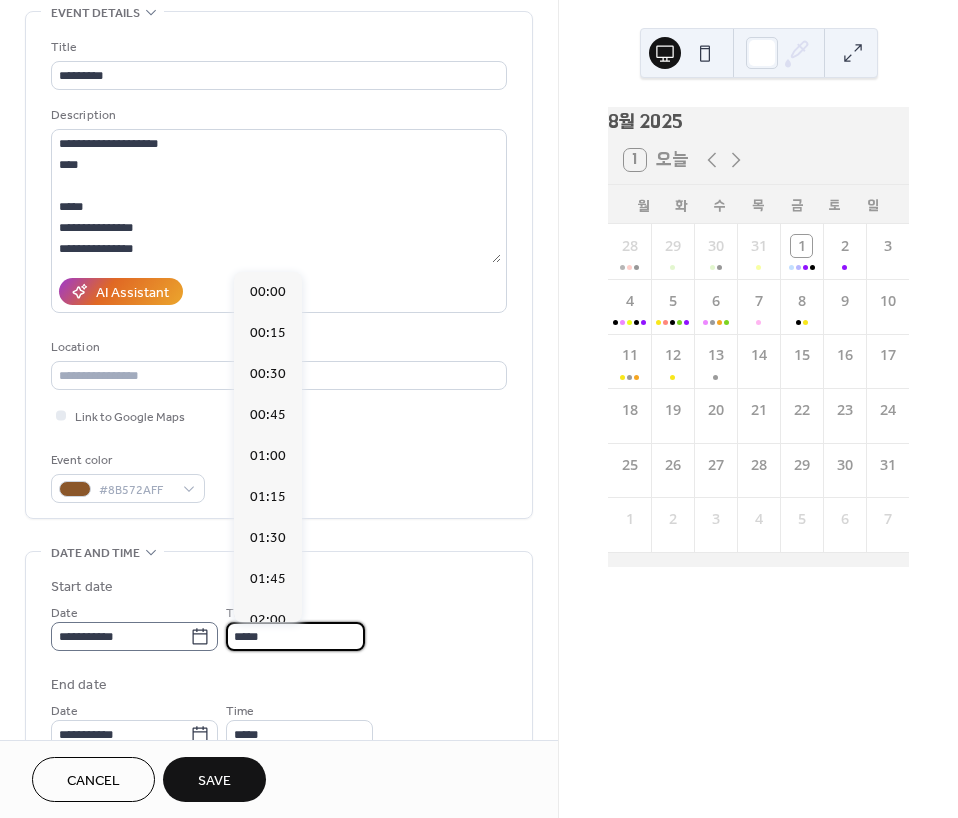 drag, startPoint x: 276, startPoint y: 623, endPoint x: 57, endPoint y: 638, distance: 219.51309 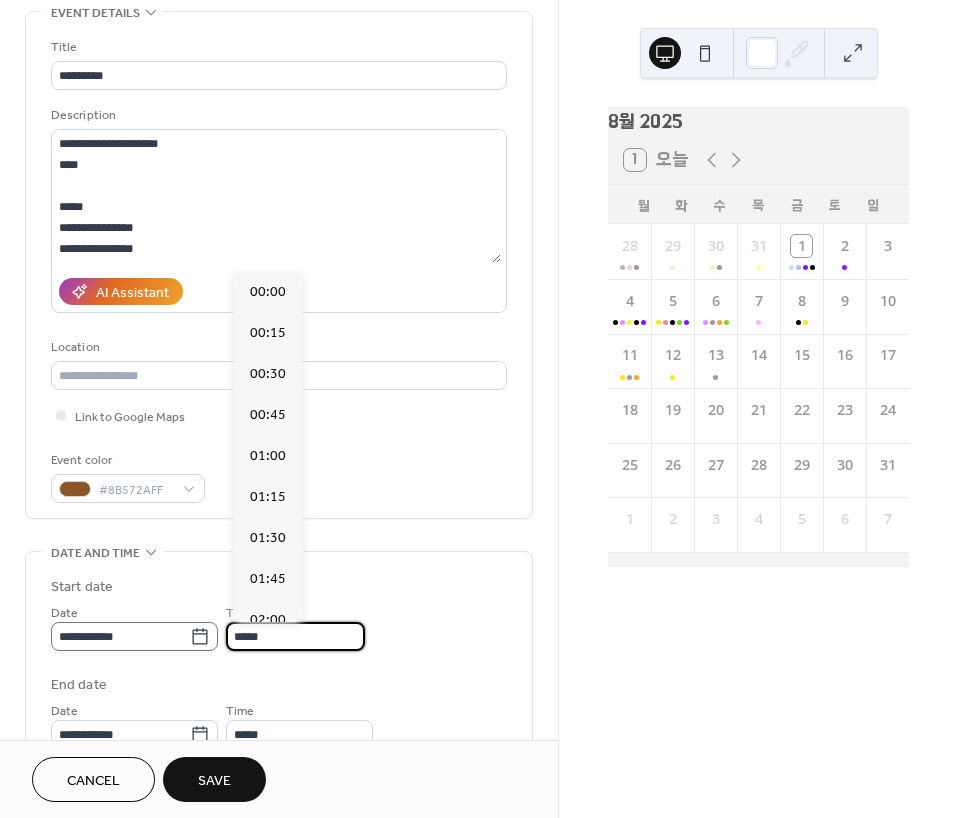 click on "**********" at bounding box center (279, 626) 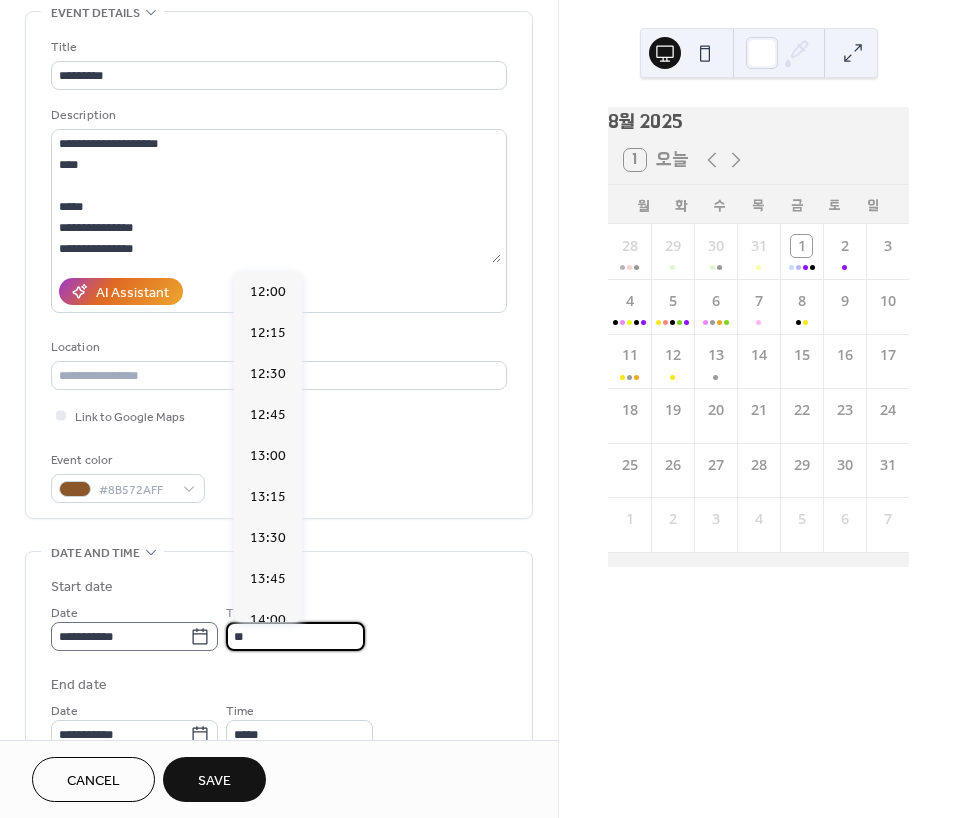 scroll, scrollTop: 3280, scrollLeft: 0, axis: vertical 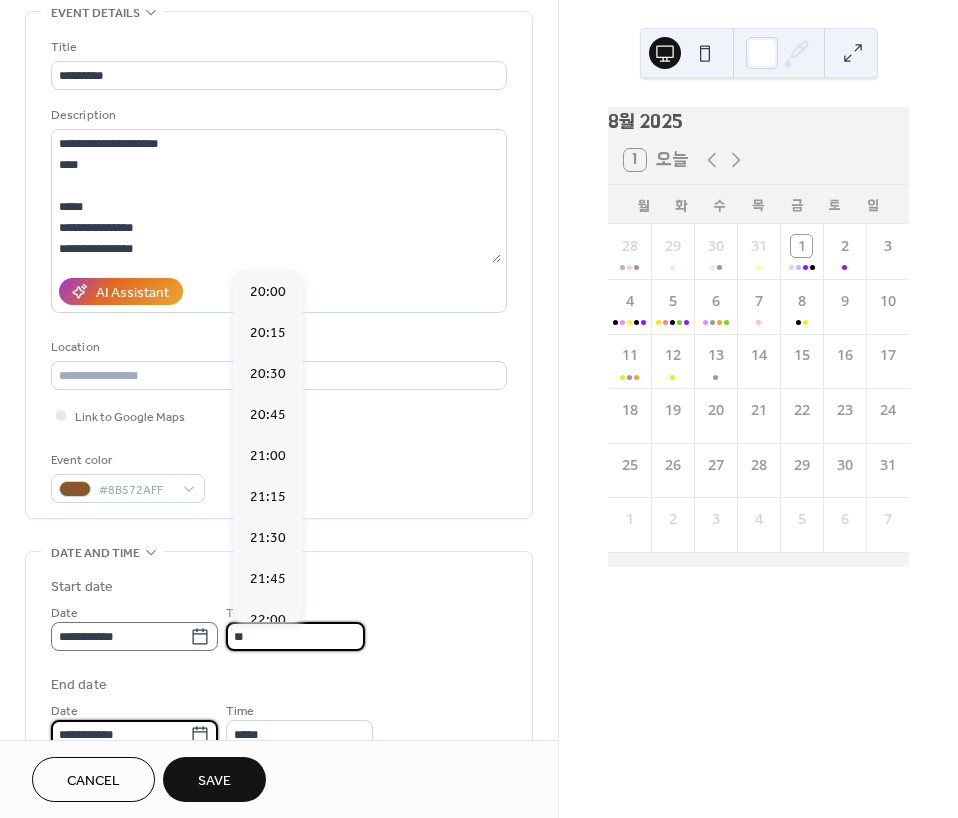 type on "*****" 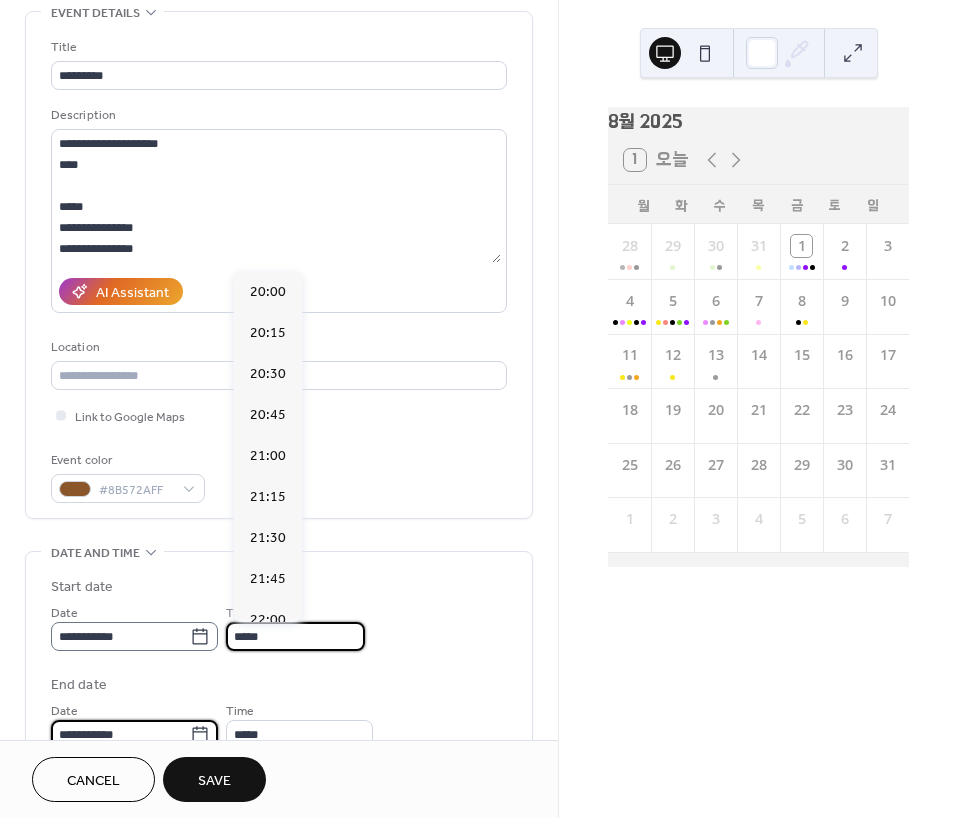 scroll, scrollTop: 109, scrollLeft: 0, axis: vertical 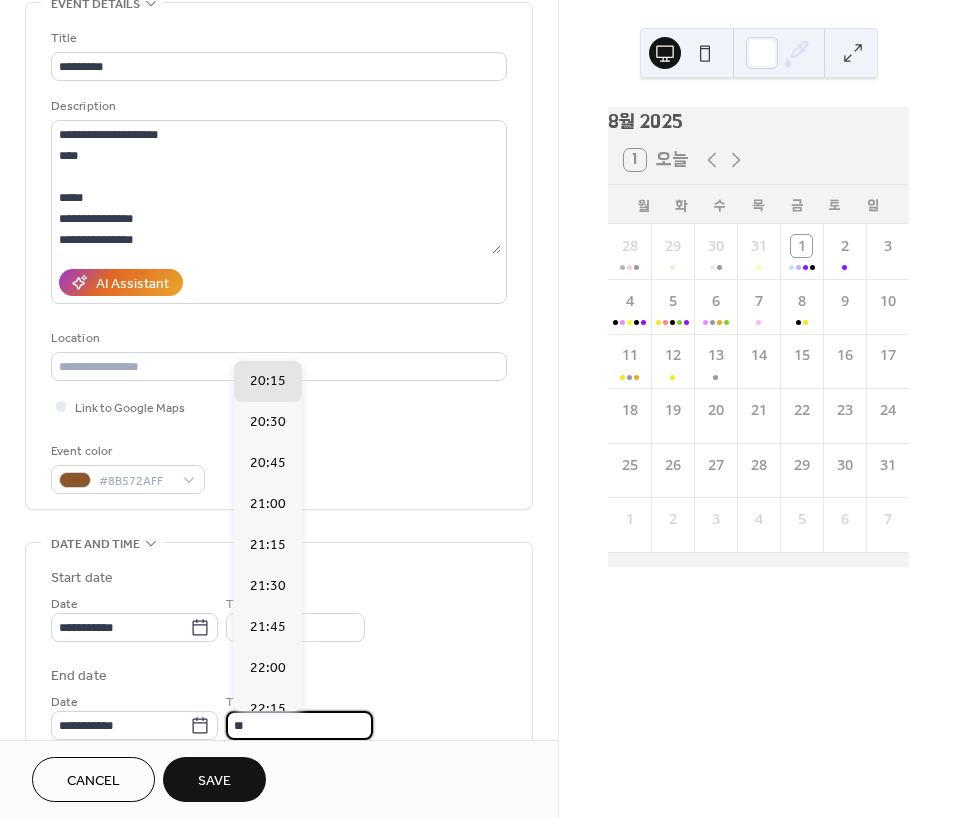 type on "*****" 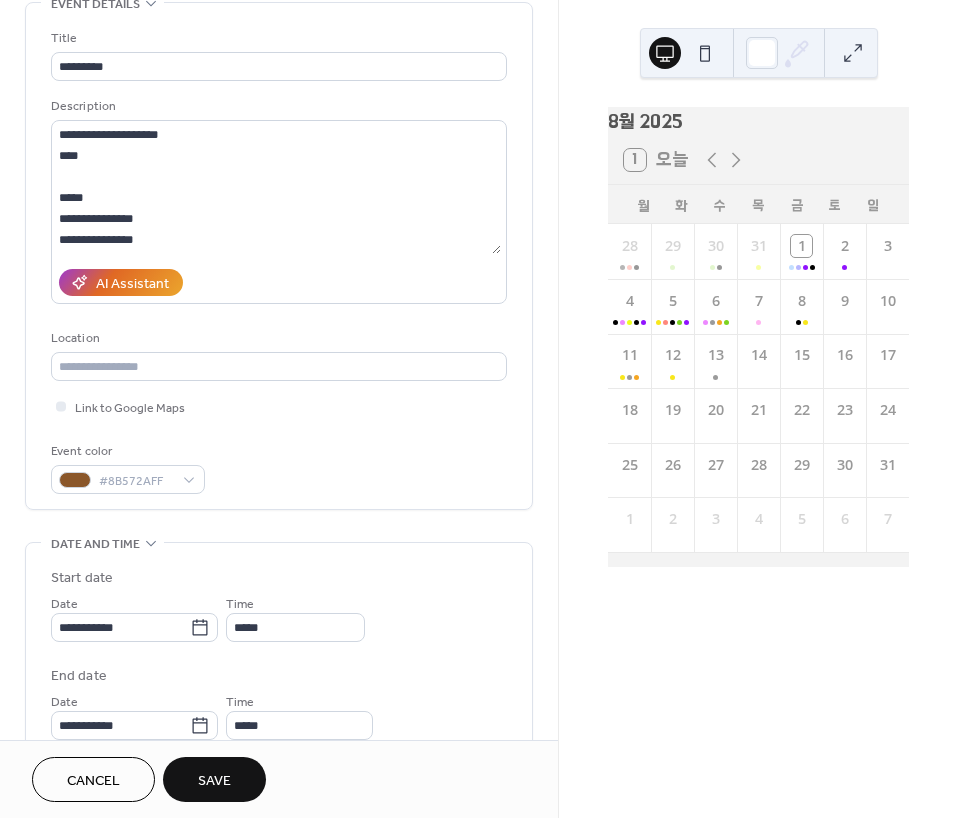 click on "End date" at bounding box center [279, 676] 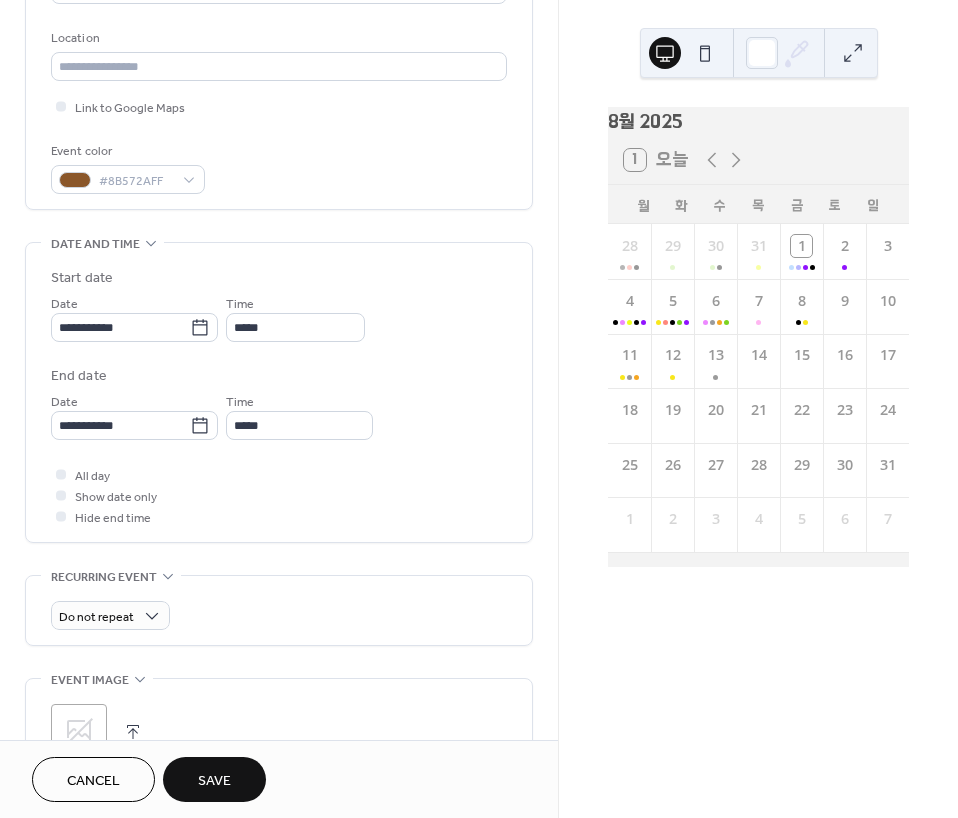click on "Save" at bounding box center [214, 779] 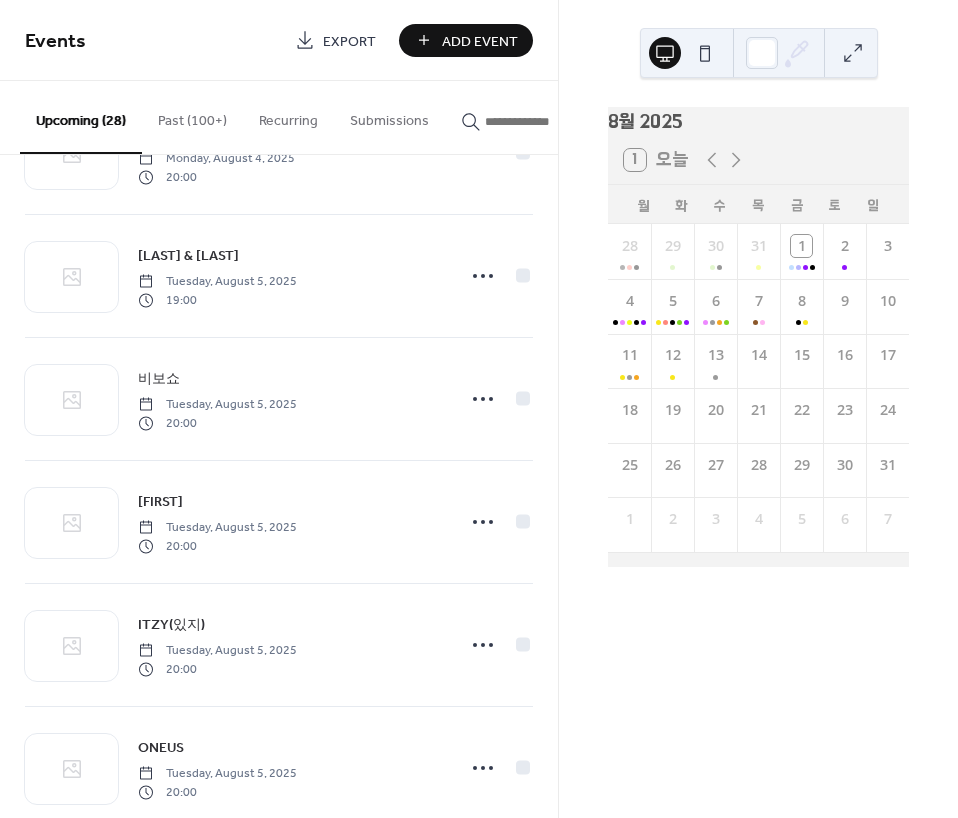 scroll, scrollTop: 1900, scrollLeft: 0, axis: vertical 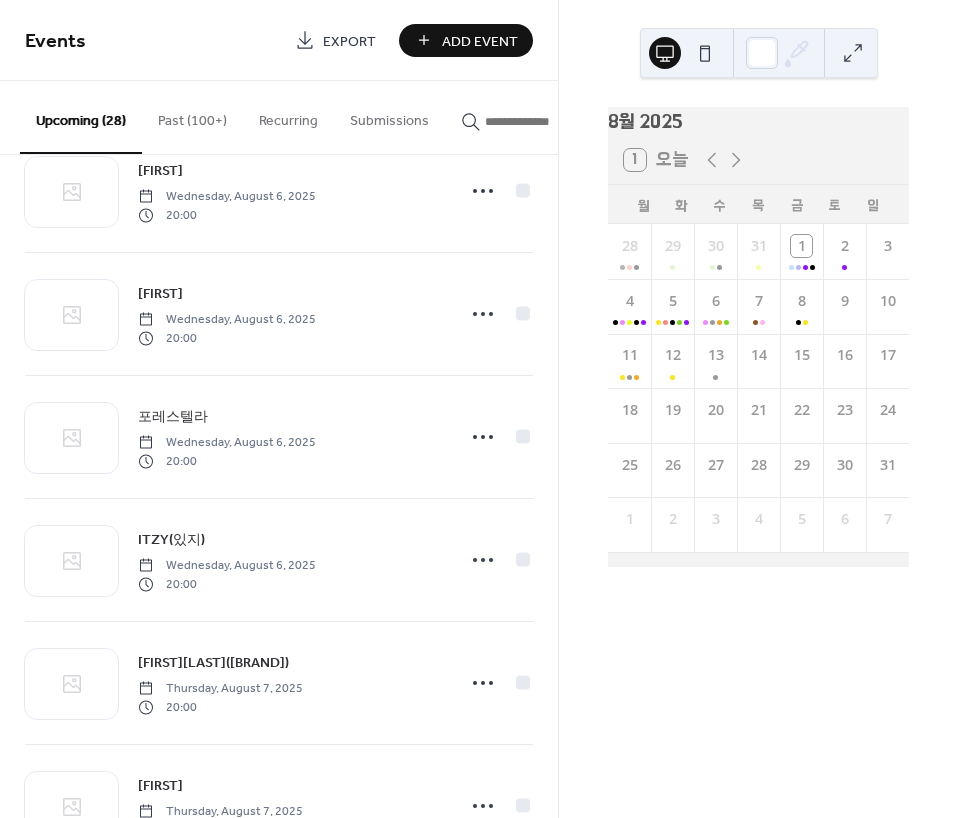 click at bounding box center (545, 121) 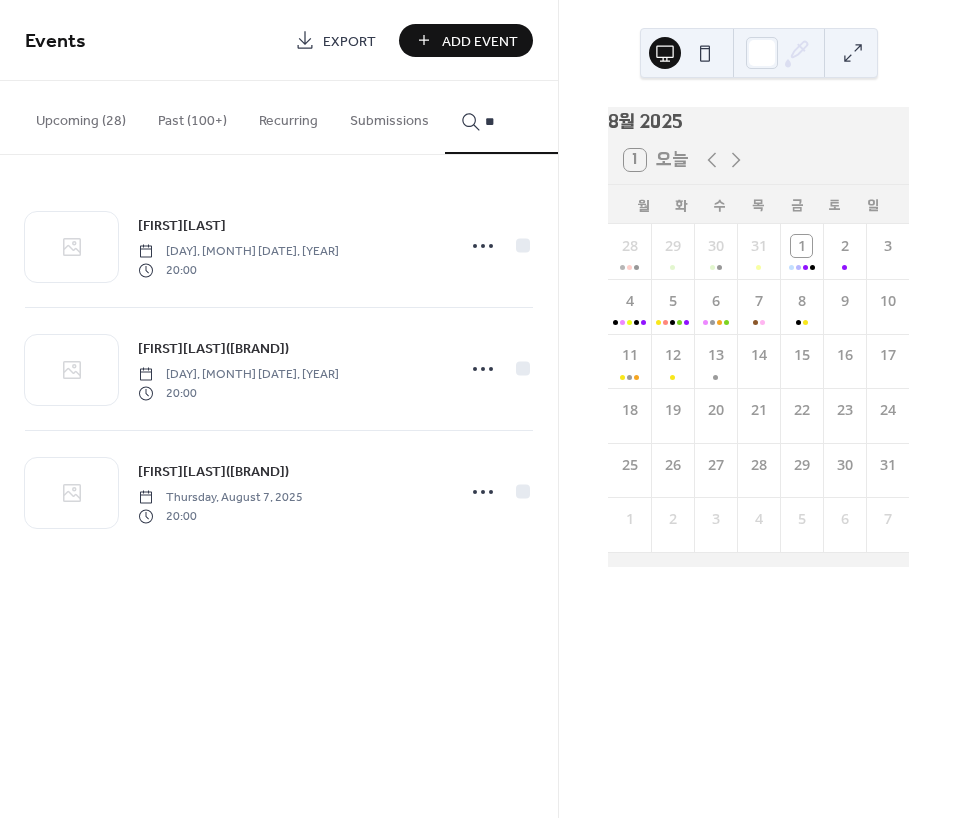 type on "**" 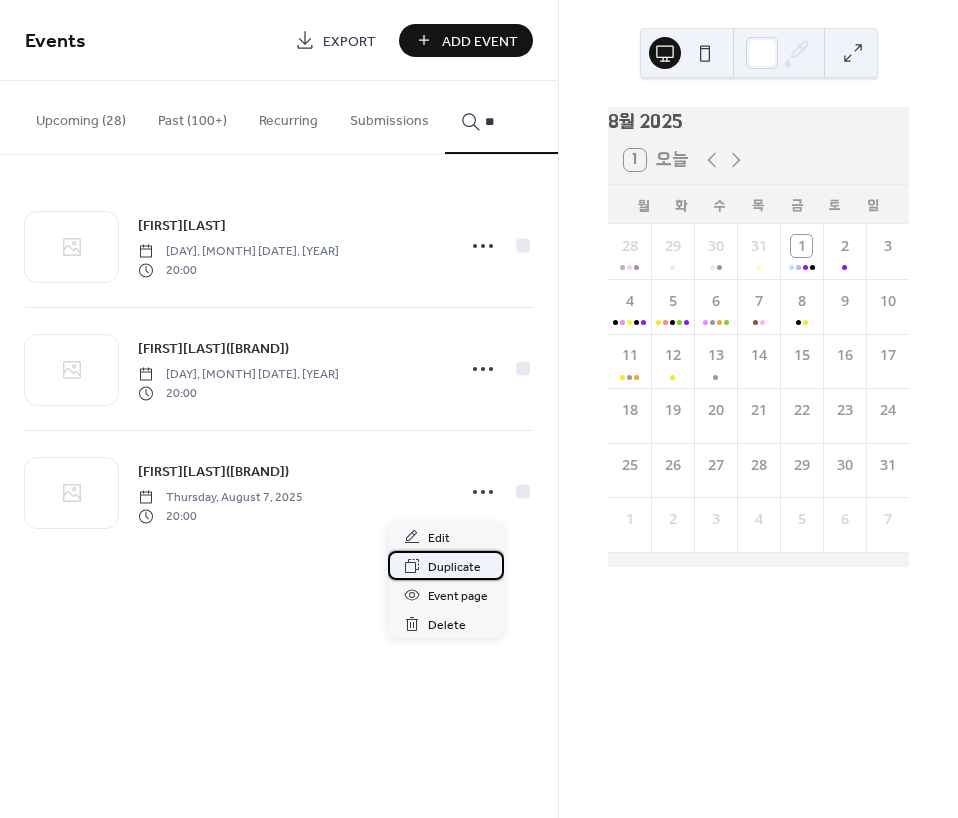 click on "Duplicate" at bounding box center (454, 567) 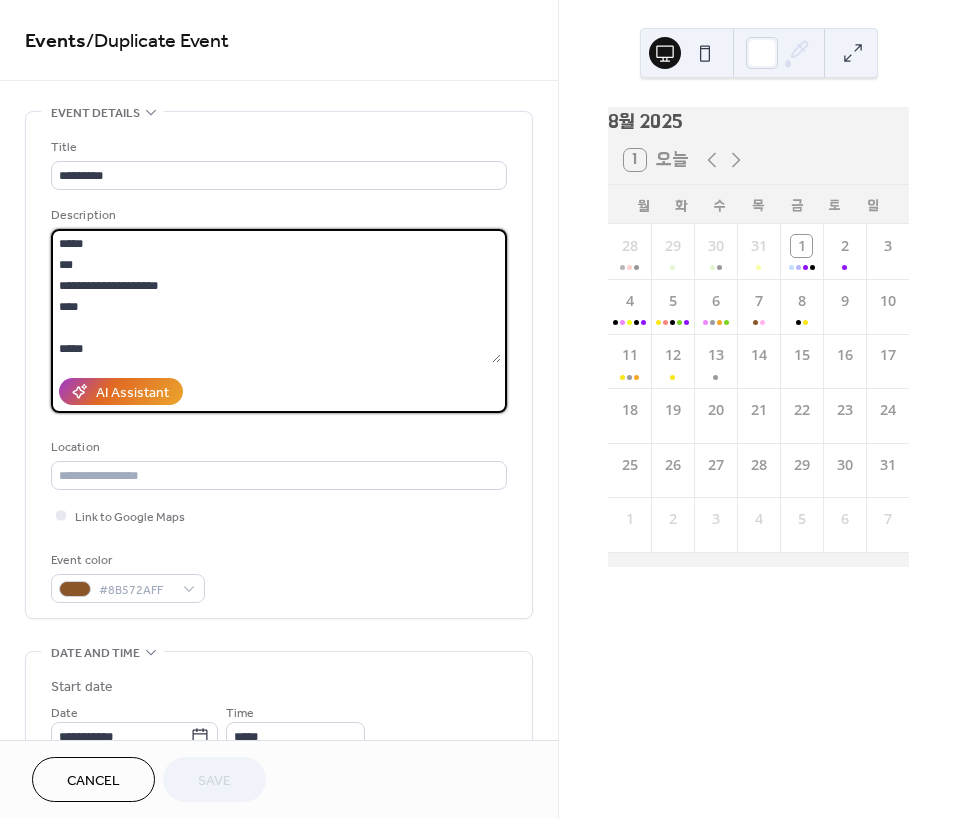 click on "**********" at bounding box center (276, 296) 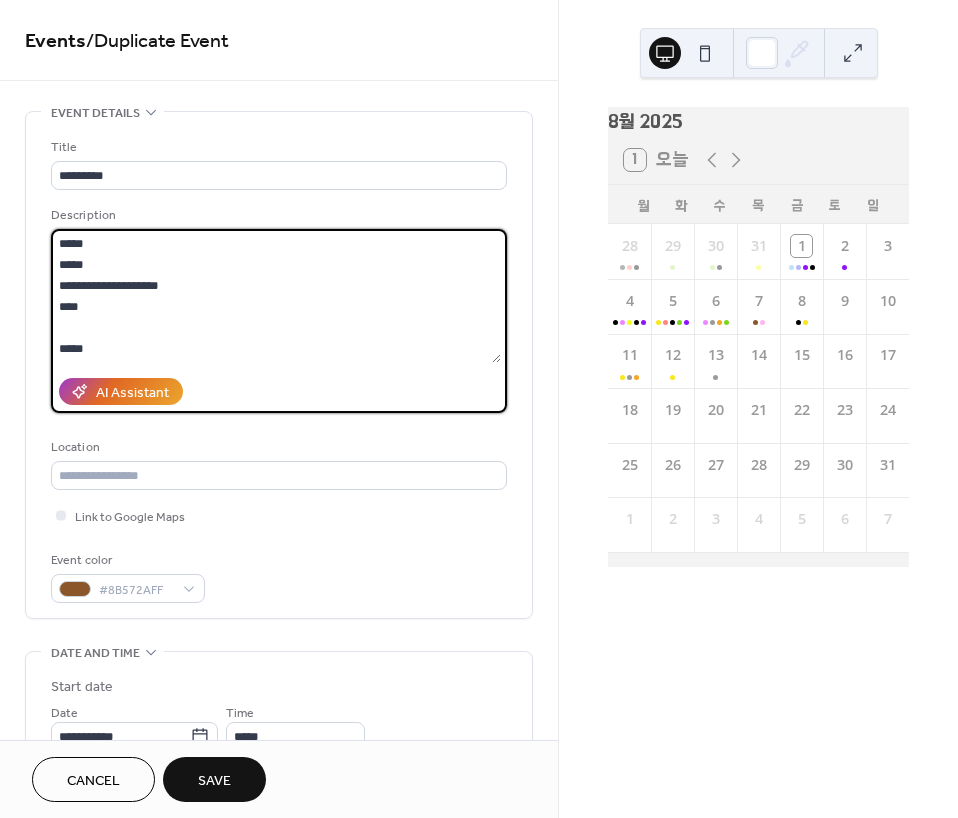 click on "**********" at bounding box center (276, 296) 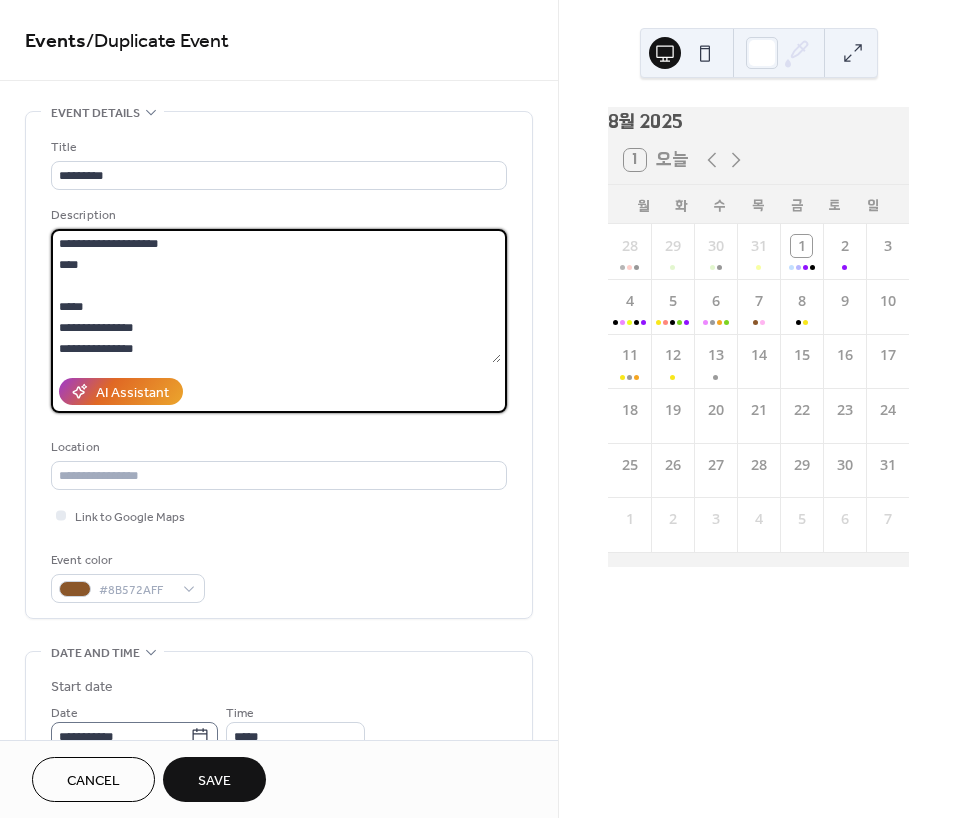 type on "**********" 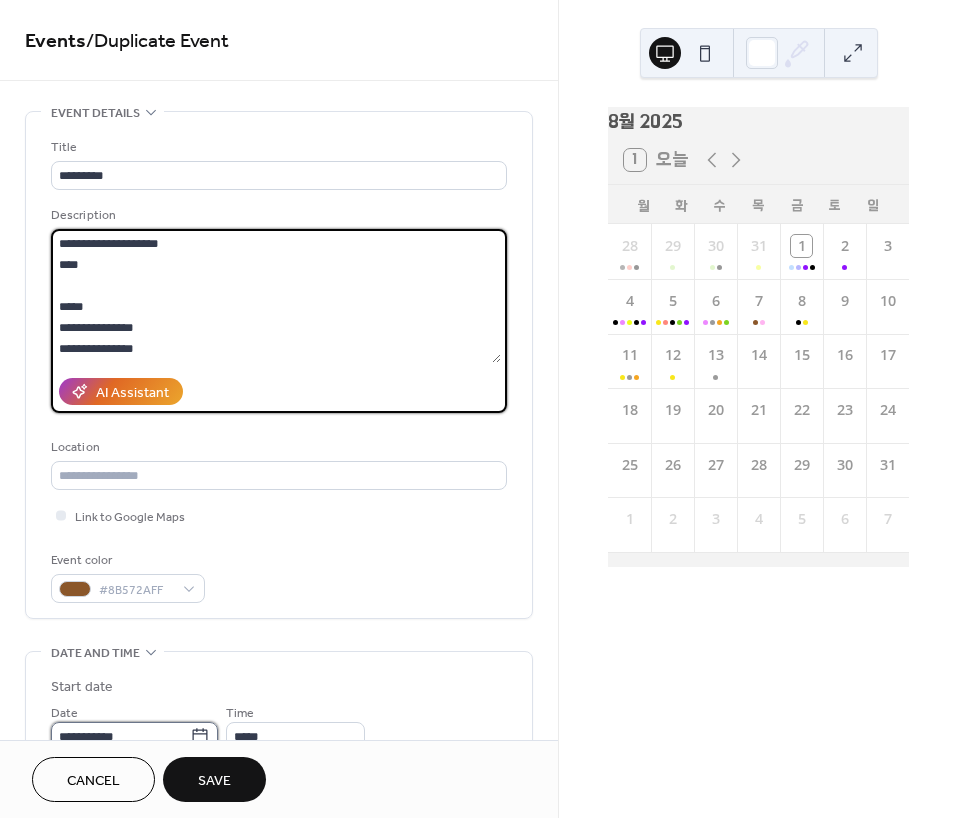 click on "**********" at bounding box center [120, 736] 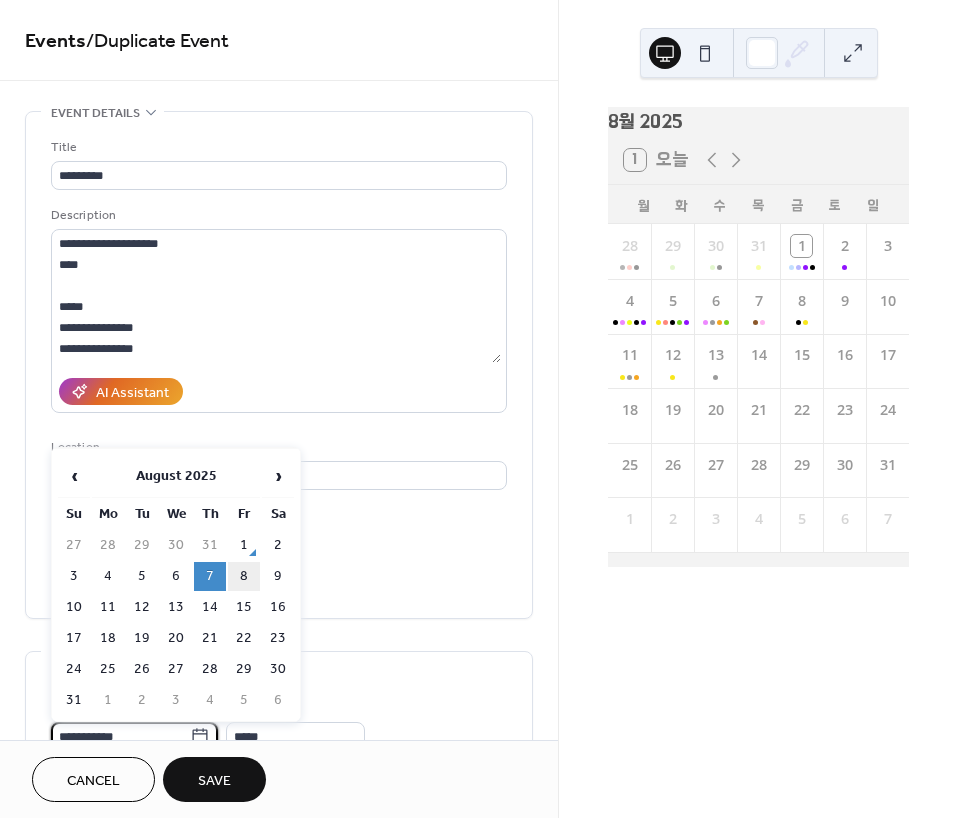click on "8" at bounding box center [244, 576] 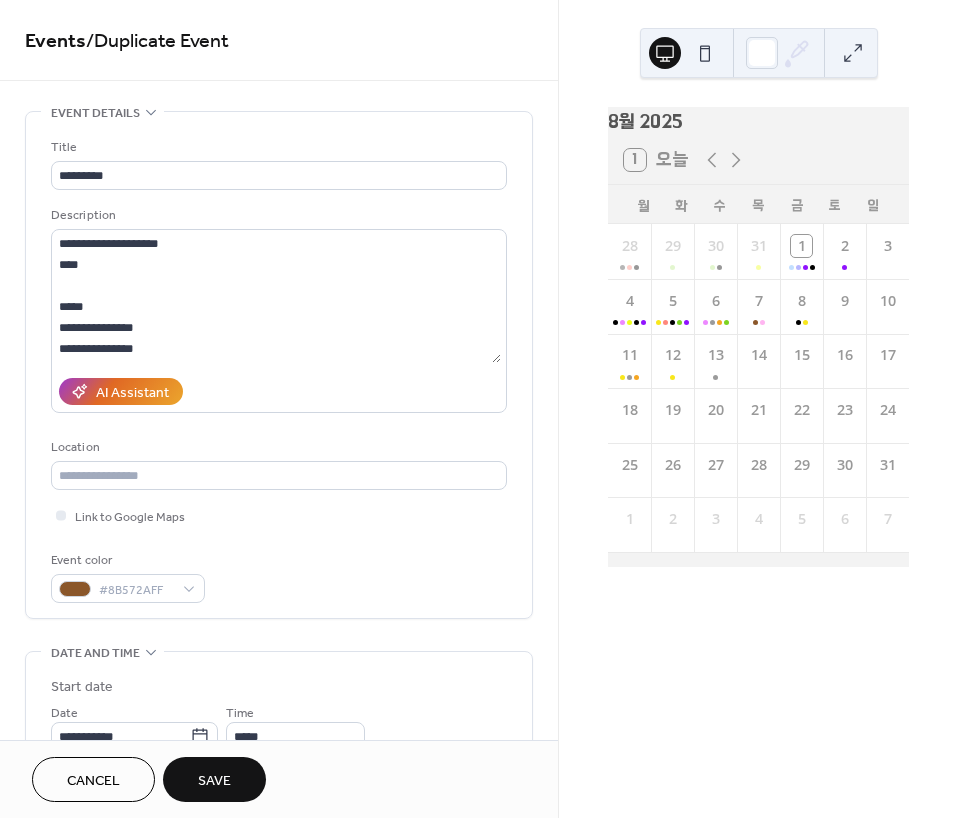 click on "**********" at bounding box center (279, 847) 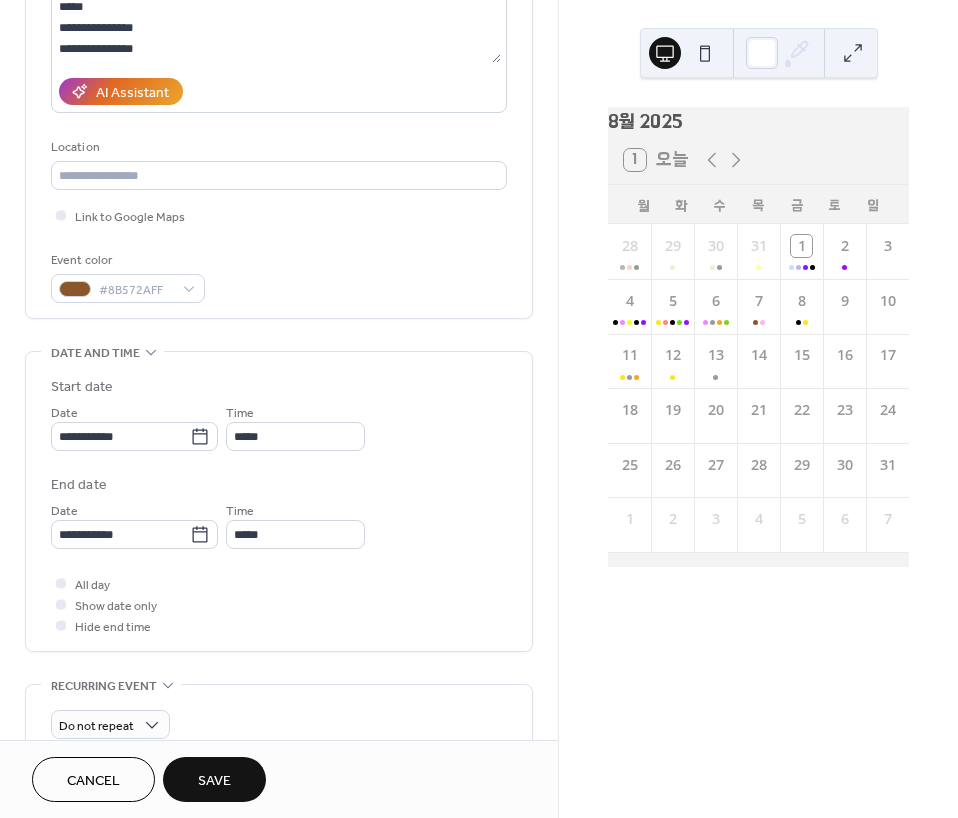 scroll, scrollTop: 600, scrollLeft: 0, axis: vertical 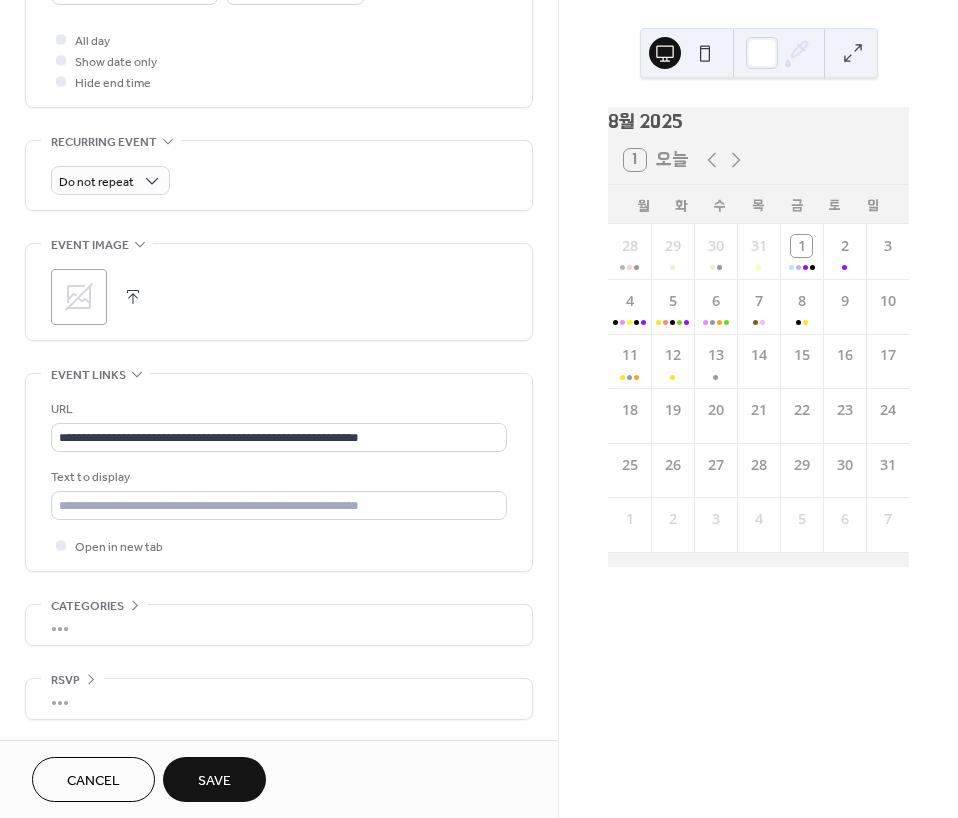 click on "Save" at bounding box center (214, 781) 